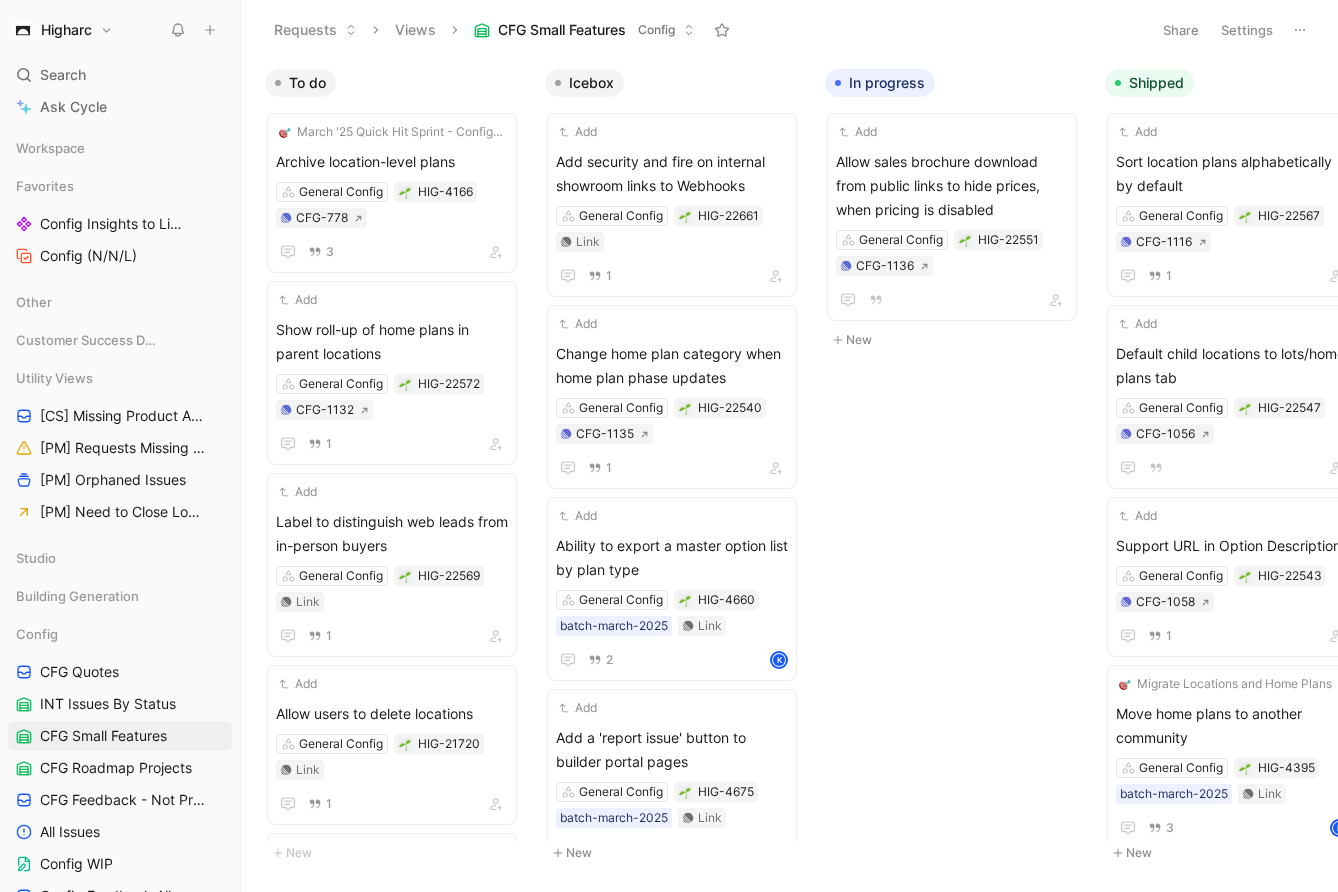 scroll, scrollTop: 0, scrollLeft: 0, axis: both 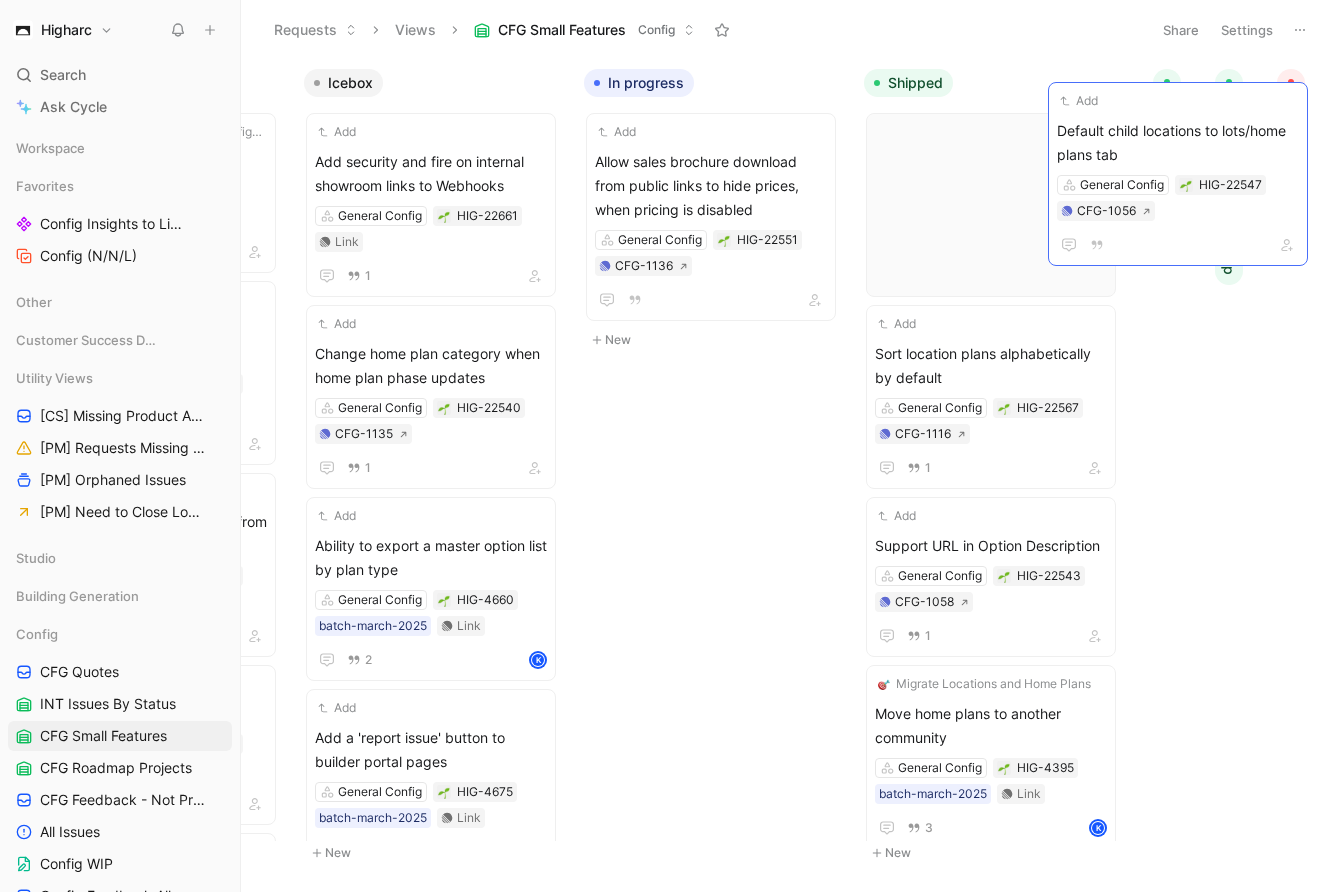 drag, startPoint x: 1026, startPoint y: 352, endPoint x: 1204, endPoint y: 146, distance: 272.24988 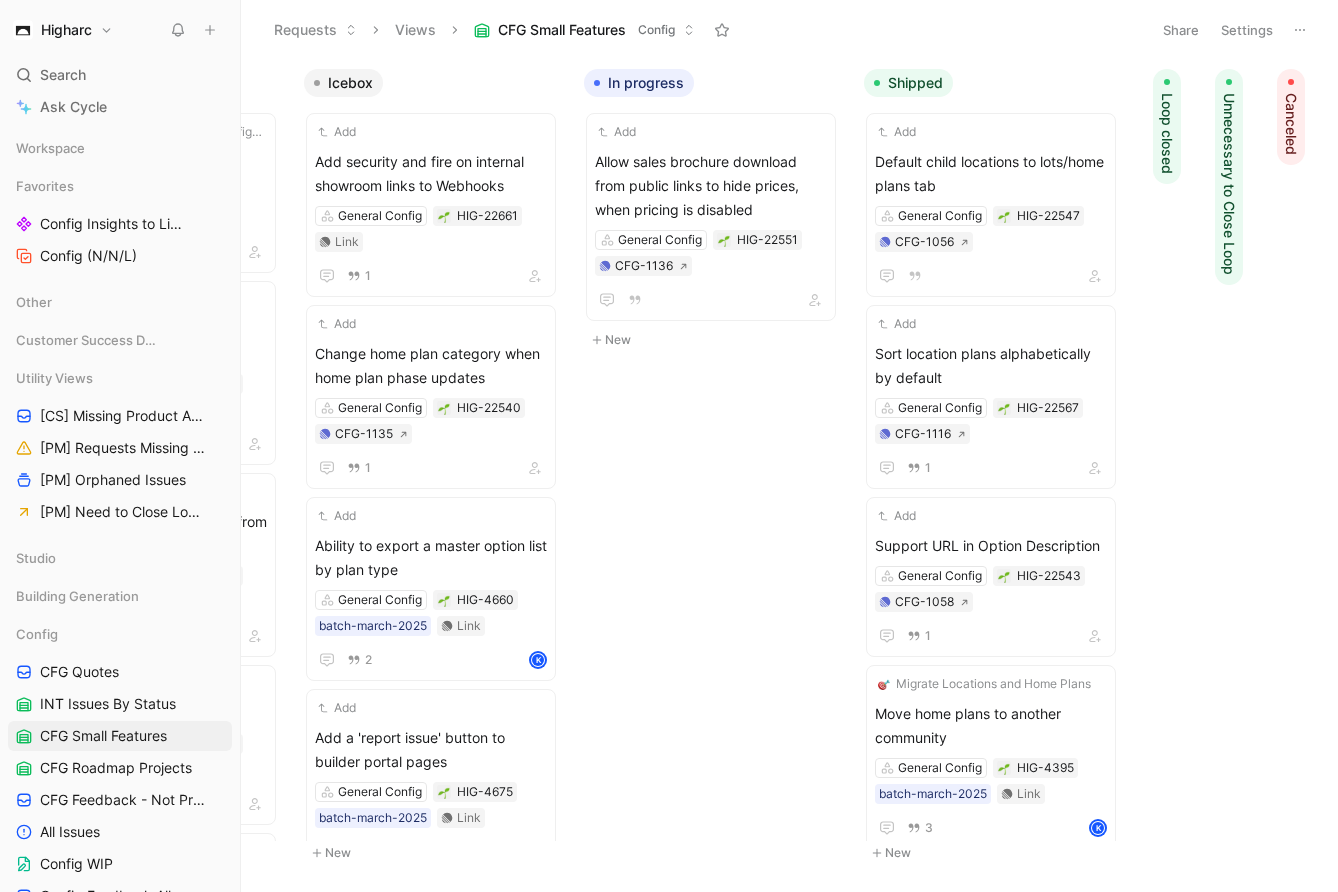 click on "Loop closed" at bounding box center [1167, 133] 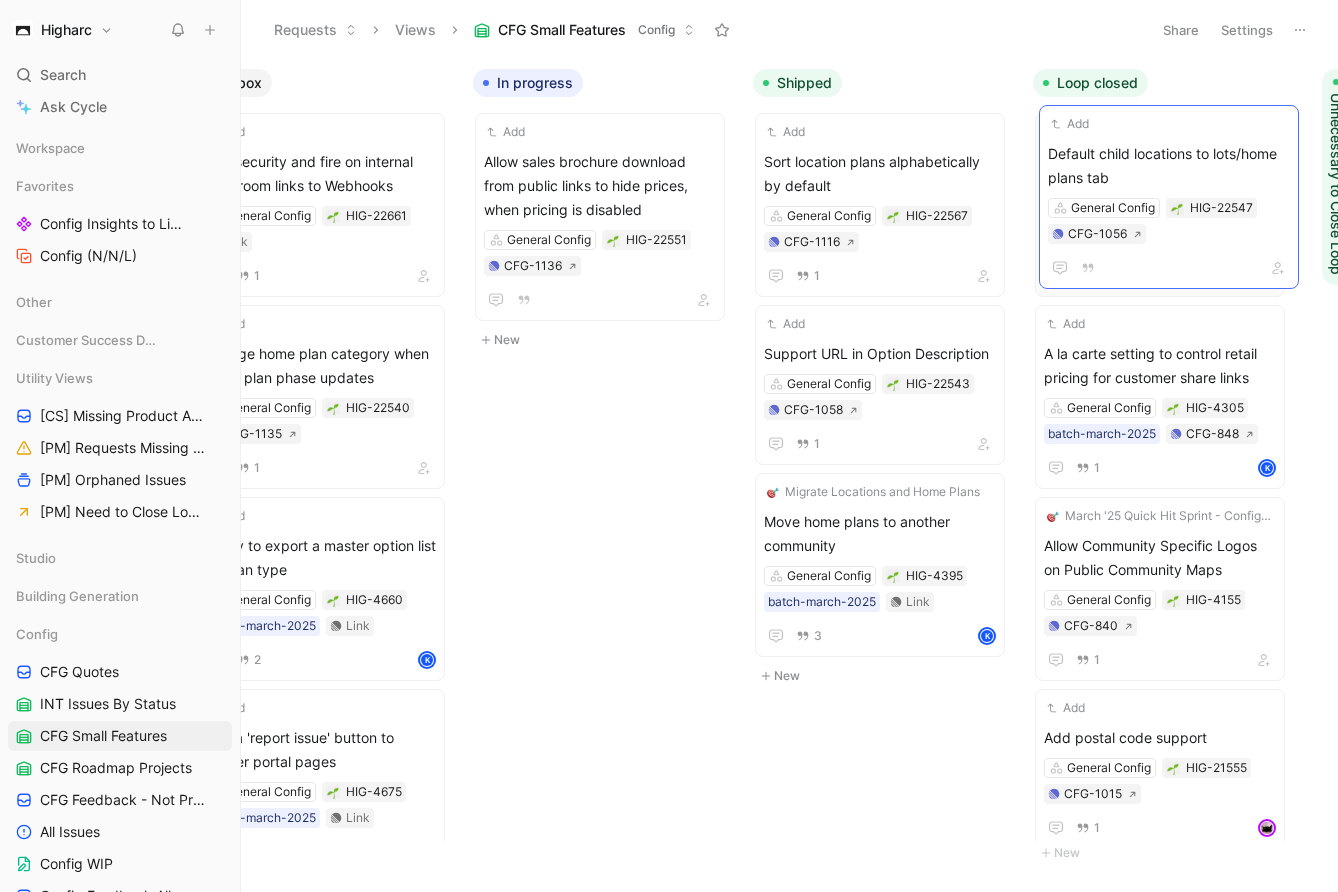 drag, startPoint x: 1022, startPoint y: 170, endPoint x: 1194, endPoint y: 162, distance: 172.18594 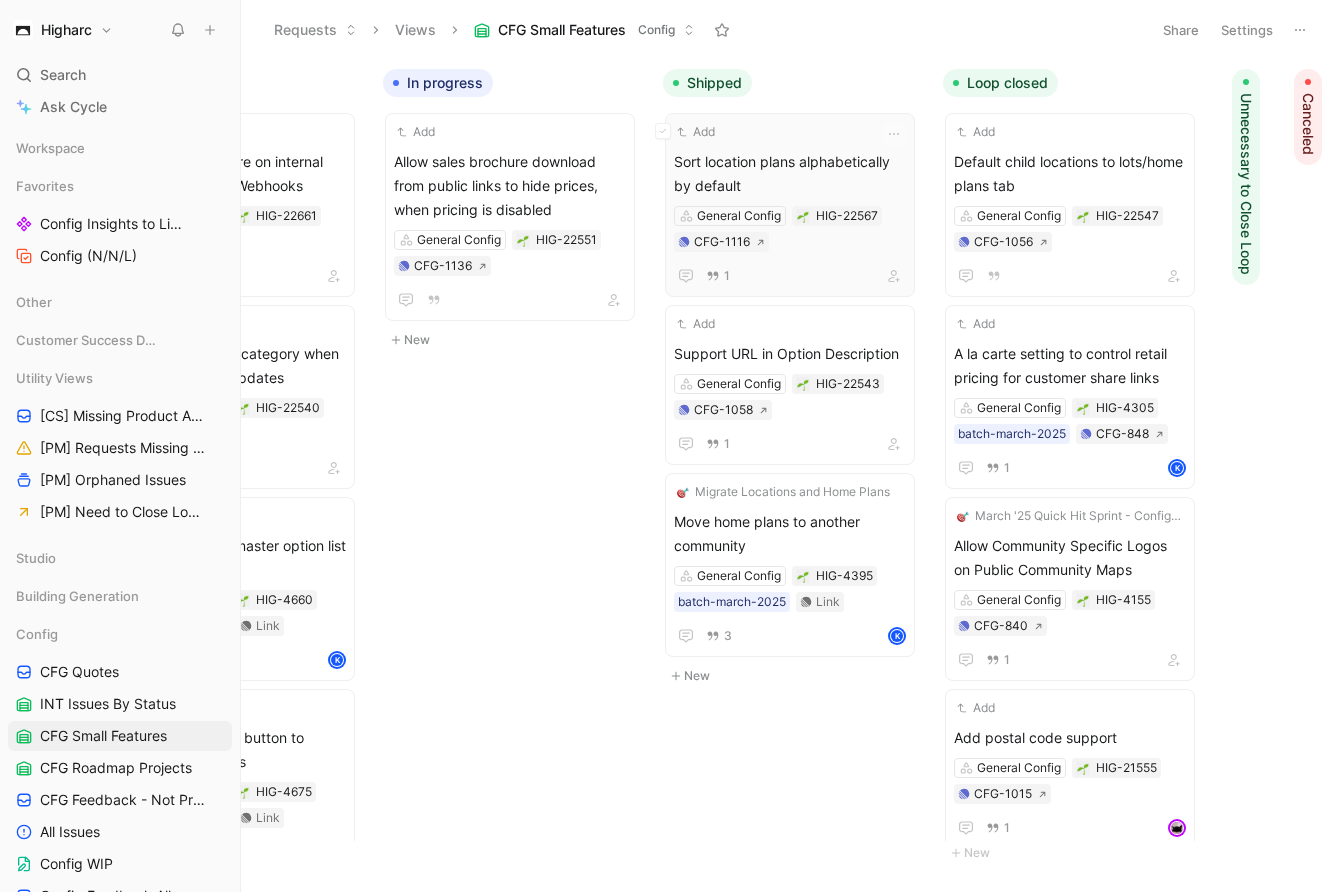 scroll, scrollTop: 0, scrollLeft: 459, axis: horizontal 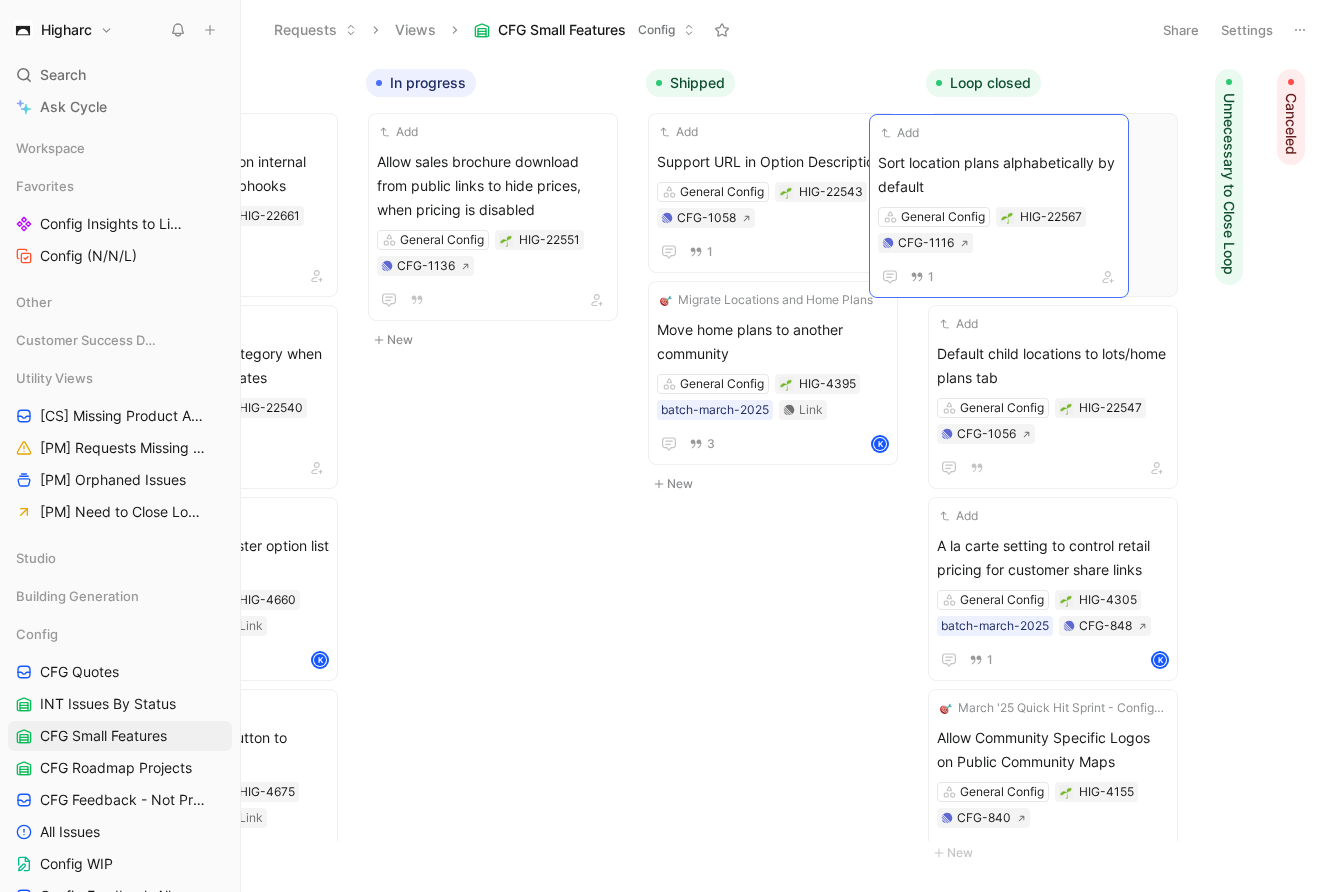 drag, startPoint x: 798, startPoint y: 163, endPoint x: 1031, endPoint y: 165, distance: 233.00859 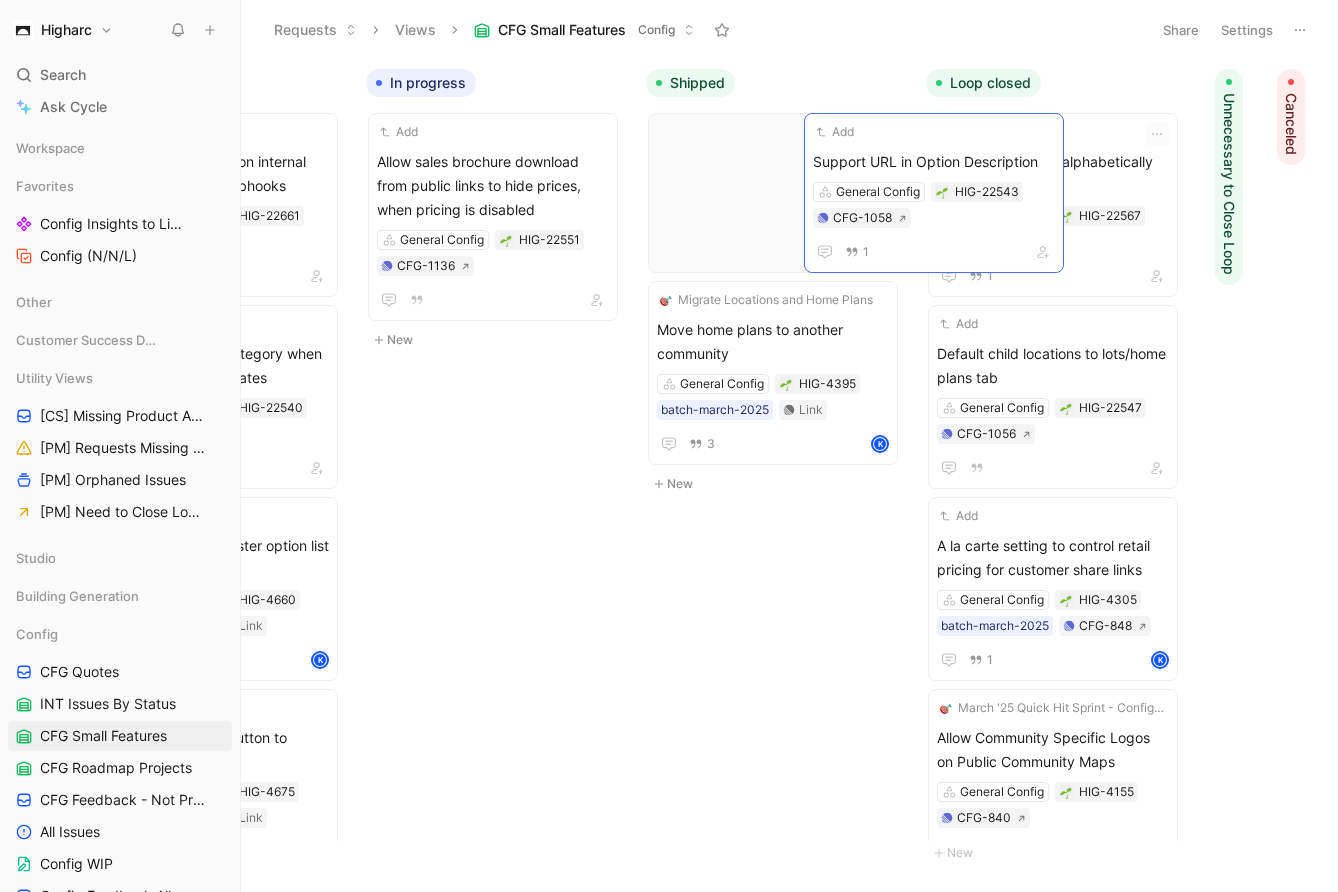 drag, startPoint x: 834, startPoint y: 151, endPoint x: 1059, endPoint y: 153, distance: 225.0089 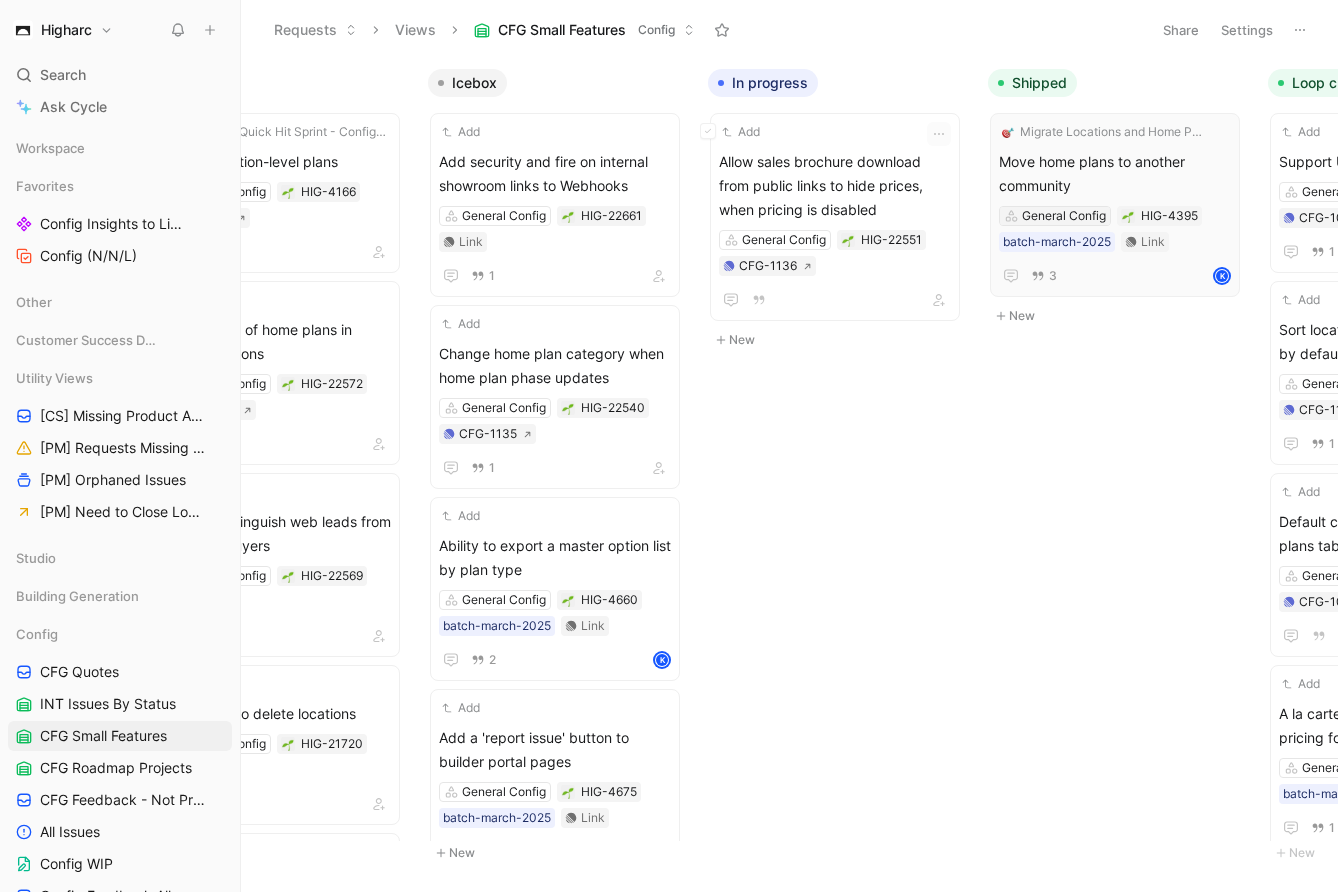 scroll, scrollTop: 0, scrollLeft: 0, axis: both 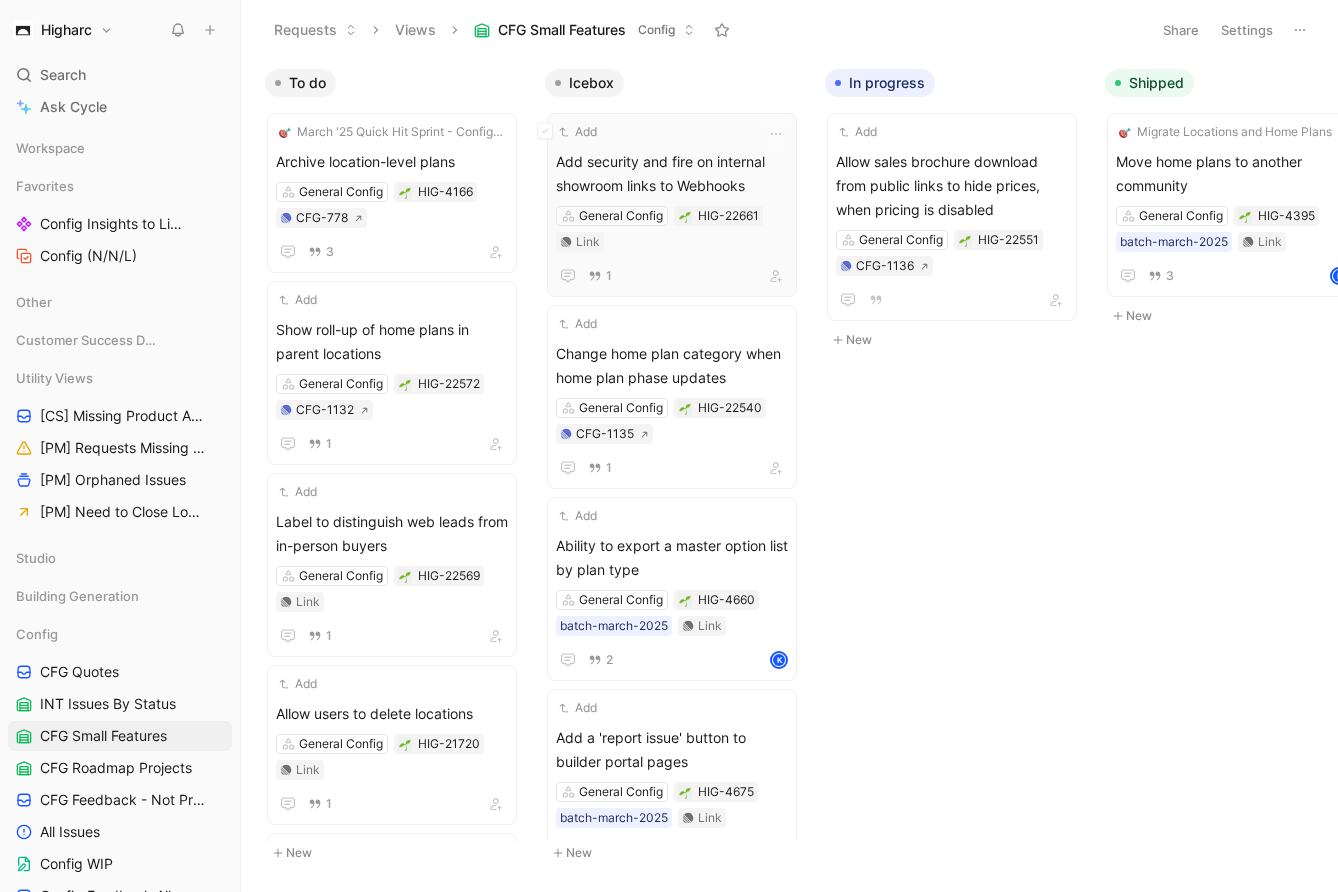 click on "Add security and fire on internal showroom links to Webhooks" at bounding box center [672, 174] 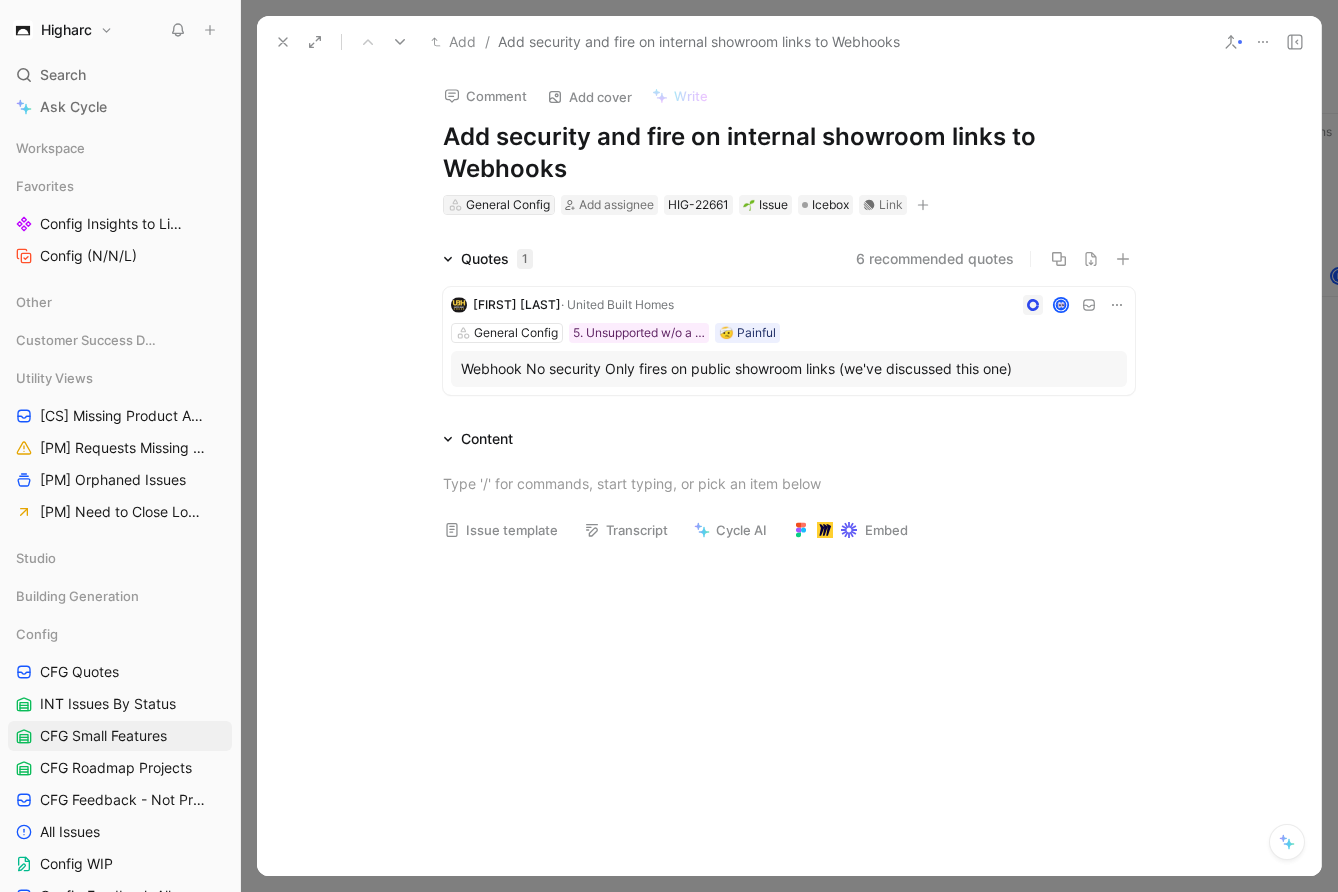 click on "General Config" at bounding box center (508, 205) 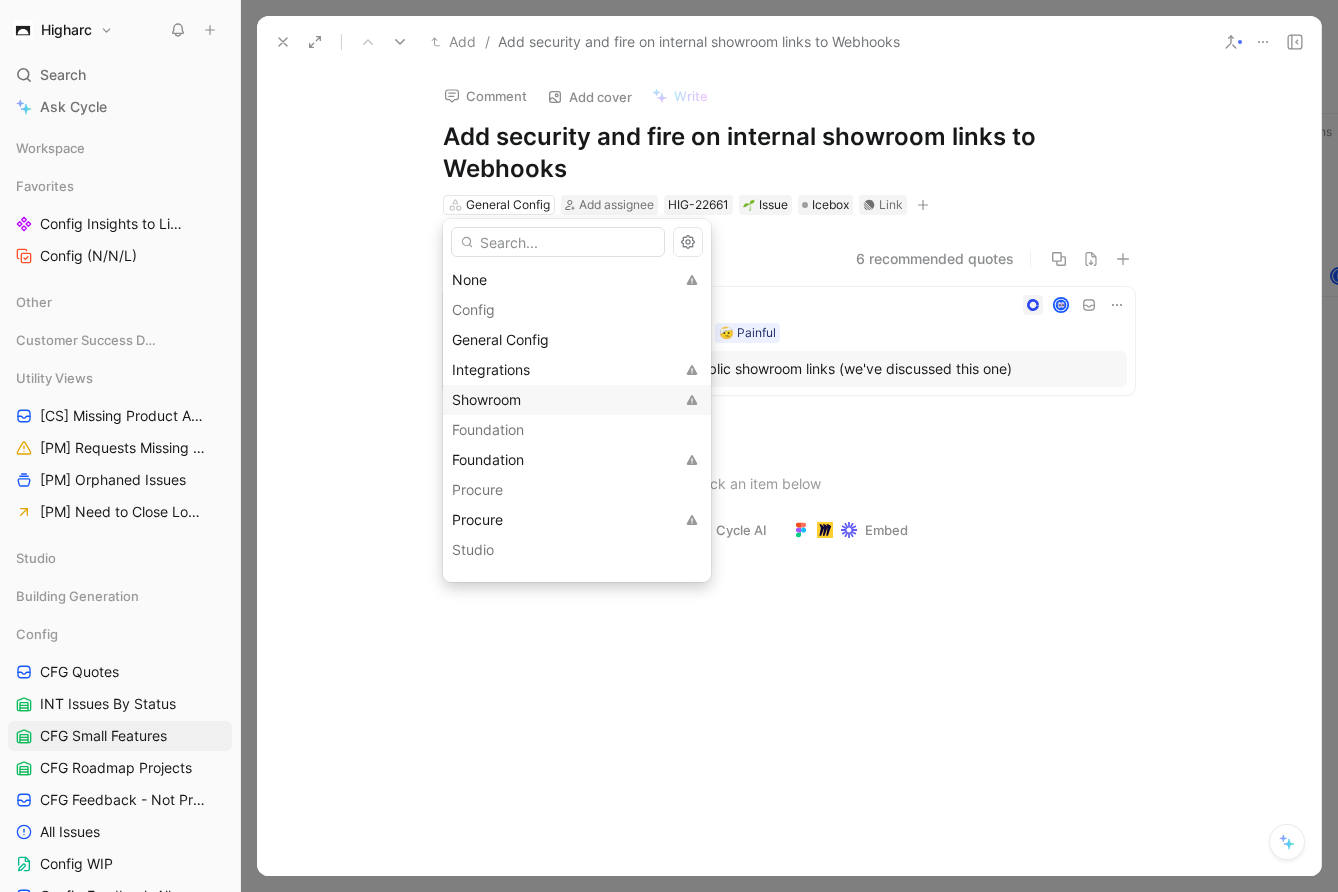 click on "Showroom" at bounding box center (486, 399) 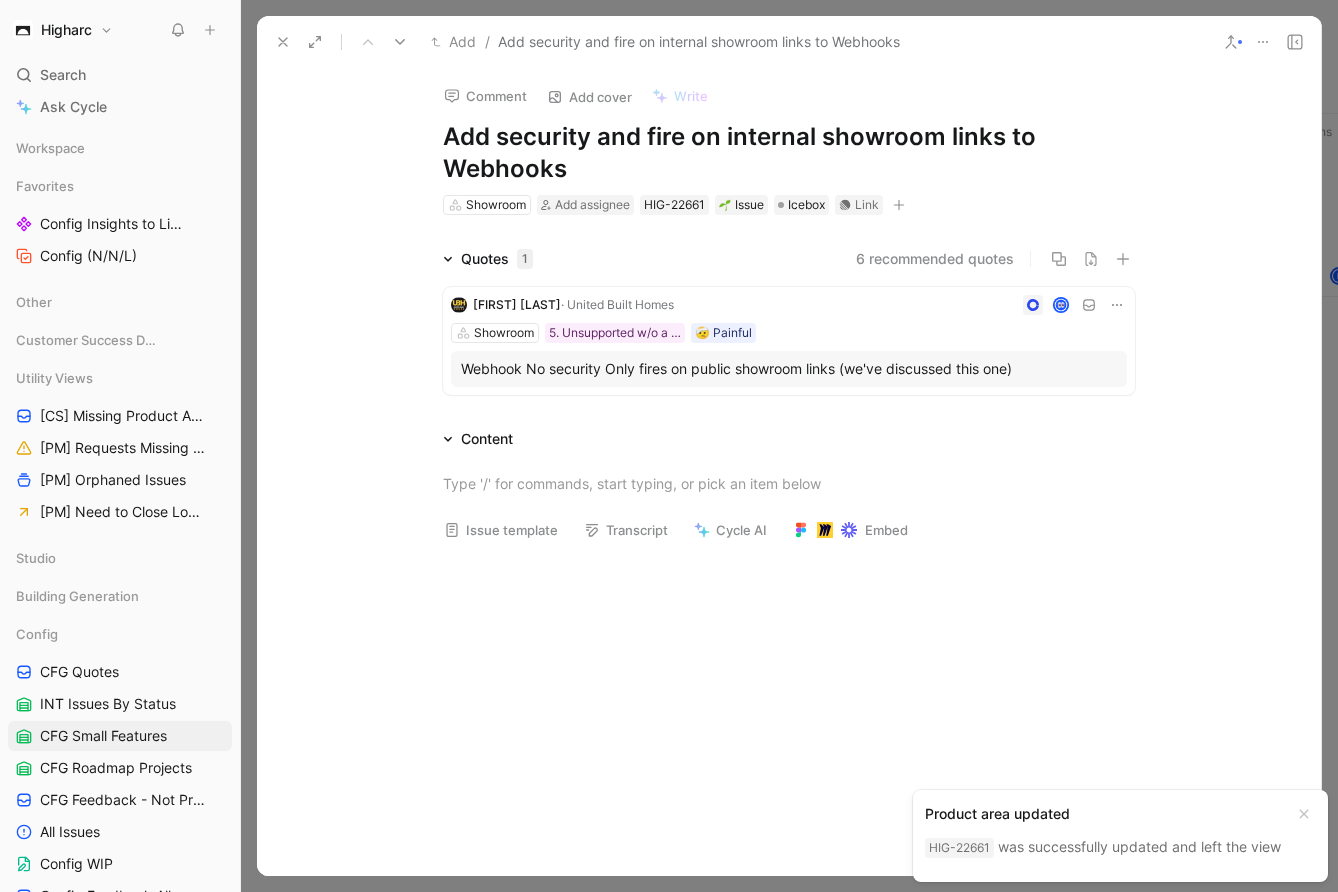 click 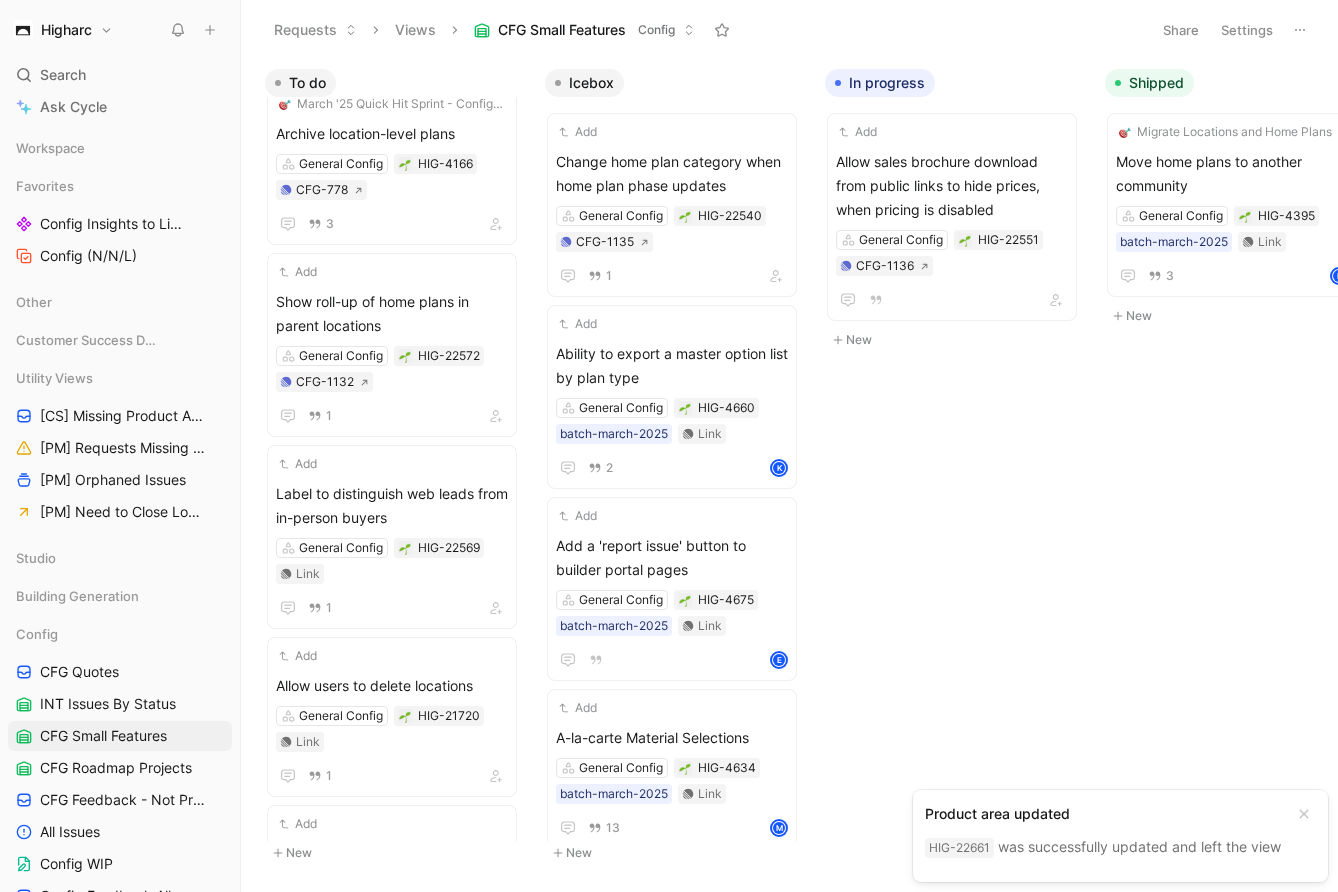 scroll, scrollTop: 31, scrollLeft: 0, axis: vertical 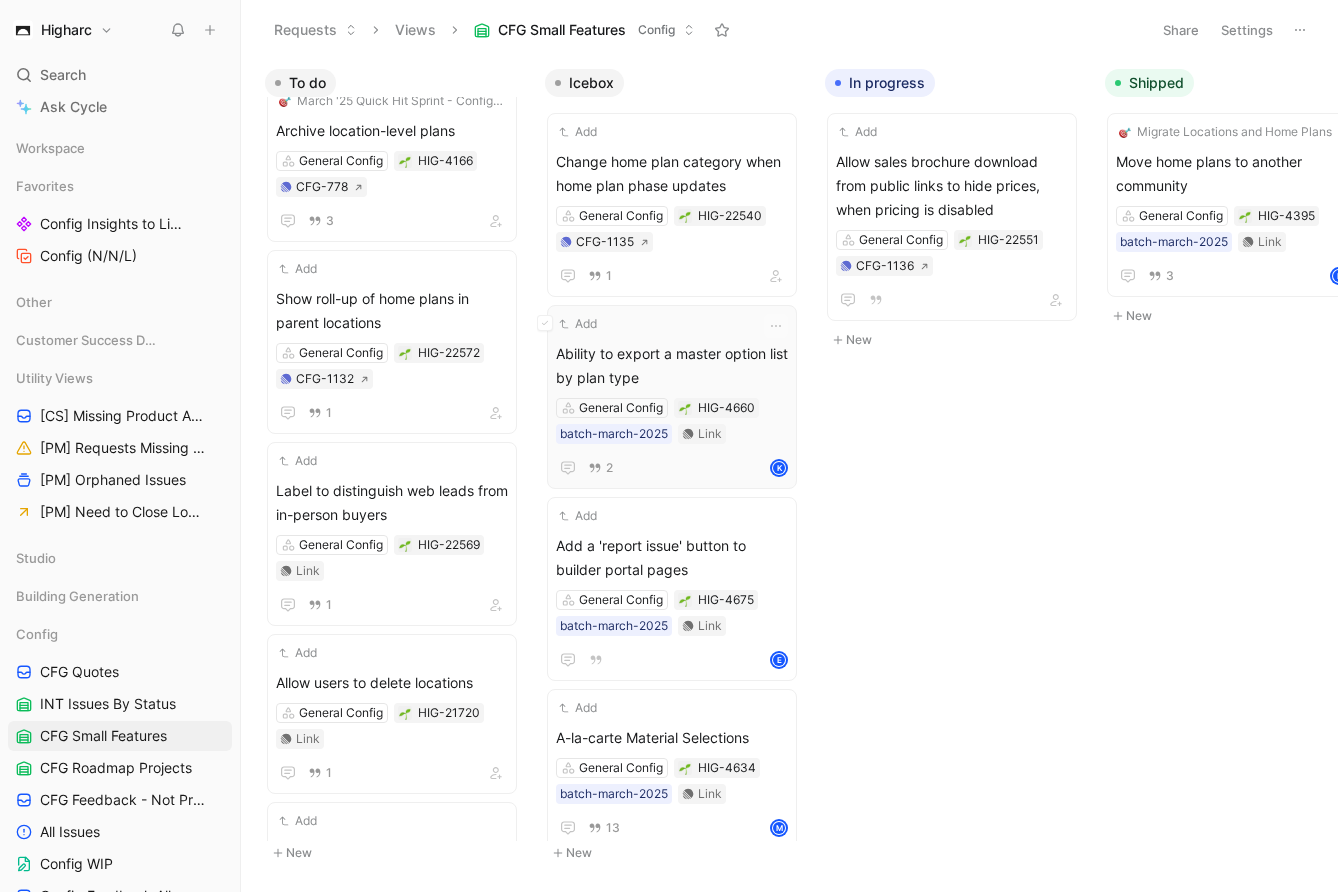 click on "Ability to export a master option list by plan type" at bounding box center (672, 366) 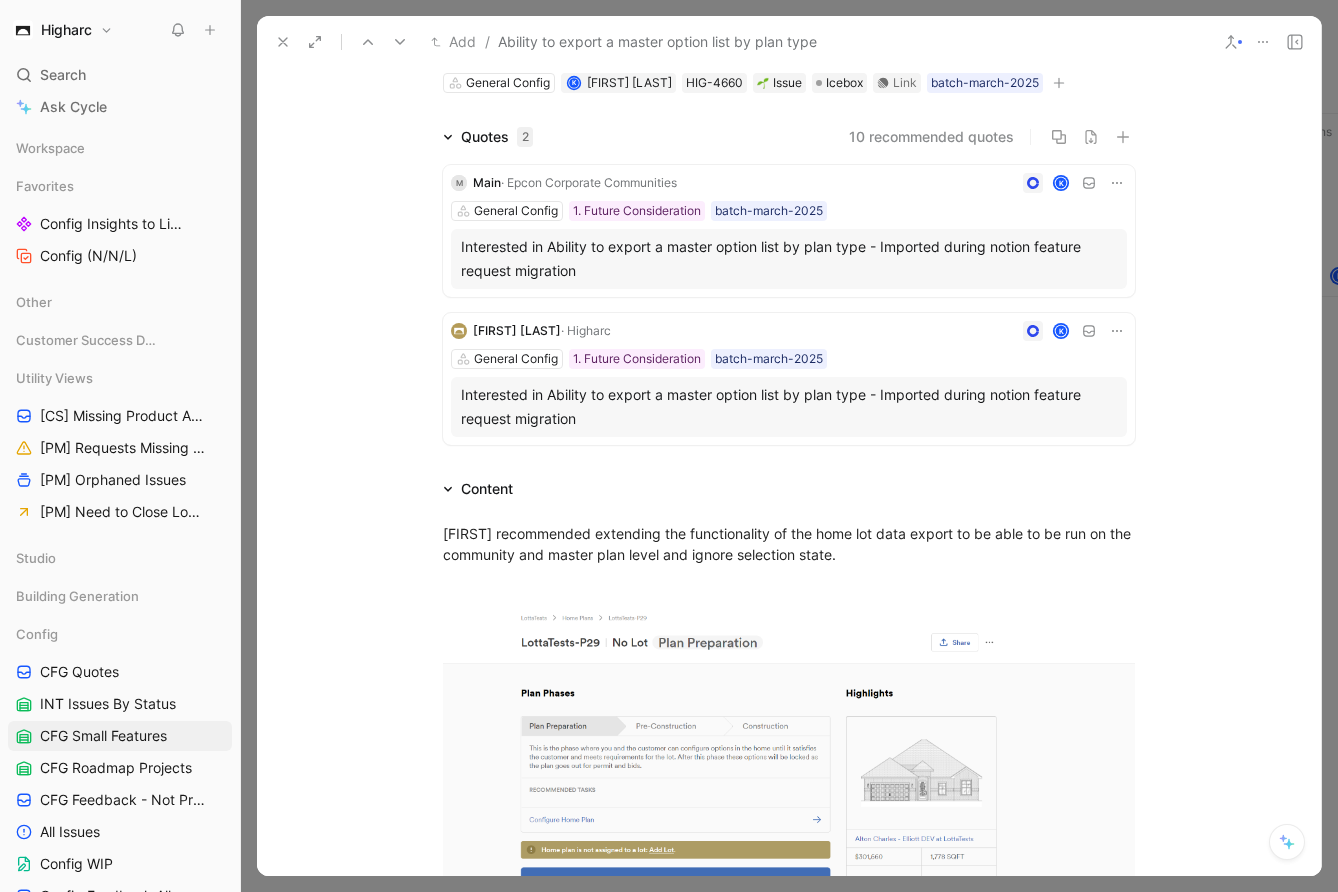 scroll, scrollTop: 0, scrollLeft: 0, axis: both 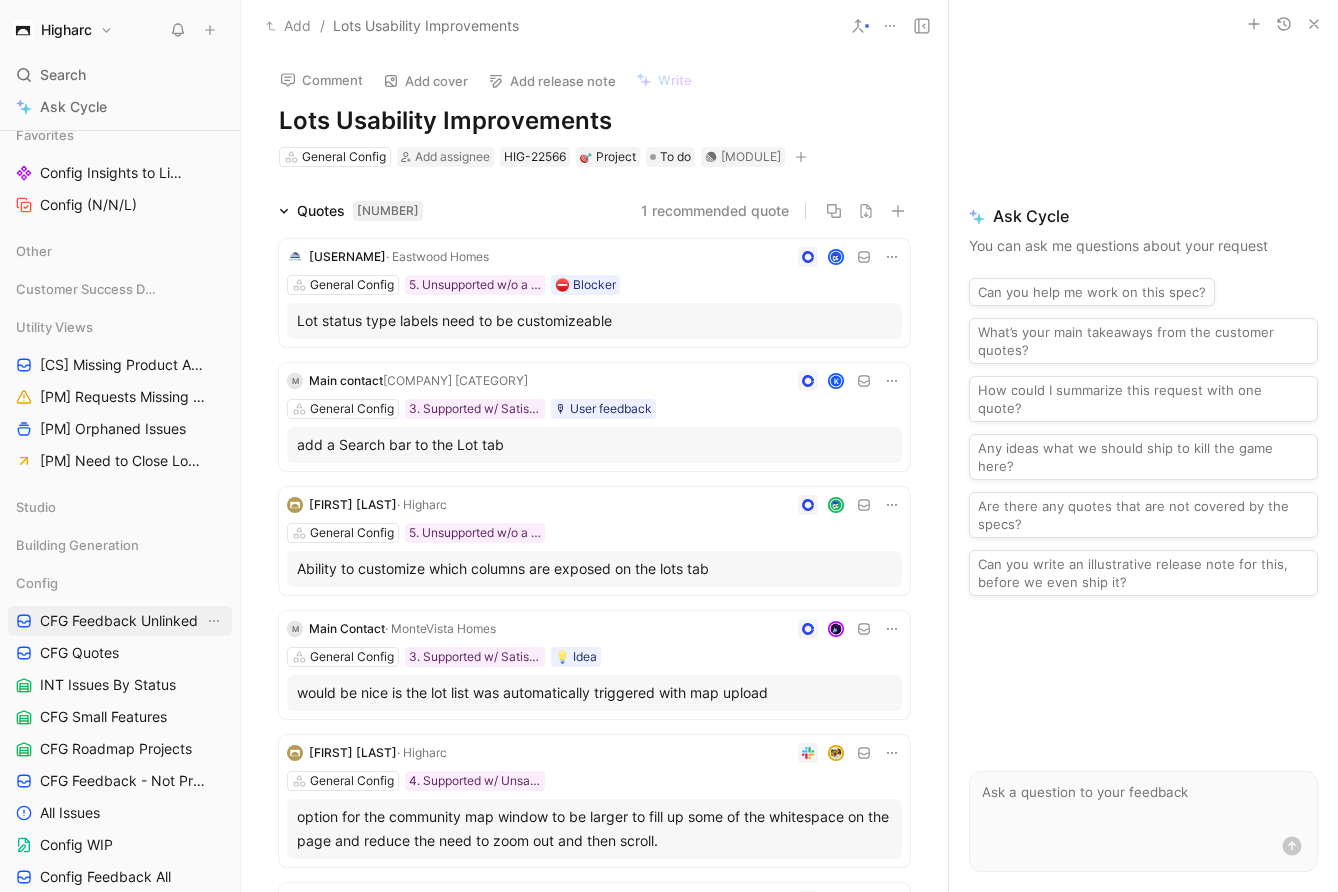 click on "CFG Feedback Unlinked" at bounding box center (119, 621) 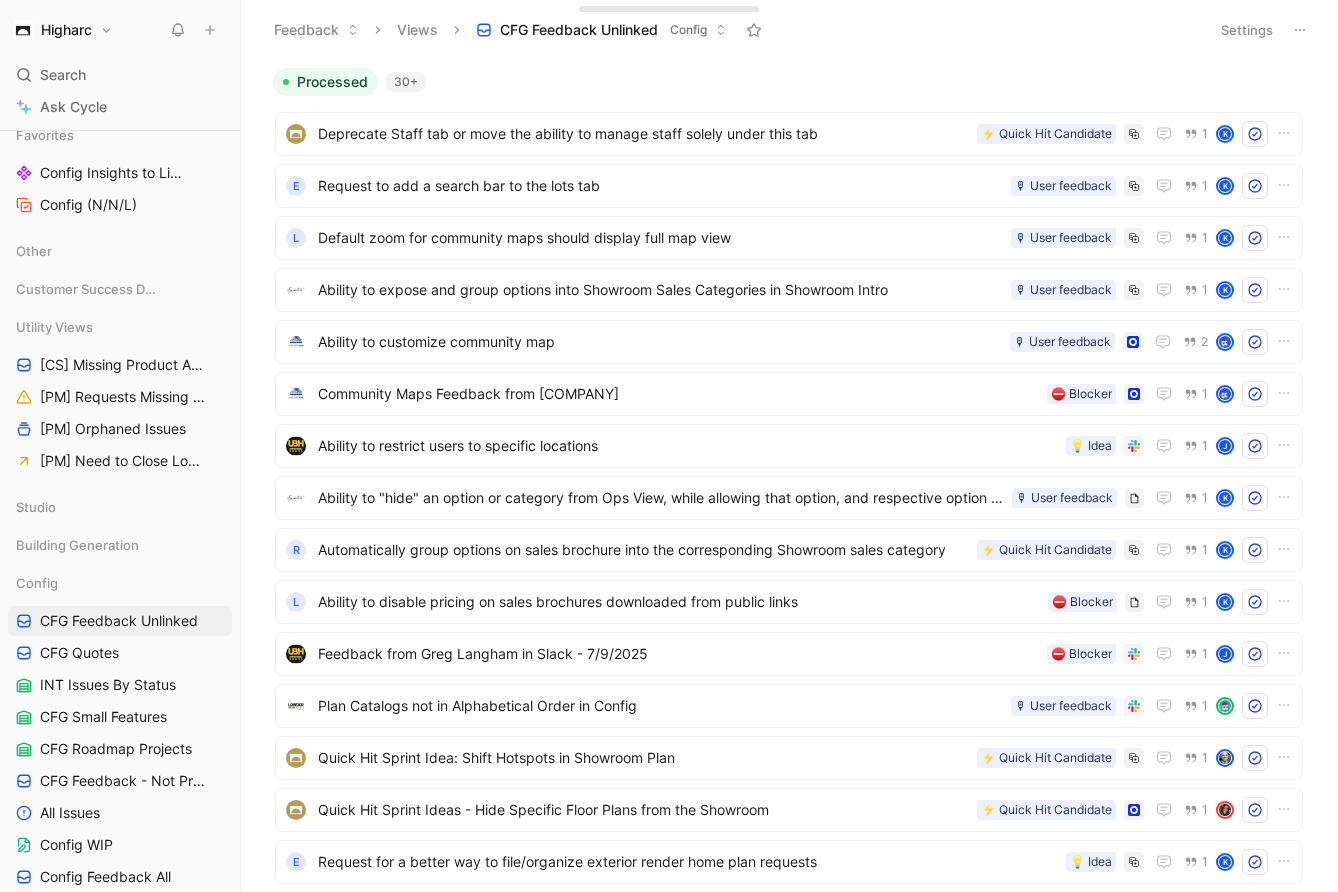 click on "Settings" at bounding box center [1247, 30] 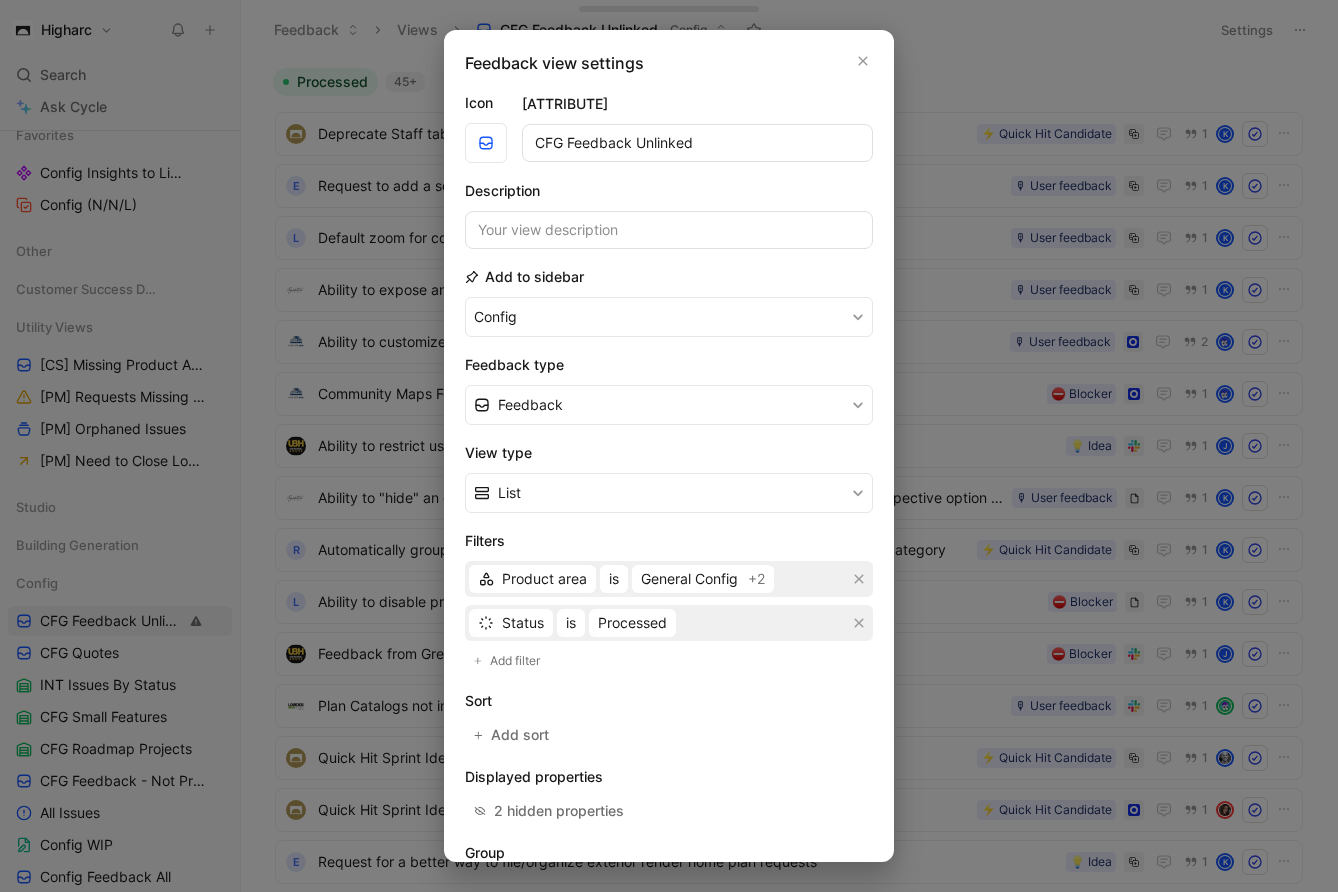click on "CFG Feedback Unlinked" at bounding box center [697, 143] 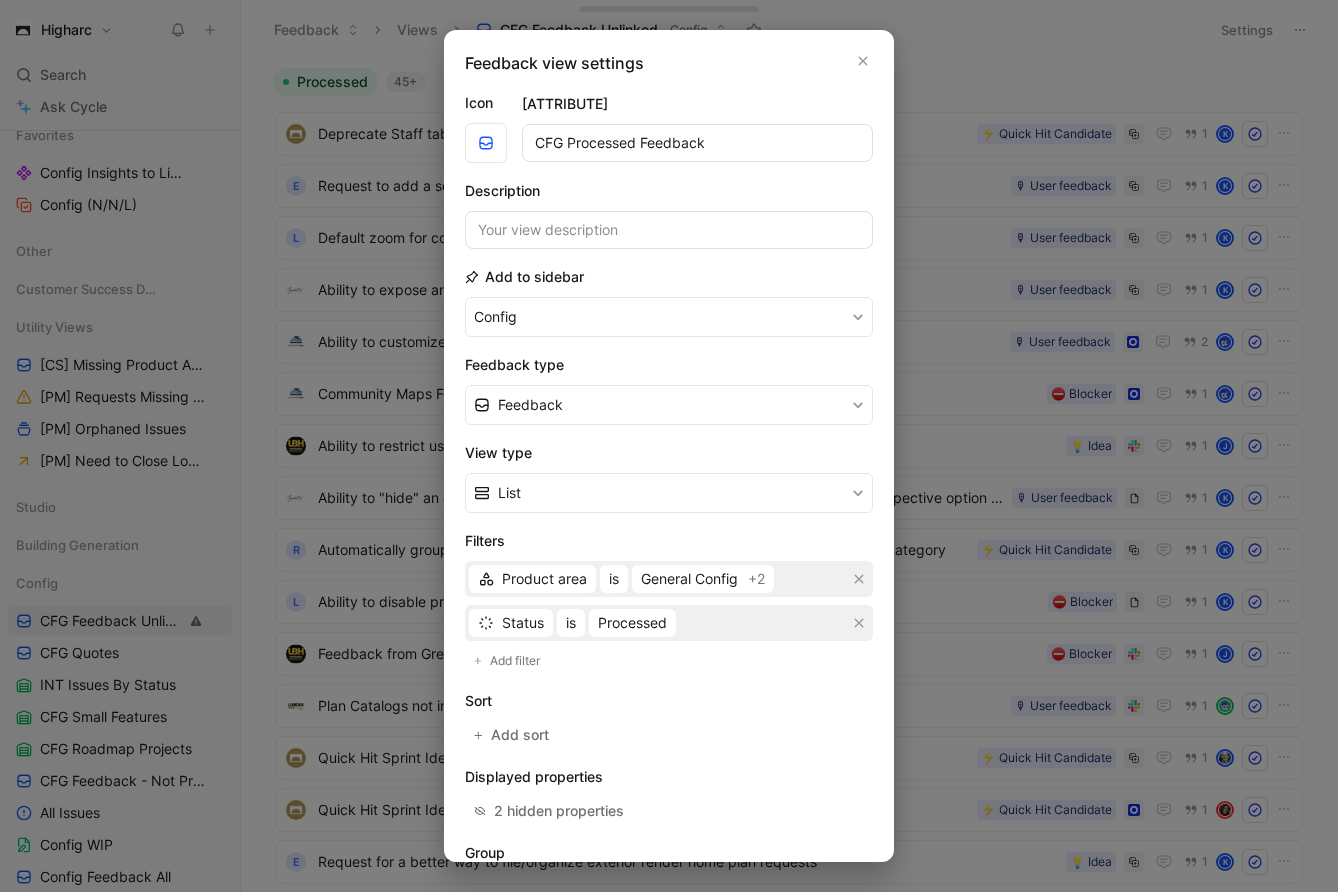 type on "CFG Processed Feedback" 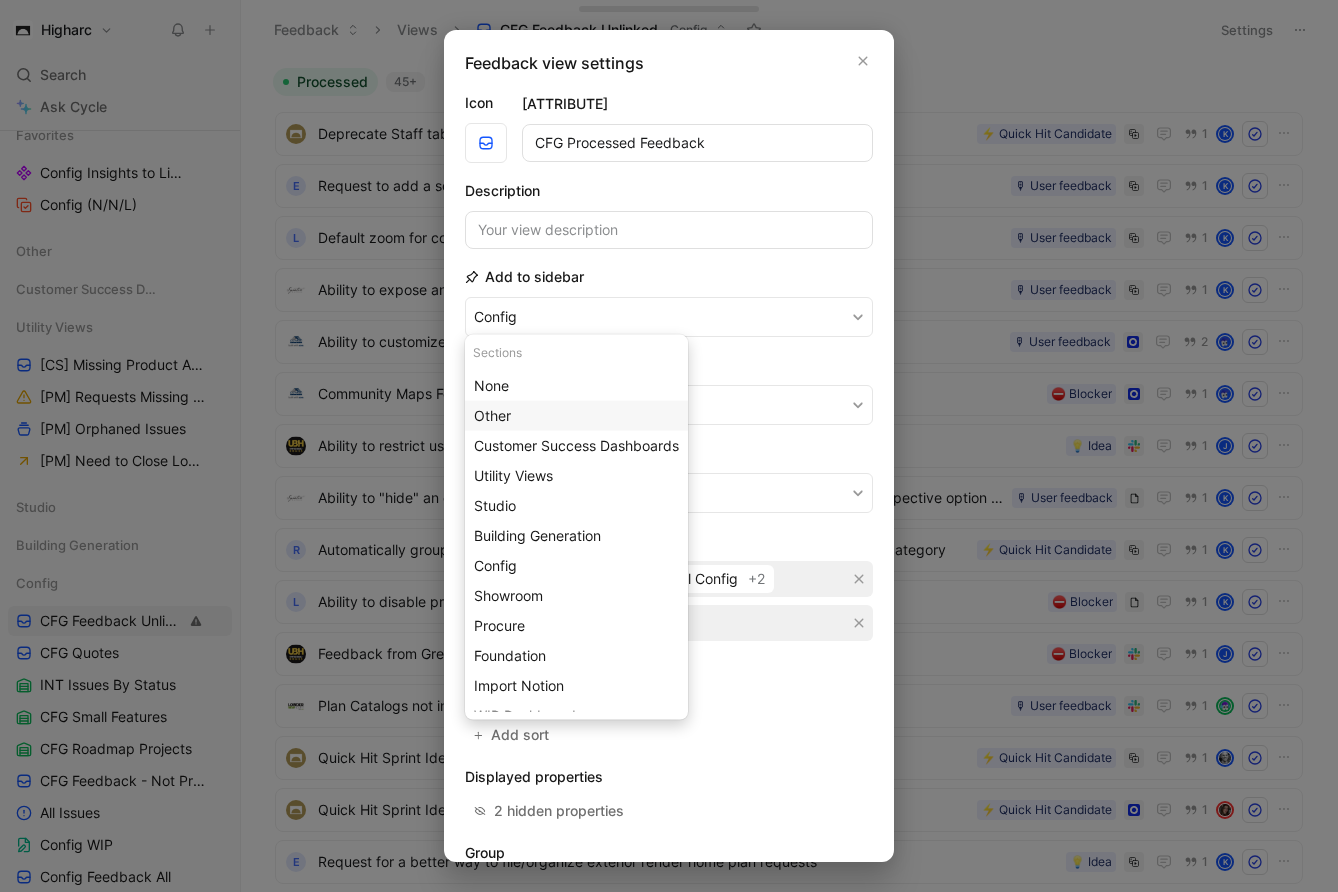 scroll, scrollTop: 156, scrollLeft: 0, axis: vertical 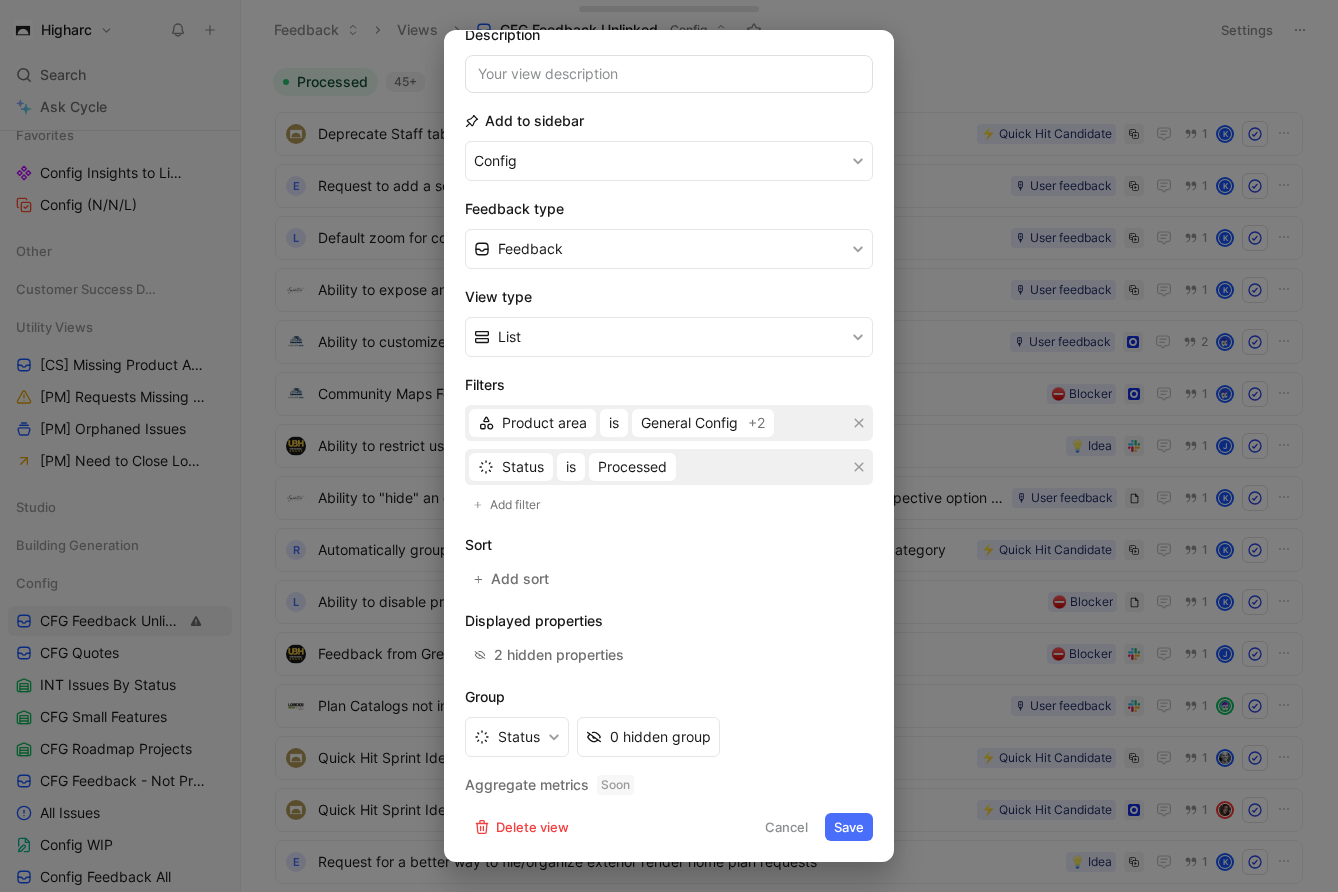 click on "Save" at bounding box center [849, 827] 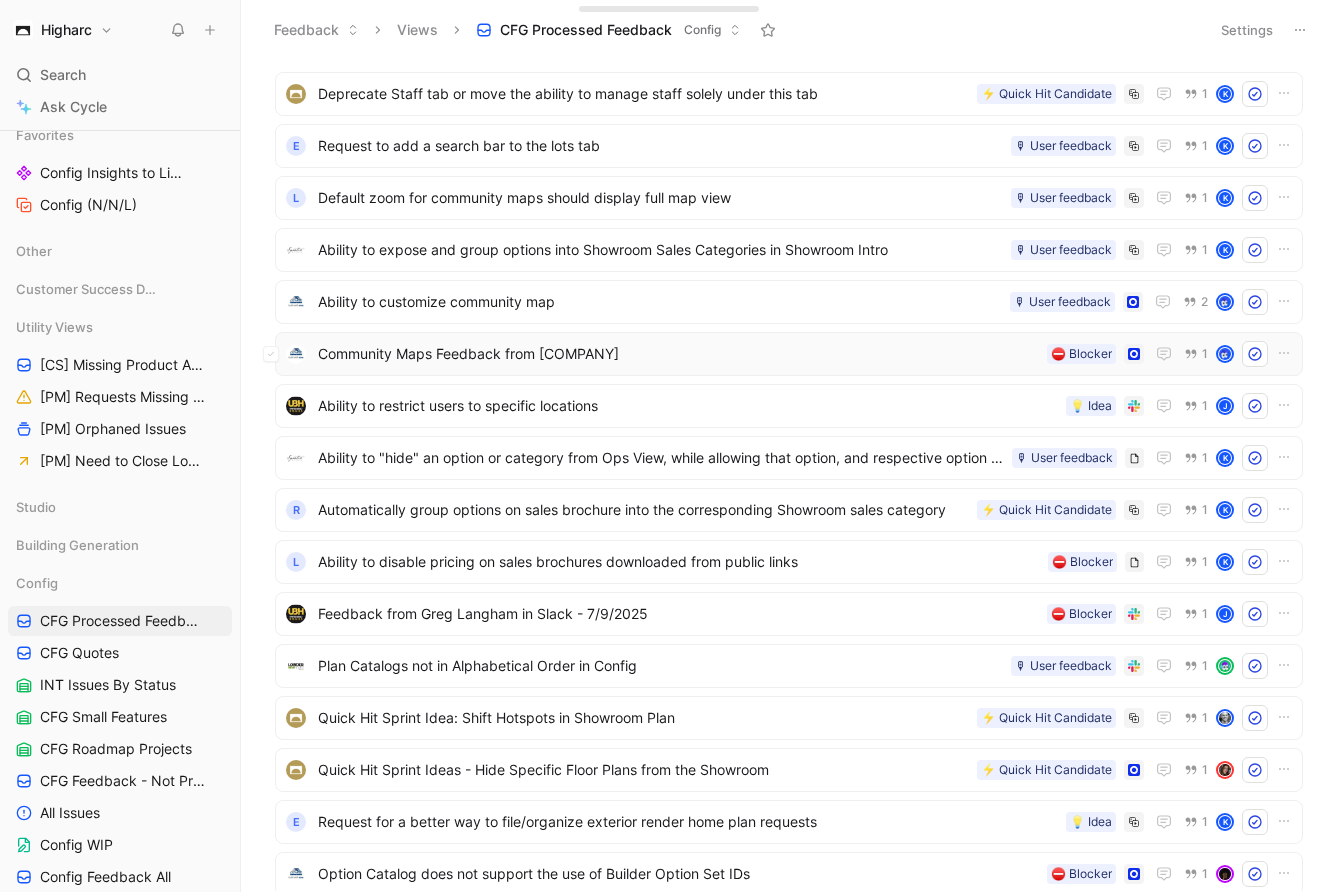 scroll, scrollTop: 56, scrollLeft: 0, axis: vertical 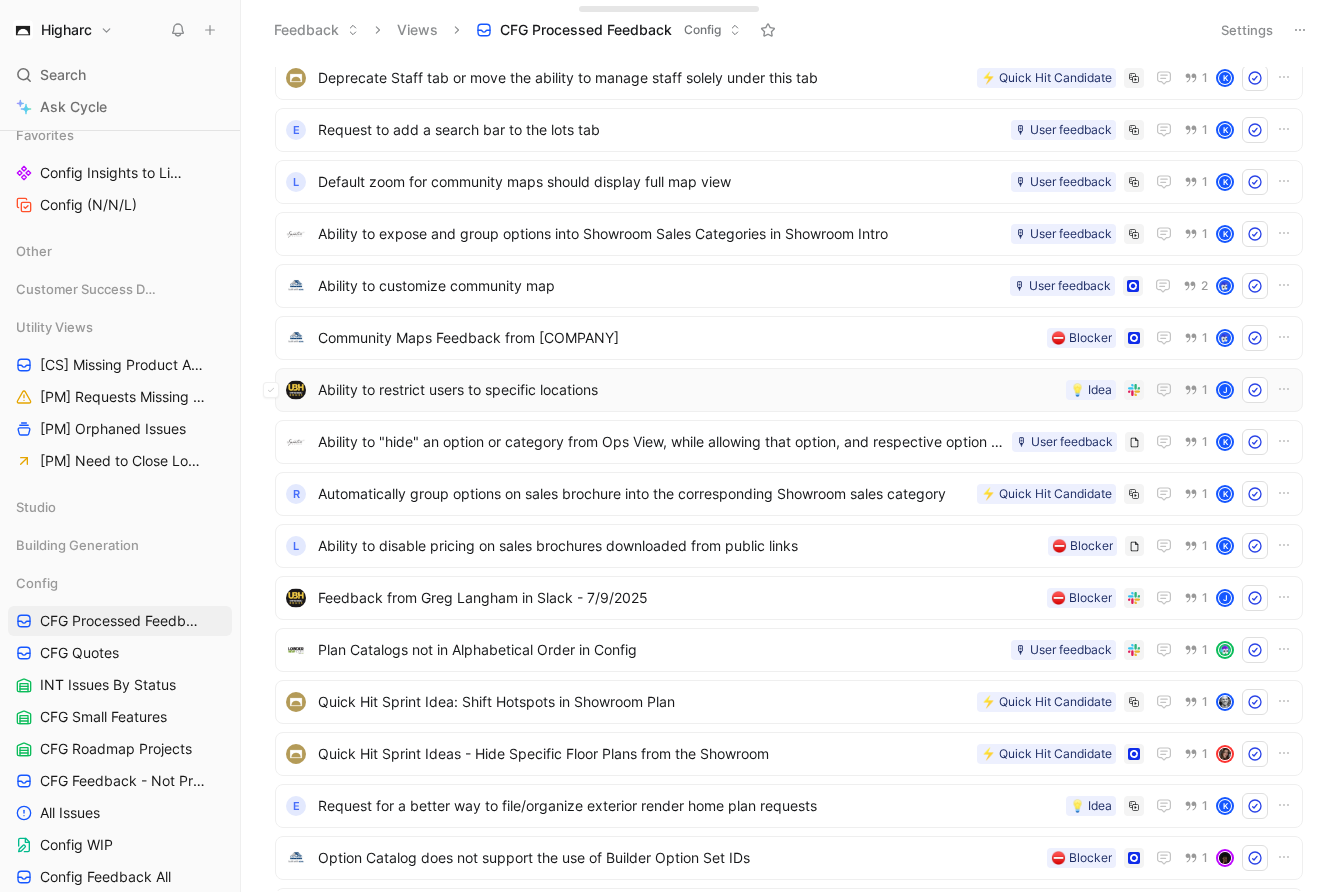 click on "Ability to restrict users to specific locations" at bounding box center (688, 390) 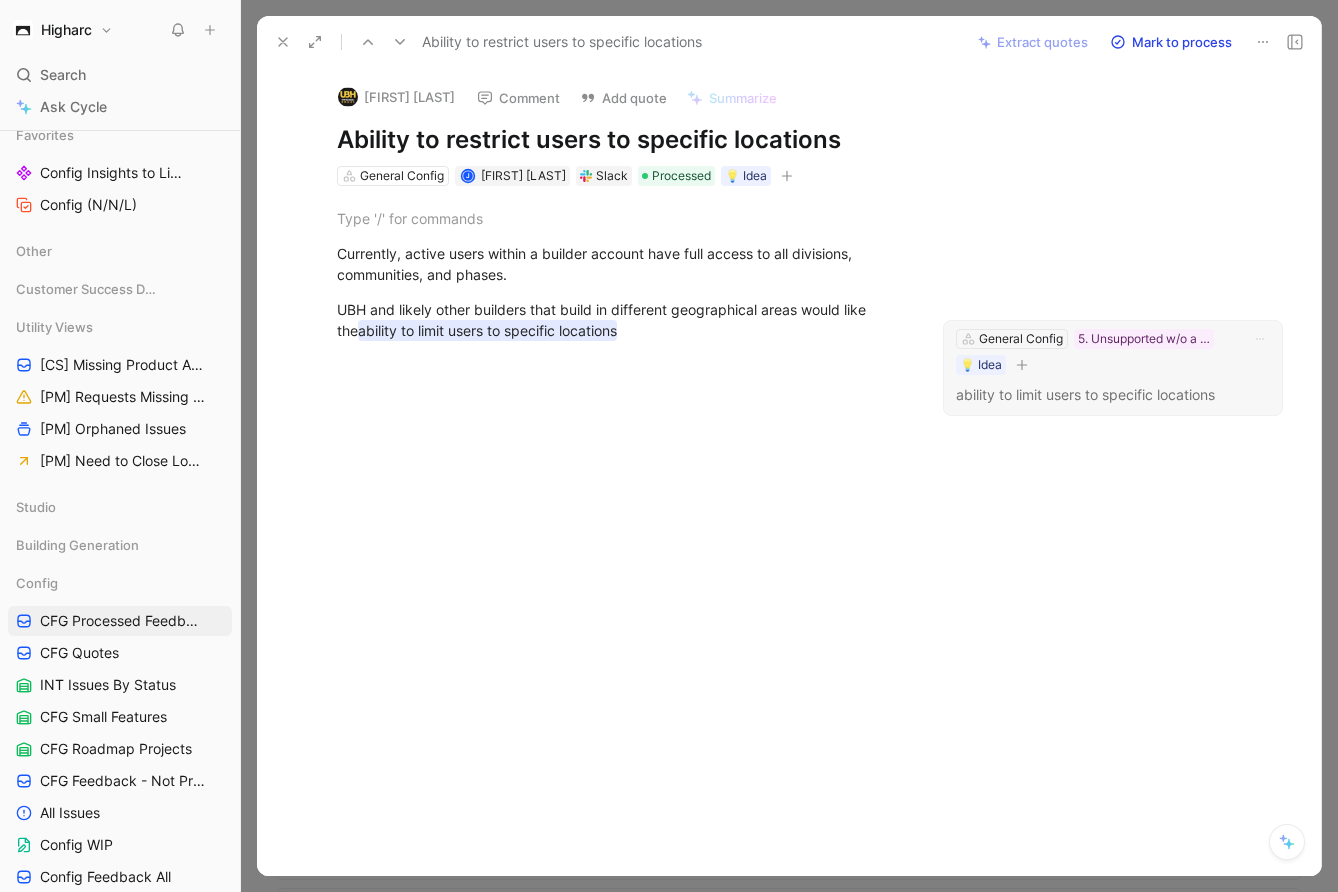 click on "ability to limit users to specific locations" at bounding box center (1113, 395) 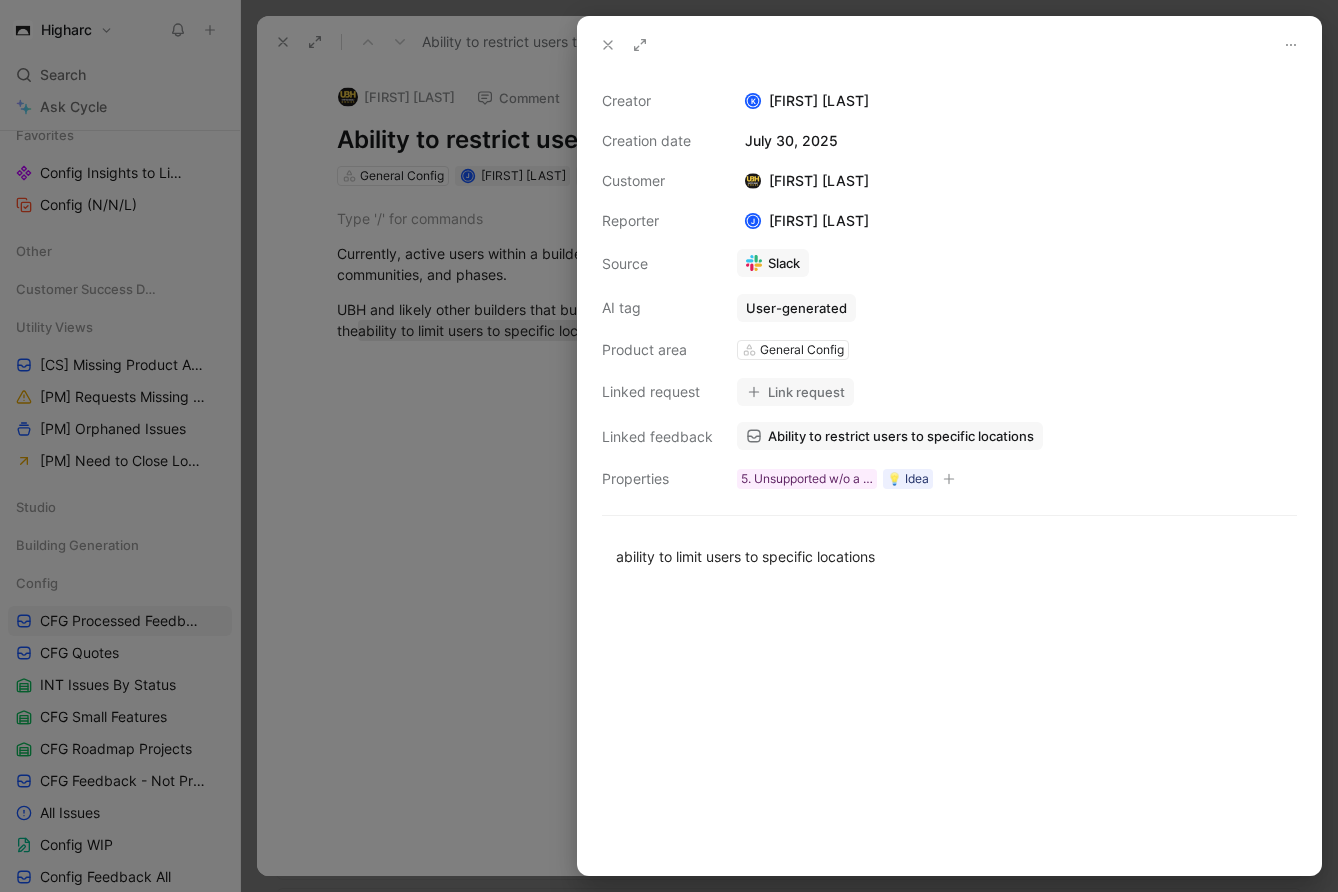 click on "Link request" at bounding box center (795, 392) 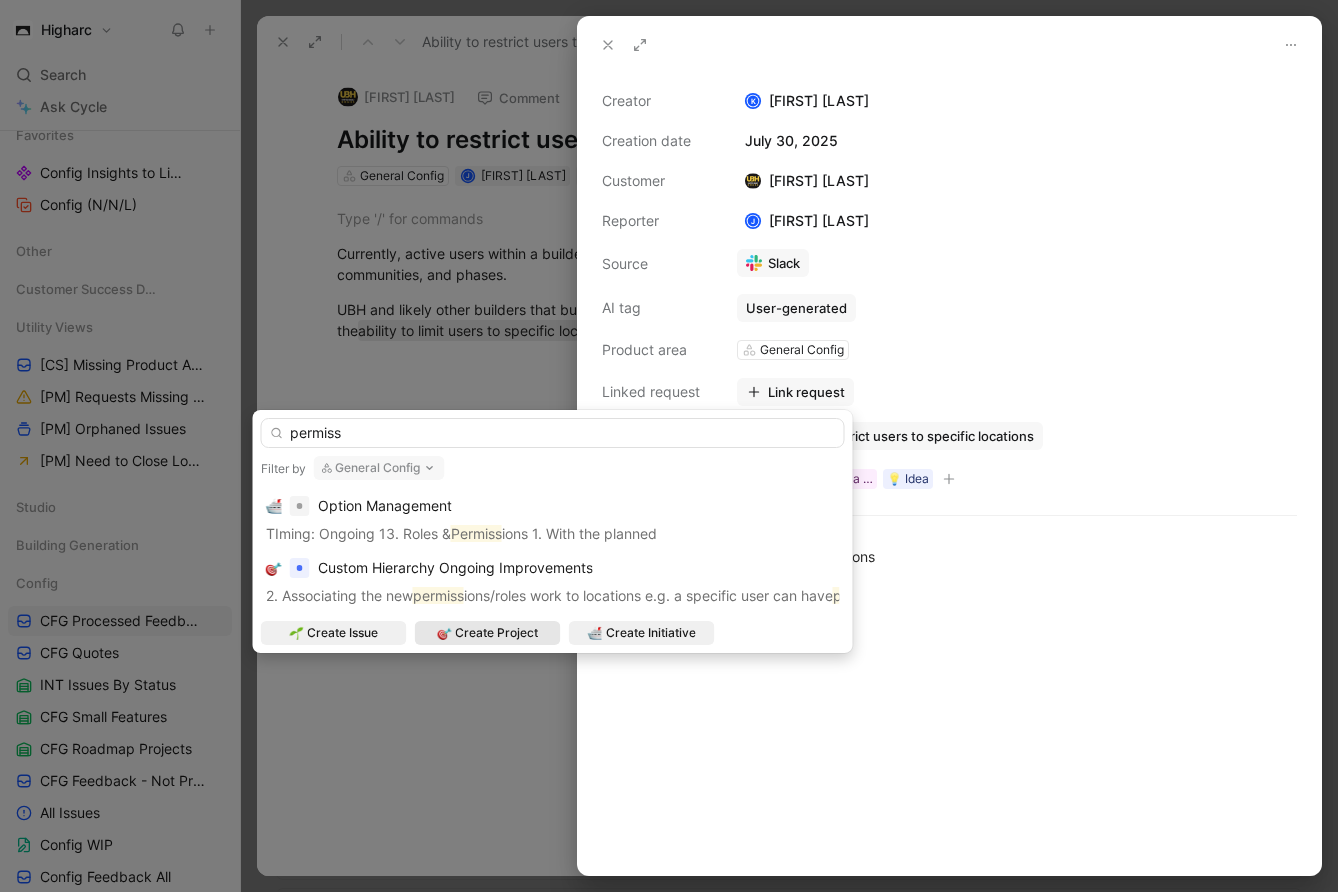 type on "permiss" 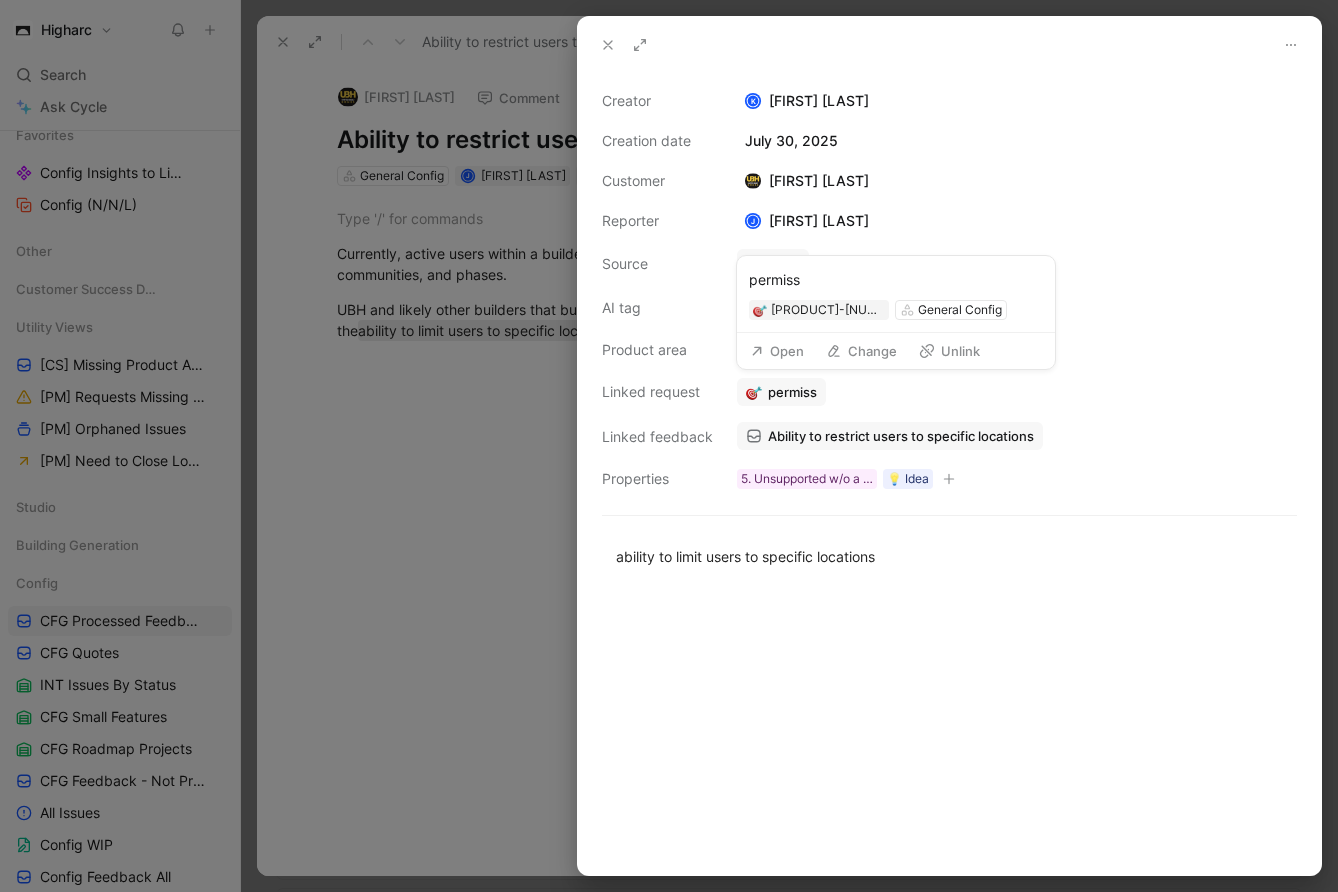 click on "Open" at bounding box center (777, 351) 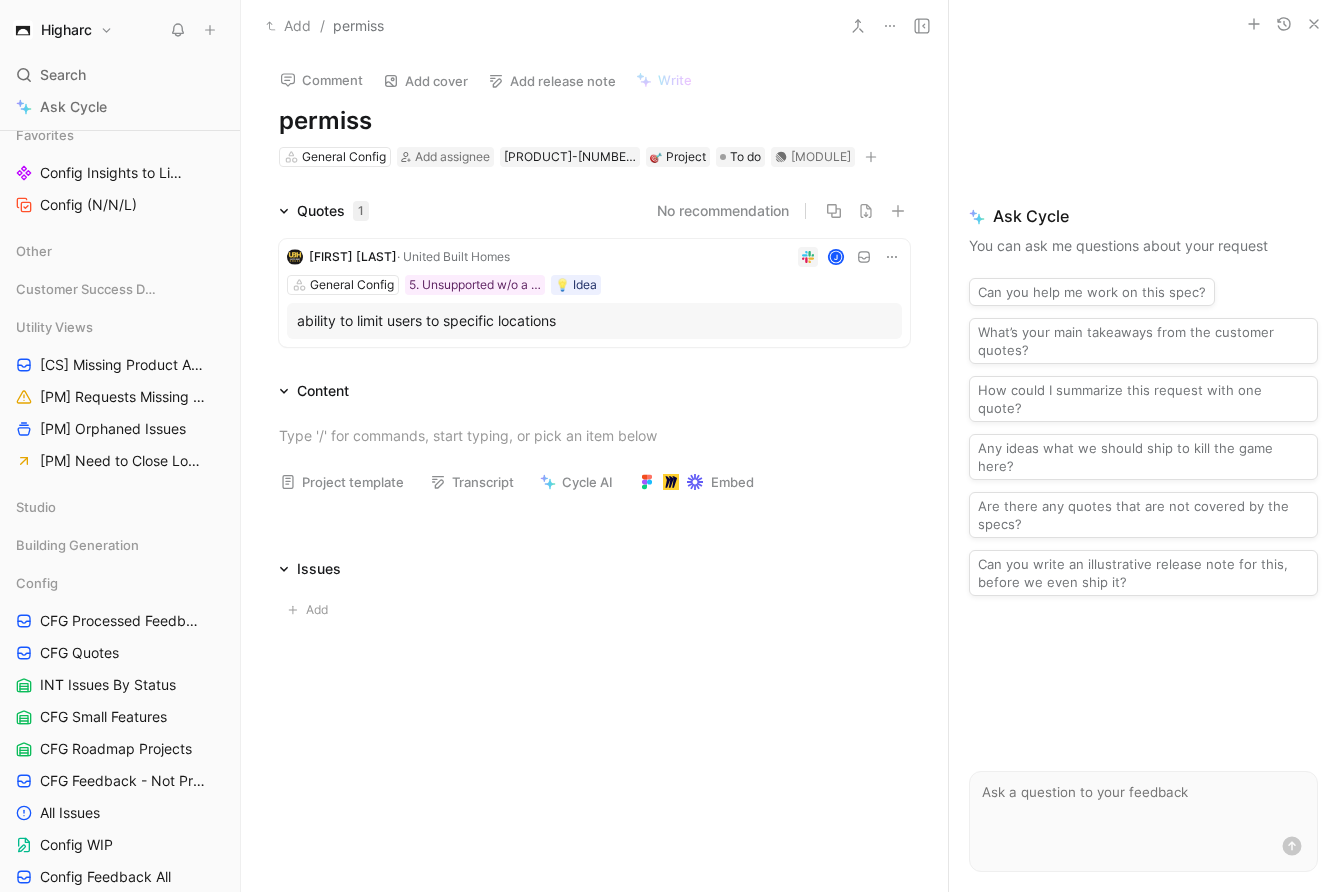 click on "permiss" at bounding box center (594, 121) 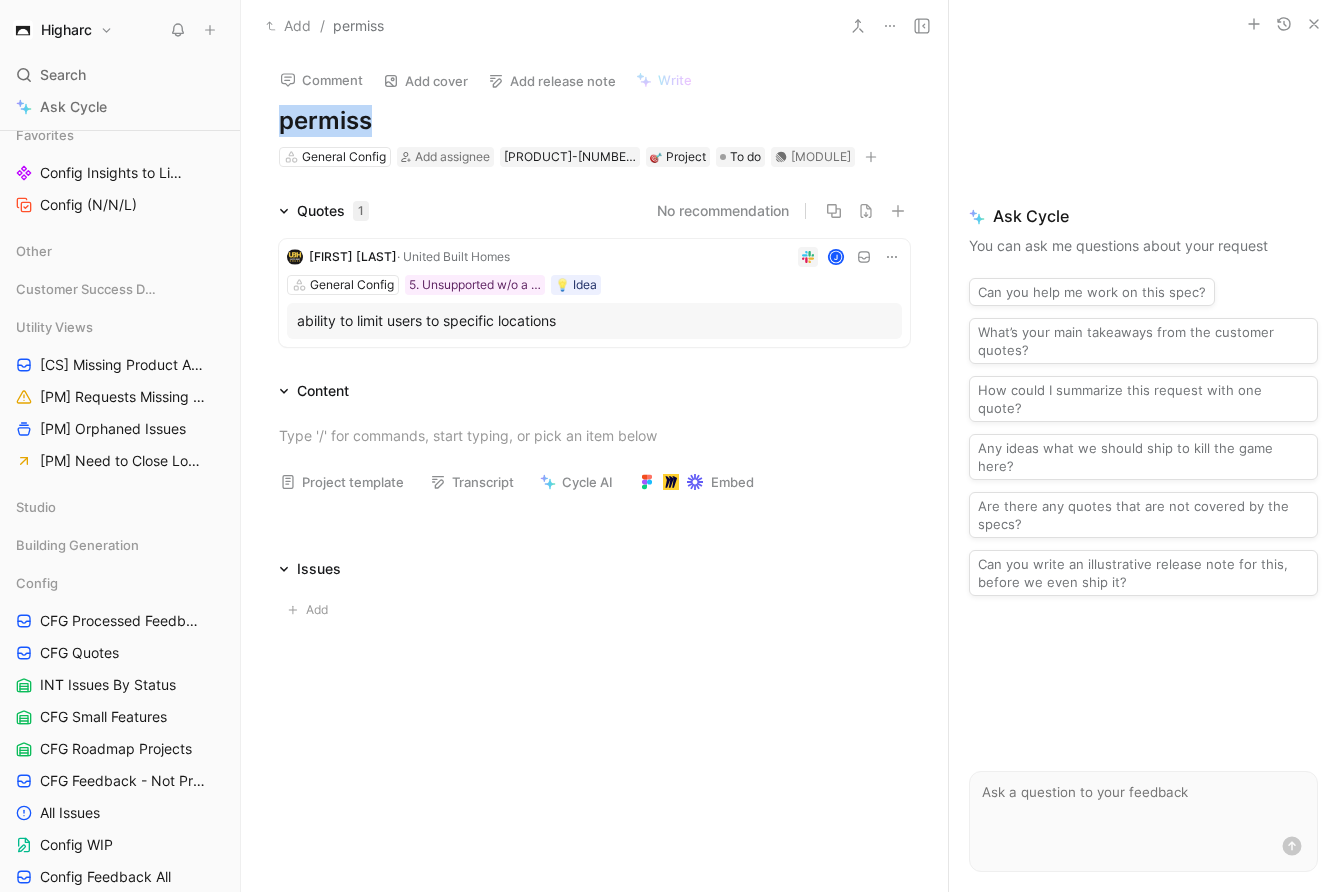 click on "permiss" at bounding box center (594, 121) 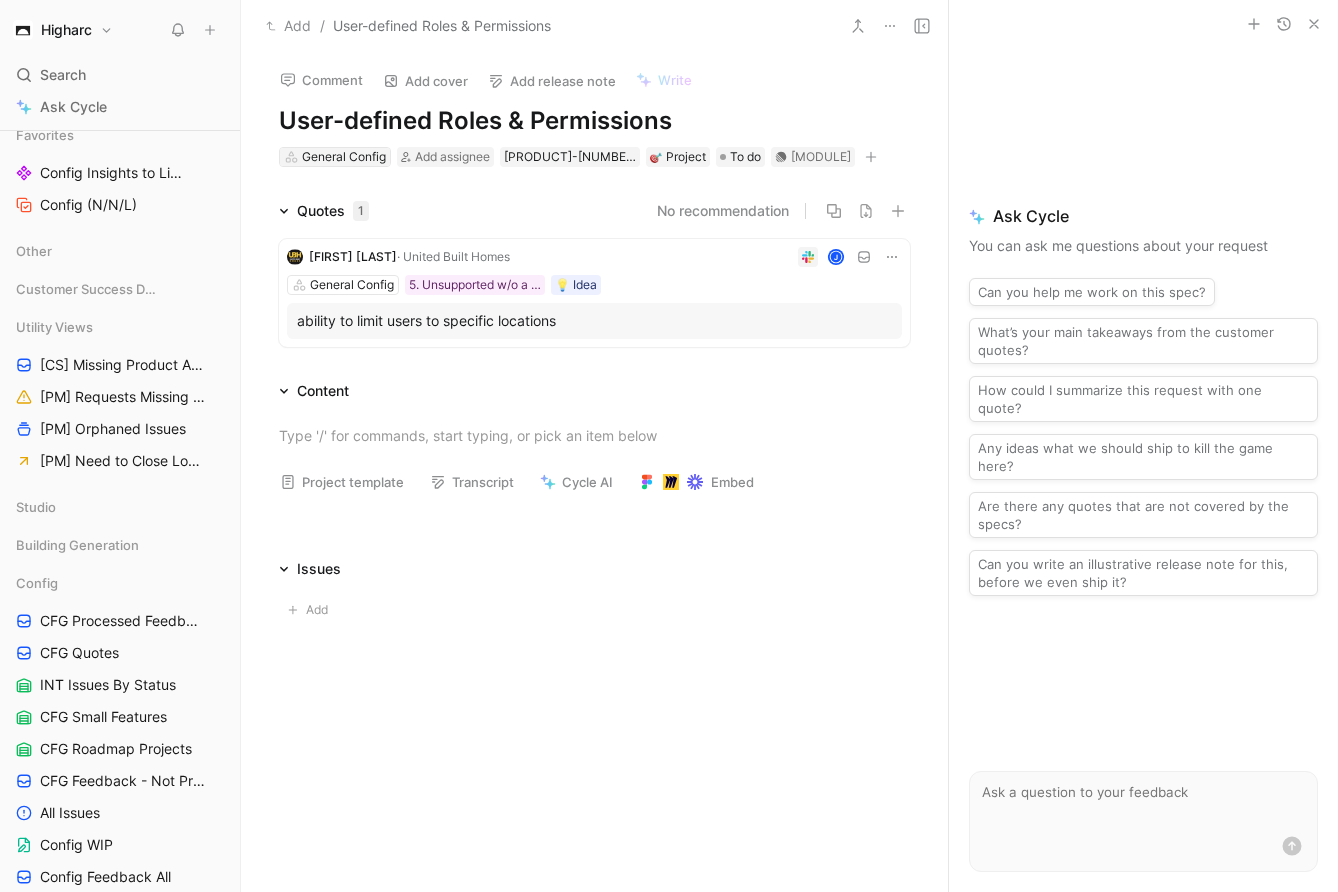click on "General Config" at bounding box center [344, 157] 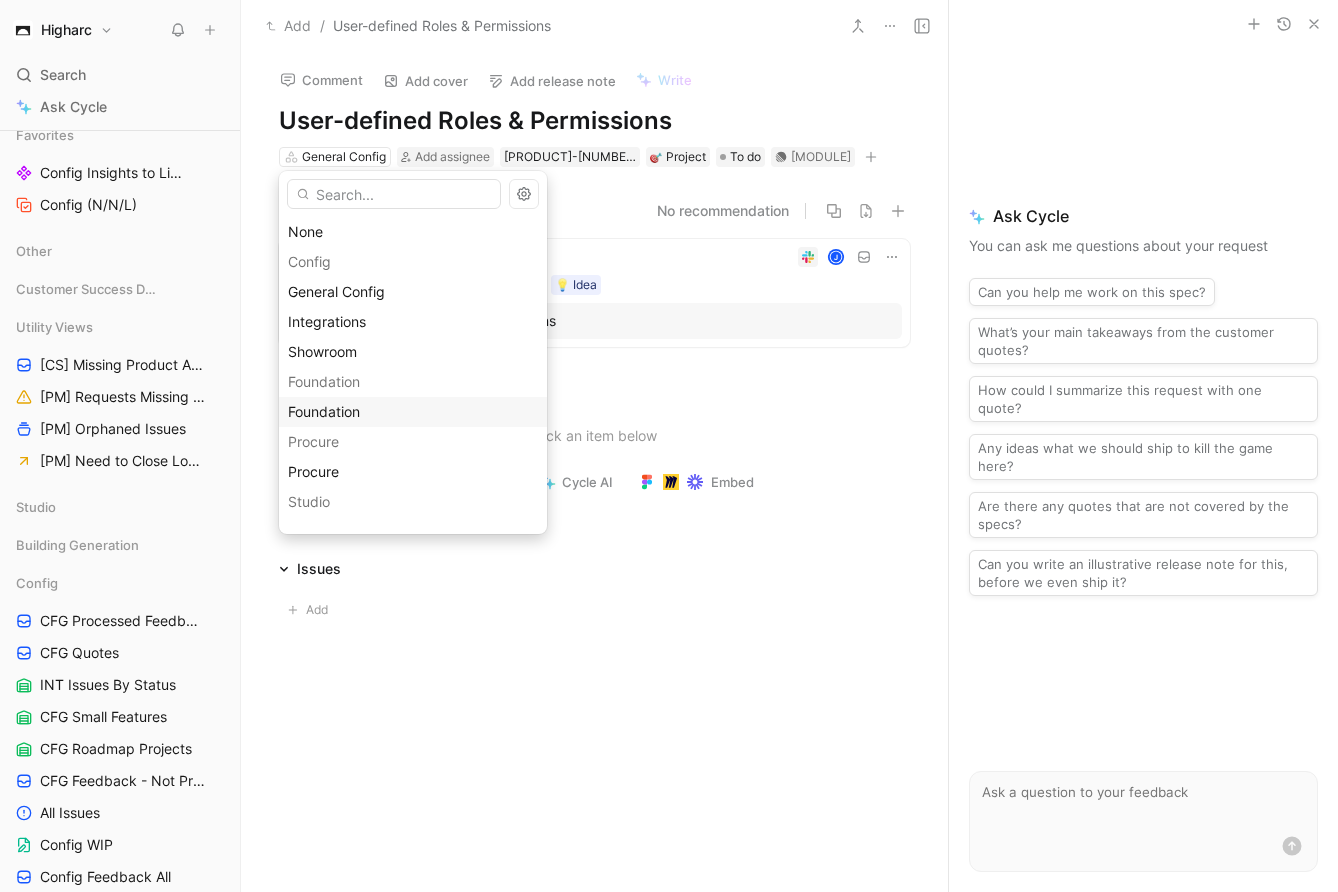 click on "Foundation" at bounding box center [413, 412] 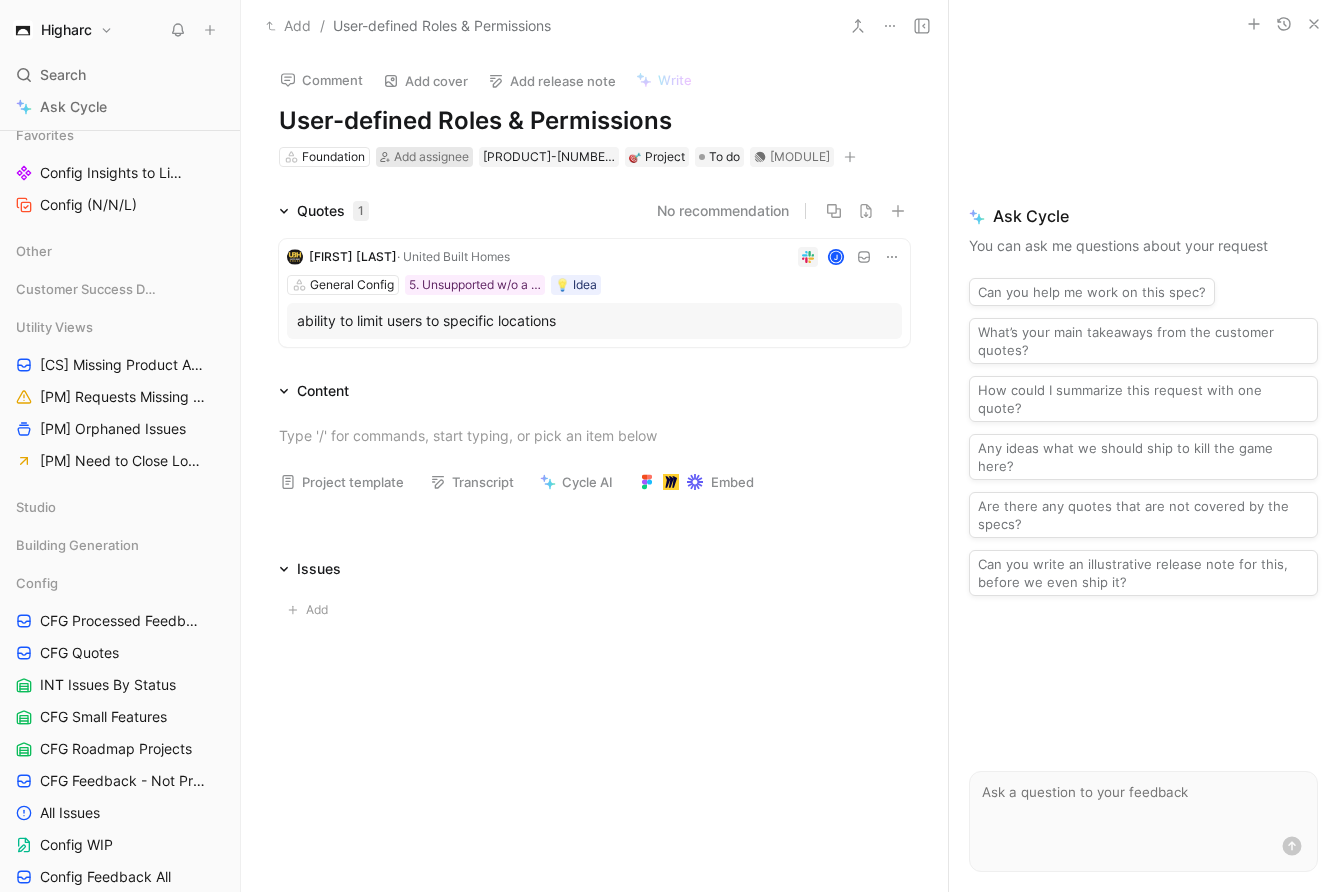 click on "Add assignee" at bounding box center [431, 156] 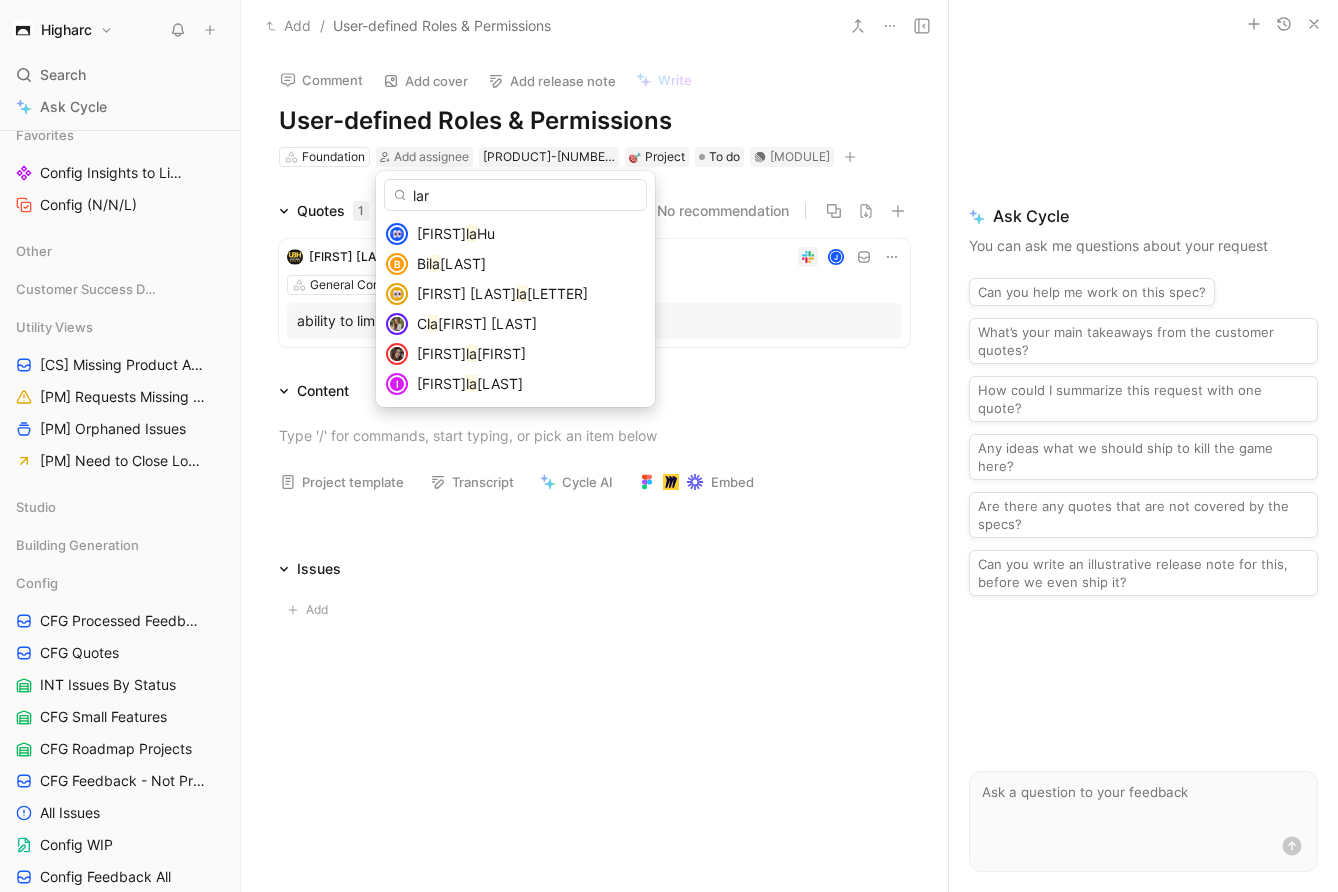 type on "[FIRST]" 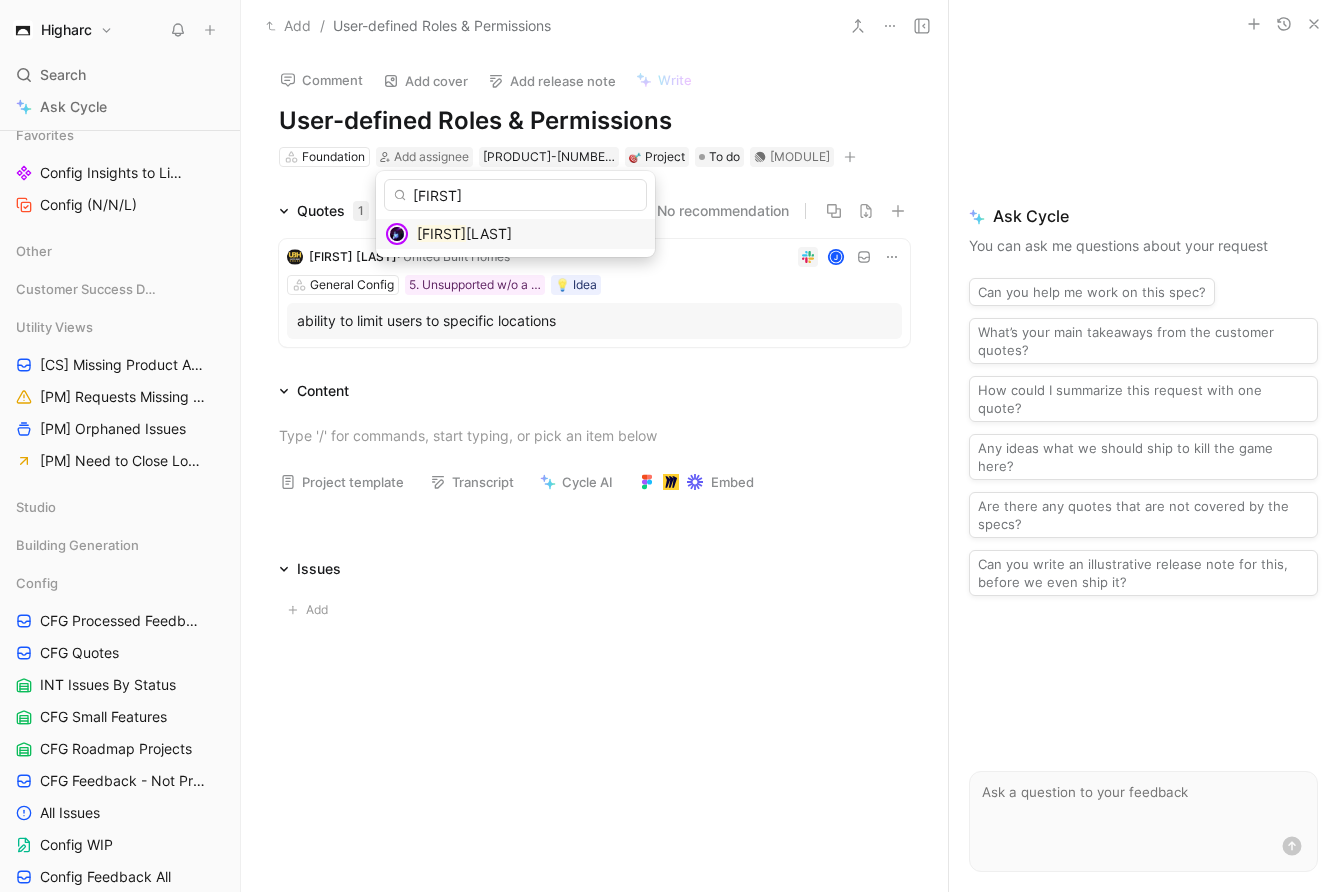 click on "[LAST]" at bounding box center [489, 233] 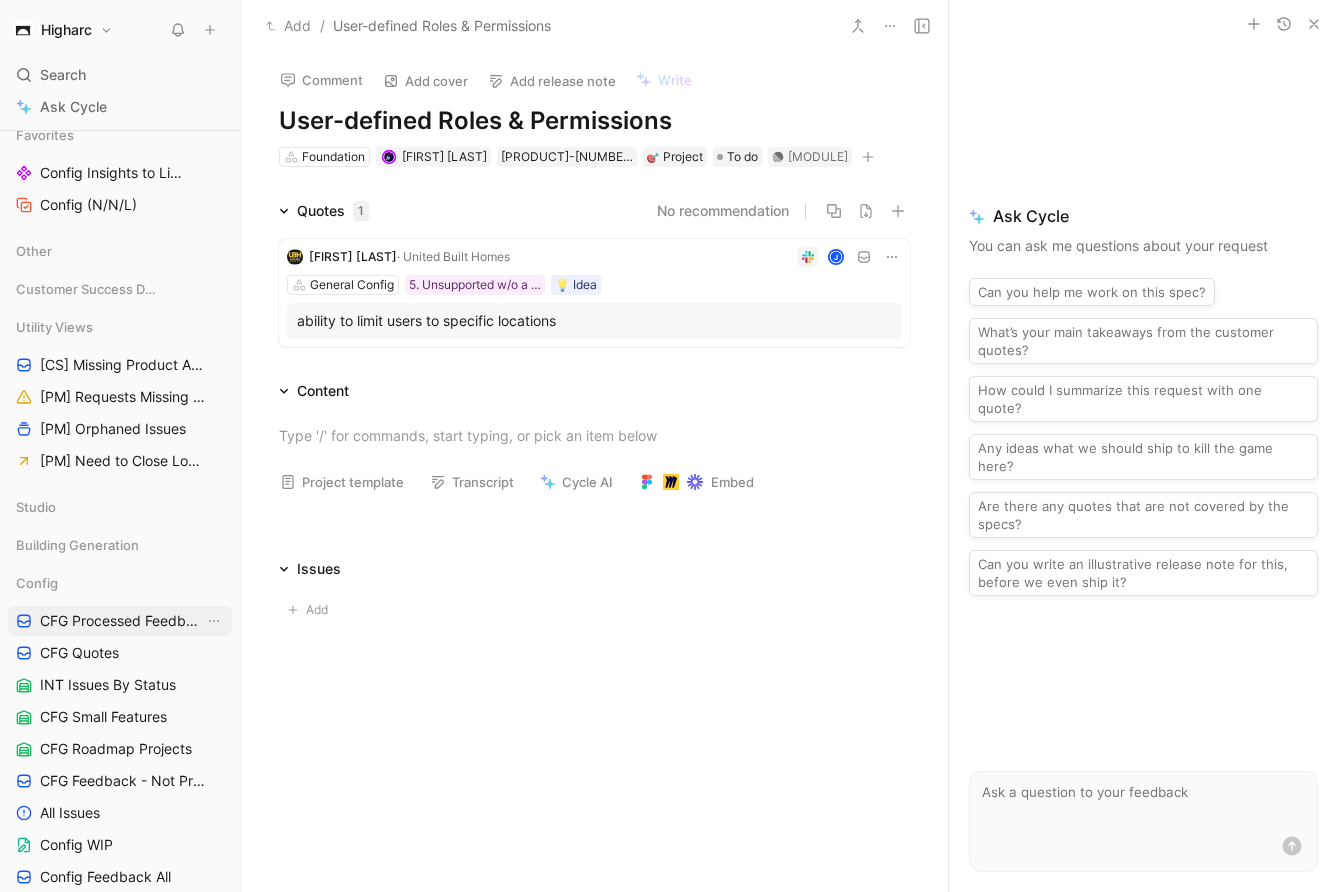 click on "CFG Processed Feedback" at bounding box center (122, 621) 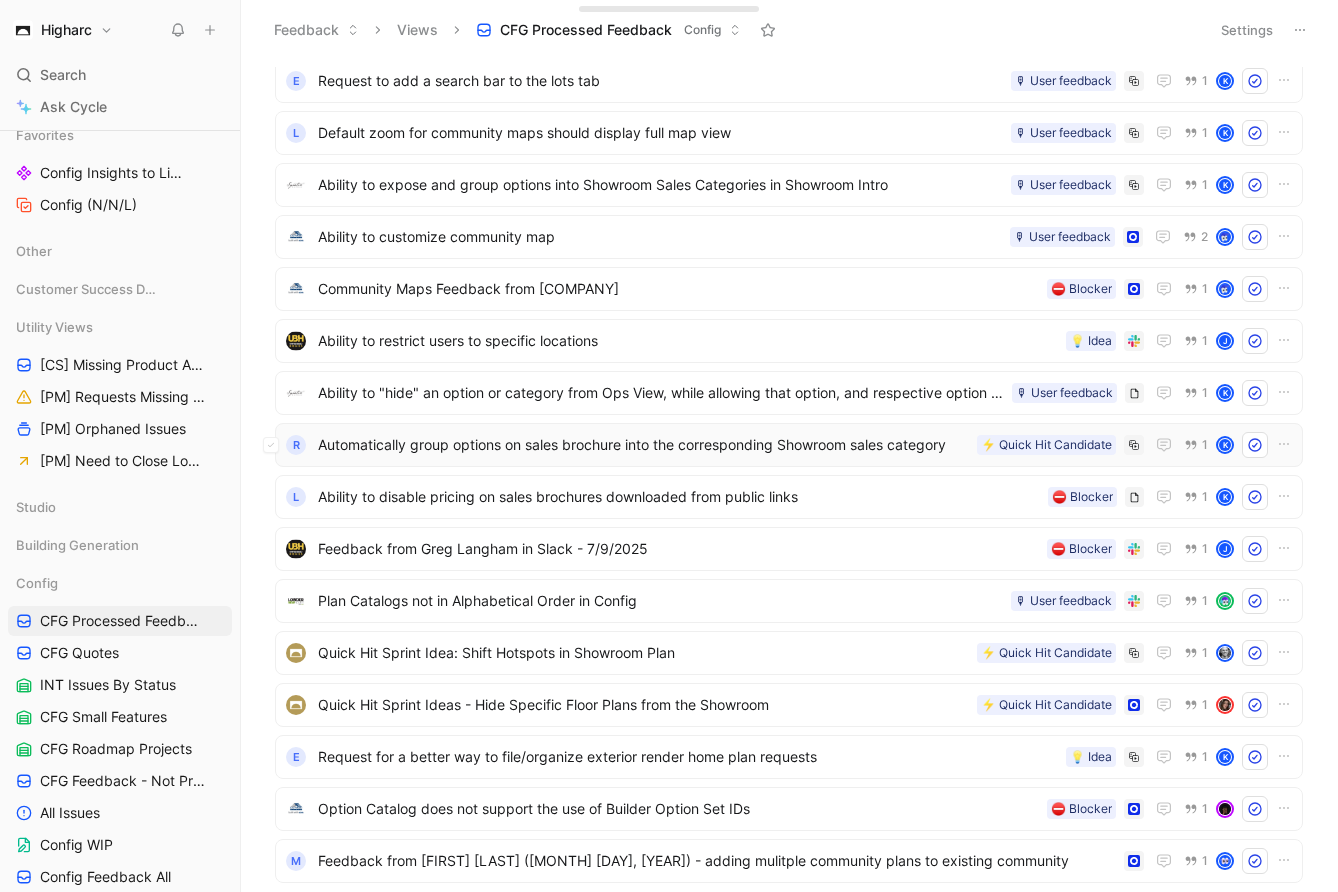 scroll, scrollTop: 109, scrollLeft: 0, axis: vertical 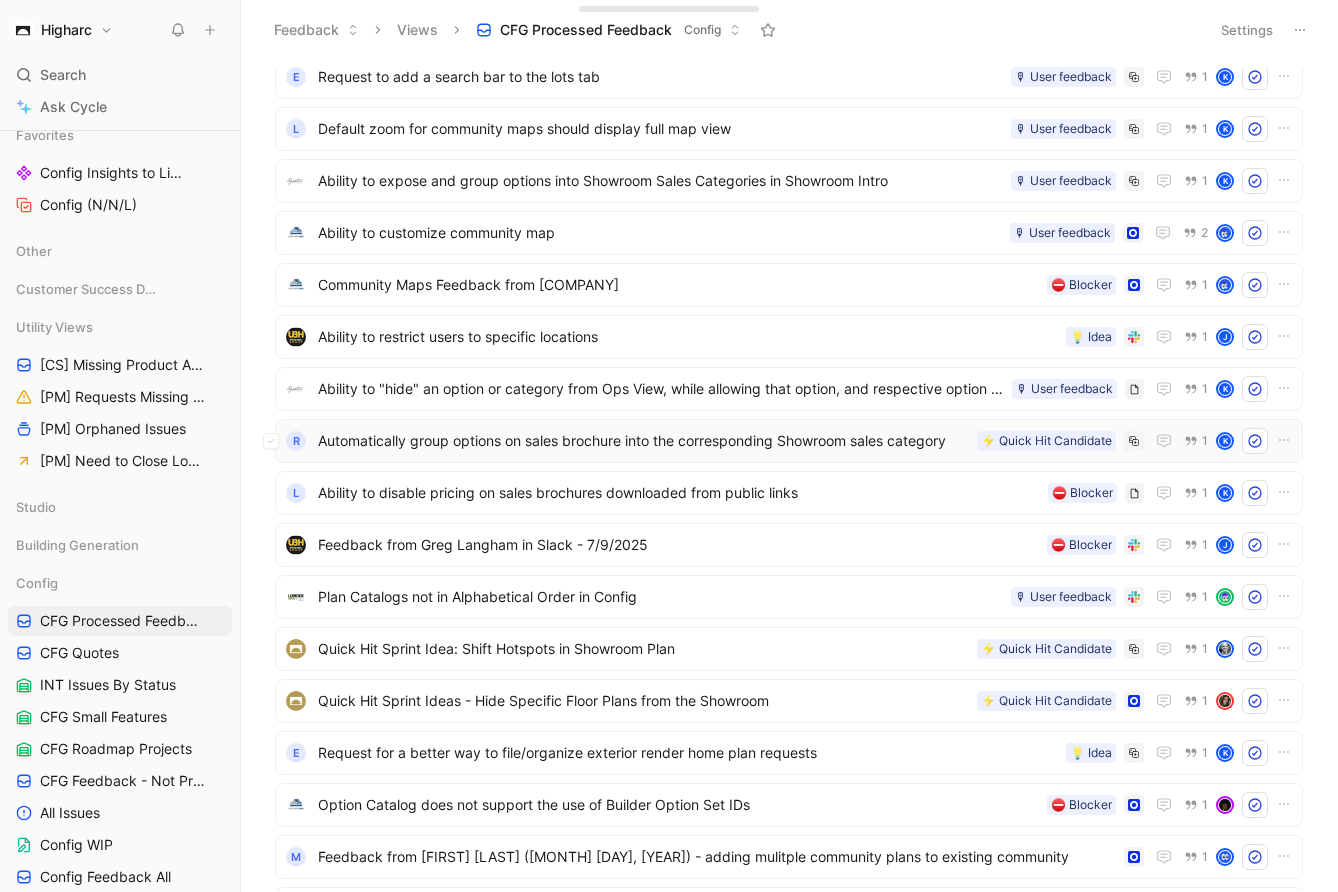 click on "R Automatically group options on sales brochure into the corresponding Showroom sales category  ⚡️ Quick Hit Candidate 1 K" at bounding box center (789, 441) 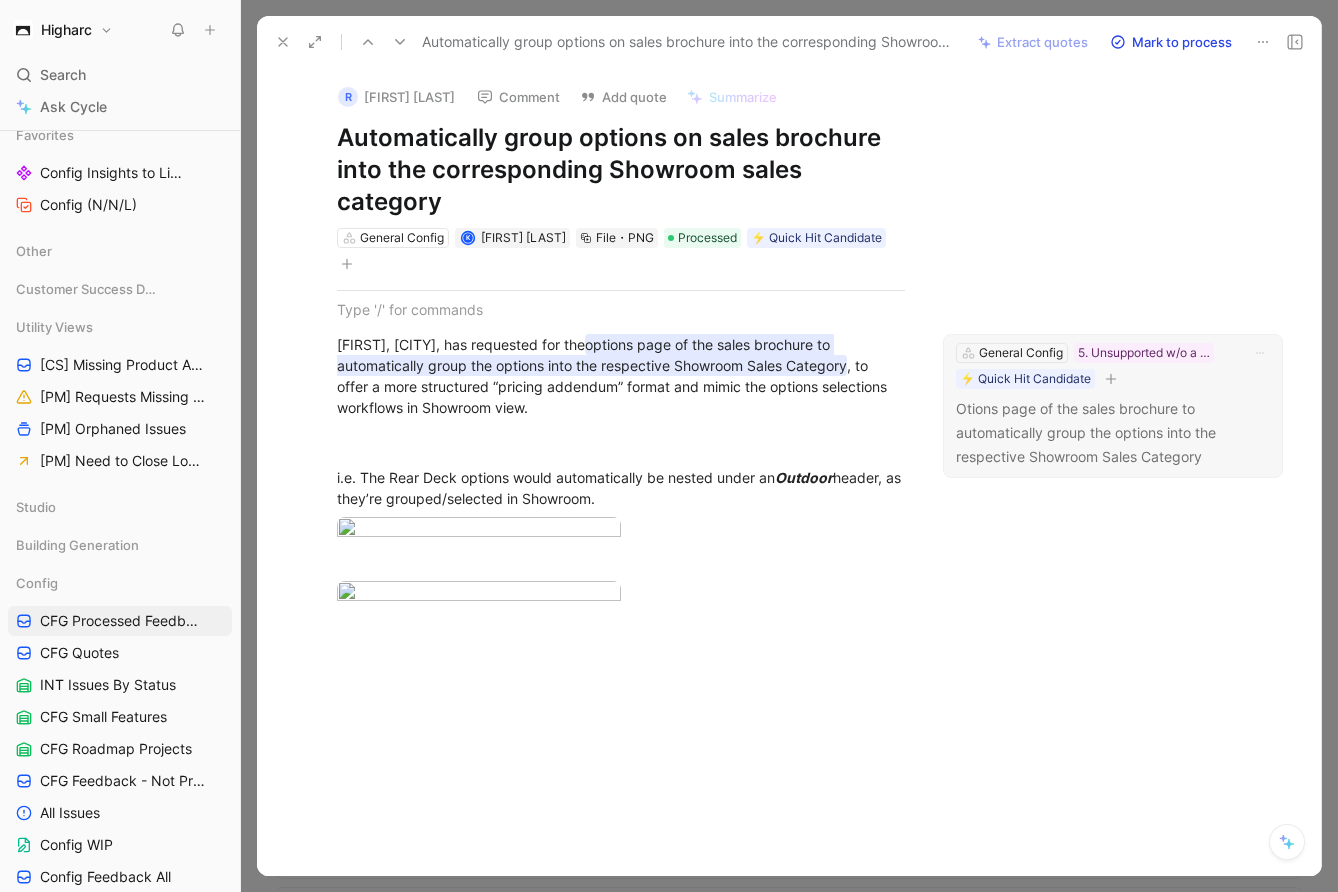 click on "Otions page of the sales brochure to automatically group the options into the respective Showroom Sales Category" at bounding box center (1113, 433) 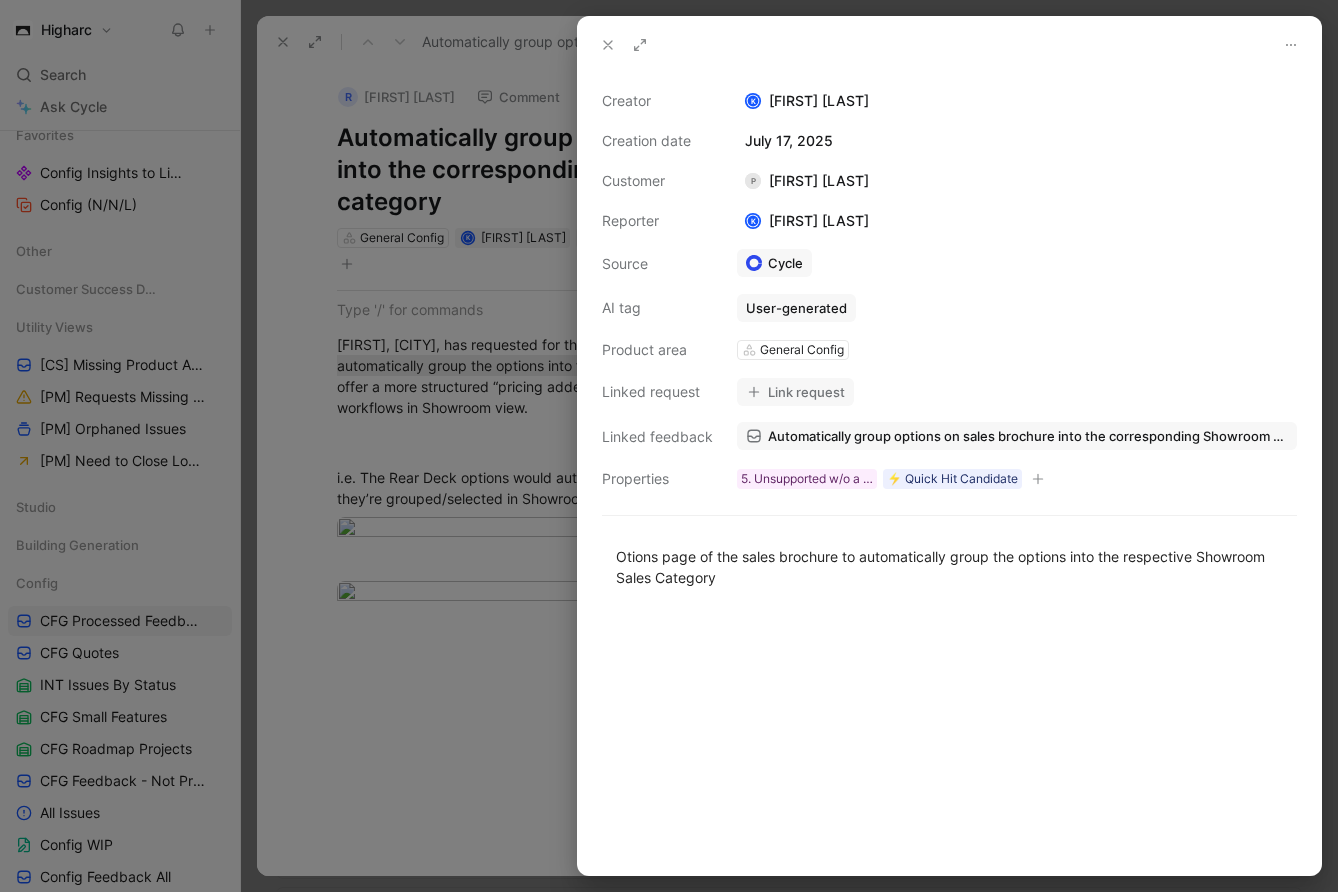 click on "Link request" at bounding box center (795, 392) 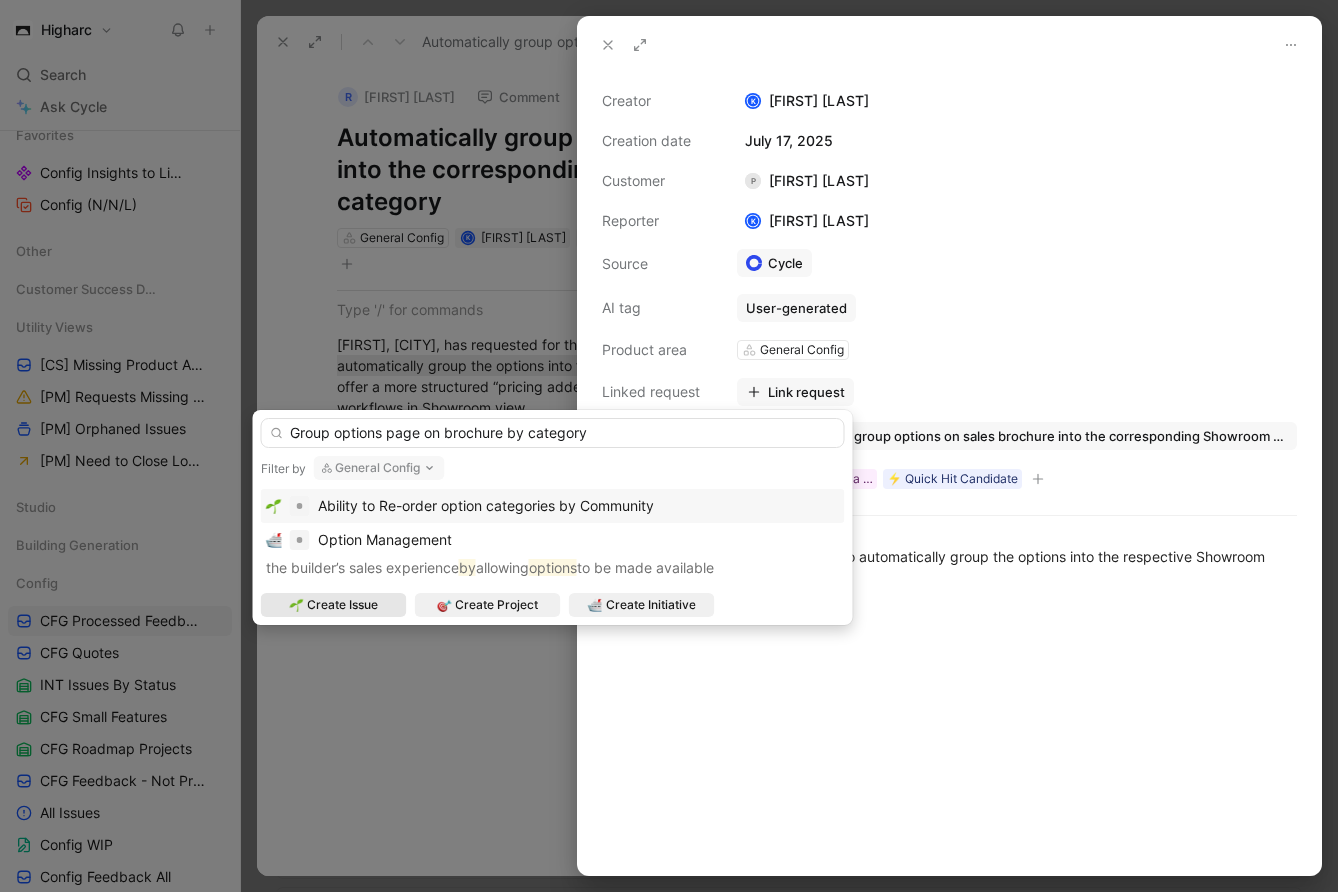 type on "Group options page on brochure by category" 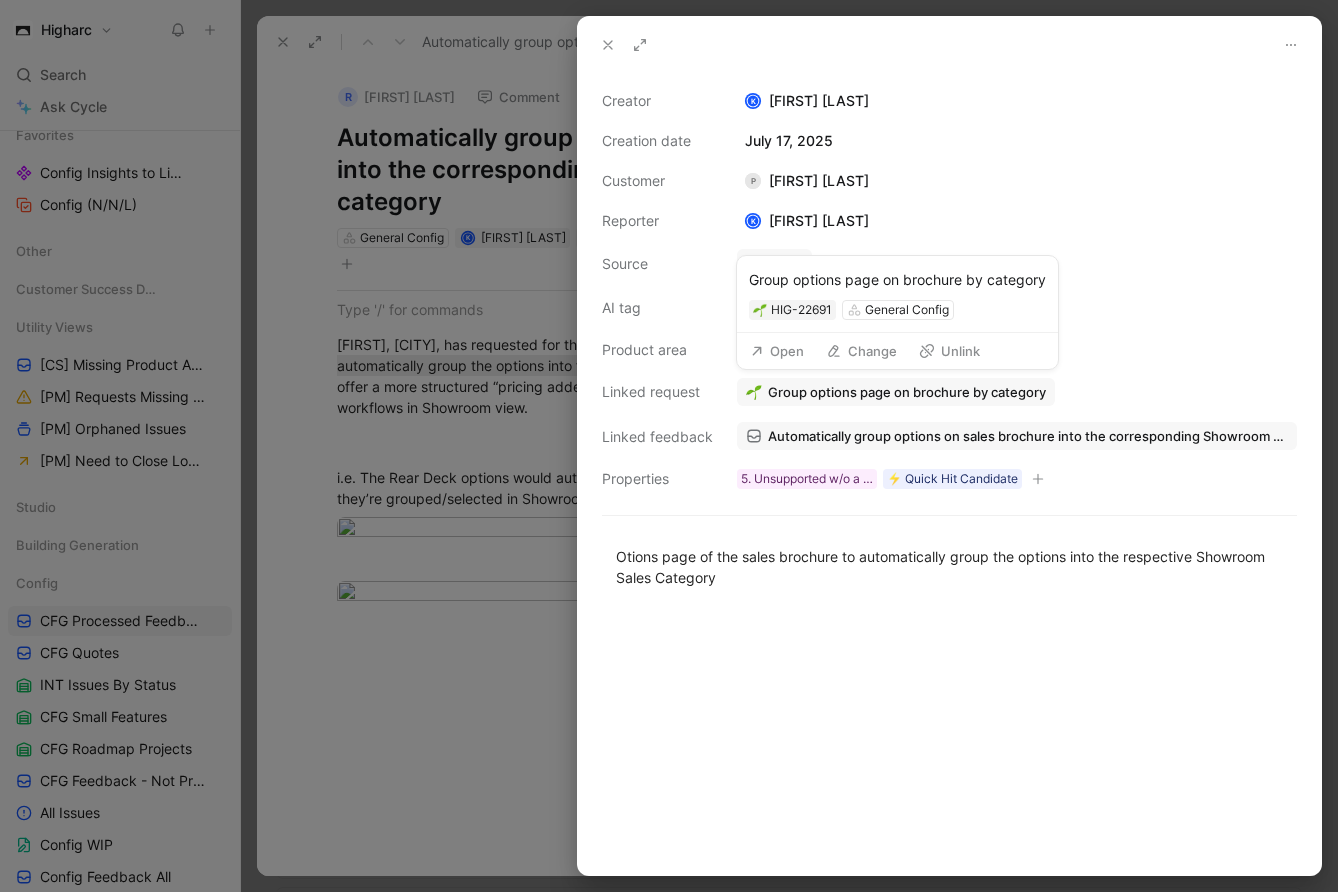 click on "Open" at bounding box center (777, 351) 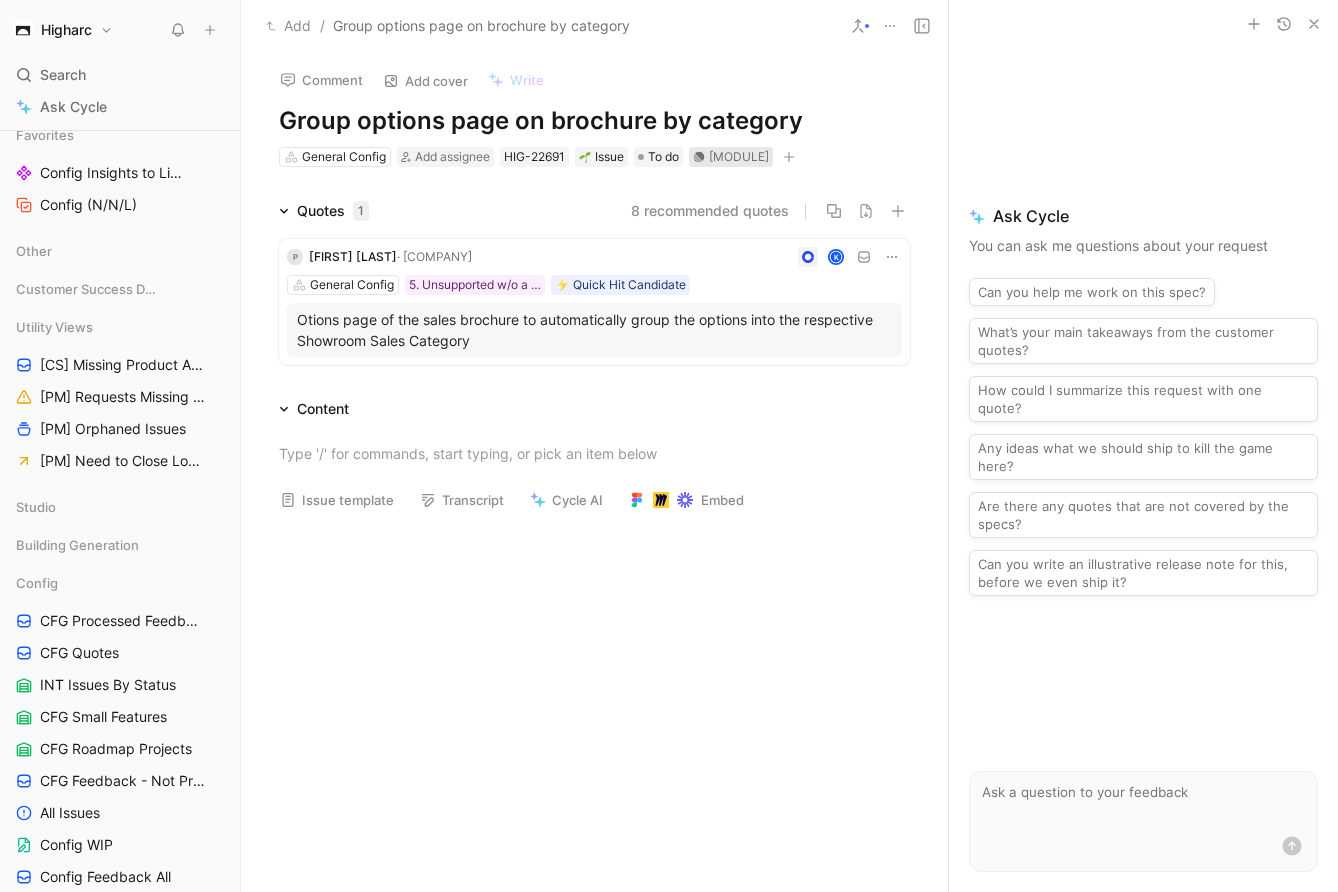 click on "[MODULE]" at bounding box center (739, 157) 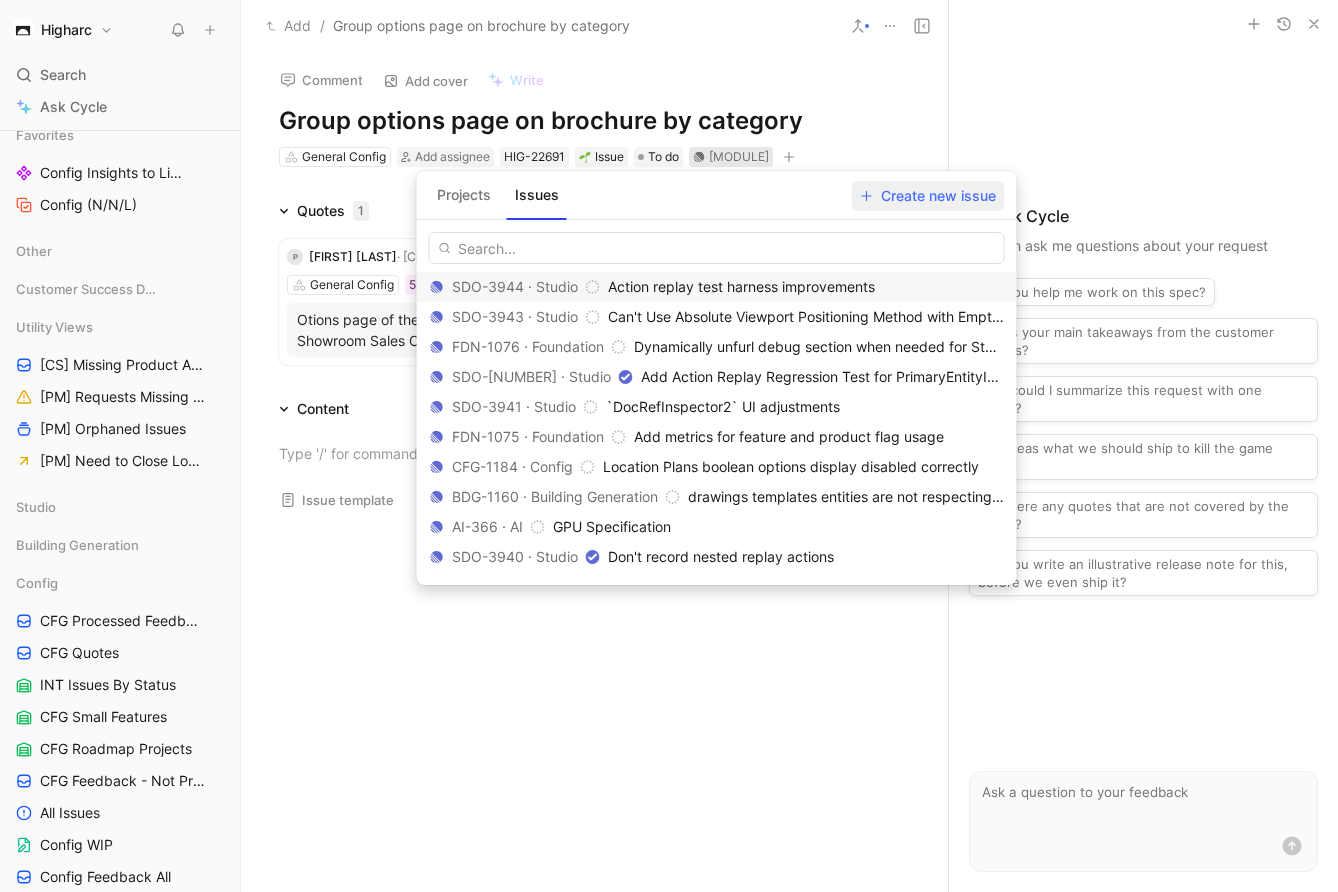 click on "Create new issue" at bounding box center (928, 196) 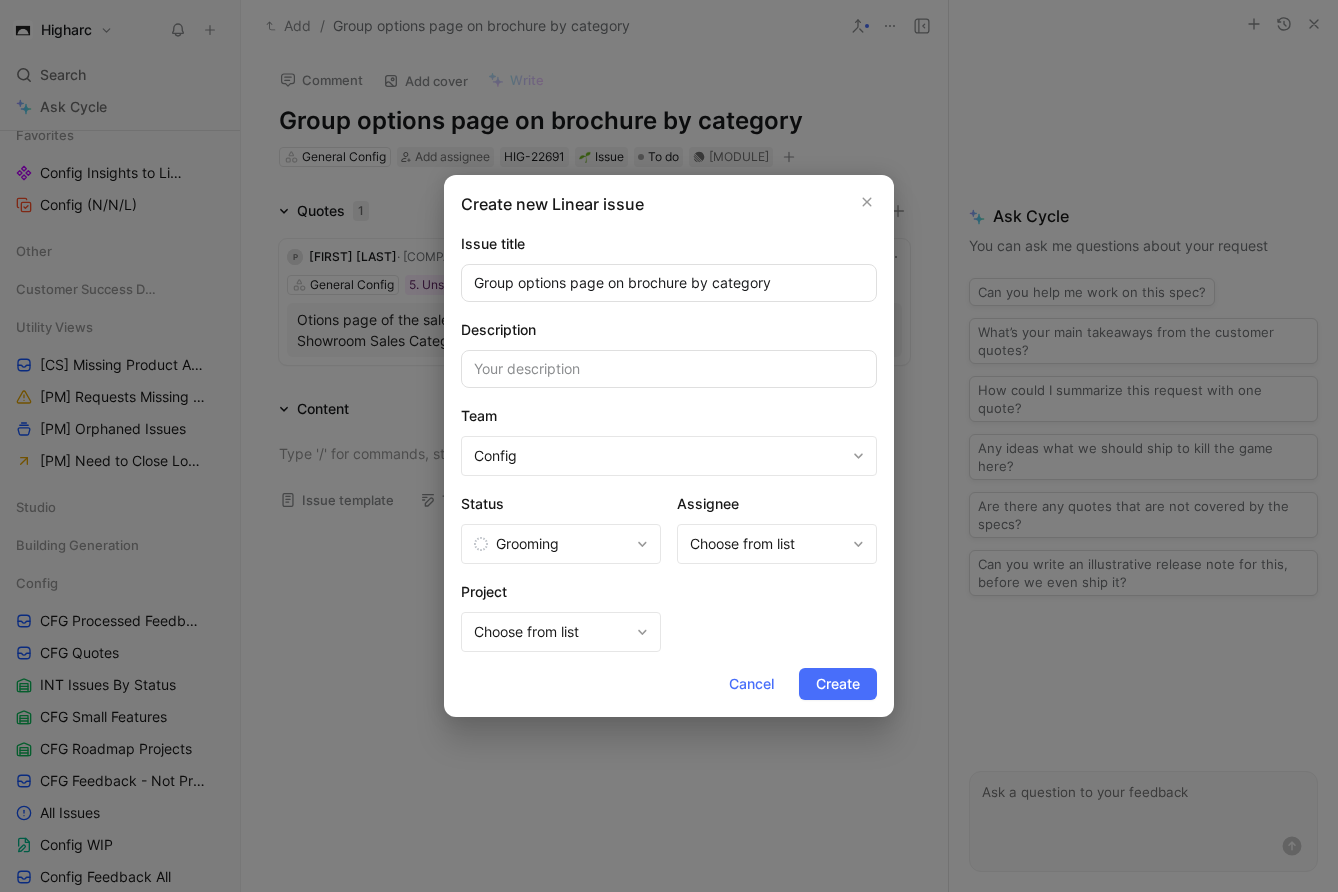 click on "Choose from list" at bounding box center (767, 544) 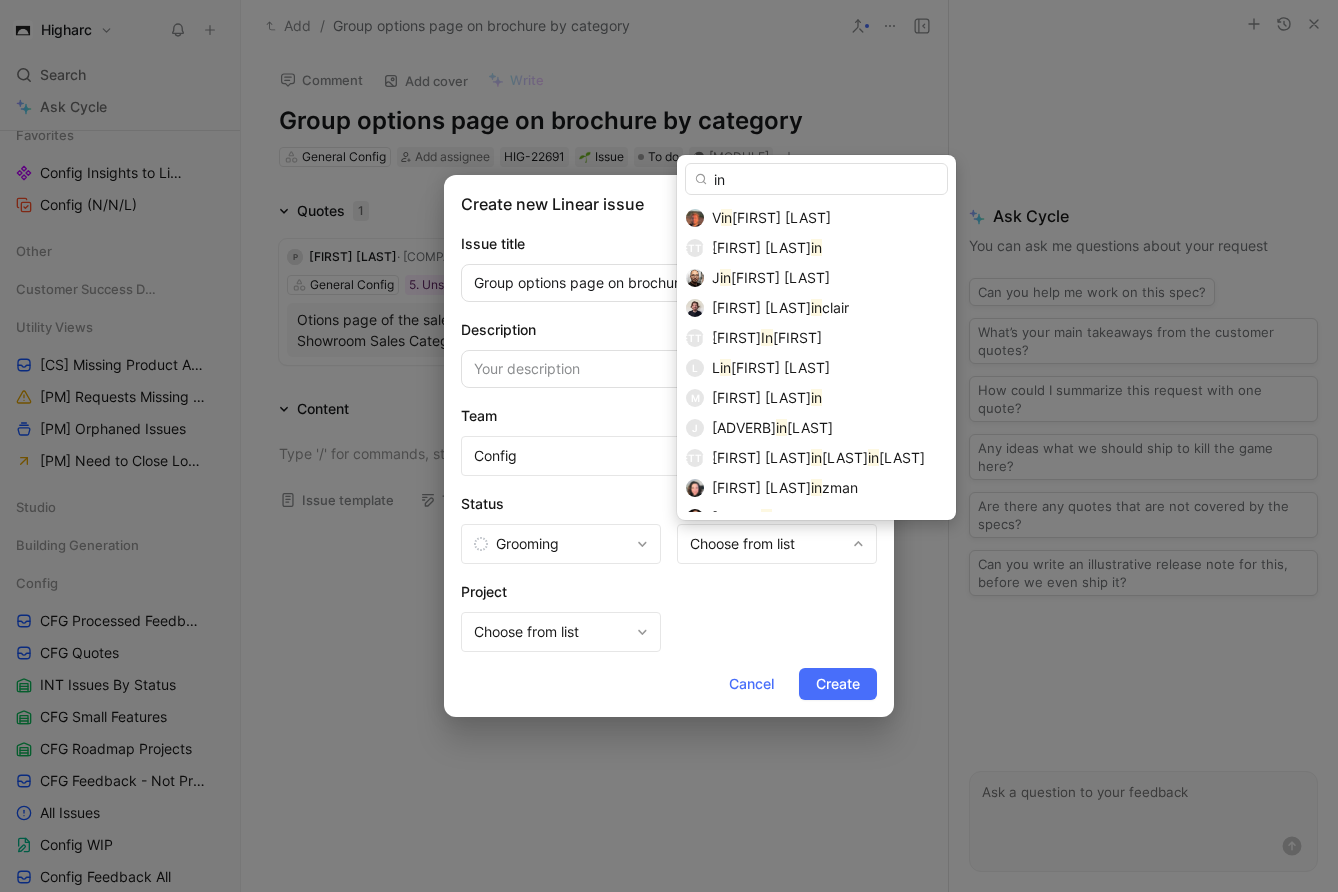 type on "i" 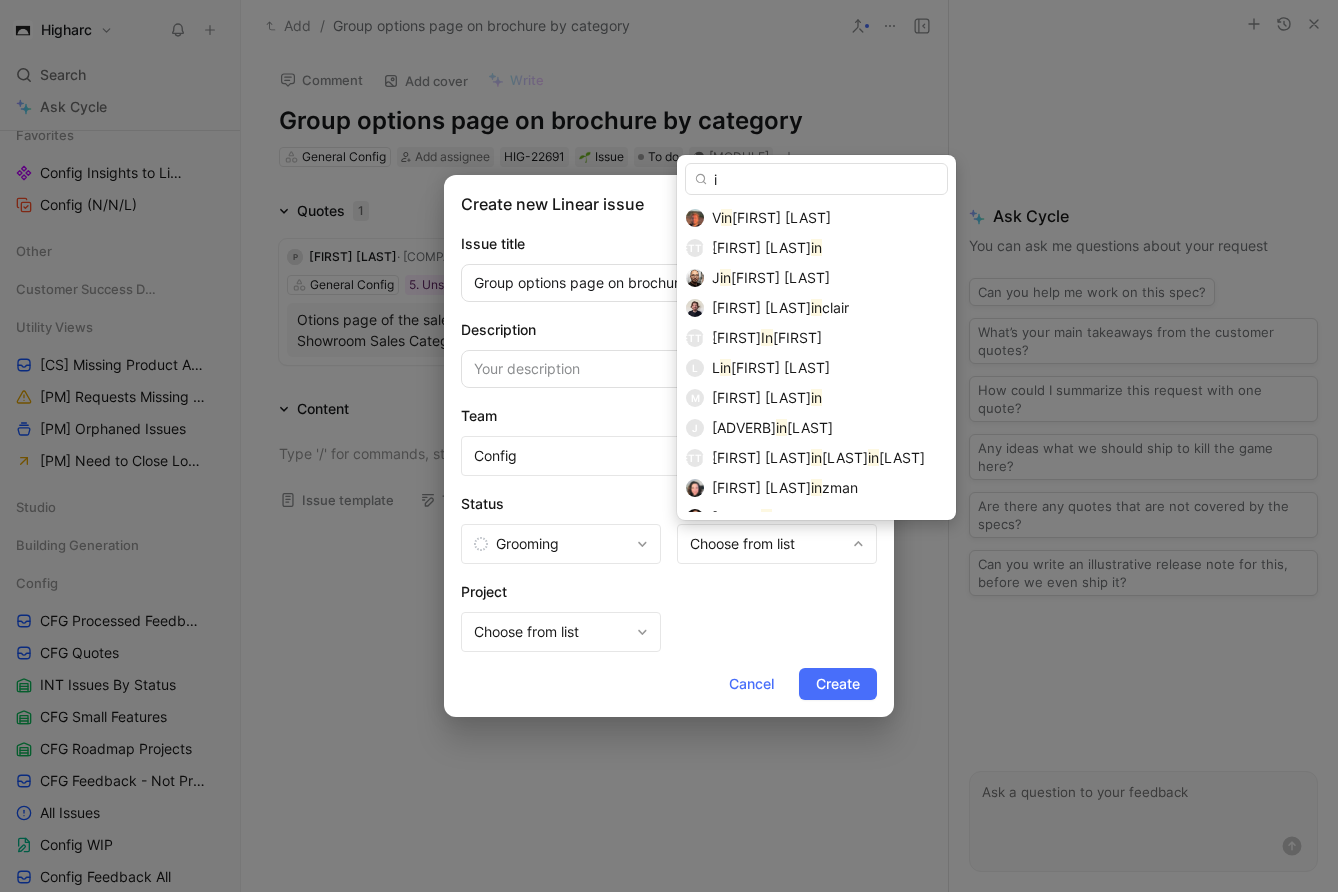 type 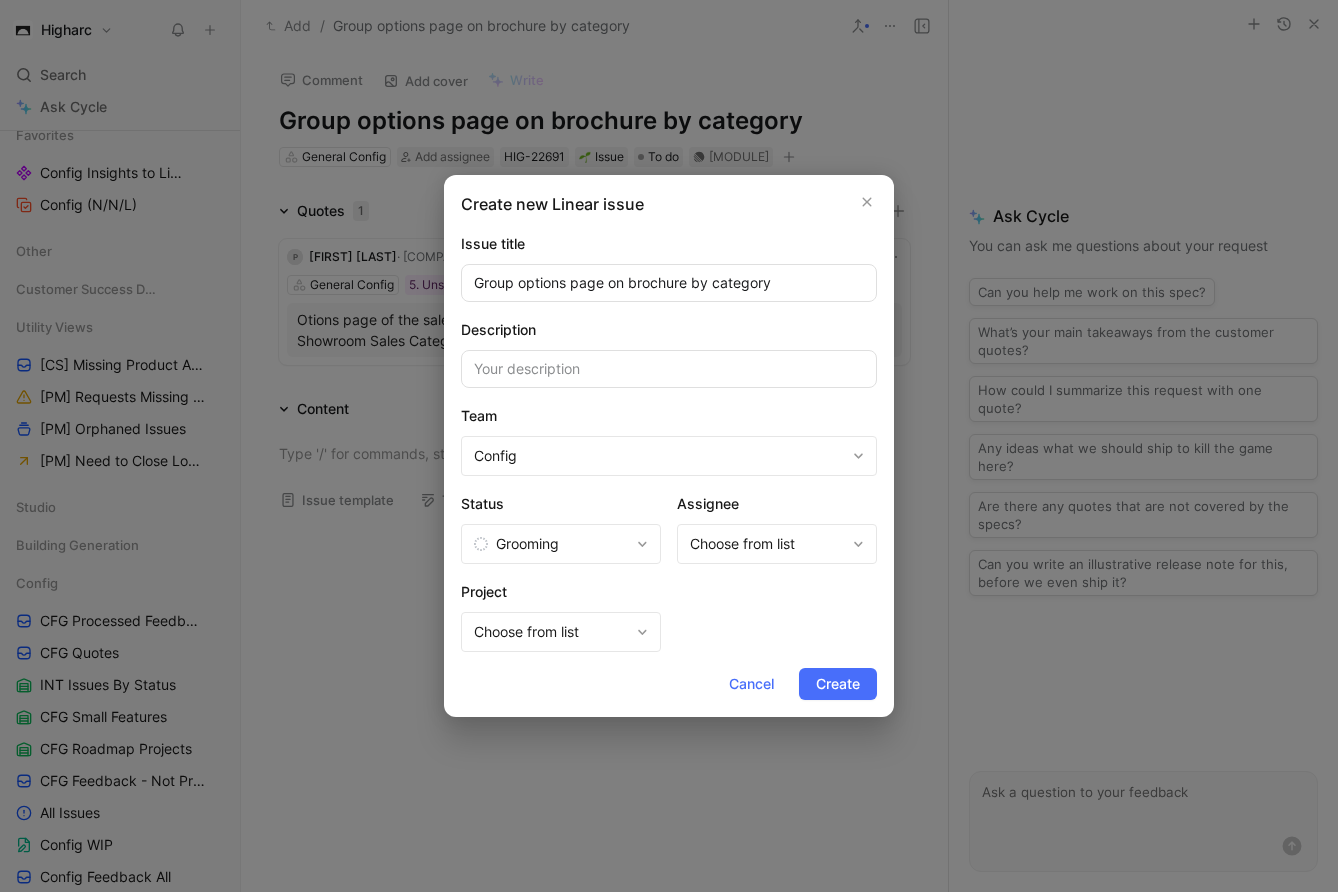 click on "Choose from list" at bounding box center [551, 632] 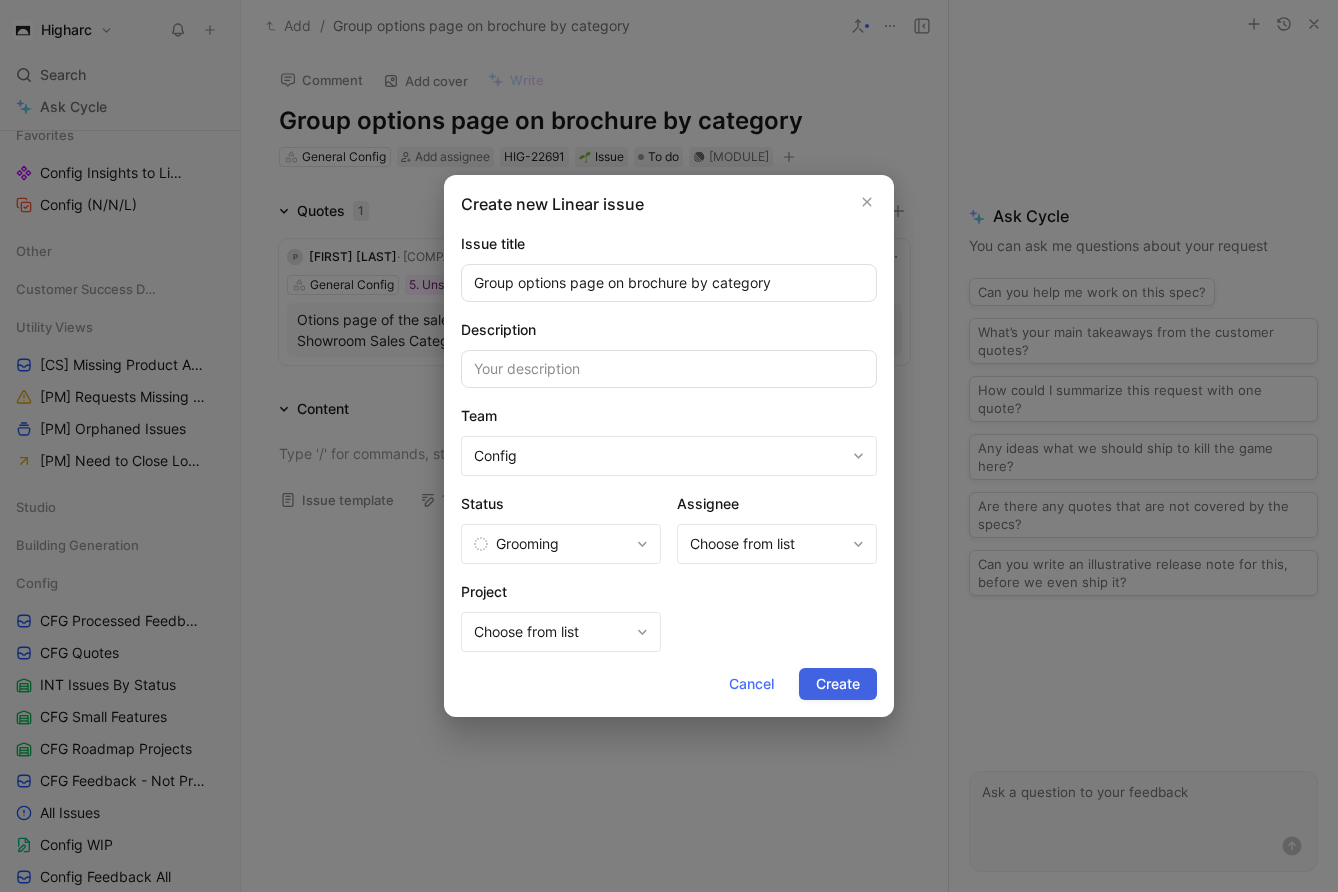 click on "Create" at bounding box center (838, 684) 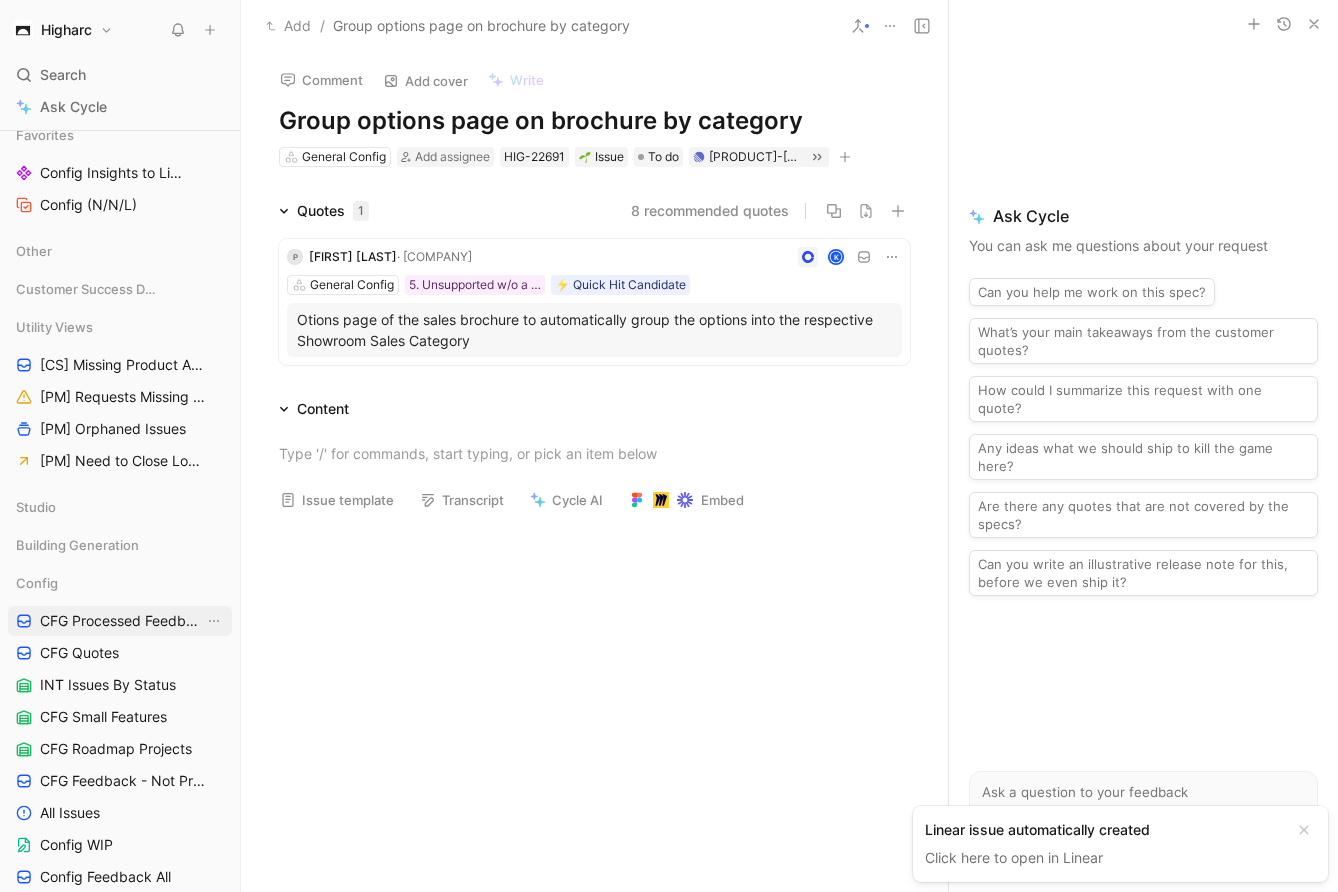 click on "CFG Processed Feedback" at bounding box center (120, 621) 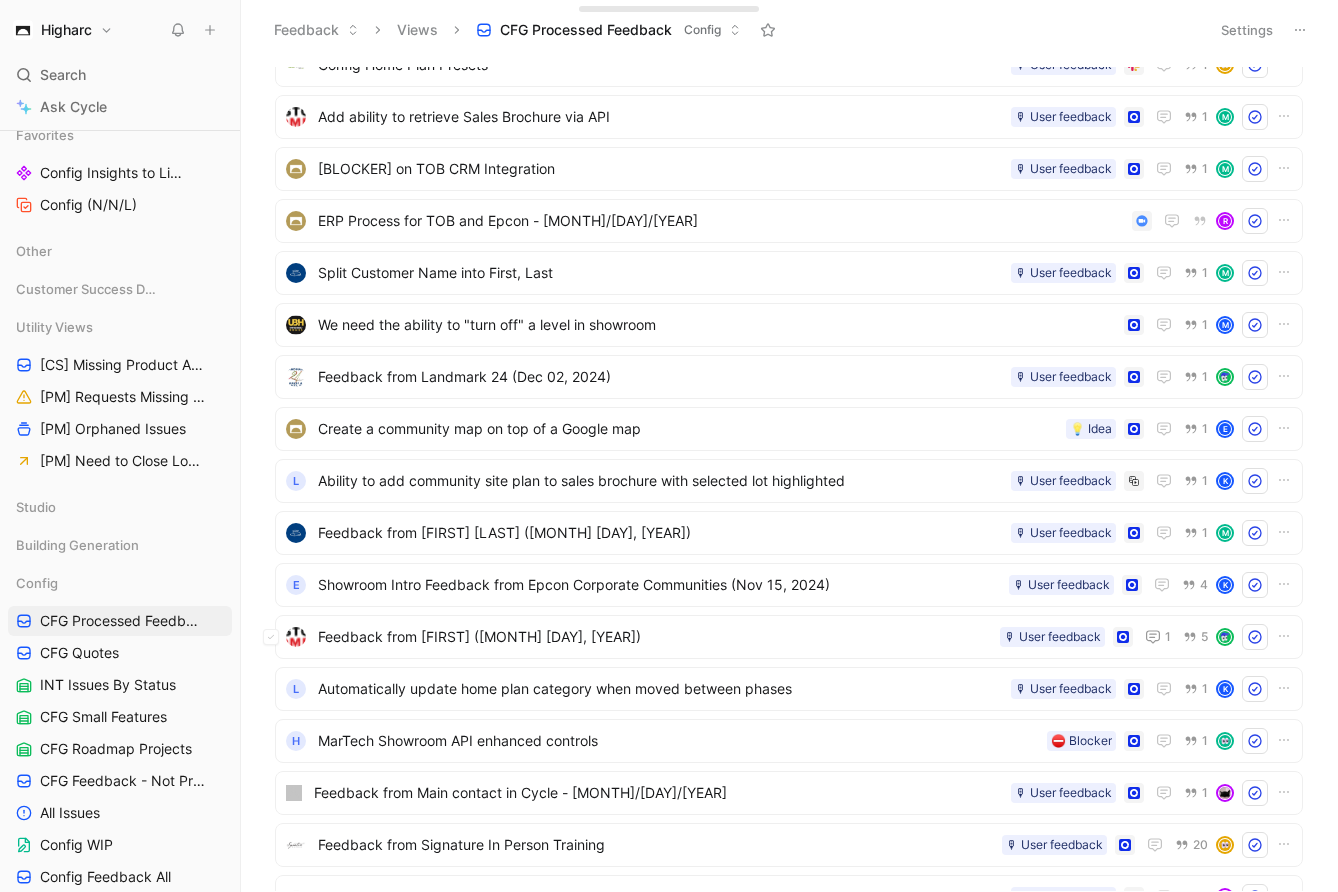 scroll, scrollTop: 5488, scrollLeft: 0, axis: vertical 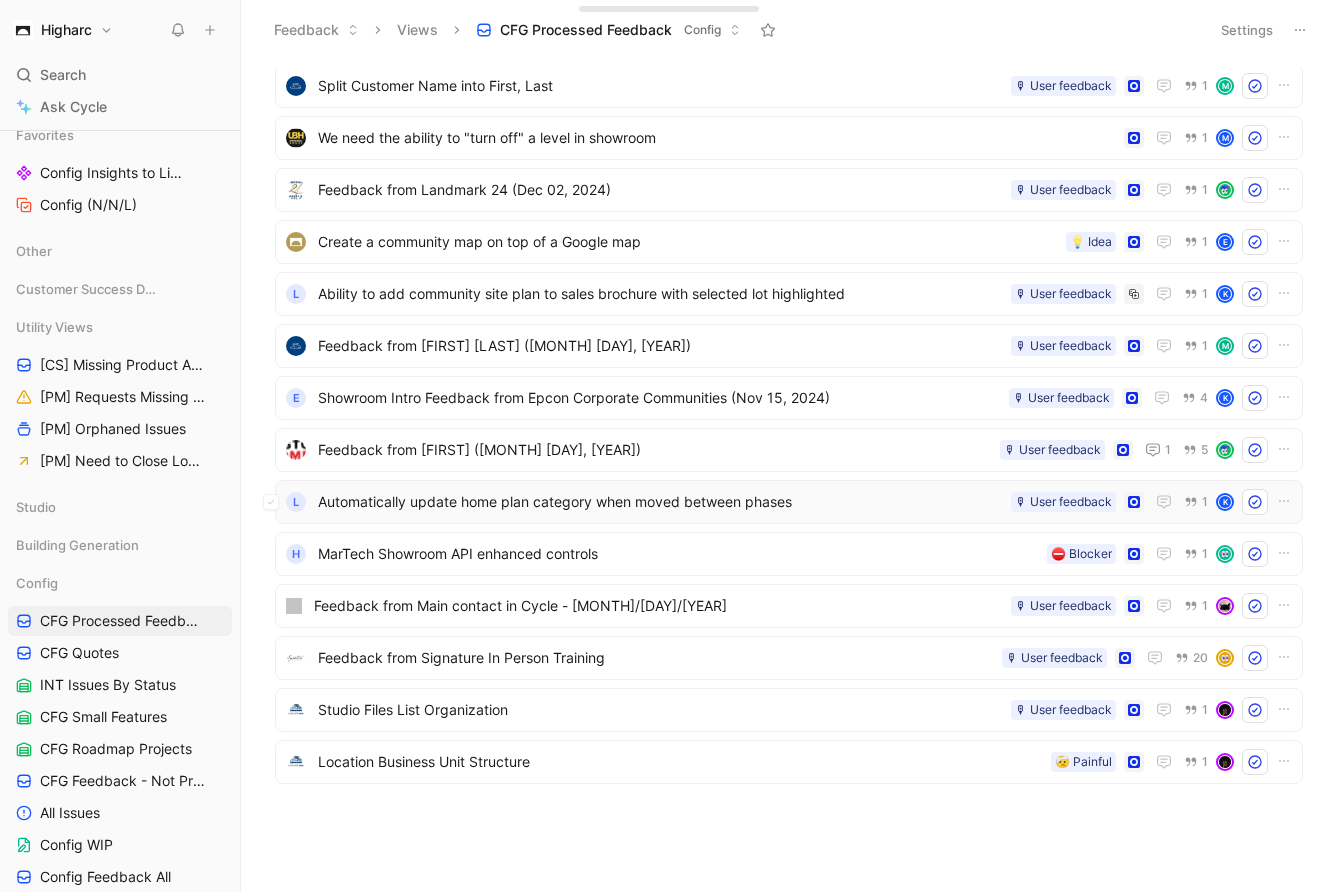 click on "L Automatically update home plan category when moved between phases 🎙 User feedback 1 K" at bounding box center [789, 502] 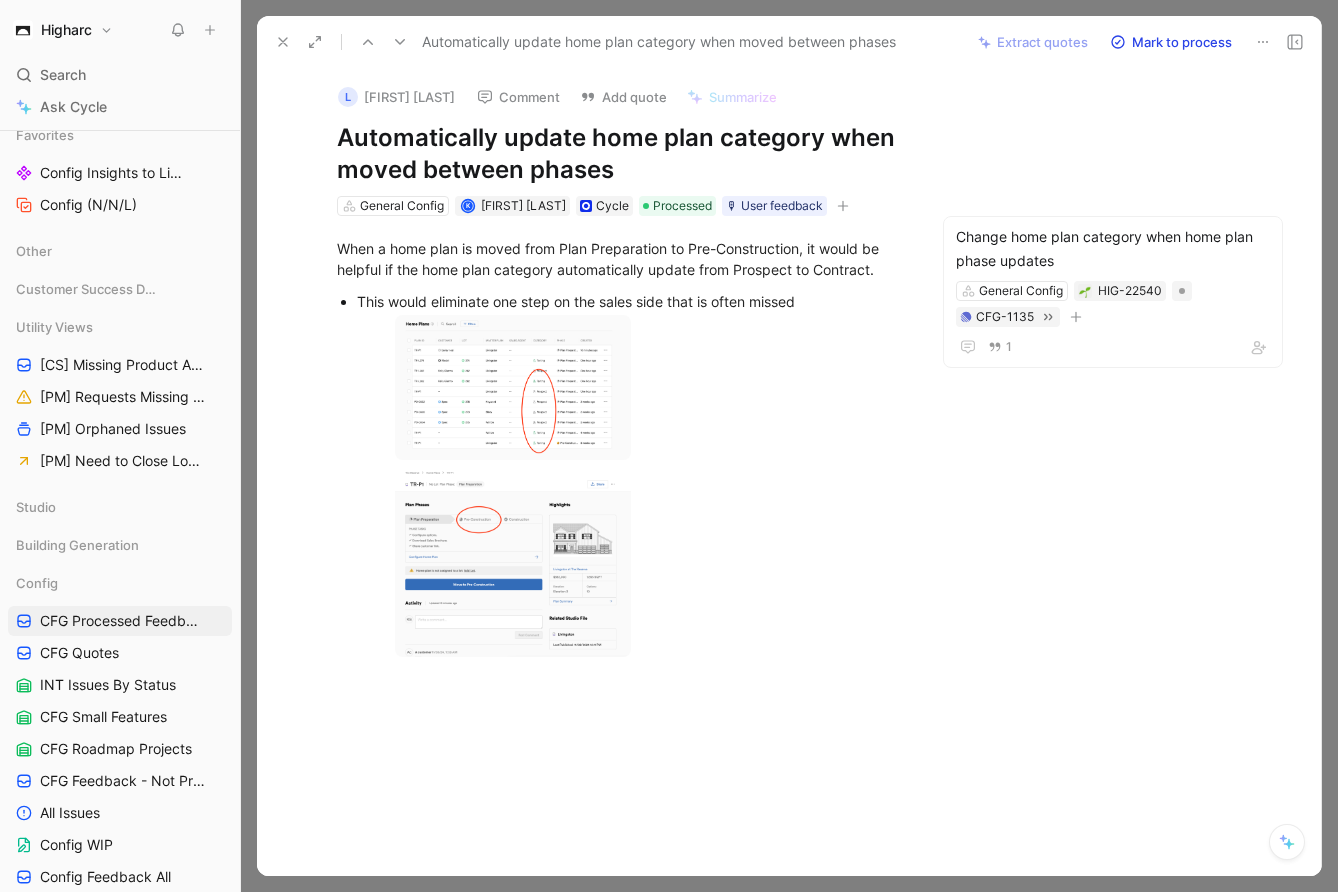 click 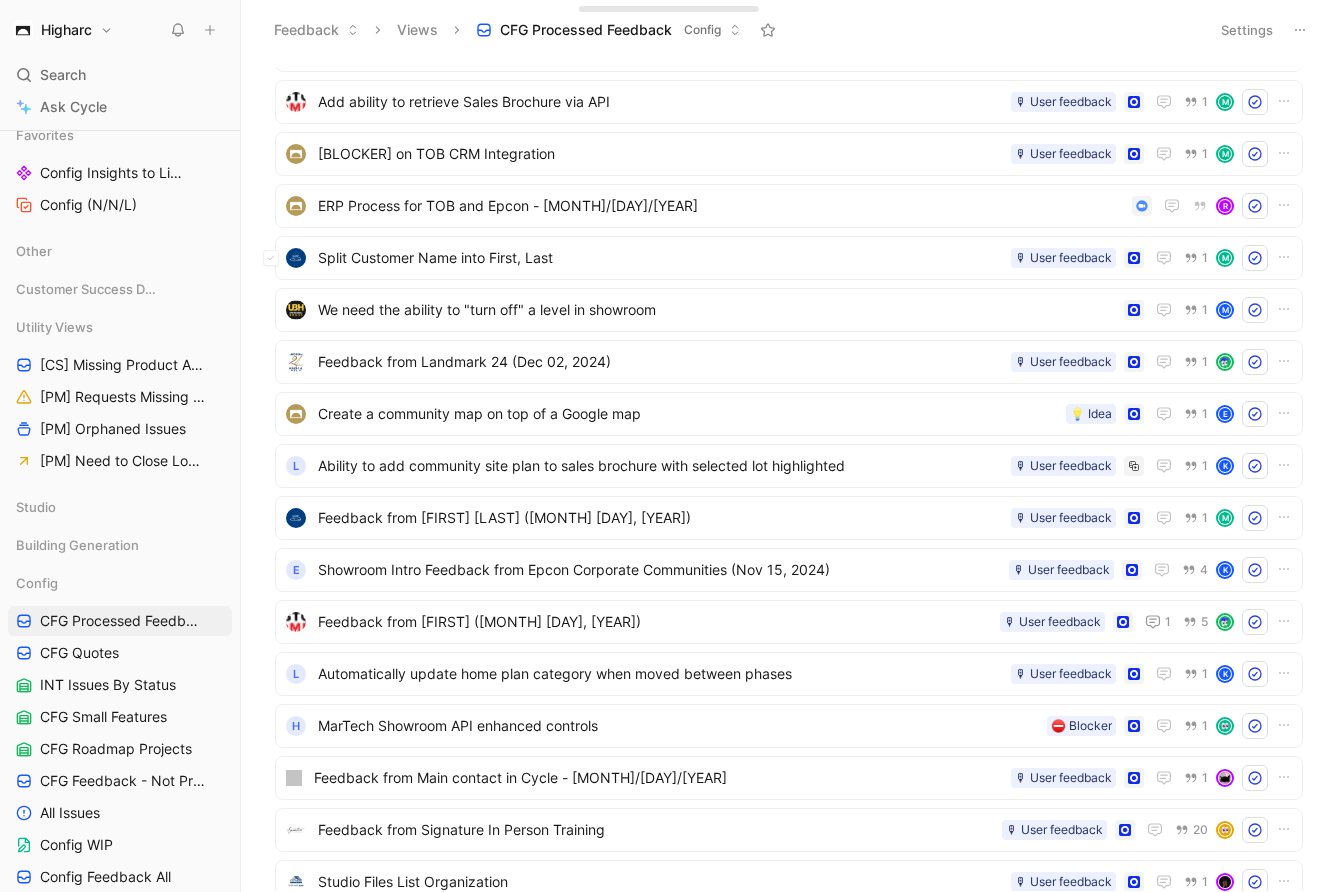 scroll, scrollTop: 5311, scrollLeft: 0, axis: vertical 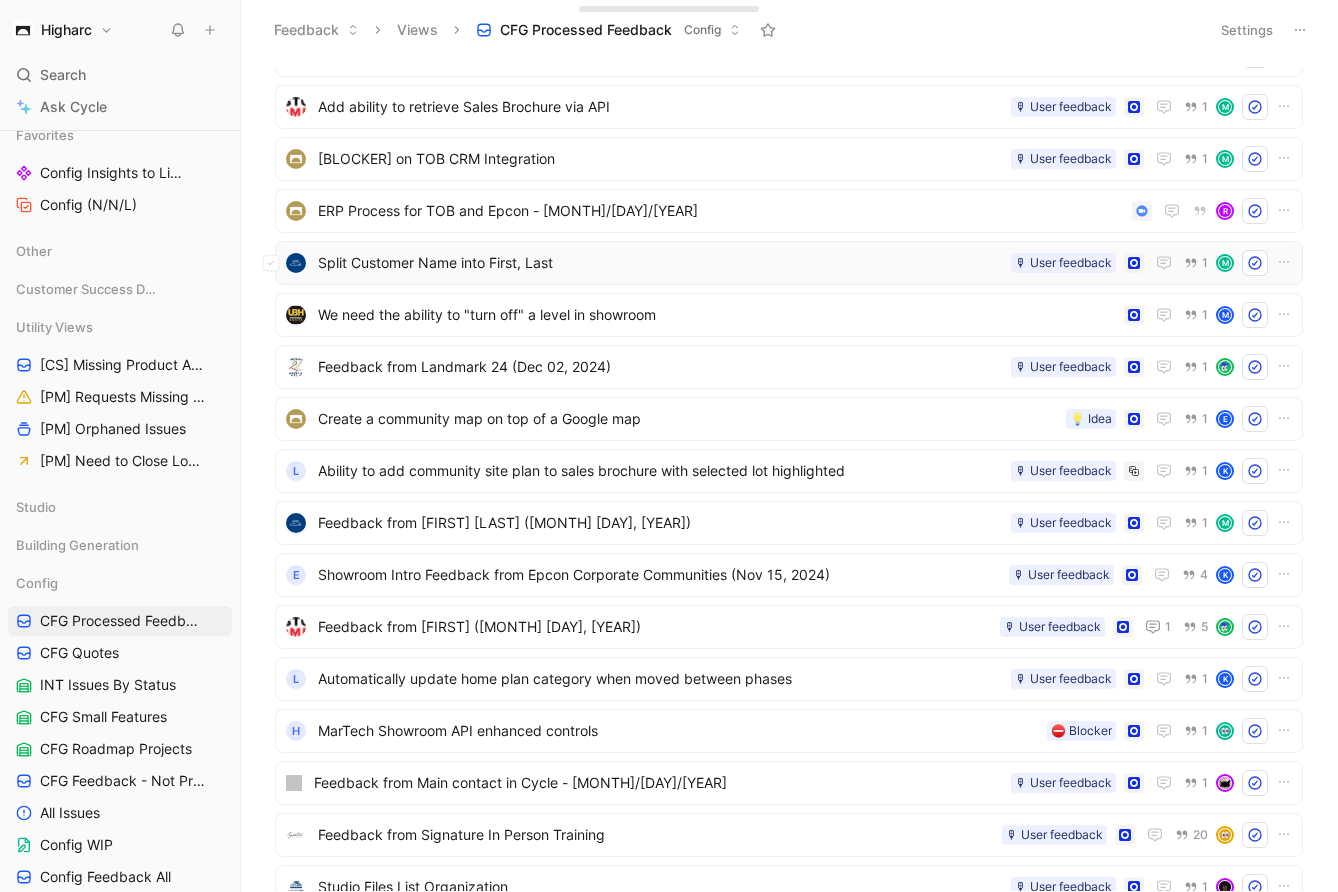 click on "Split Customer Name into First, Last" at bounding box center [660, 263] 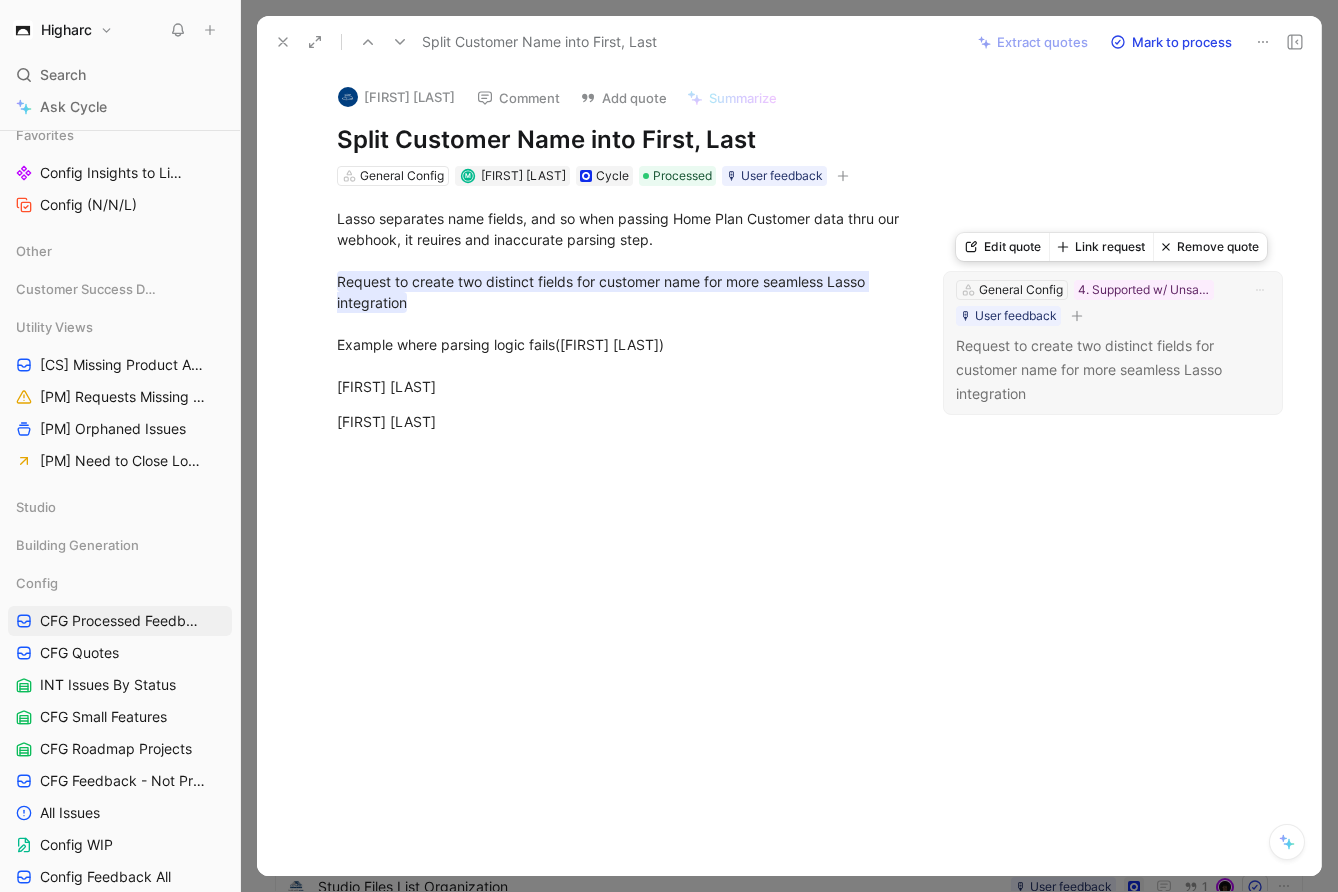 click on "Request to create two distinct fields for customer name for more seamless Lasso integration" at bounding box center [1113, 370] 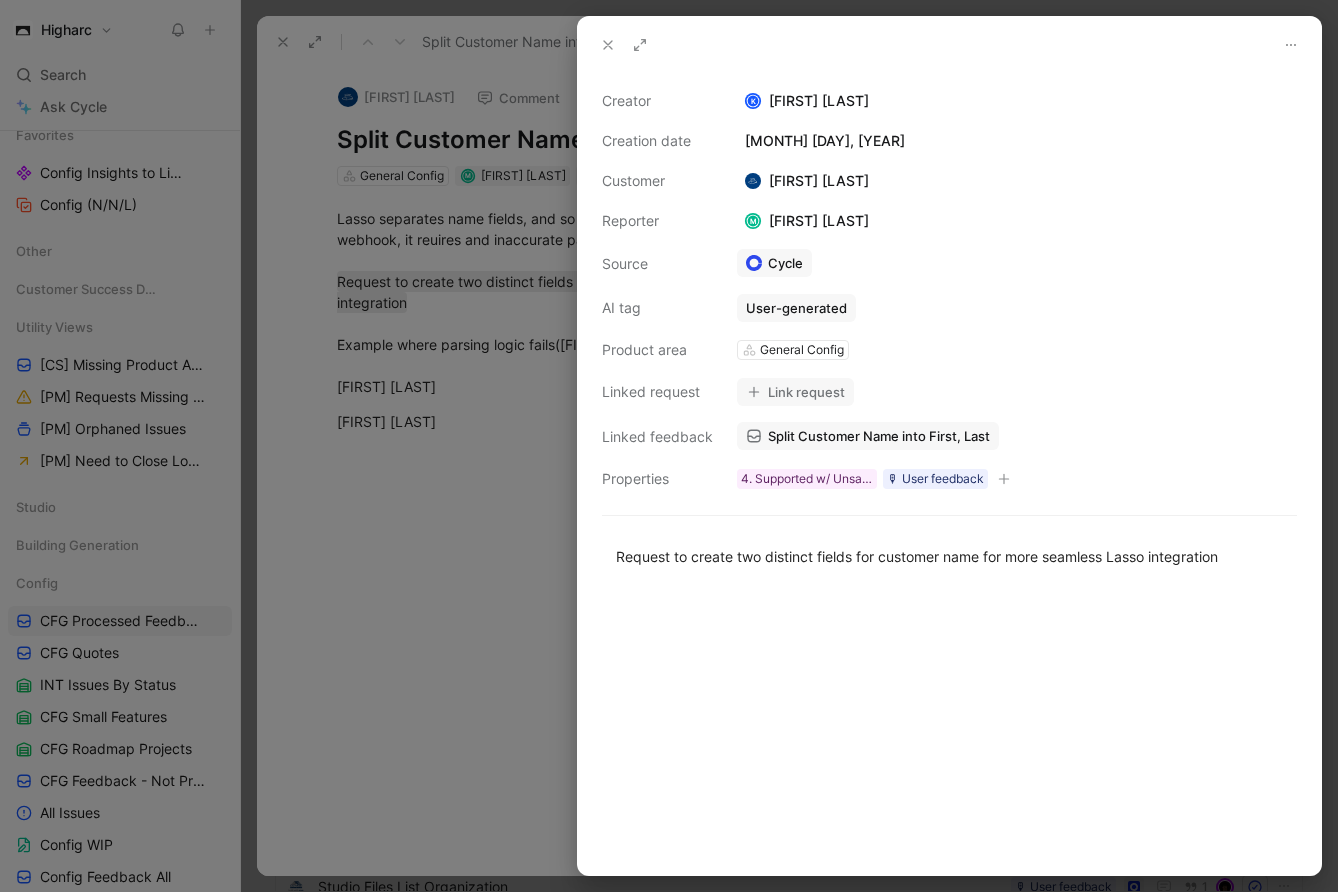 click on "Link request" at bounding box center (795, 392) 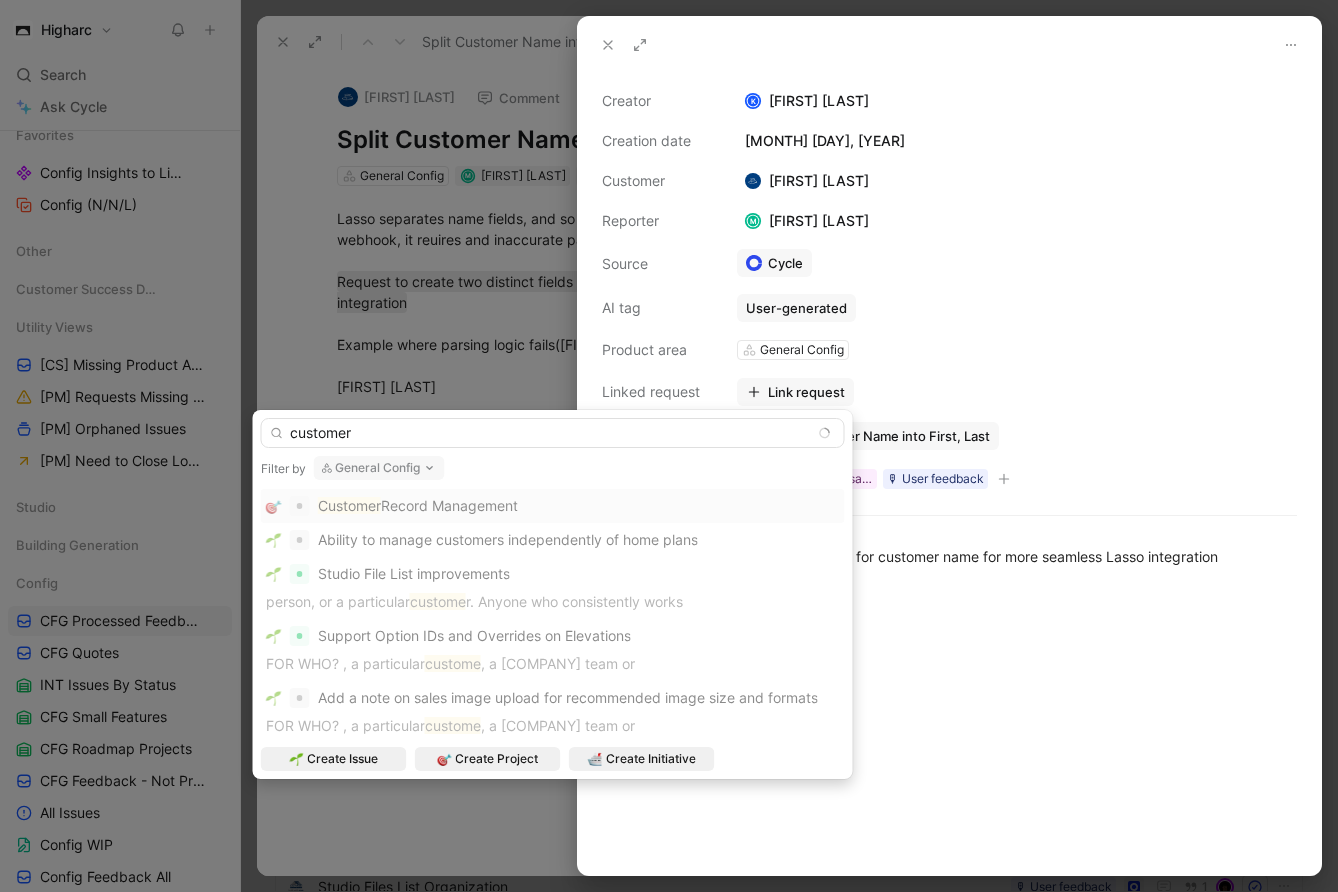 type on "customer" 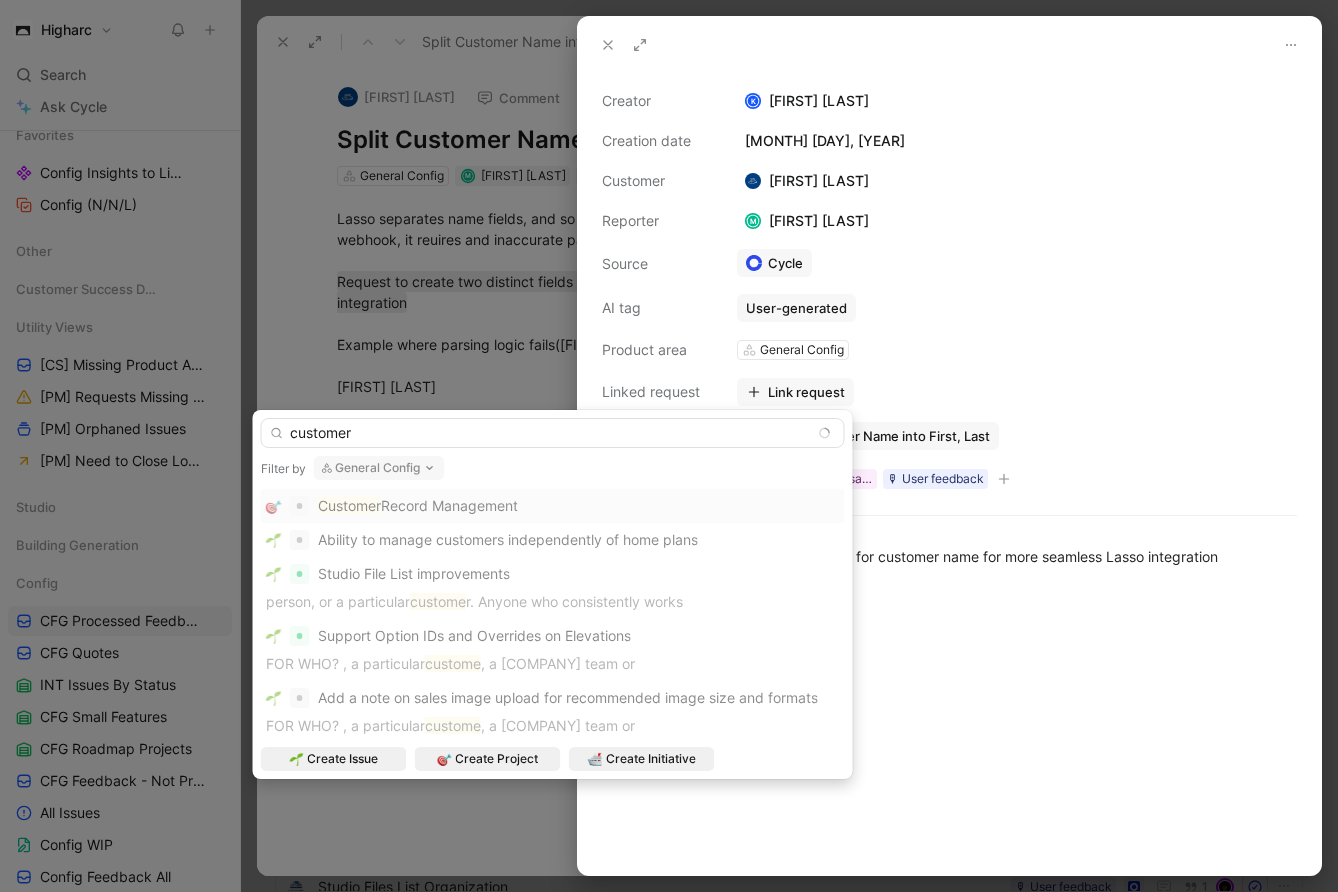 click on "Customer  Record Management" at bounding box center (553, 506) 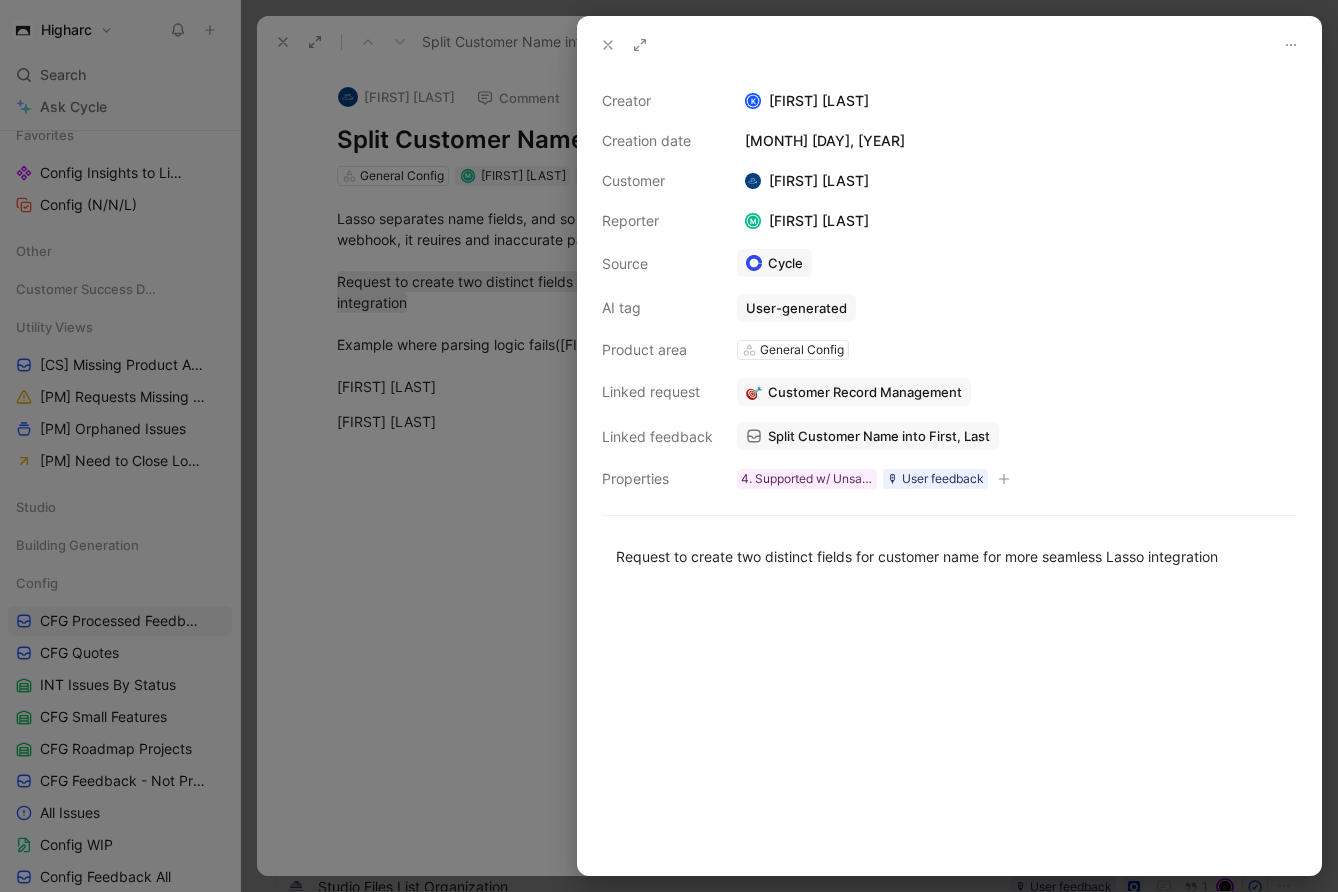 click 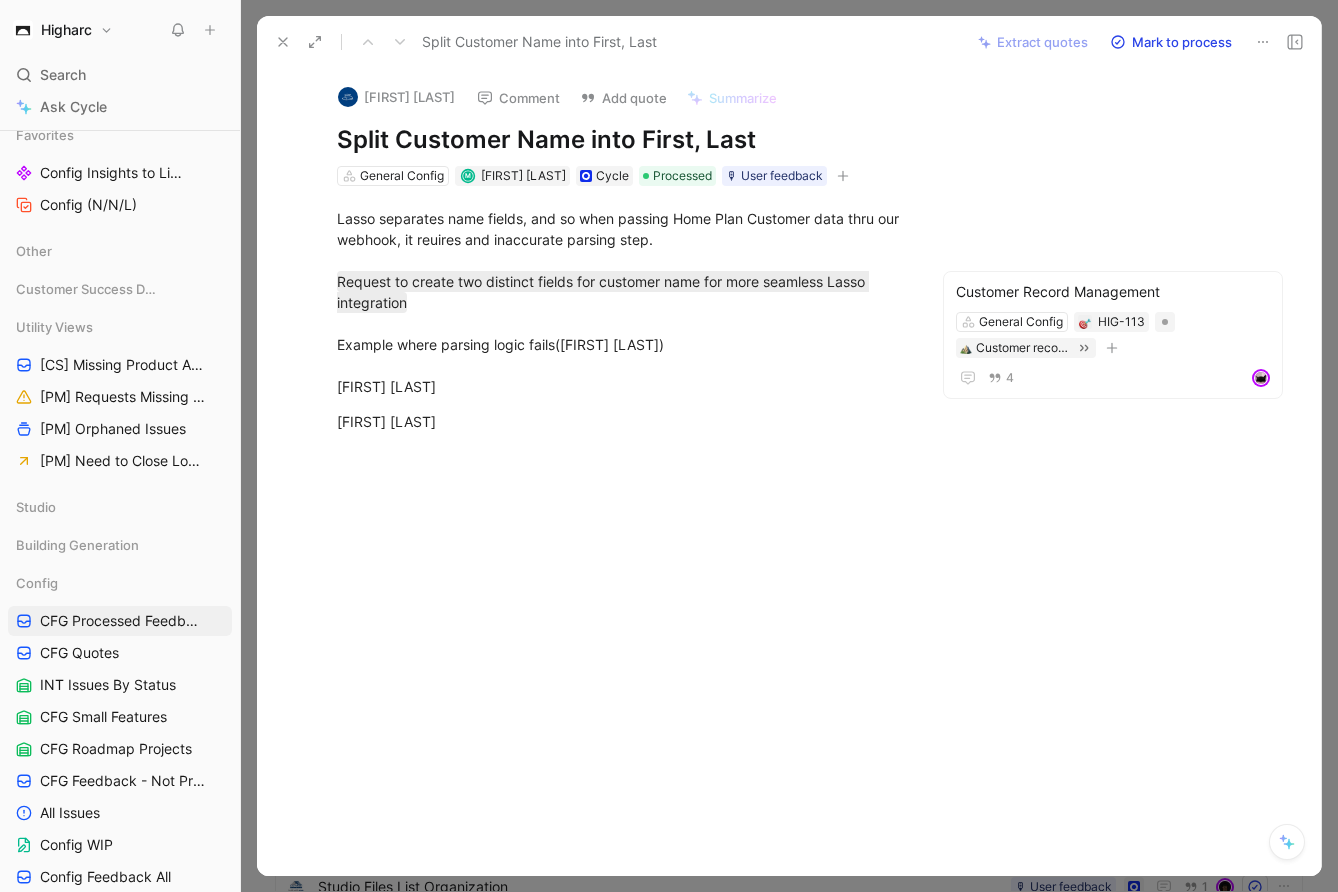 click 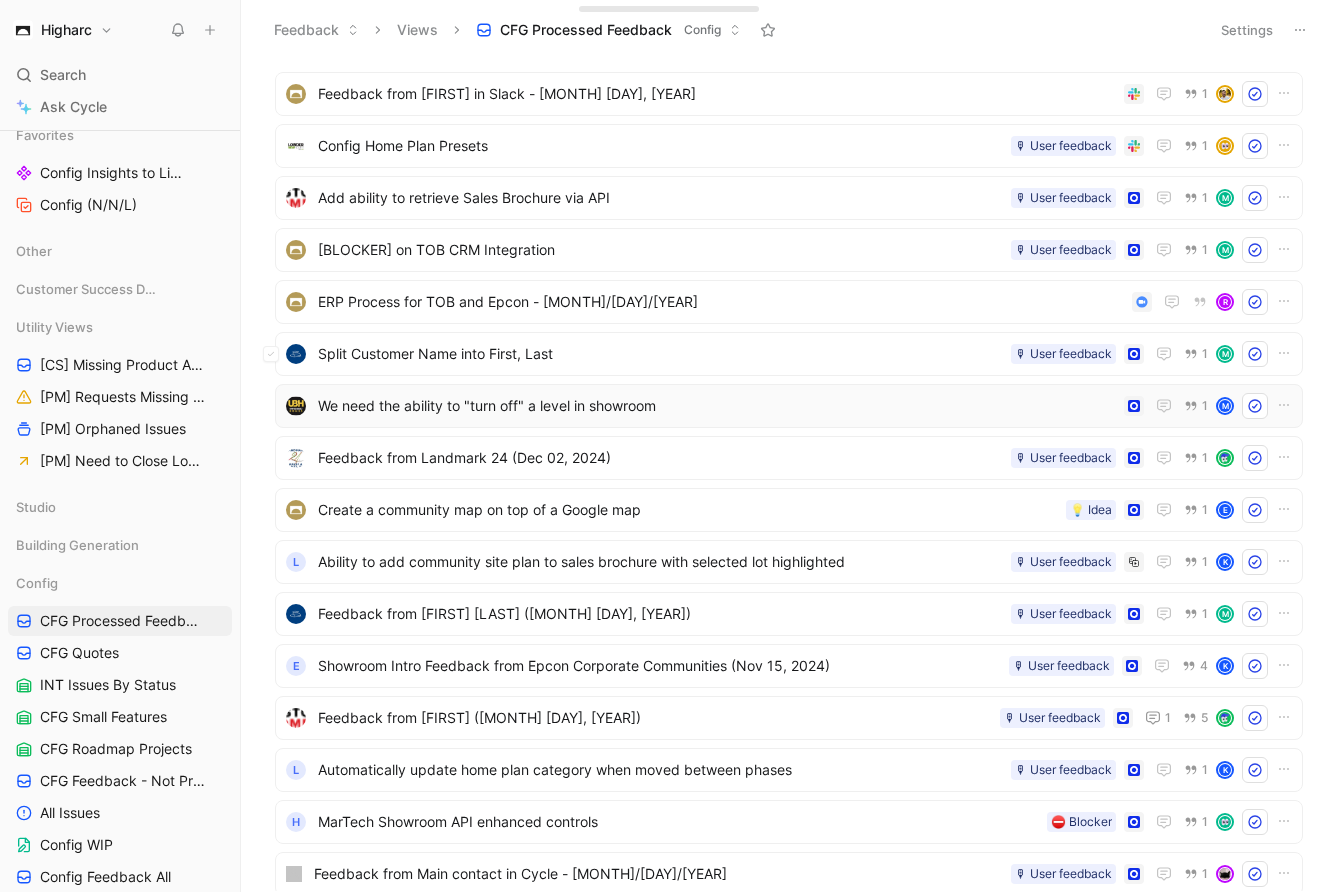 scroll, scrollTop: 5219, scrollLeft: 0, axis: vertical 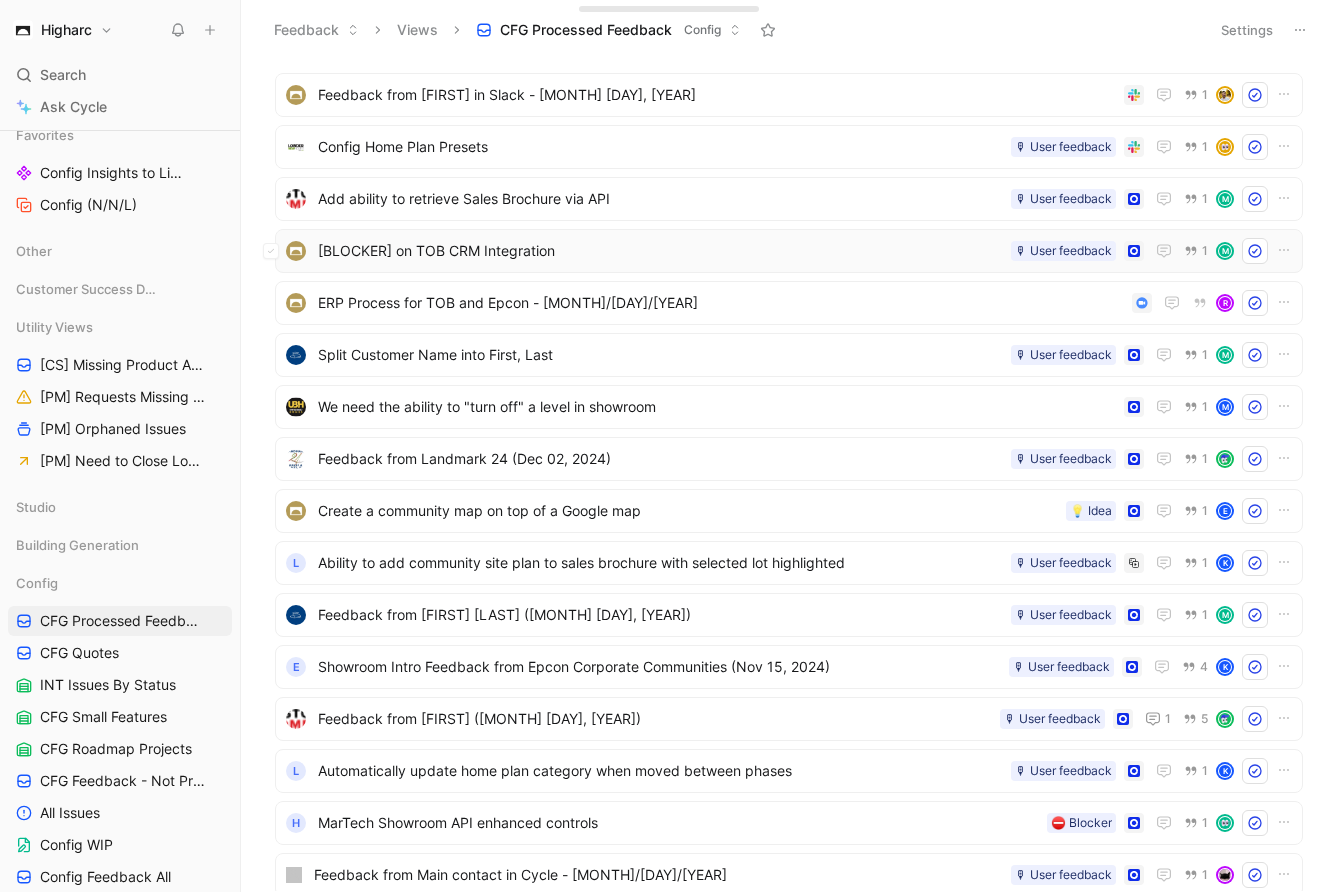 click on "[BLOCKER] on TOB CRM Integration 🎙 User feedback 1 M" at bounding box center [789, 251] 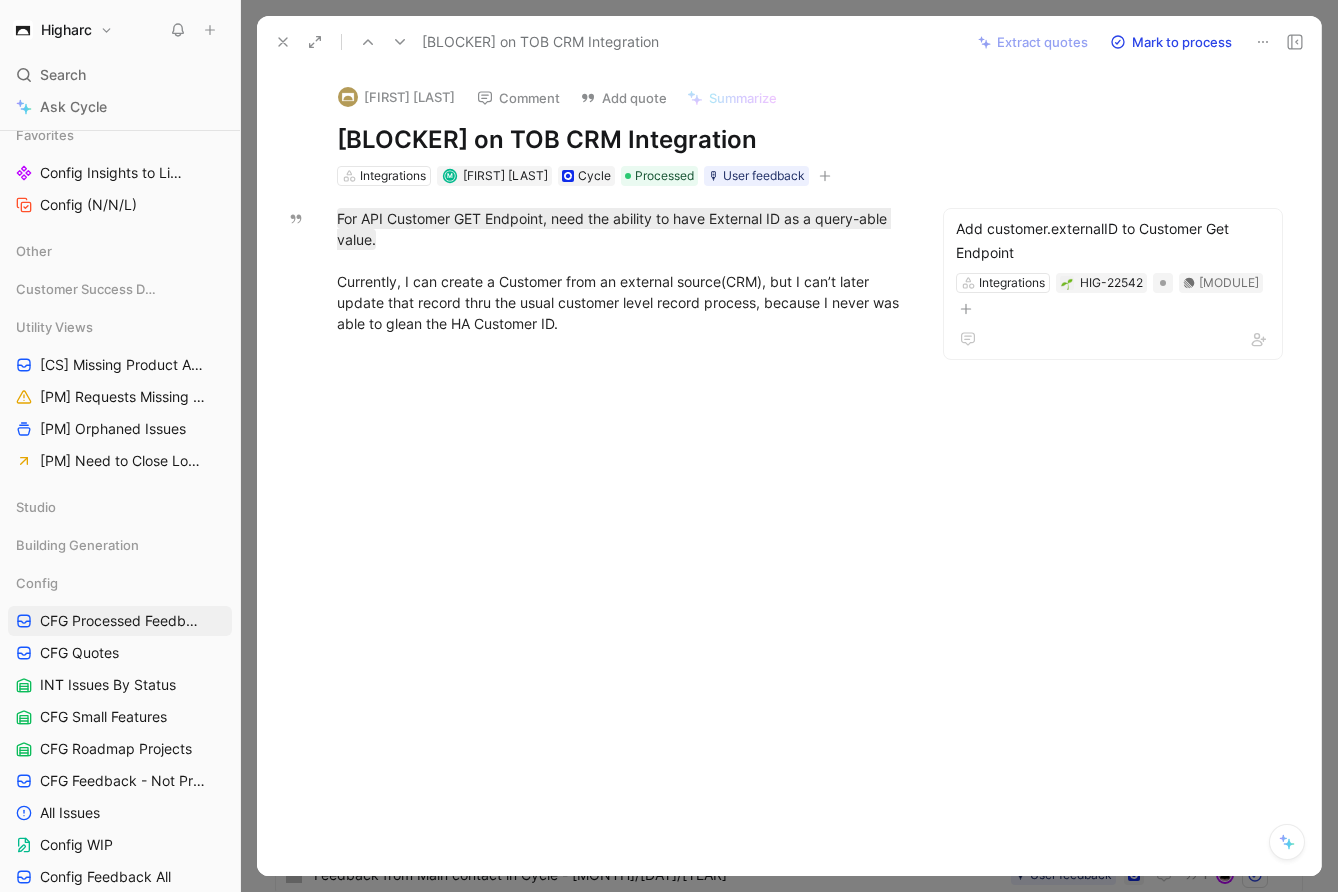 click 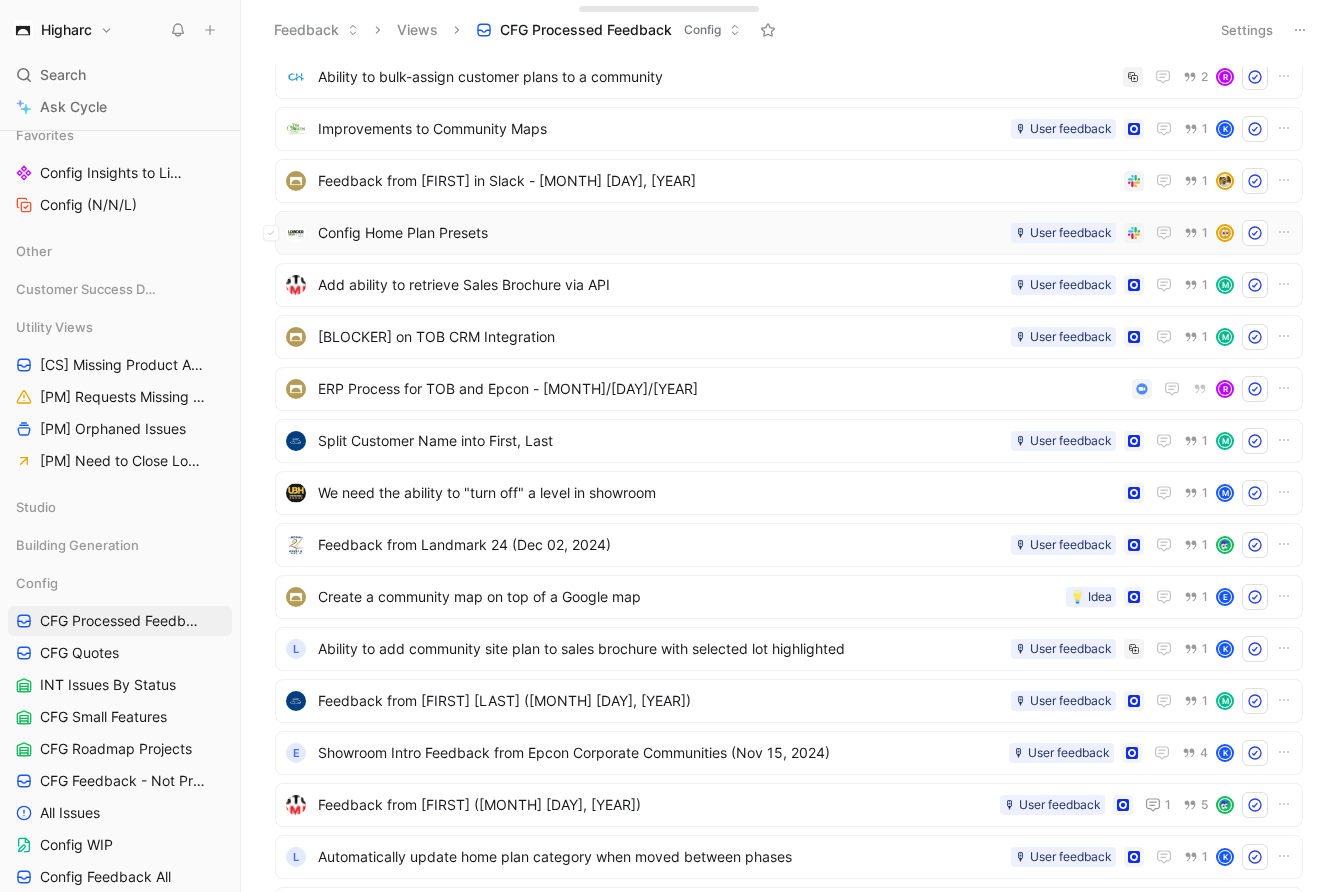 scroll, scrollTop: 5076, scrollLeft: 0, axis: vertical 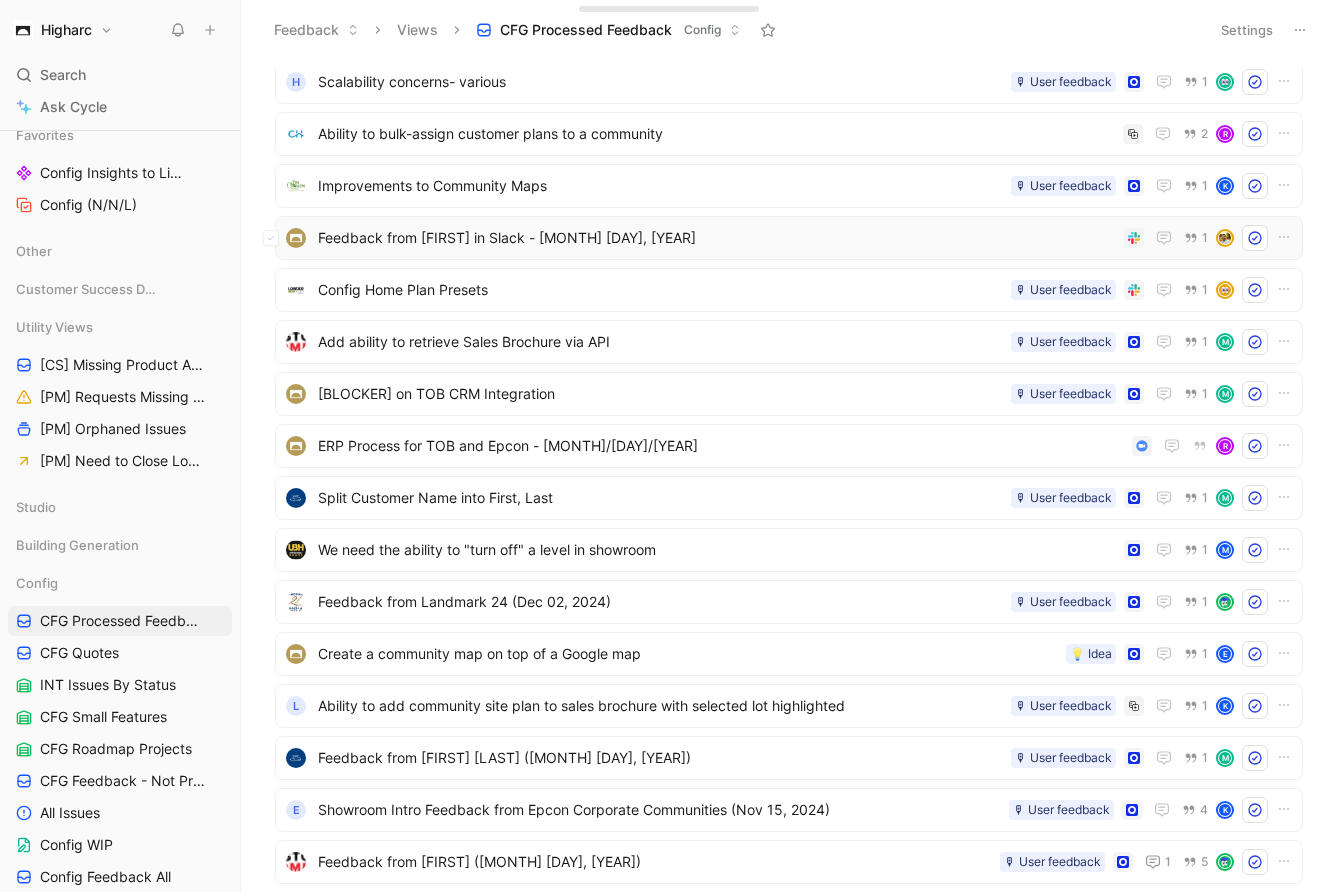 click on "Feedback from [FIRST] in Slack - [MONTH] [DAY], [YEAR]" at bounding box center (717, 238) 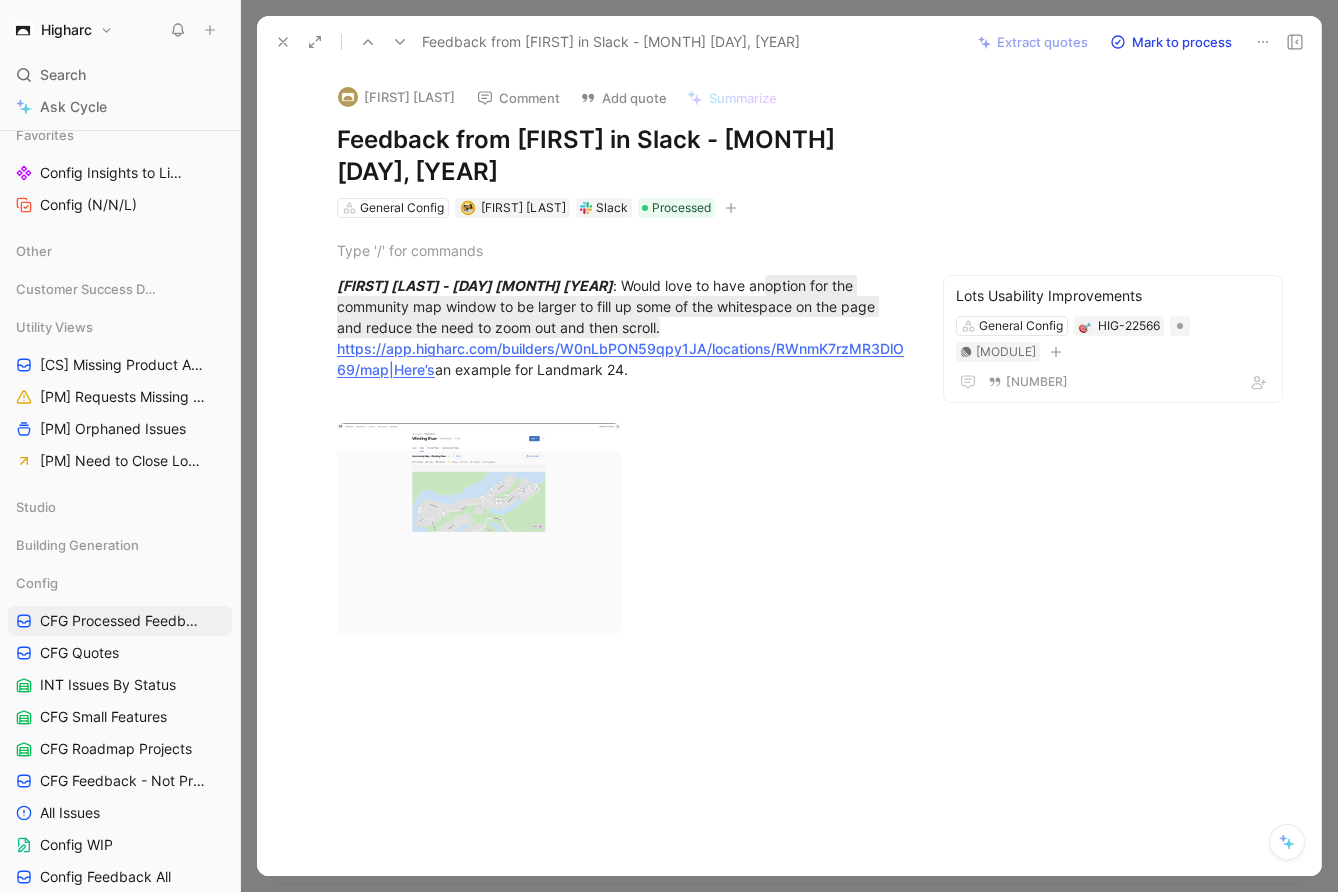 click 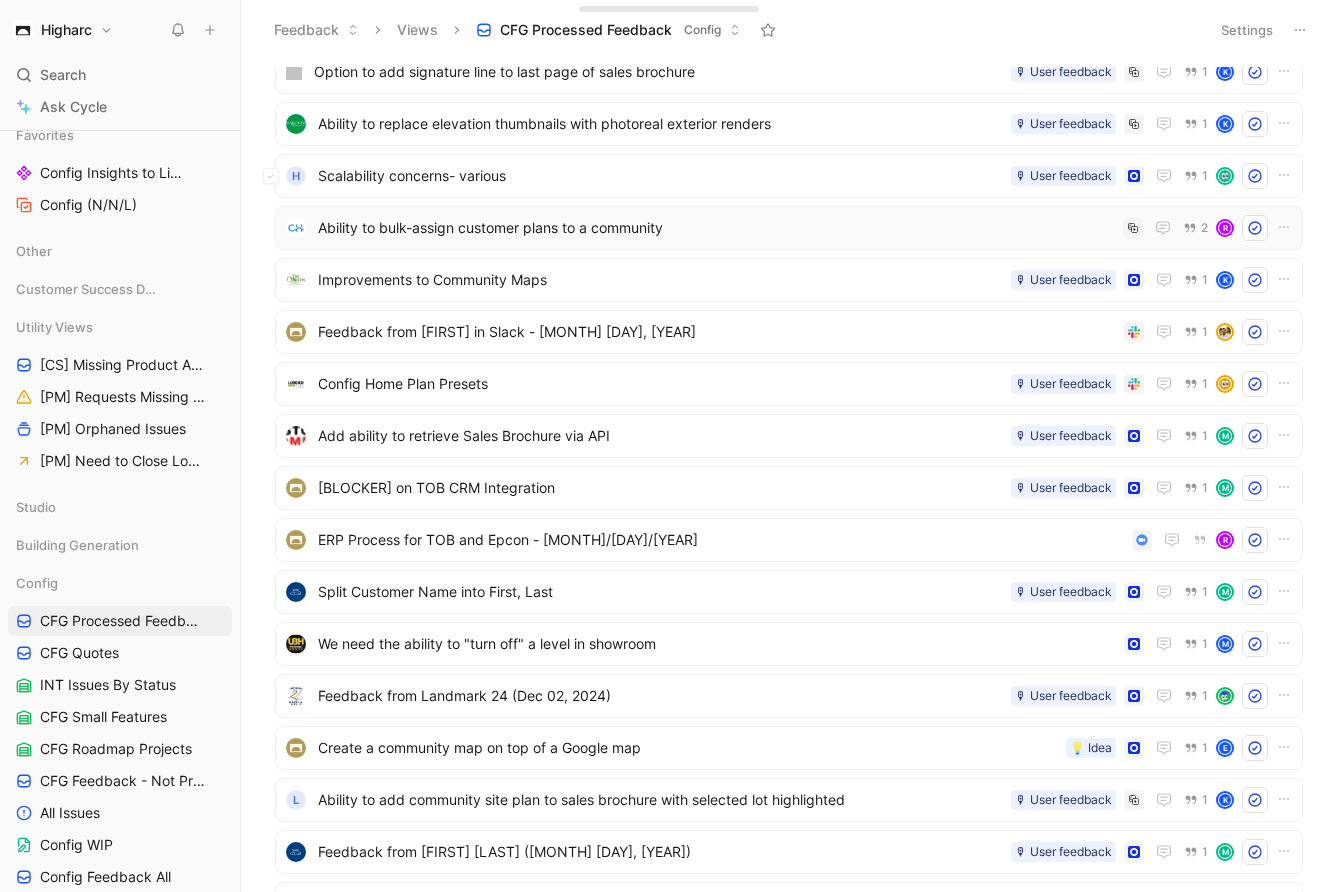 scroll, scrollTop: 4963, scrollLeft: 0, axis: vertical 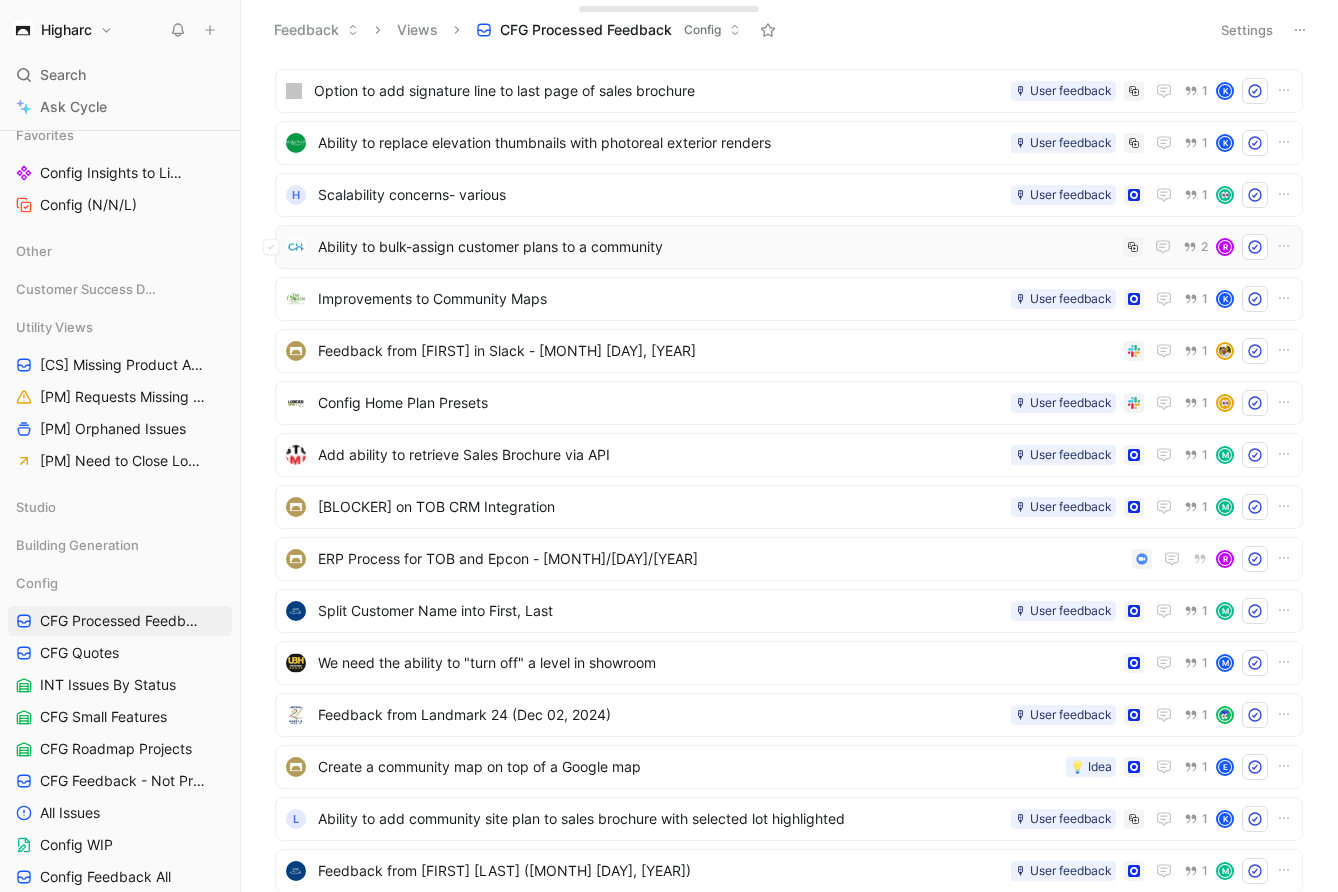 click on "Ability to bulk-assign customer plans to a community" at bounding box center [716, 247] 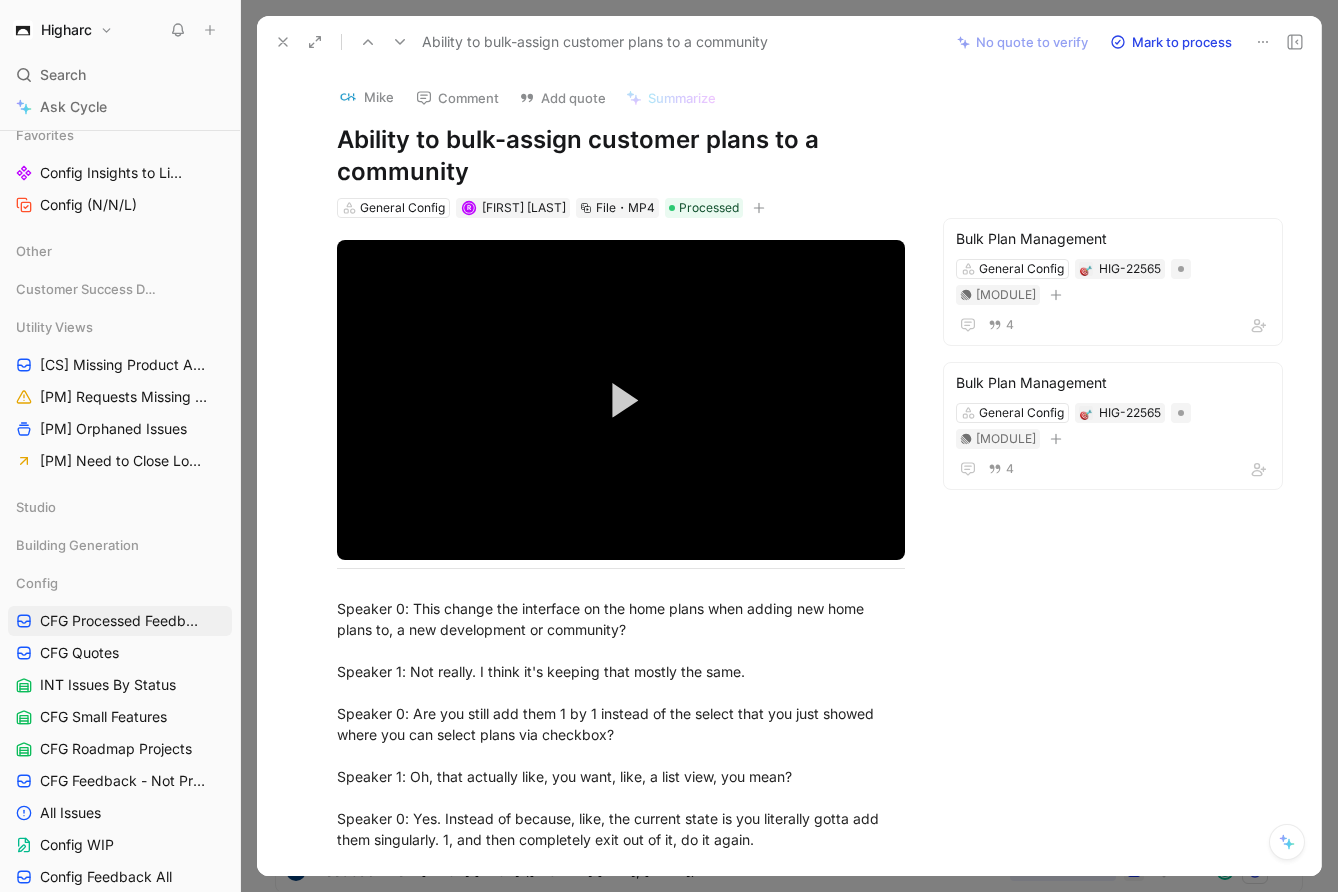 click 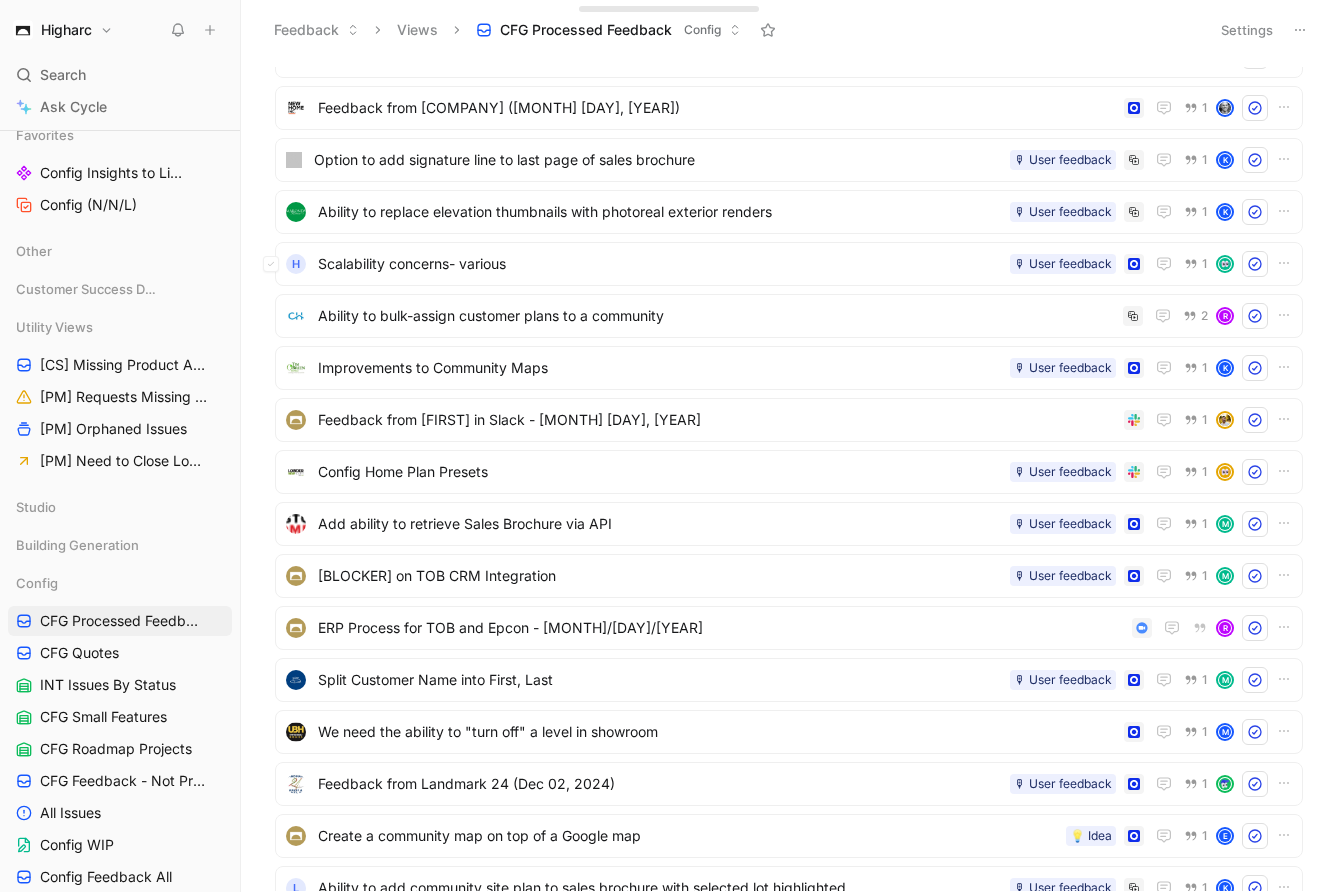 scroll, scrollTop: 4892, scrollLeft: 0, axis: vertical 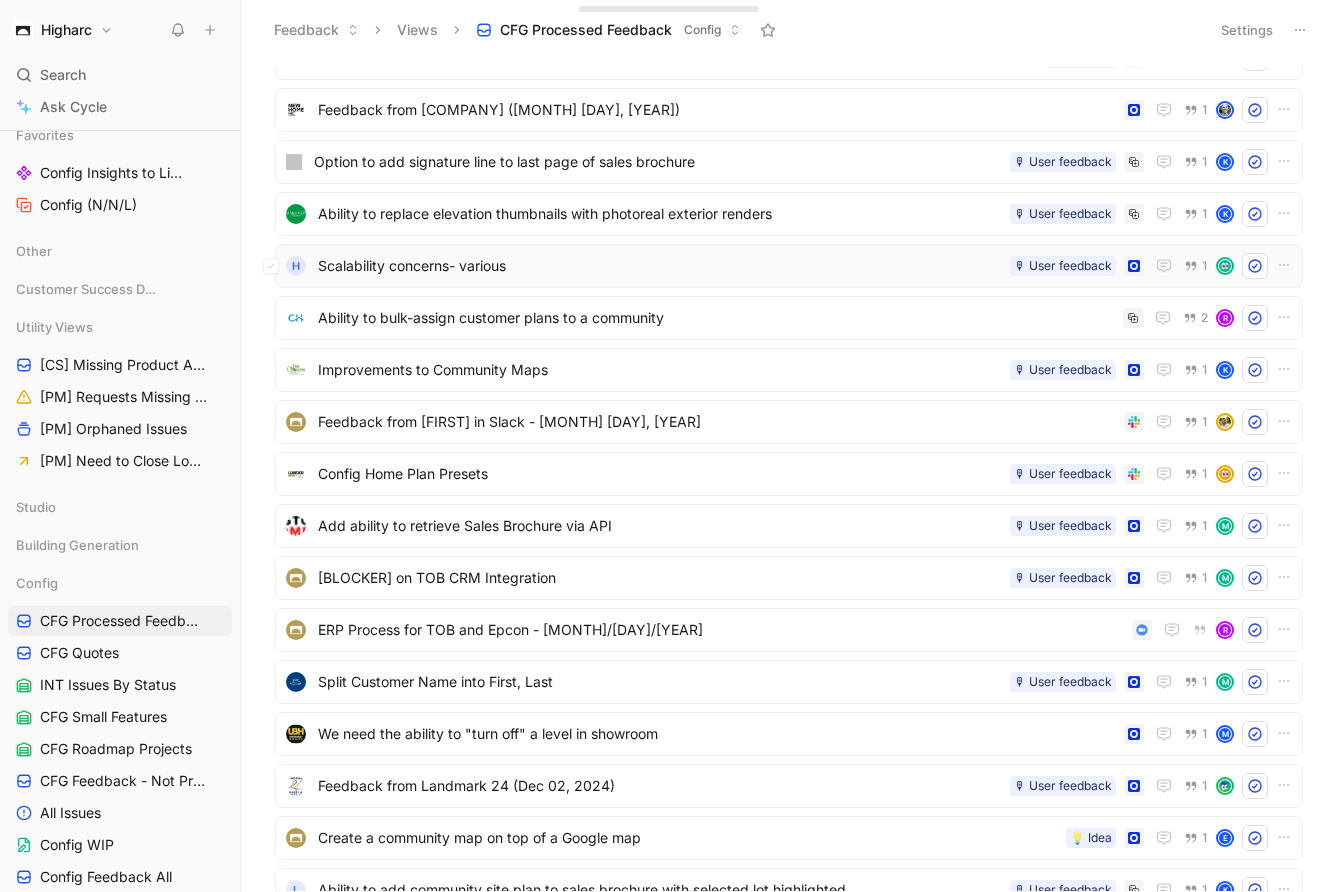 click on "Scalability concerns- various" at bounding box center (660, 266) 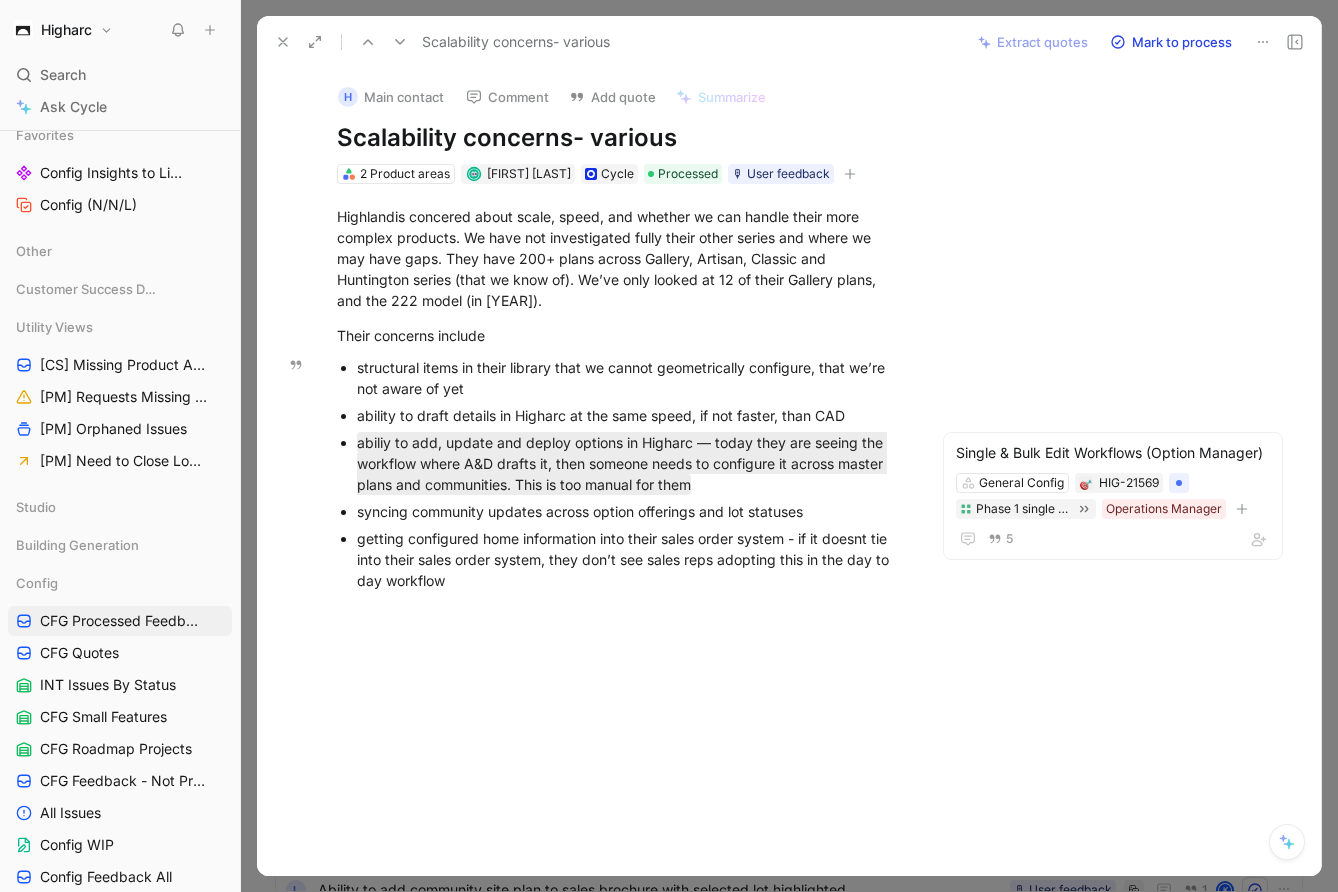 click on "syncing community updates across option offerings and lot statuses" at bounding box center (631, 511) 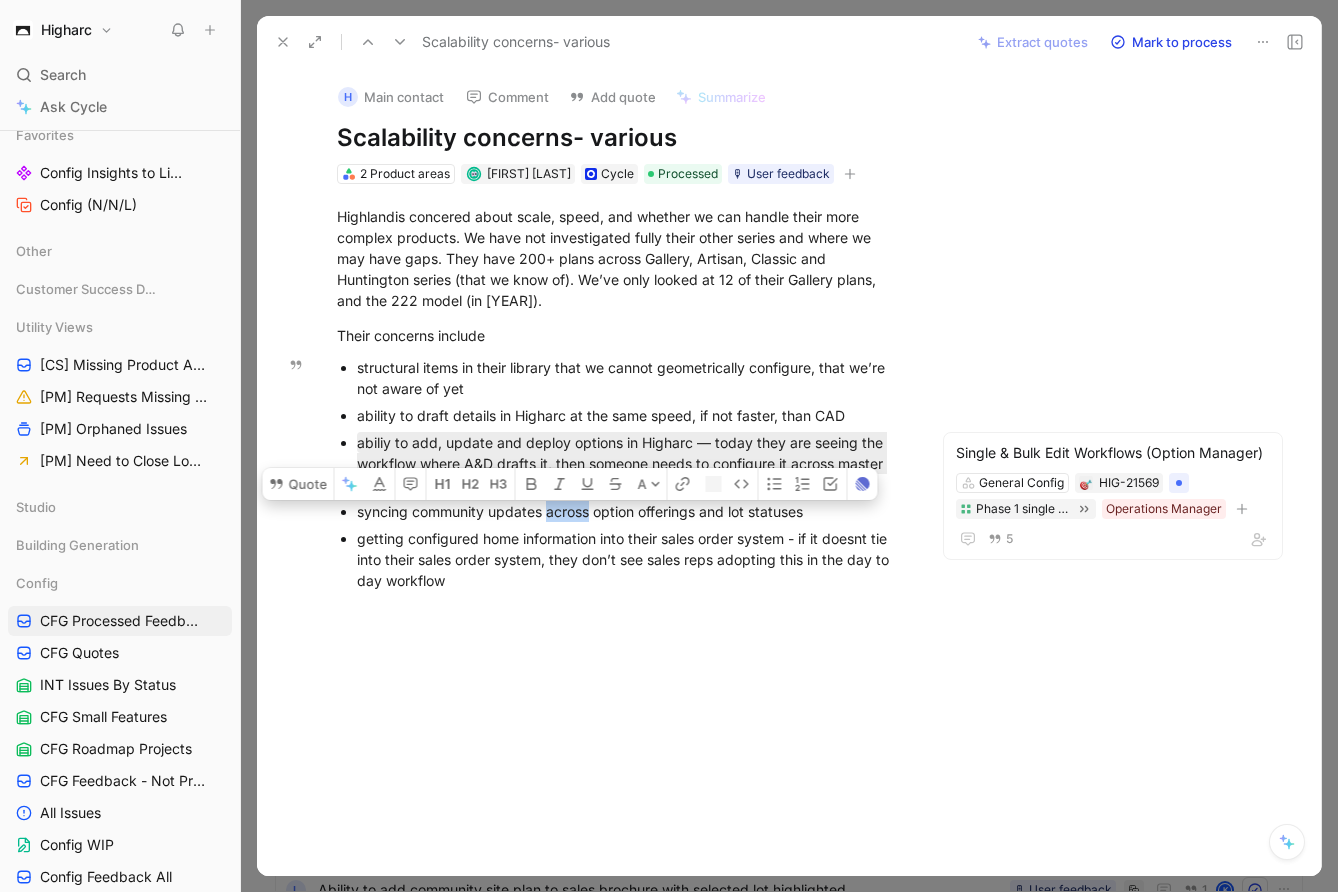 click on "syncing community updates across option offerings and lot statuses" at bounding box center (631, 511) 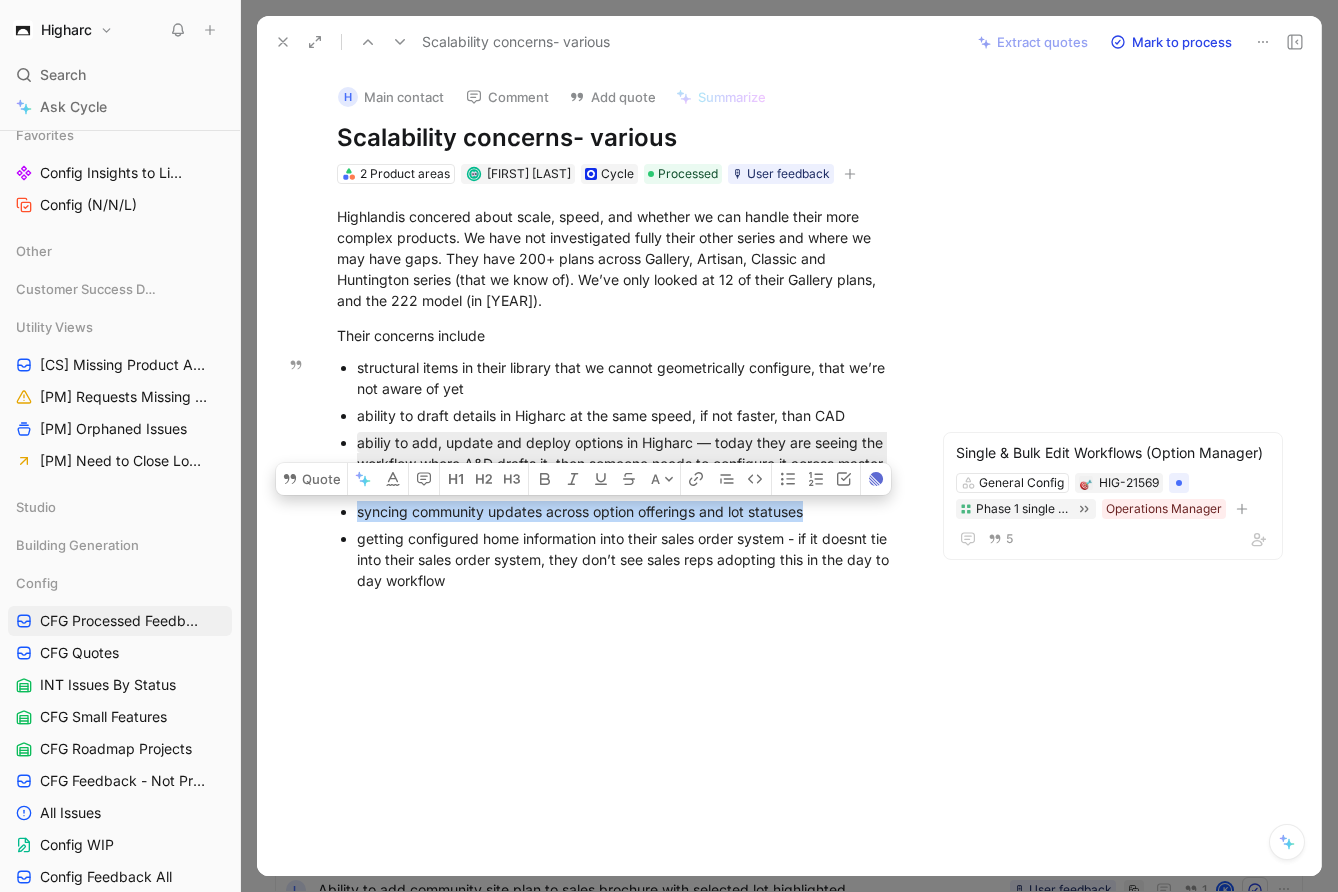 click on "getting configured home information into their sales order system - if it doesnt tie into their sales order system, they don’t see sales reps adopting this in the day to day workflow" at bounding box center (631, 559) 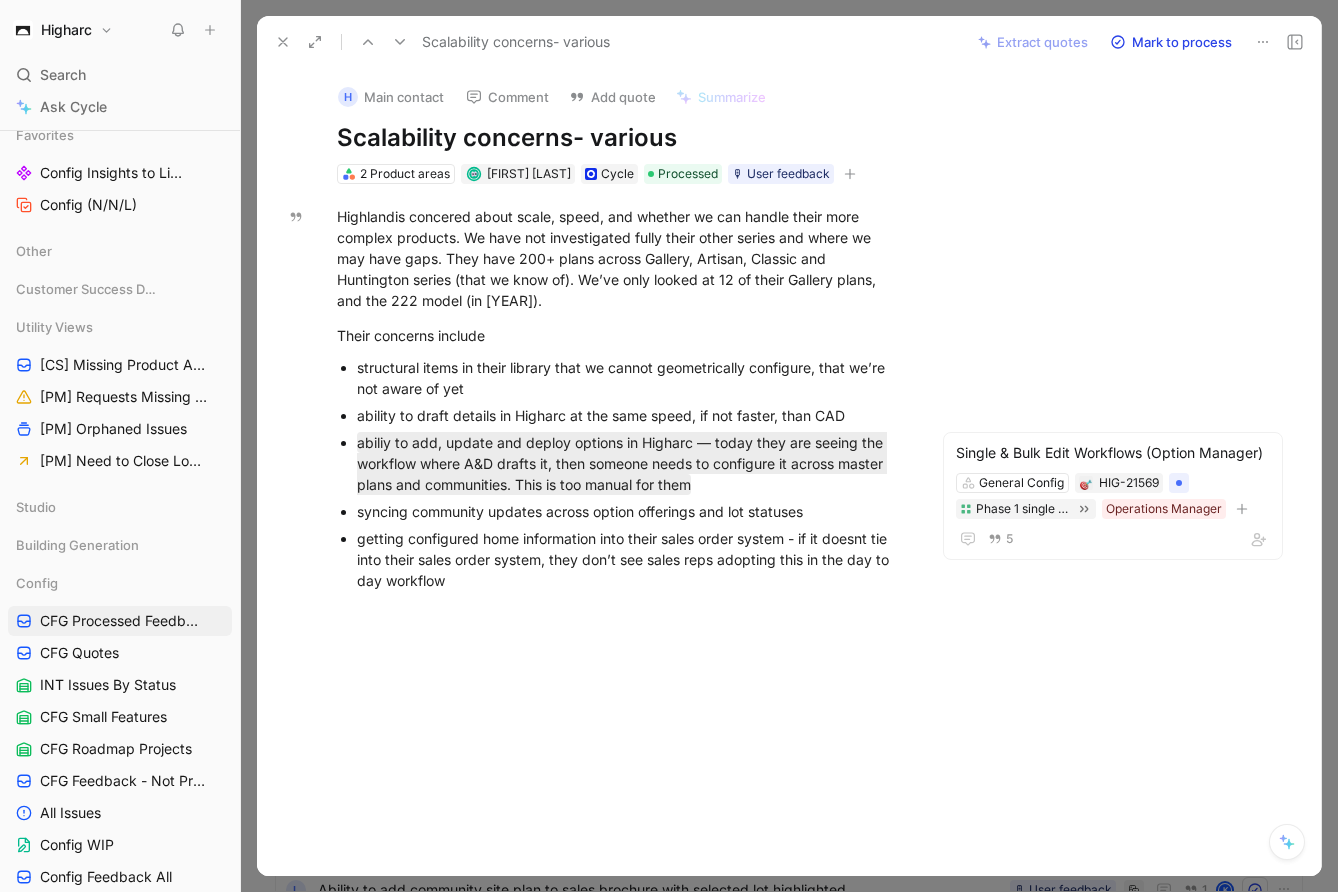 click 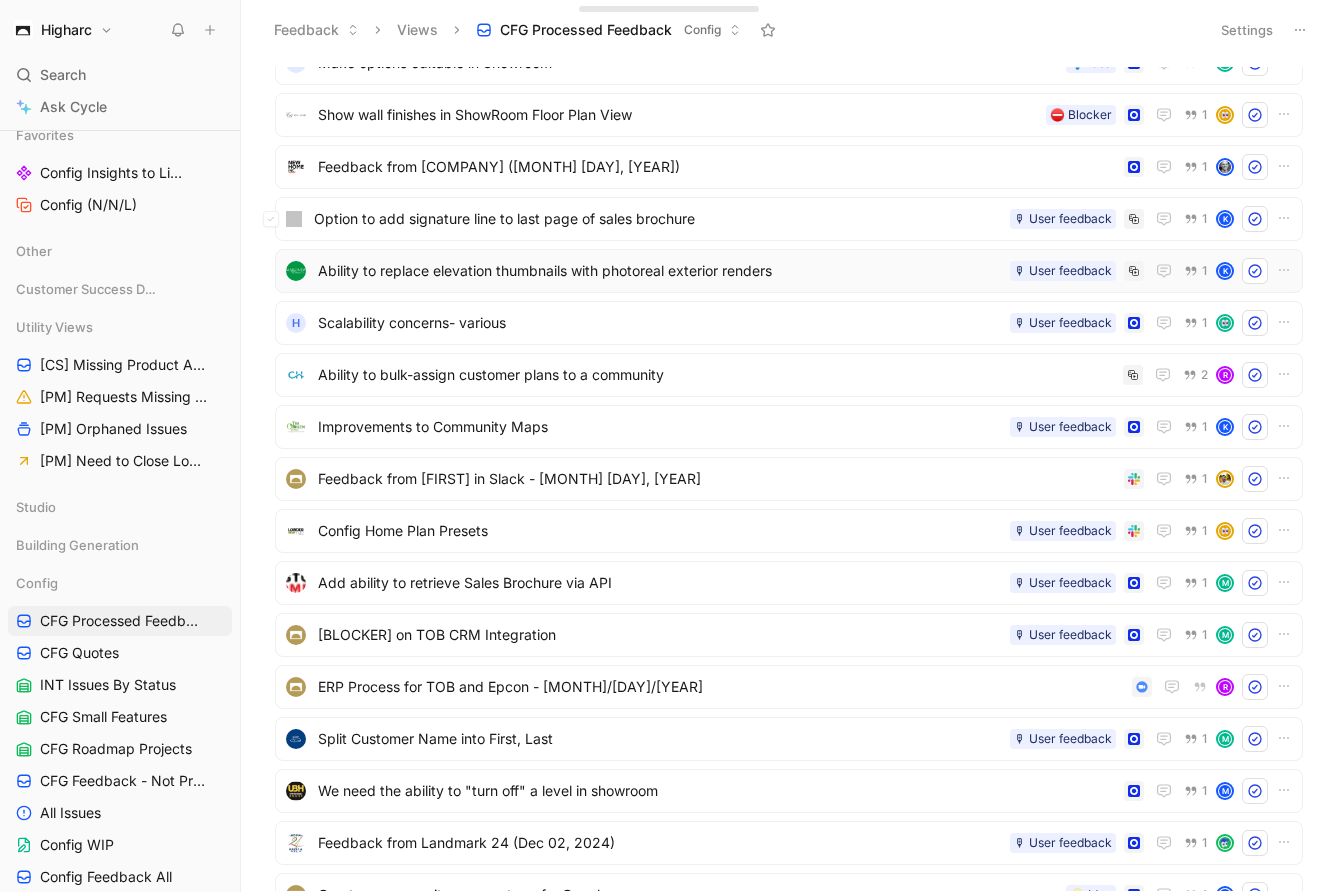 scroll, scrollTop: 4819, scrollLeft: 0, axis: vertical 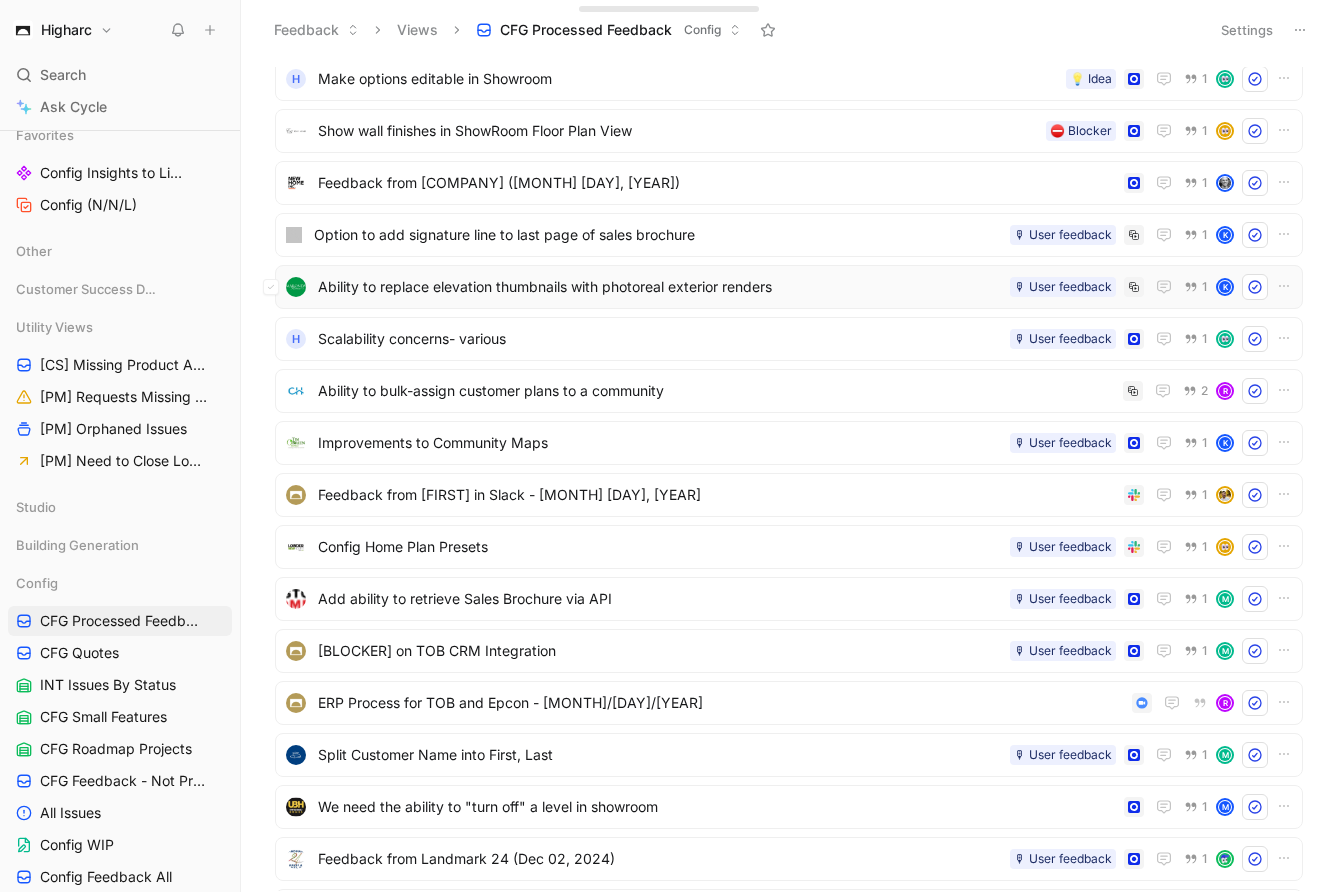 click on "Ability to replace elevation thumbnails with photoreal exterior renders" at bounding box center (660, 287) 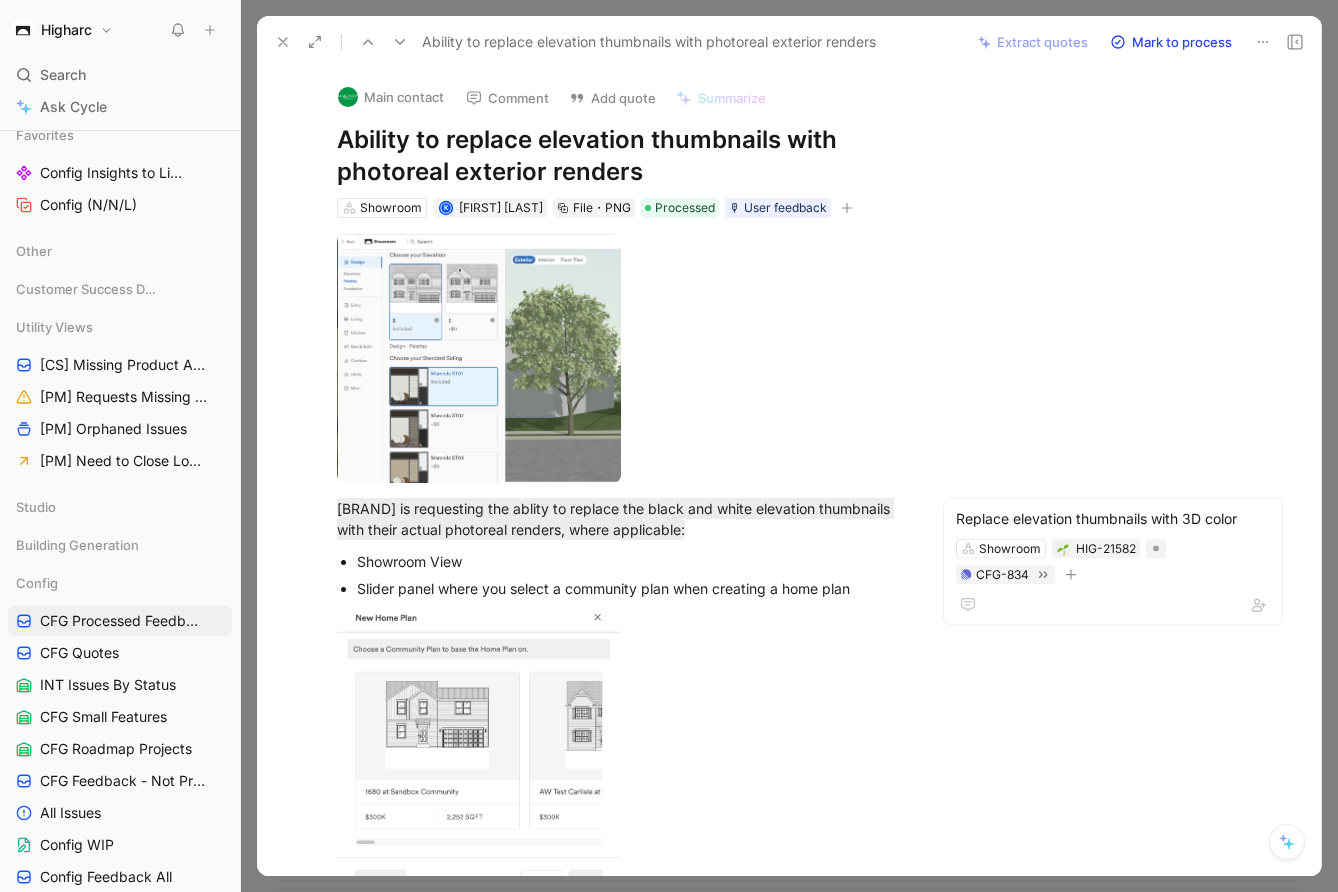 click 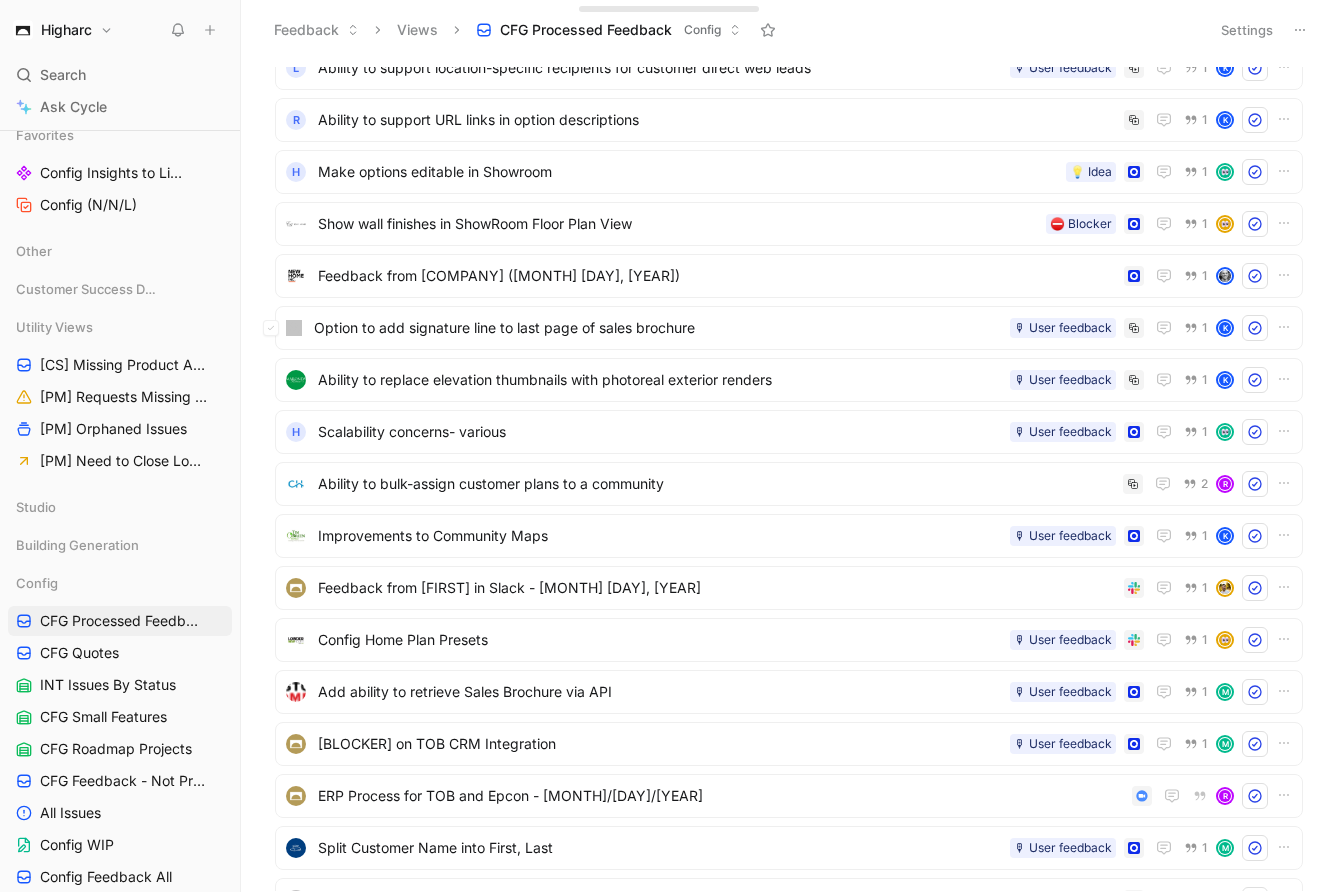 scroll, scrollTop: 4693, scrollLeft: 0, axis: vertical 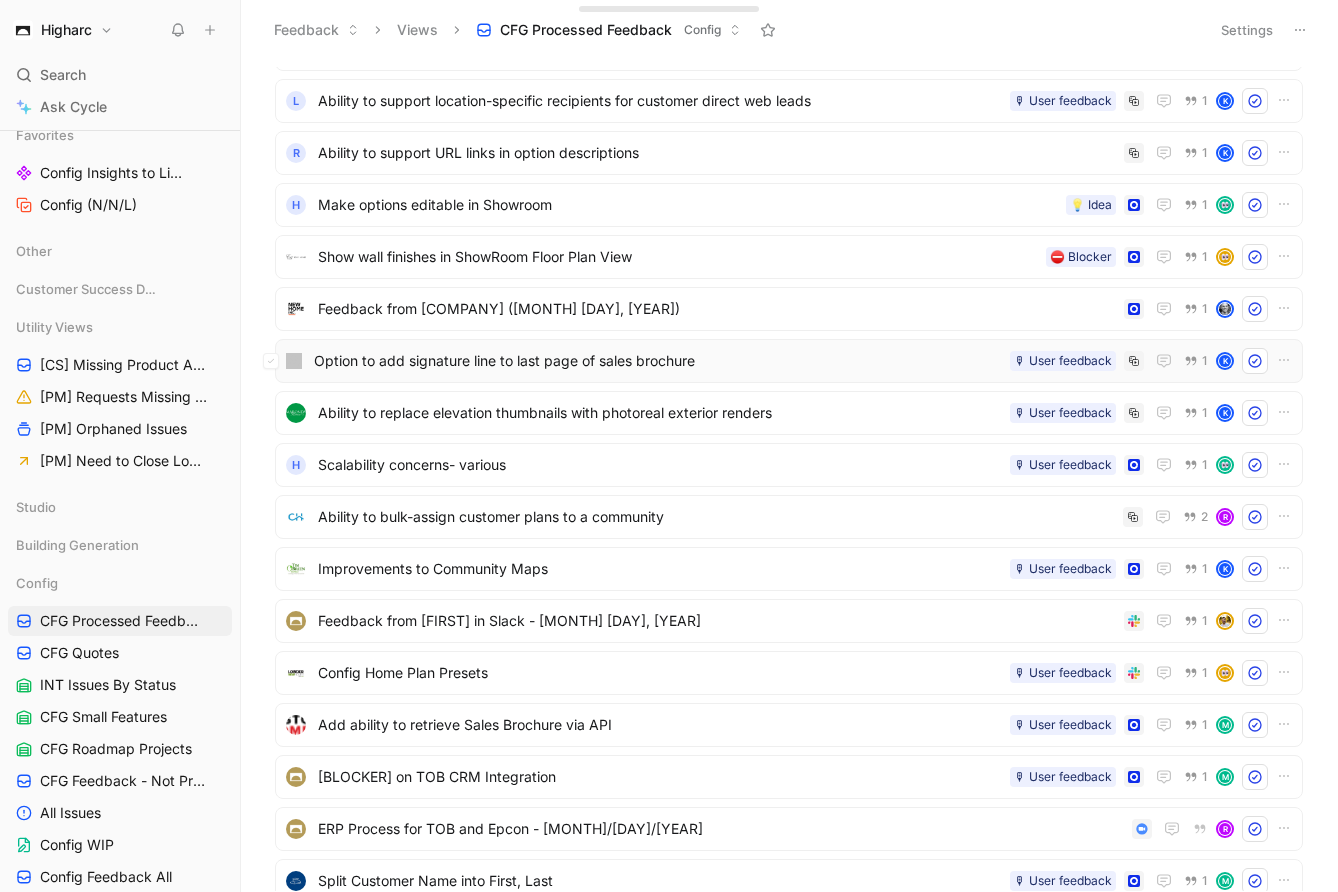 click on "Option to add signature line to last page of sales brochure" at bounding box center [658, 361] 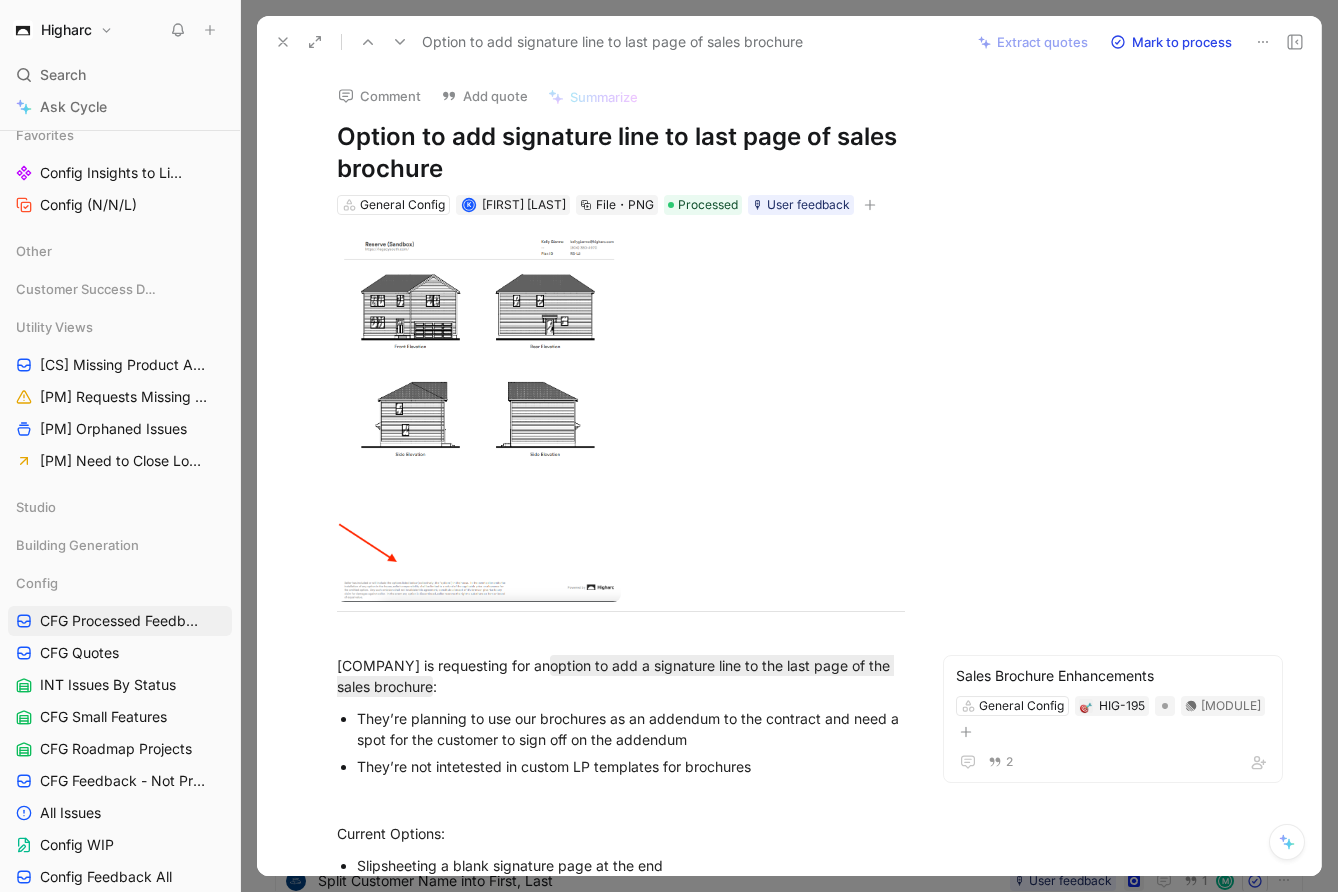 click at bounding box center (283, 42) 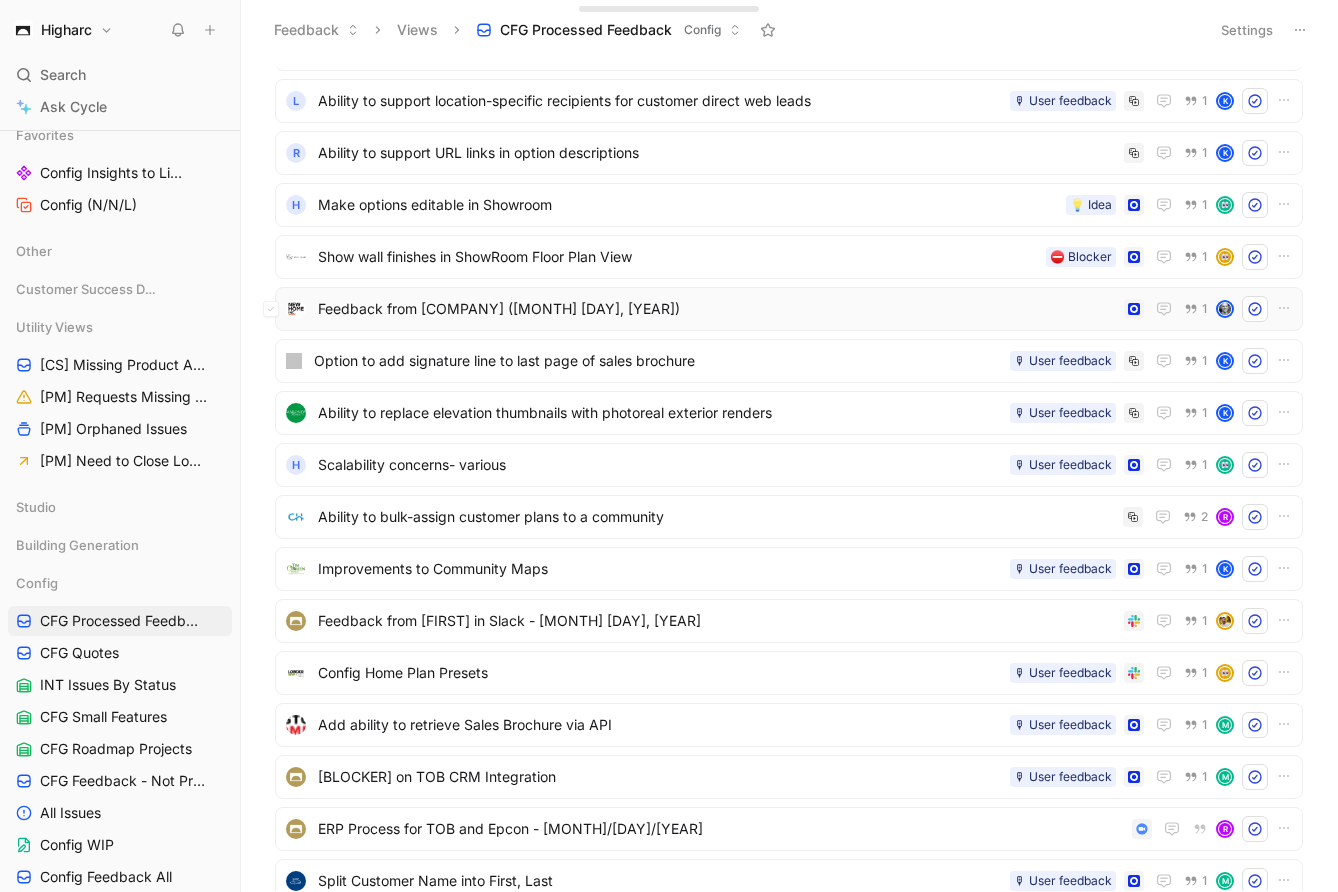 click on "Feedback from New Home Inc. ([MONTH] [DAY], [YEAR]) 1" at bounding box center (789, 309) 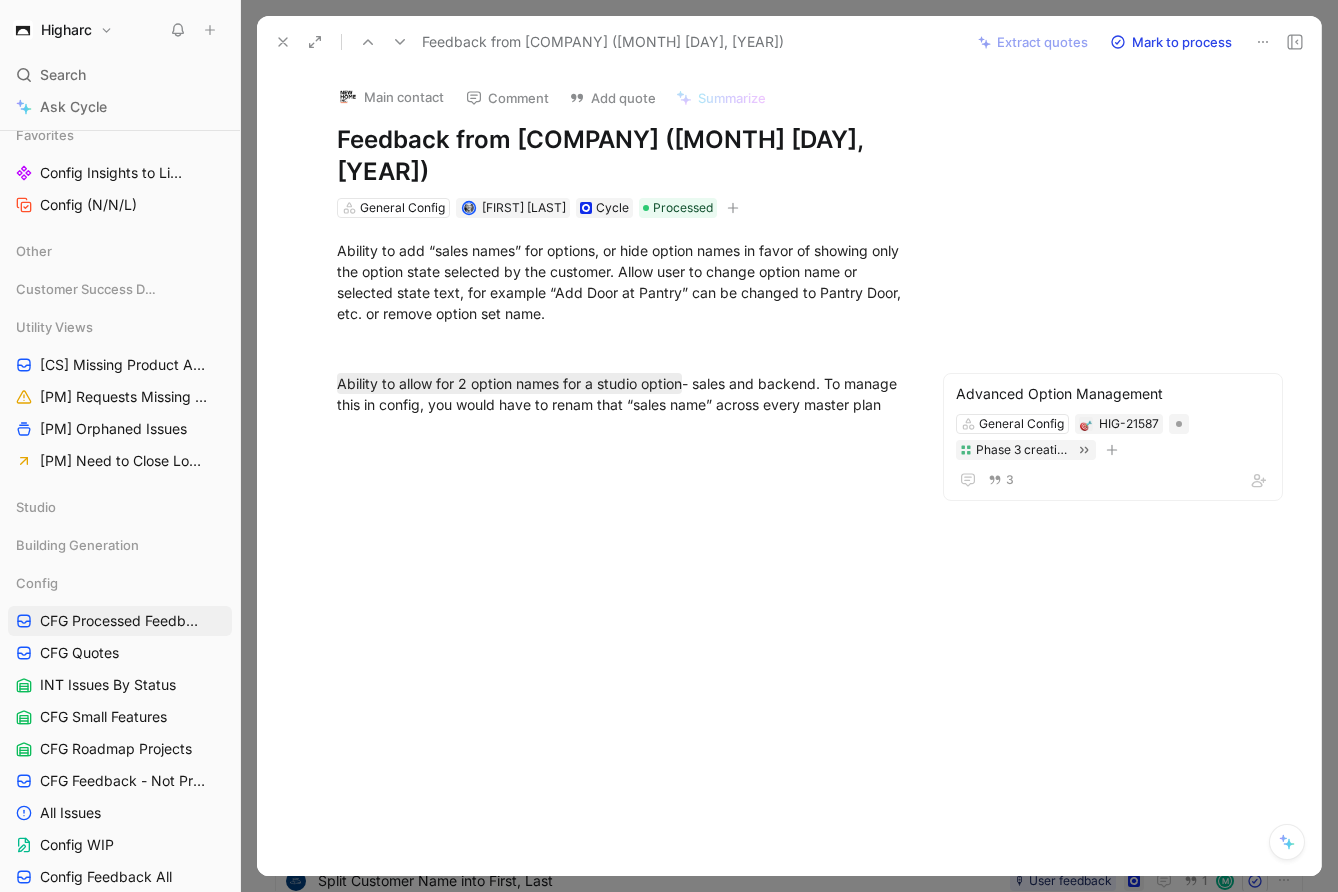 click 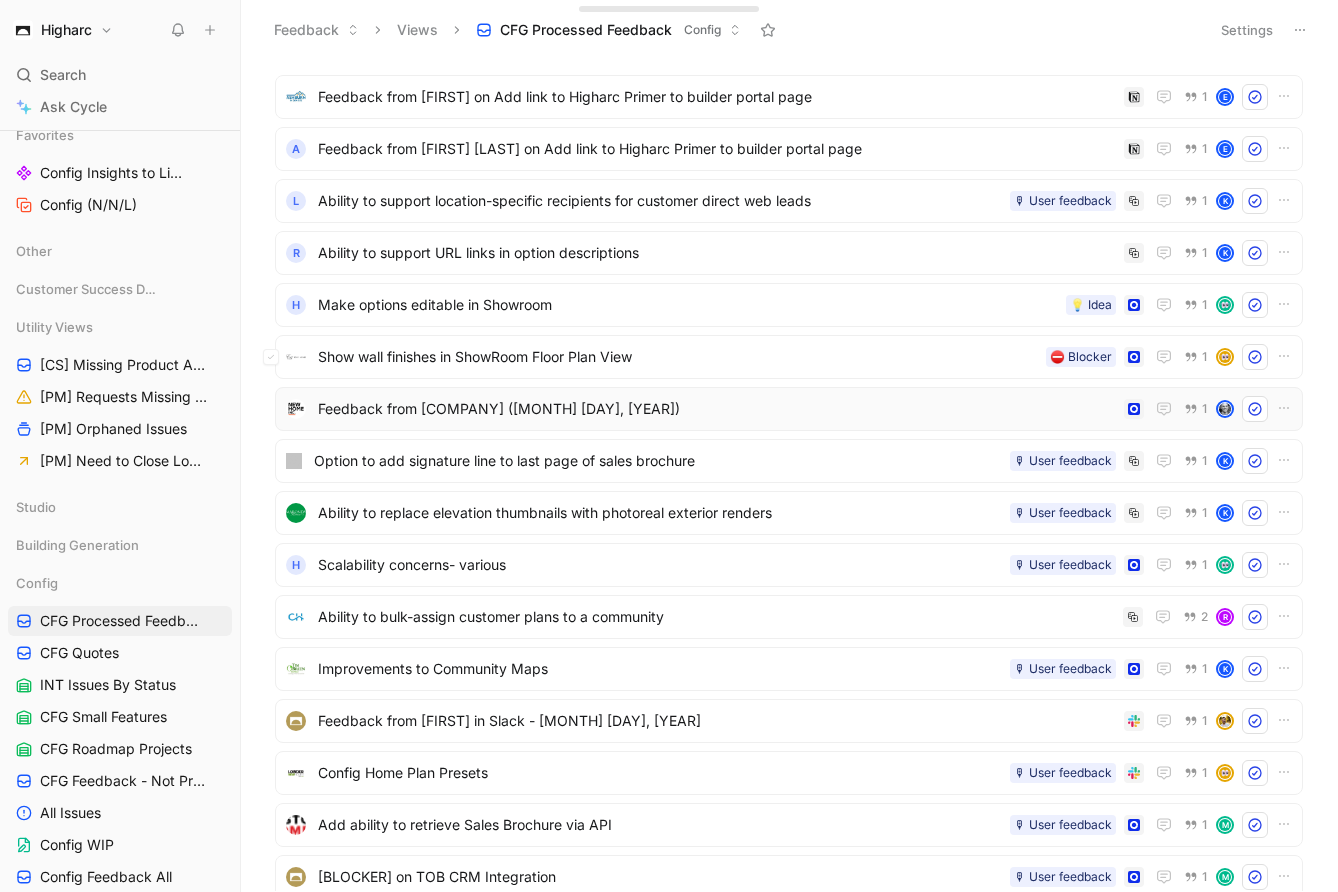 scroll, scrollTop: 4591, scrollLeft: 0, axis: vertical 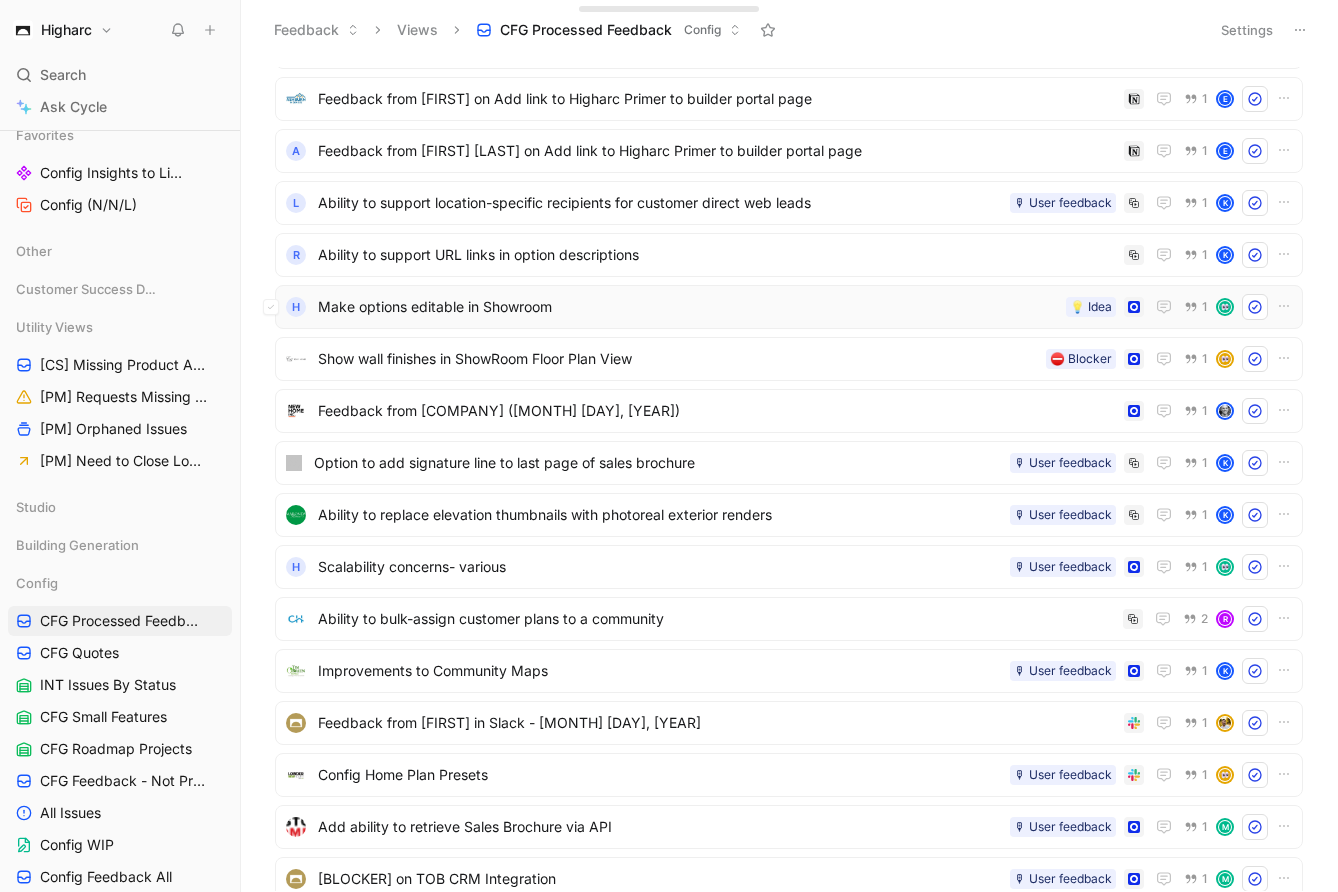 click on "Make options editable in Showroom" at bounding box center [688, 307] 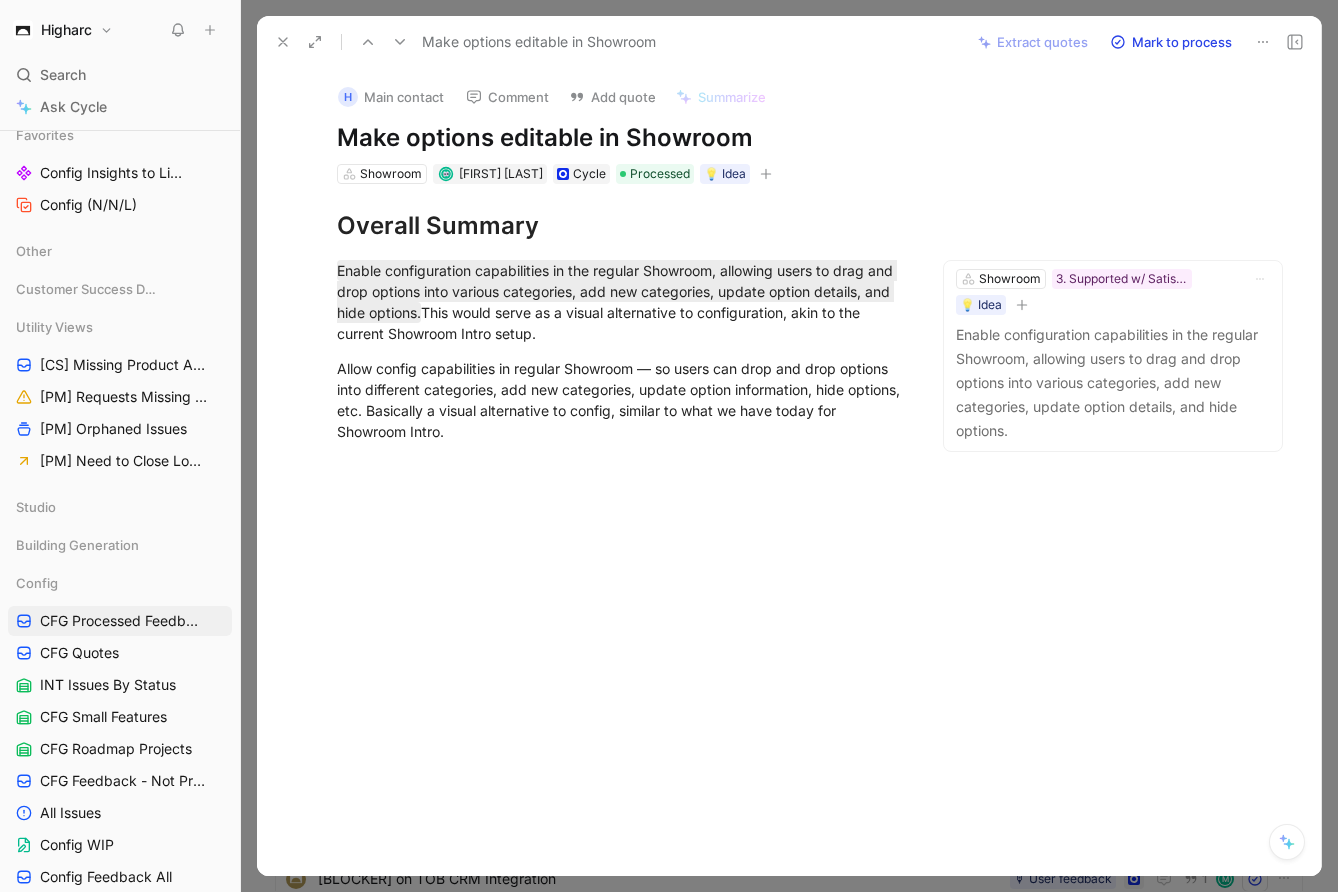 click 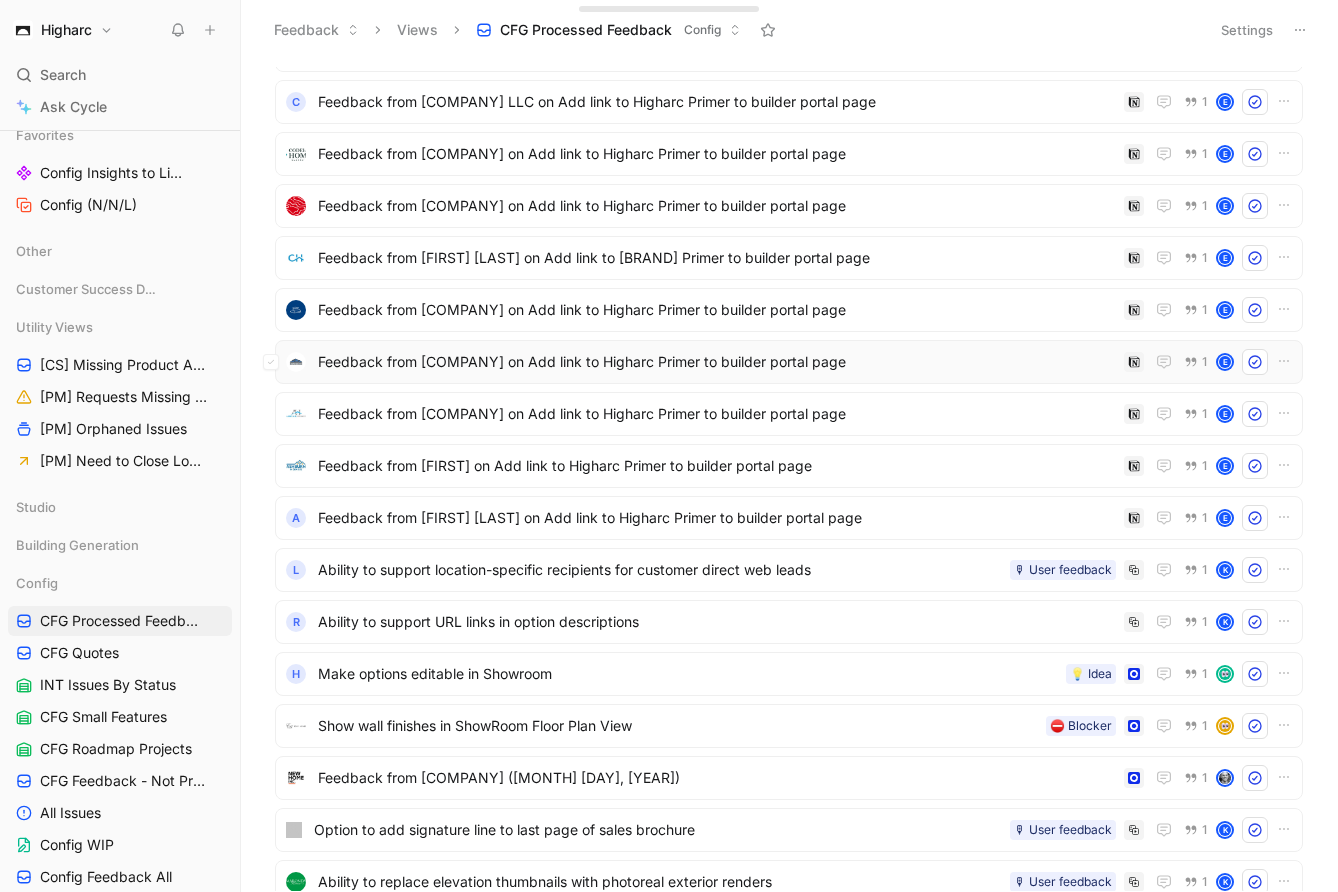 scroll, scrollTop: 4192, scrollLeft: 0, axis: vertical 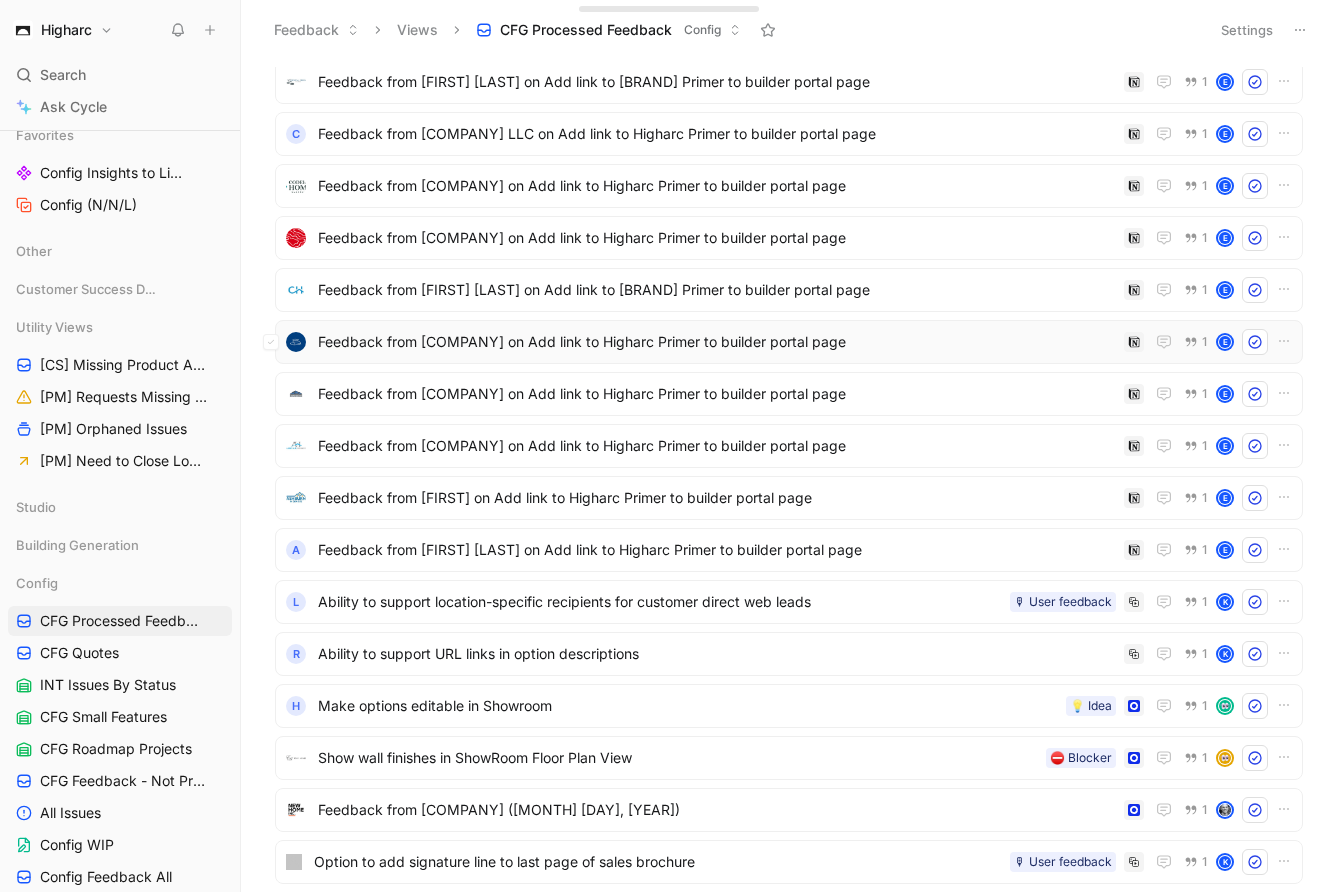 click on "Feedback from [COMPANY] on Add link to Higharc Primer to builder portal page" at bounding box center (717, 342) 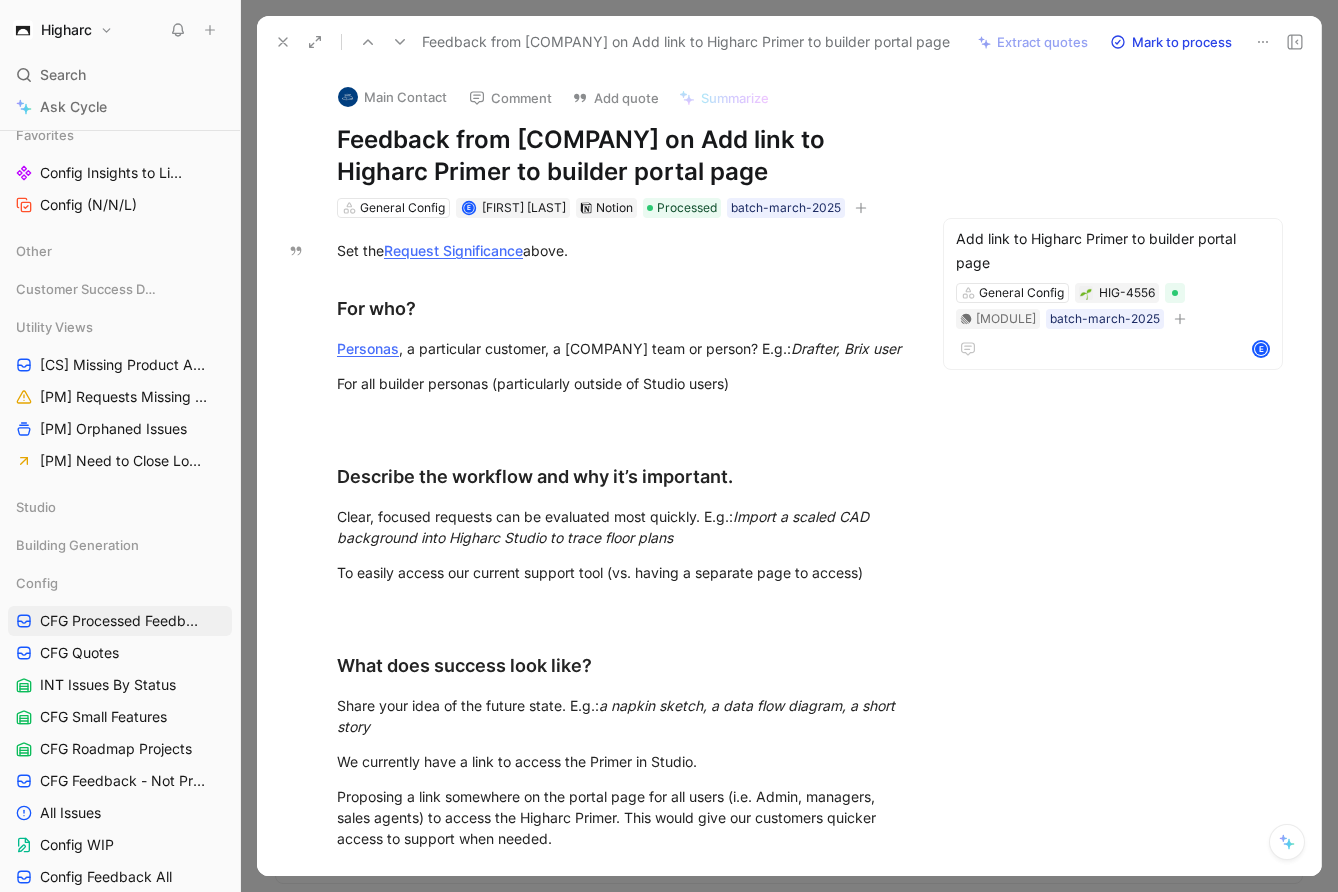 click 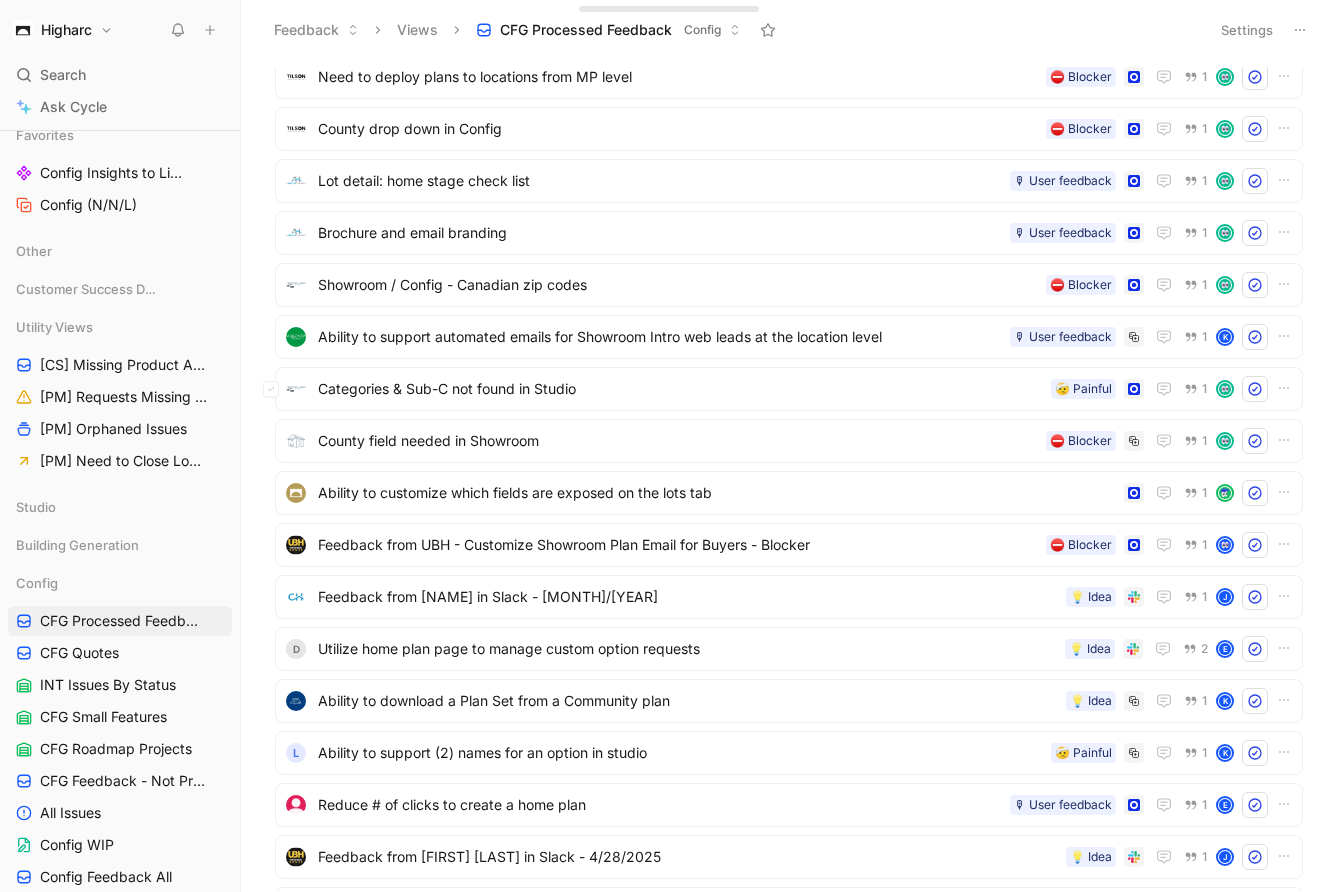 scroll, scrollTop: 1511, scrollLeft: 0, axis: vertical 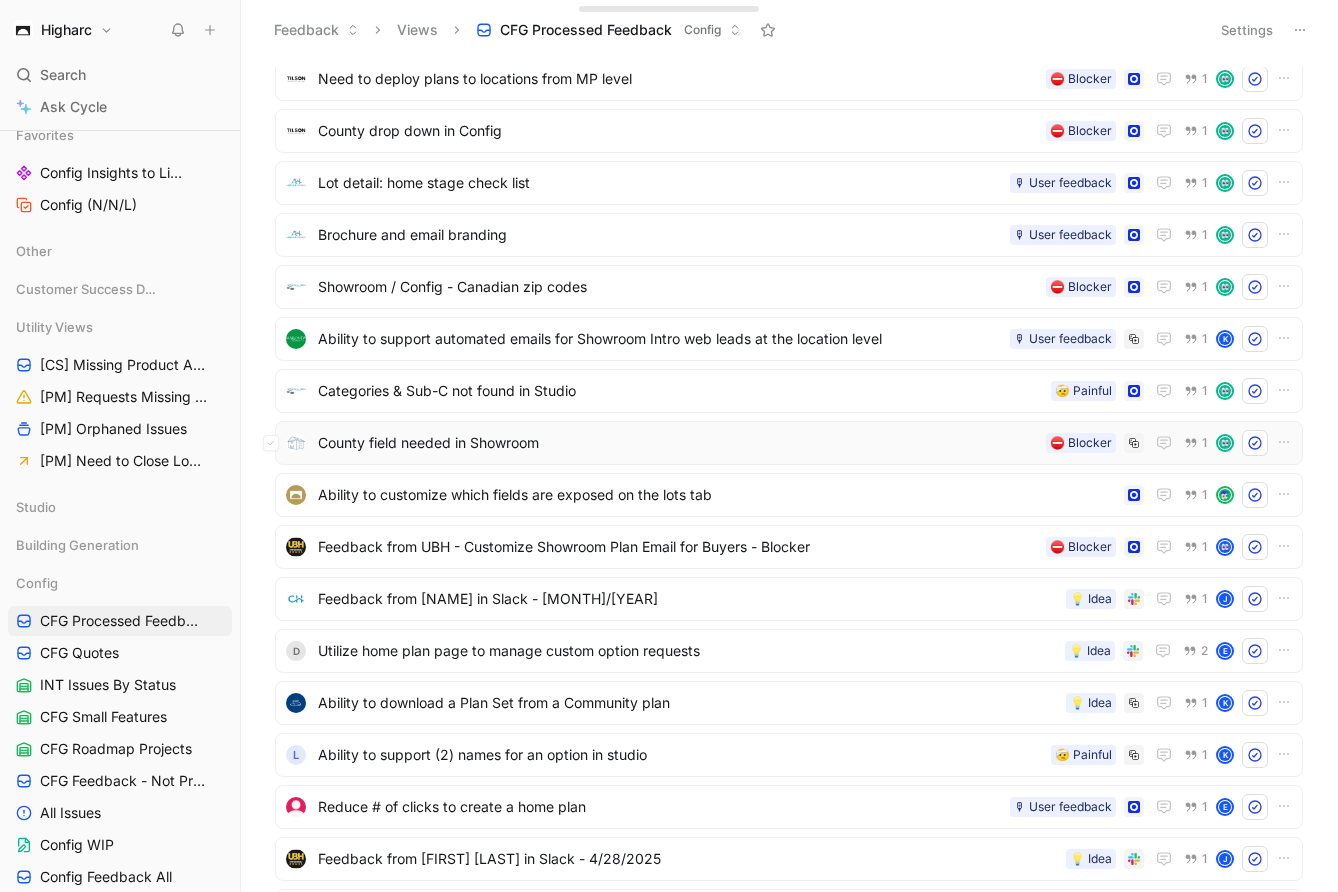click on "County field needed in Showroom ⛔️ Blocker 1" at bounding box center (789, 443) 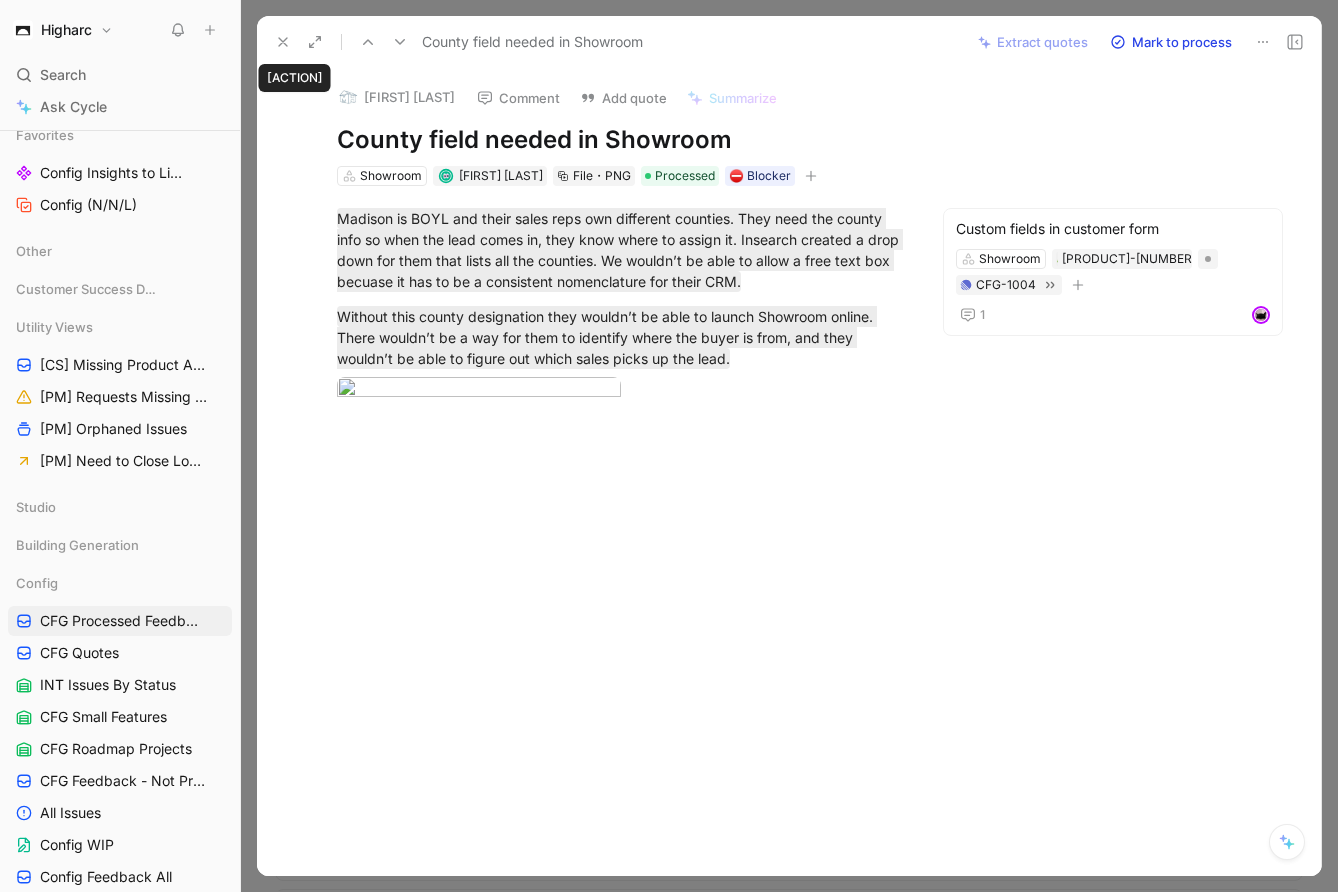 click at bounding box center (283, 42) 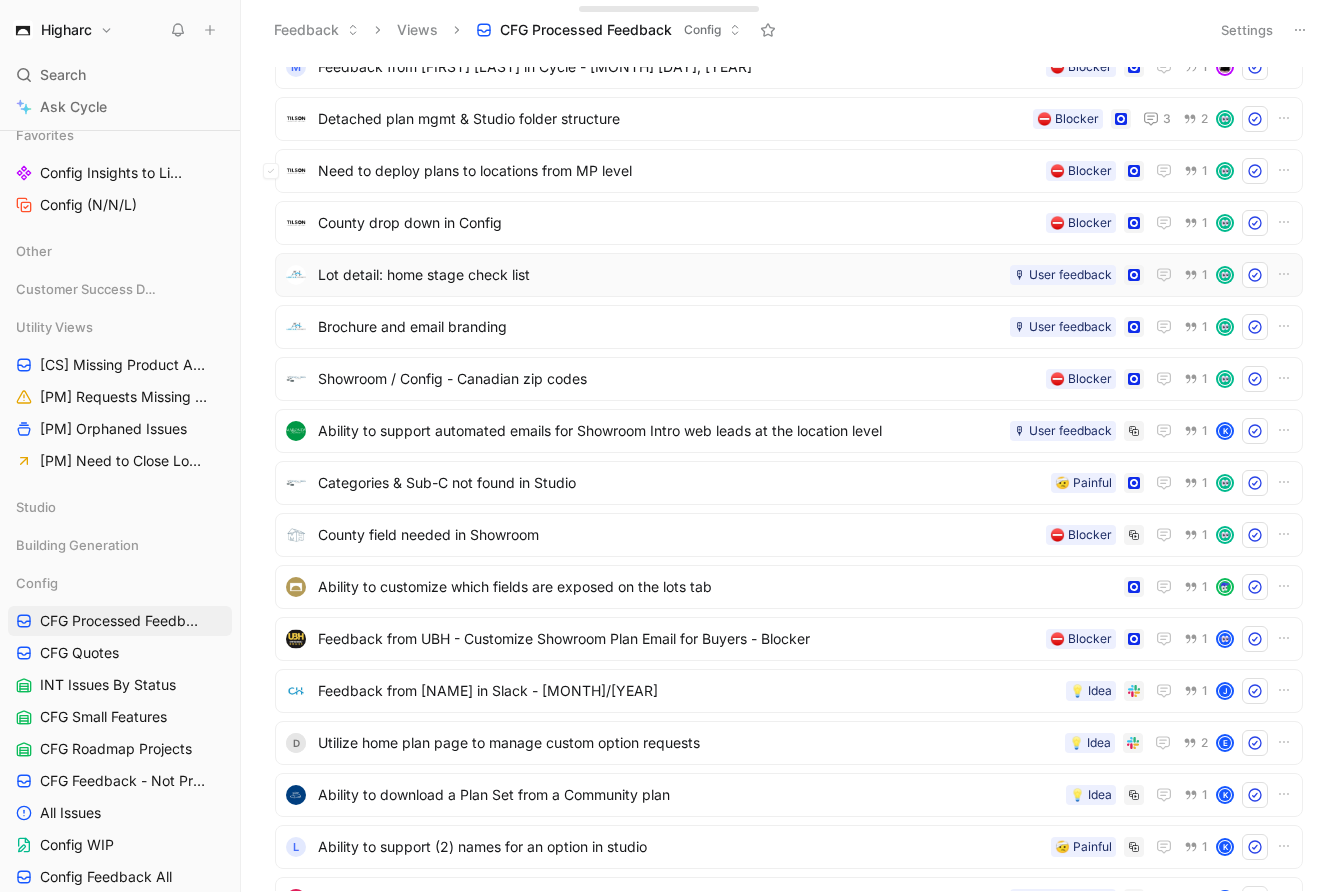 scroll, scrollTop: 1431, scrollLeft: 0, axis: vertical 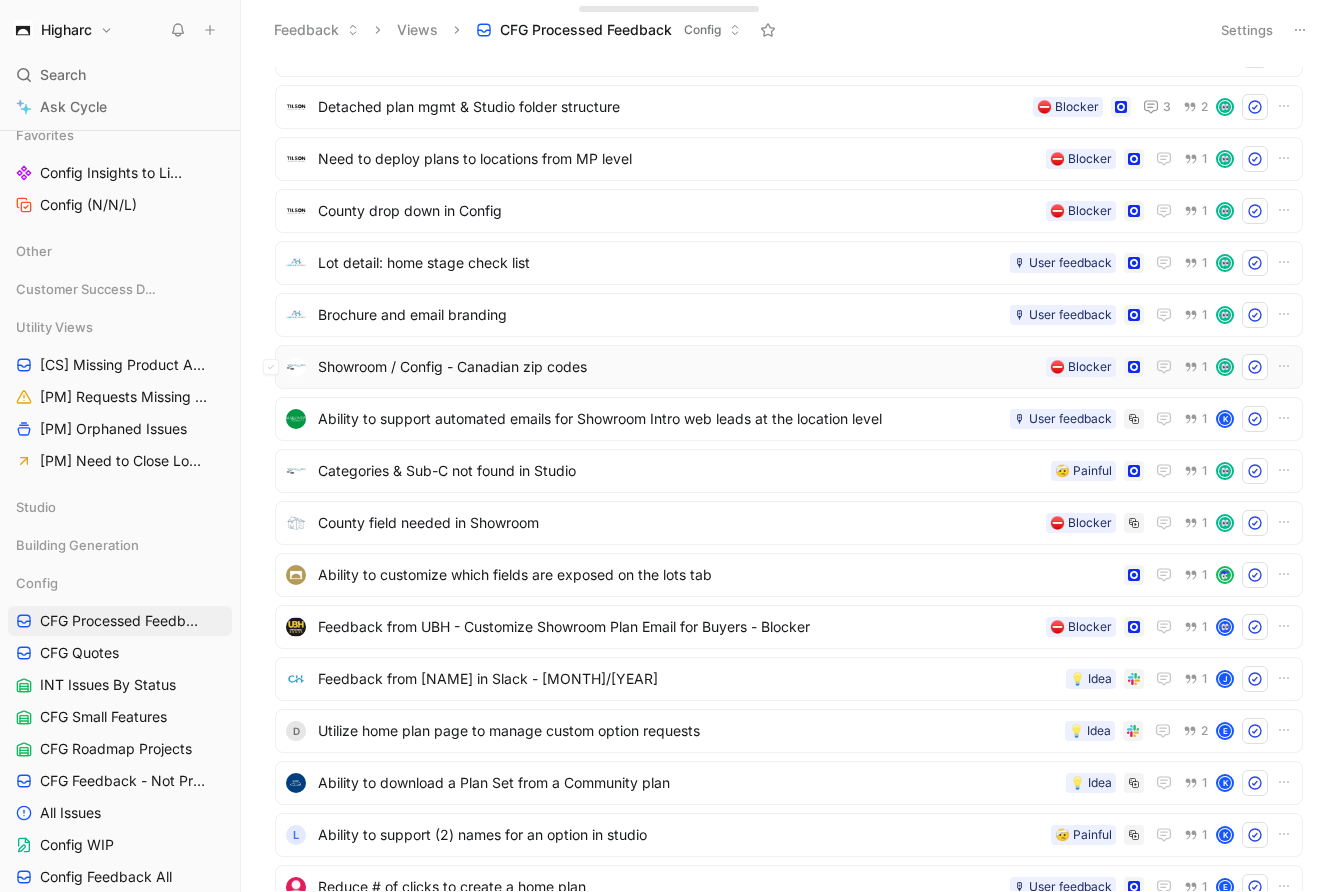 click on "Showroom / Config - [COUNTRY] zip codes ⛔️ Blocker 1" at bounding box center (789, 367) 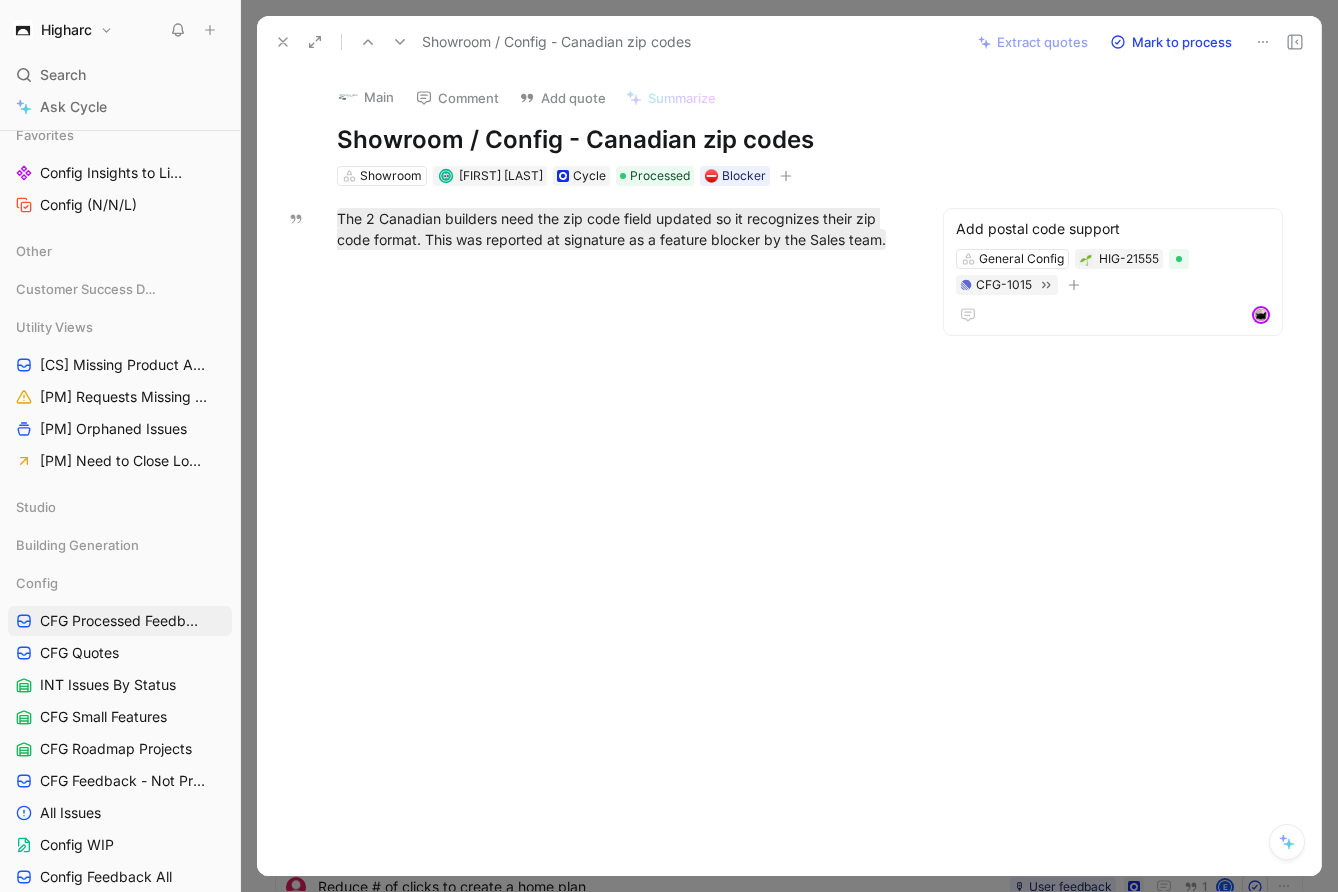 click 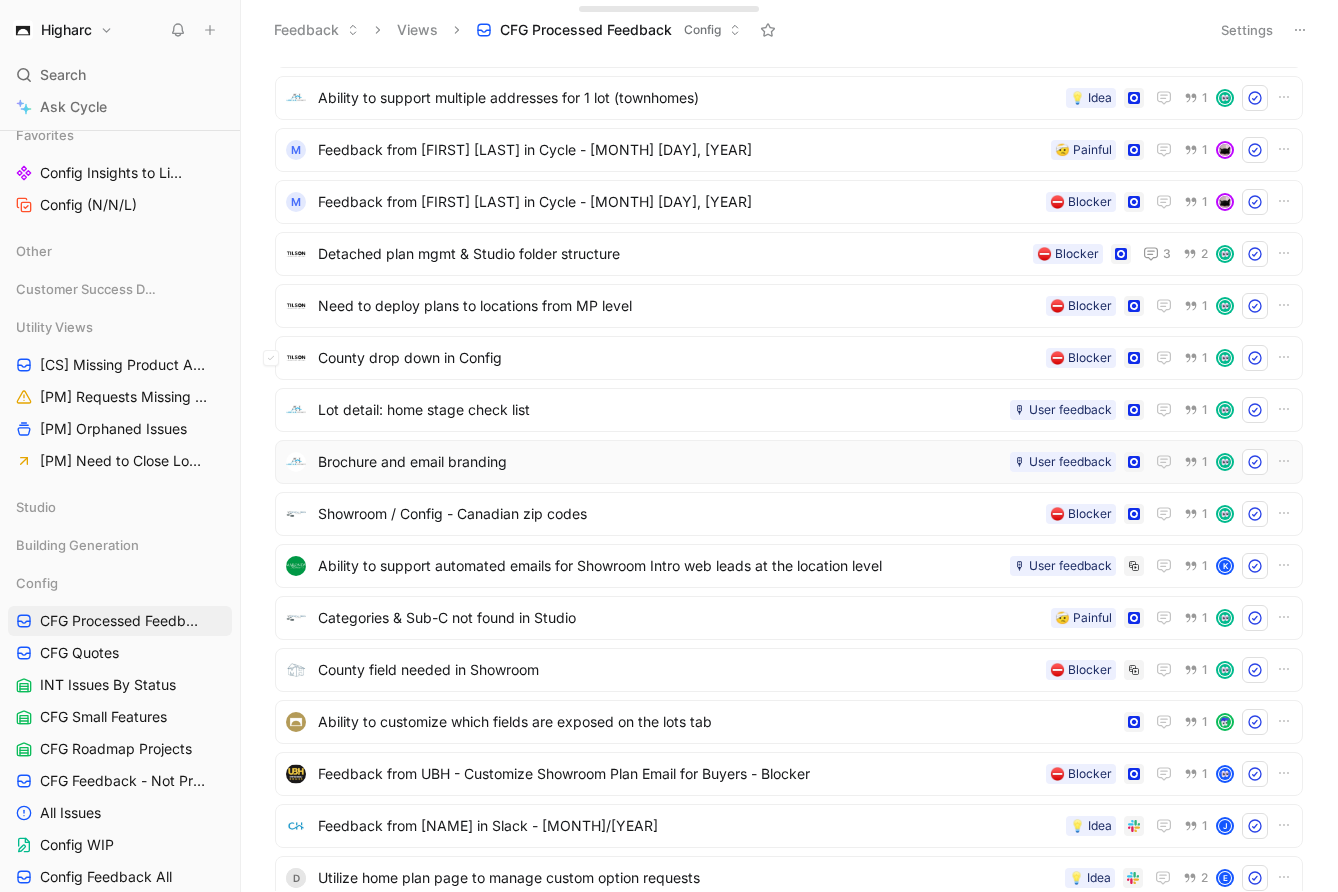 scroll, scrollTop: 1272, scrollLeft: 0, axis: vertical 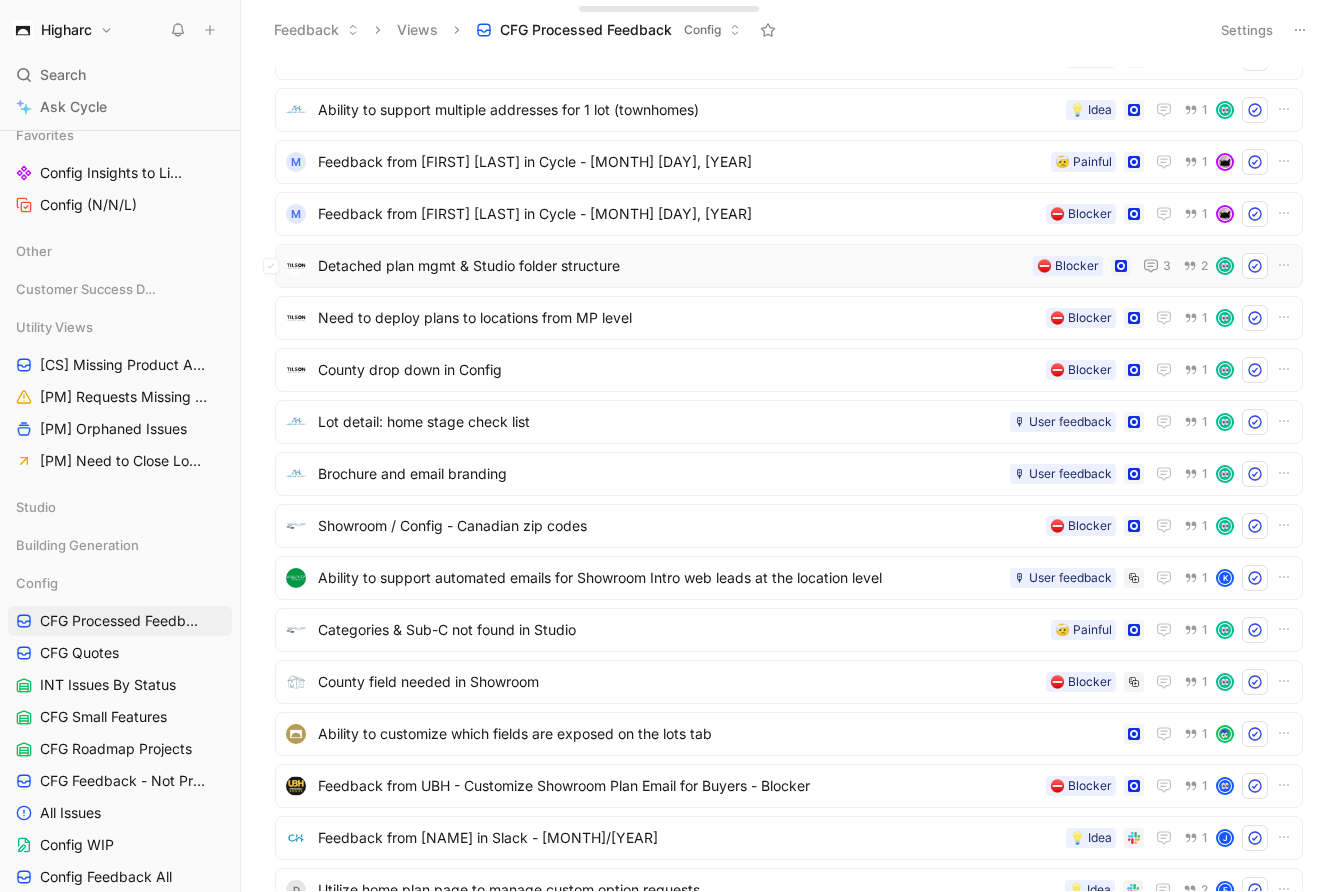 click on "Detached plan mgmt & Studio folder structure" at bounding box center [671, 266] 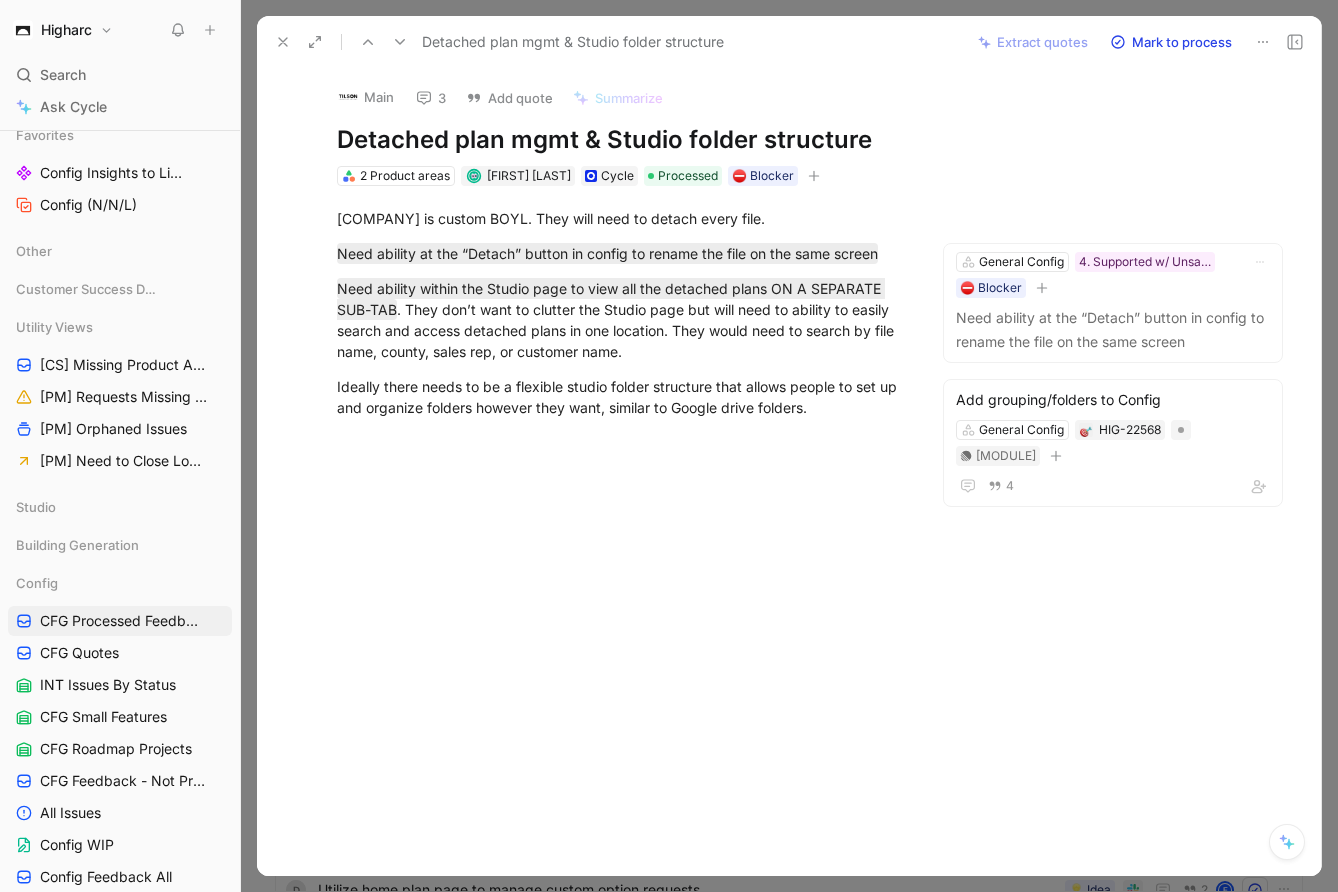 click at bounding box center (283, 42) 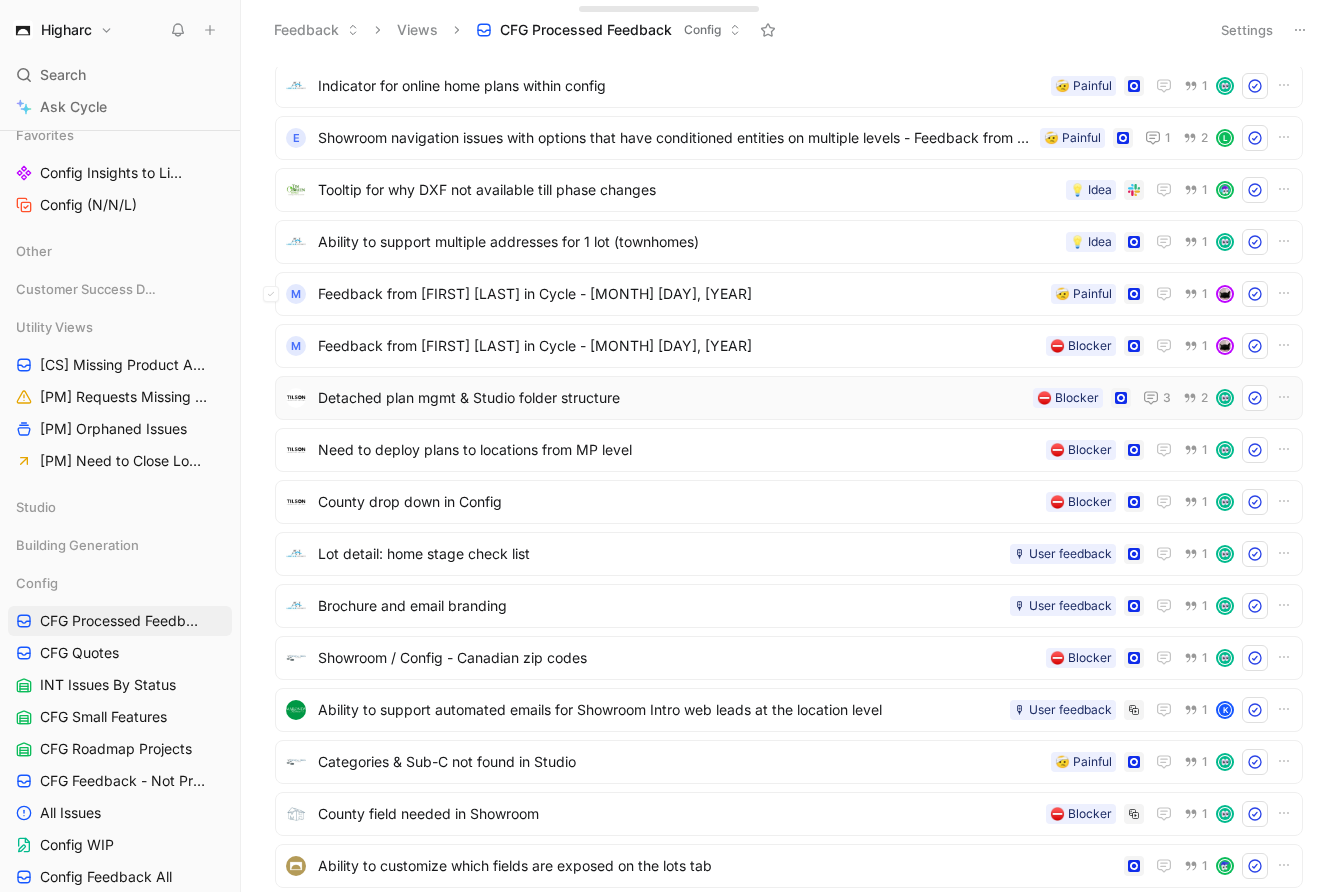 scroll, scrollTop: 1135, scrollLeft: 0, axis: vertical 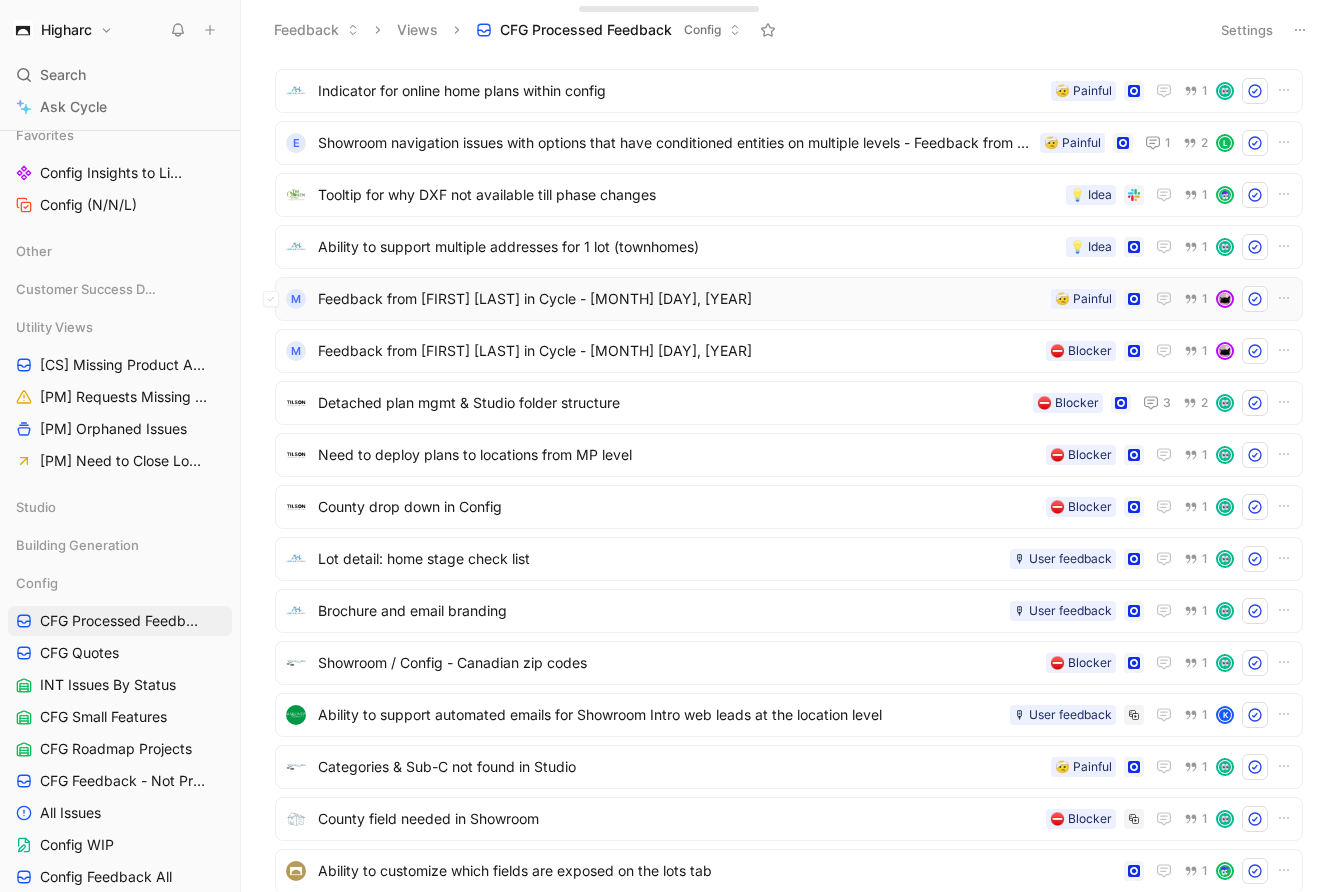 click on "Feedback from [FIRST] [LAST] in Cycle - [MONTH] [DAY], [YEAR]" at bounding box center [680, 299] 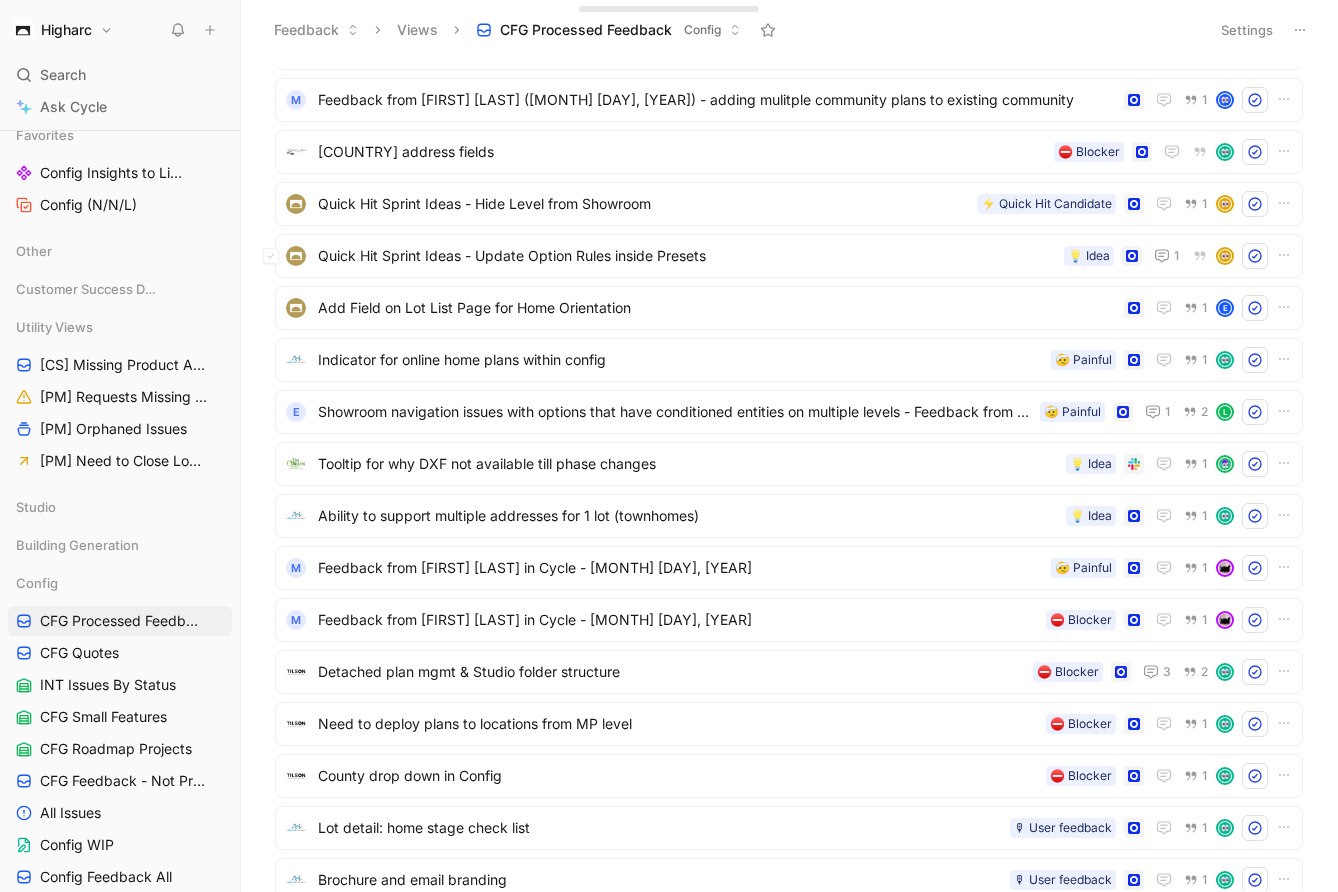 scroll, scrollTop: 862, scrollLeft: 0, axis: vertical 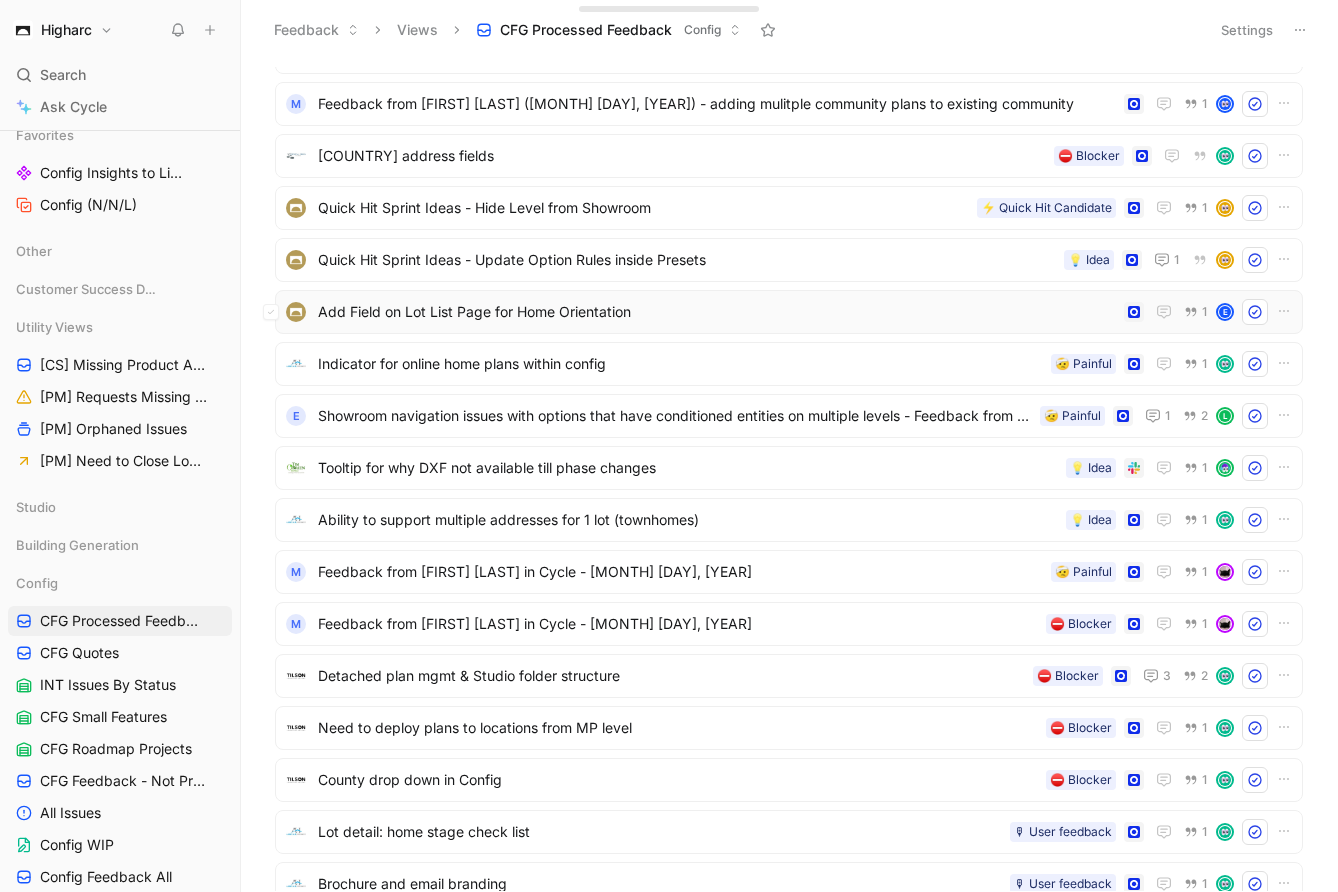 click on "Add Field on Lot List Page for Home Orientation" at bounding box center (717, 312) 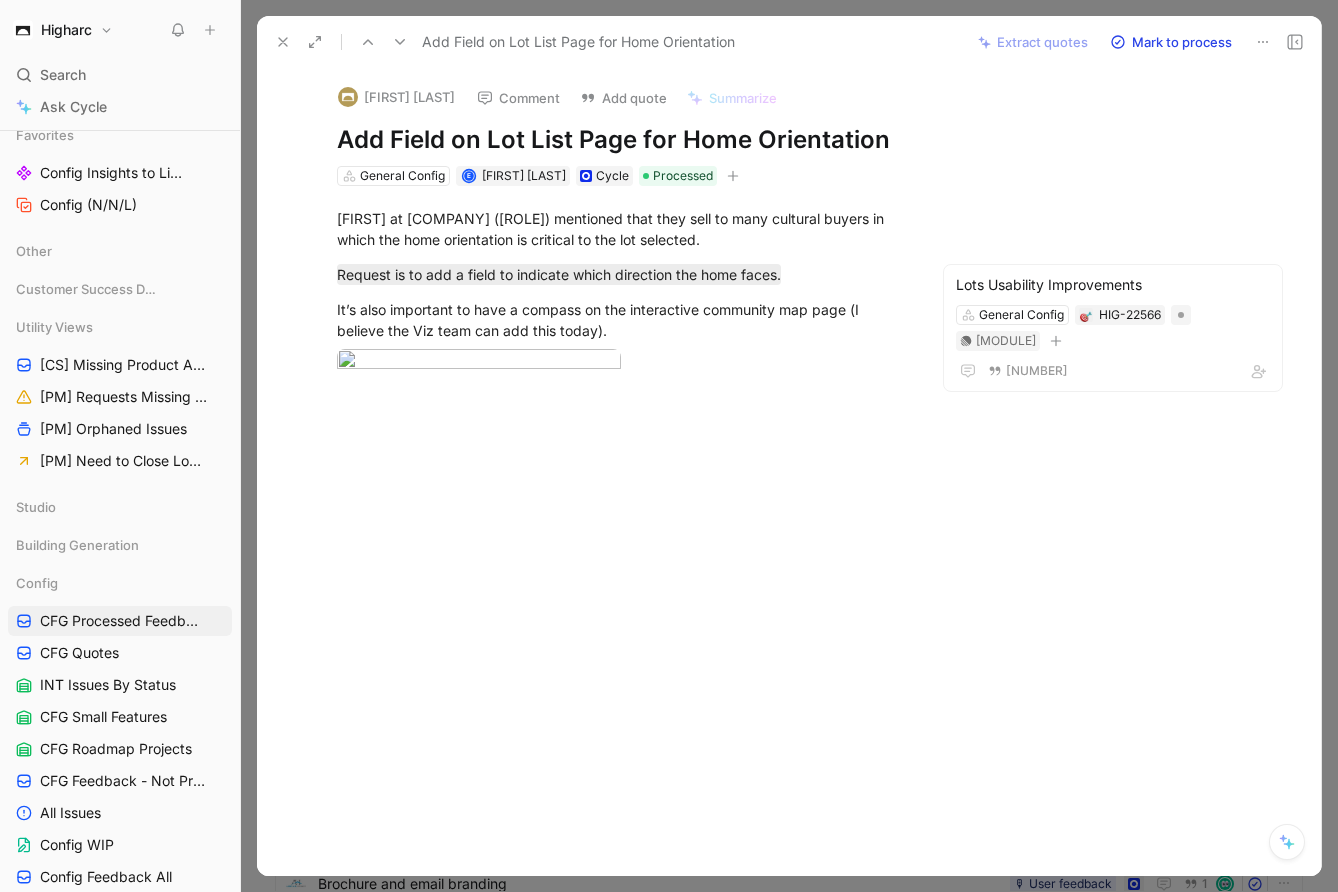 click at bounding box center (283, 42) 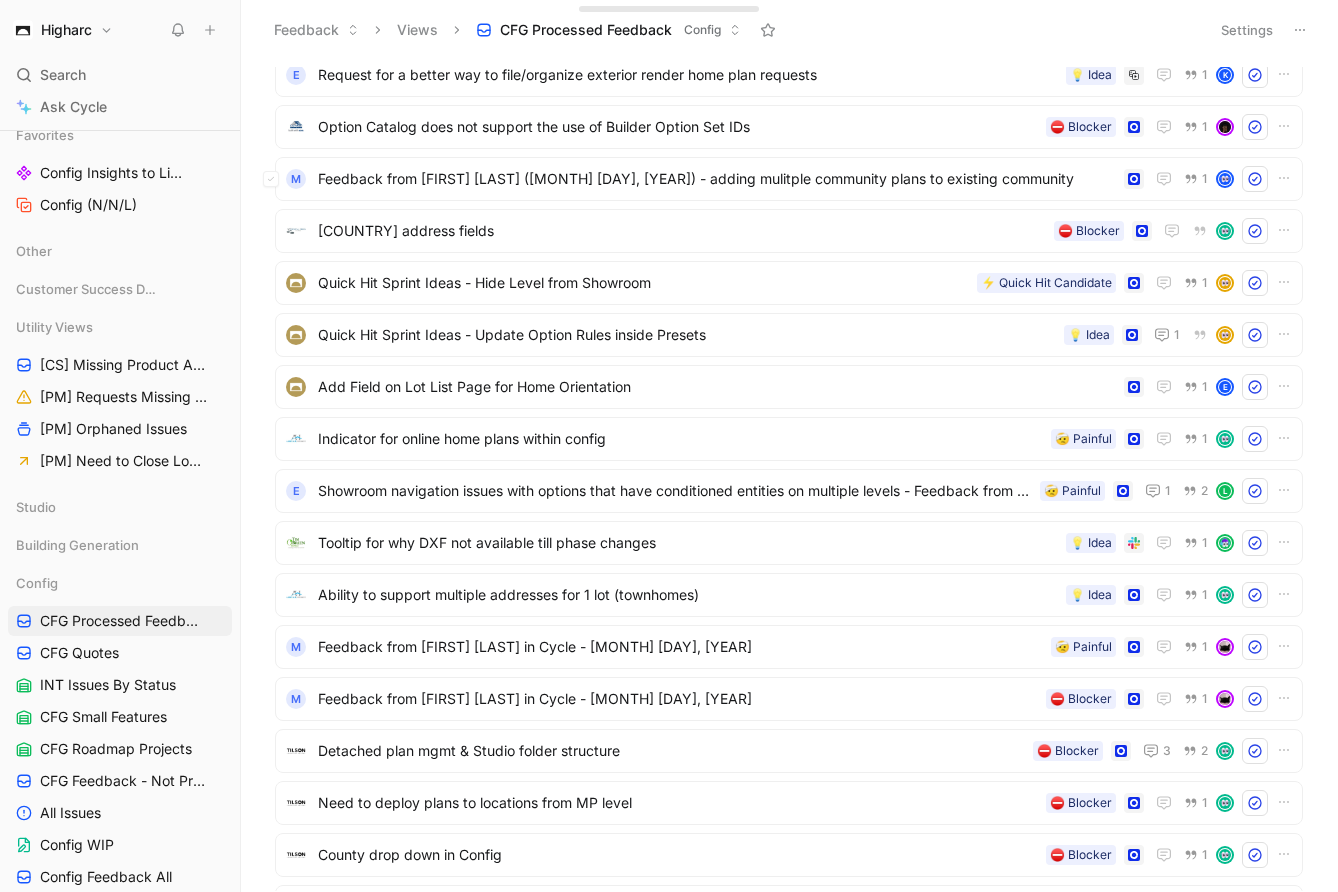 scroll, scrollTop: 773, scrollLeft: 0, axis: vertical 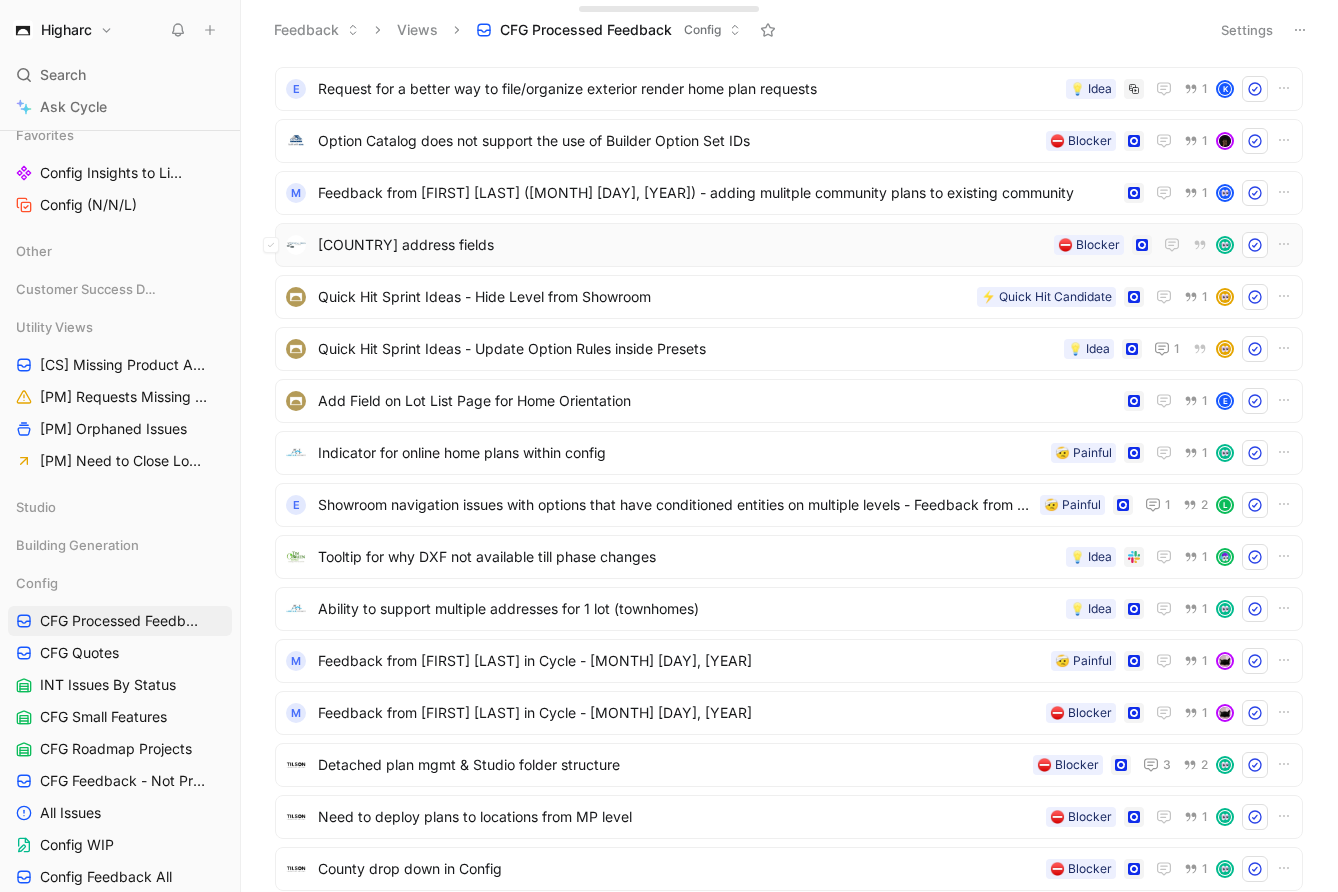 click on "[COUNTRY] address fields" at bounding box center [682, 245] 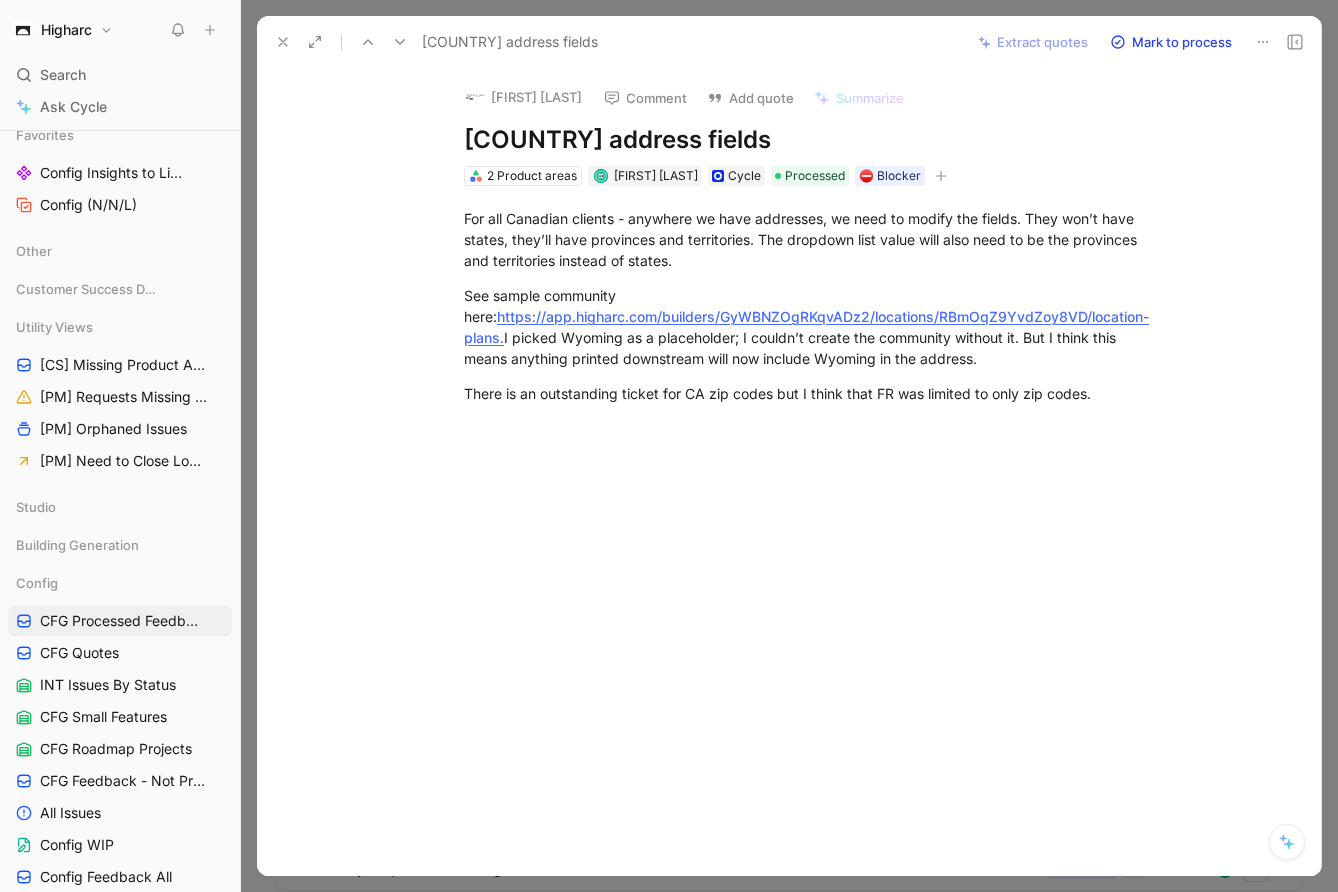click 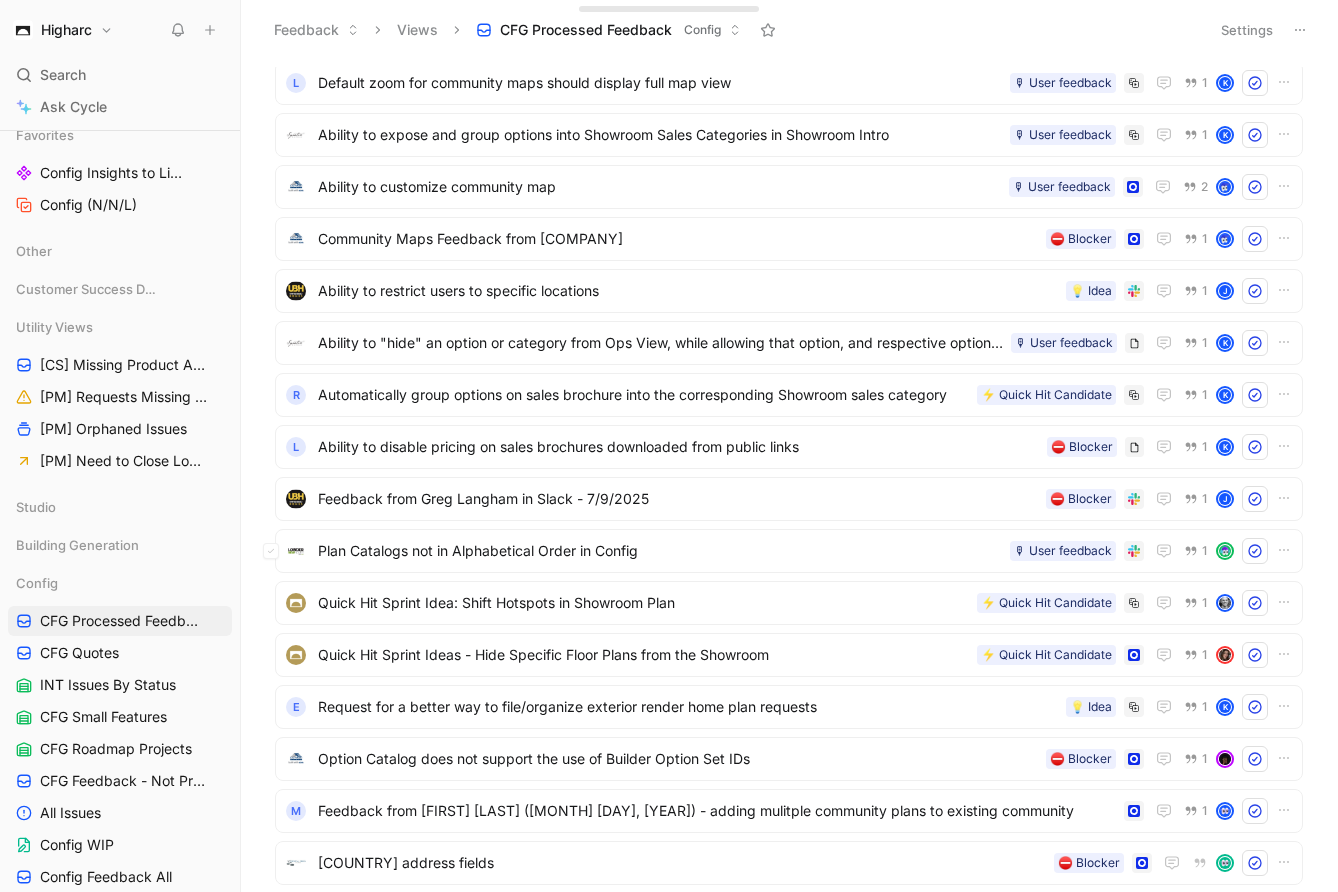 scroll, scrollTop: 0, scrollLeft: 0, axis: both 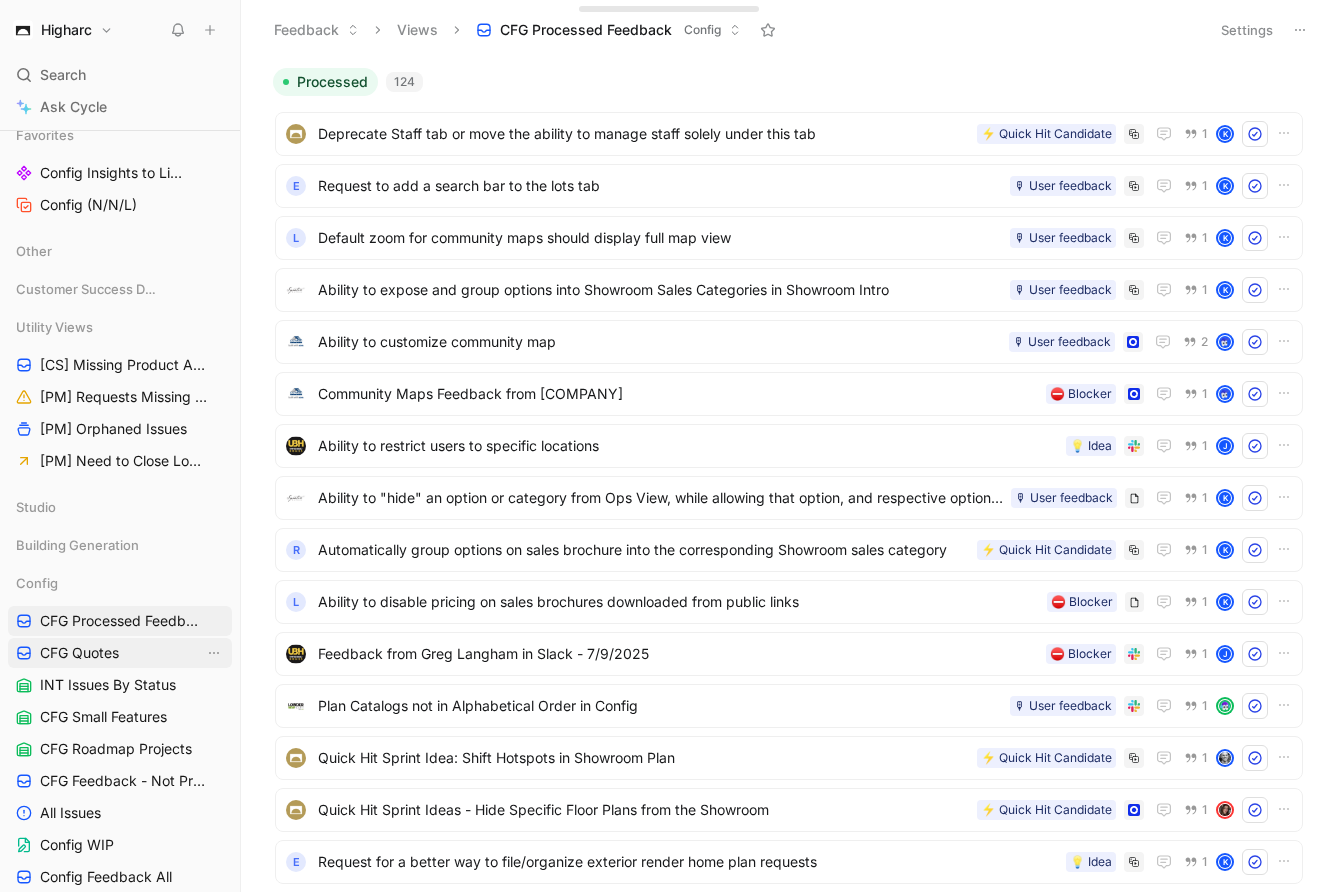 click on "CFG Quotes" at bounding box center [79, 653] 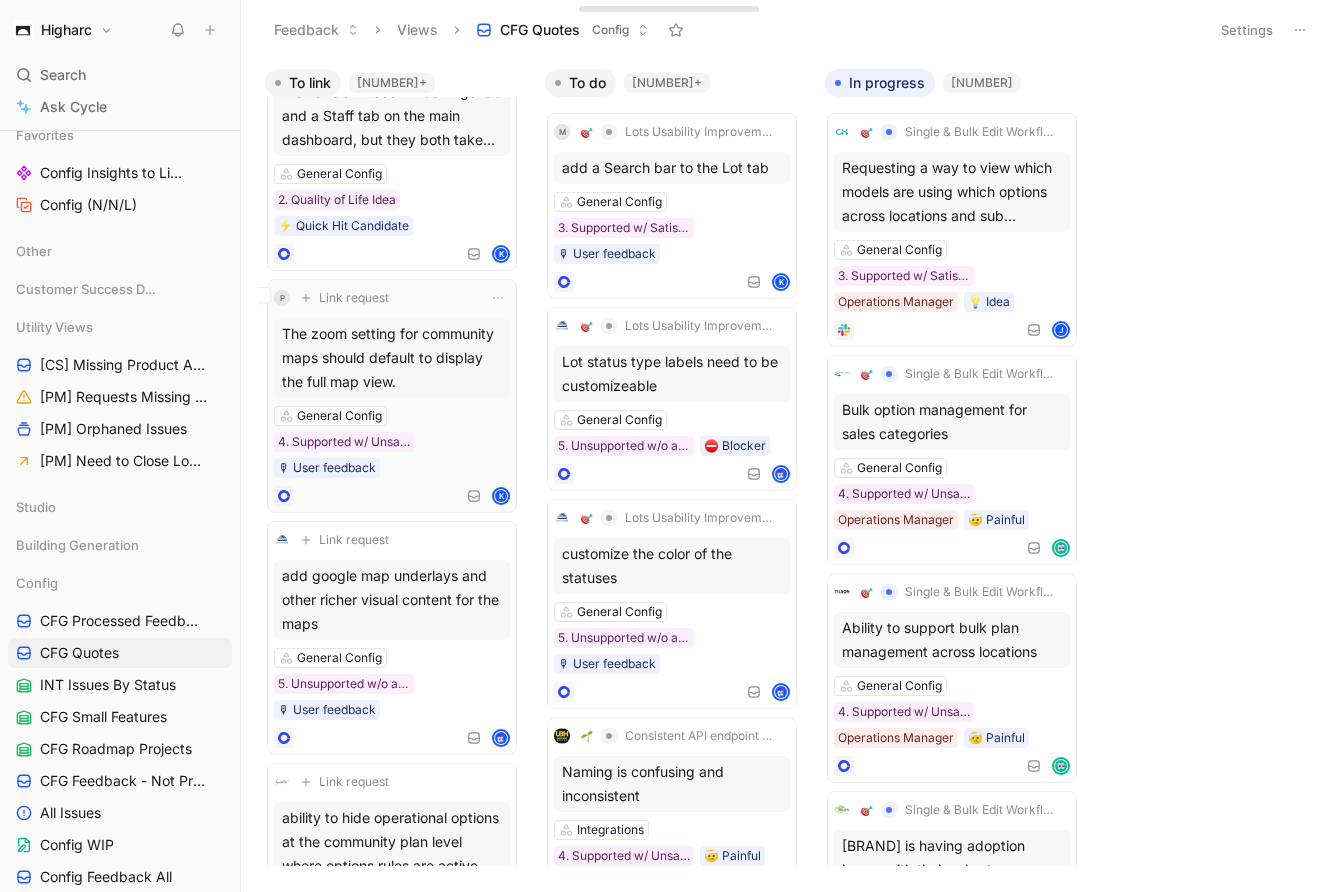 scroll, scrollTop: 110, scrollLeft: 0, axis: vertical 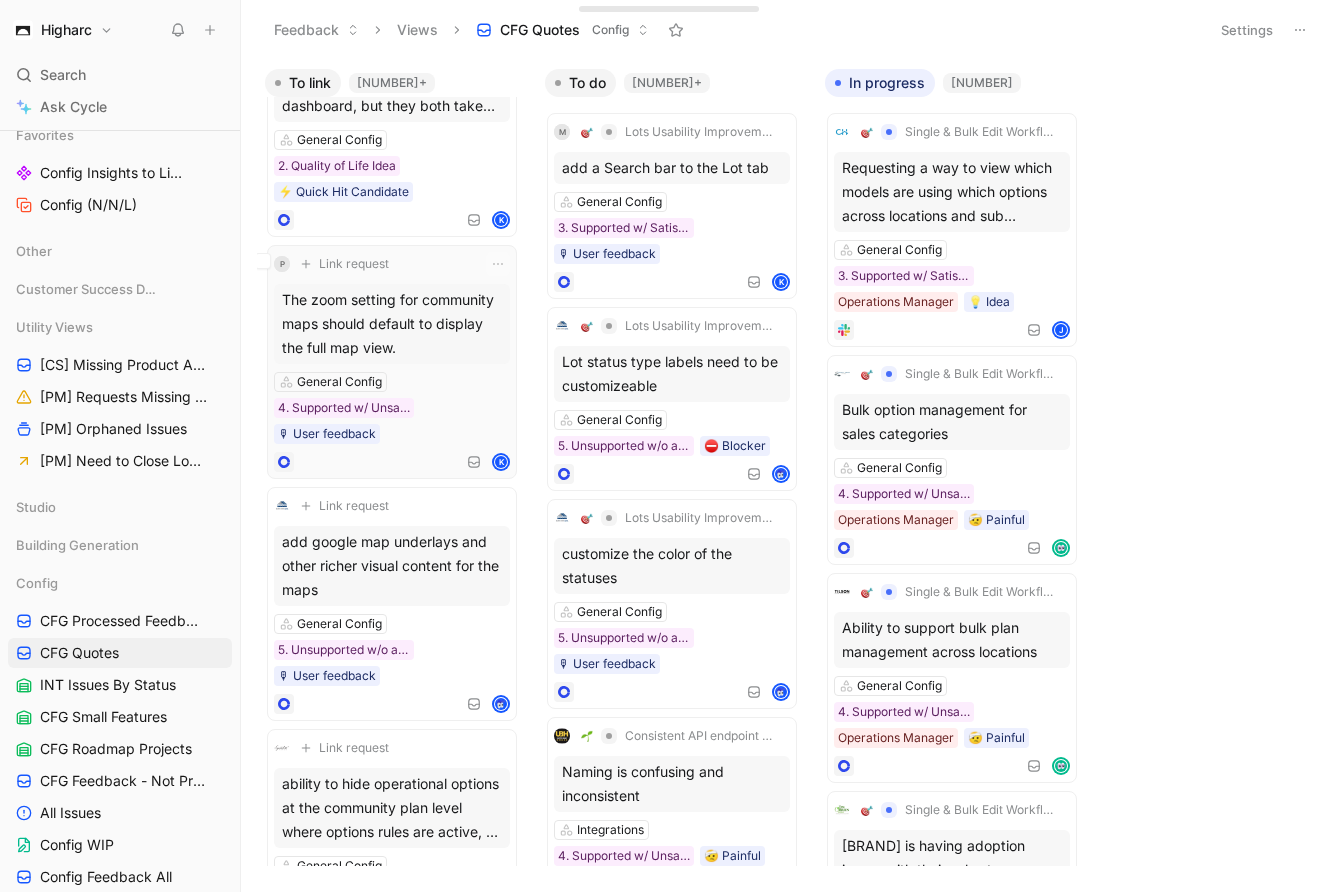 click on "P Link request The zoom setting for community maps should default to display the full map view.  General Config 4. Supported w/ Unsatisfactory Workaround 🎙 User feedback K" at bounding box center [392, 362] 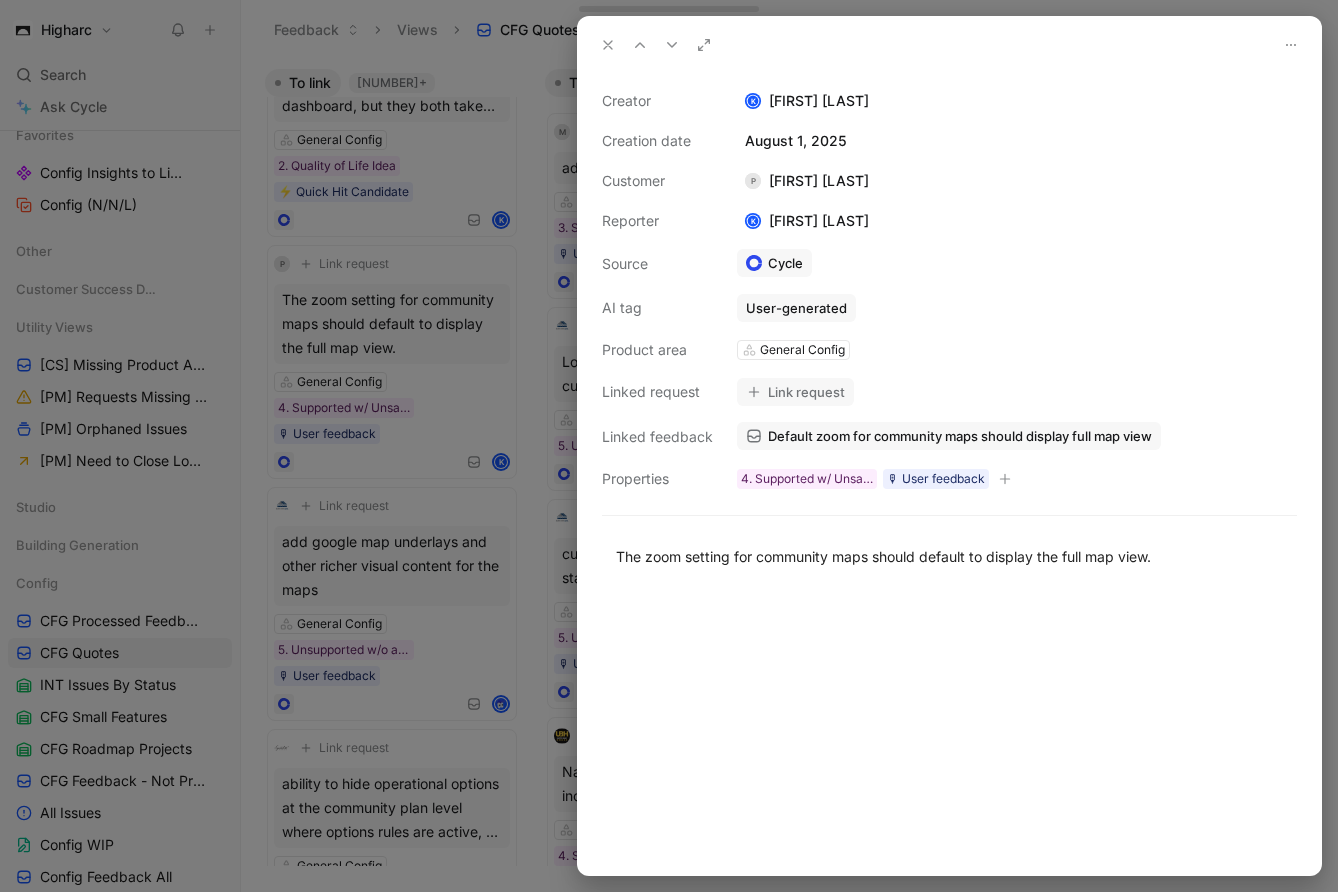 click on "Default zoom for community maps should display full map view" at bounding box center [960, 436] 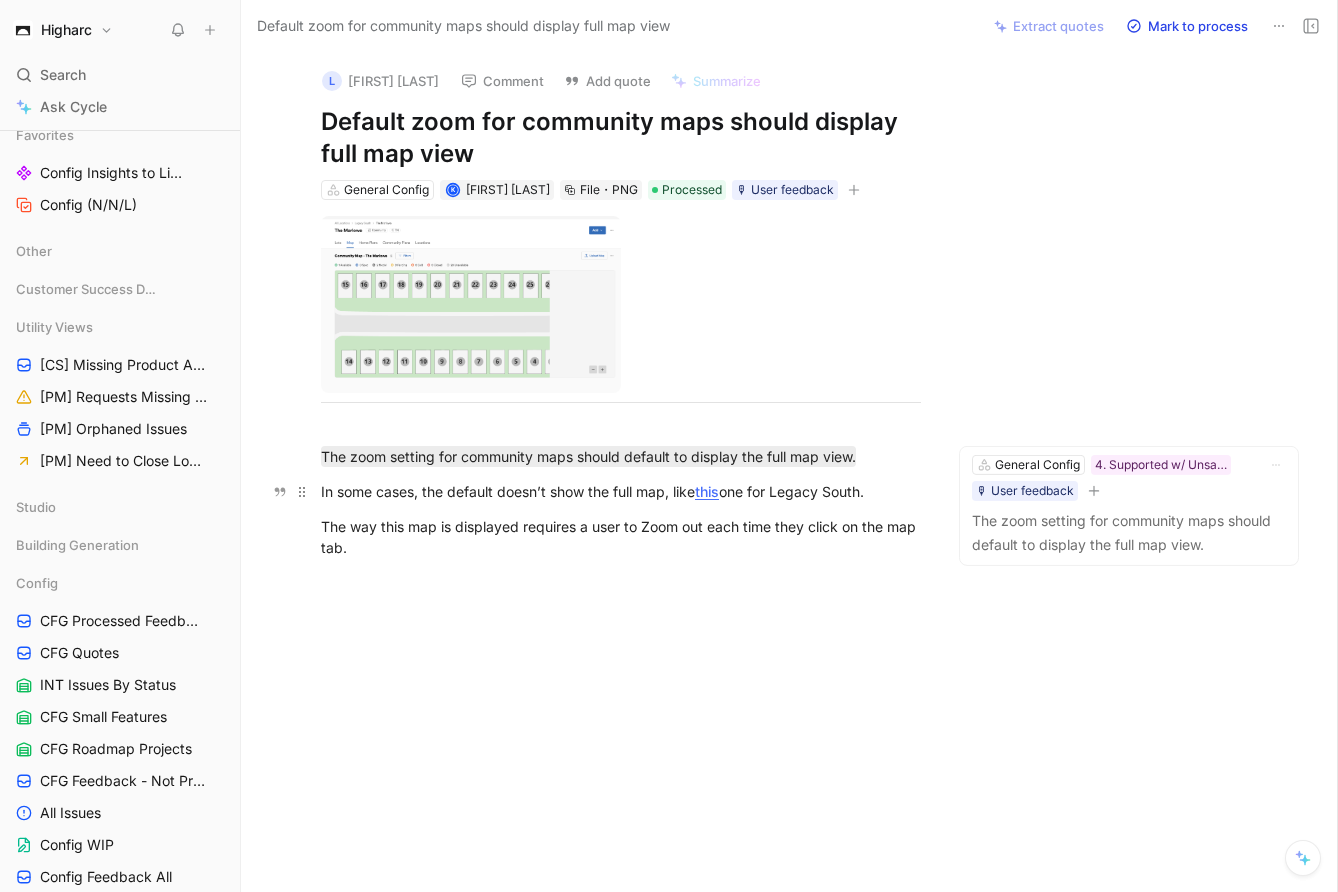click on "this" at bounding box center (707, 491) 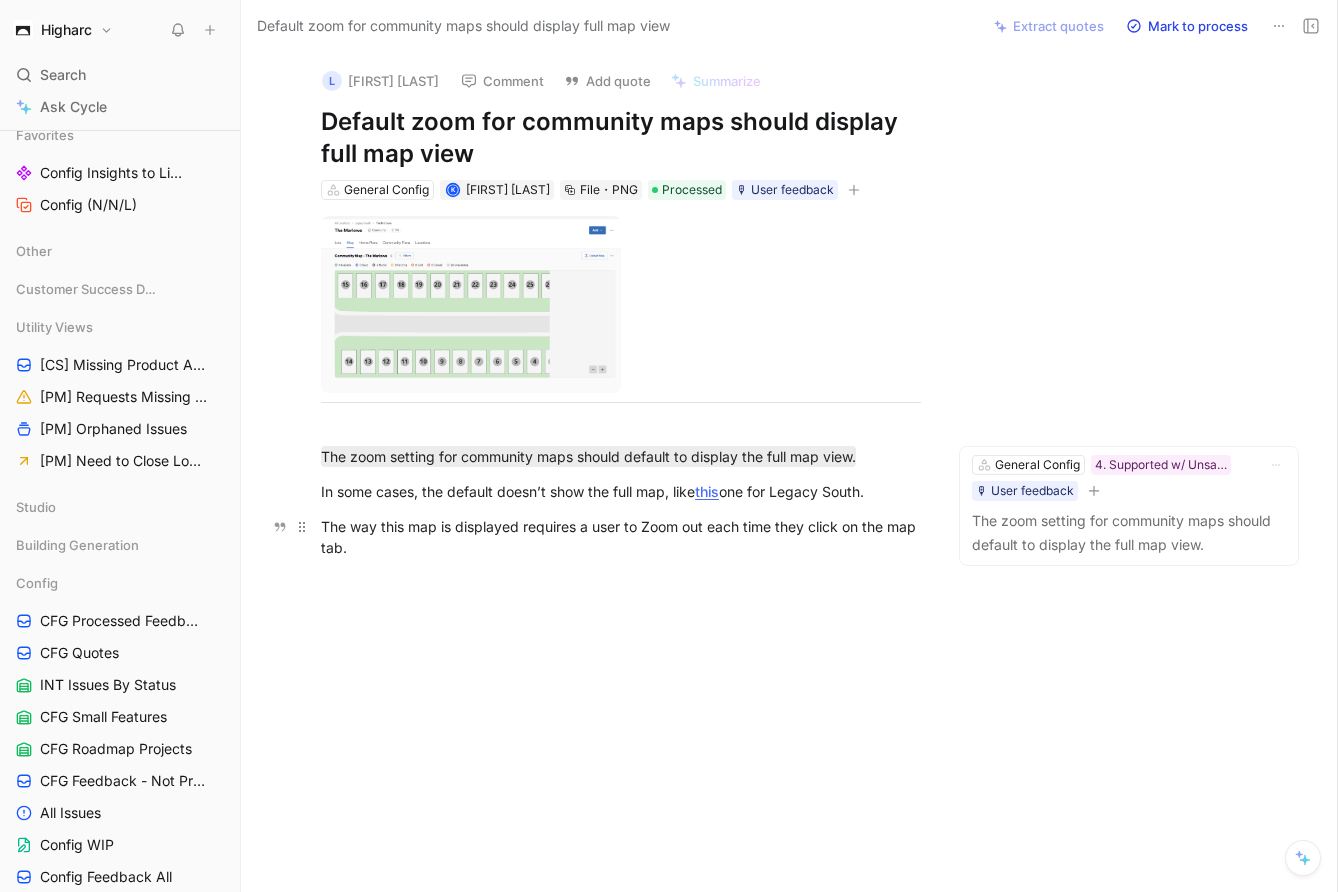 click on "The way this map is displayed requires a user to Zoom out each time they click on the map tab." at bounding box center [620, 537] 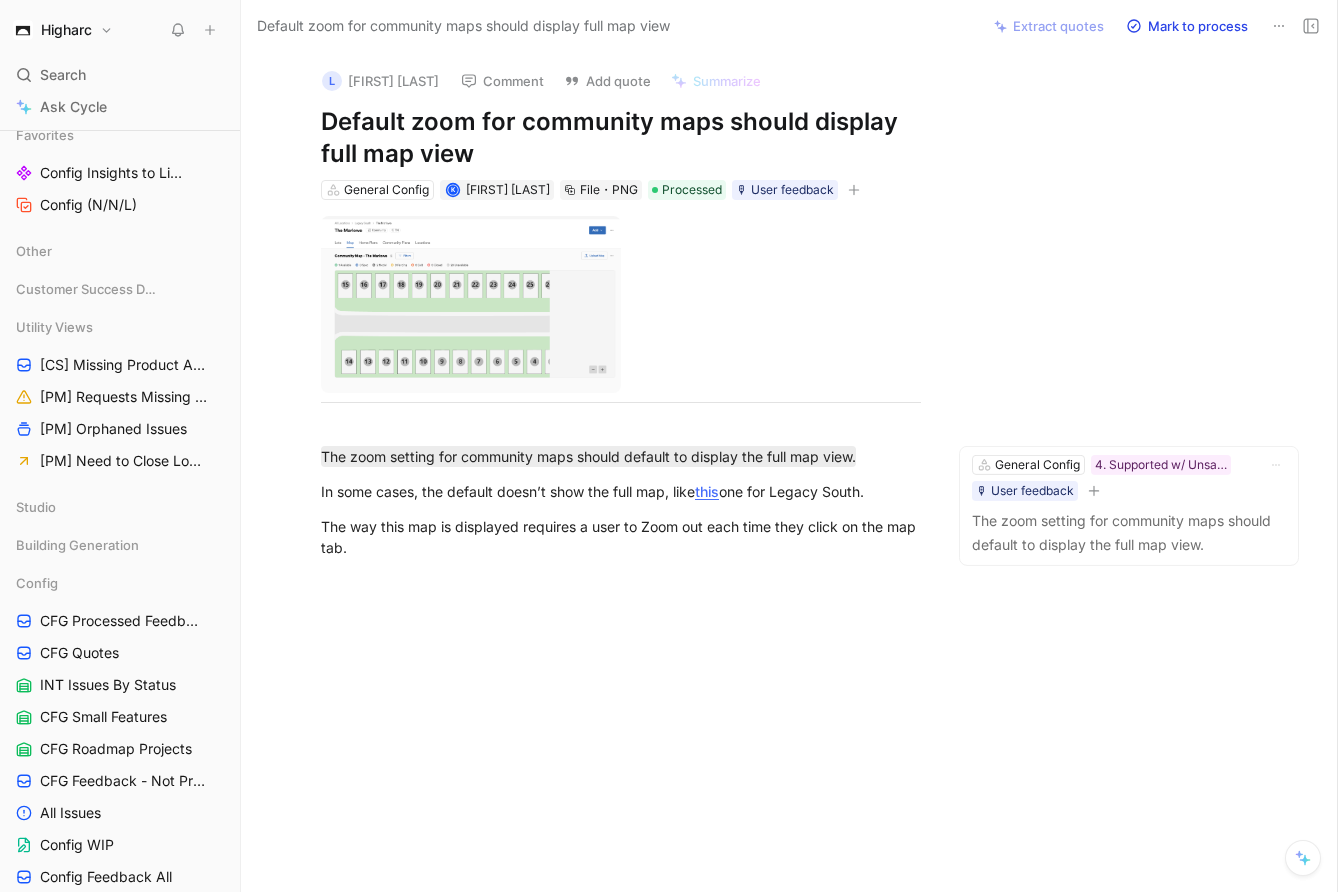 click on "The zoom setting for community maps should default to display the full map view. In some cases, the default doesn’t show the full map, like this one for [BRAND]. The way this map is displayed requires a user to Zoom out each time they click on the map tab." at bounding box center (621, 390) 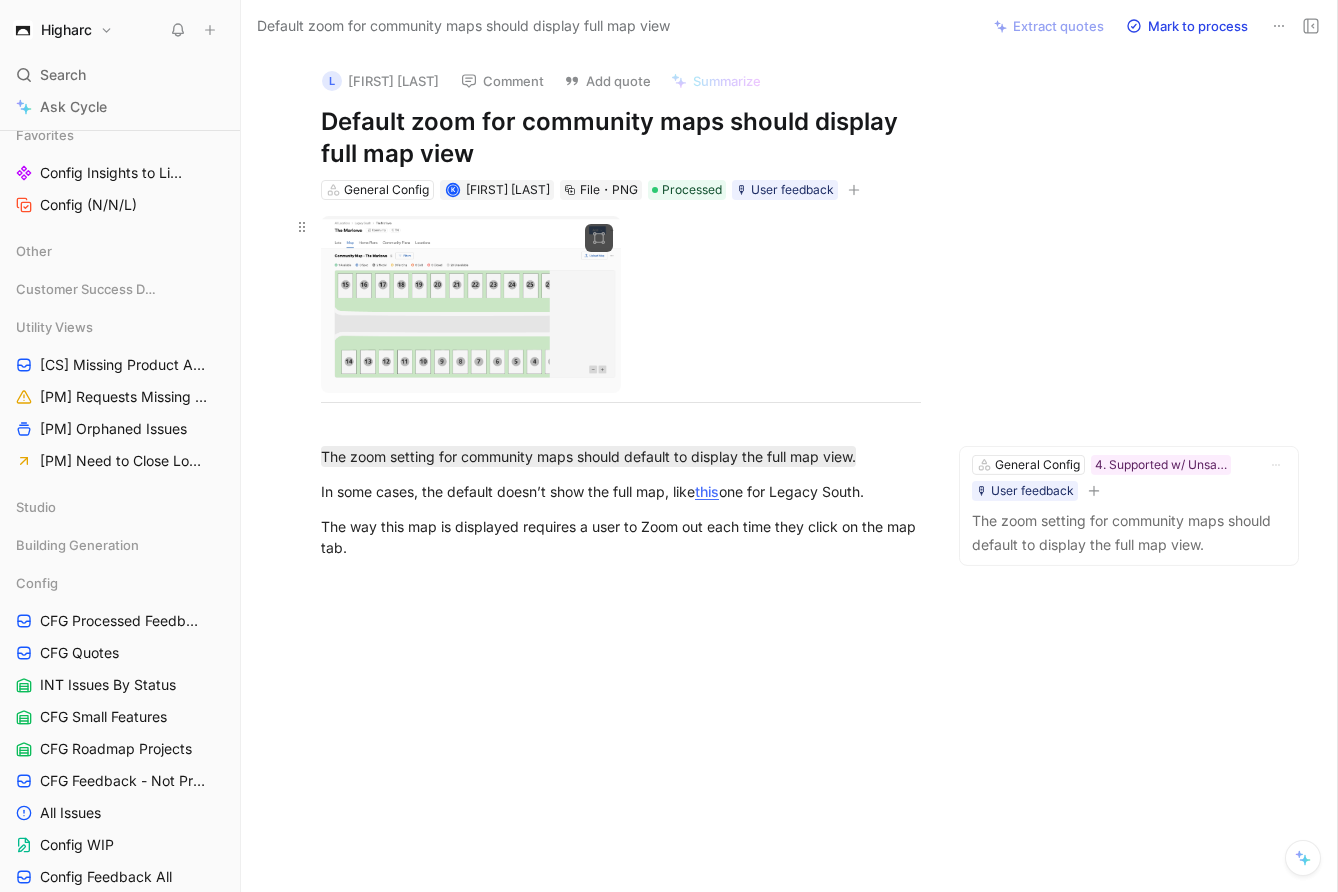 click on "Higharc Search ⌘ K Ask Cycle Workspace Favorites Config Insights to Link Other Config (N/N/L) Other Customer Success Dashboards Utility Views [CS] Missing Product Area [PM] Requests Missing Product Area [PM] Orphaned Issues [PM] Need to Close Loop Studio Building Generation Config CFG Processed Feedback CFG Quotes INT Issues By Status CFG Small Features CFG Roadmap Projects  CFG Feedback - Not Processed All Issues Config WIP Config Feedback All Showroom Showroom WIP Showroom (N/N/L) Showroom All Showroom Feedback All Showroom Insights to Link Procure Foundation Import Notion WIP Dashboards Feedback Volume Over Time Carson Shipped Copy of VoC External Trends Customer view Feature view VoC Internal VoC External Product satisfaction
To pick up a draggable item, press the space bar.
While dragging, use the arrow keys to move the item.
Press space again to drop the item in its new position, or press escape to cancel.
Help center Invite member Extract quotes Mark to process L Comment K" at bounding box center [669, 446] 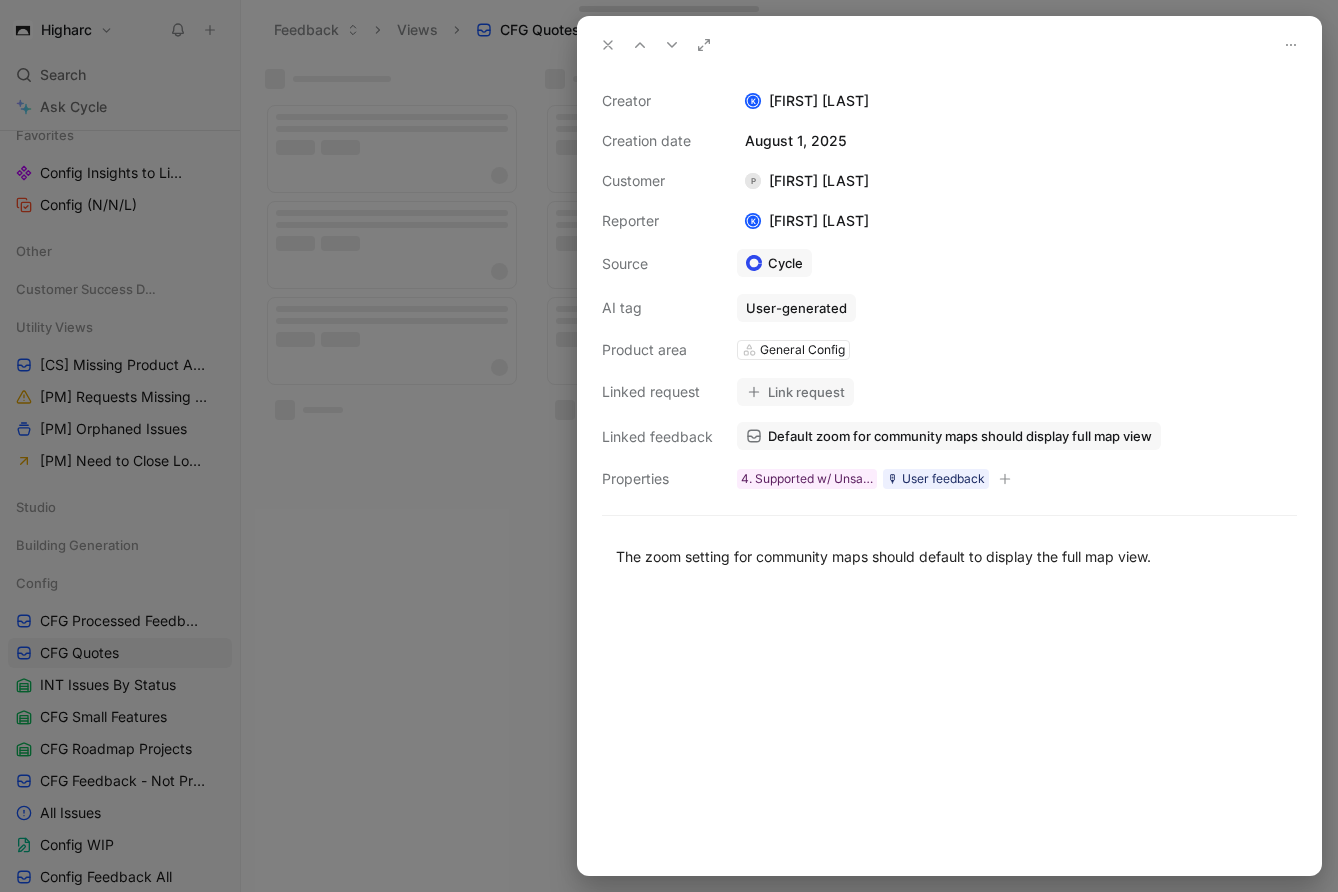 click at bounding box center [669, 446] 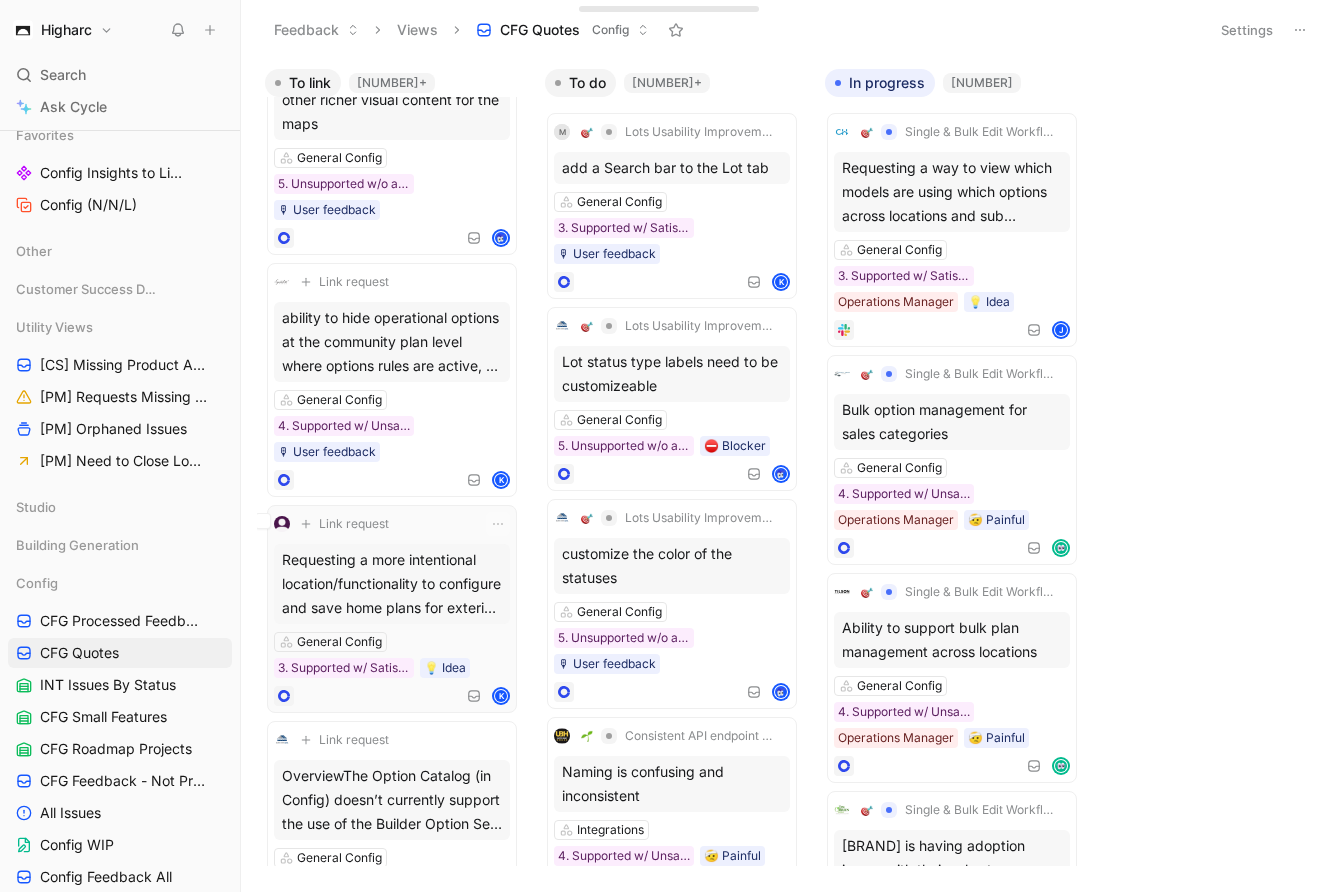 scroll, scrollTop: 587, scrollLeft: 0, axis: vertical 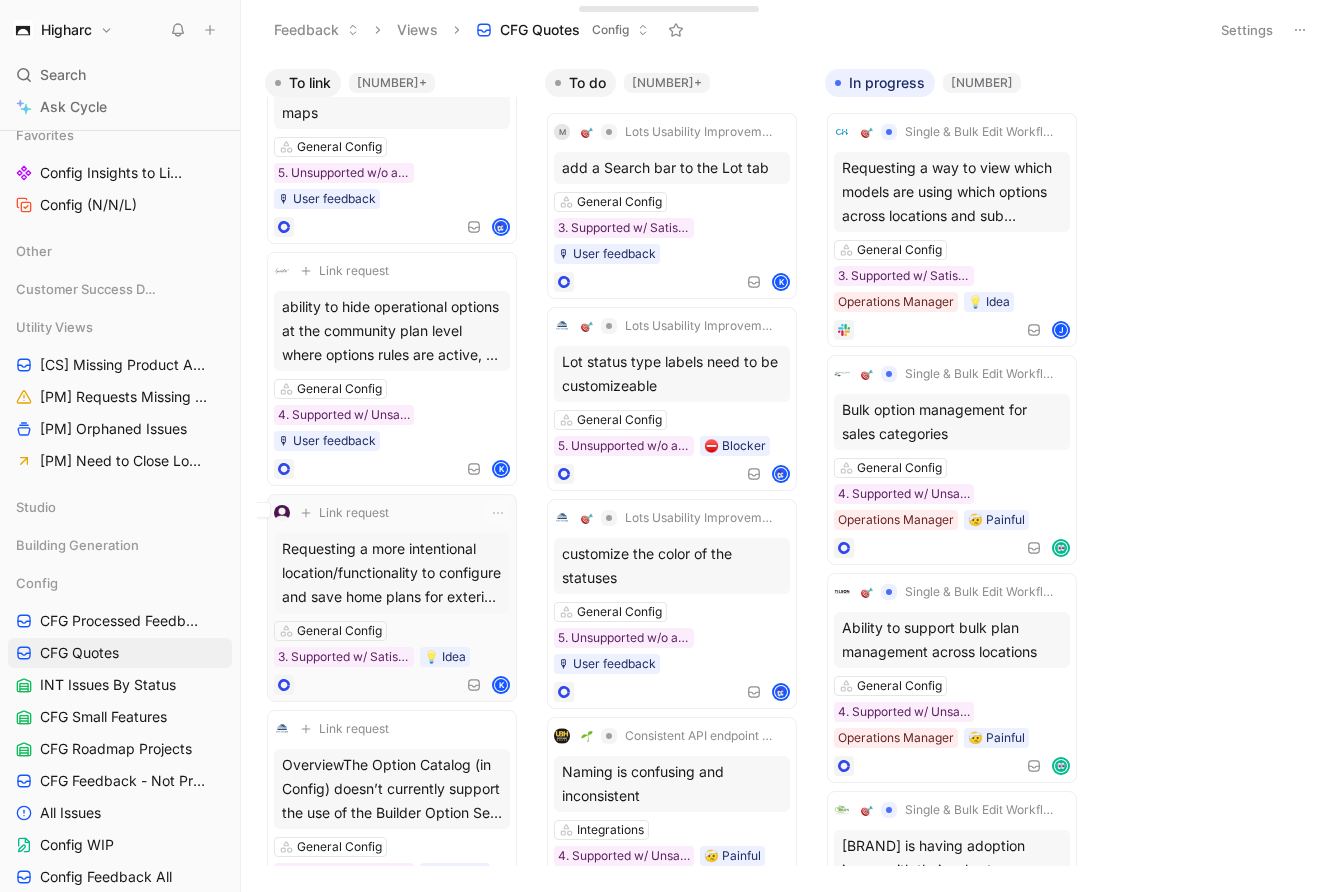 click on "Requesting a more intentional location/functionality to configure and save home plans for exterior render requests." at bounding box center [392, 573] 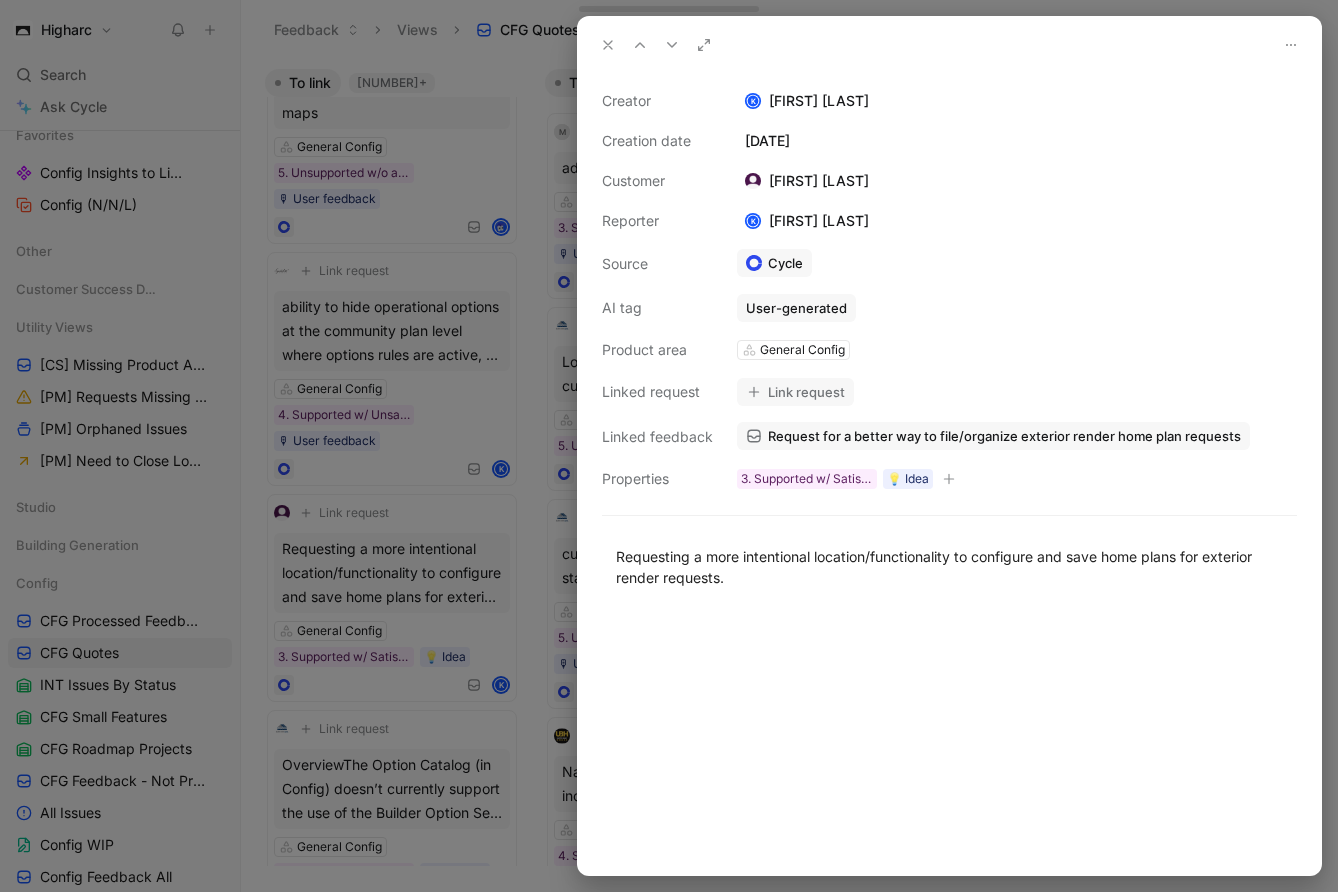 click on "Request for a better way to file/organize exterior render home plan requests" at bounding box center (1004, 436) 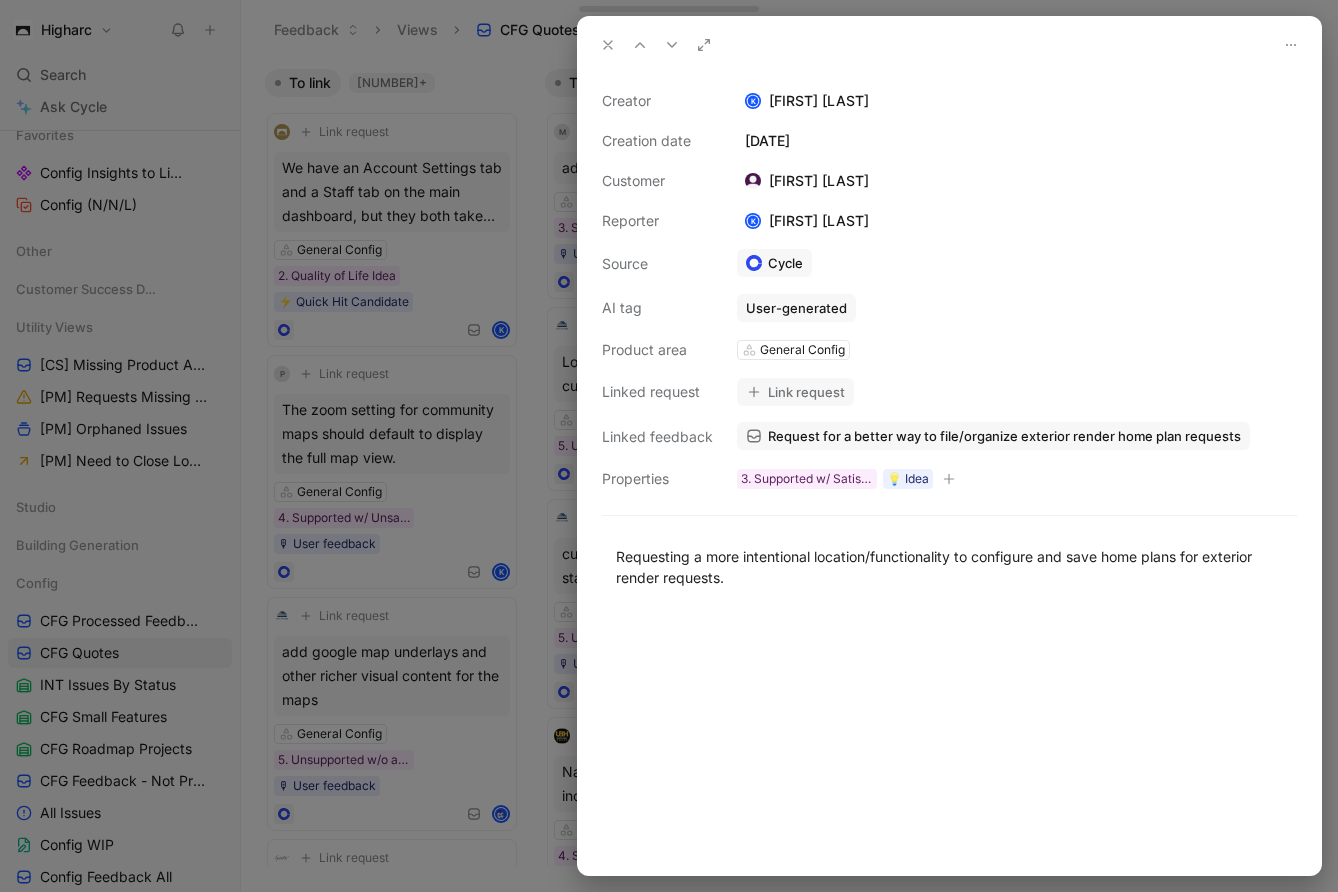 click at bounding box center (669, 446) 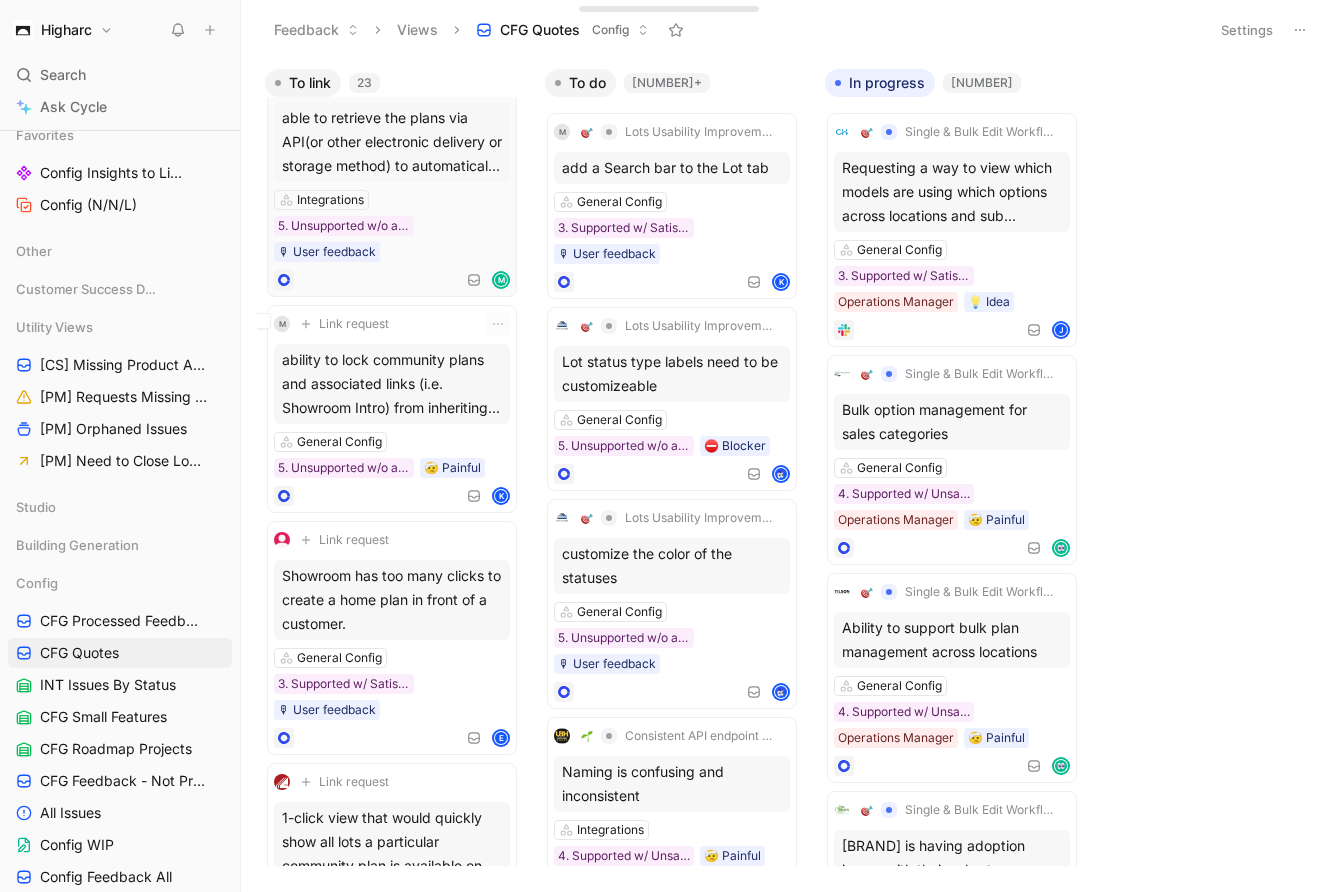 scroll, scrollTop: 1912, scrollLeft: 0, axis: vertical 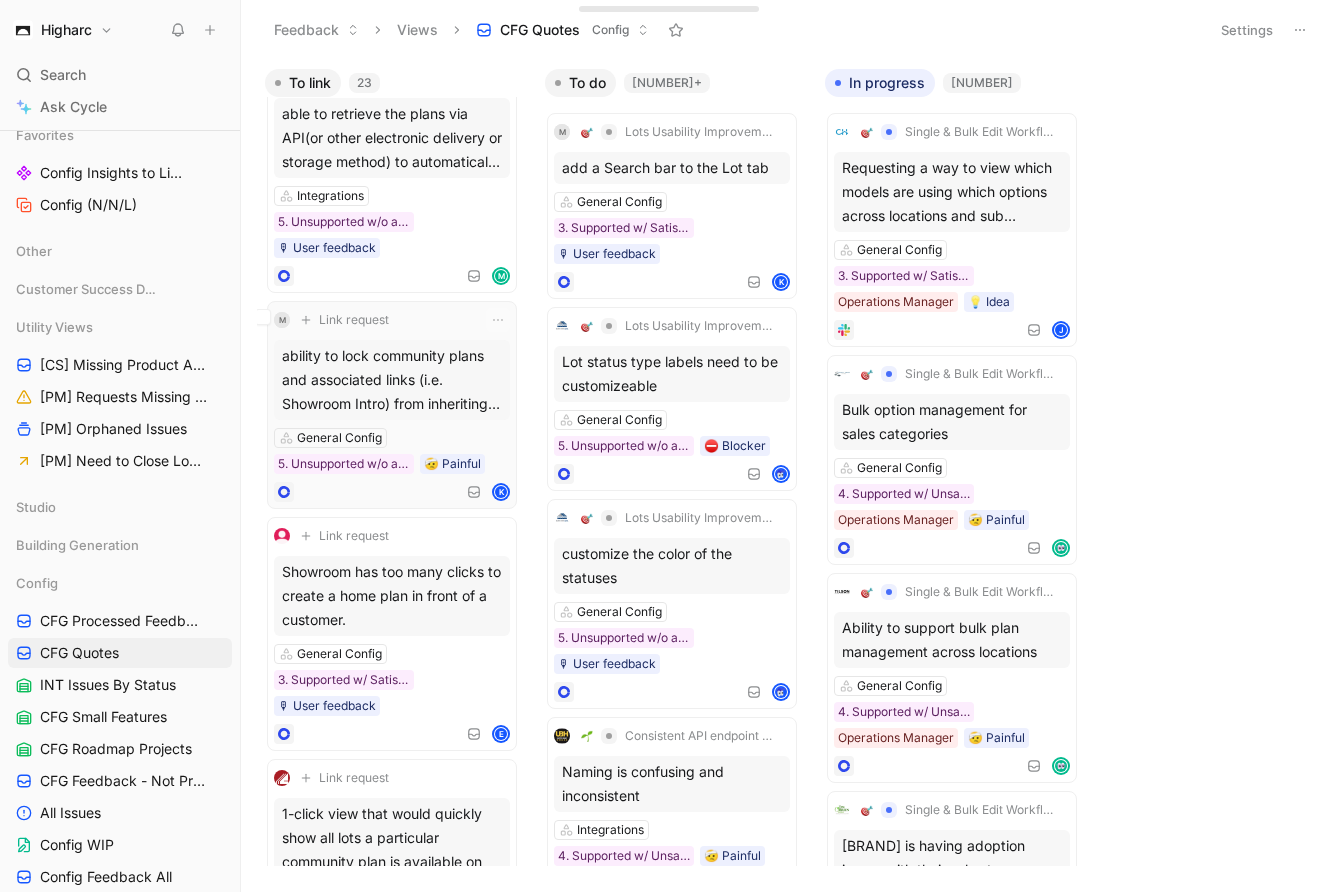 click on "M Link request ability to lock community plans and associated links (i.e. Showroom Intro) from inheriting changes published at the master studio file level. General Config 5. Unsupported w/o a Viable Workaround 🤕 Painful K" at bounding box center (392, 405) 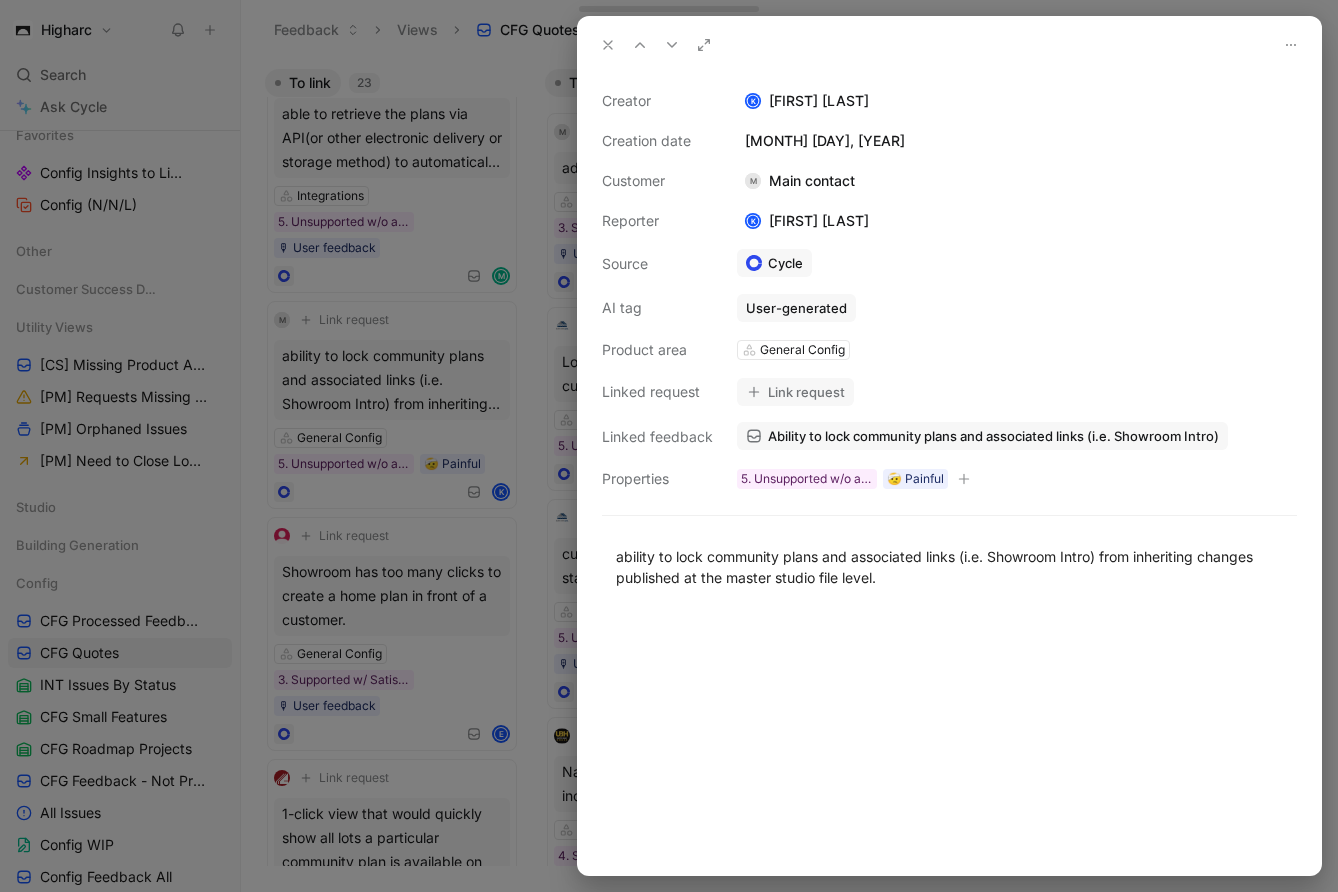click on "Link request" at bounding box center [795, 392] 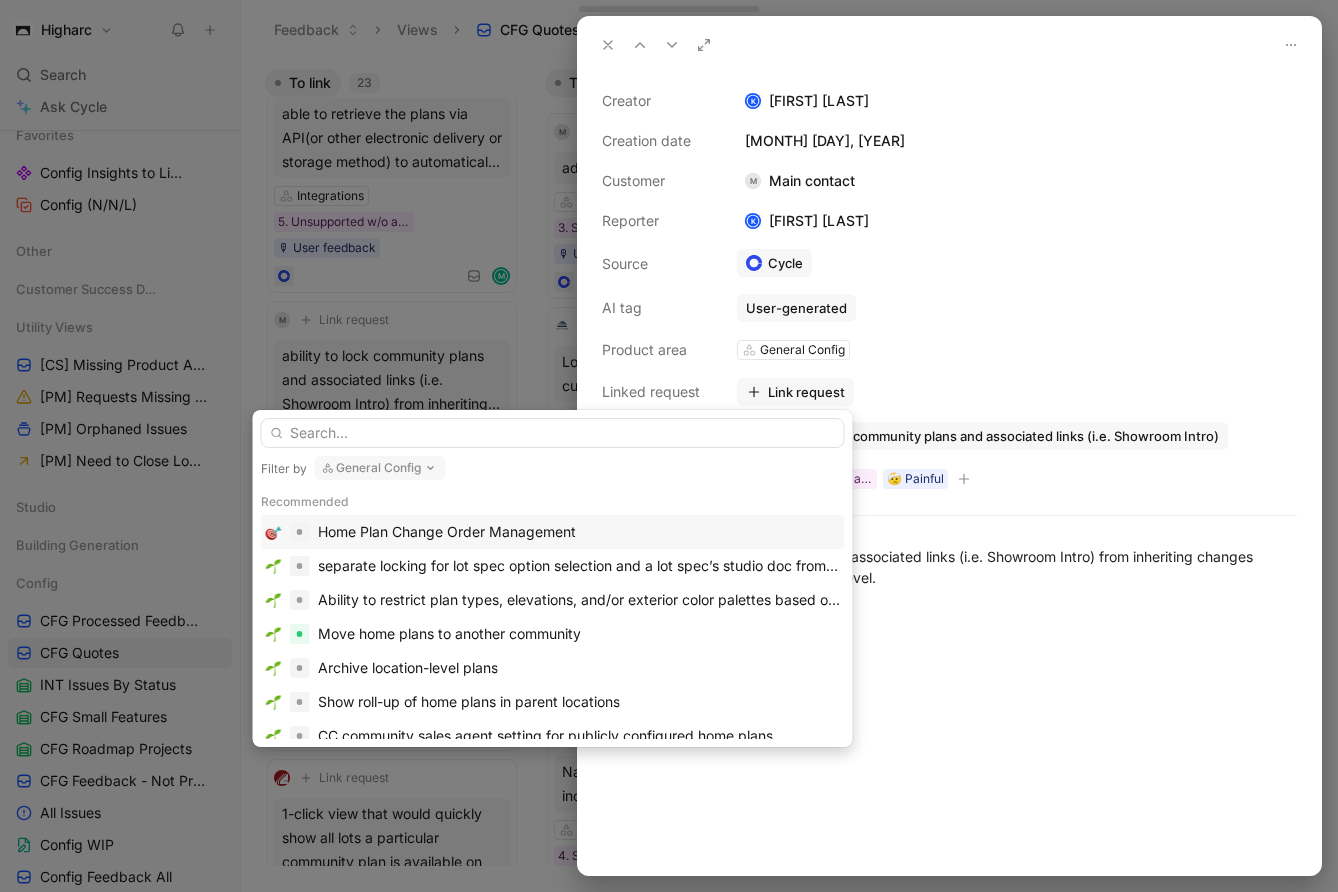 click on "Home Plan Change Order Management" at bounding box center (579, 532) 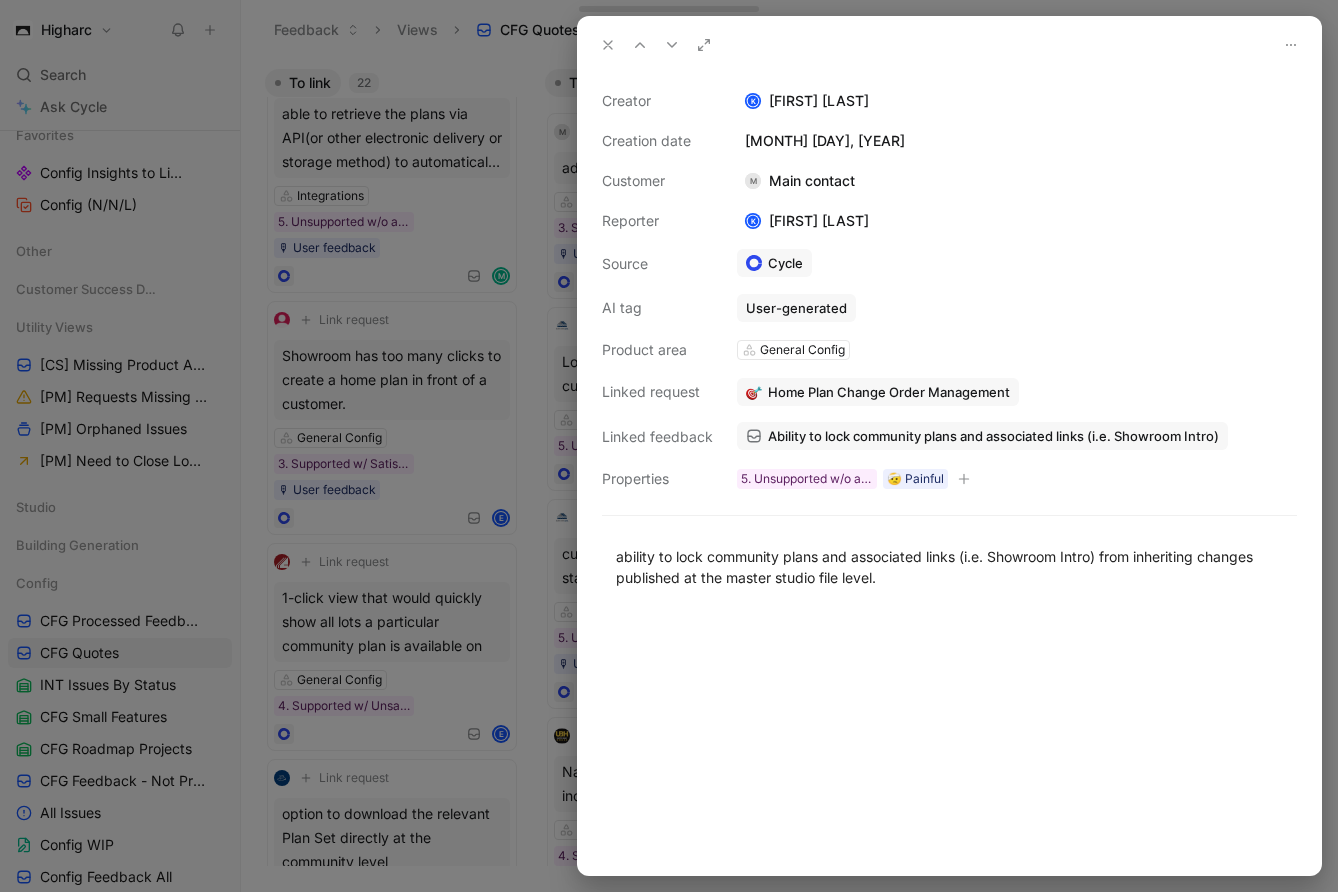 click 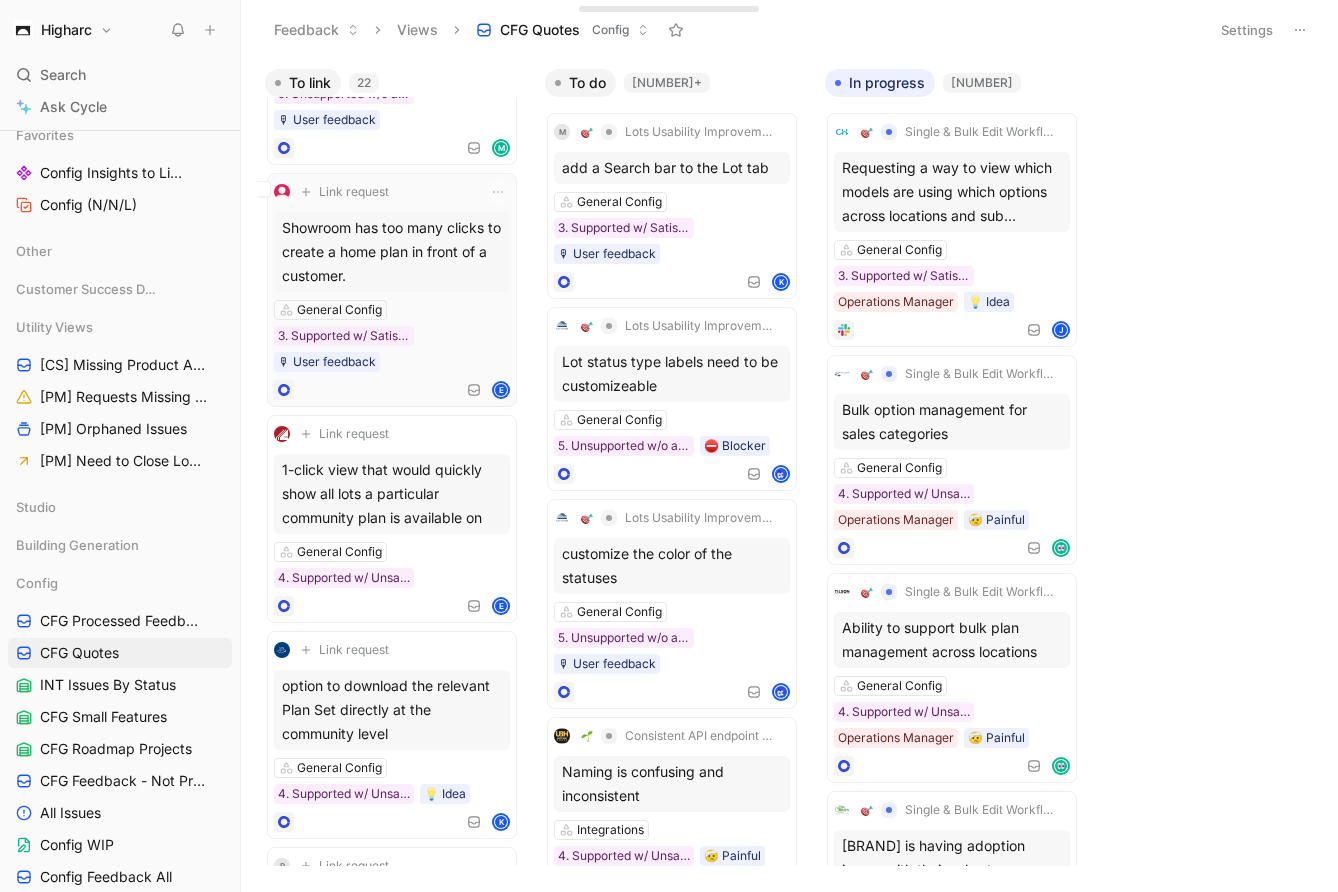 scroll, scrollTop: 2048, scrollLeft: 0, axis: vertical 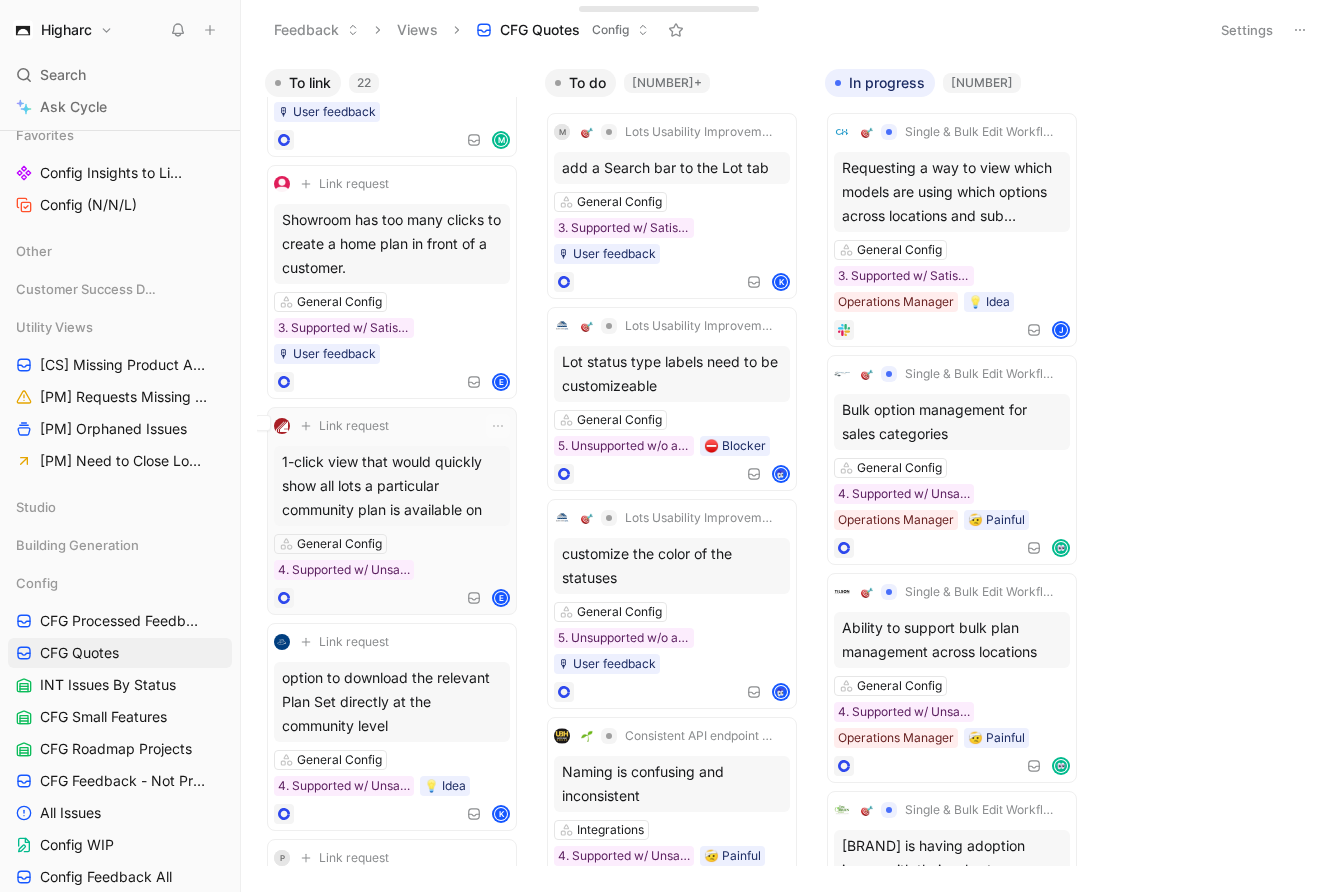 click on "1-click view that would quickly show all lots a particular community plan is available on" at bounding box center (392, 486) 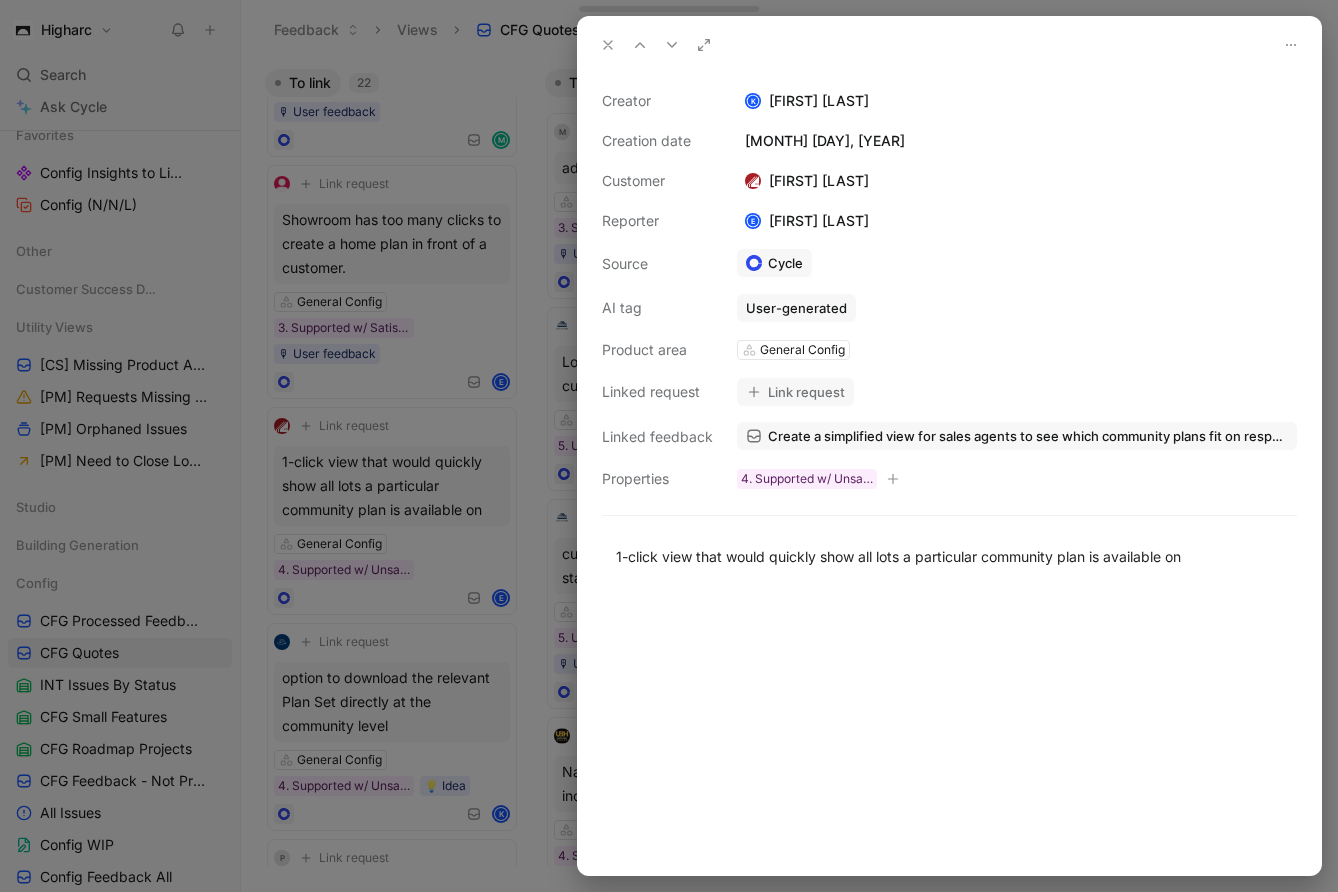 click on "Link request" at bounding box center [795, 392] 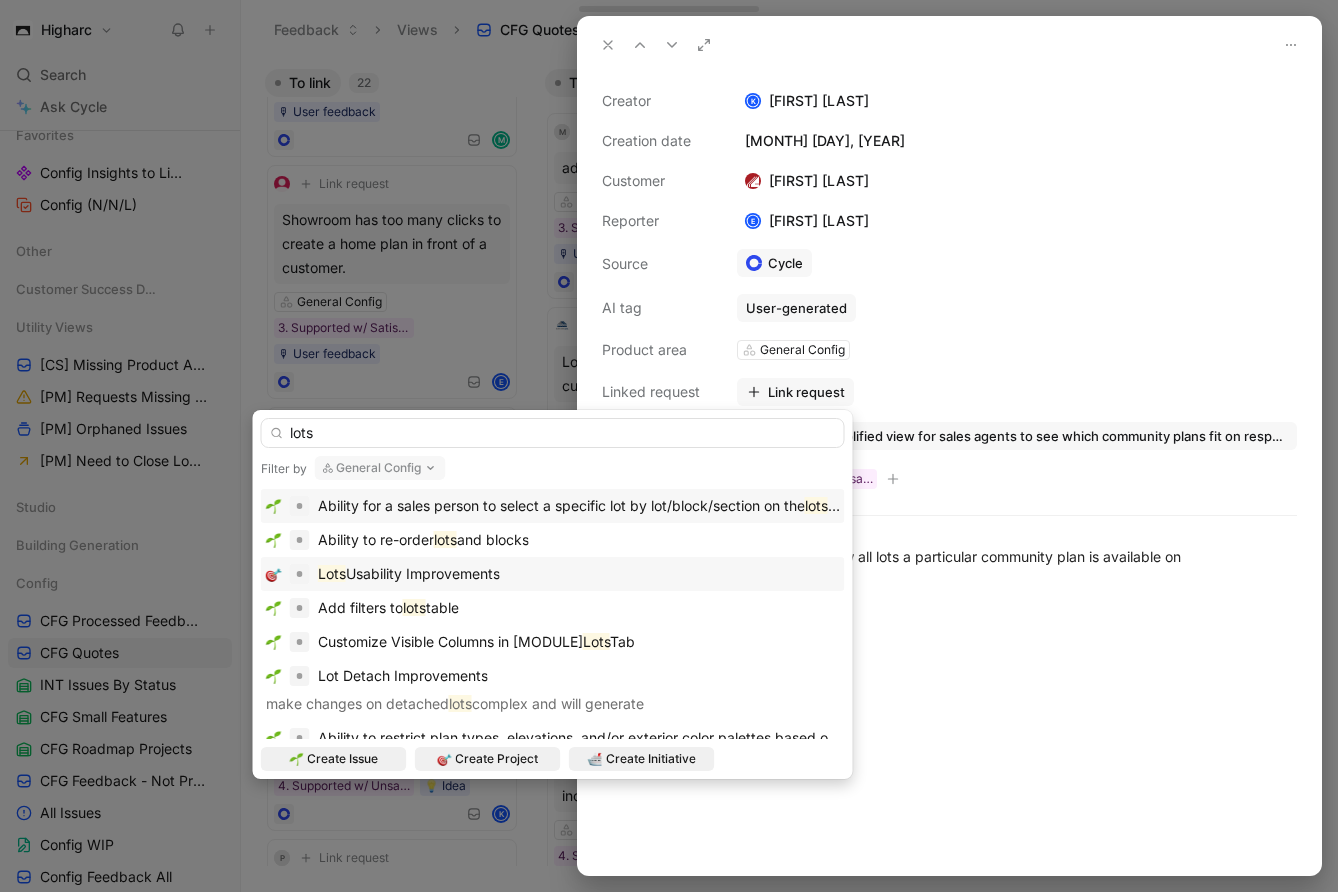 type on "lots" 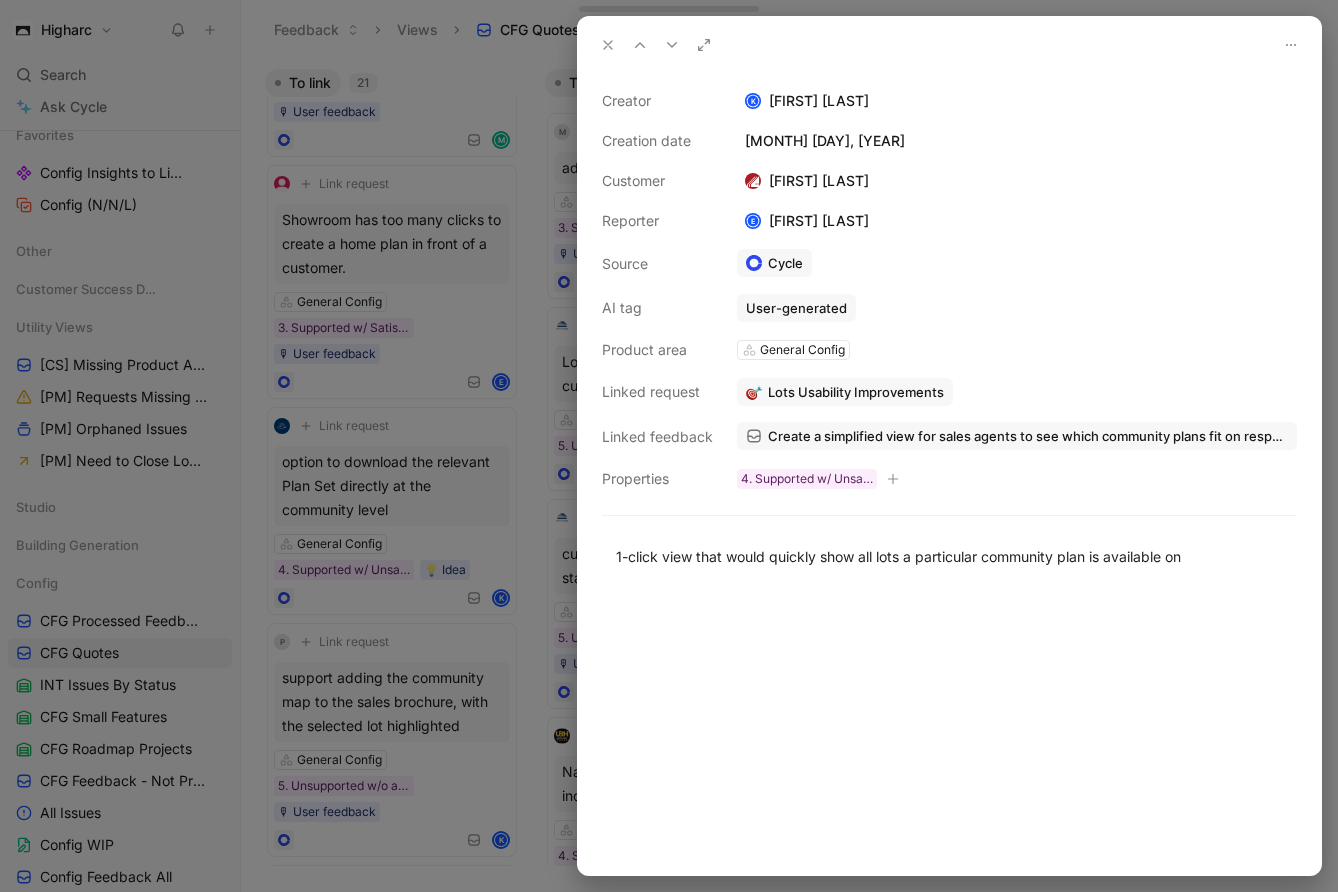 click 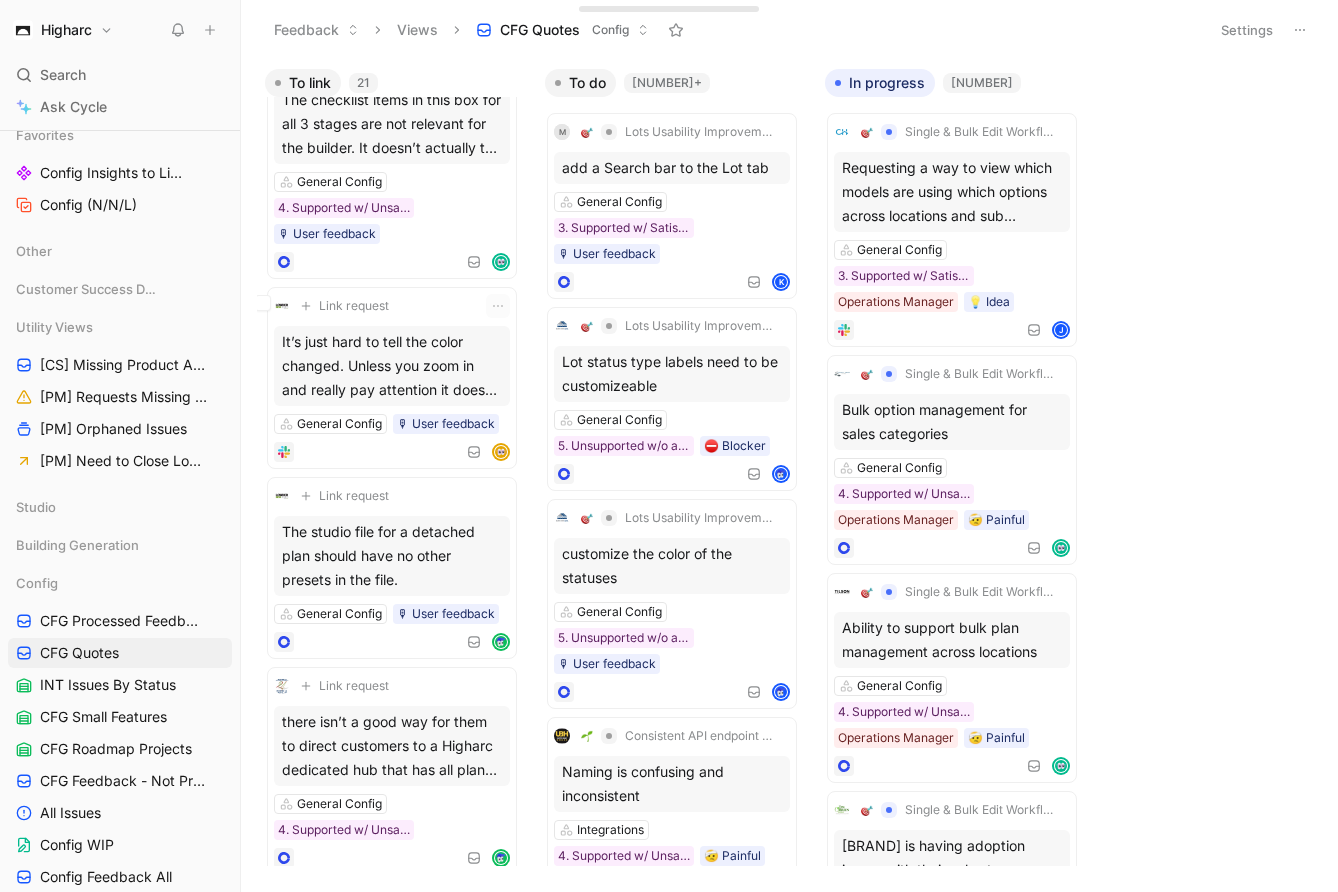 scroll, scrollTop: 2551, scrollLeft: 0, axis: vertical 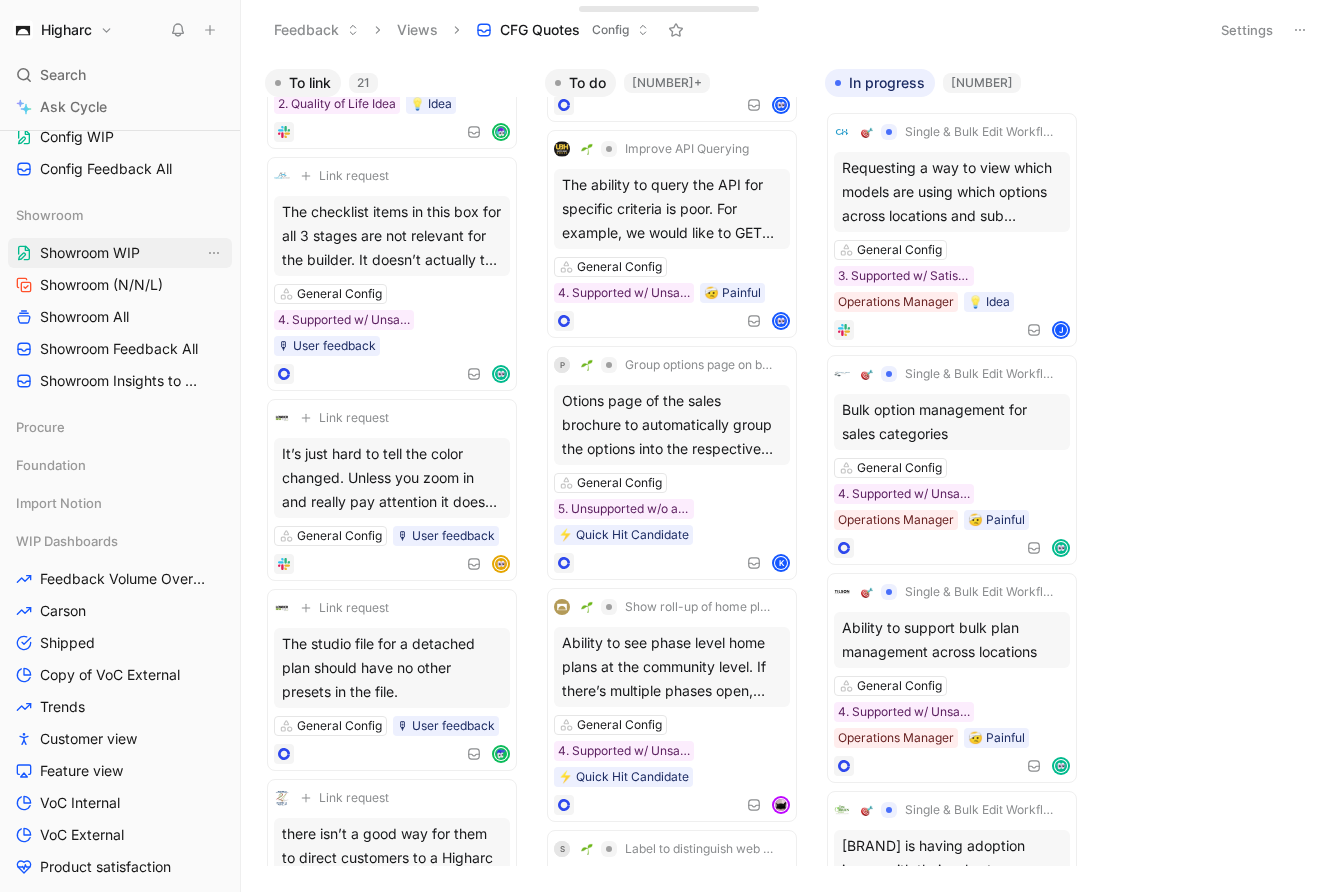 click on "Showroom WIP" at bounding box center [90, 253] 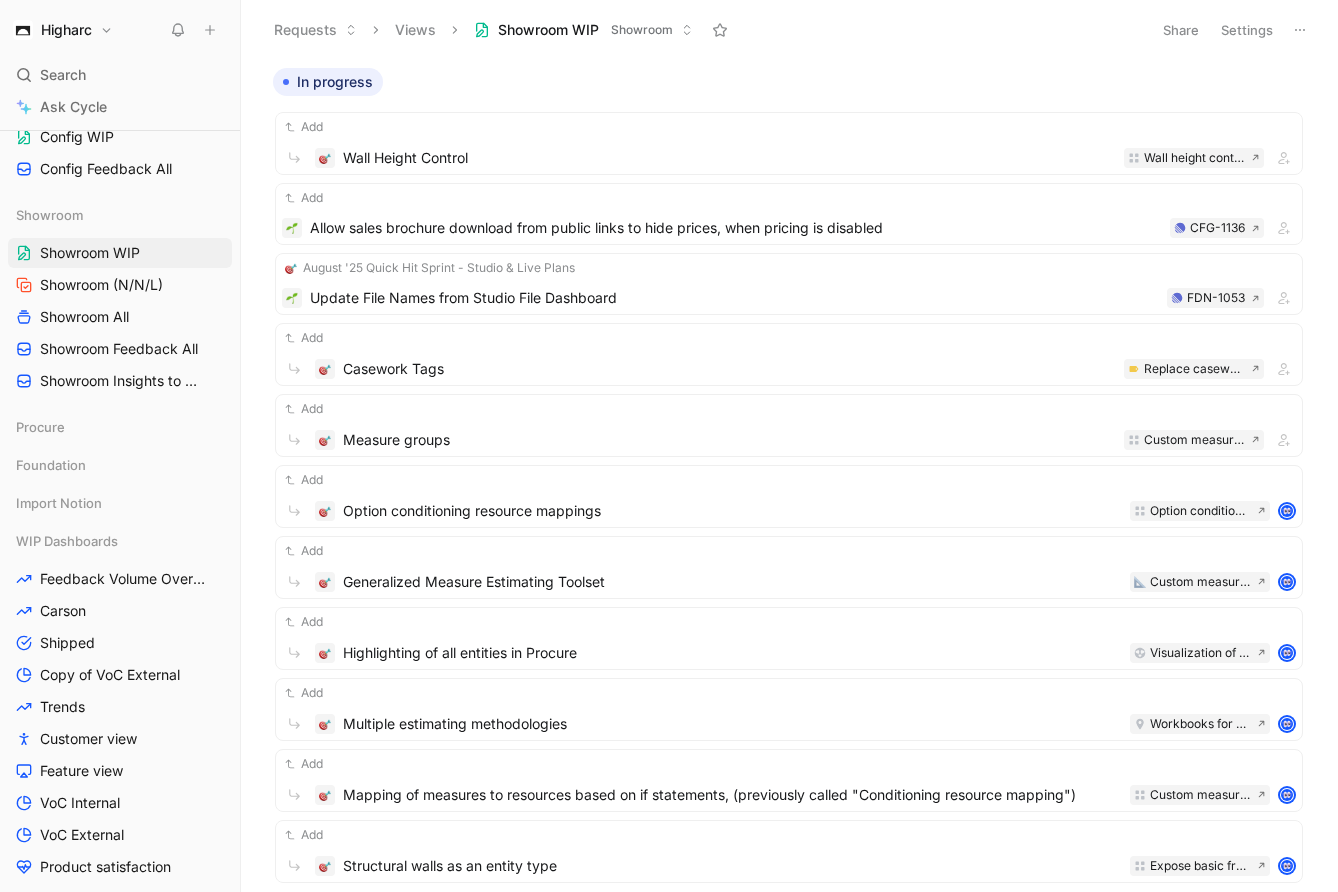 click on "Settings" at bounding box center [1247, 30] 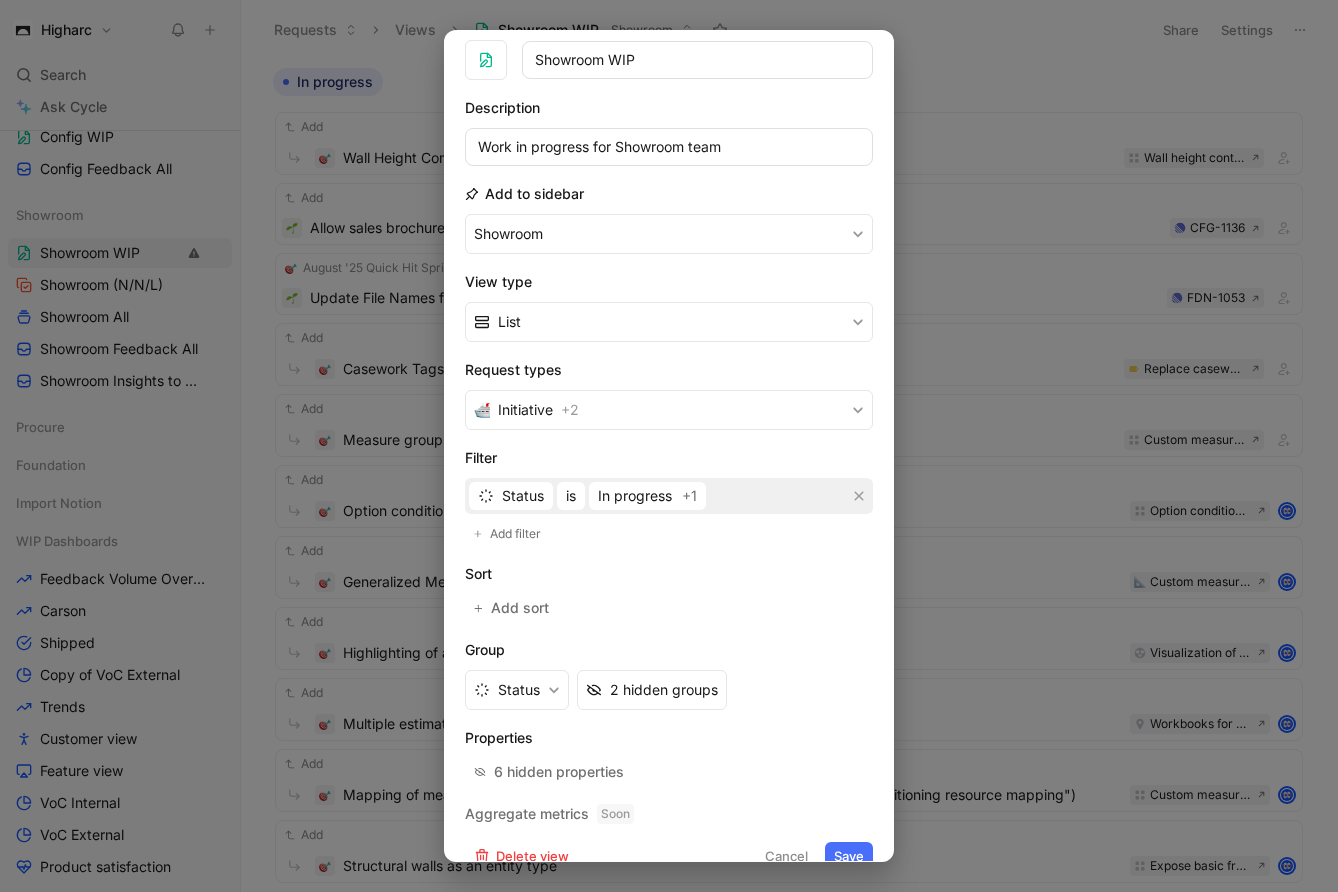 scroll, scrollTop: 112, scrollLeft: 0, axis: vertical 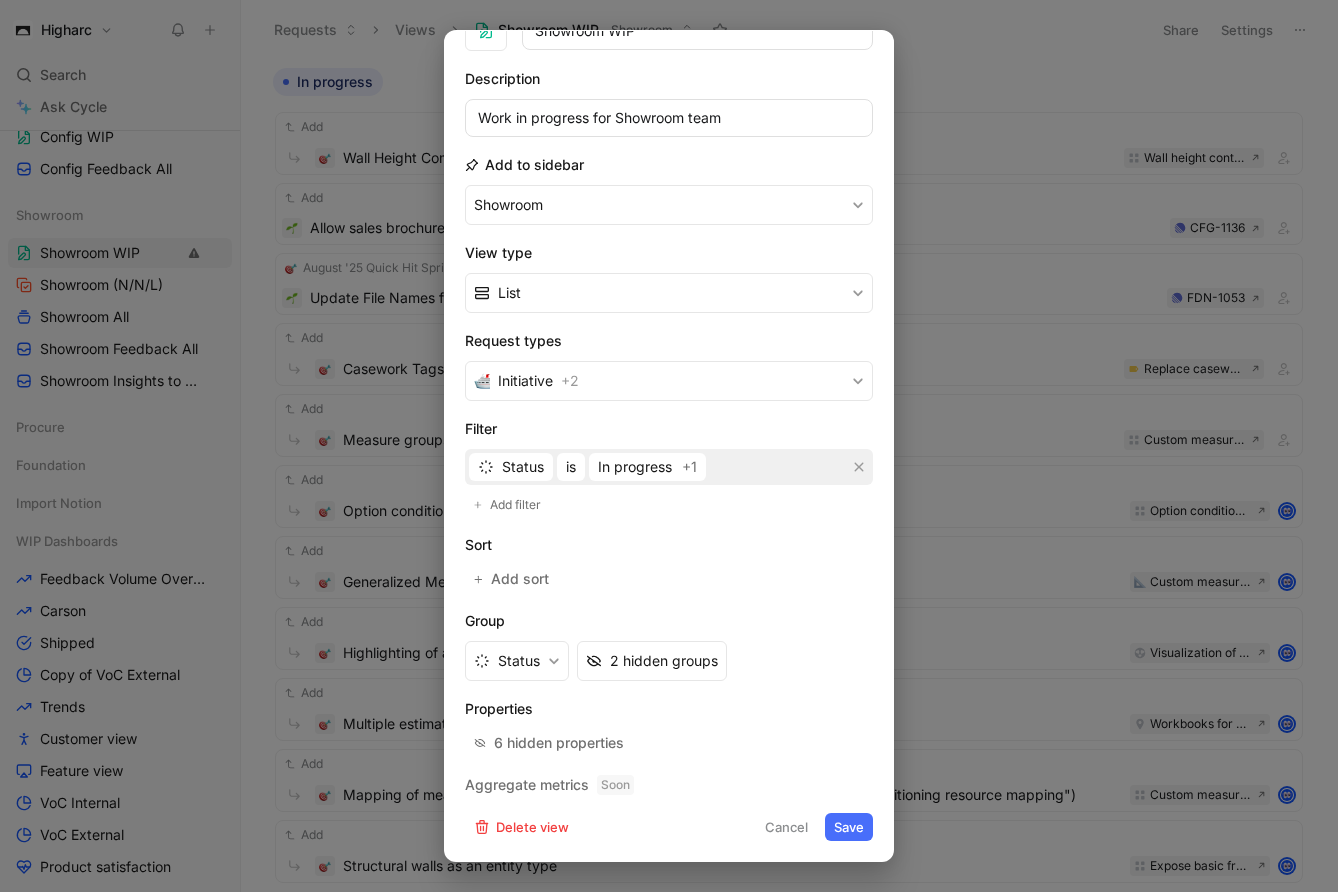 click on "Delete view" at bounding box center [521, 827] 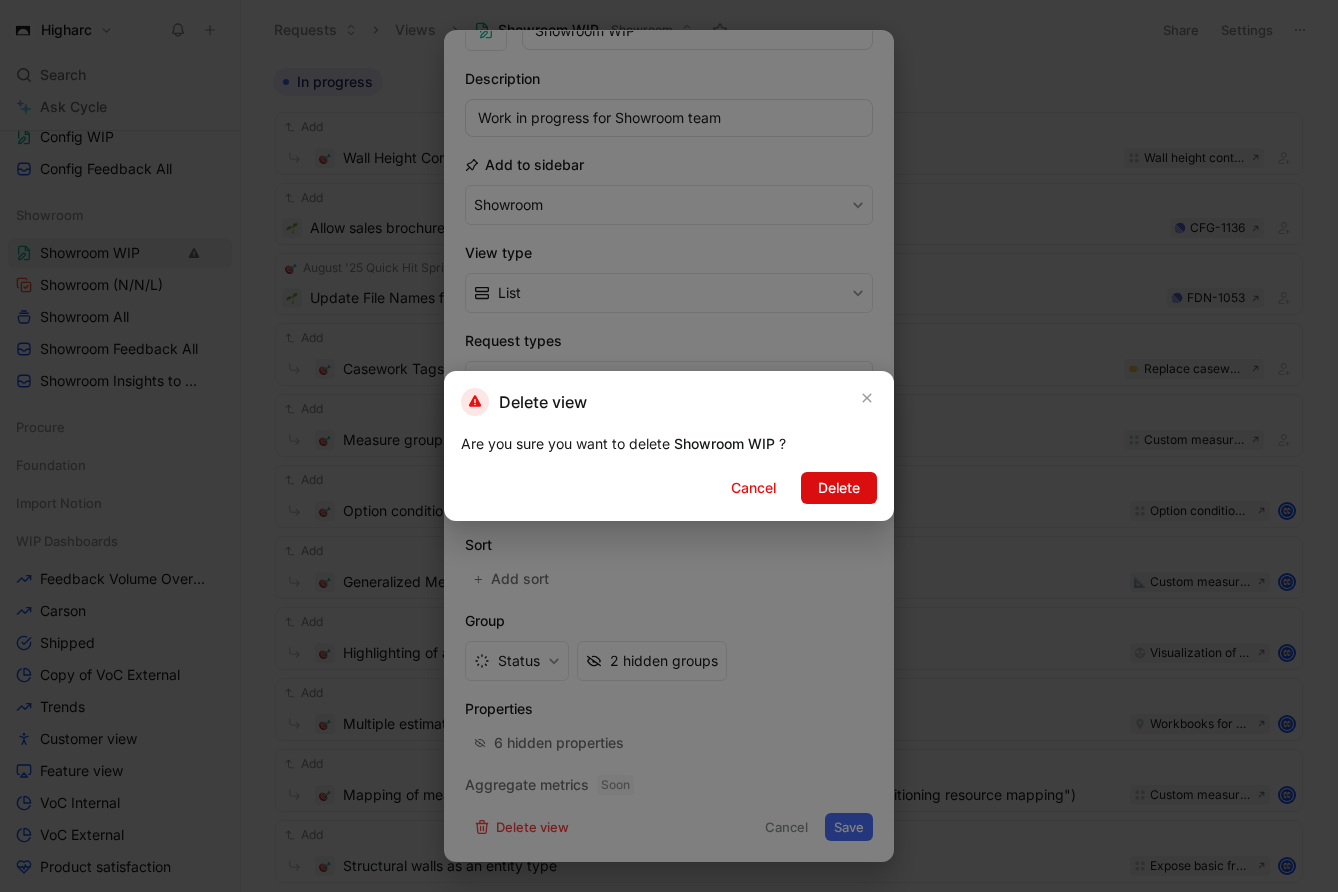 click on "Delete" at bounding box center (839, 488) 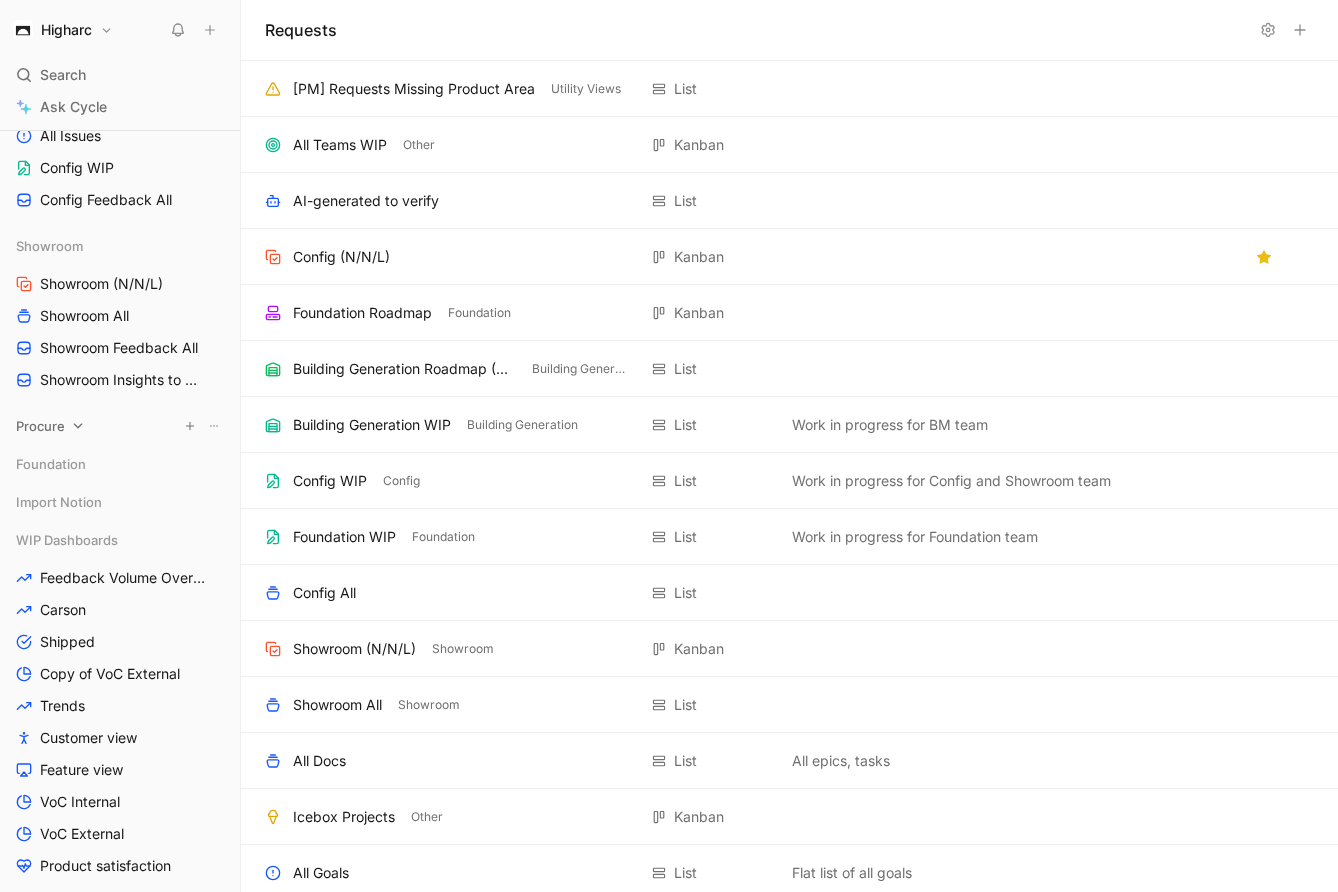 scroll, scrollTop: 768, scrollLeft: 0, axis: vertical 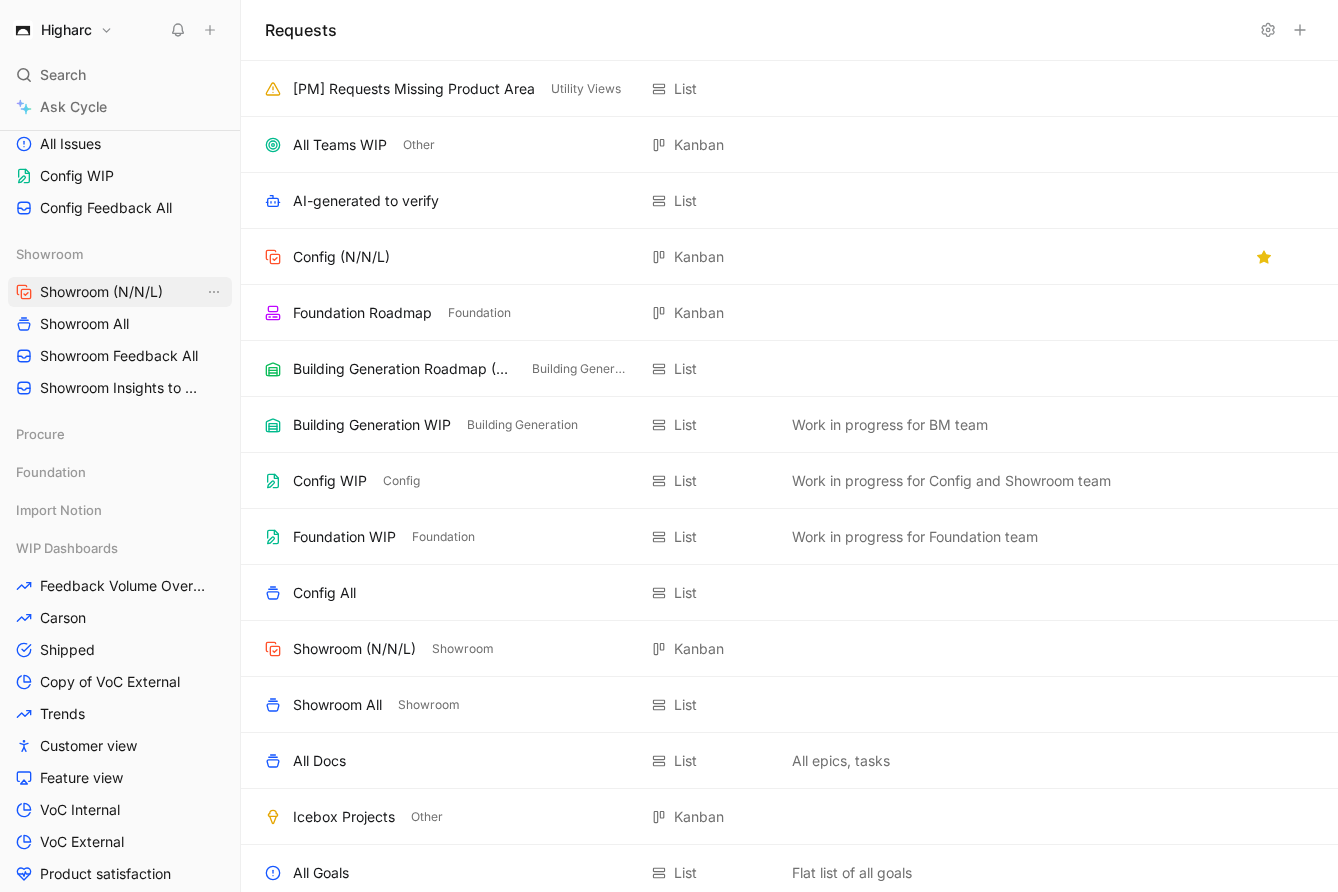 click on "Showroom (N/N/L)" at bounding box center [120, 292] 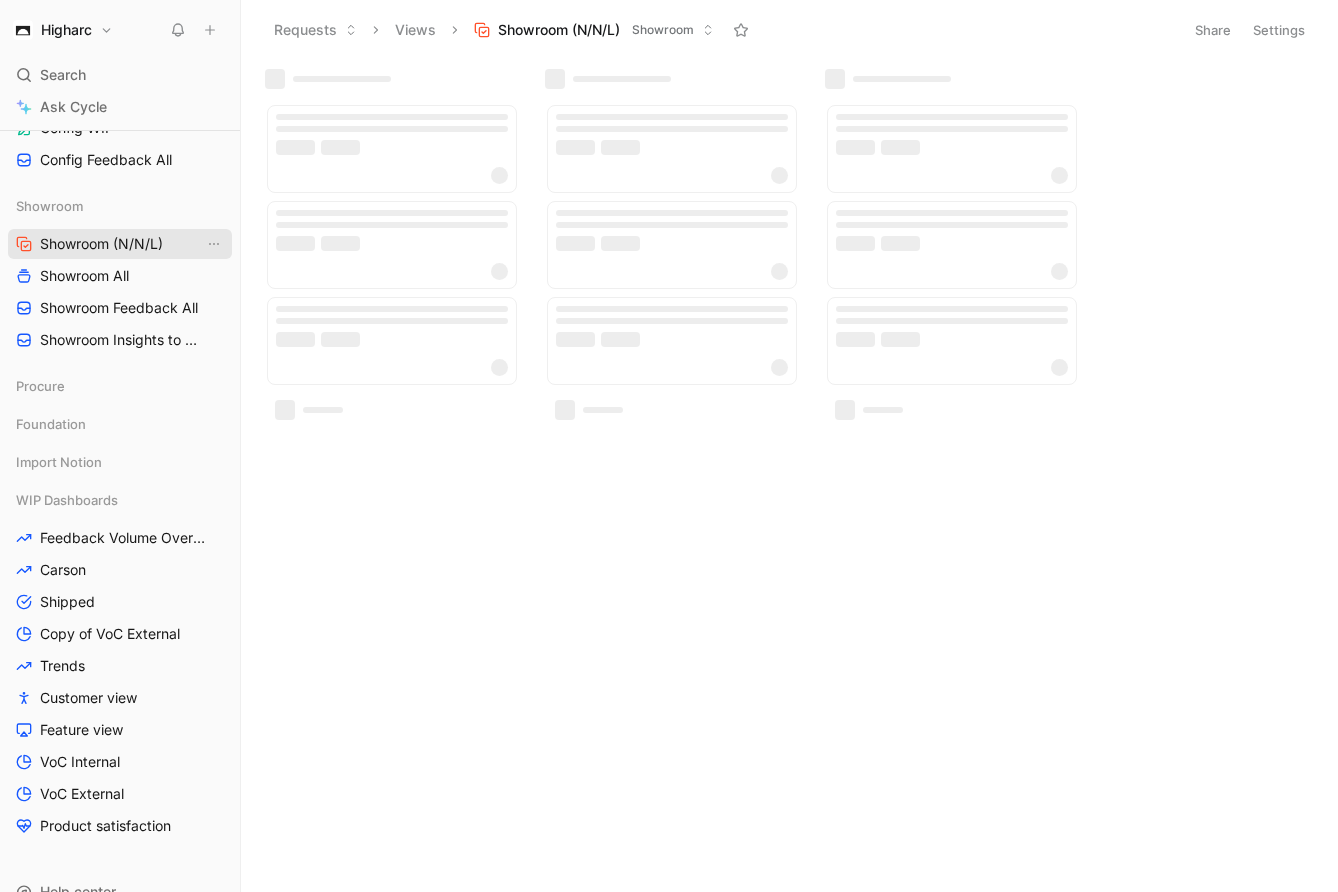scroll, scrollTop: 720, scrollLeft: 0, axis: vertical 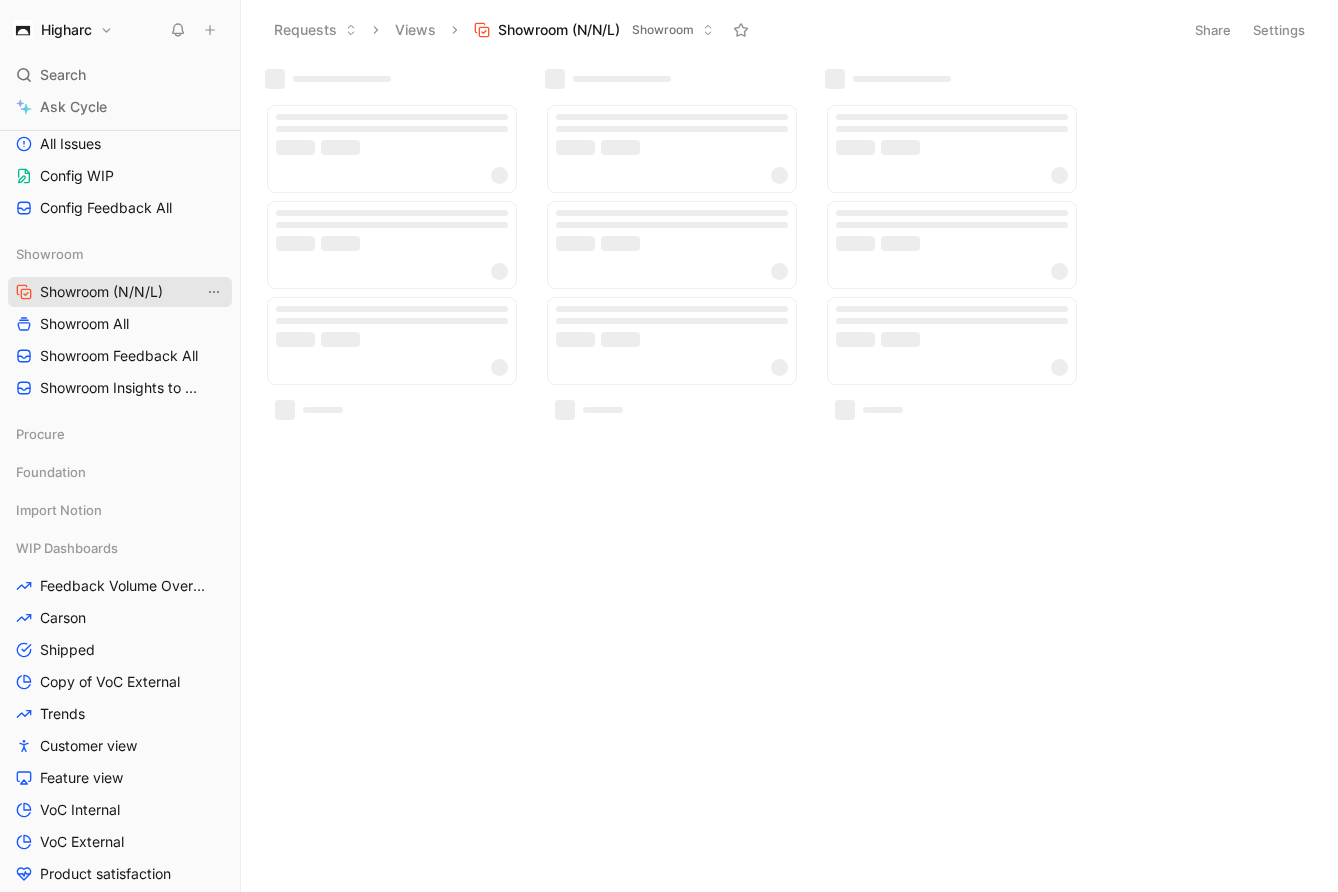 click 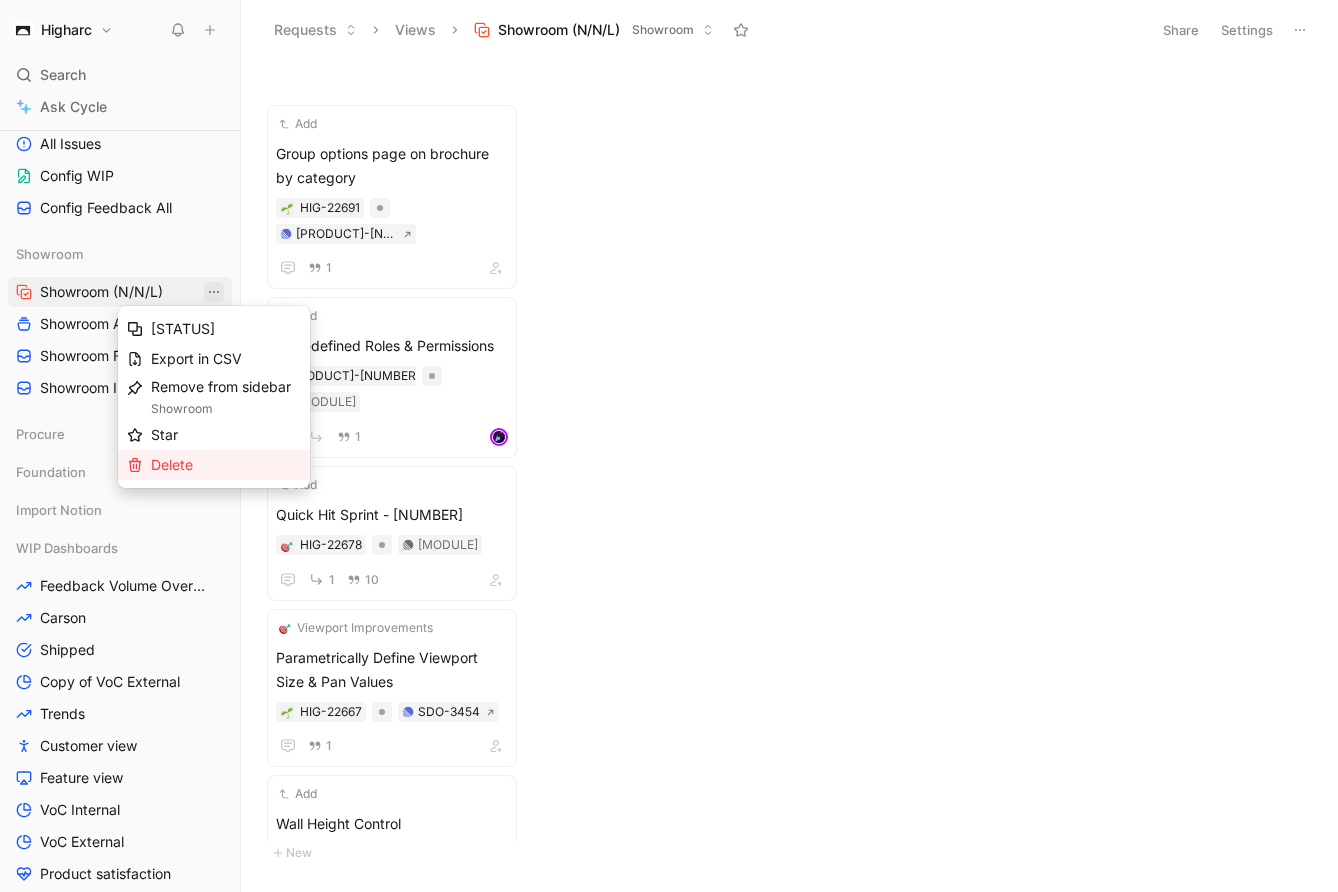 click on "Delete" at bounding box center (226, 465) 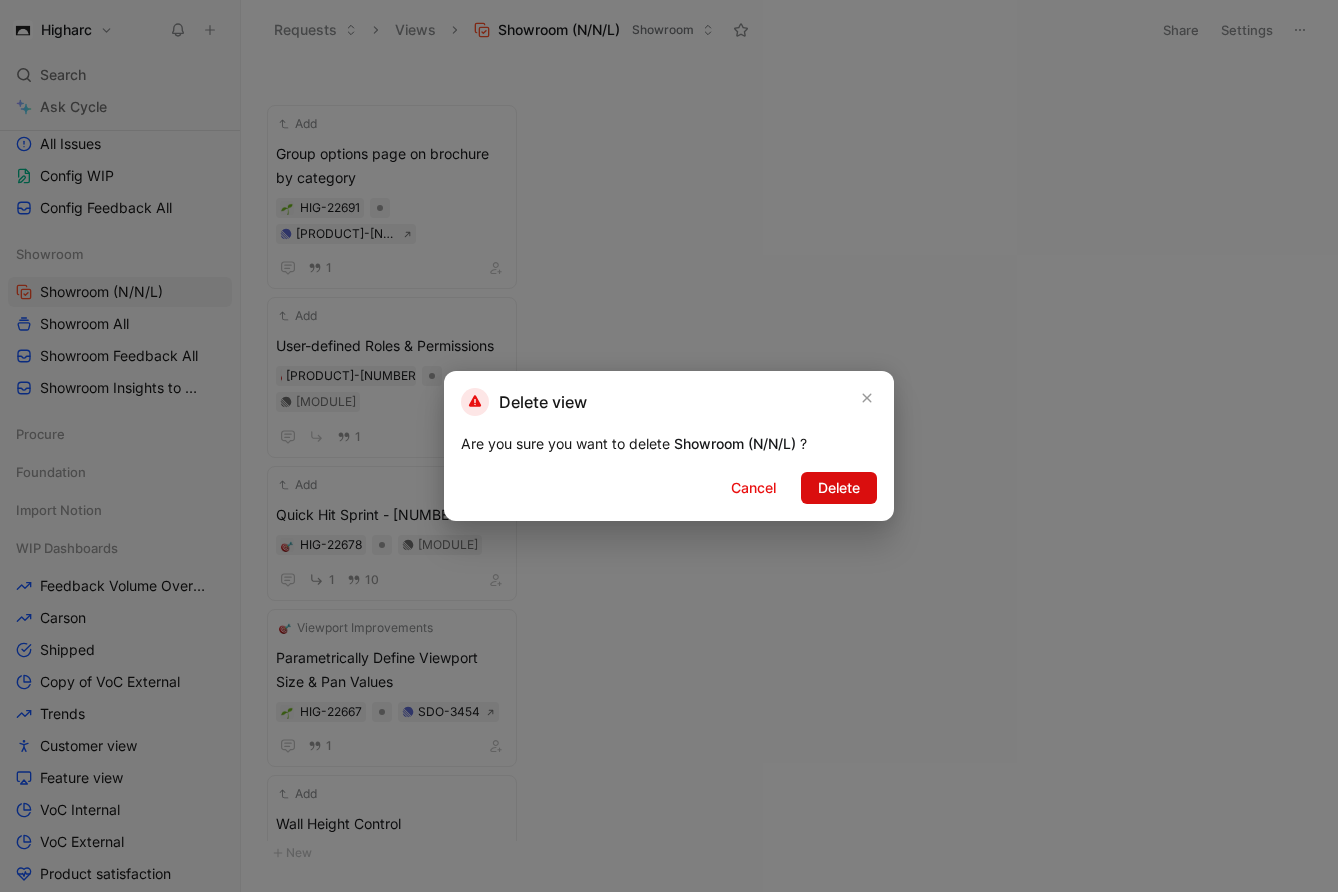 click on "Delete" at bounding box center (839, 488) 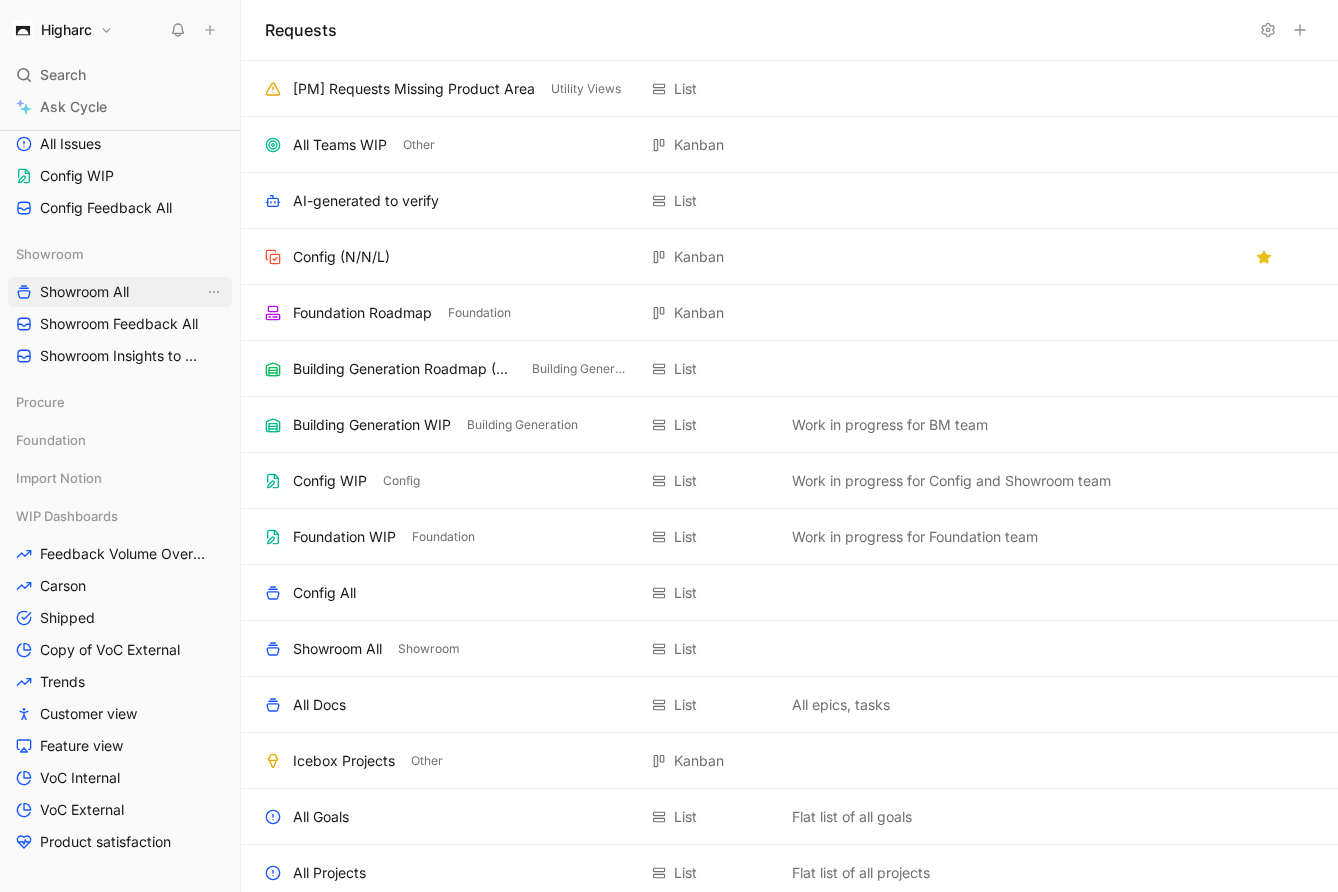 click on "Showroom All" at bounding box center (84, 292) 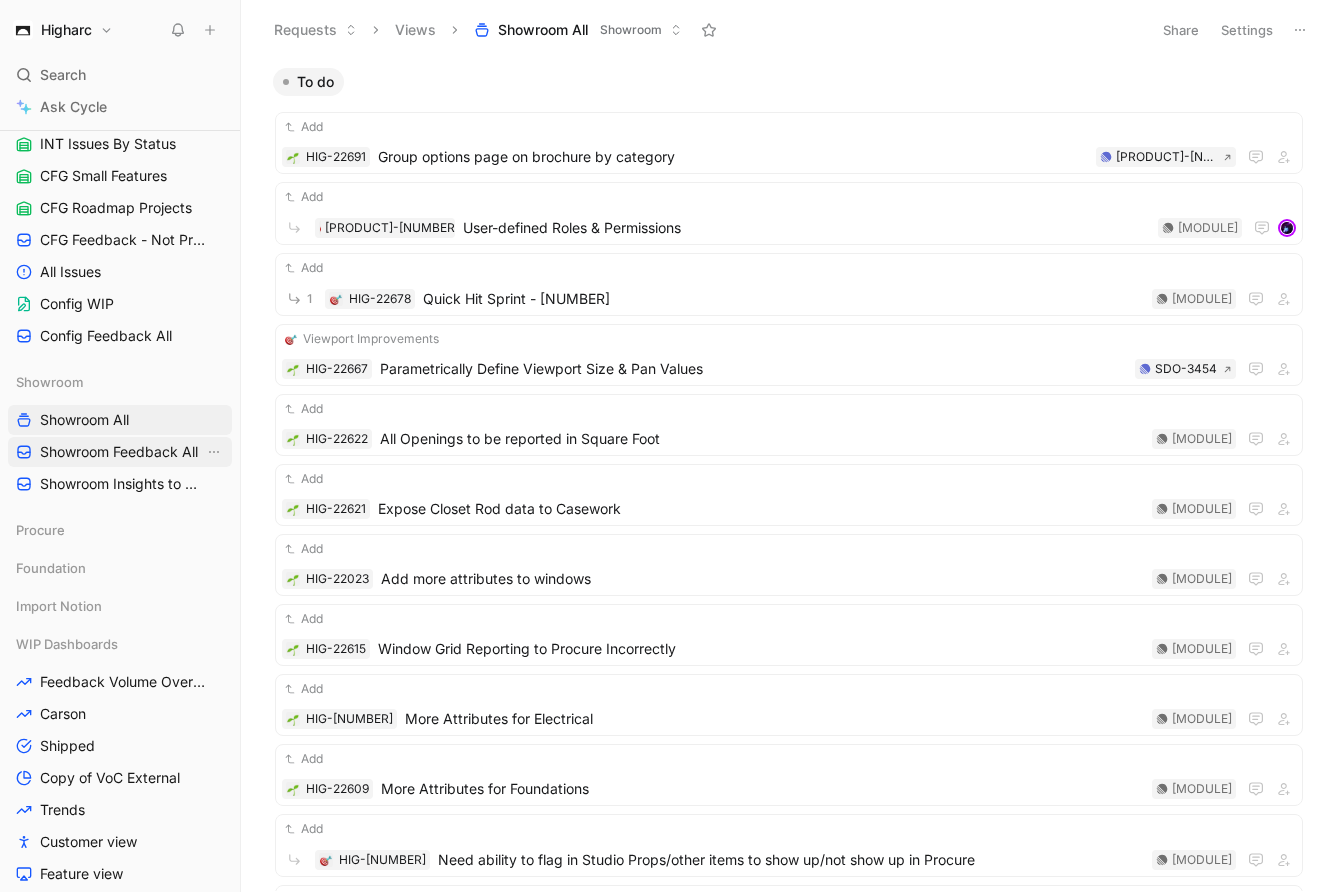 scroll, scrollTop: 575, scrollLeft: 0, axis: vertical 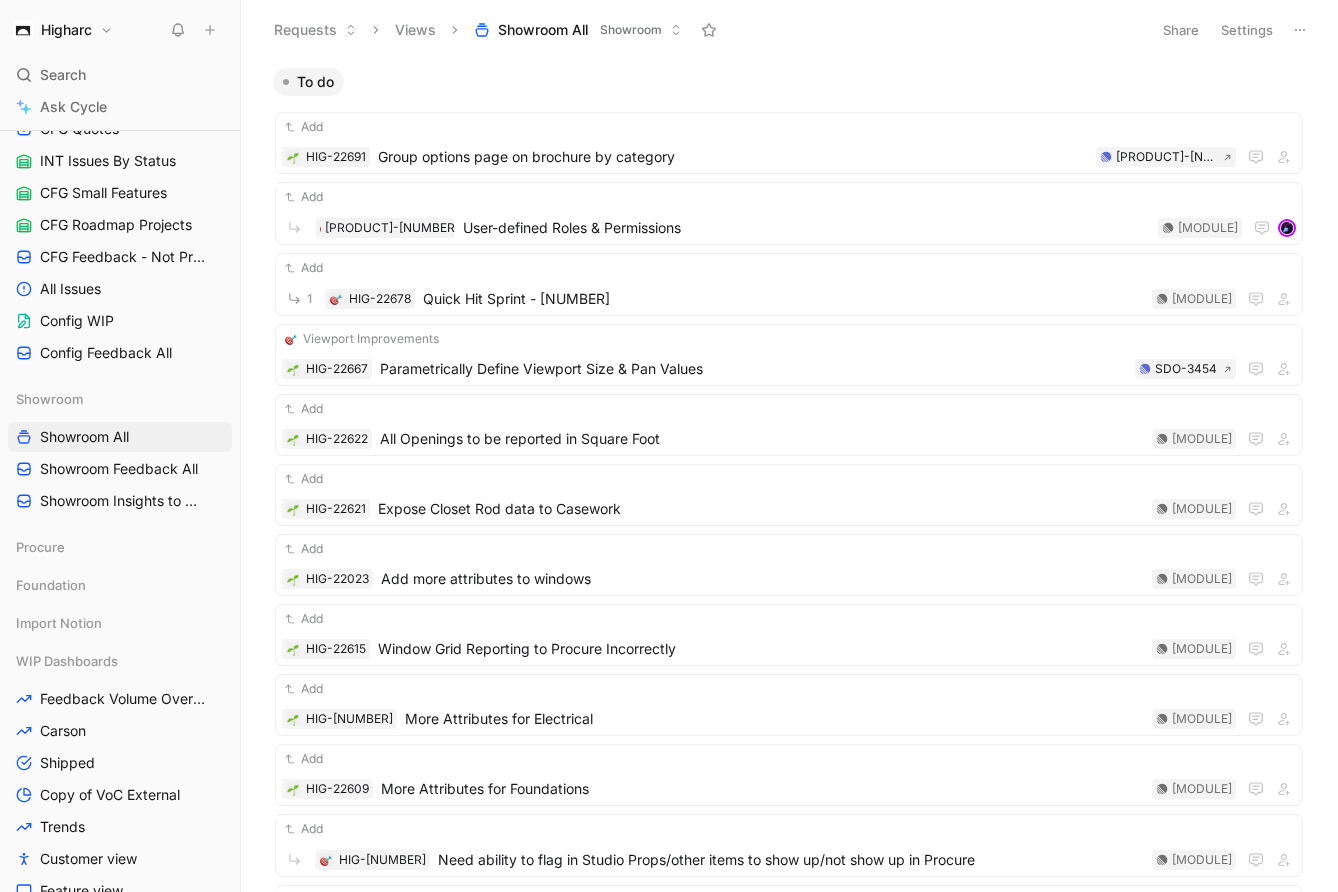 click on "Settings" at bounding box center (1247, 30) 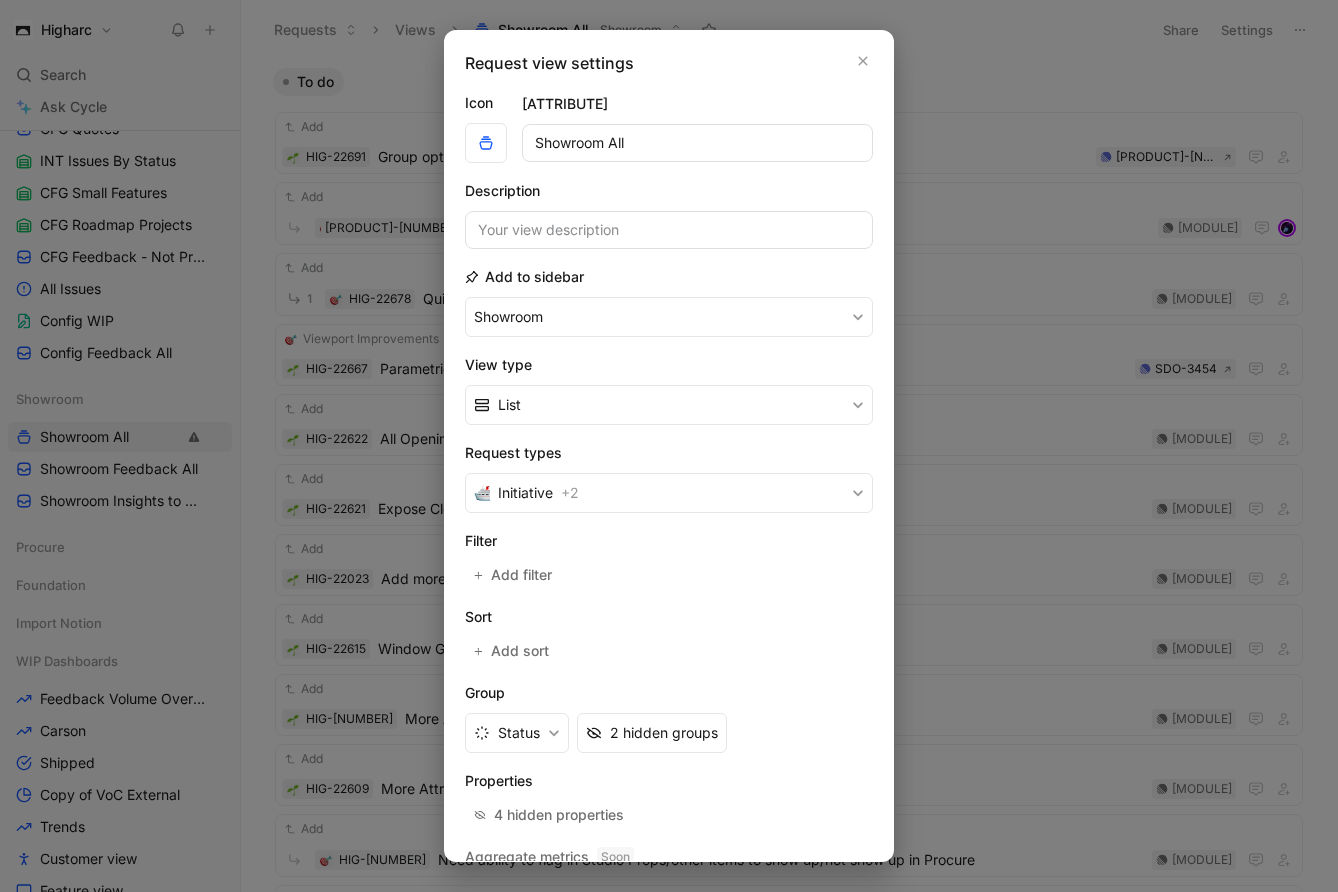 click at bounding box center (669, 446) 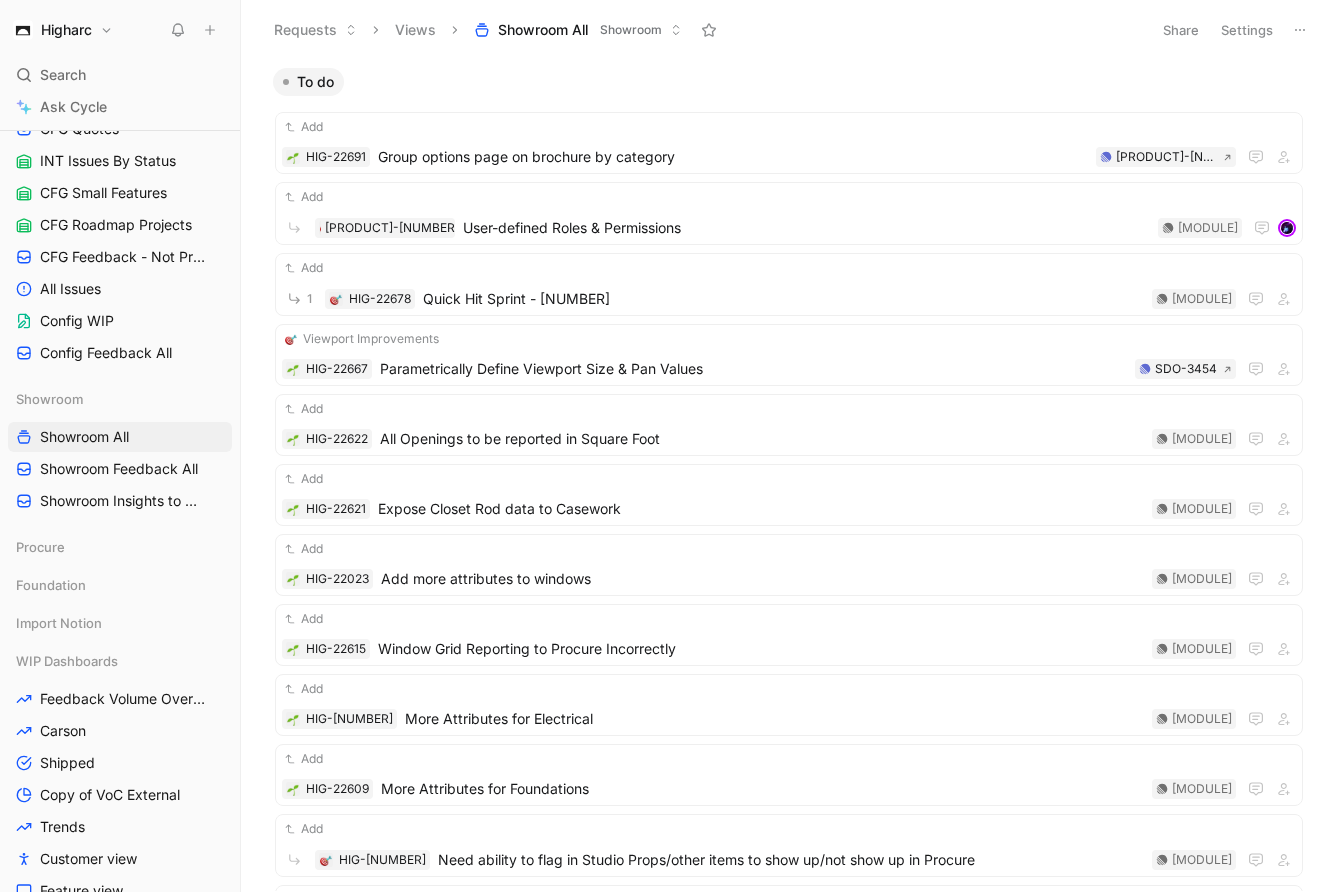 click on "Higharc" at bounding box center [63, 30] 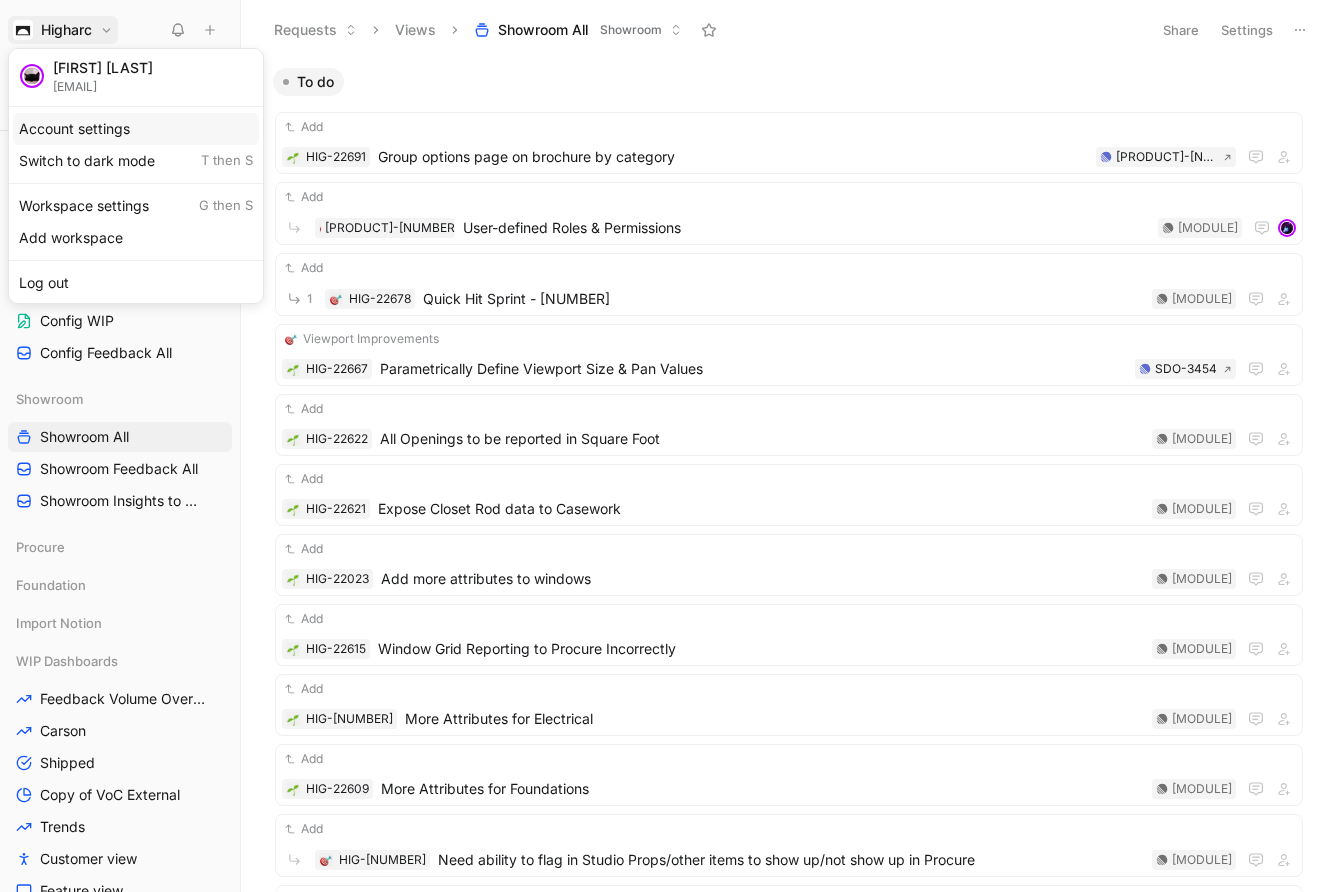 click on "Account settings" at bounding box center [136, 129] 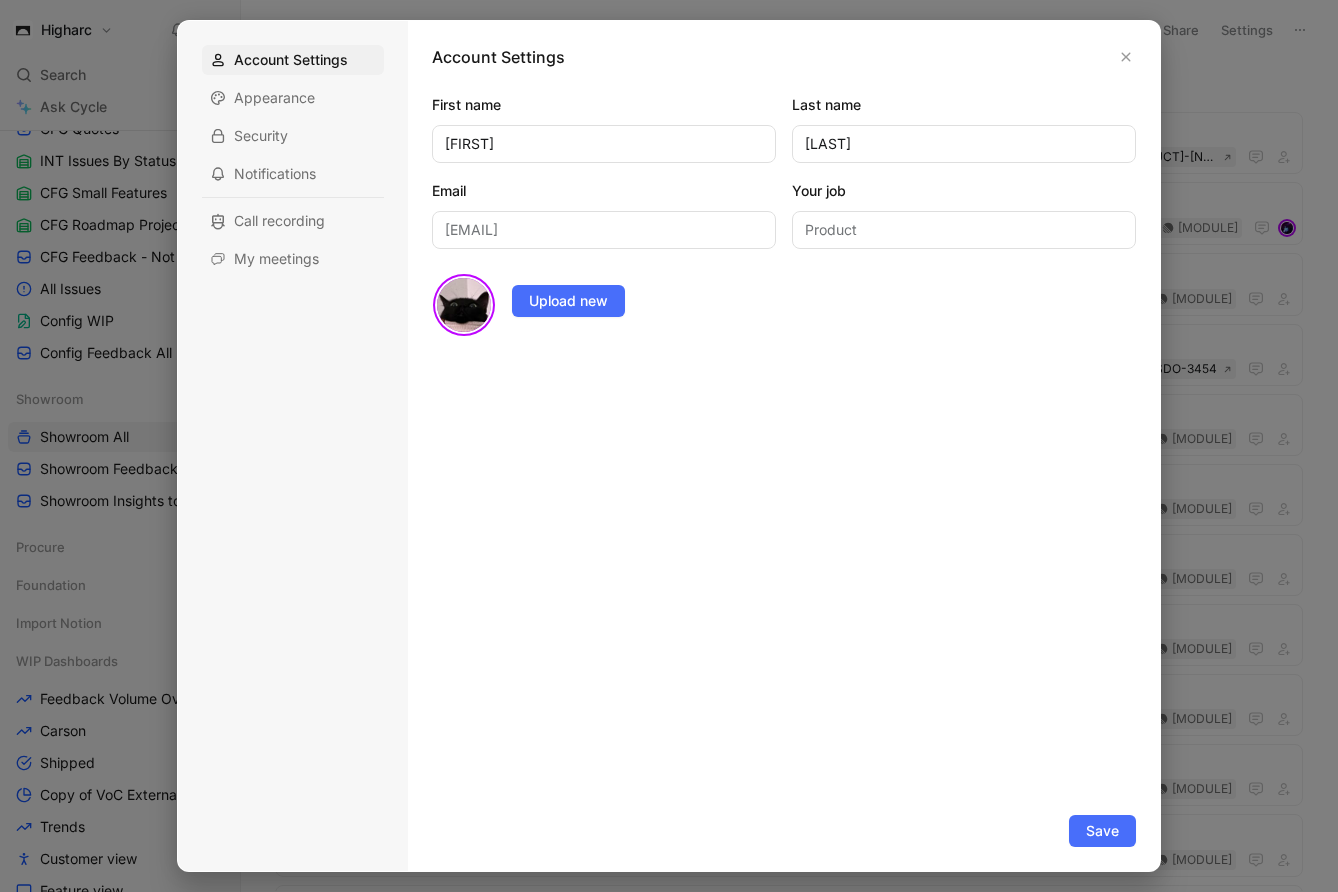 click at bounding box center [669, 446] 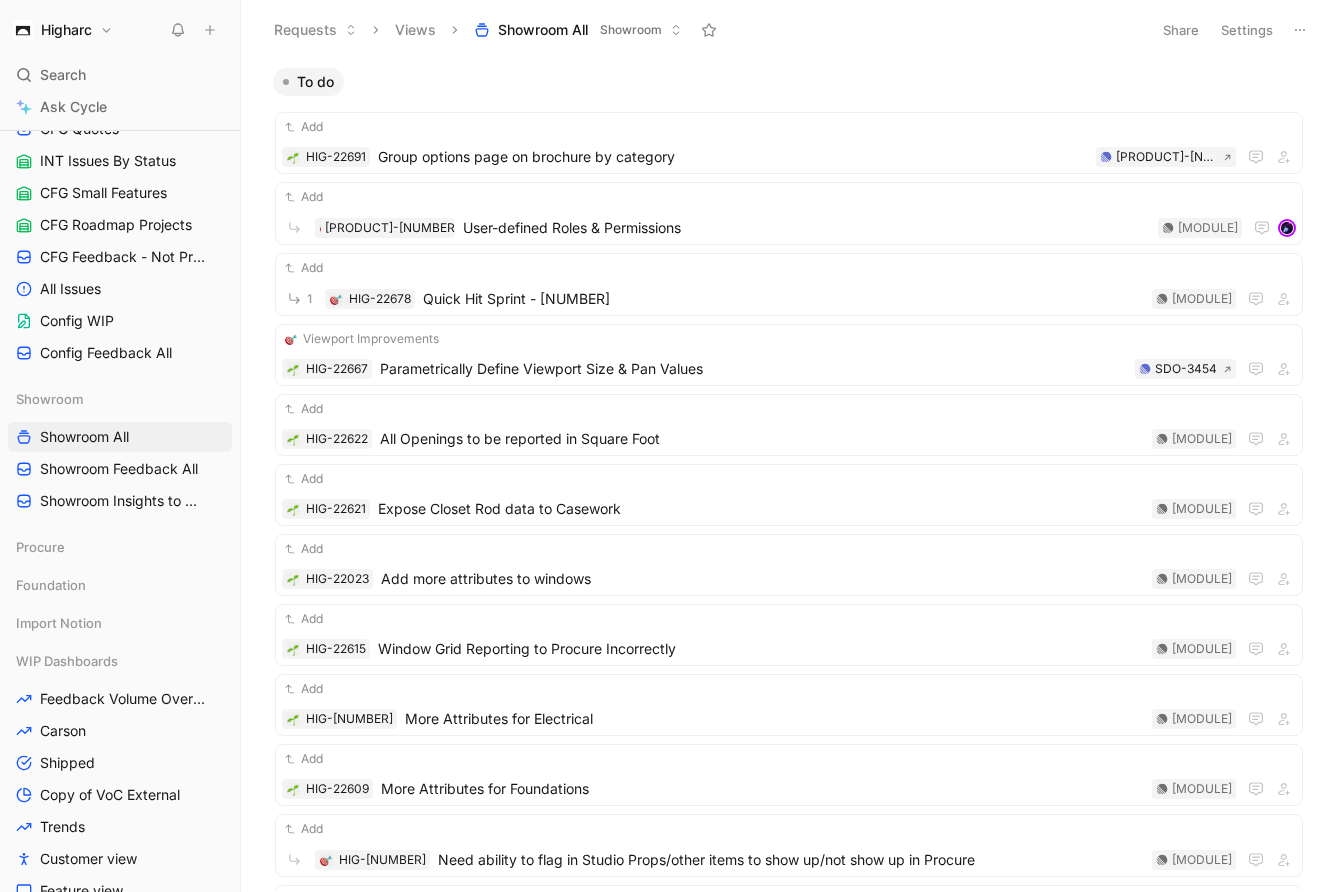 click on "Higharc" at bounding box center (66, 30) 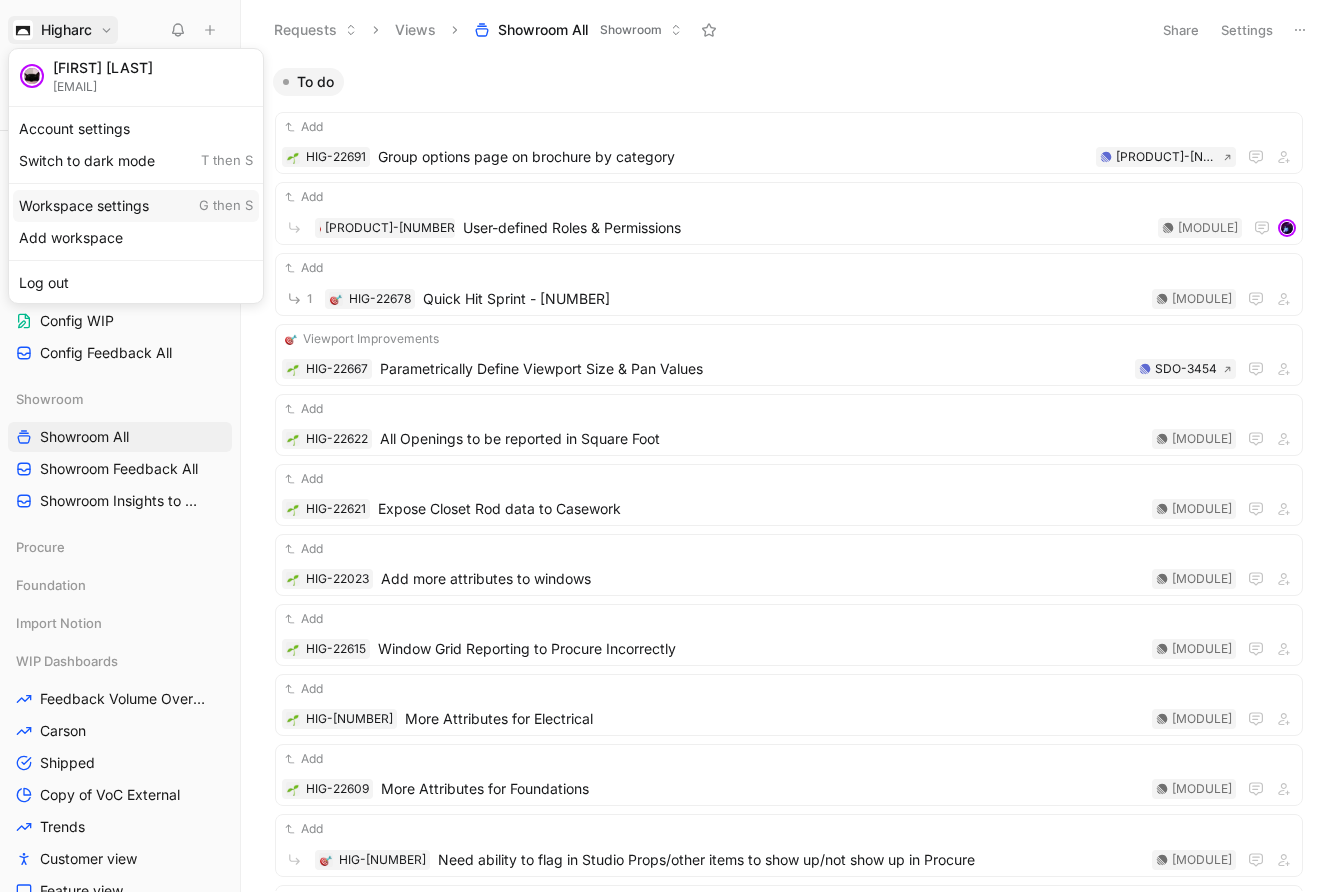 click on "Workspace settings G then S" at bounding box center [136, 206] 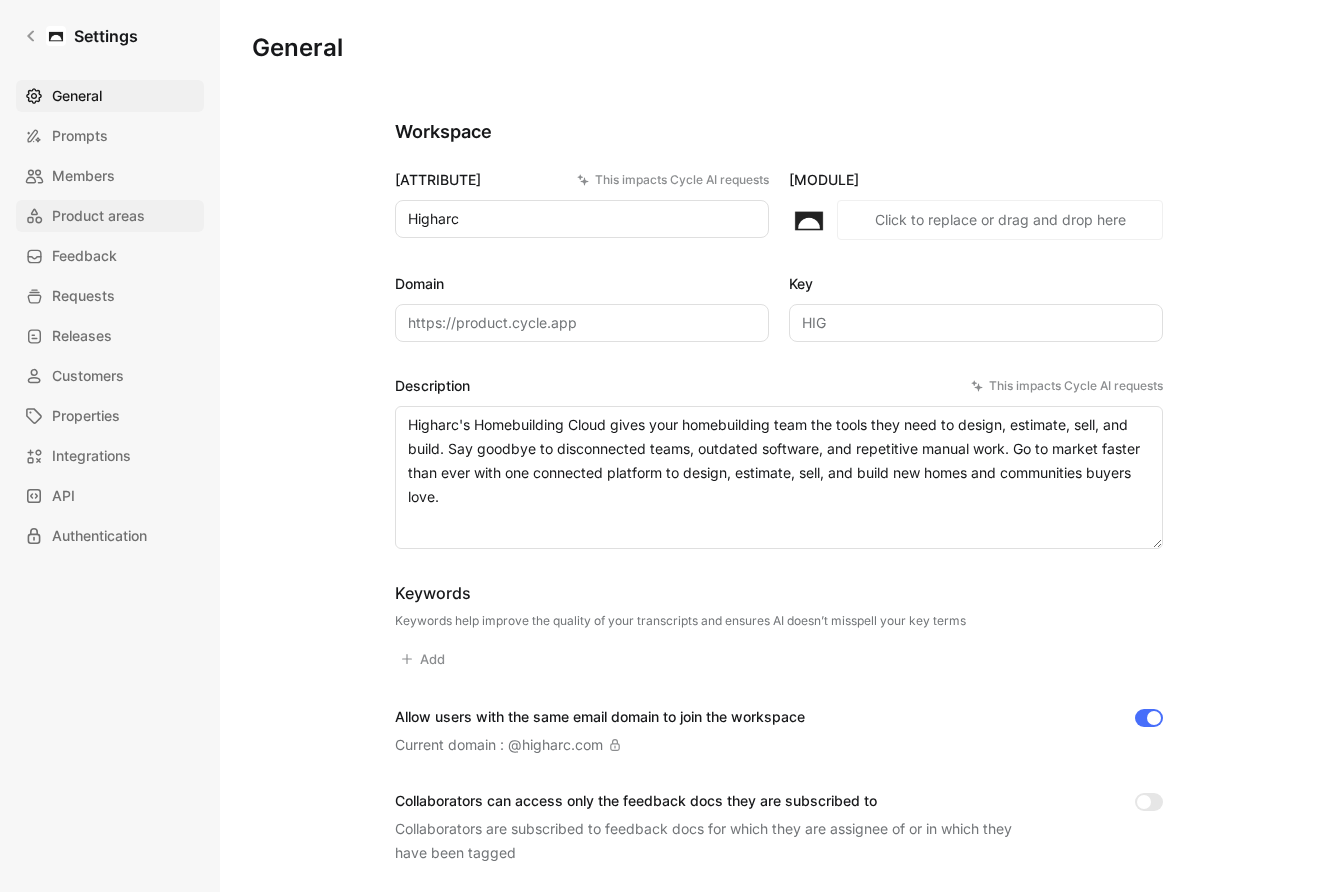 click on "Product areas" at bounding box center (98, 216) 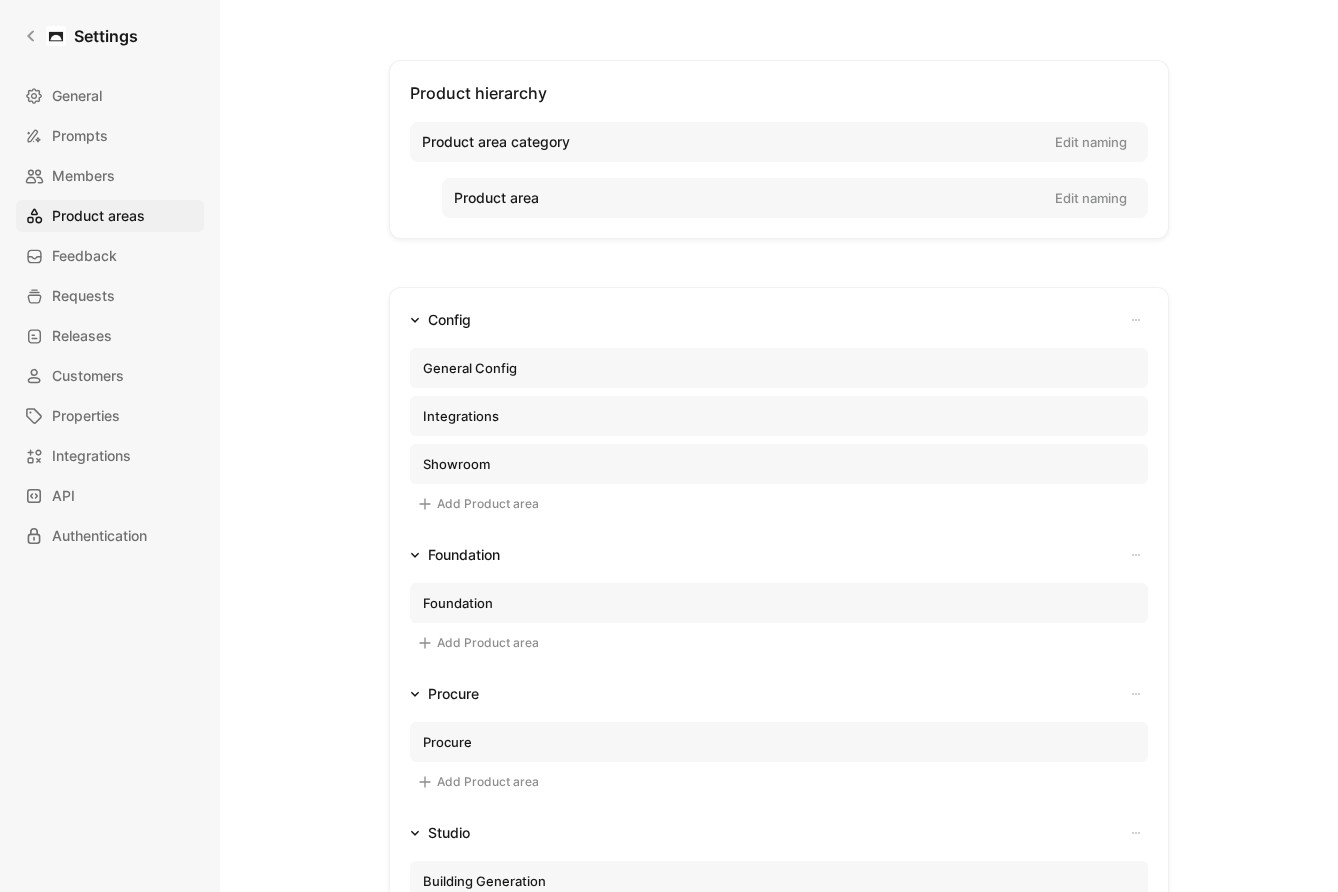 scroll, scrollTop: 79, scrollLeft: 0, axis: vertical 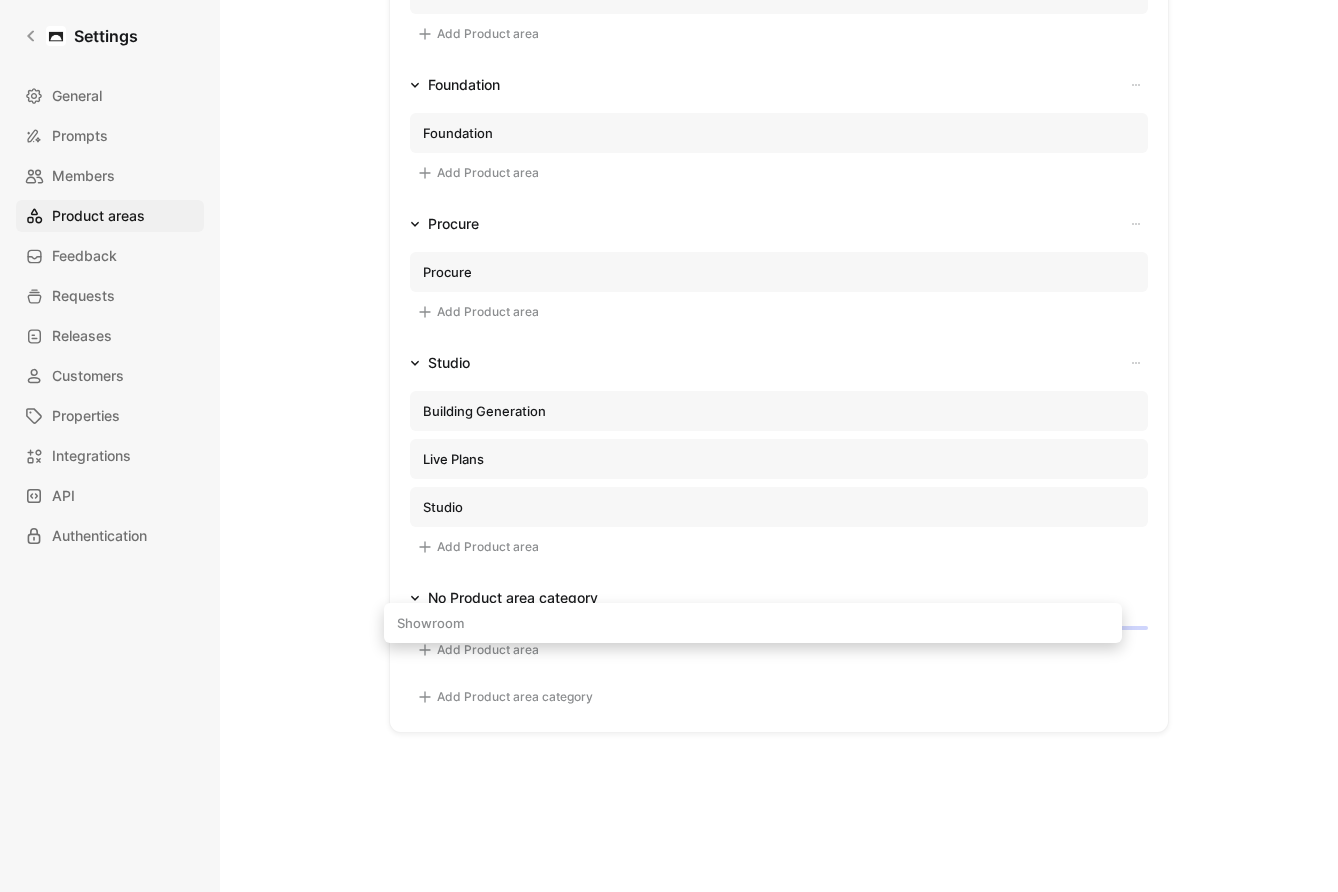 drag, startPoint x: 936, startPoint y: 440, endPoint x: 910, endPoint y: 618, distance: 179.88885 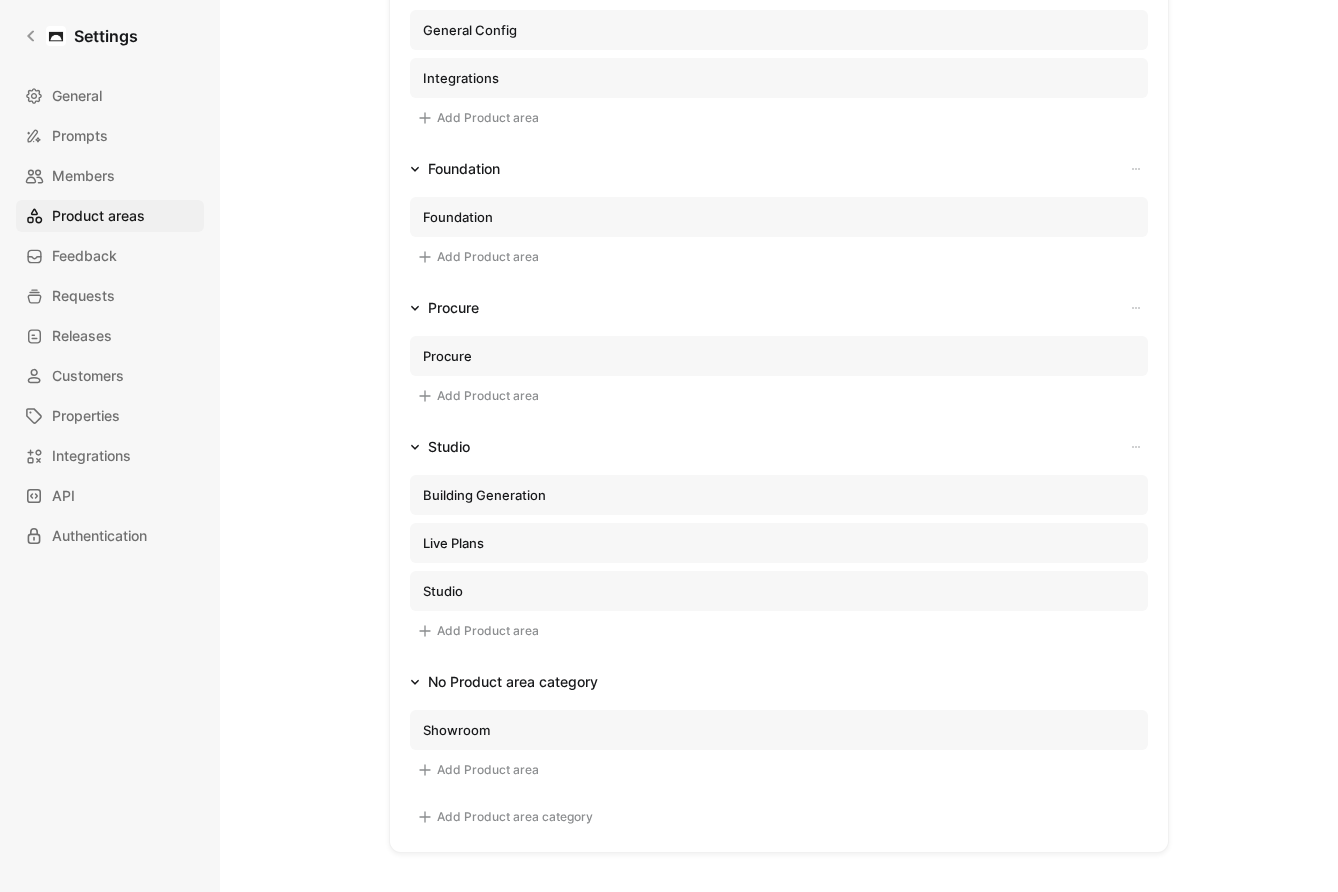 scroll, scrollTop: 394, scrollLeft: 0, axis: vertical 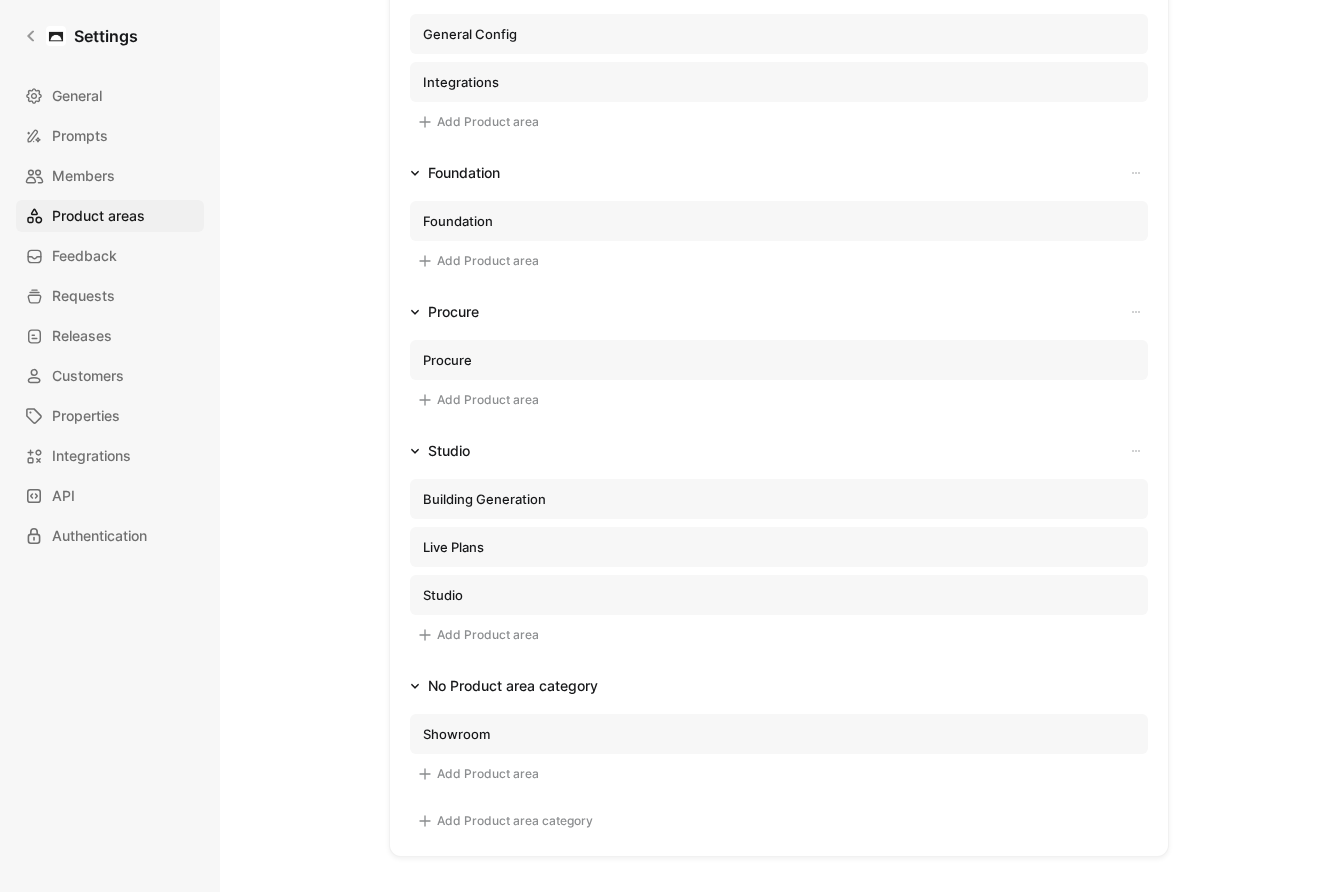 click on "Add   Product area category" at bounding box center [505, 821] 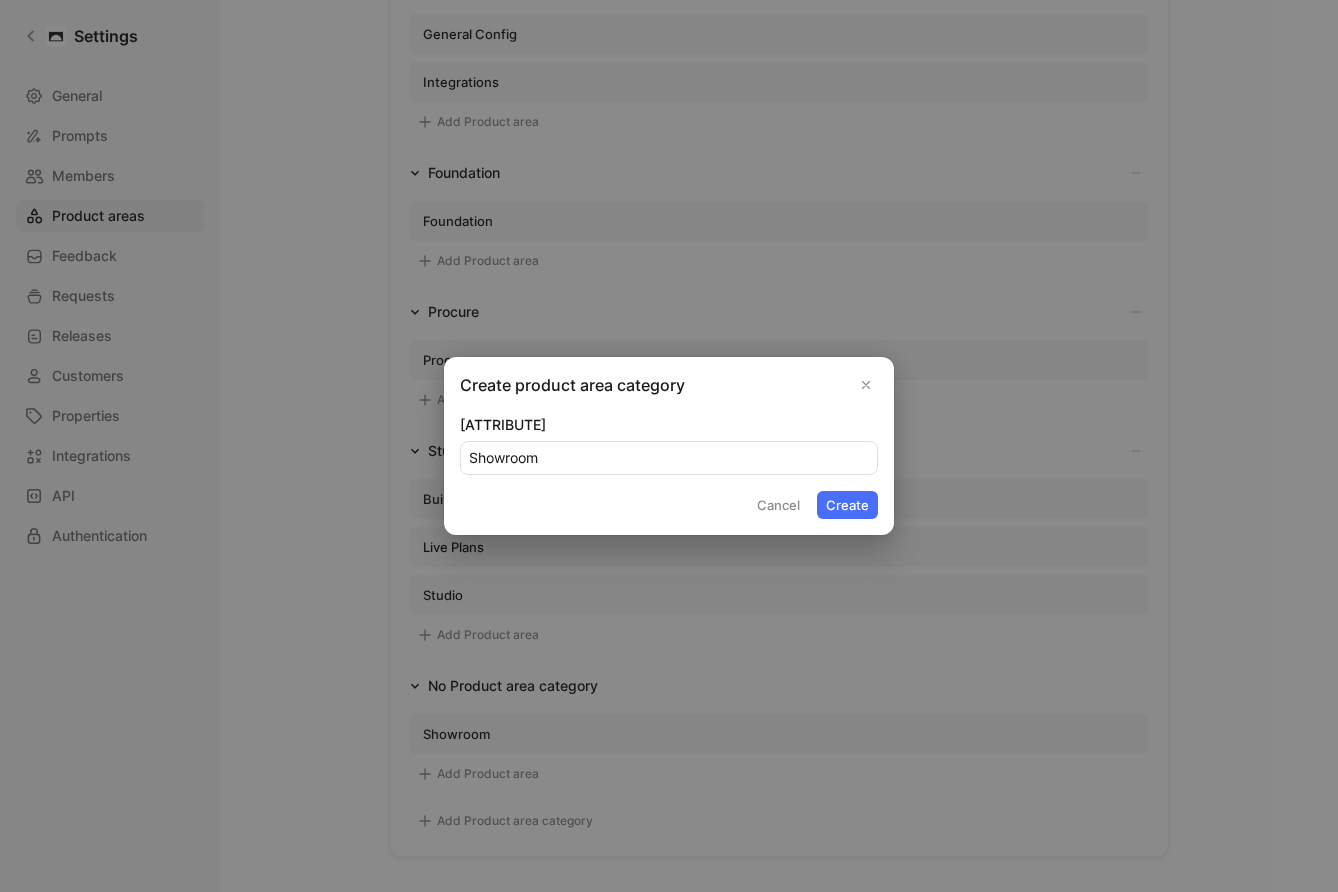 type on "Showroom" 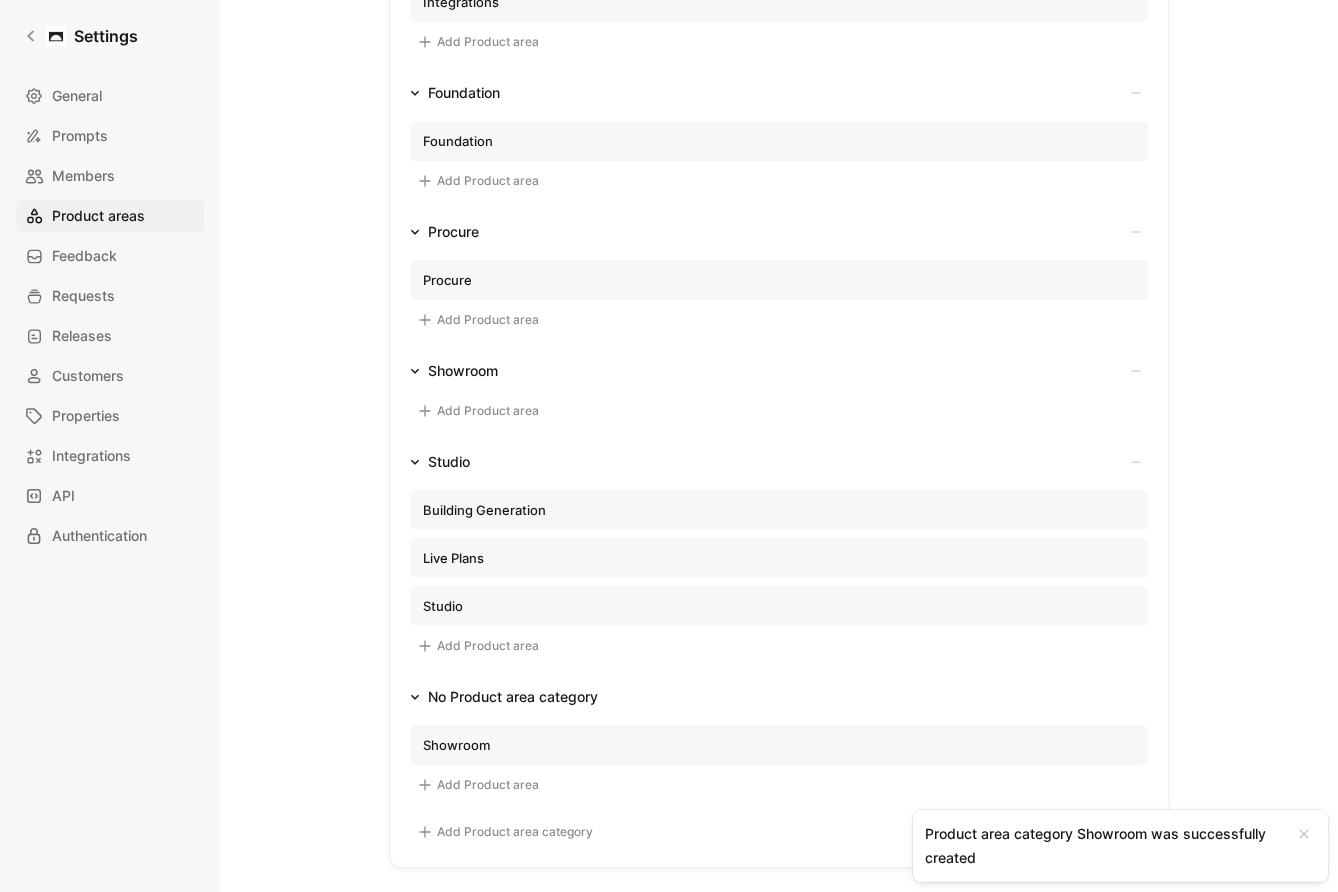 scroll, scrollTop: 504, scrollLeft: 0, axis: vertical 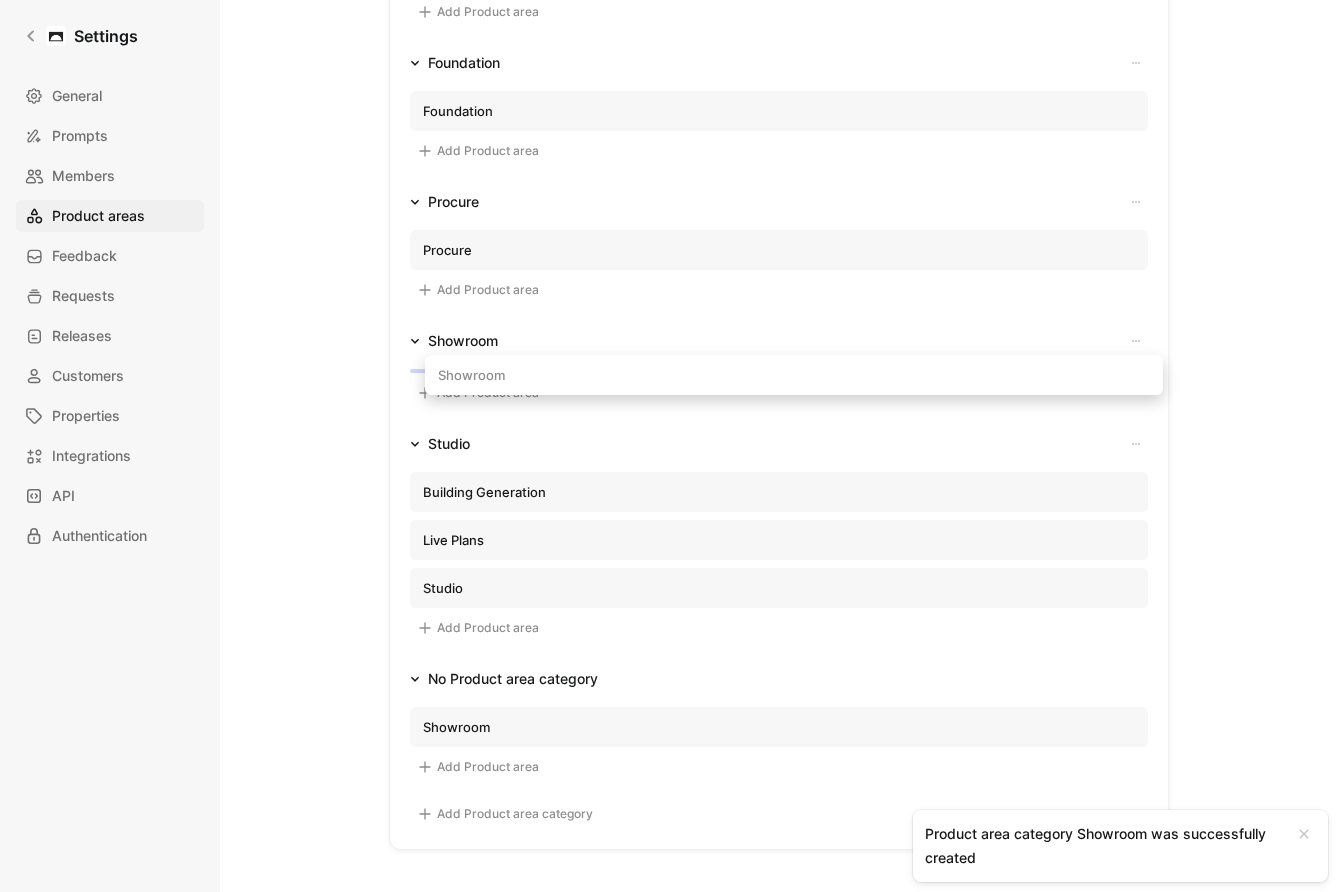 drag, startPoint x: 545, startPoint y: 721, endPoint x: 560, endPoint y: 382, distance: 339.3317 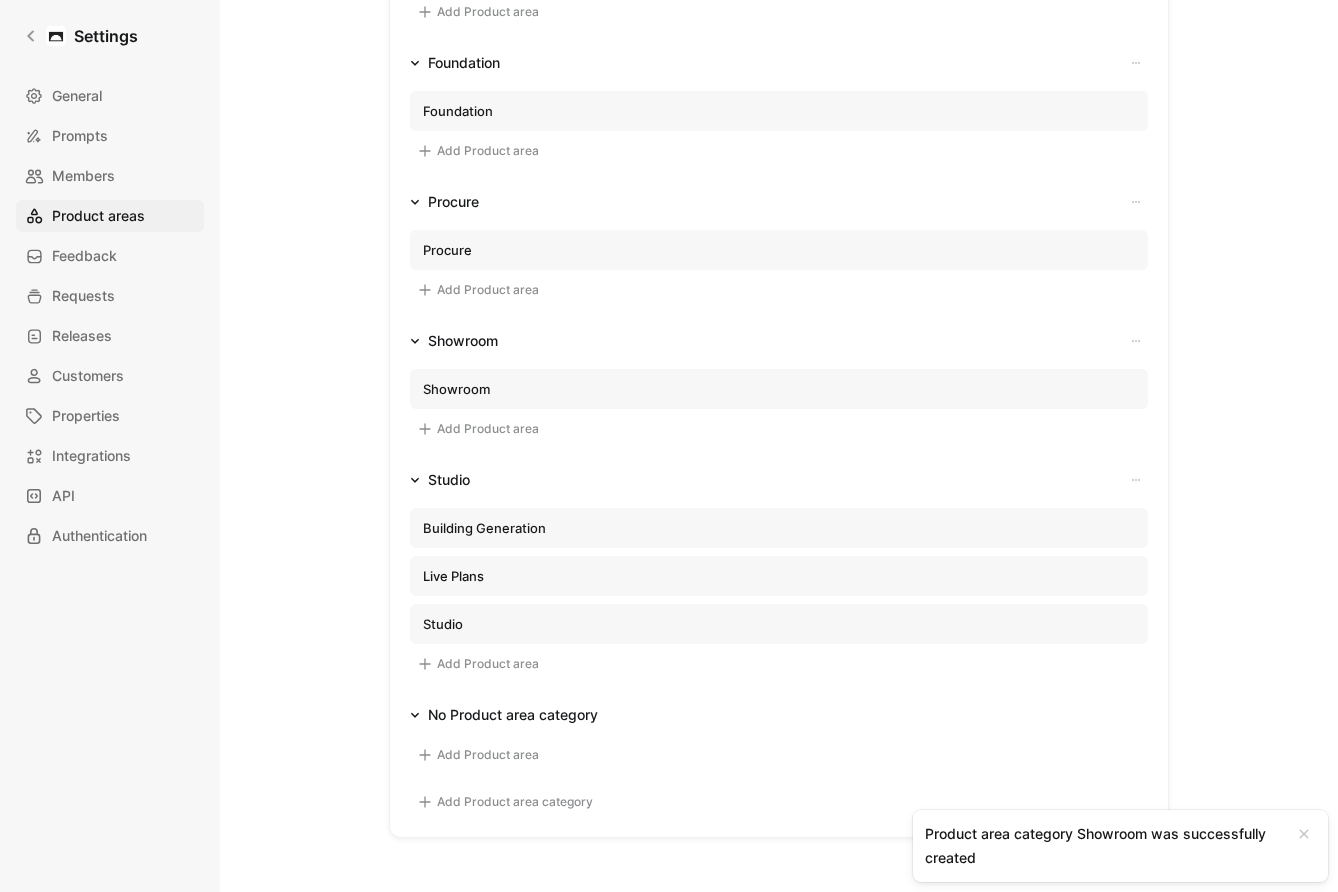 click on "Product hierarchy Product area category Edit naming Product area Edit naming Config General Config Integrations Add   Product area Foundation Foundation Add   Product area Procure Procure Add   Product area Showroom Showroom Add   Product area Studio Building Generation Live Plans Studio Add   Product area No Product area category Add   Product area
To pick up a draggable item, press the space bar.
While dragging, use the arrow keys to move the item.
Press space again to drop the item in its new position, or press escape to cancel.
Draggable item UHJvZHVjdEFyZWFfYmUzNjRlZTUtM2YxNi00NDExLTk5NDYtNmY1ZGU2M2U2MzAw was dropped over droppable area UHJvZHVjdEFyZWFDYXRlZ29yeV83Nzg5MGEyZC05YTNhLTQ1NjUtOTlhNS1mZjk2MGQyMGY2MTE= Add   Product area category" at bounding box center [779, 227] 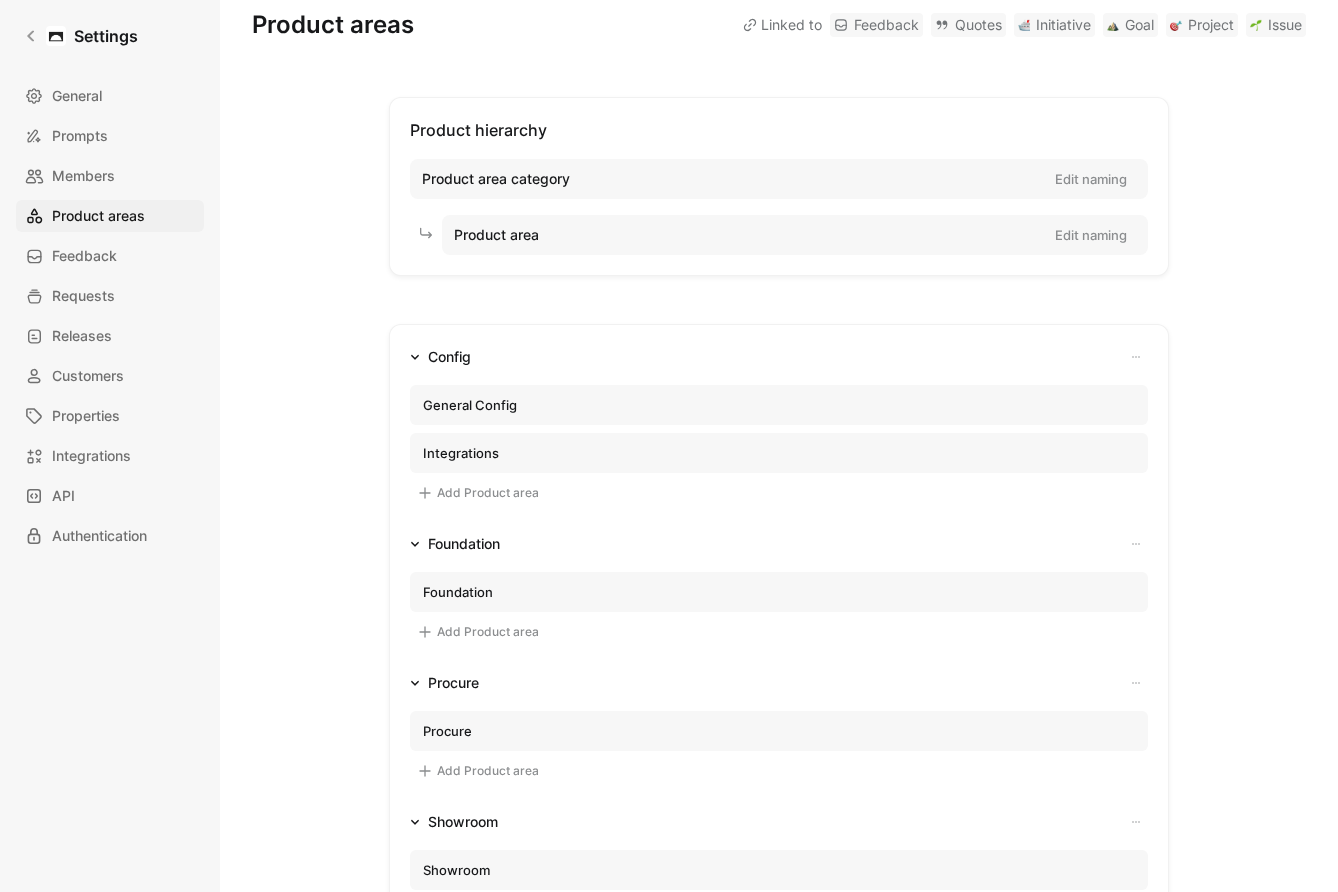 scroll, scrollTop: 0, scrollLeft: 0, axis: both 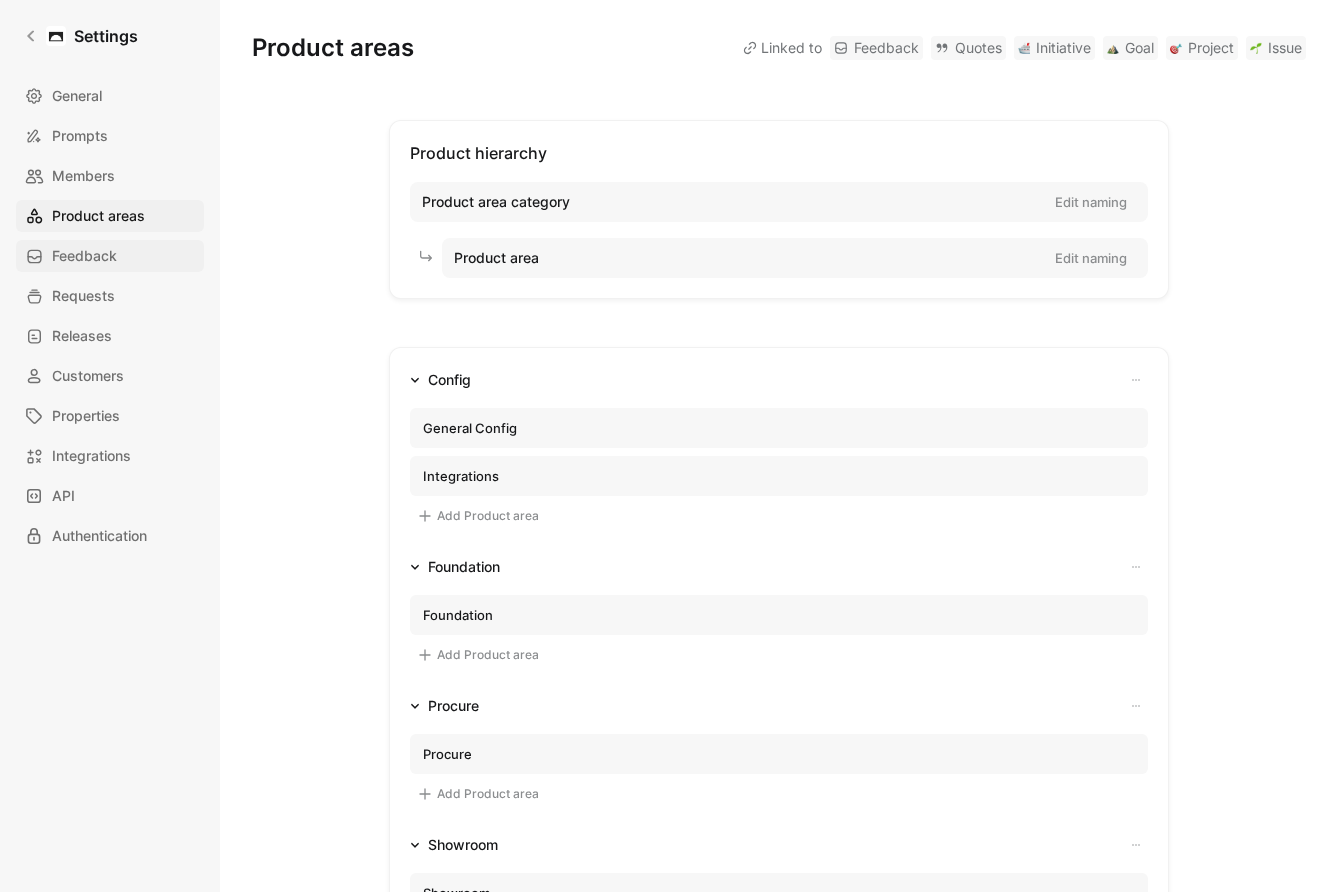 click on "Feedback" at bounding box center [110, 256] 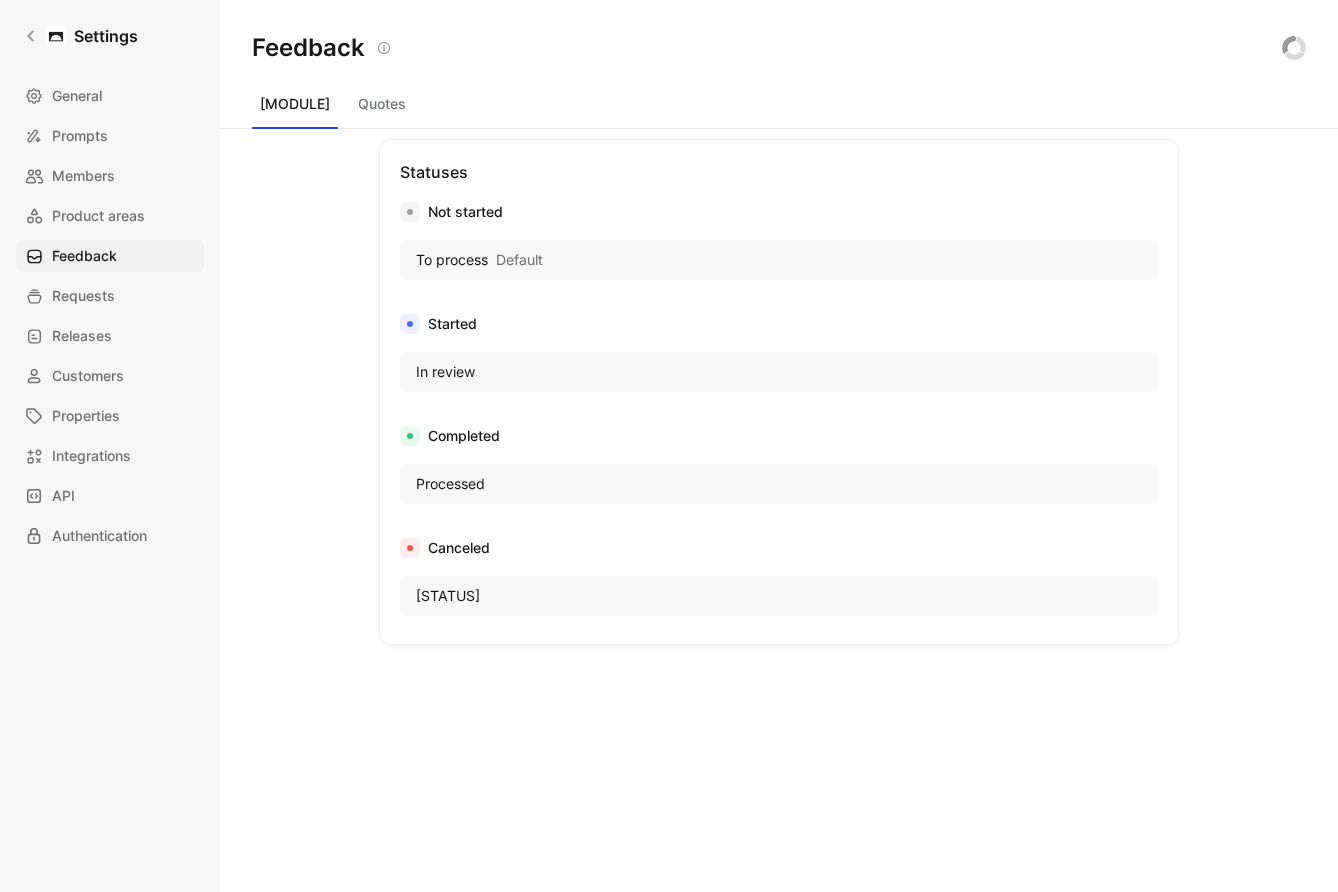 scroll, scrollTop: 993, scrollLeft: 0, axis: vertical 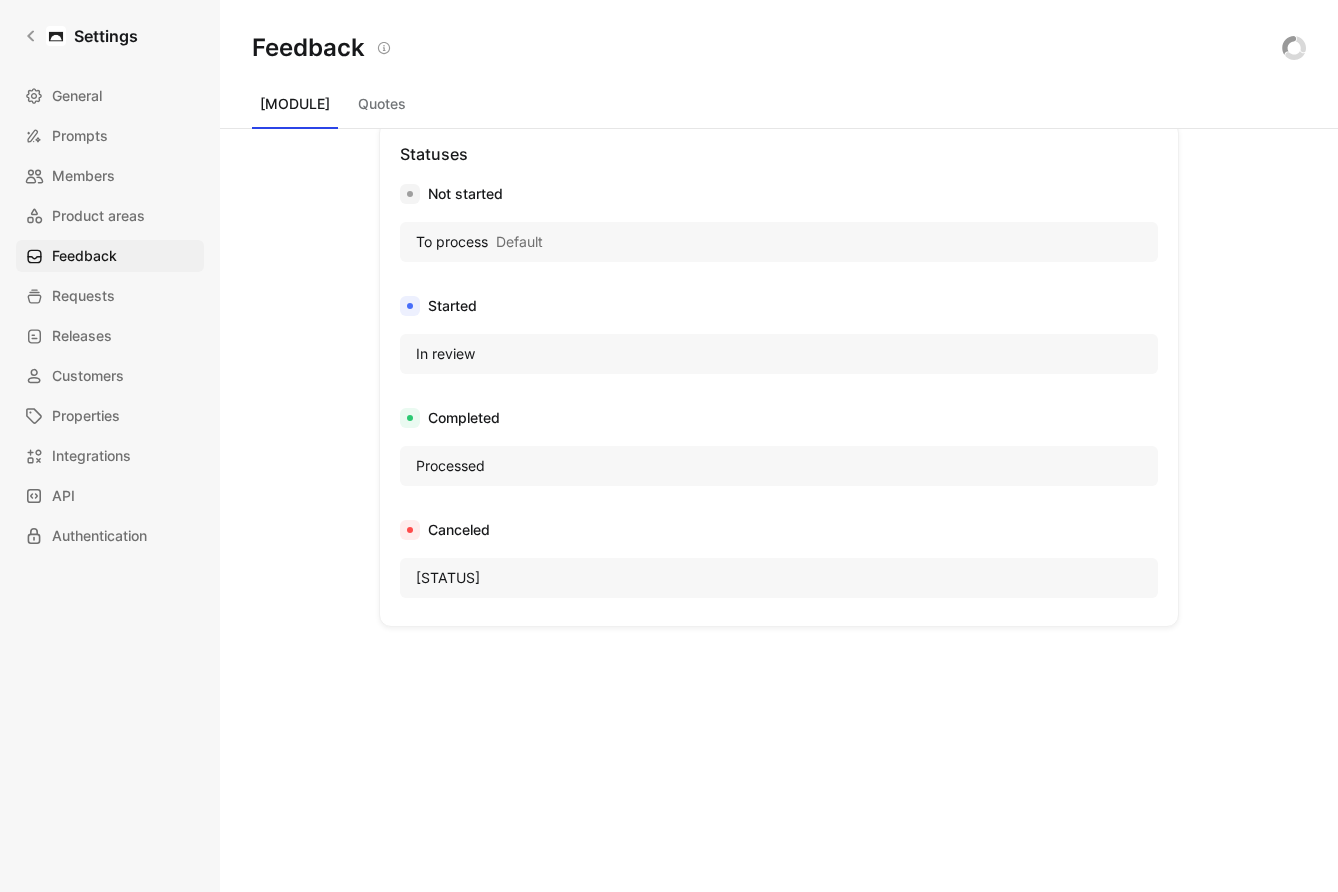click on "Canceled" at bounding box center [779, 530] 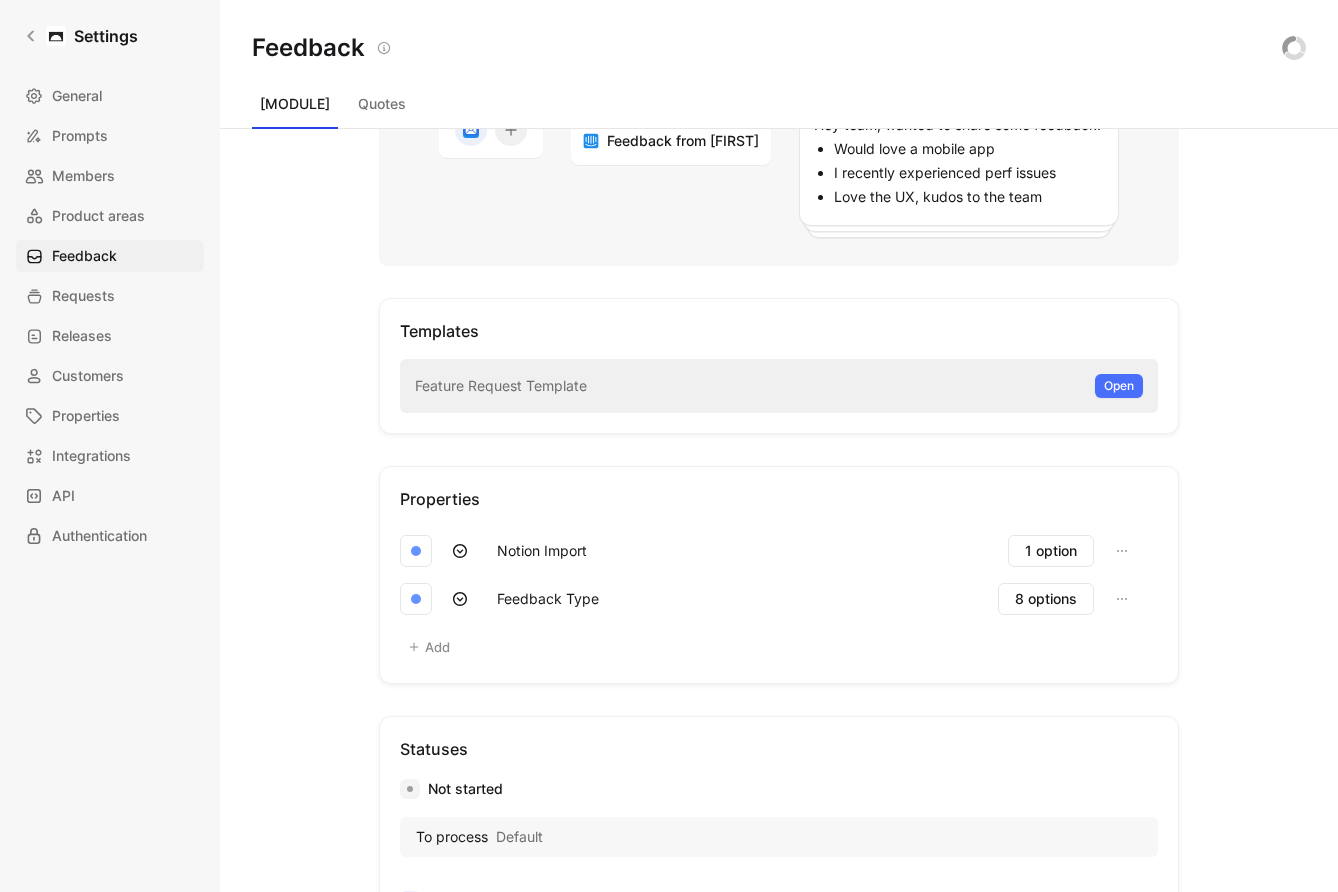 scroll, scrollTop: 25, scrollLeft: 0, axis: vertical 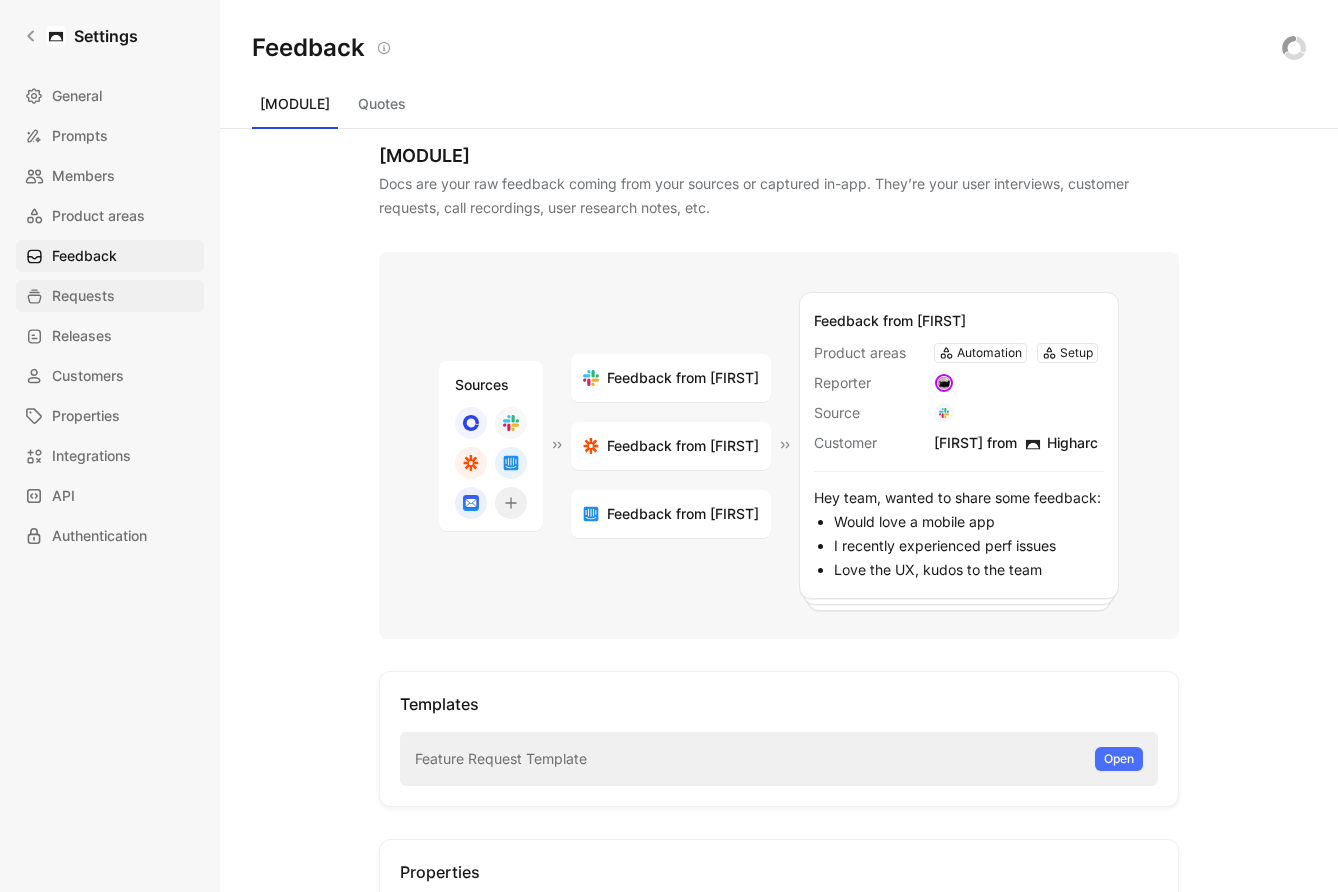 click on "Requests" at bounding box center (83, 296) 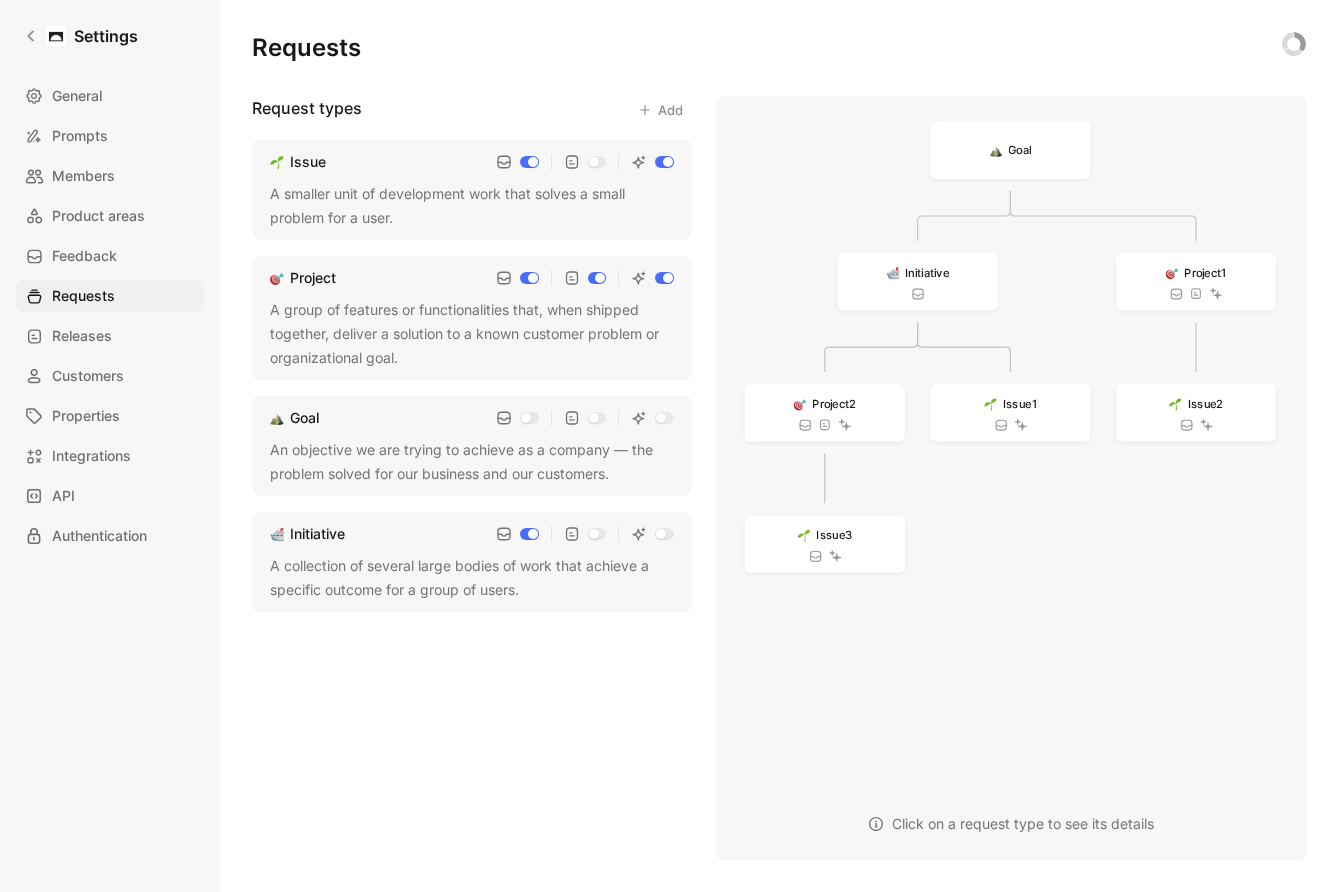 click at bounding box center (529, 534) 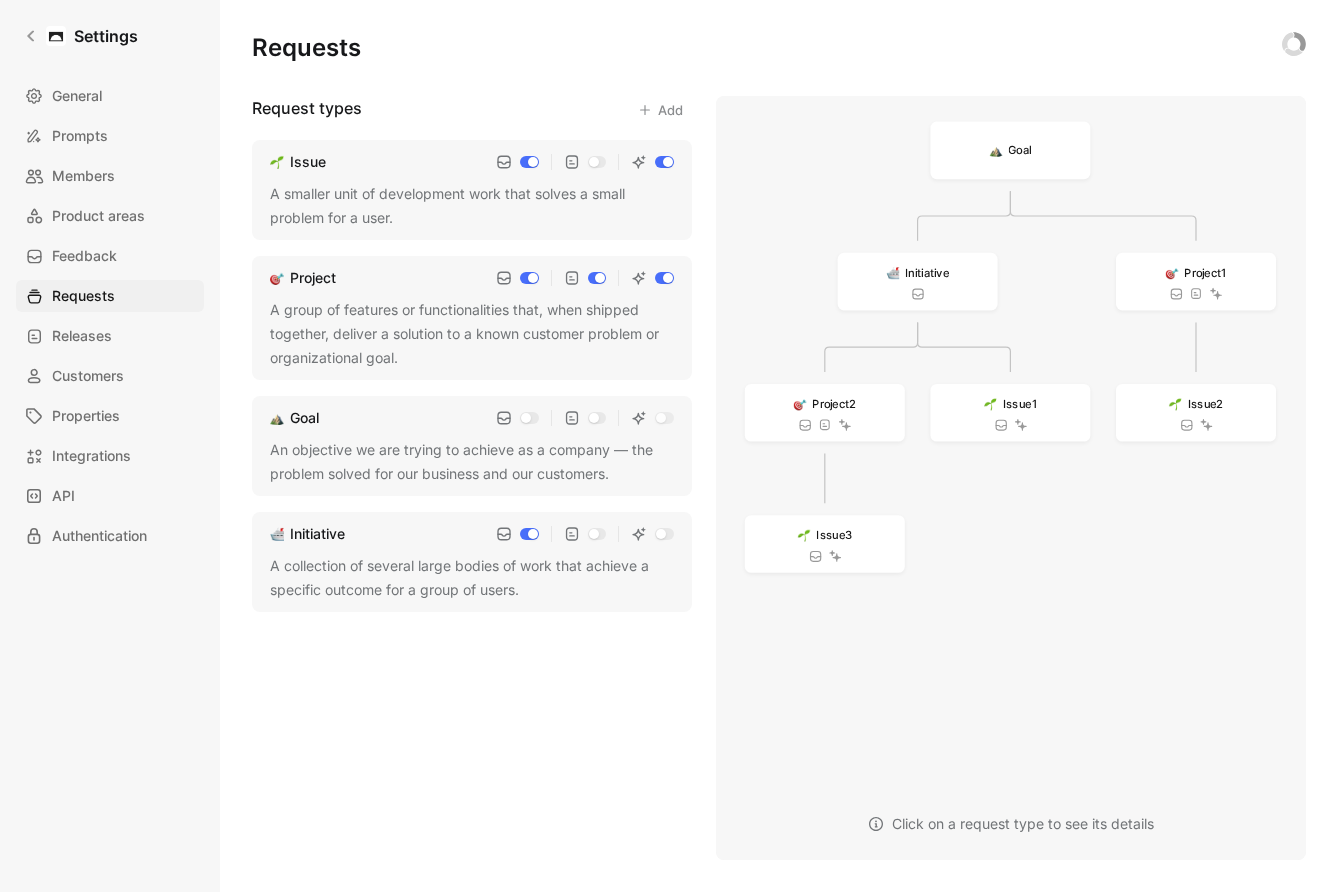 checkbox on "true" 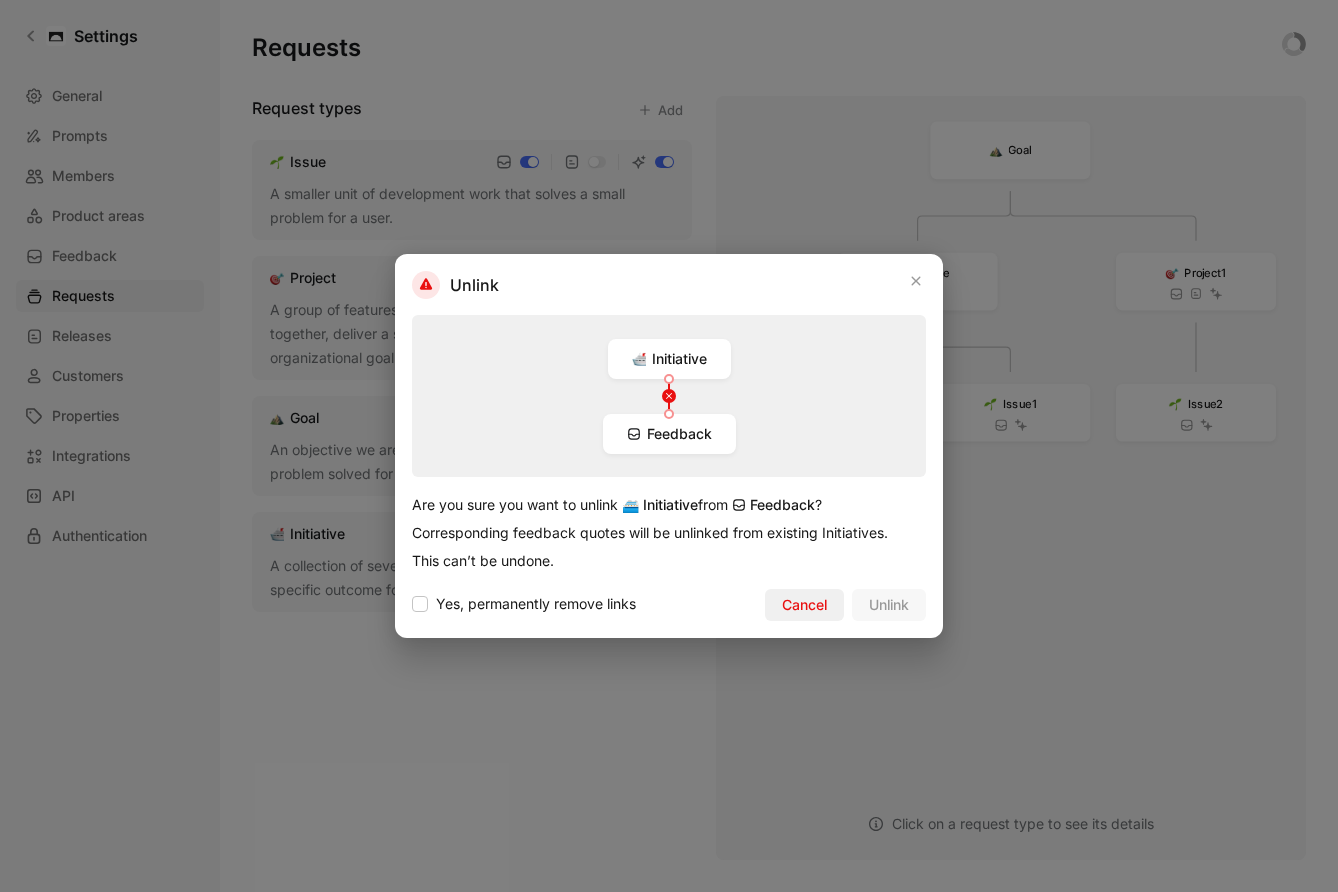 click on "Cancel" at bounding box center [804, 605] 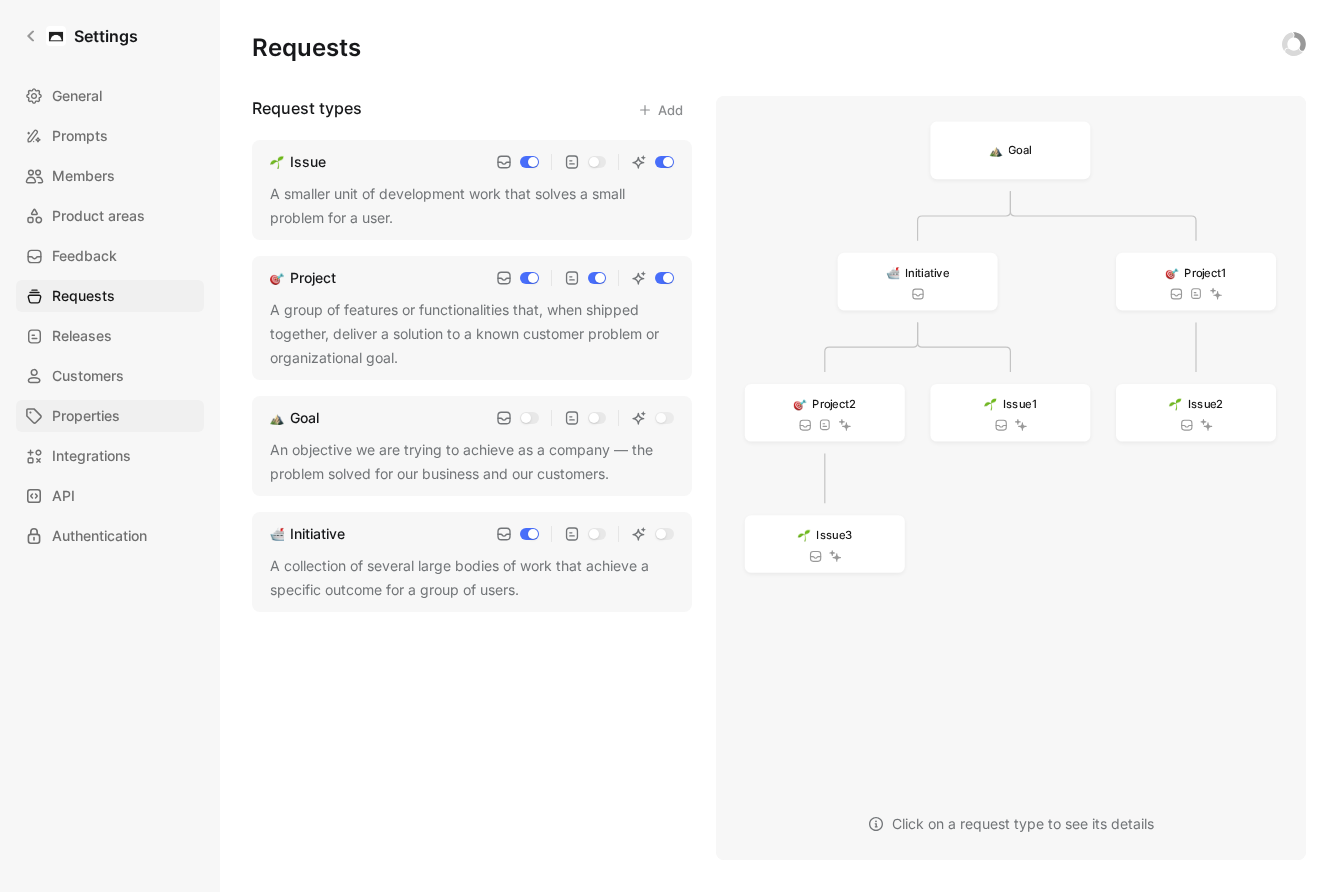 click on "Properties" at bounding box center (86, 416) 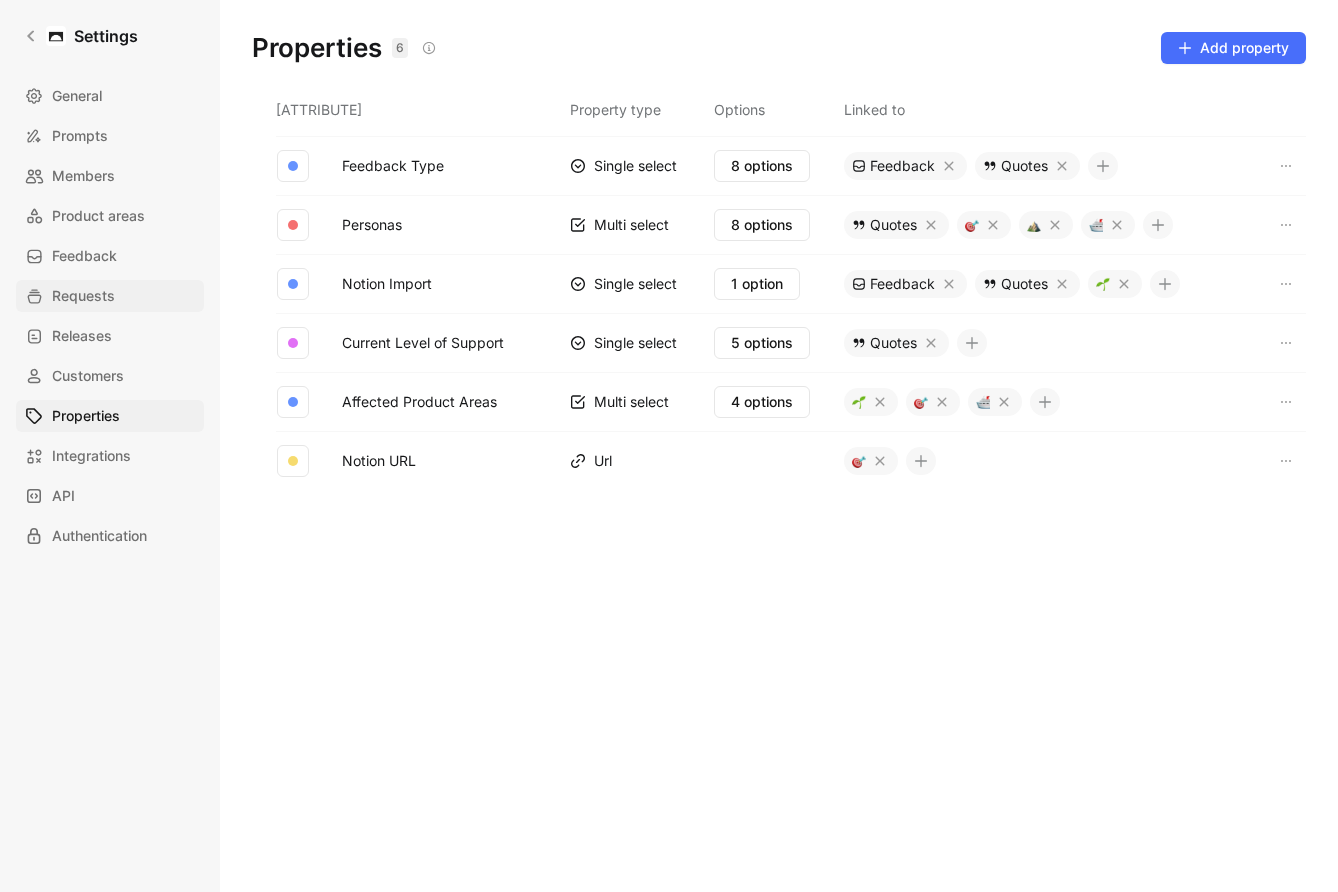 click on "Requests" at bounding box center [83, 296] 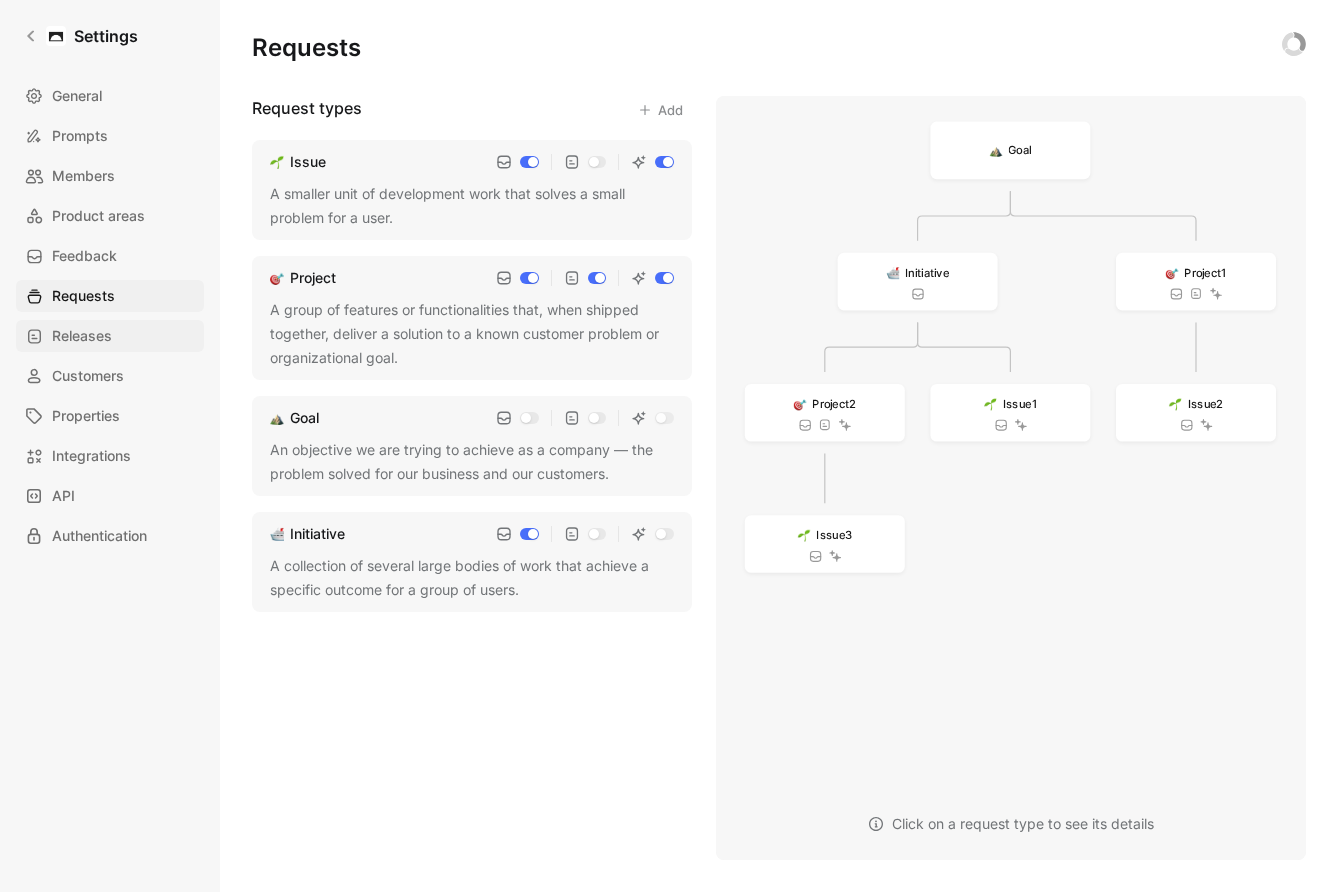 click on "Releases" at bounding box center [82, 336] 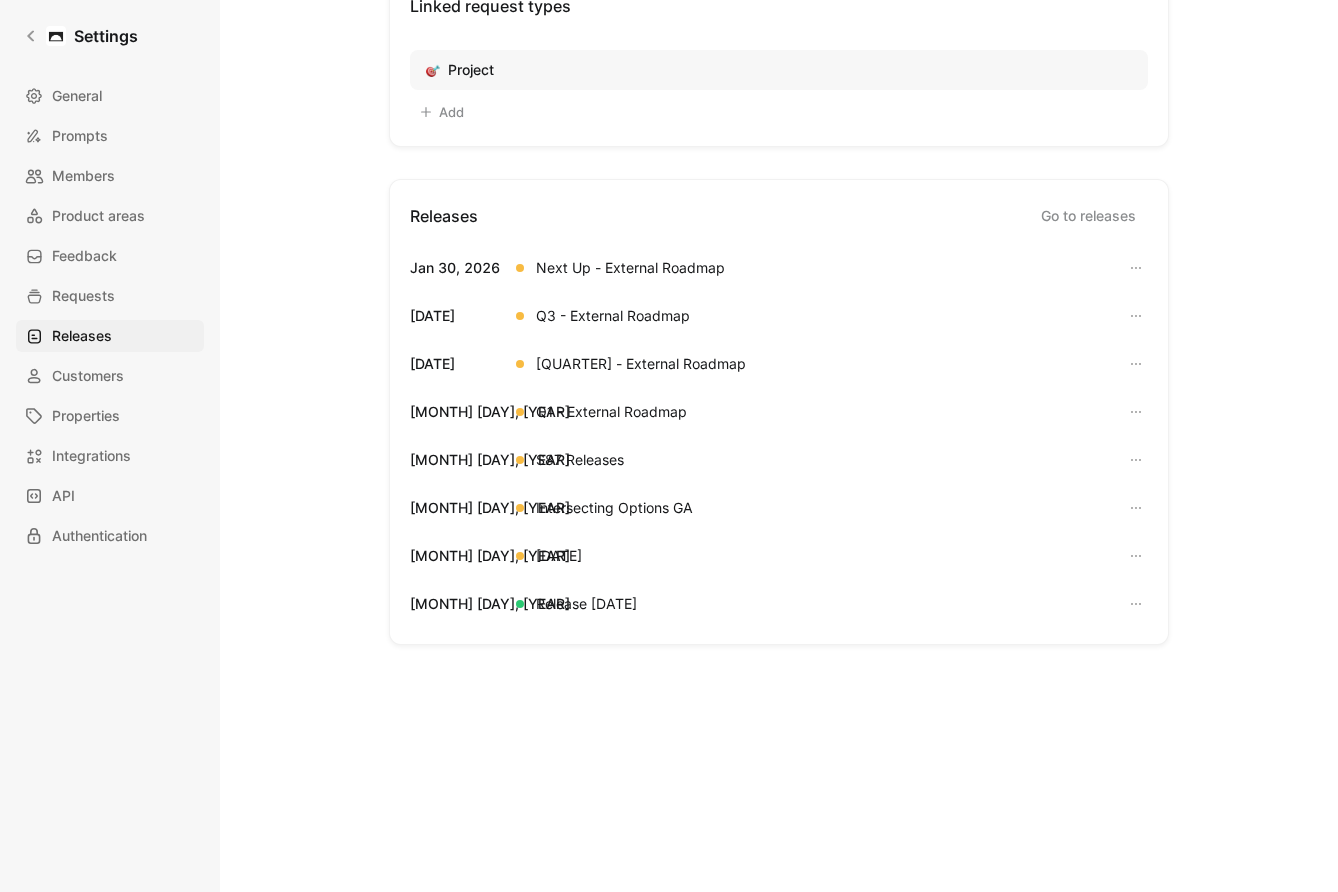 scroll, scrollTop: 0, scrollLeft: 0, axis: both 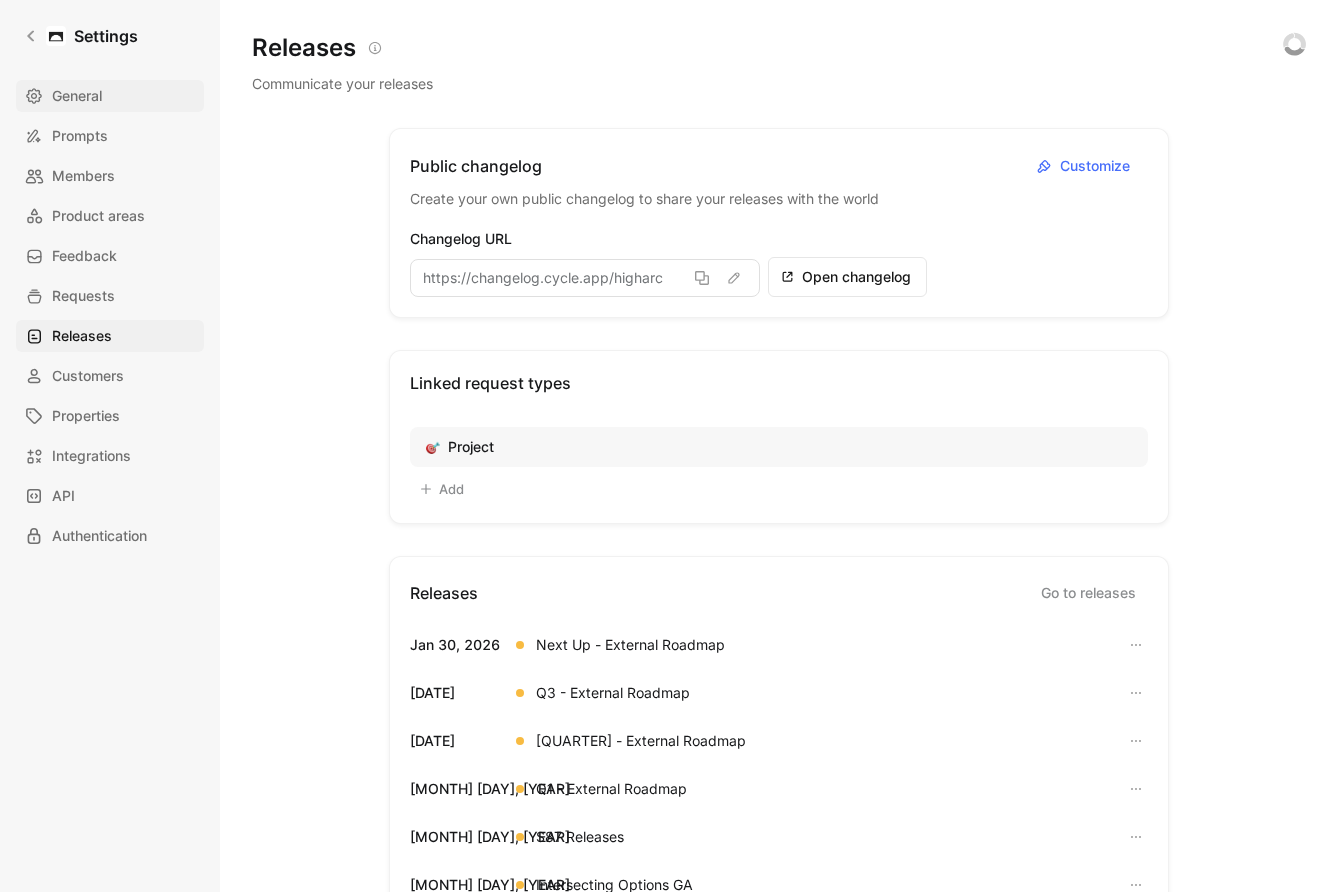 click on "General" at bounding box center (110, 96) 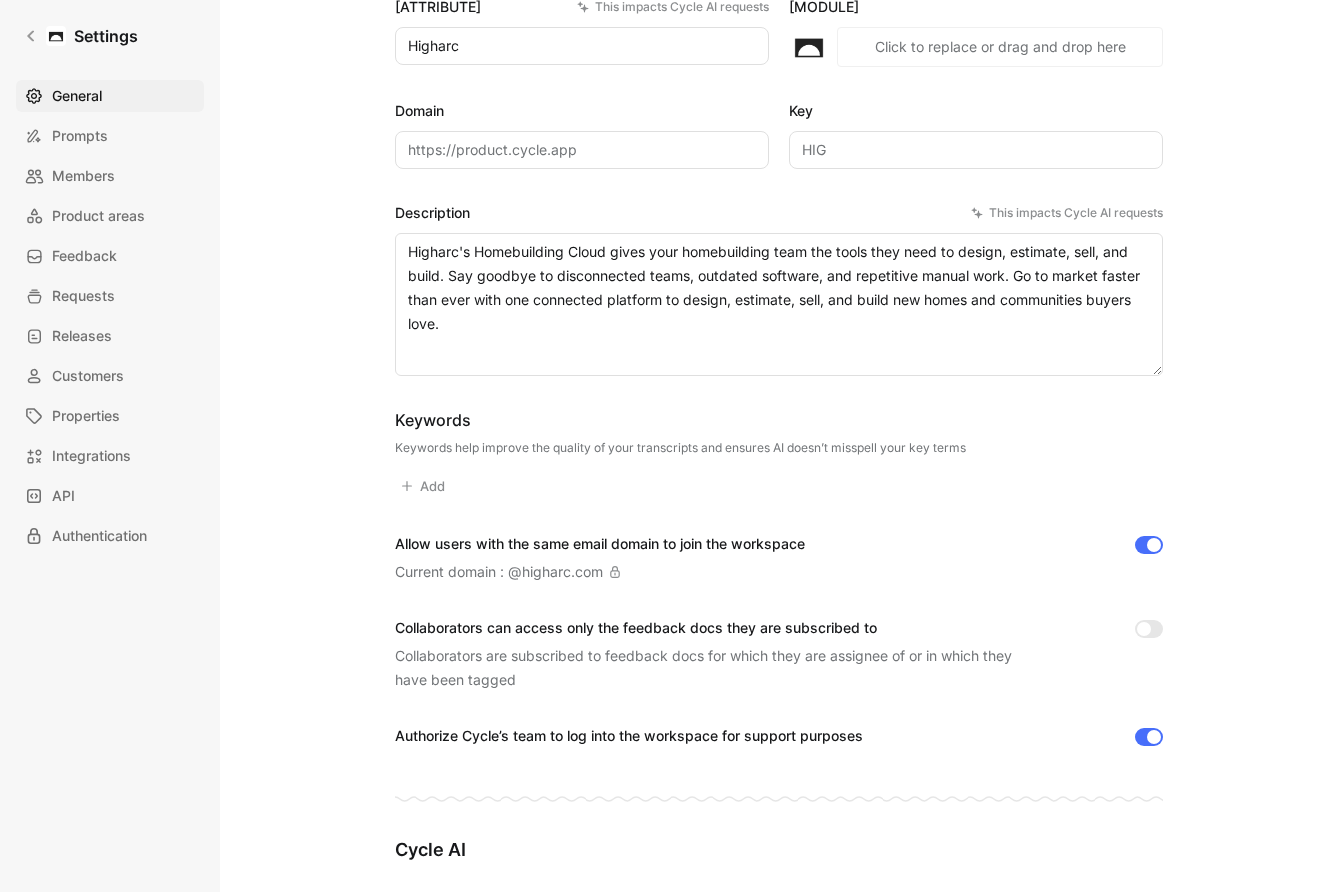 scroll, scrollTop: 175, scrollLeft: 0, axis: vertical 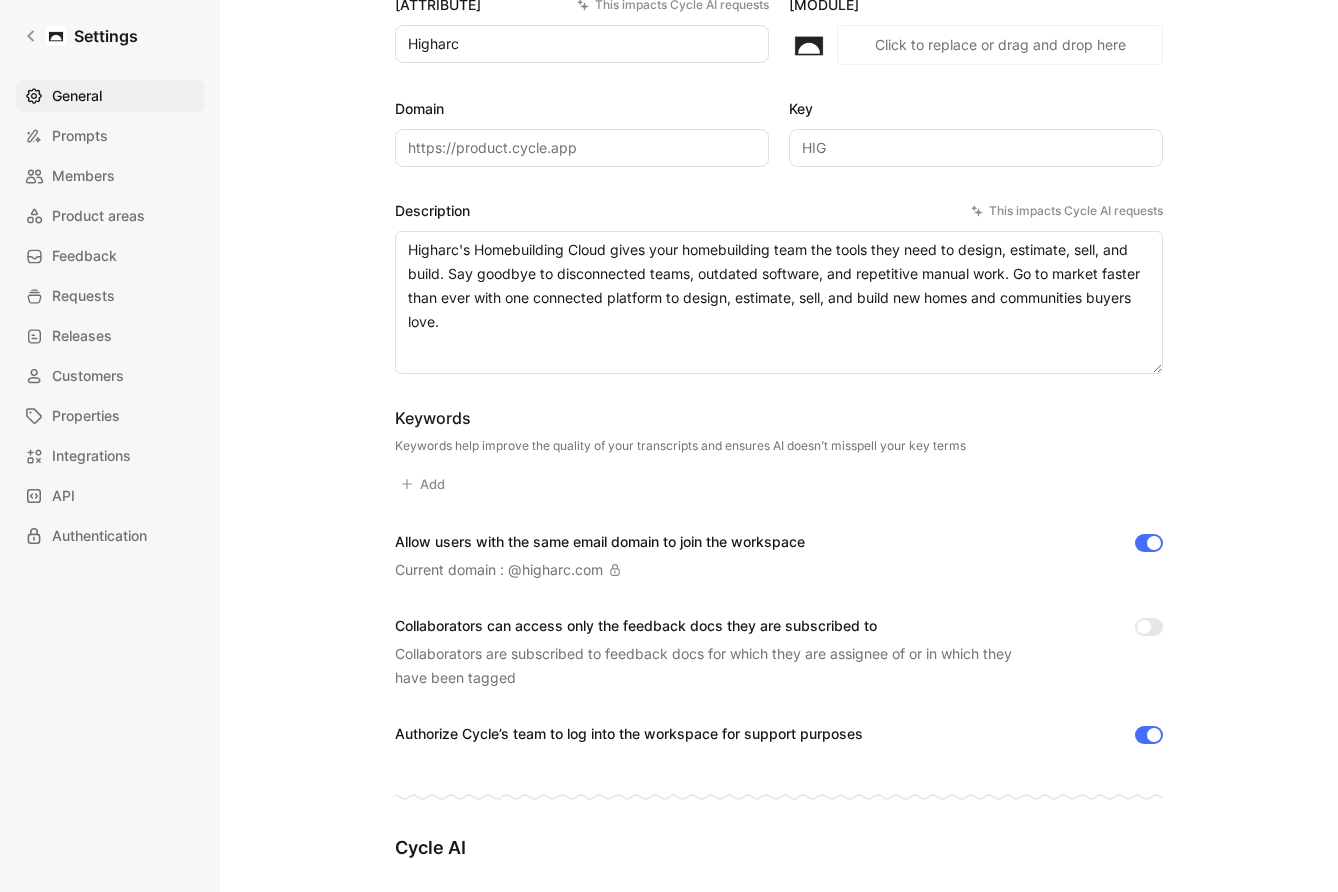 click on "Add" at bounding box center [424, 484] 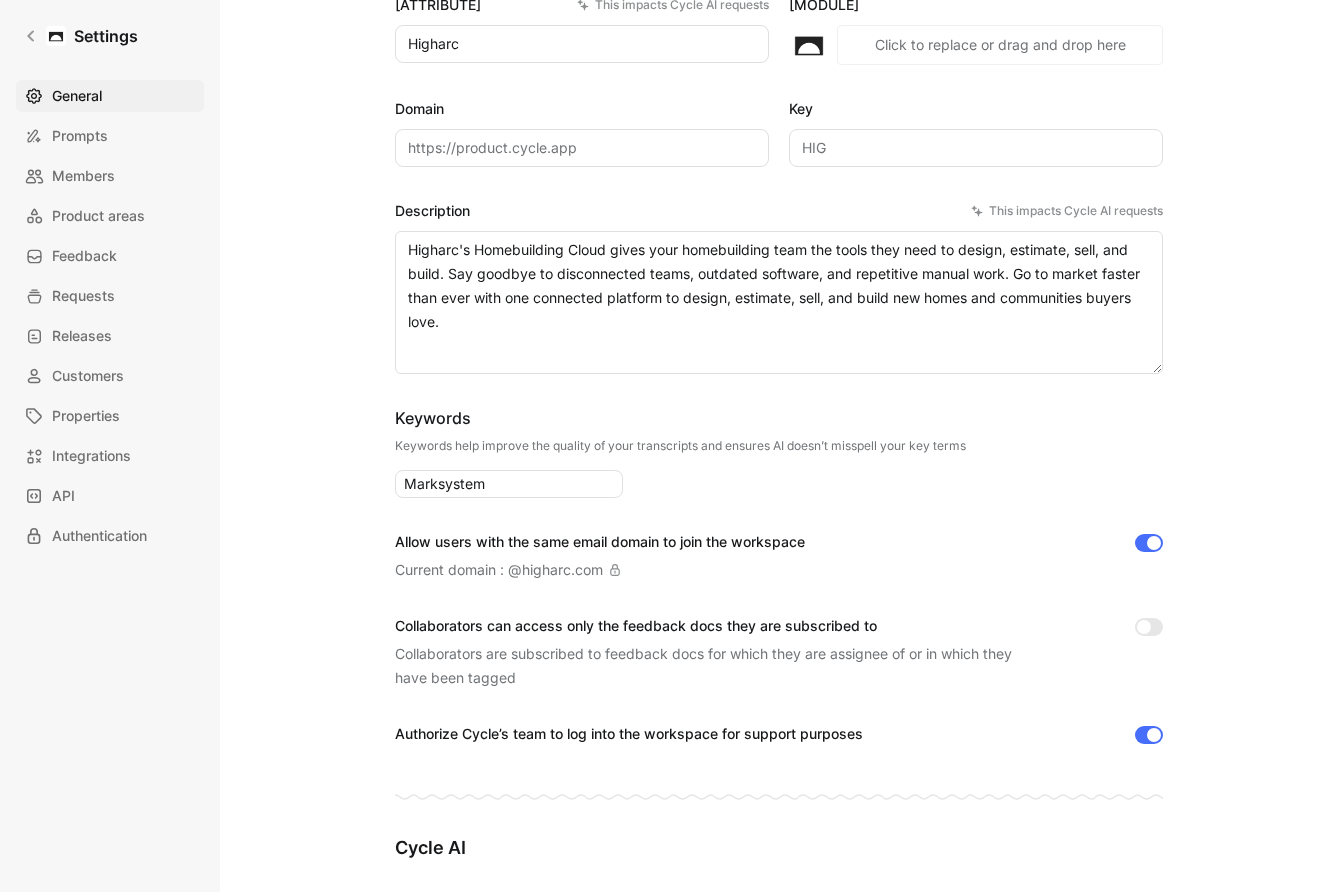 type on "Marksystems" 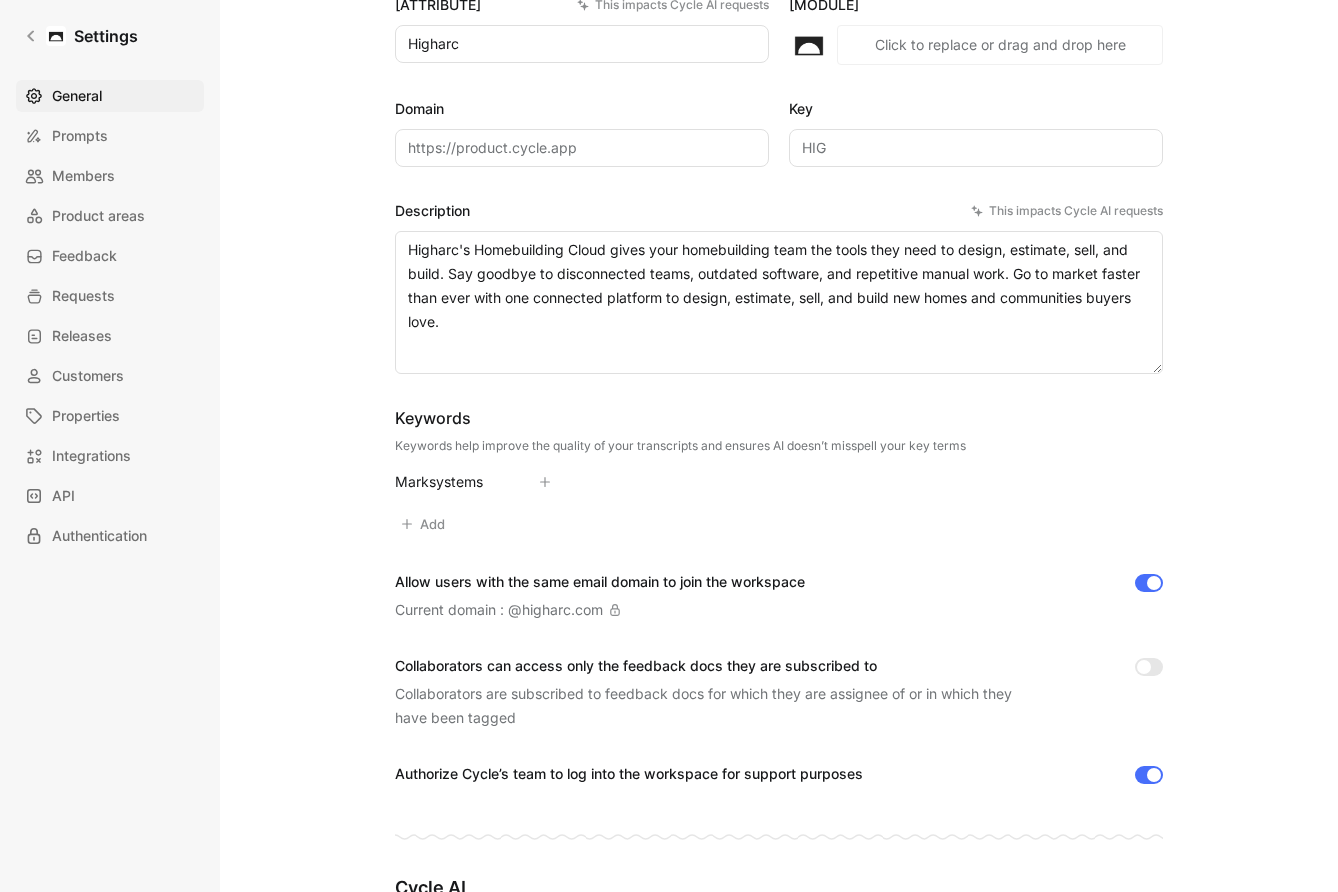 click on "Add" at bounding box center [424, 524] 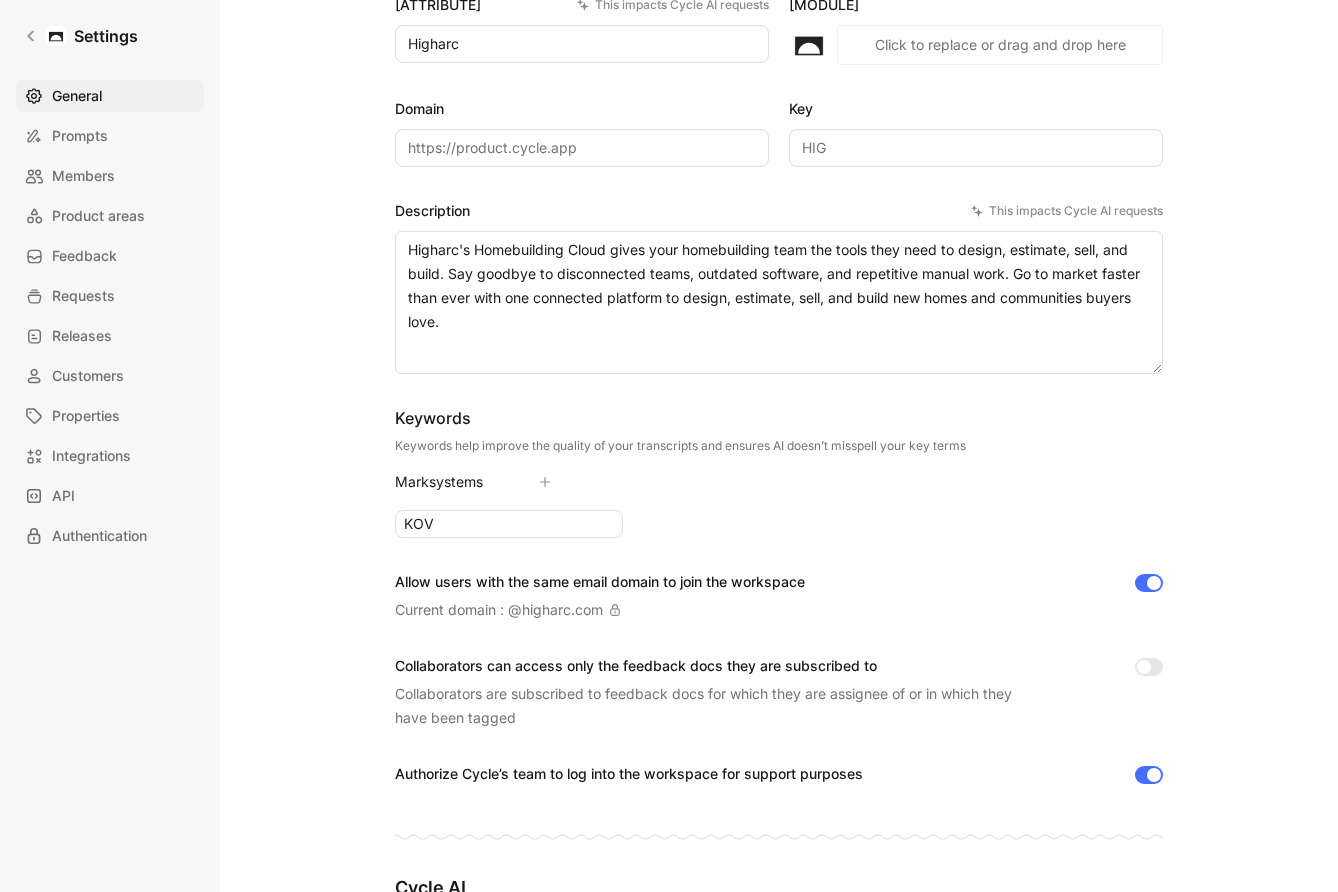 type on "KOVA" 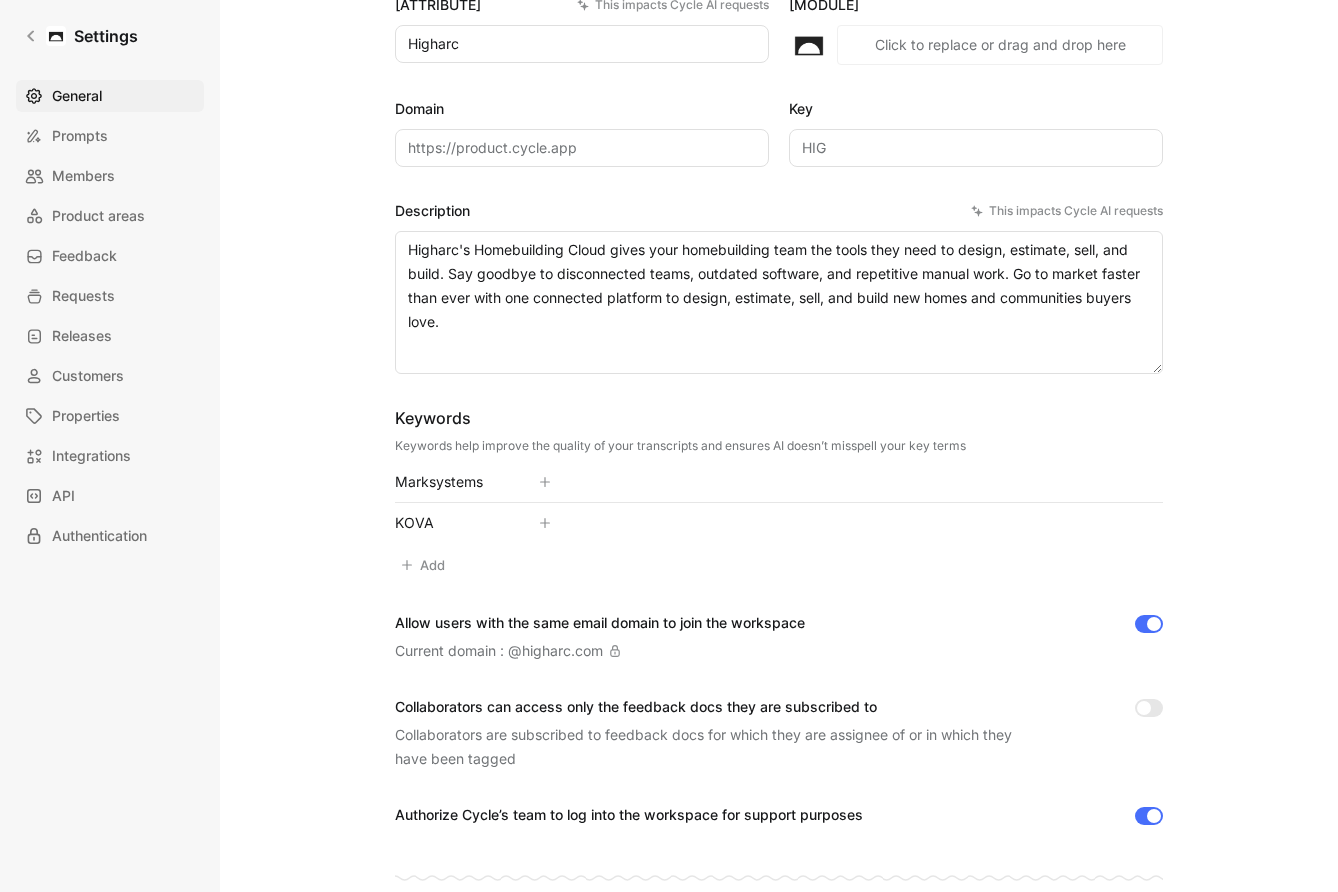 click 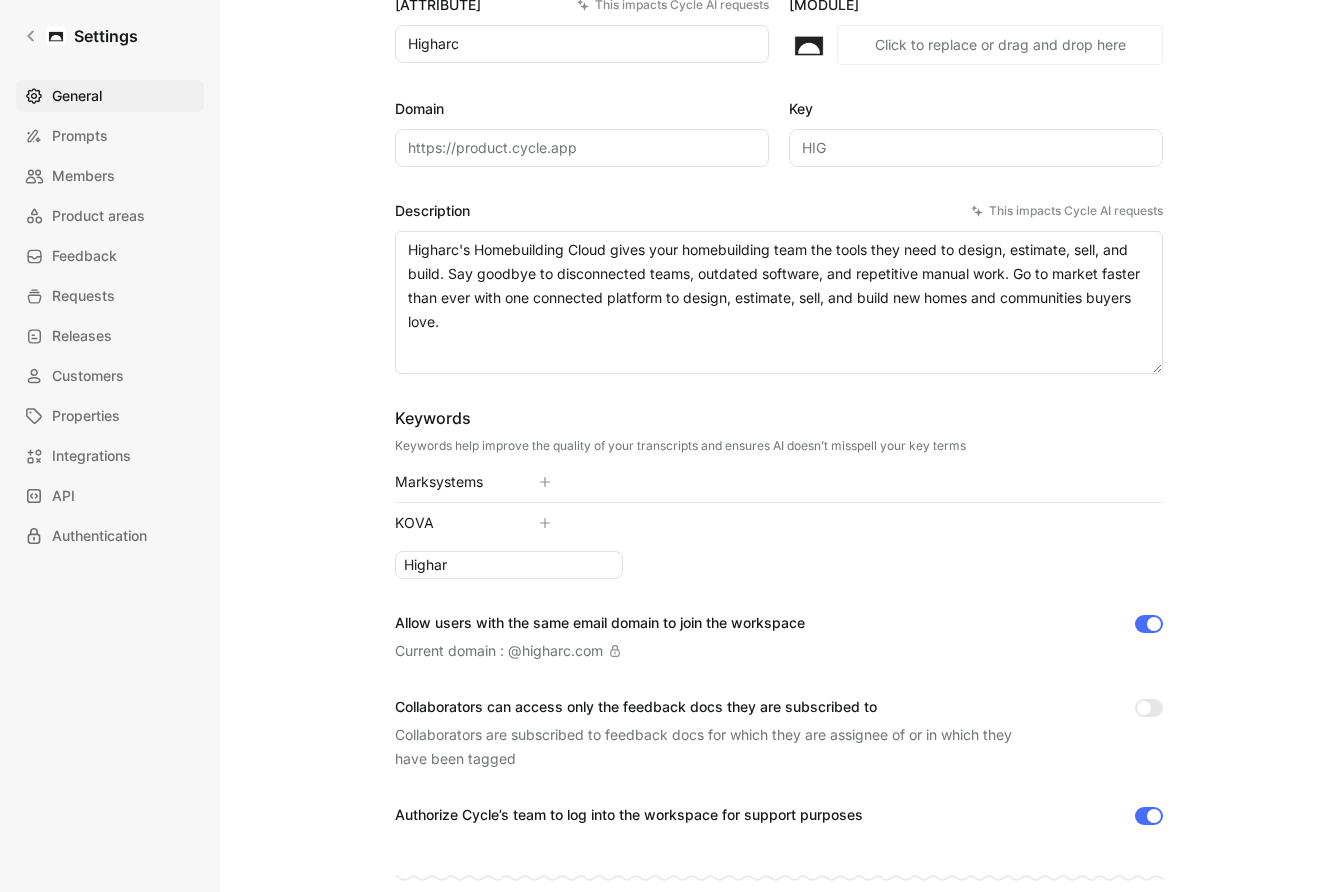 type on "Higharc" 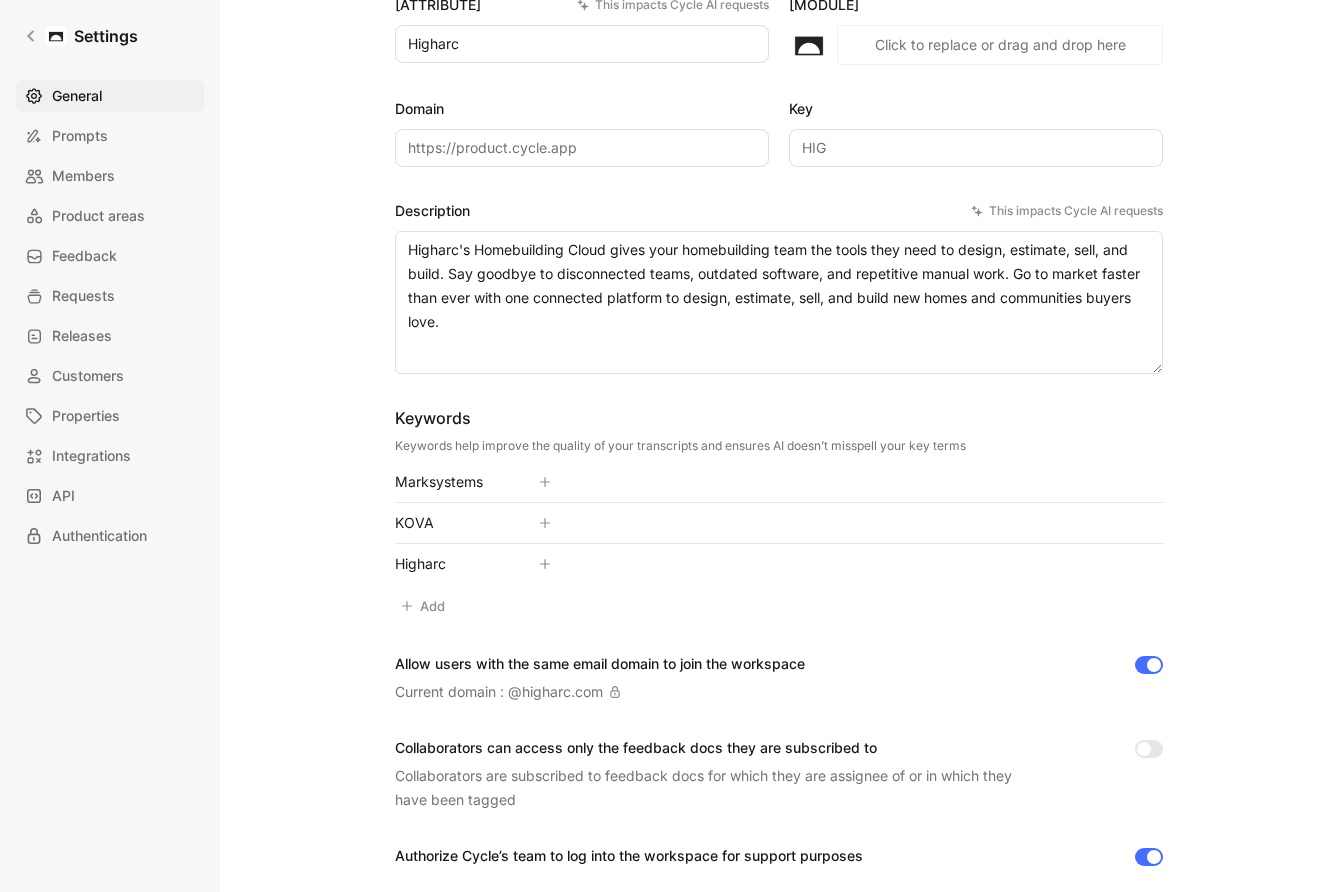 click on "Add" at bounding box center (424, 606) 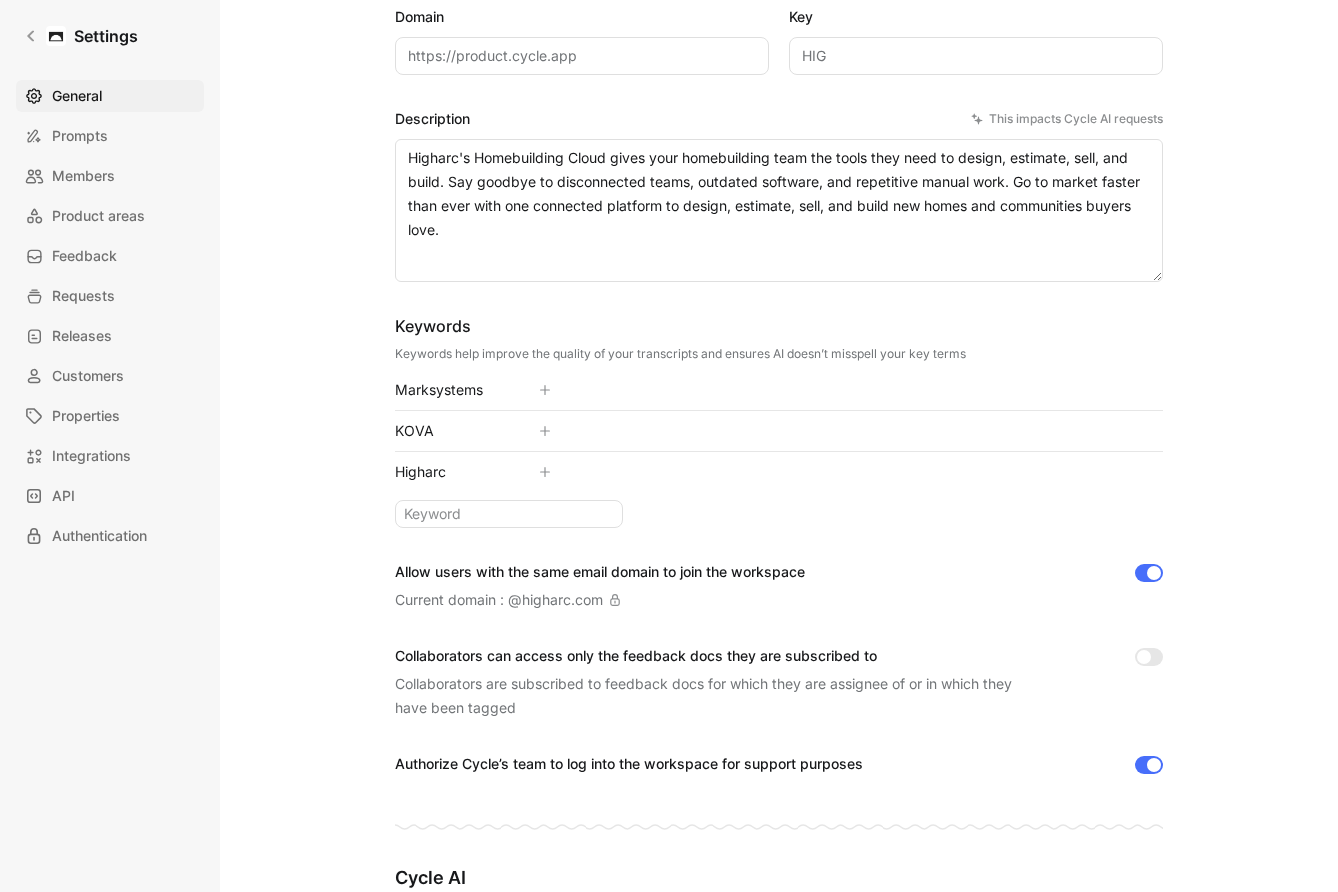 scroll, scrollTop: 284, scrollLeft: 0, axis: vertical 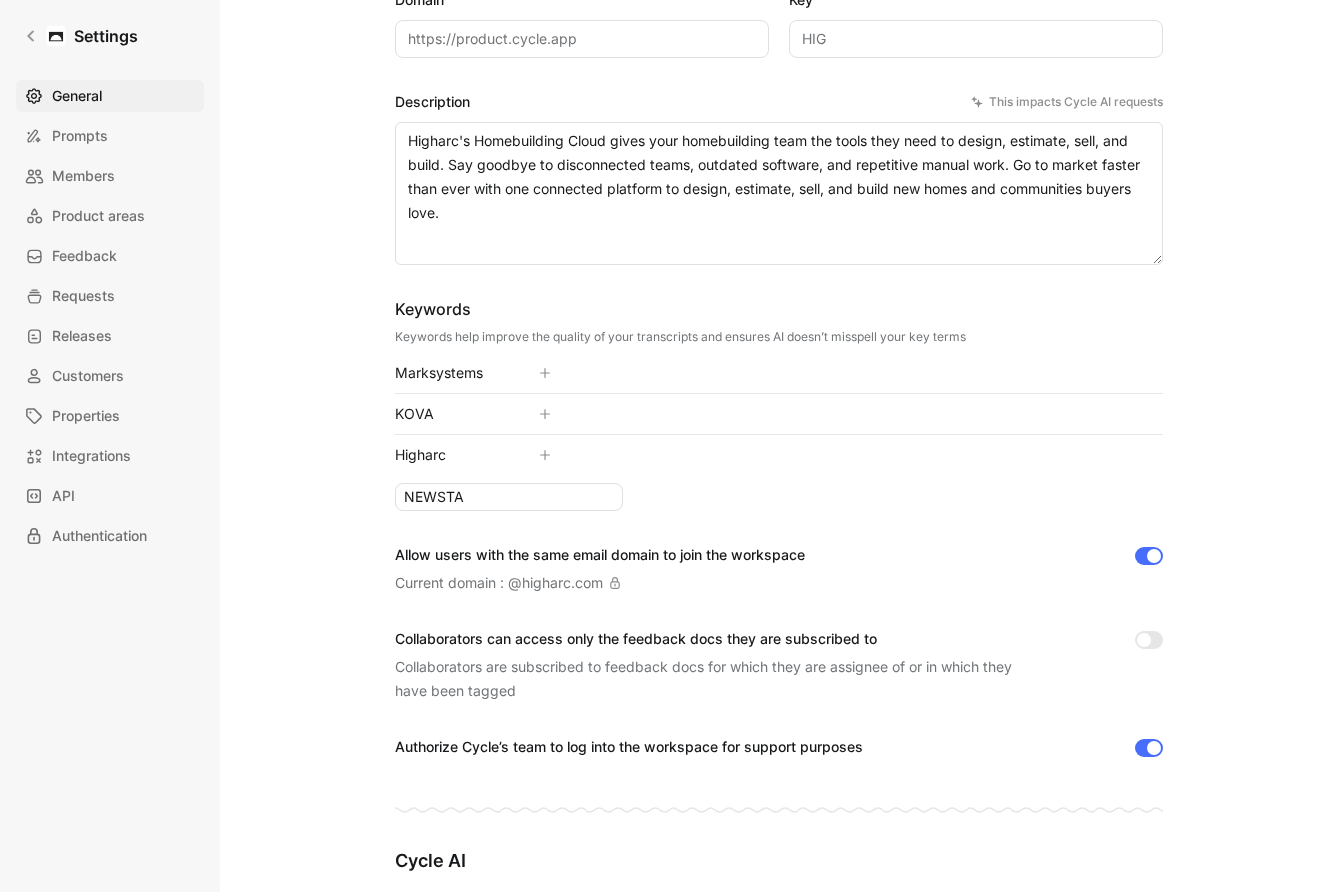 type on "[COMPANY]" 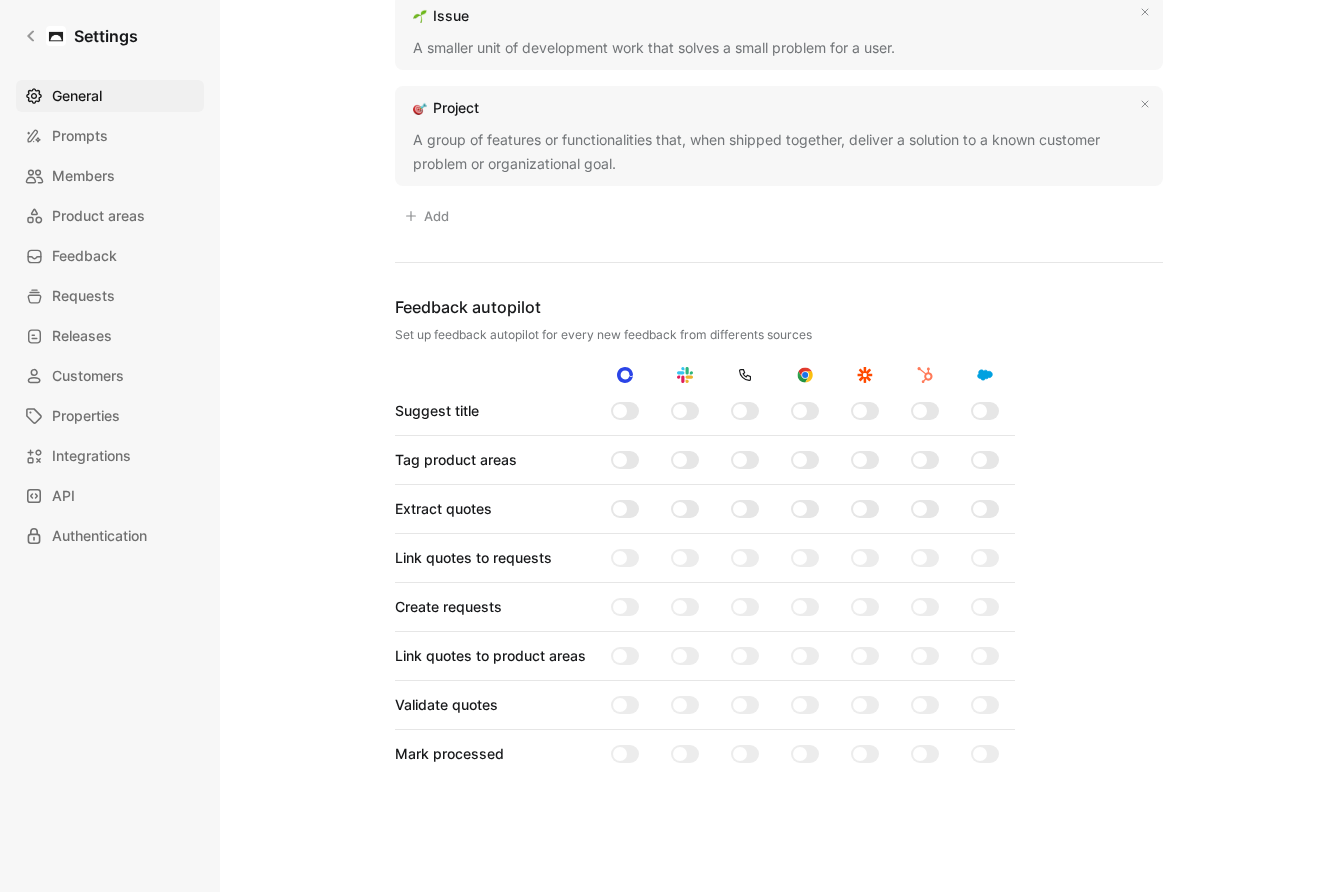 scroll, scrollTop: 1403, scrollLeft: 0, axis: vertical 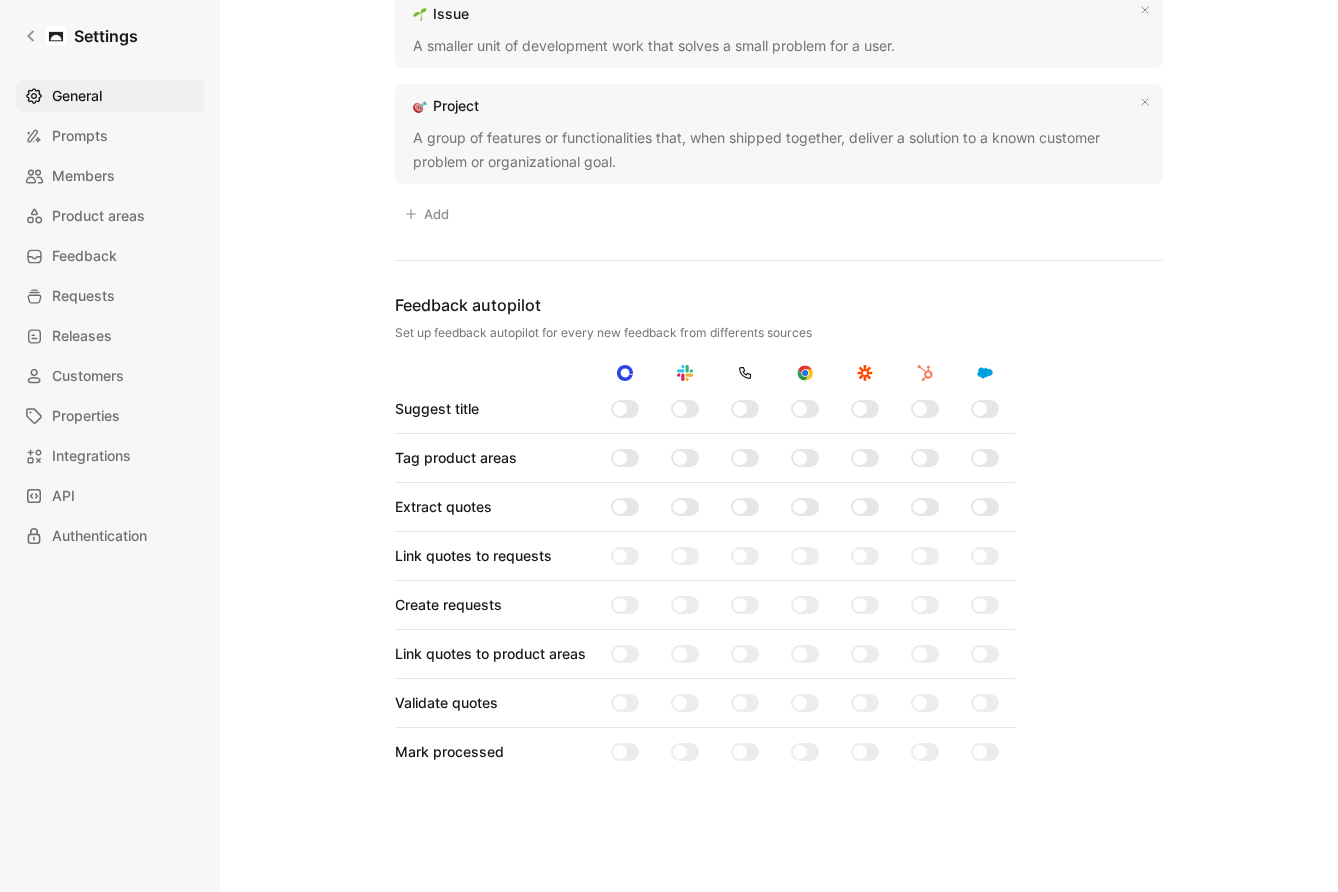 click at bounding box center (620, 409) 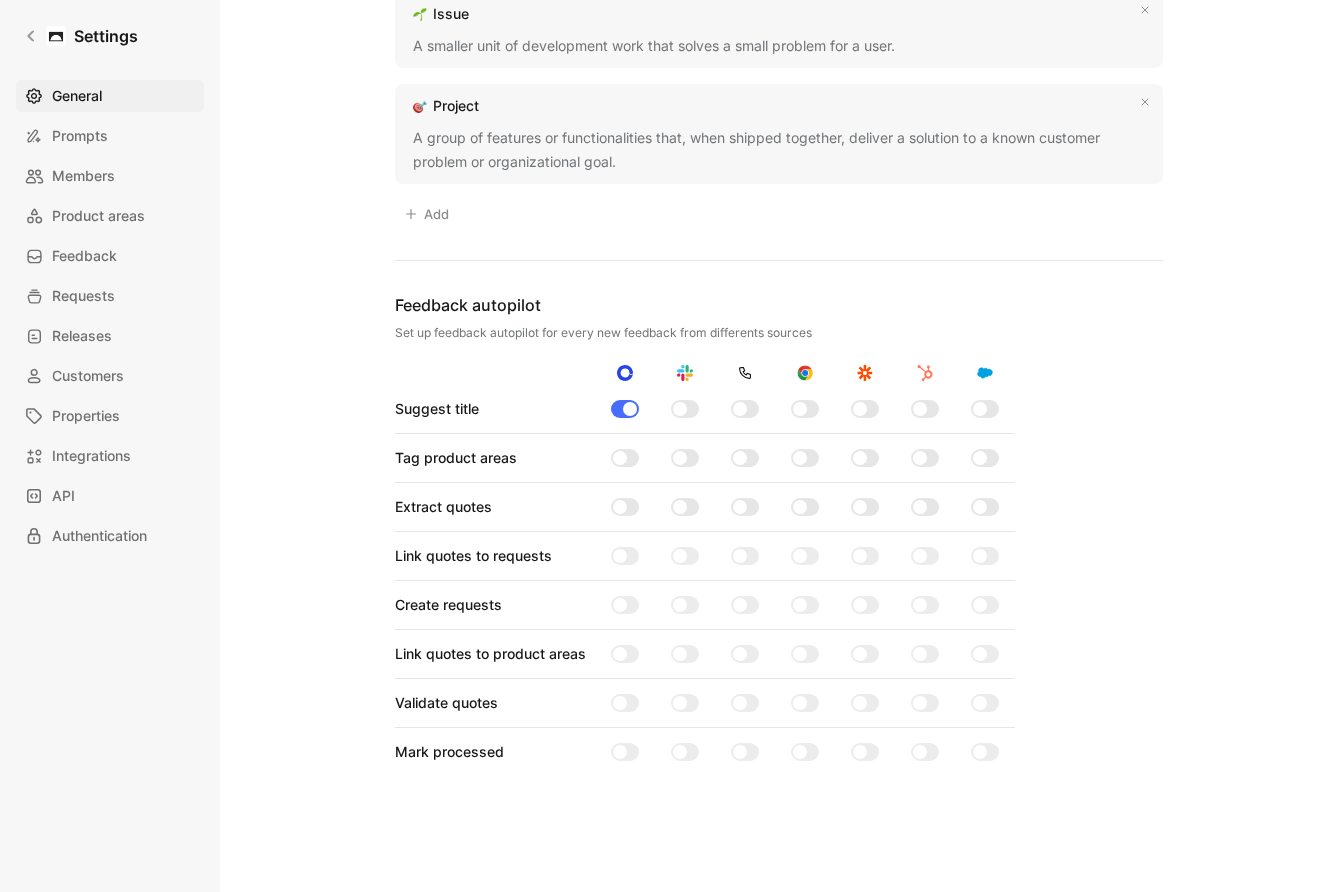 click at bounding box center (620, 458) 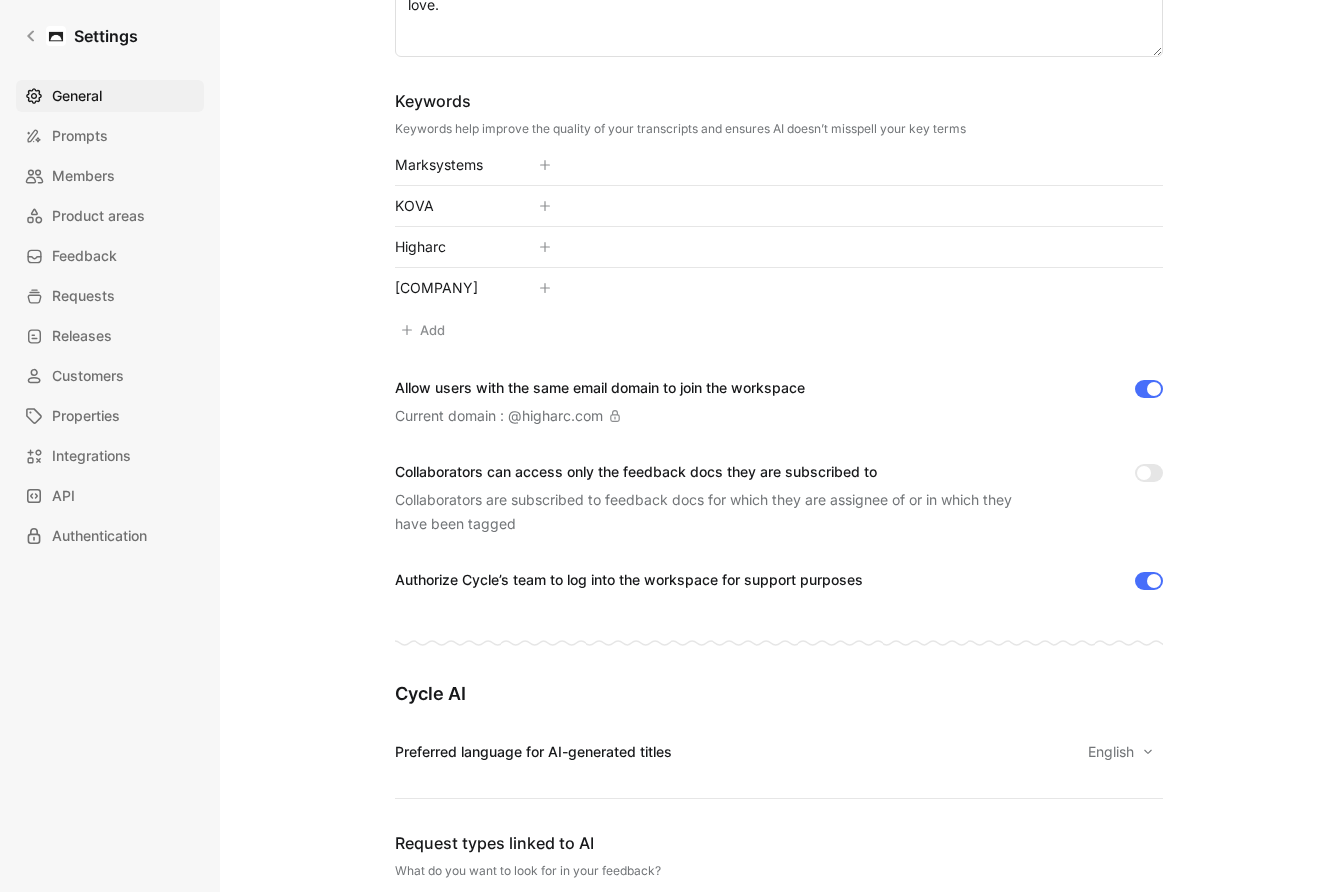 scroll, scrollTop: 504, scrollLeft: 0, axis: vertical 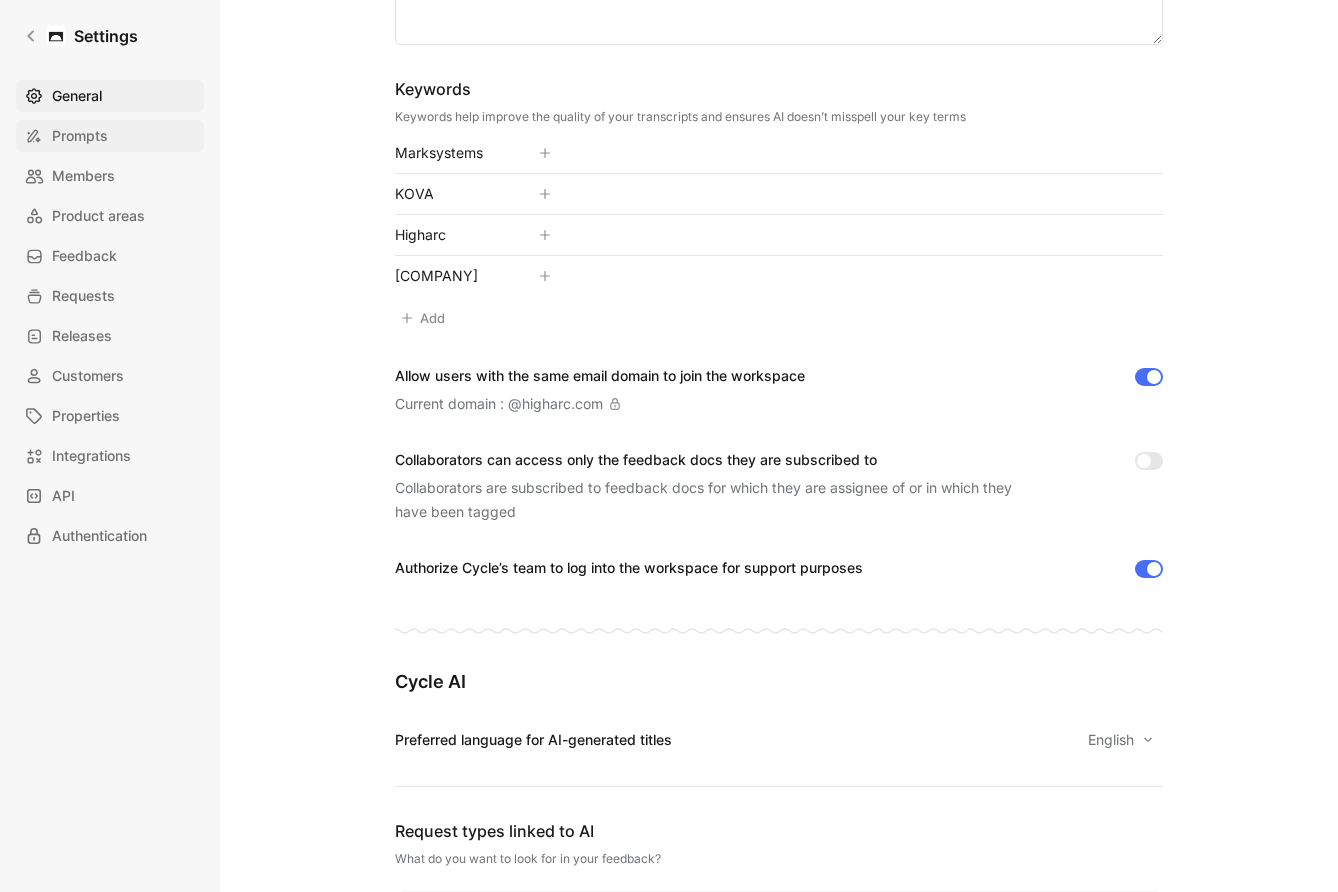 click on "Prompts" at bounding box center [110, 136] 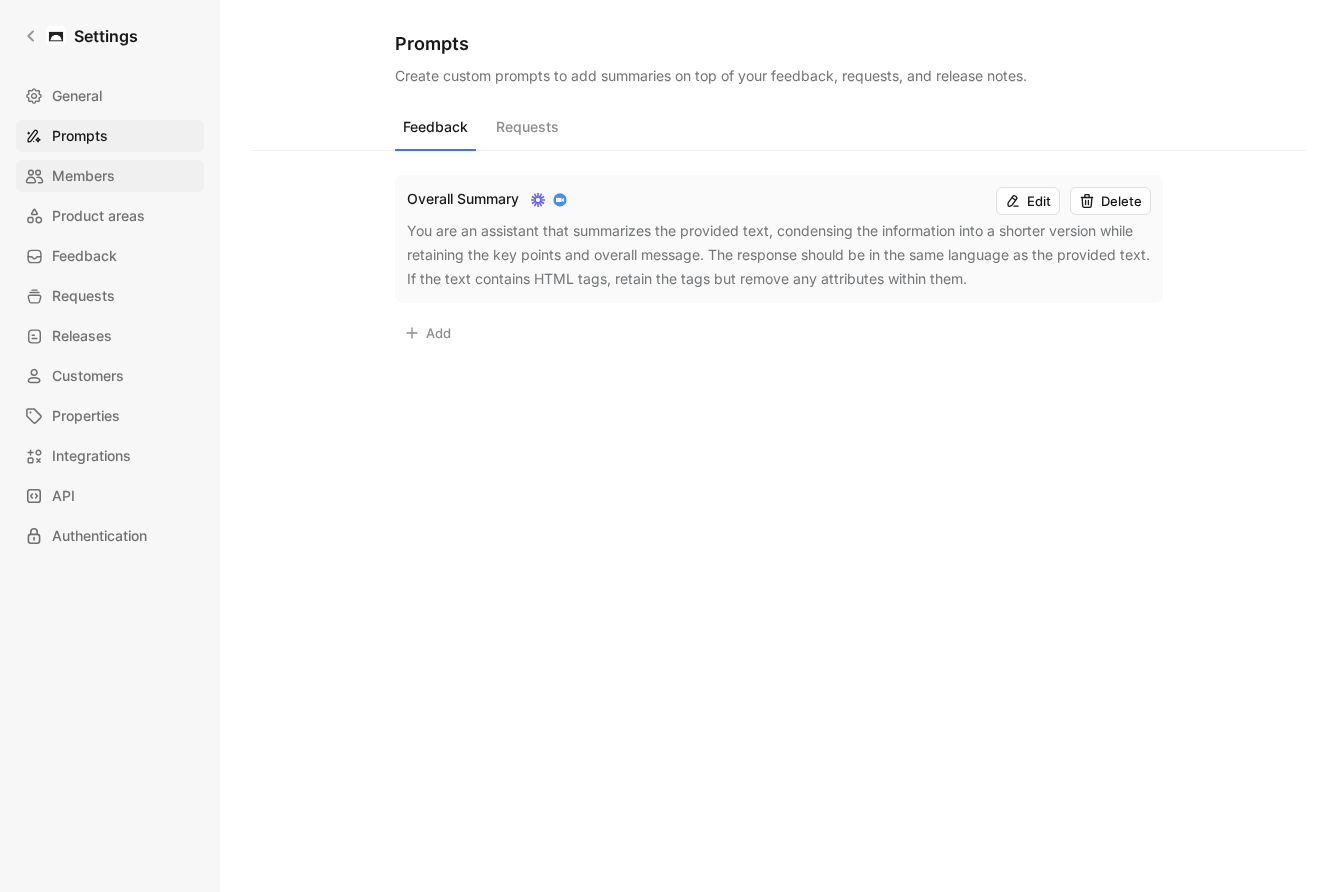 click on "Members" at bounding box center [110, 176] 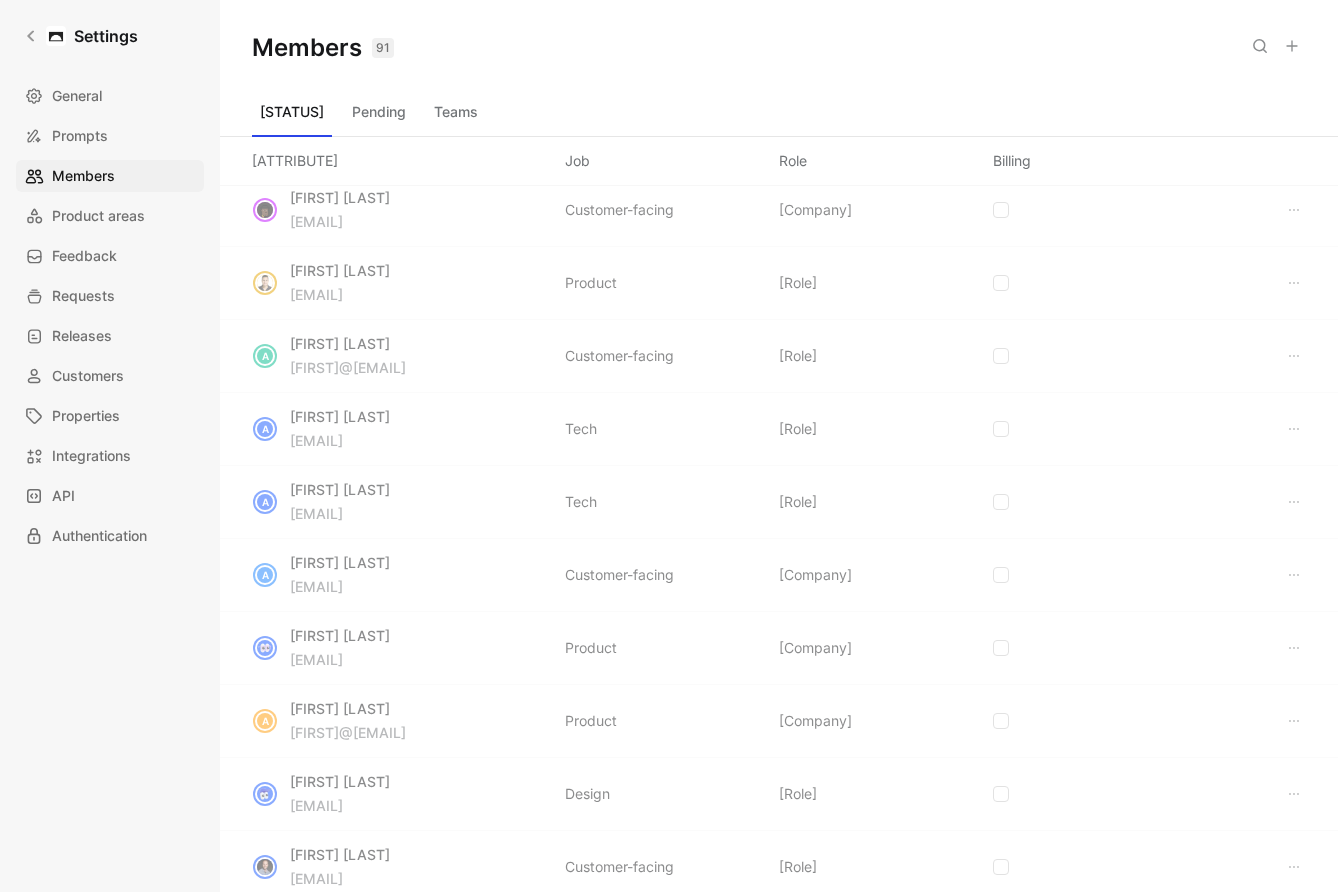 scroll, scrollTop: 0, scrollLeft: 0, axis: both 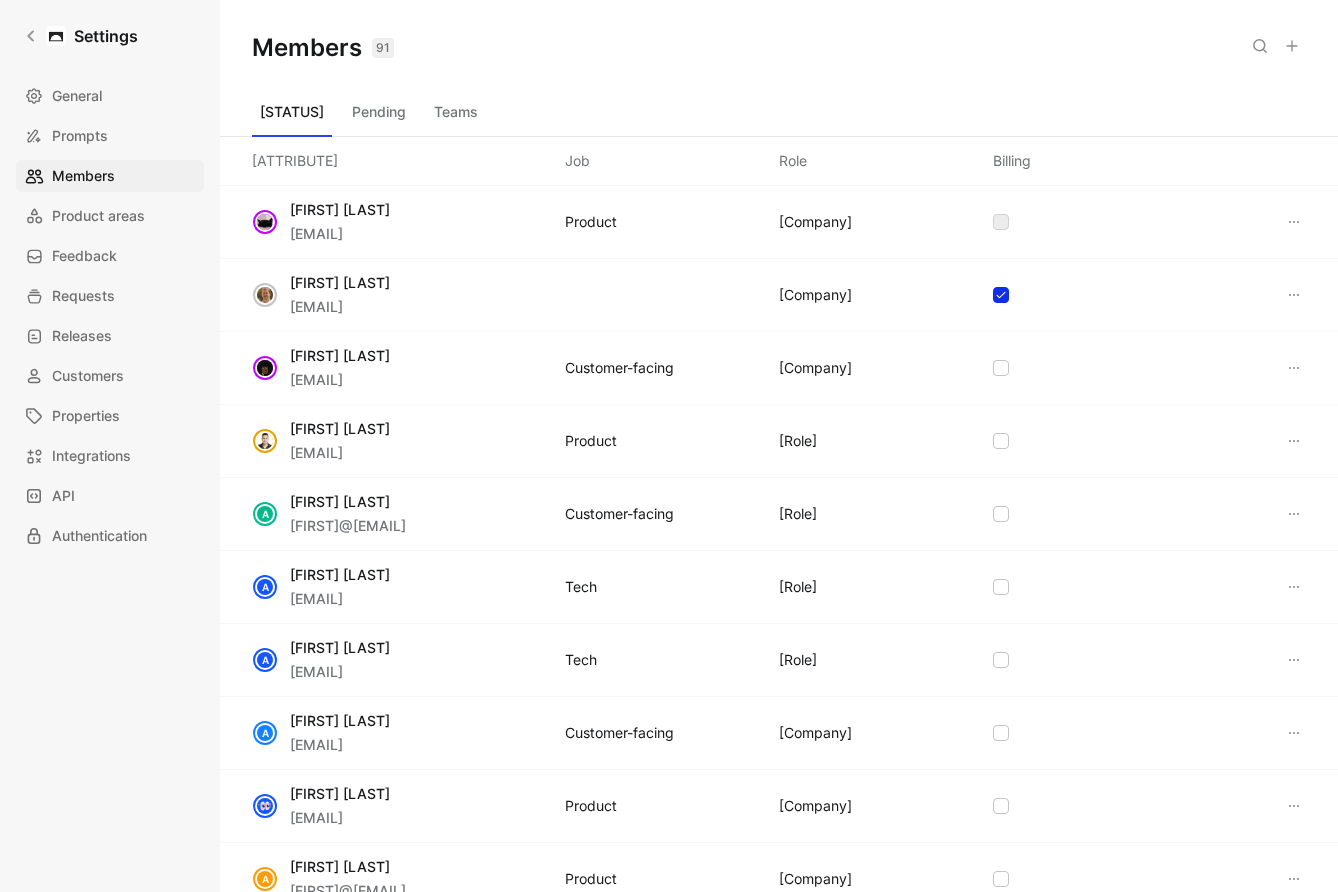 click at bounding box center [1294, 514] 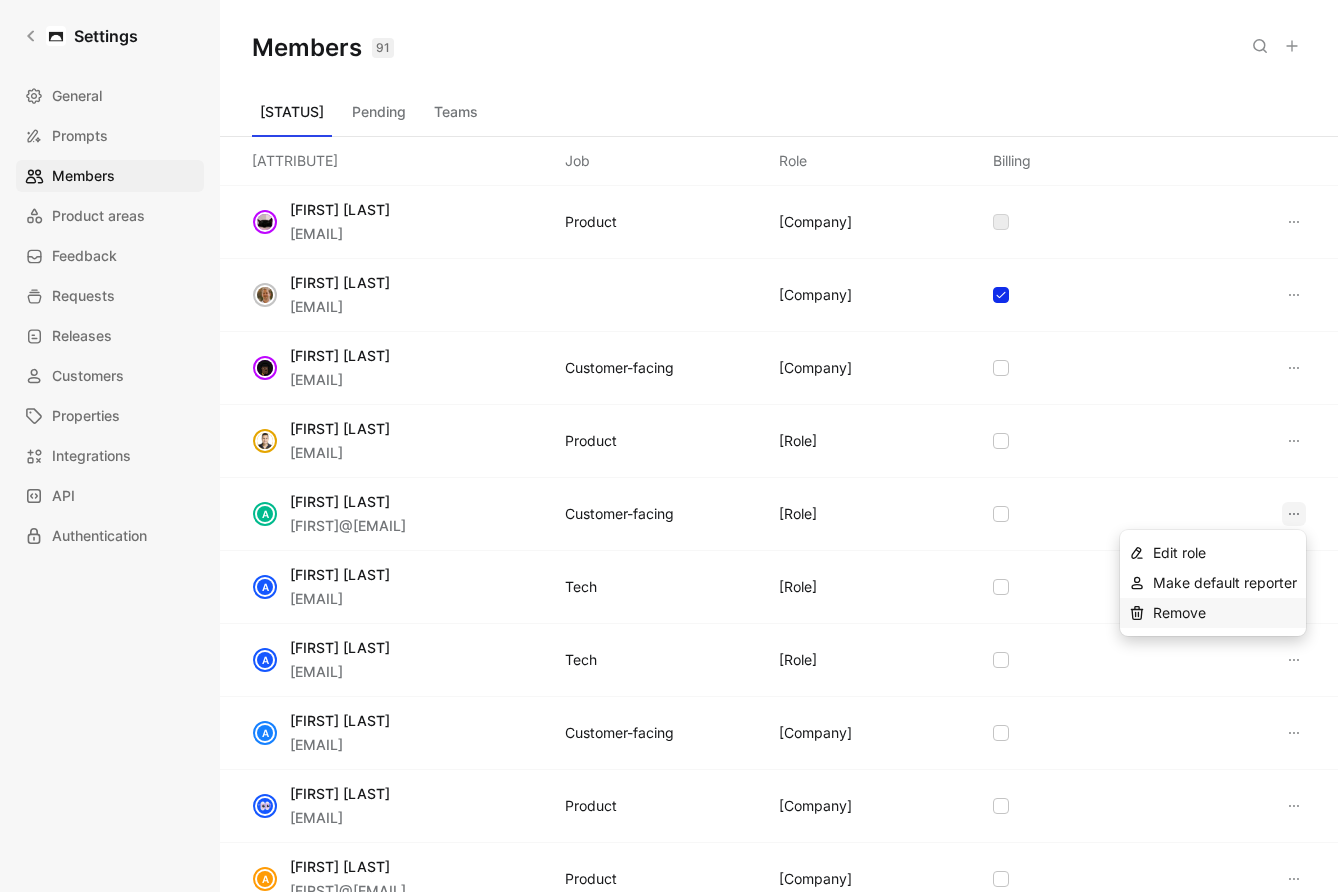 click on "Remove" at bounding box center (1225, 613) 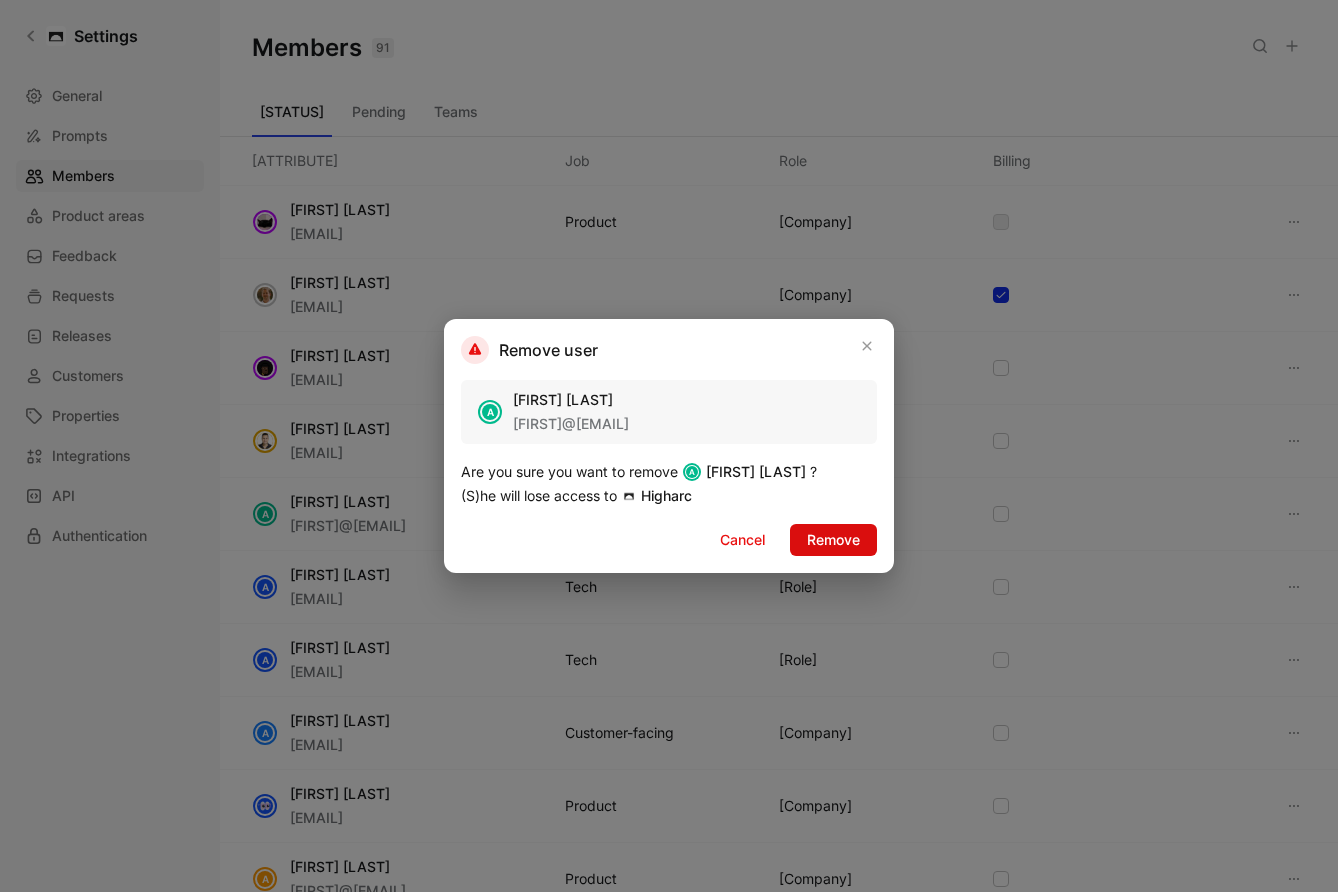 click on "Remove" at bounding box center (833, 540) 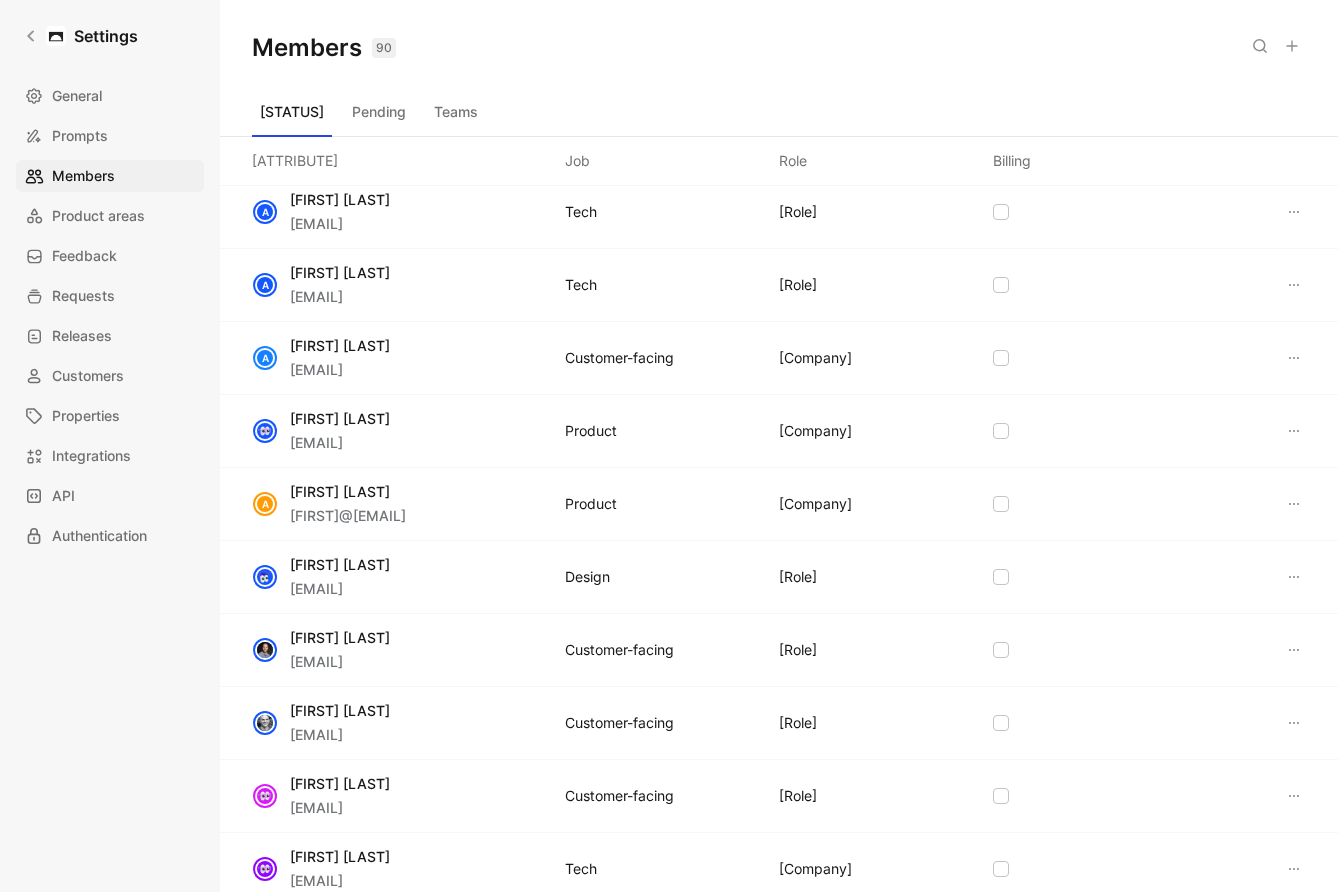 scroll, scrollTop: 309, scrollLeft: 0, axis: vertical 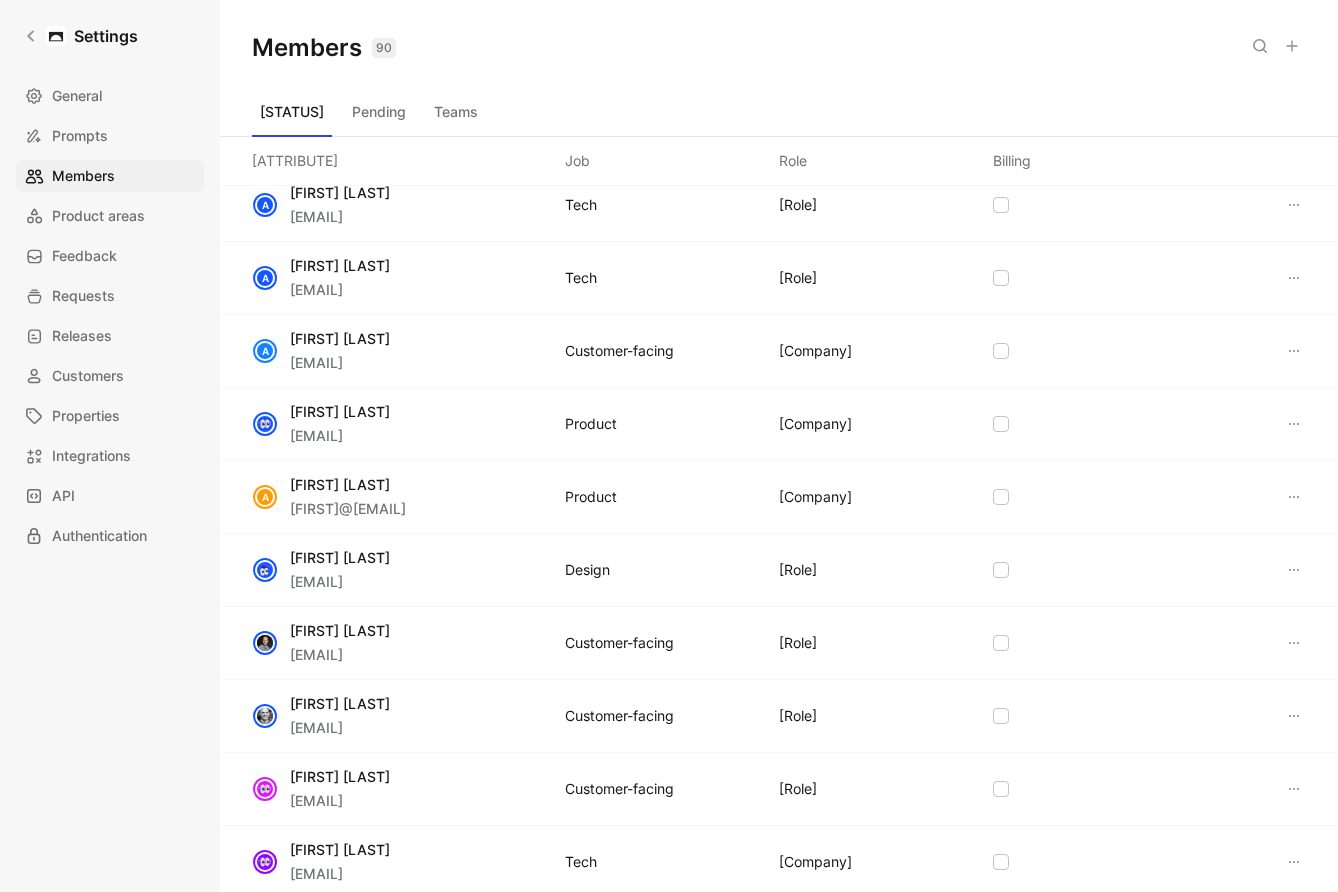 click 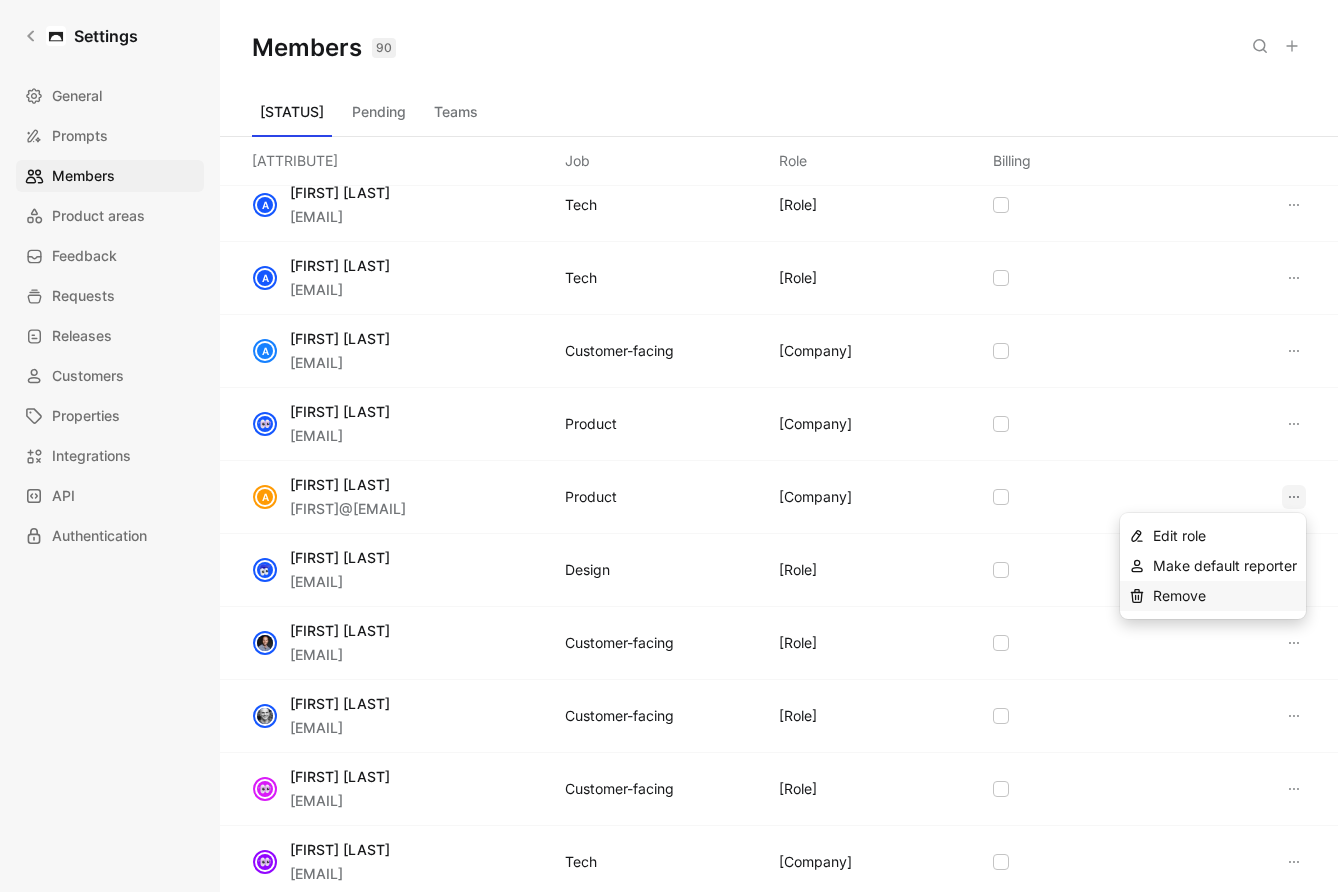 click on "Remove" at bounding box center [1225, 596] 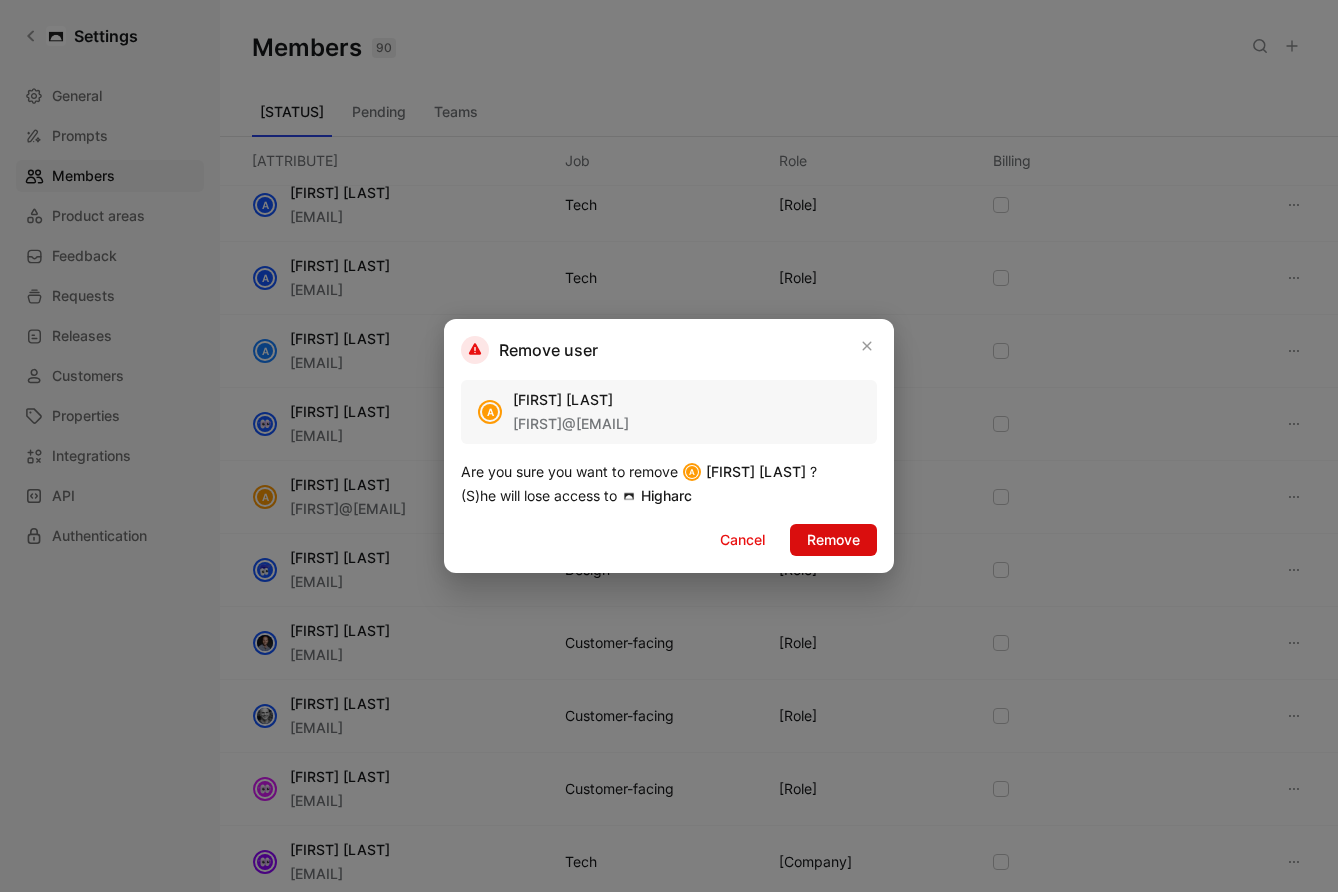 click on "Remove" at bounding box center [833, 540] 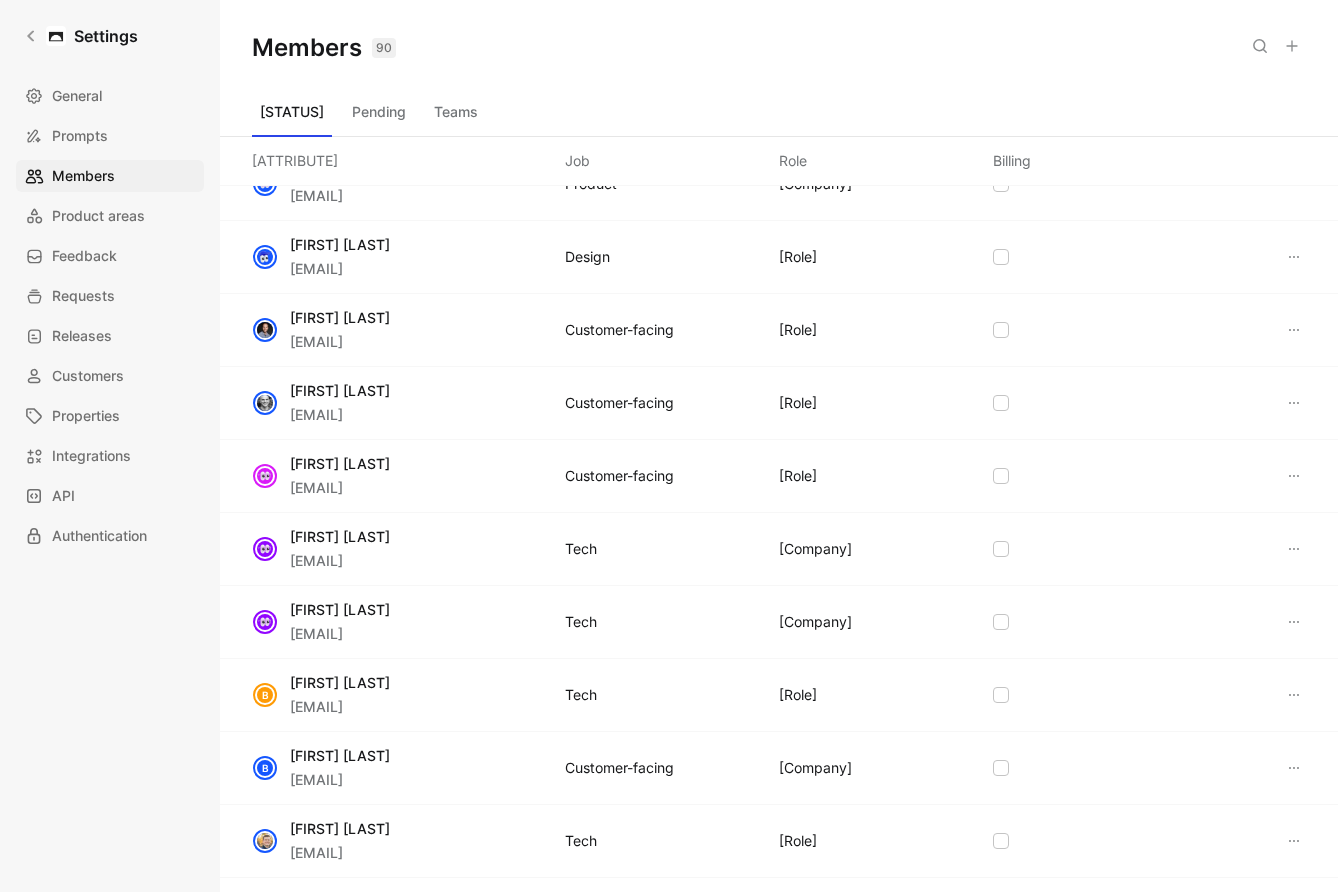 scroll, scrollTop: 551, scrollLeft: 0, axis: vertical 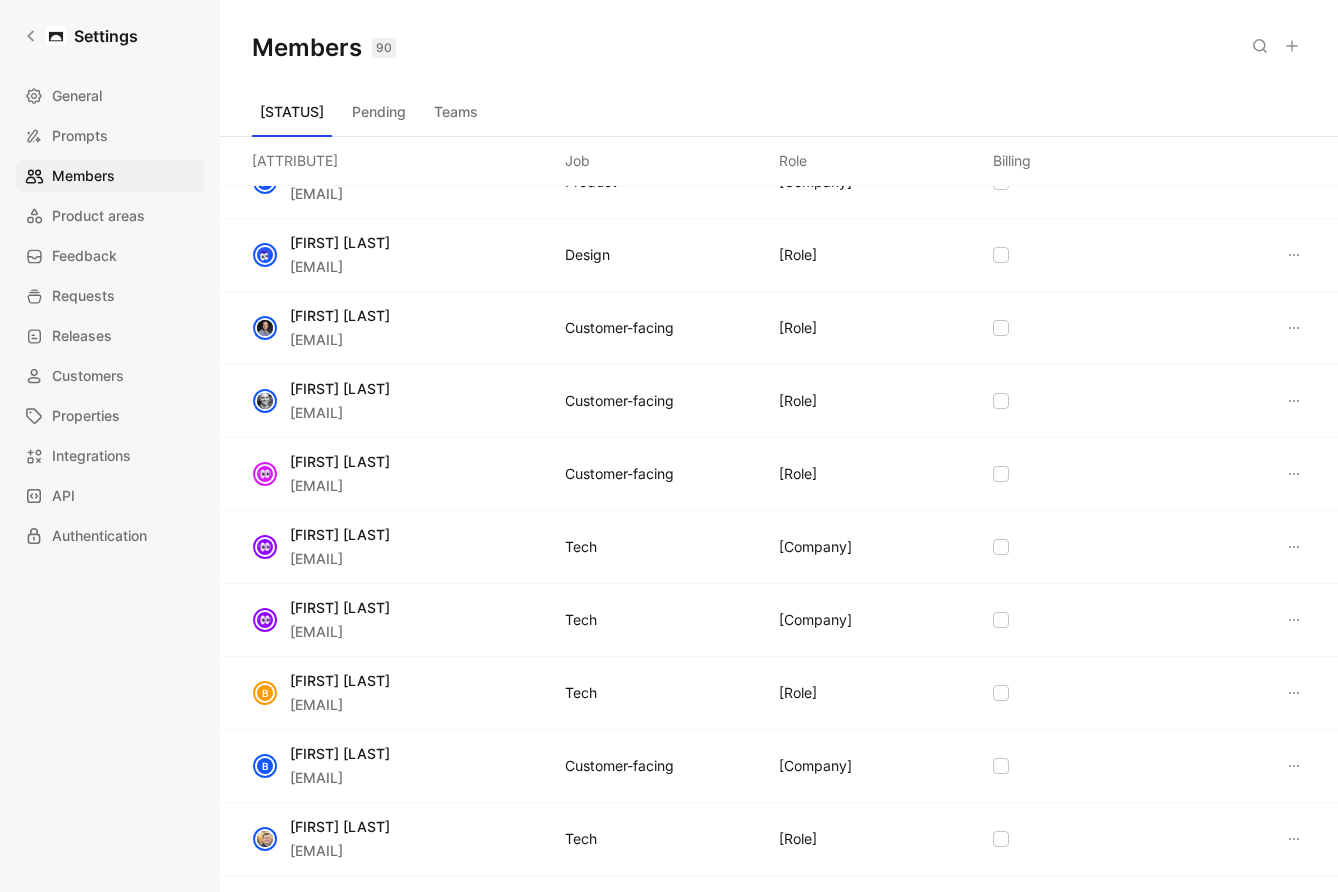 click at bounding box center [1294, 547] 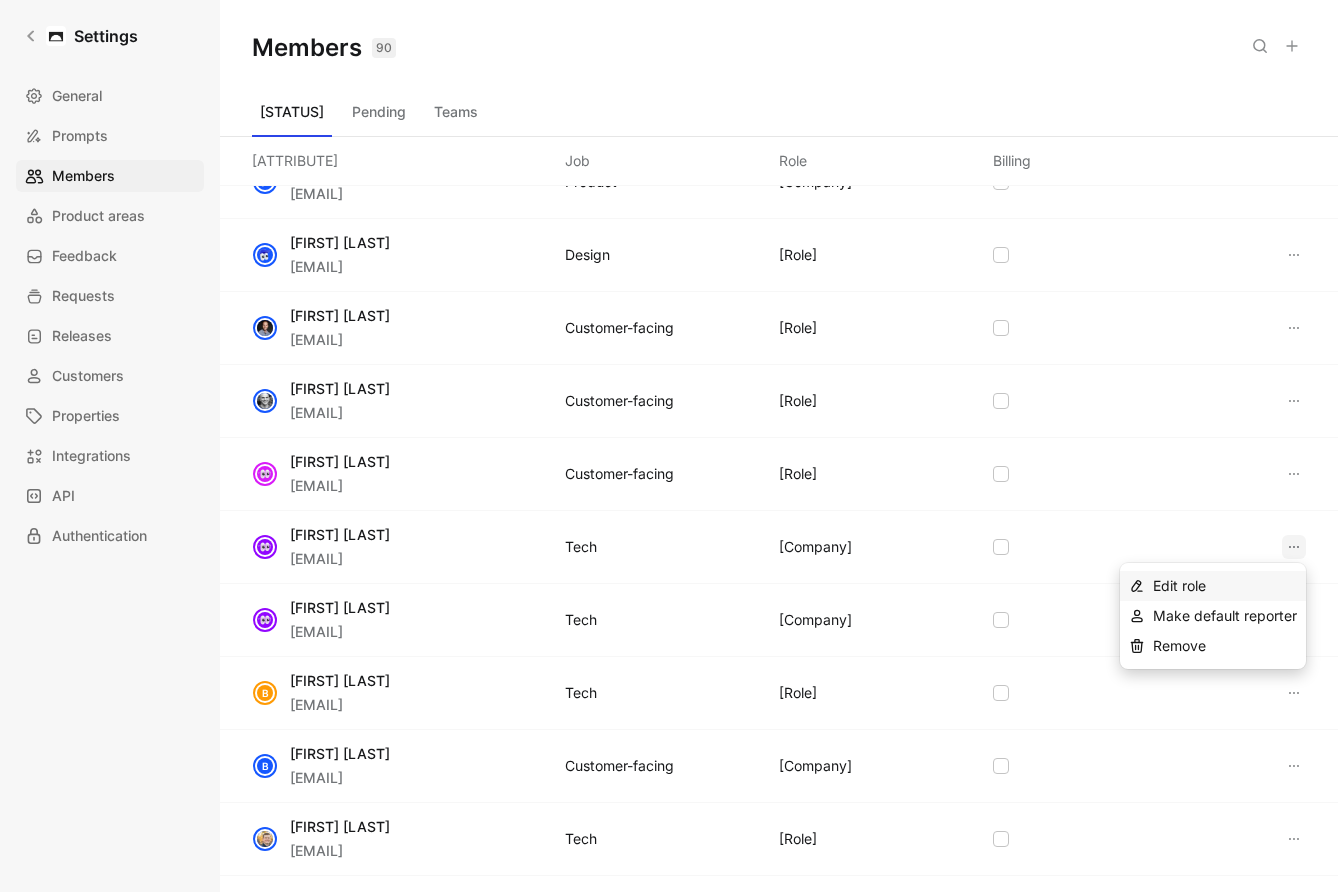 click on "Edit role" at bounding box center (1179, 585) 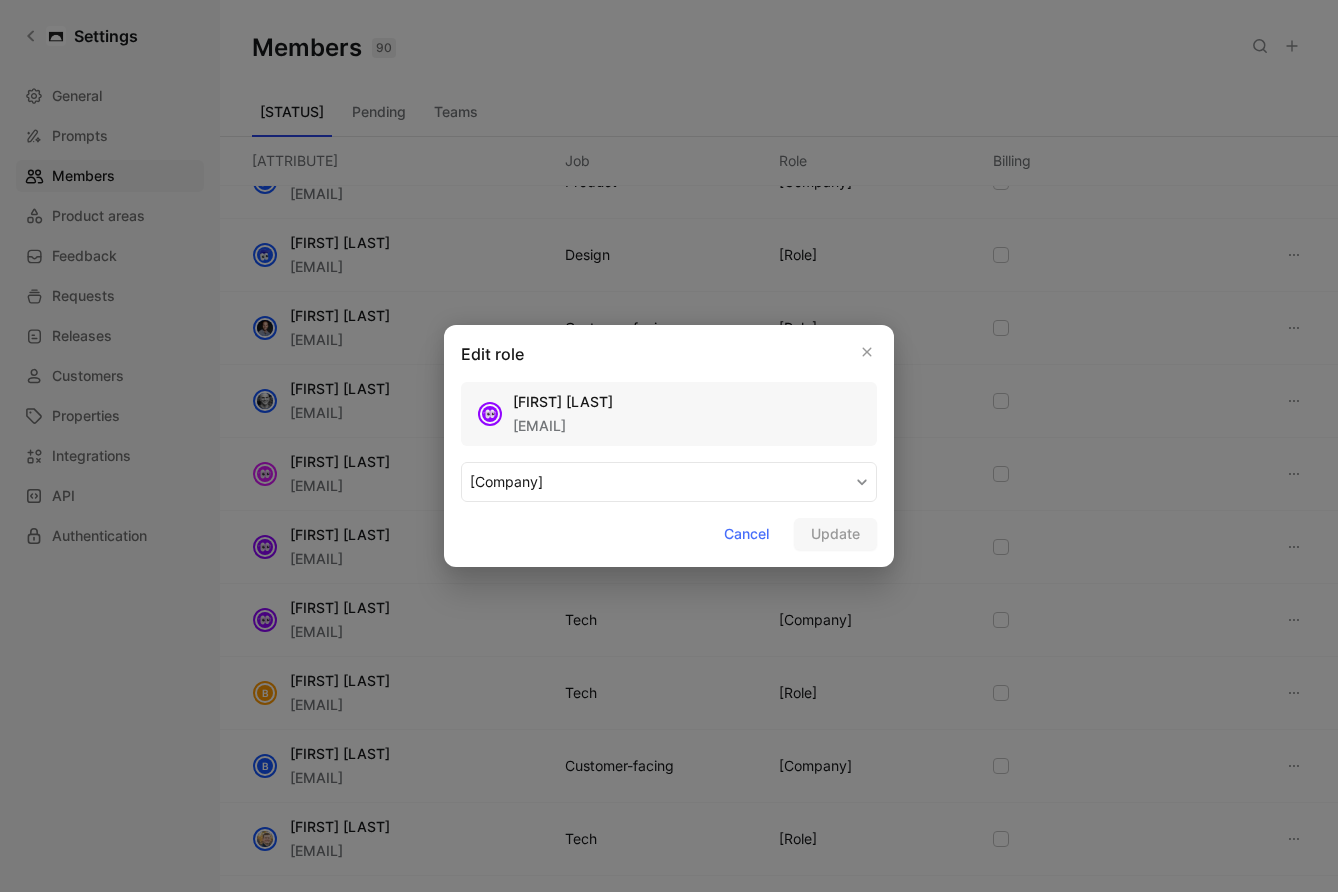 click on "[COMPANY]" at bounding box center [669, 482] 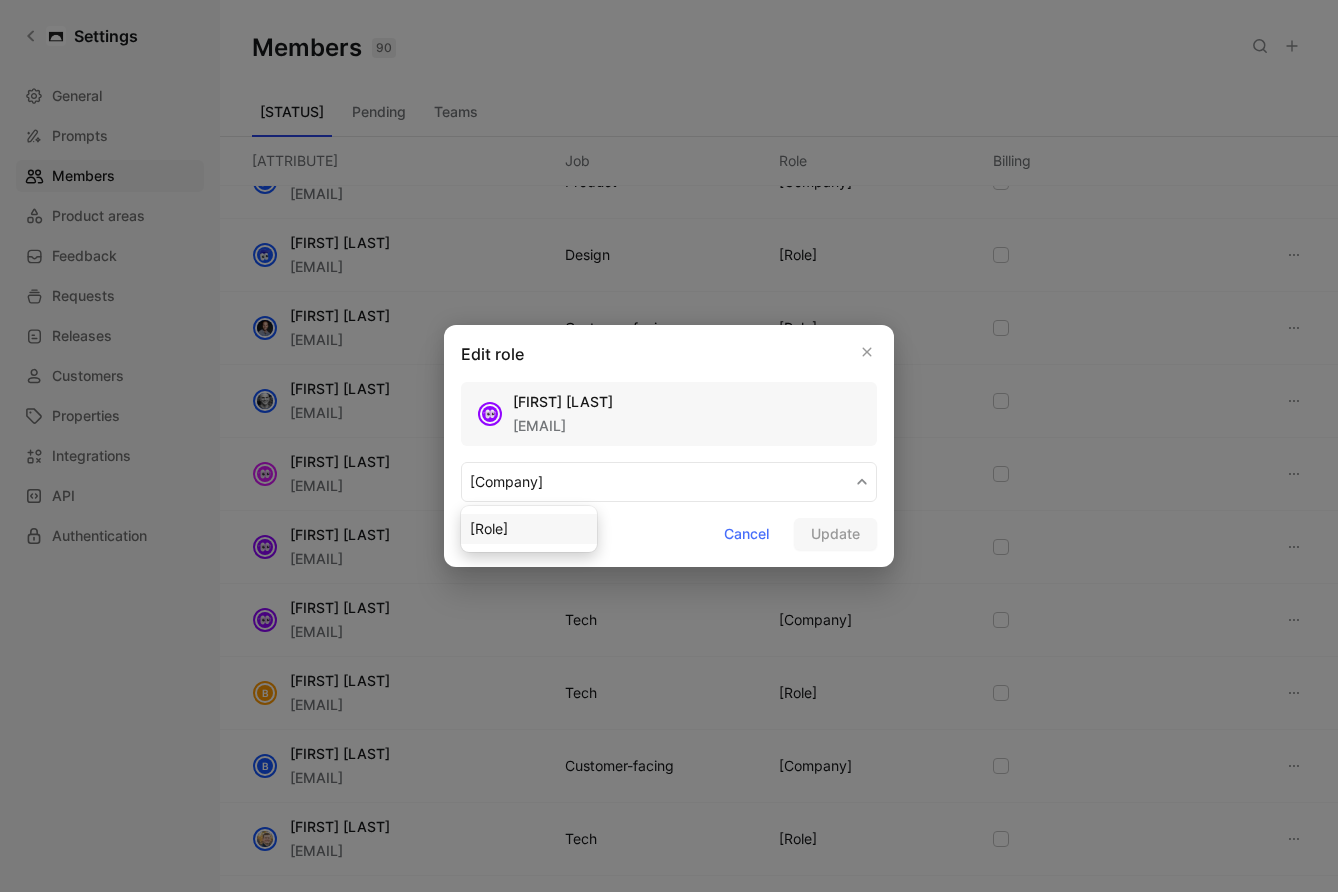 click on "[ROLE]" at bounding box center [529, 529] 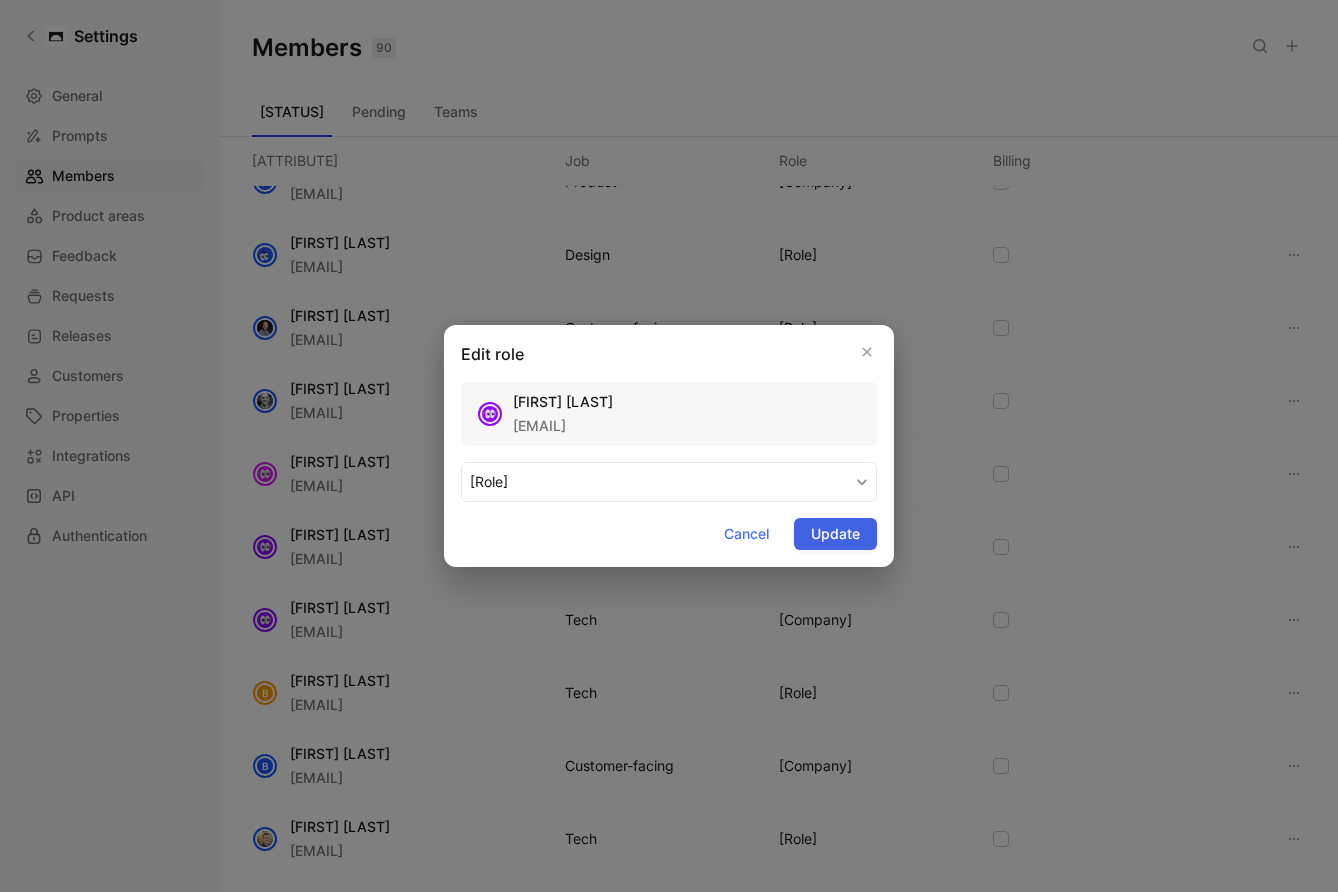 click on "Update" at bounding box center (835, 534) 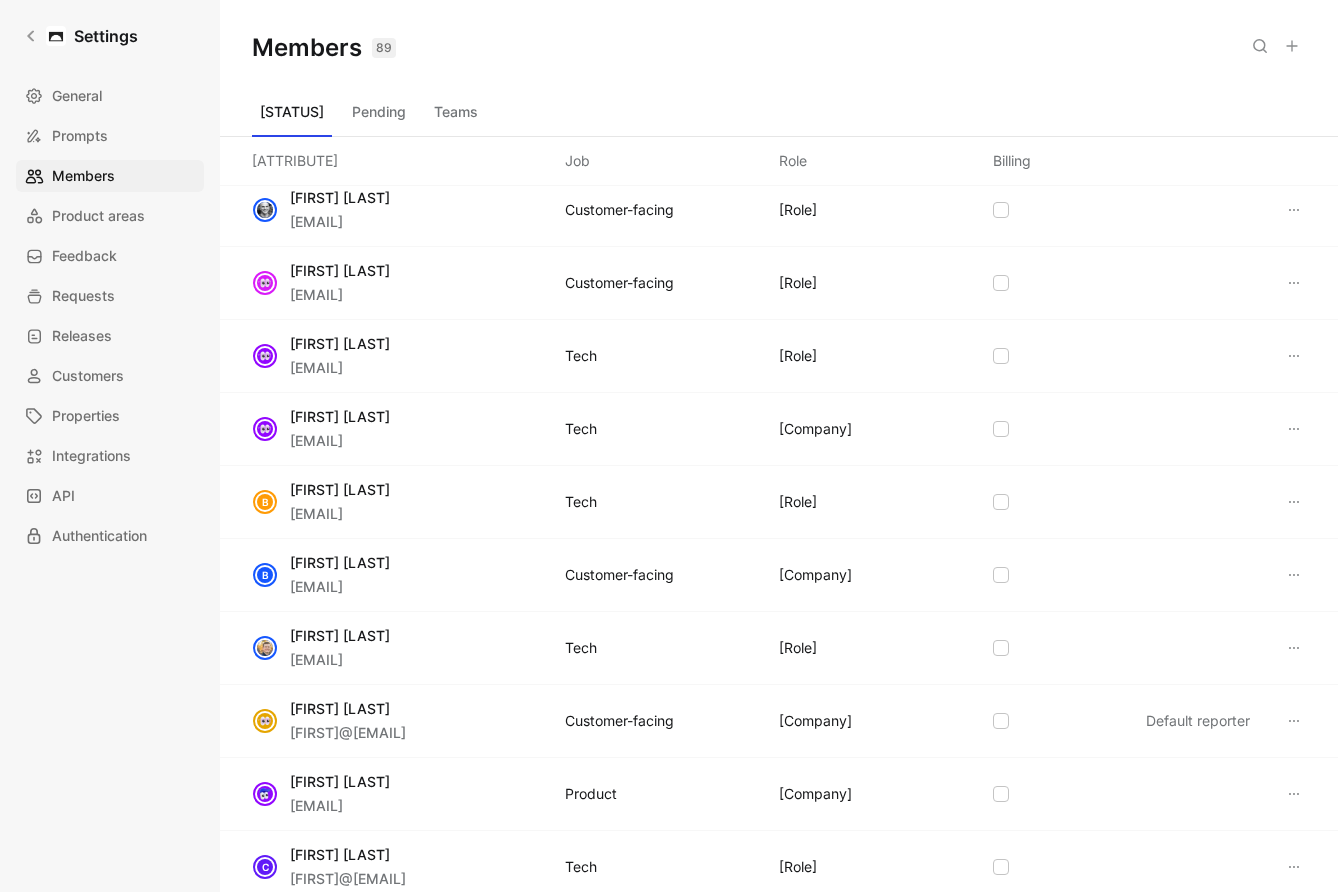 scroll, scrollTop: 733, scrollLeft: 0, axis: vertical 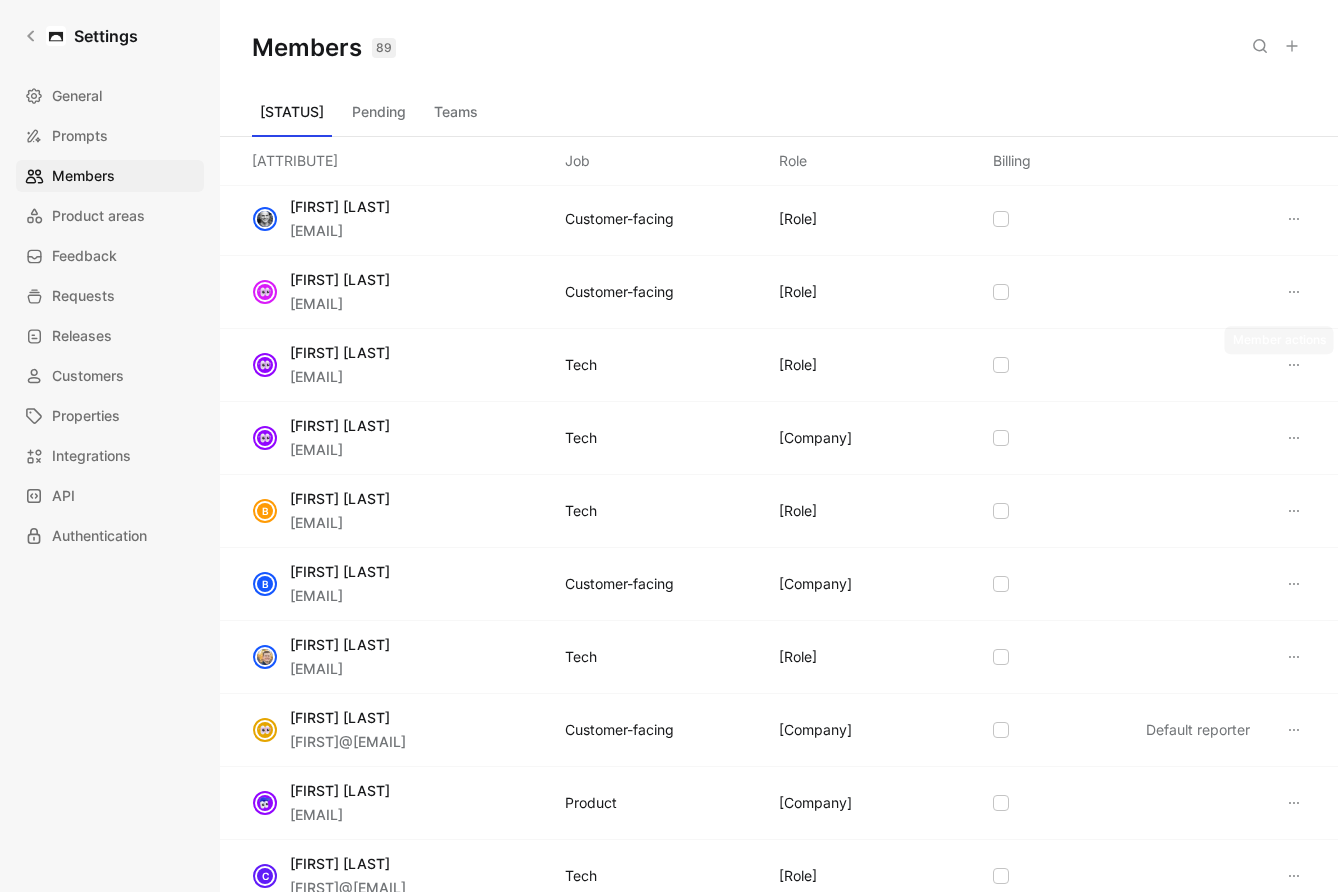 click 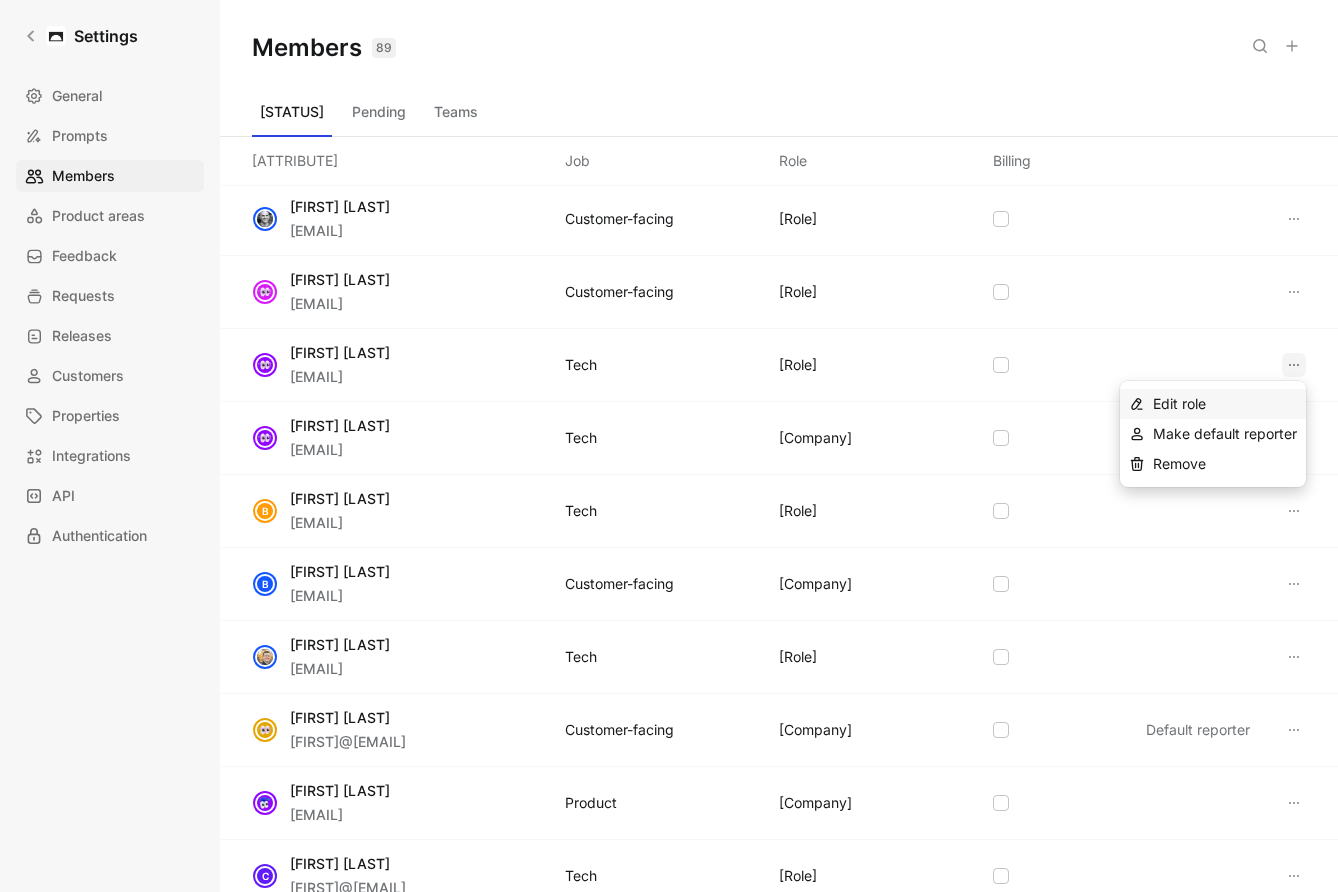click on "Edit role" at bounding box center (1179, 403) 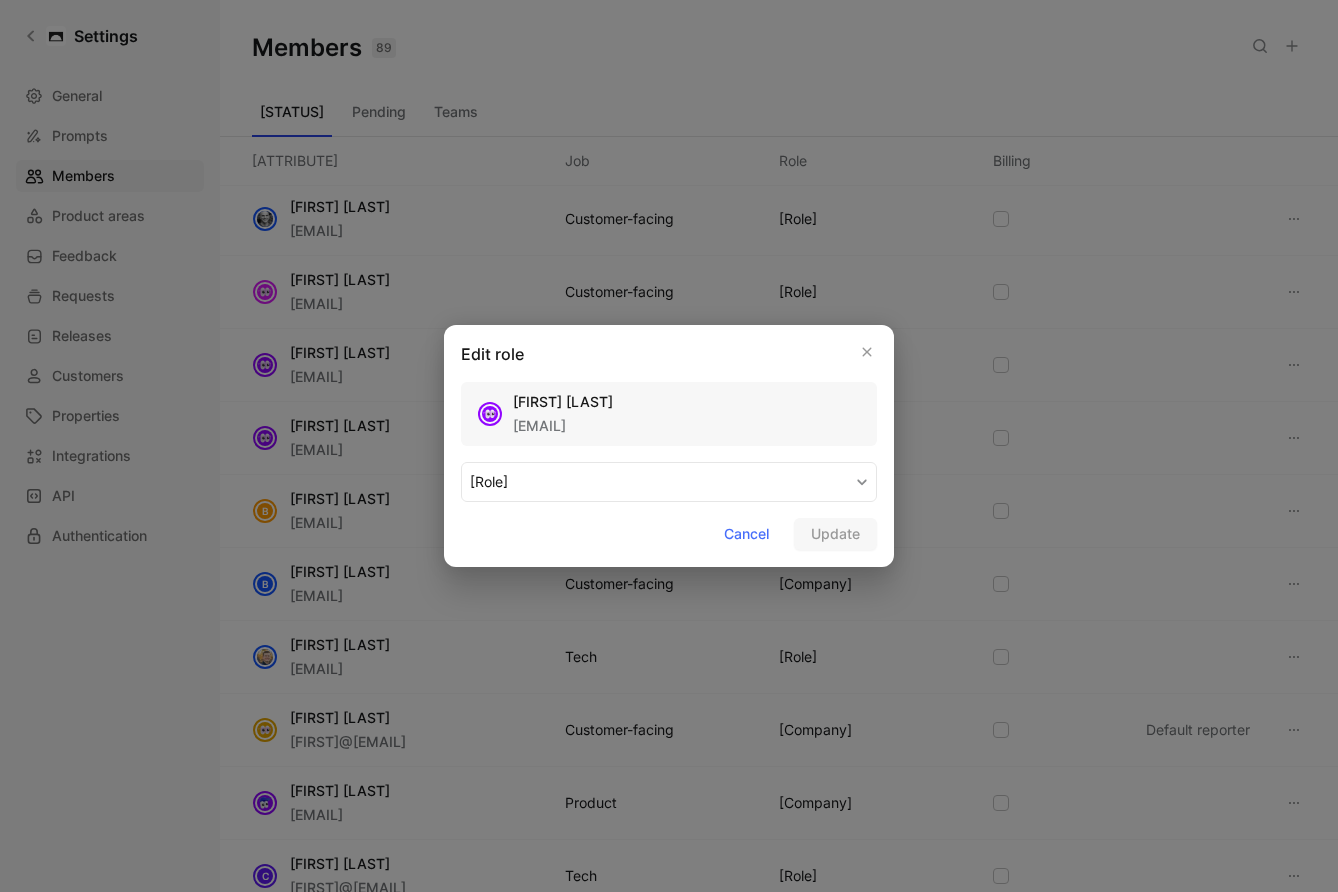 click on "[ROLE]" at bounding box center [669, 482] 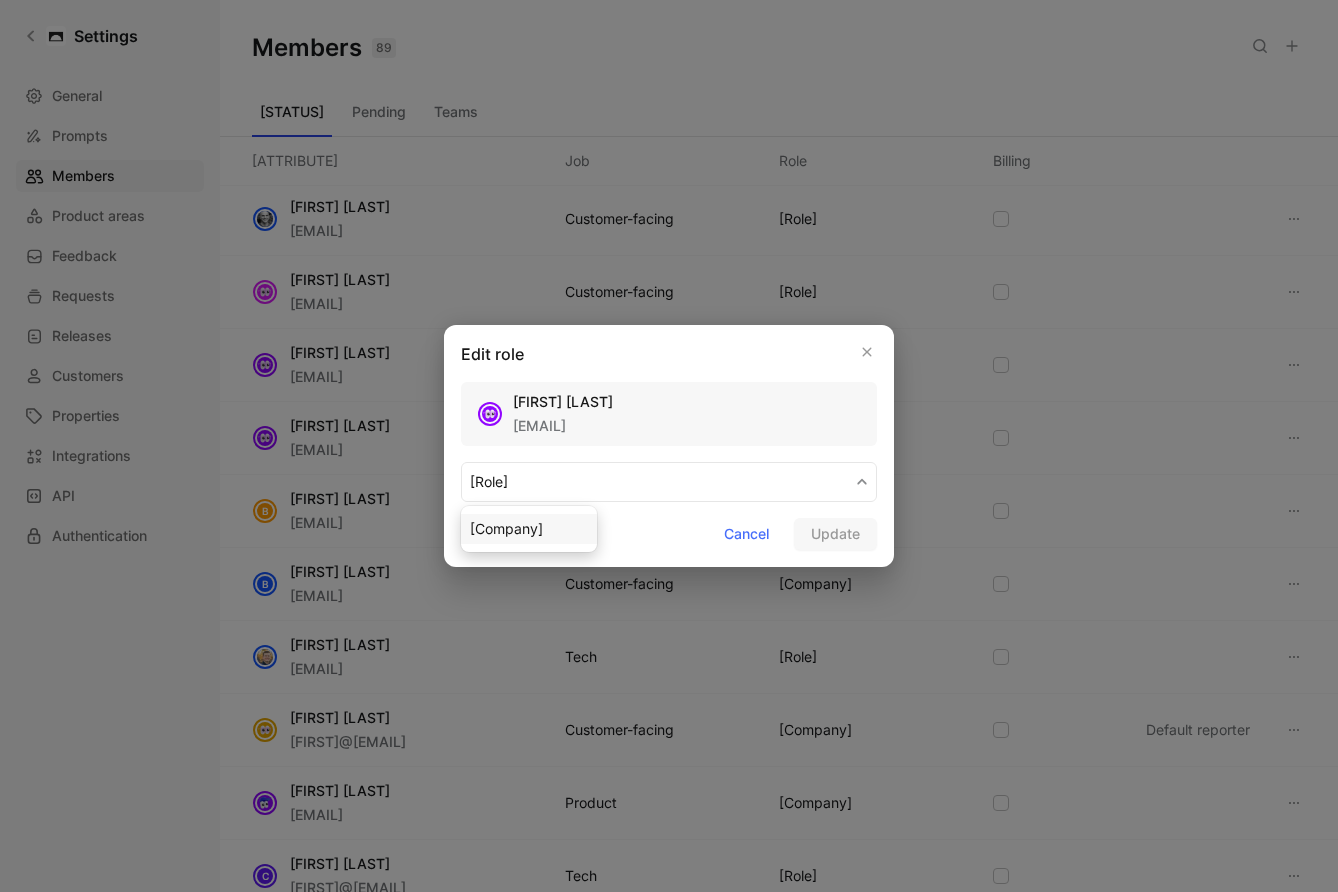 click on "[COMPANY]" at bounding box center (529, 529) 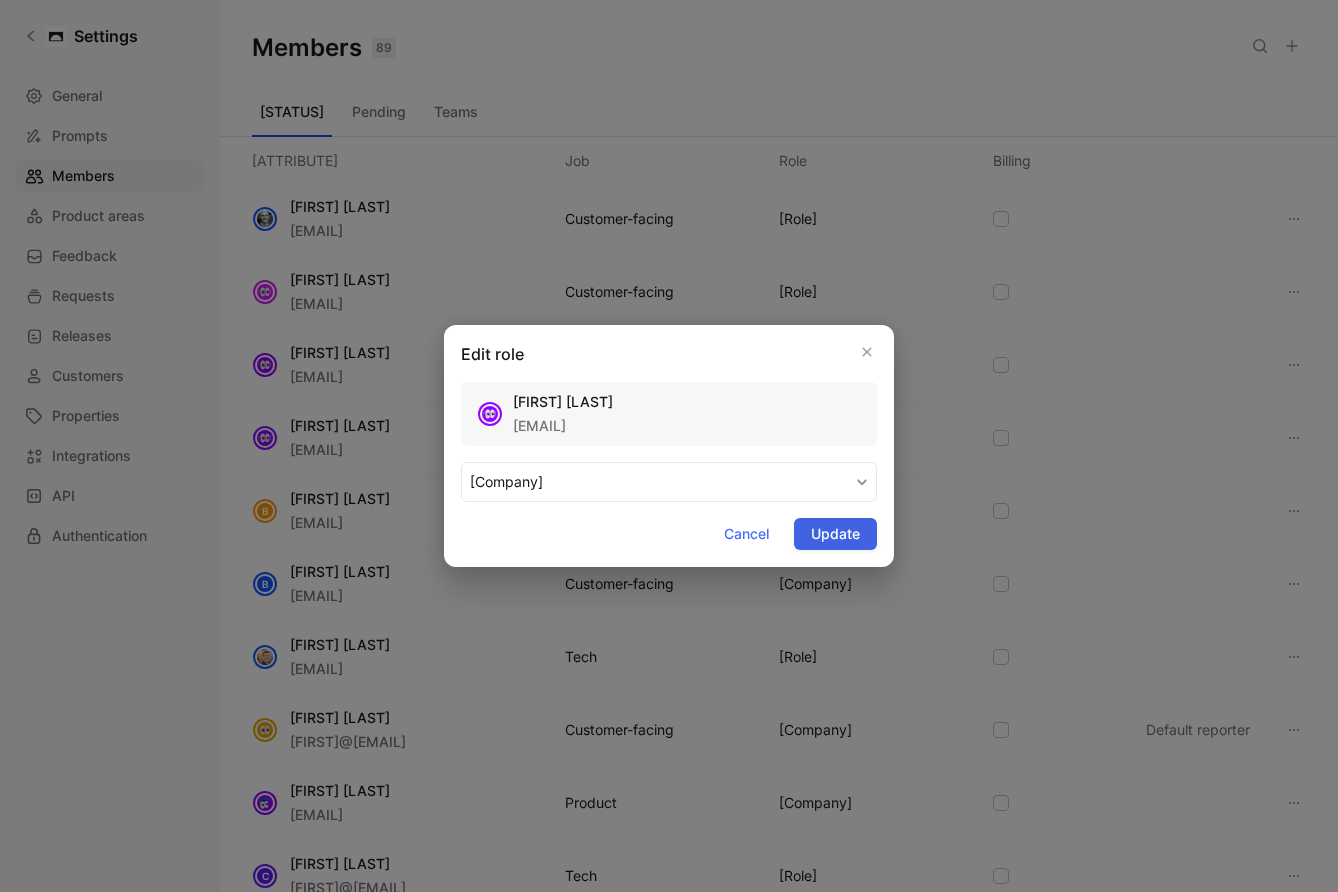 click on "Update" at bounding box center [835, 534] 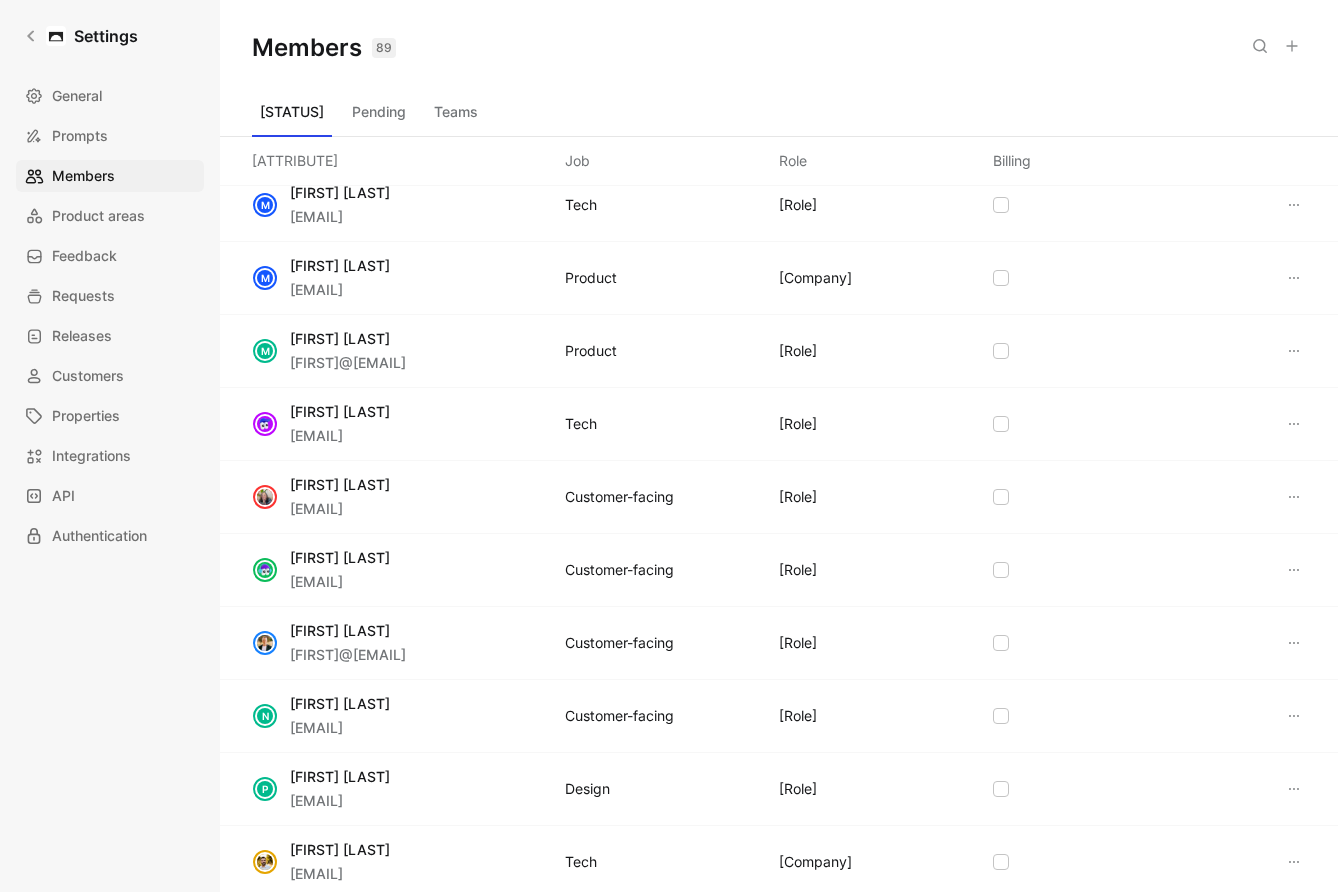 scroll, scrollTop: 4380, scrollLeft: 0, axis: vertical 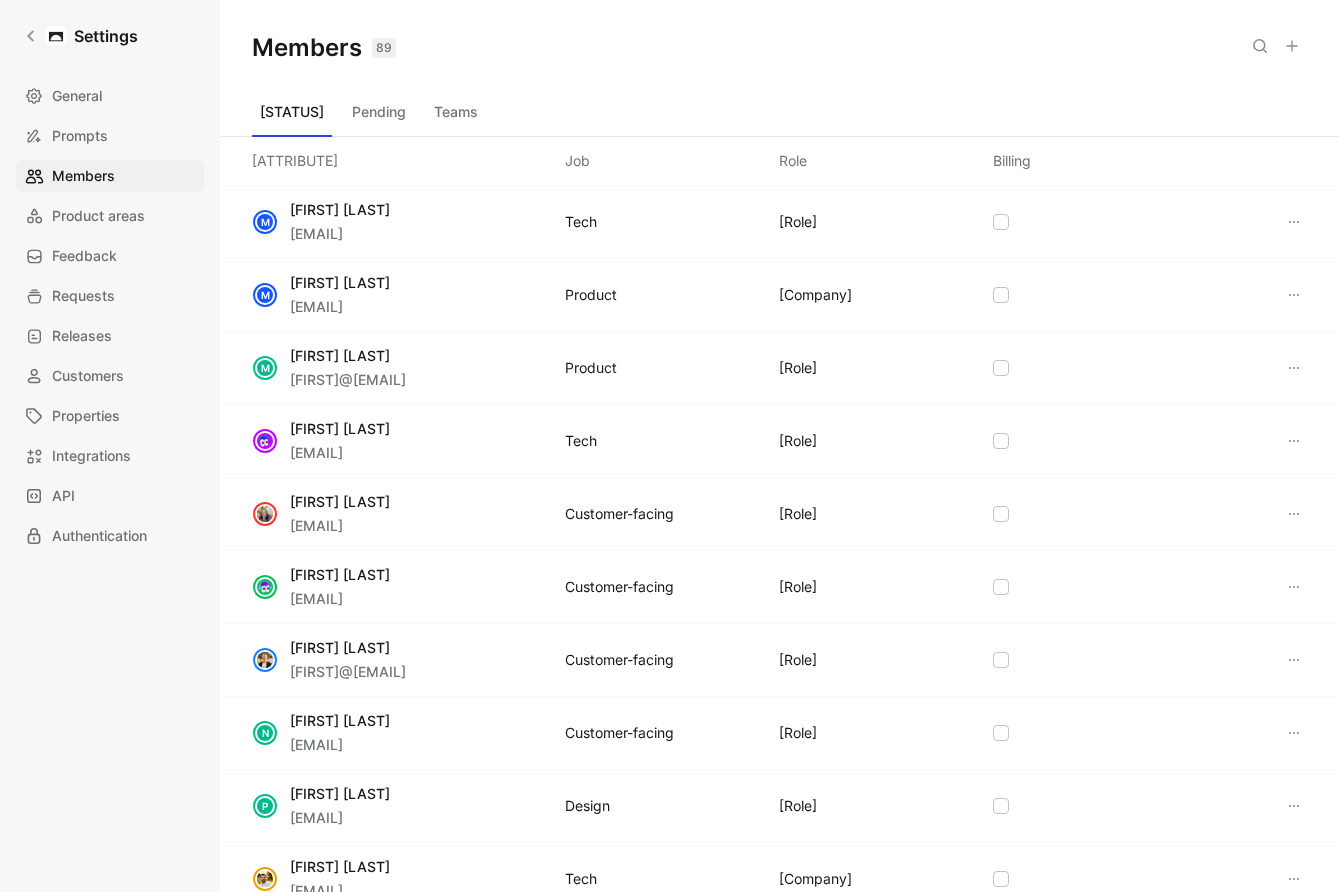 click 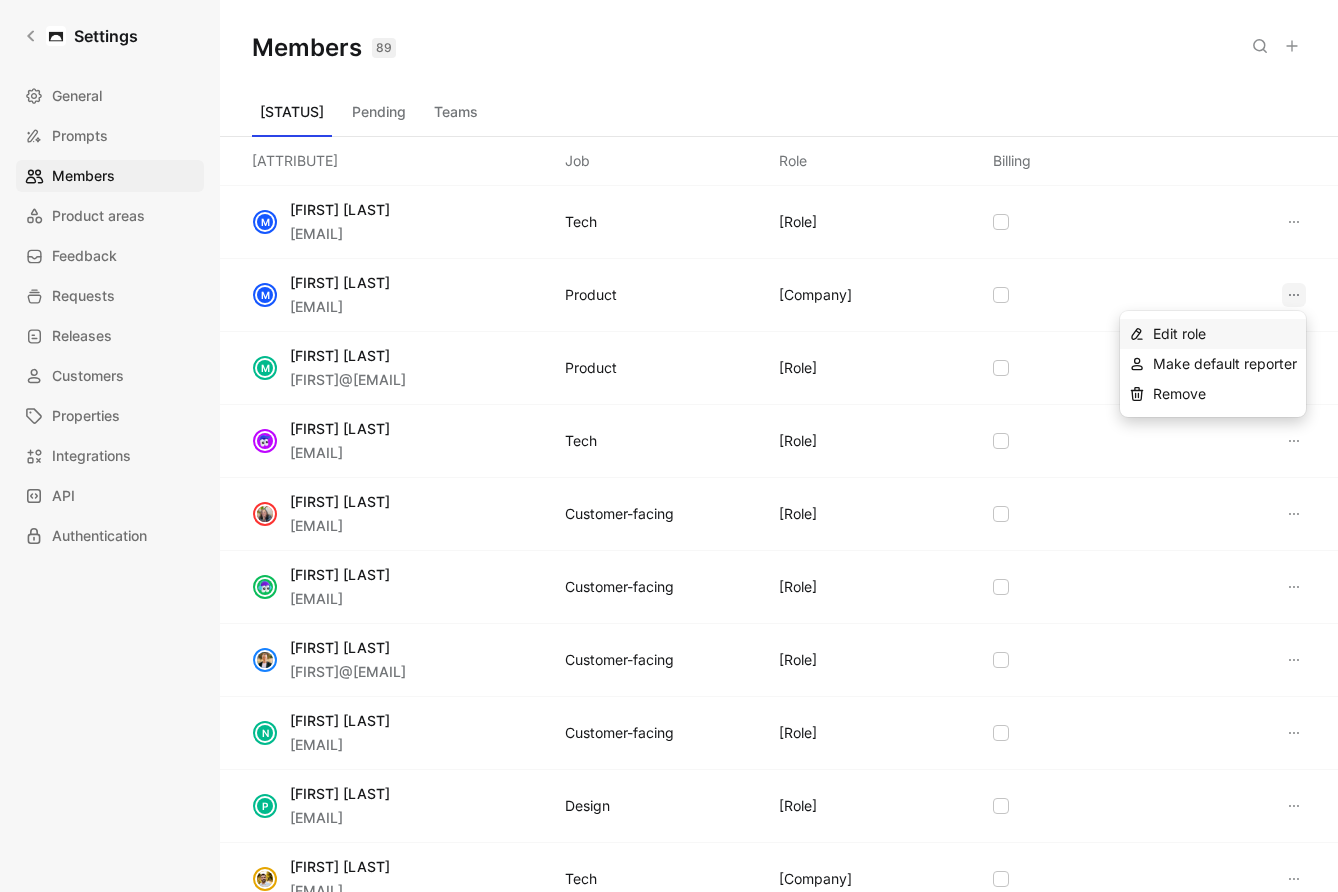 click on "Edit role" at bounding box center (1179, 333) 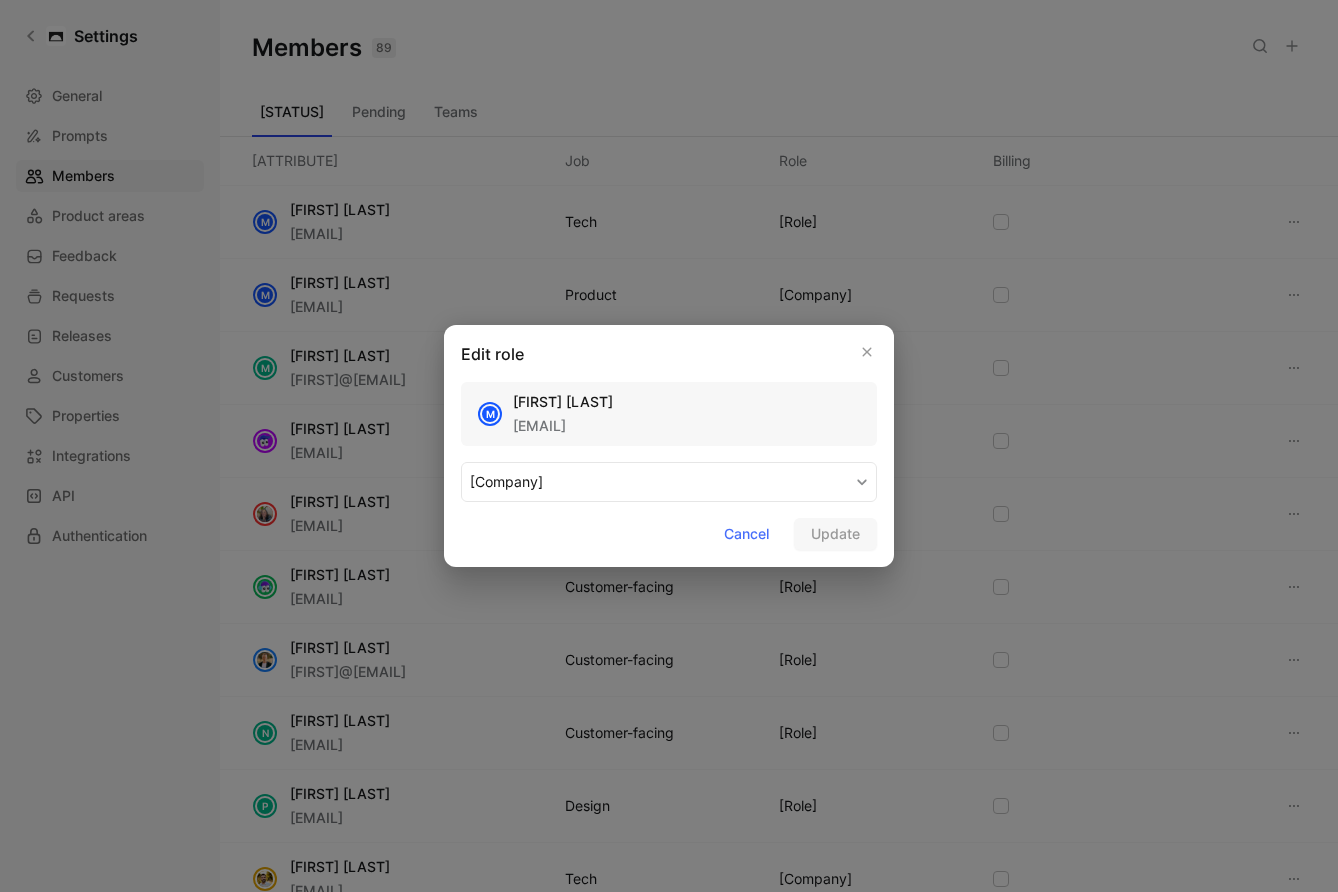 click on "[COMPANY]" at bounding box center [669, 482] 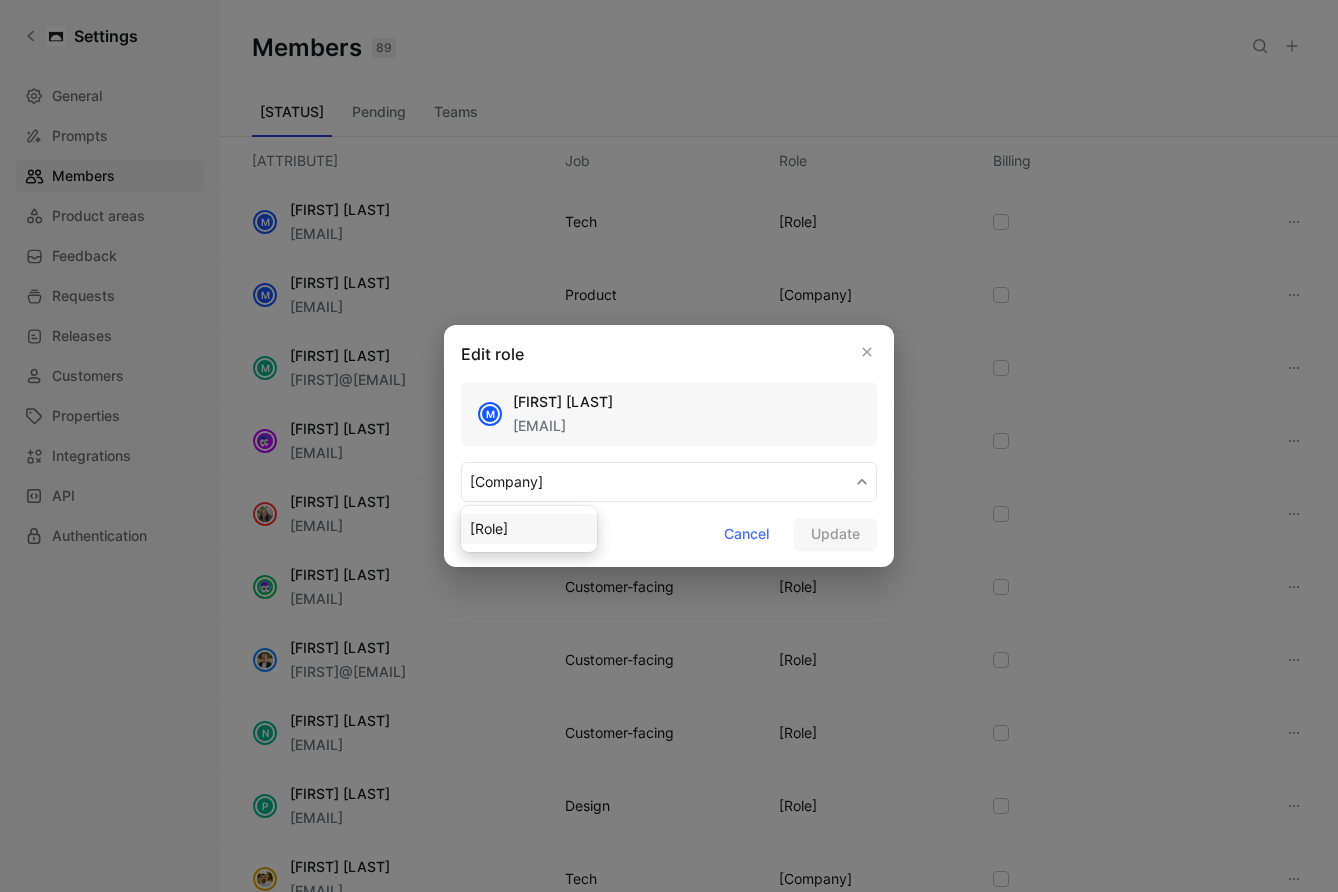 click on "[ROLE]" at bounding box center (529, 529) 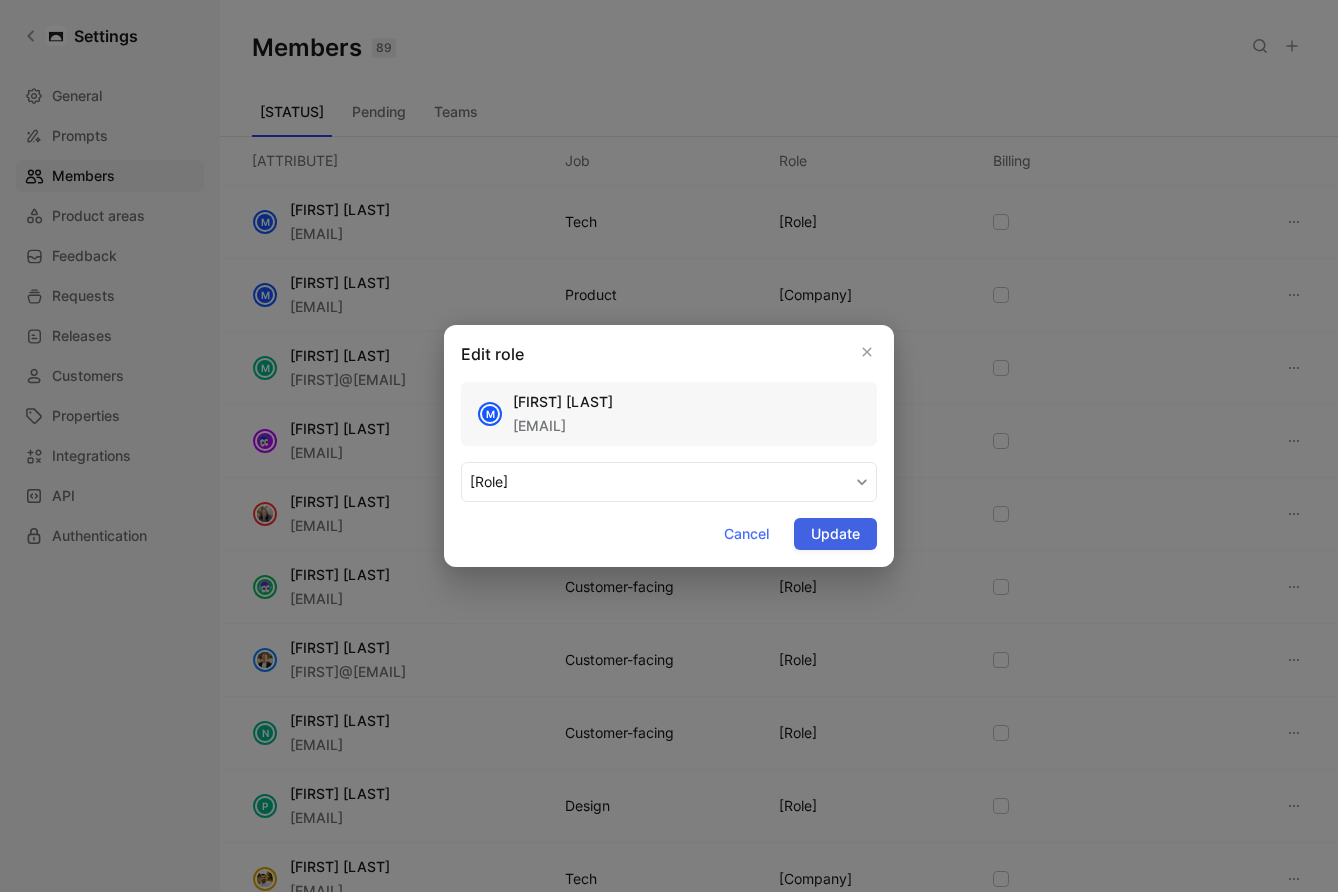 click on "Update" at bounding box center [835, 534] 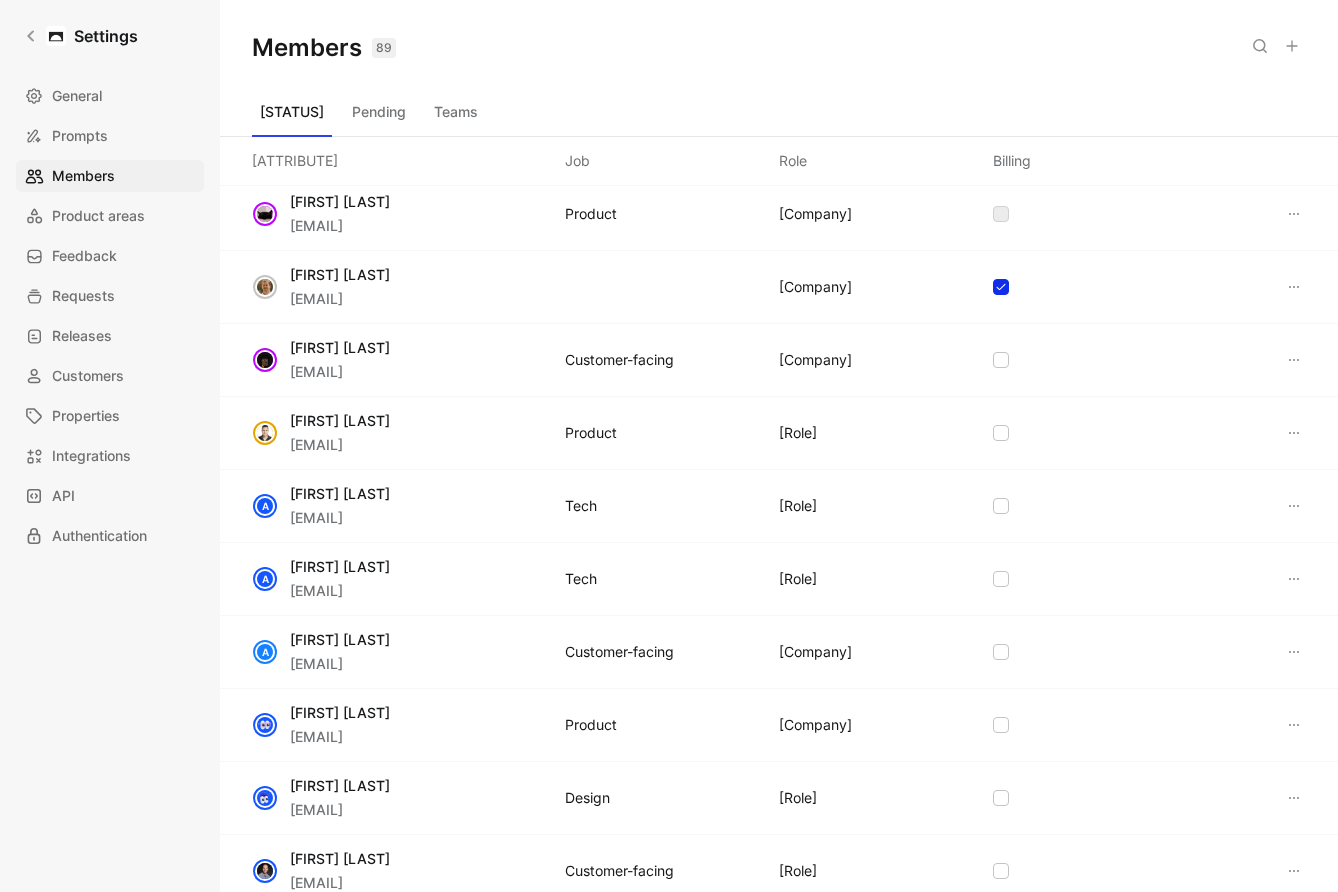 scroll, scrollTop: 0, scrollLeft: 0, axis: both 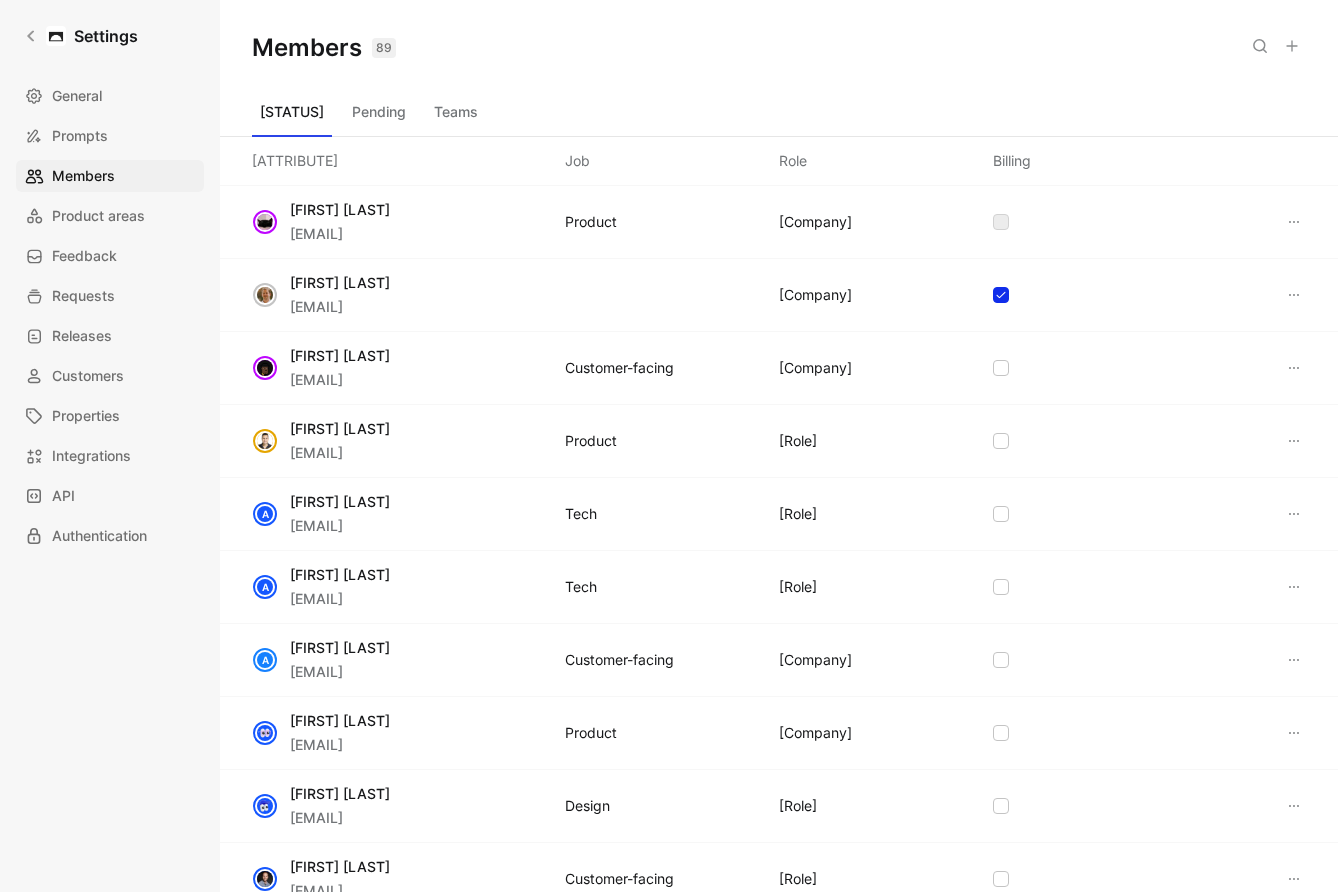 click on "Role" at bounding box center [793, 161] 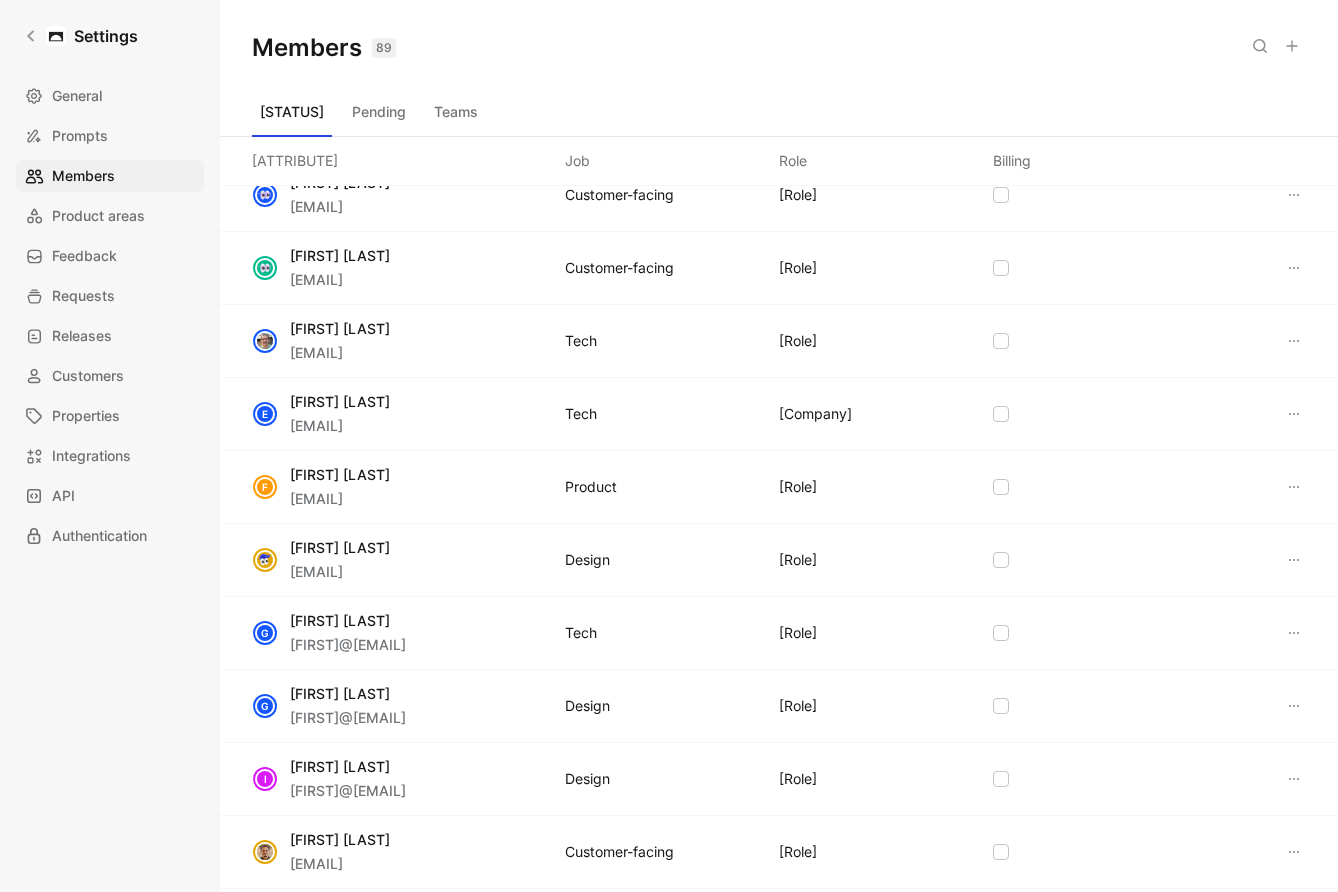scroll, scrollTop: 1853, scrollLeft: 0, axis: vertical 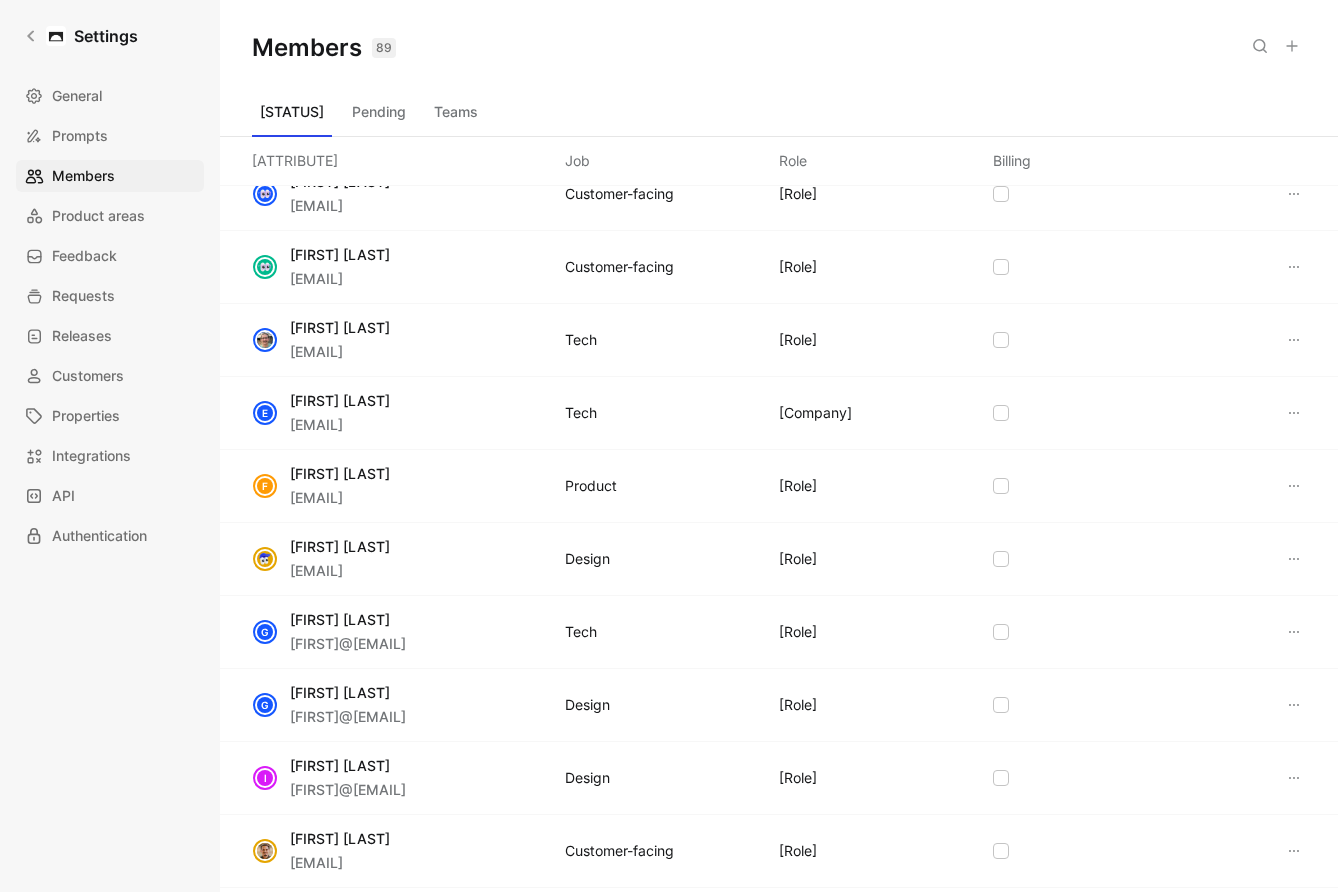 click 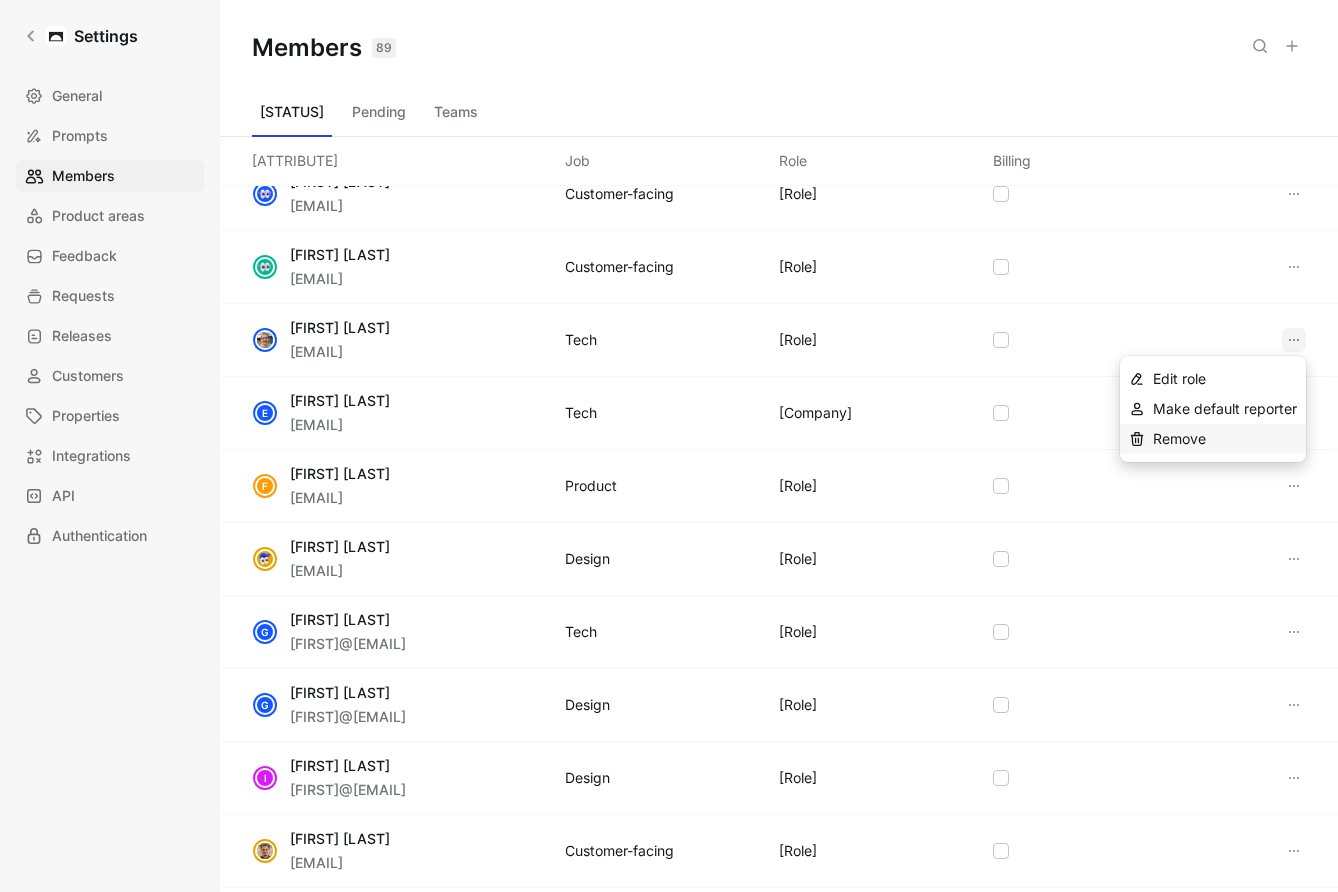 click on "Remove" at bounding box center [1179, 438] 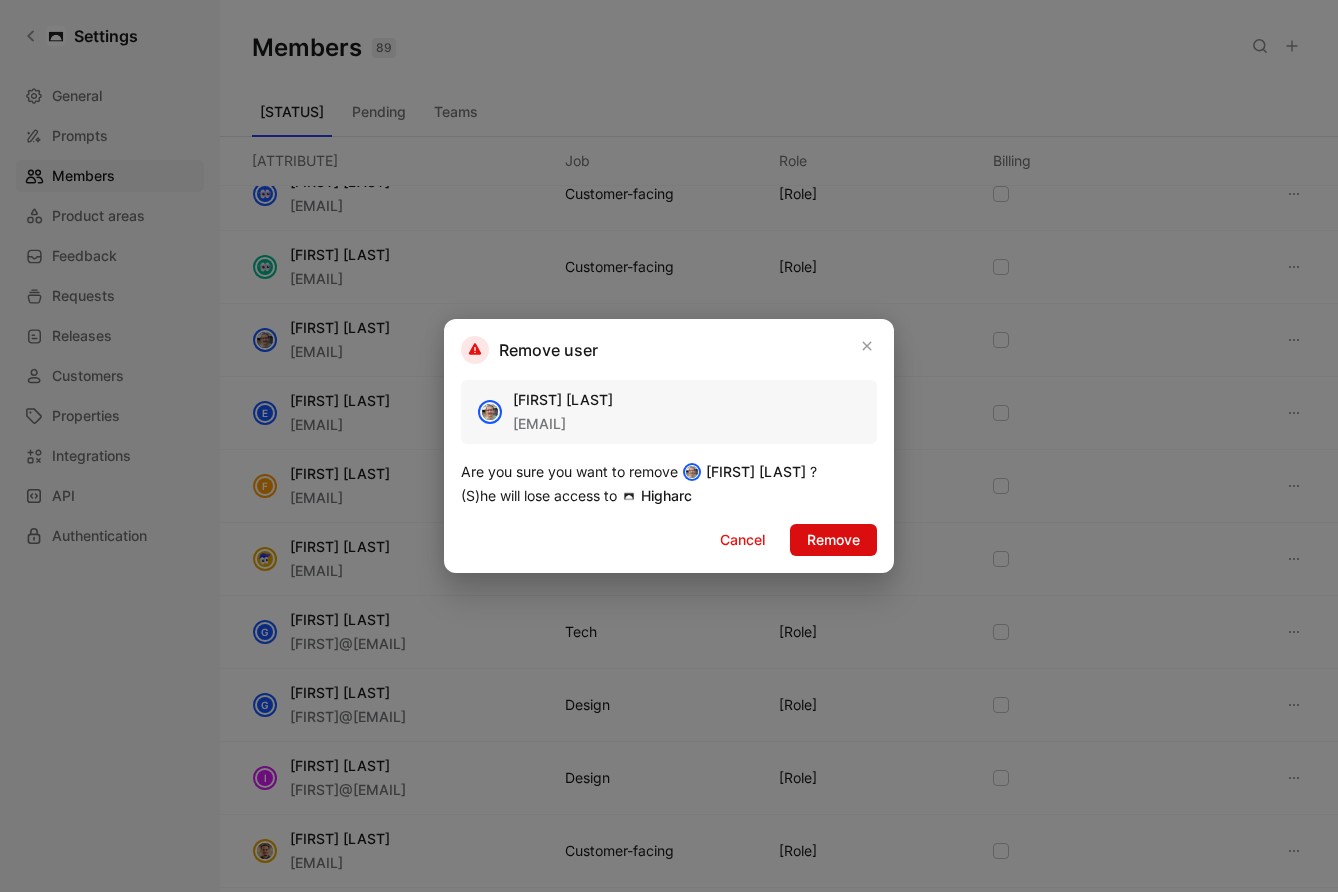 click on "Remove" at bounding box center (833, 540) 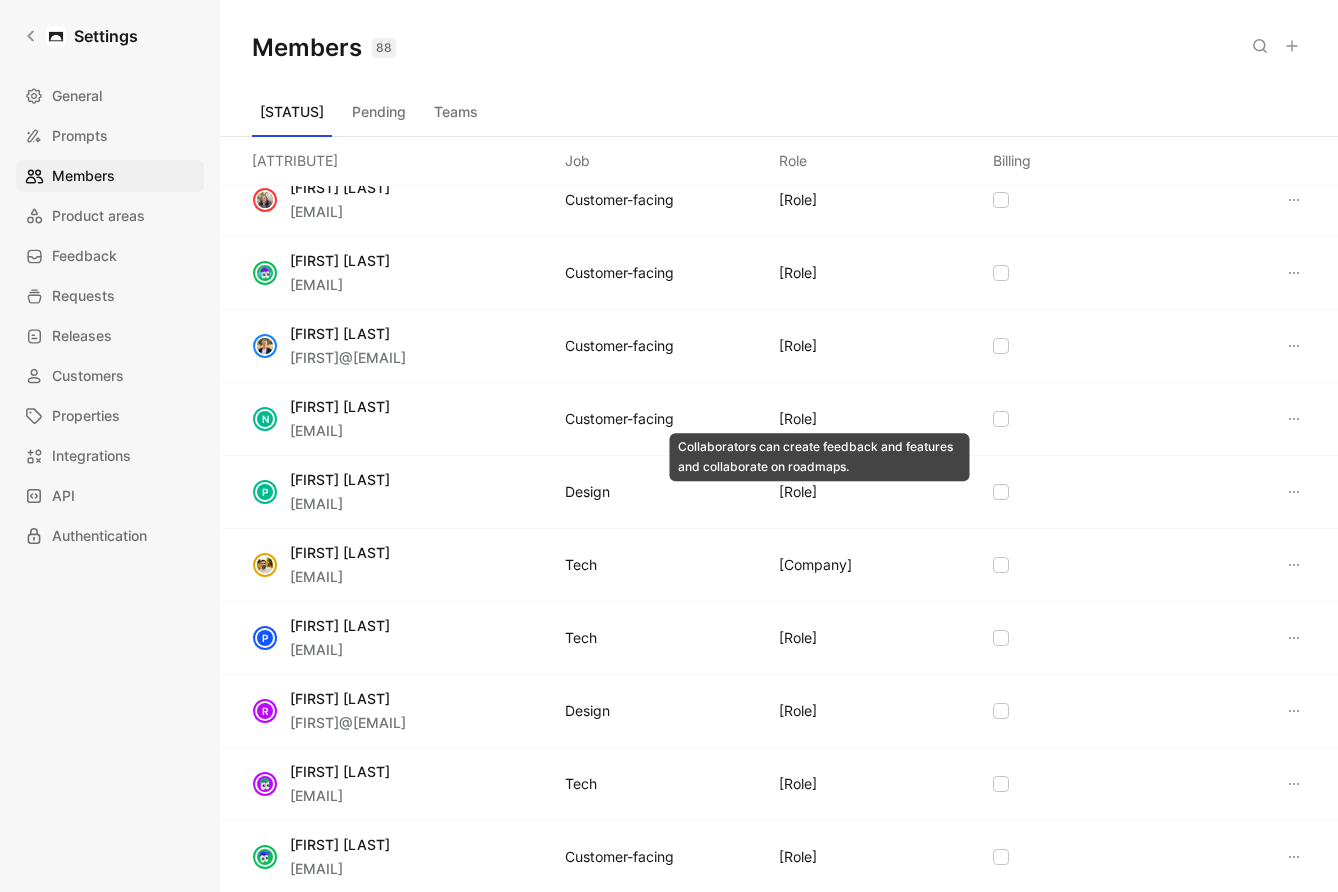 scroll, scrollTop: 4623, scrollLeft: 0, axis: vertical 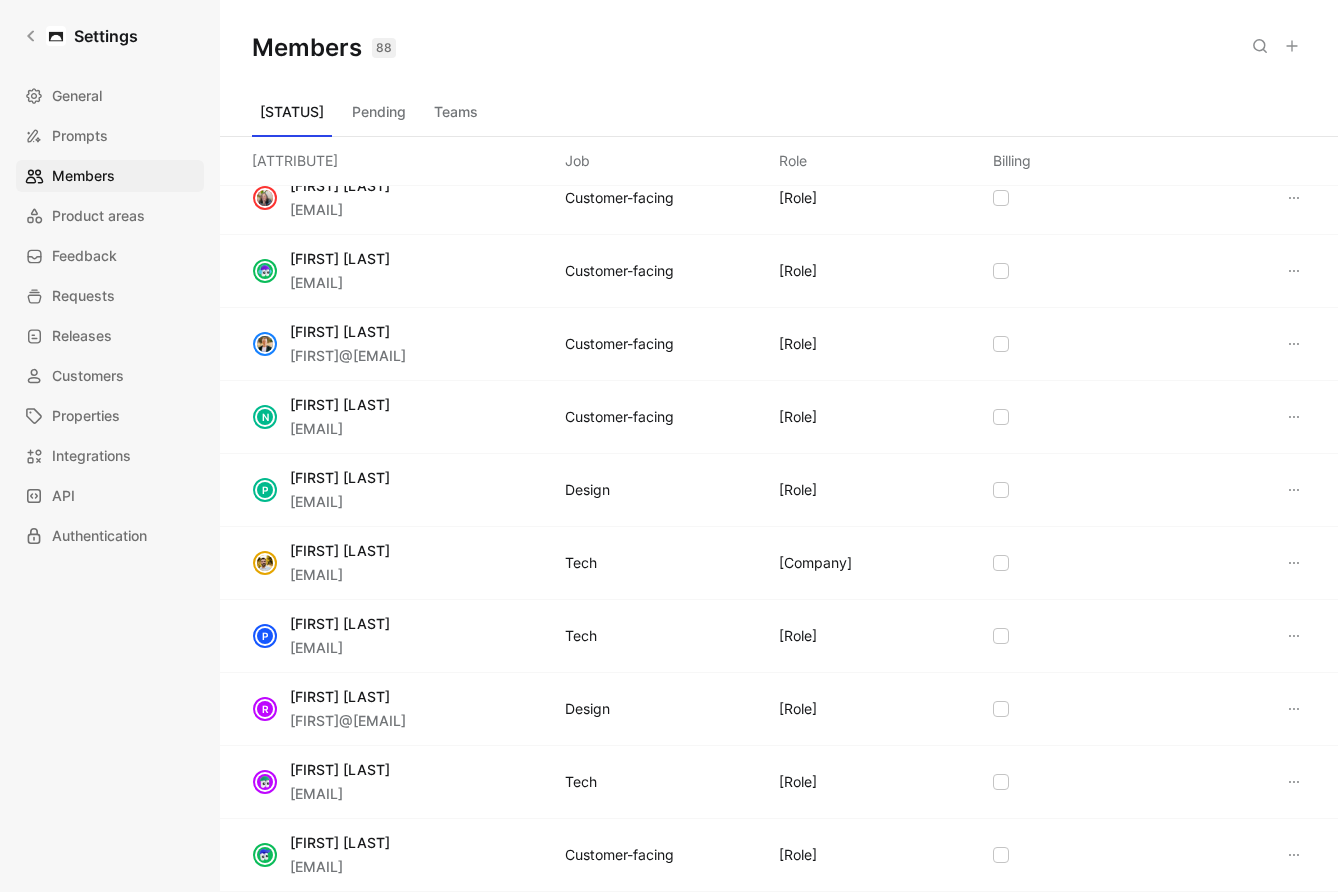 click 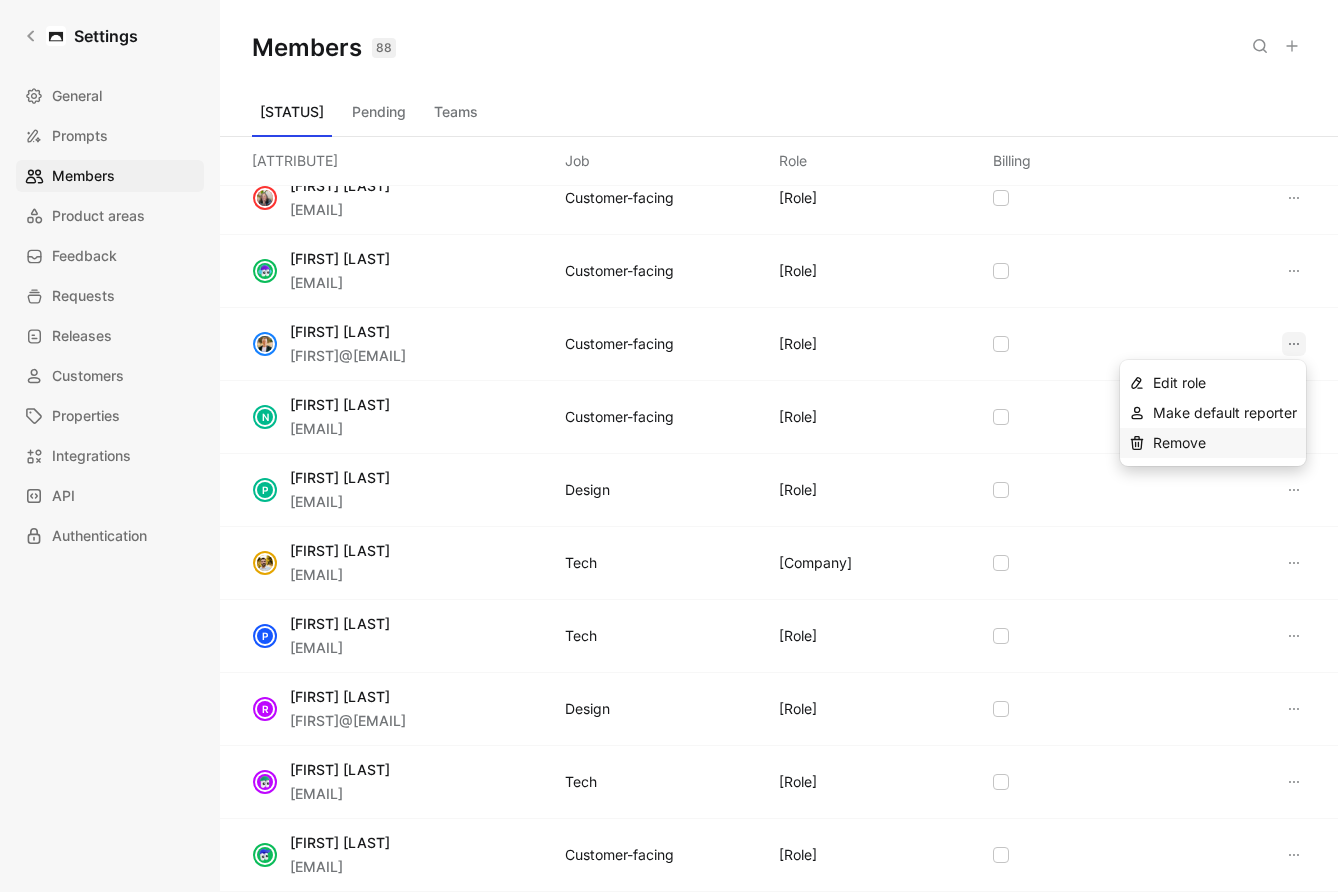click on "Remove" at bounding box center (1213, 443) 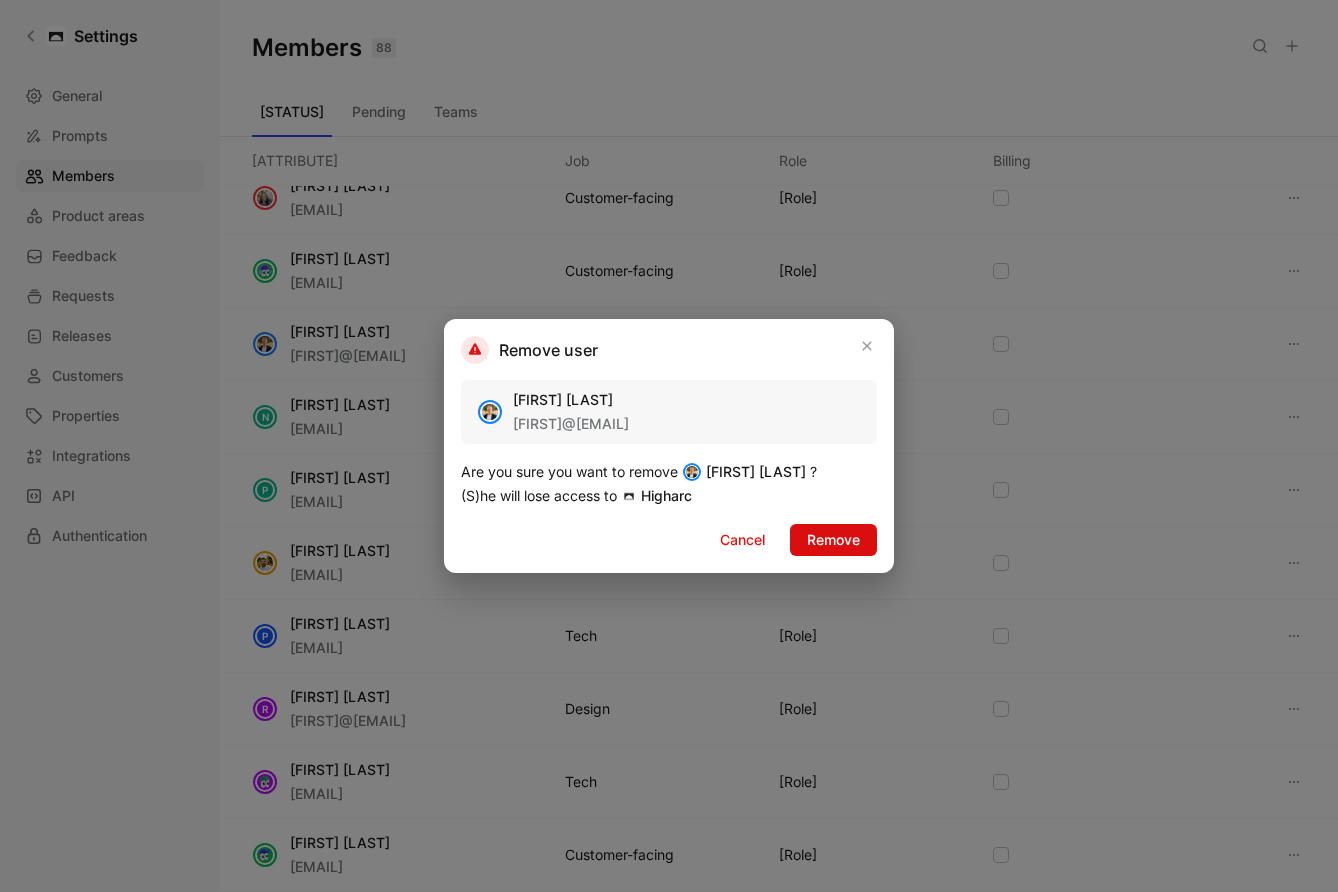 click on "Remove" at bounding box center (833, 540) 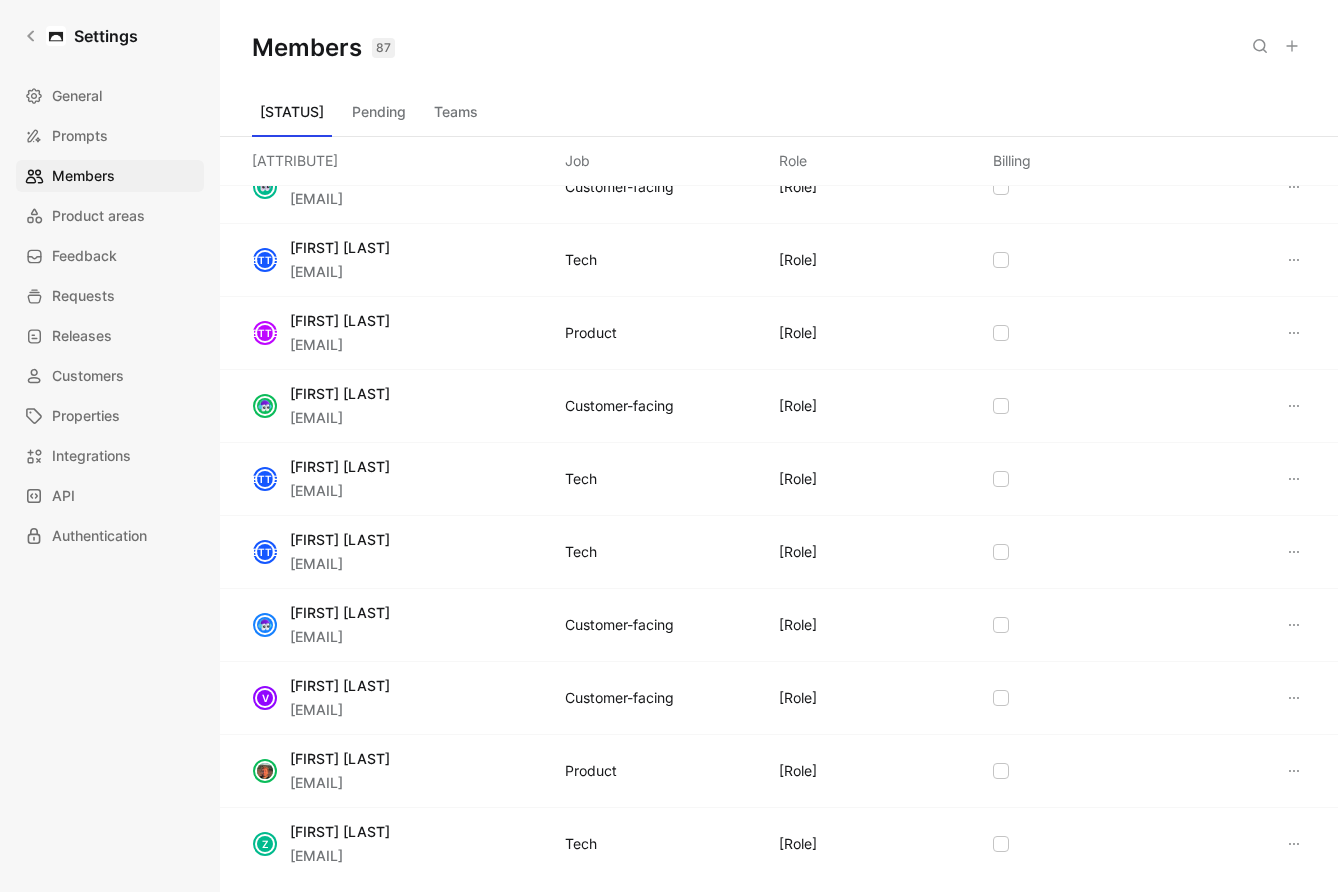 scroll, scrollTop: 5292, scrollLeft: 0, axis: vertical 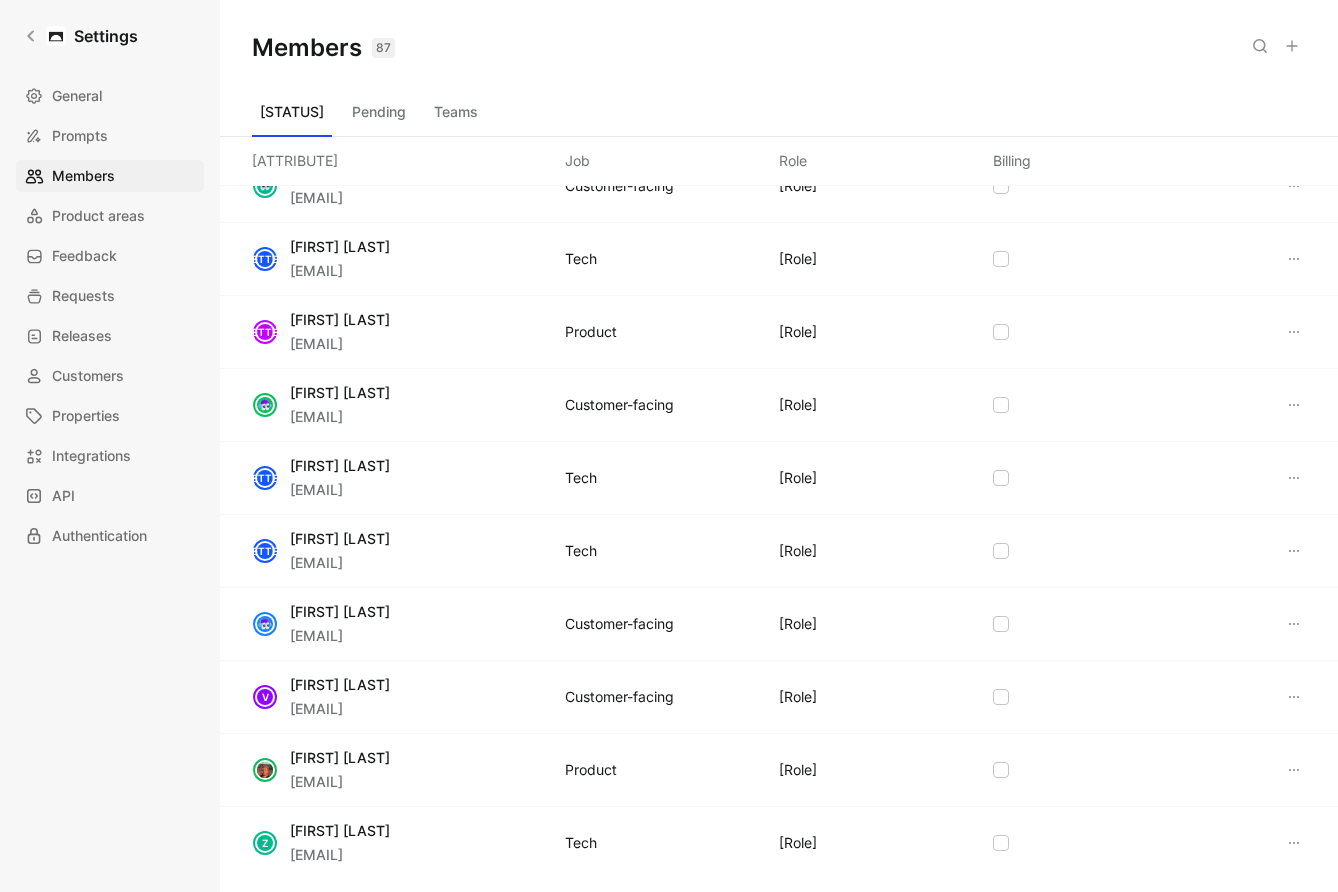 click 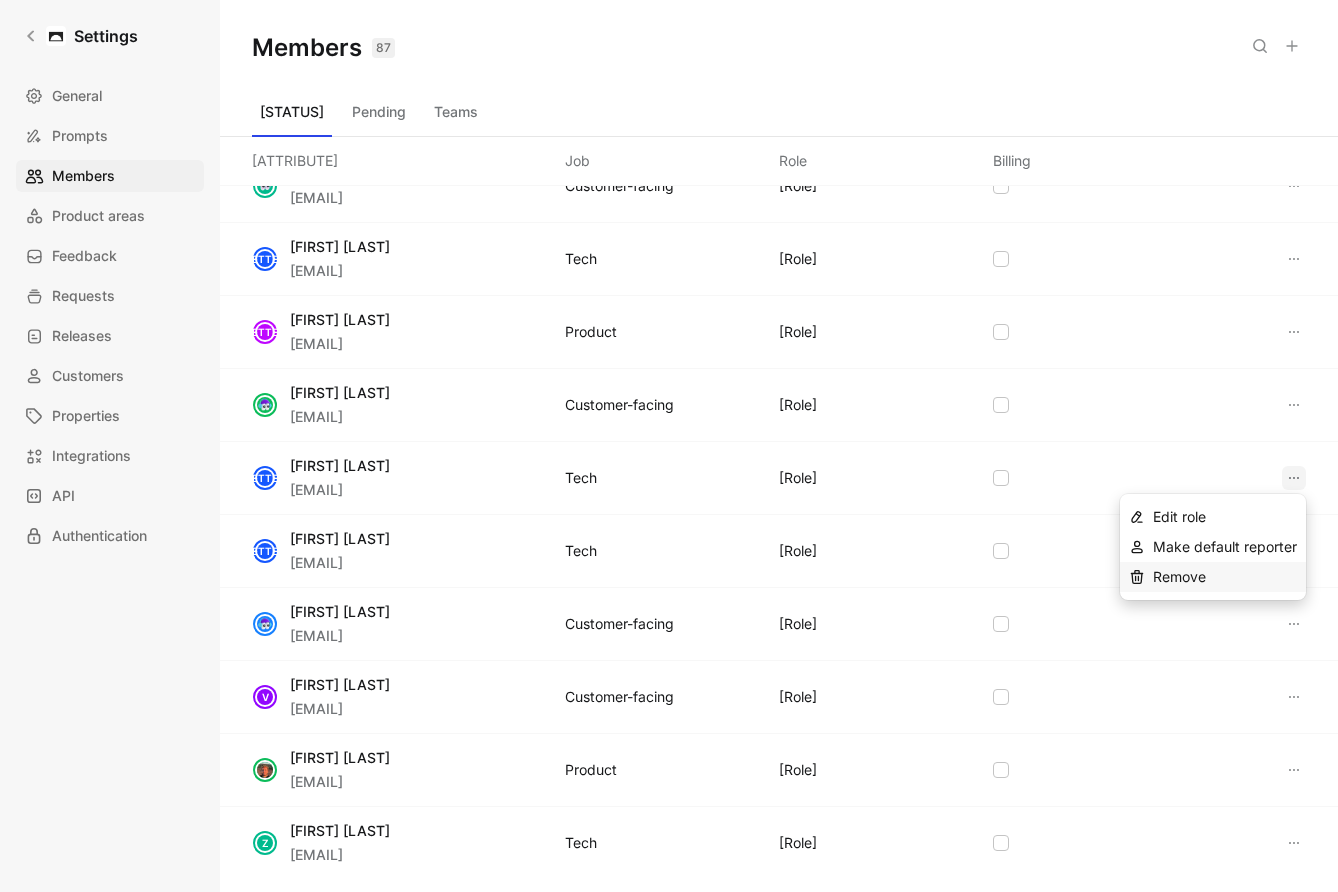 click on "Remove" at bounding box center [1179, 576] 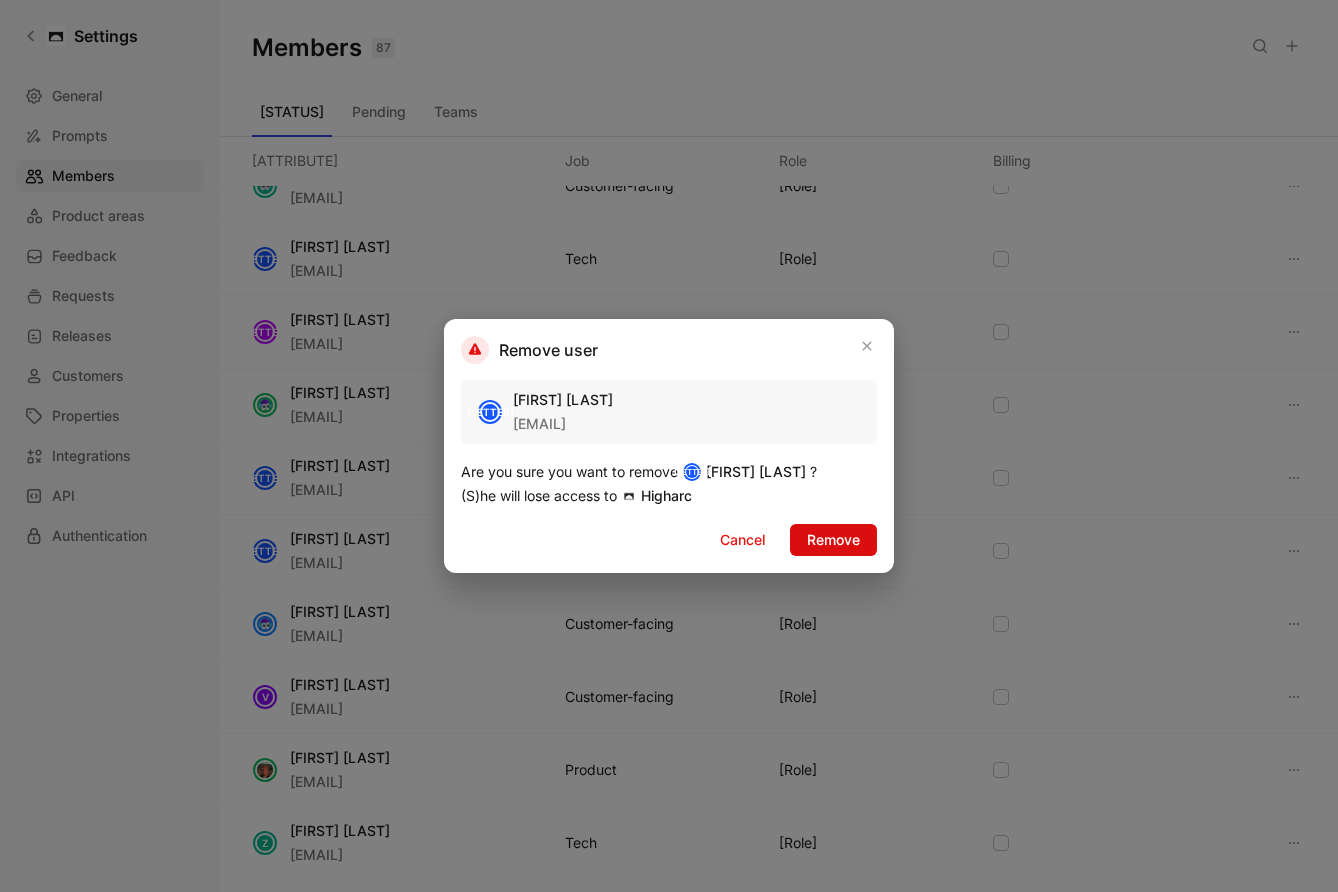 click on "Remove" at bounding box center (833, 540) 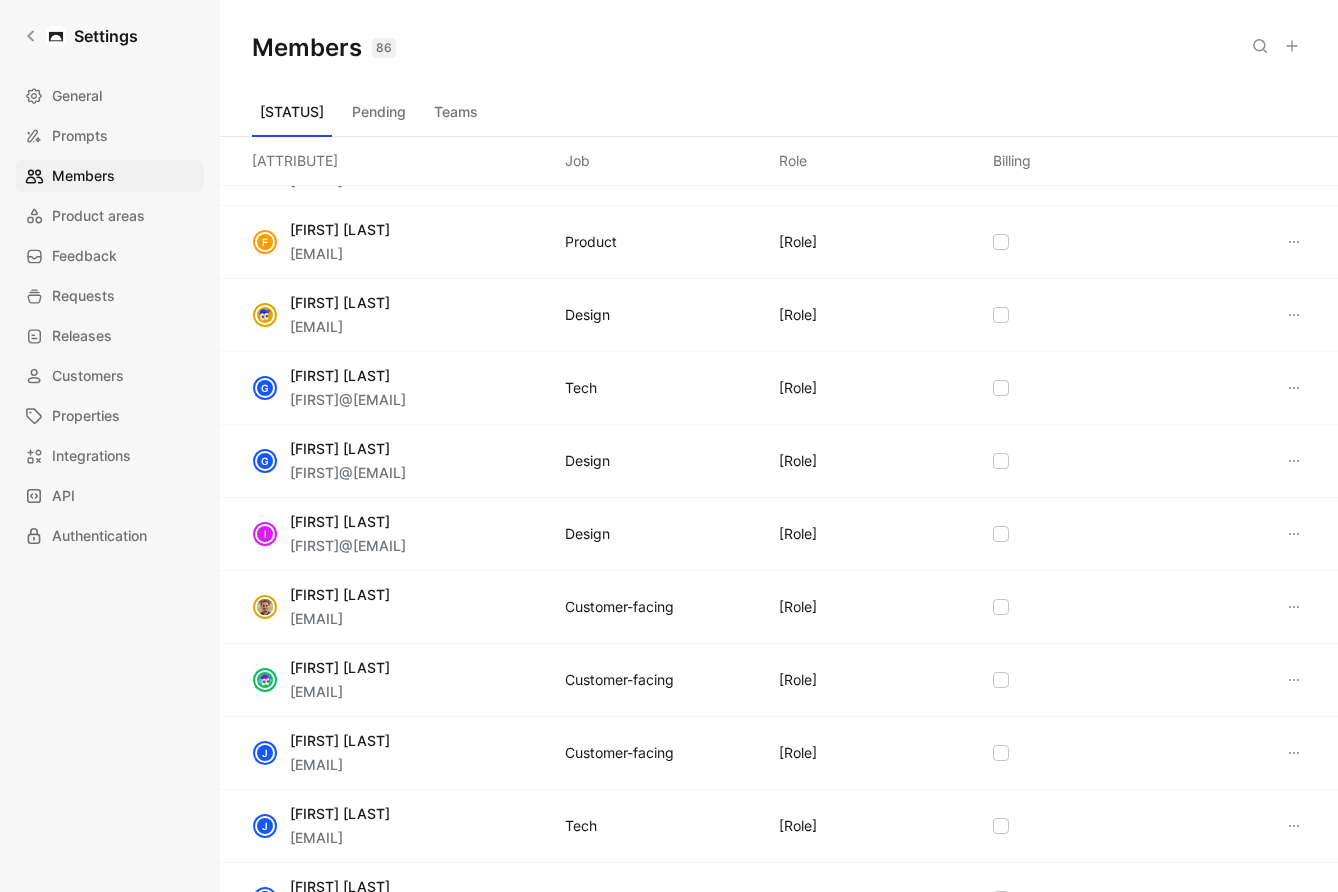 scroll, scrollTop: 1177, scrollLeft: 0, axis: vertical 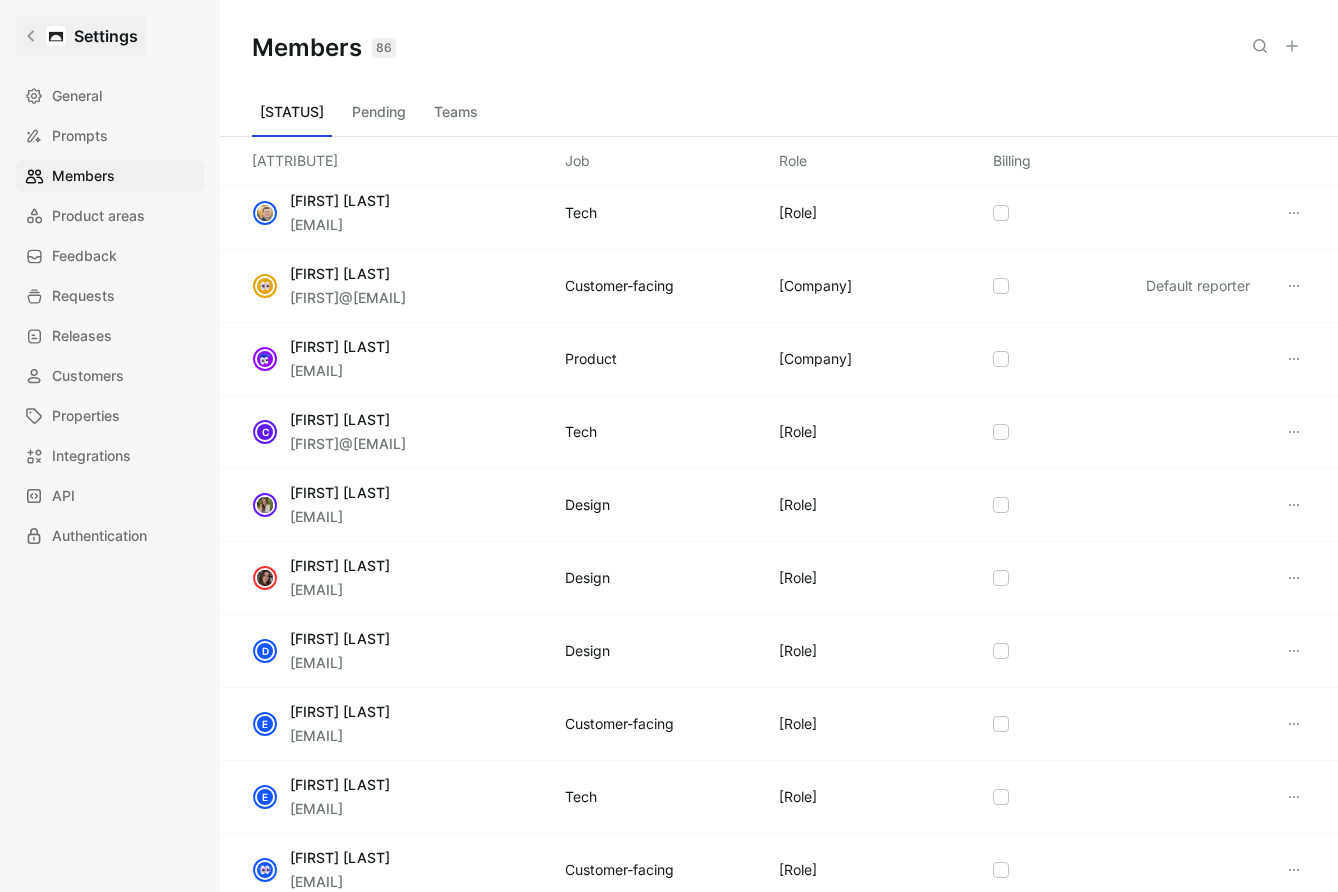 click on "Settings" at bounding box center (81, 36) 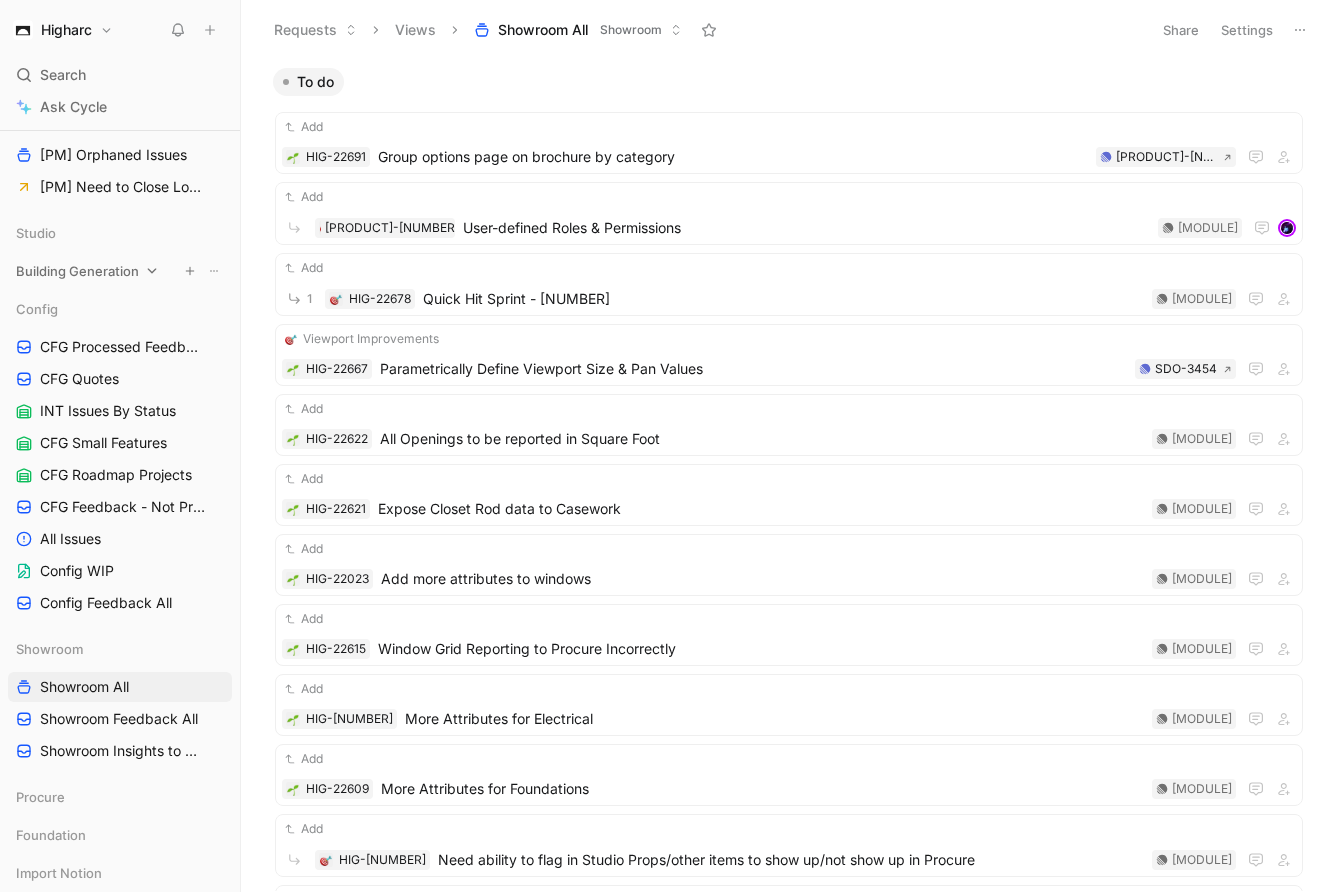 scroll, scrollTop: 345, scrollLeft: 0, axis: vertical 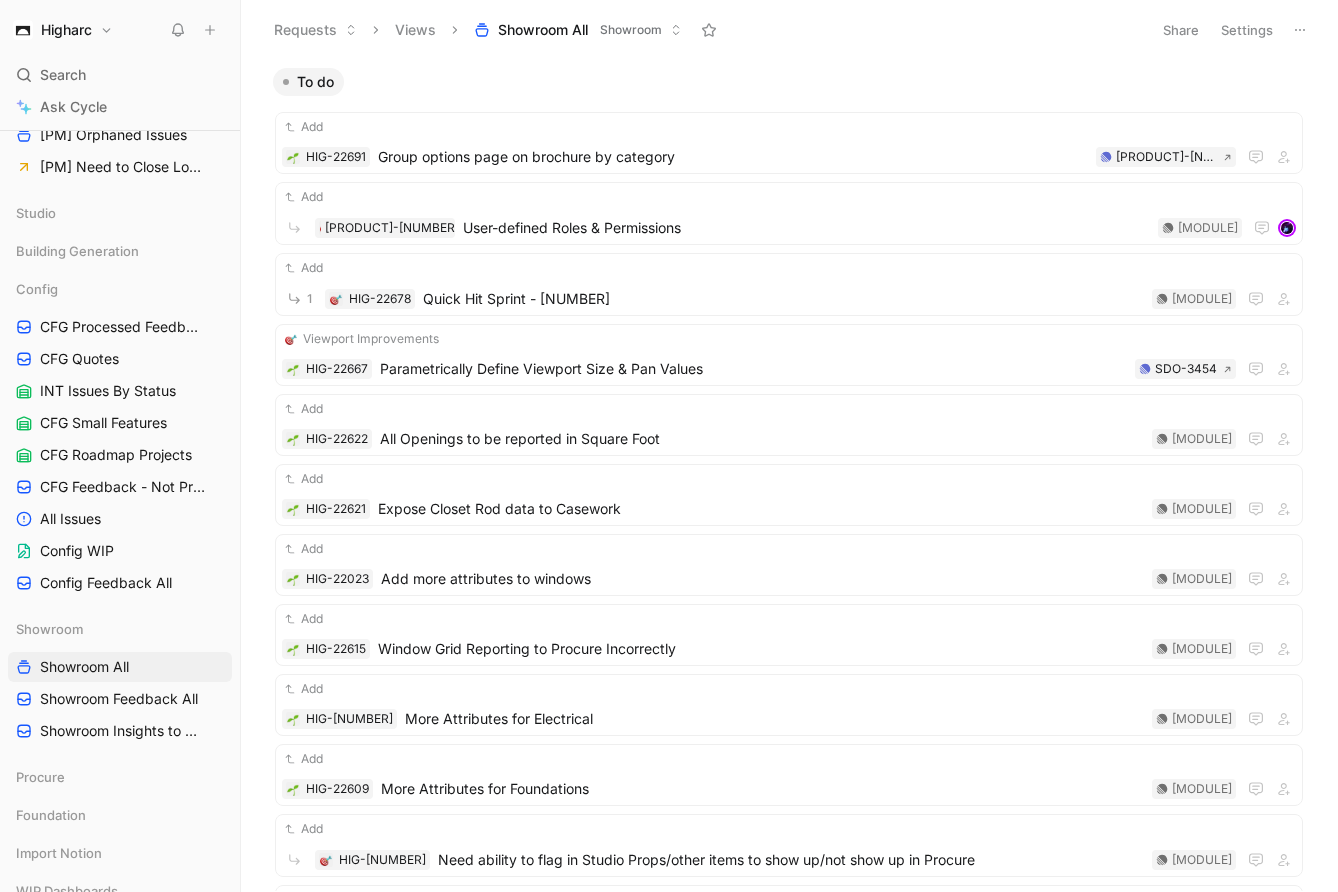 click on "Settings" at bounding box center [1247, 30] 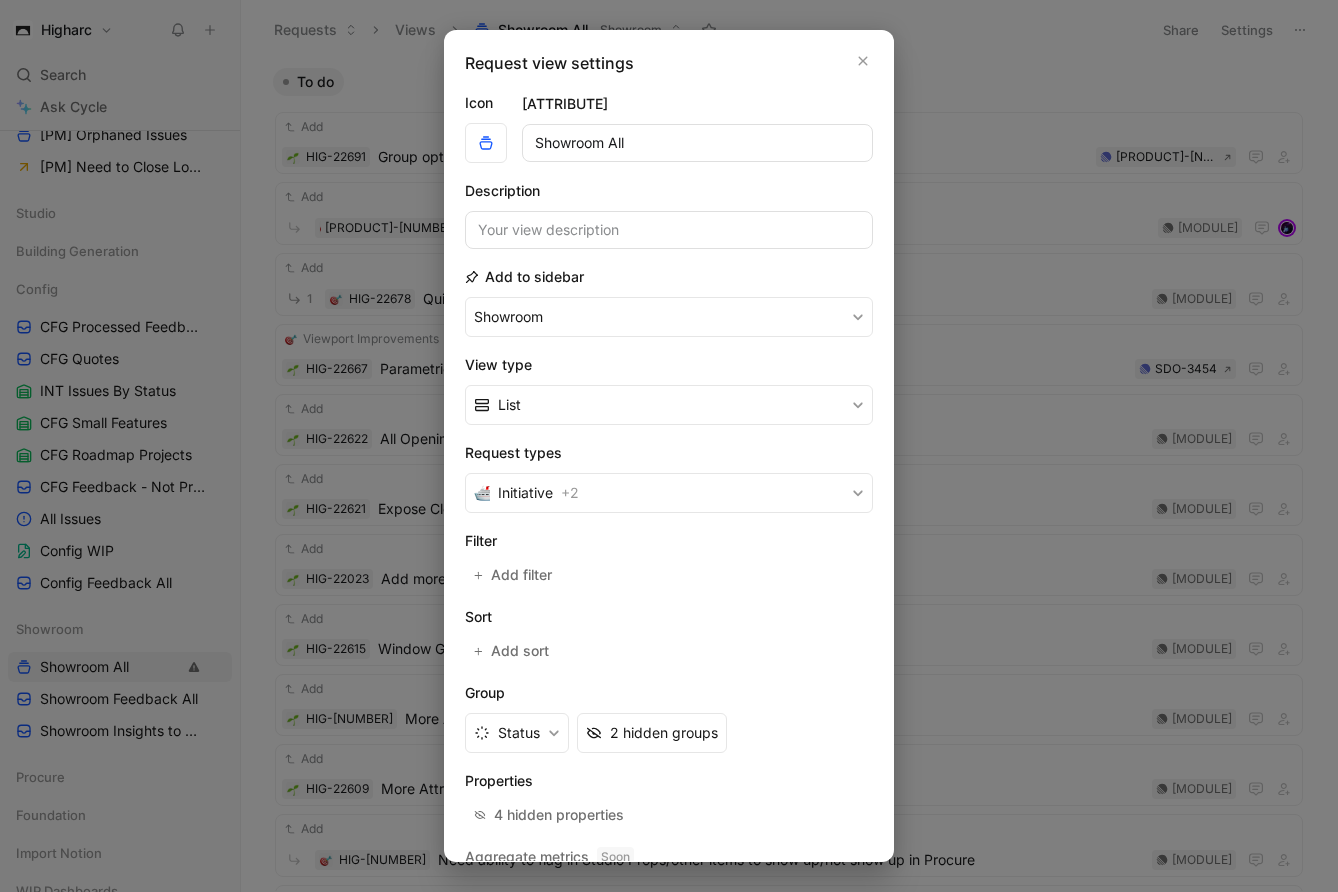 click on "Icon Name Showroom All Description Add to sidebar Showroom View type List Request types Initiative + 2 Filter Add filter Sort Add sort Group Status 2 hidden groups Properties 4 hidden properties Aggregate metrics Soon Delete view Cancel Save" at bounding box center (669, 502) 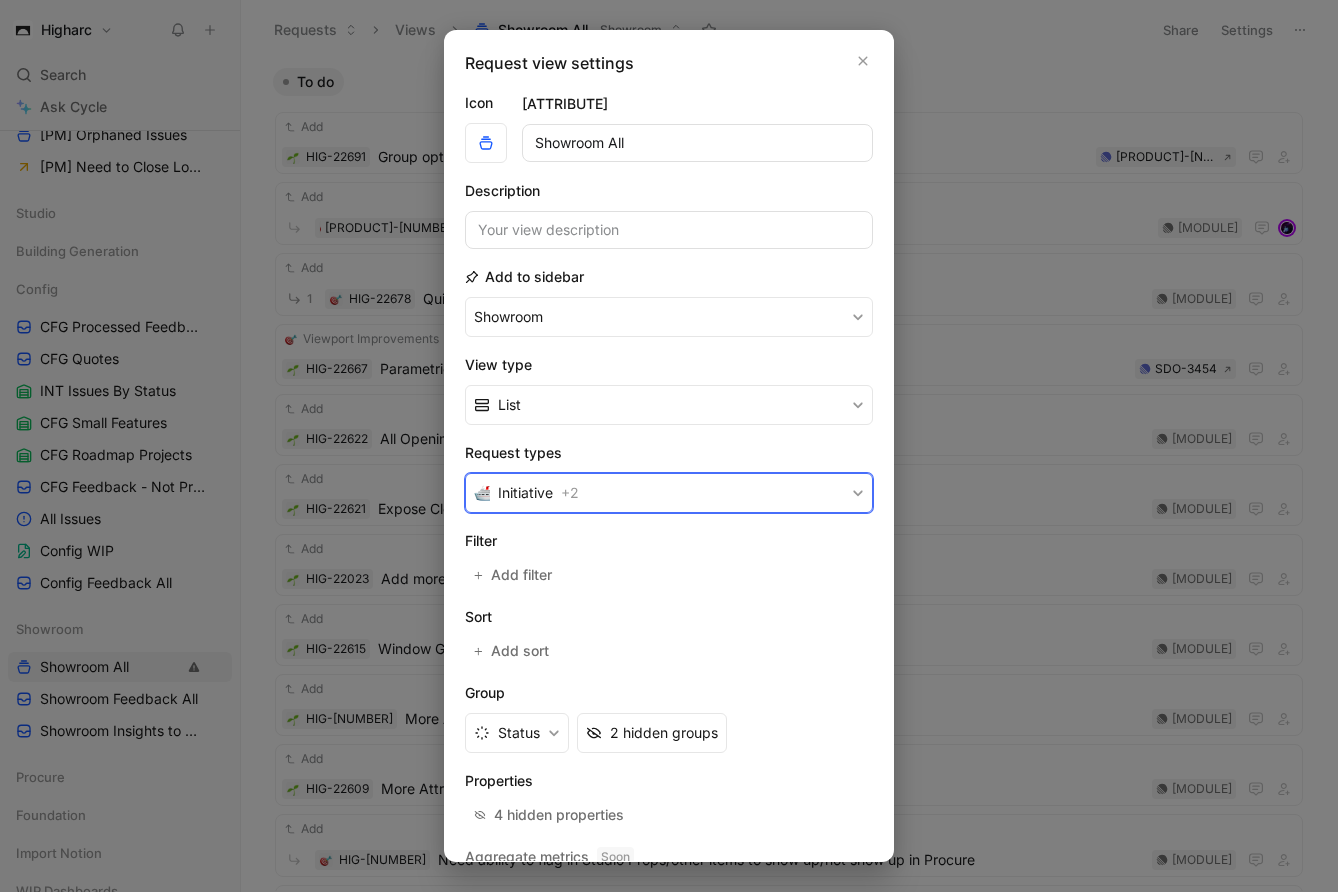 click on "+ 2" at bounding box center [570, 493] 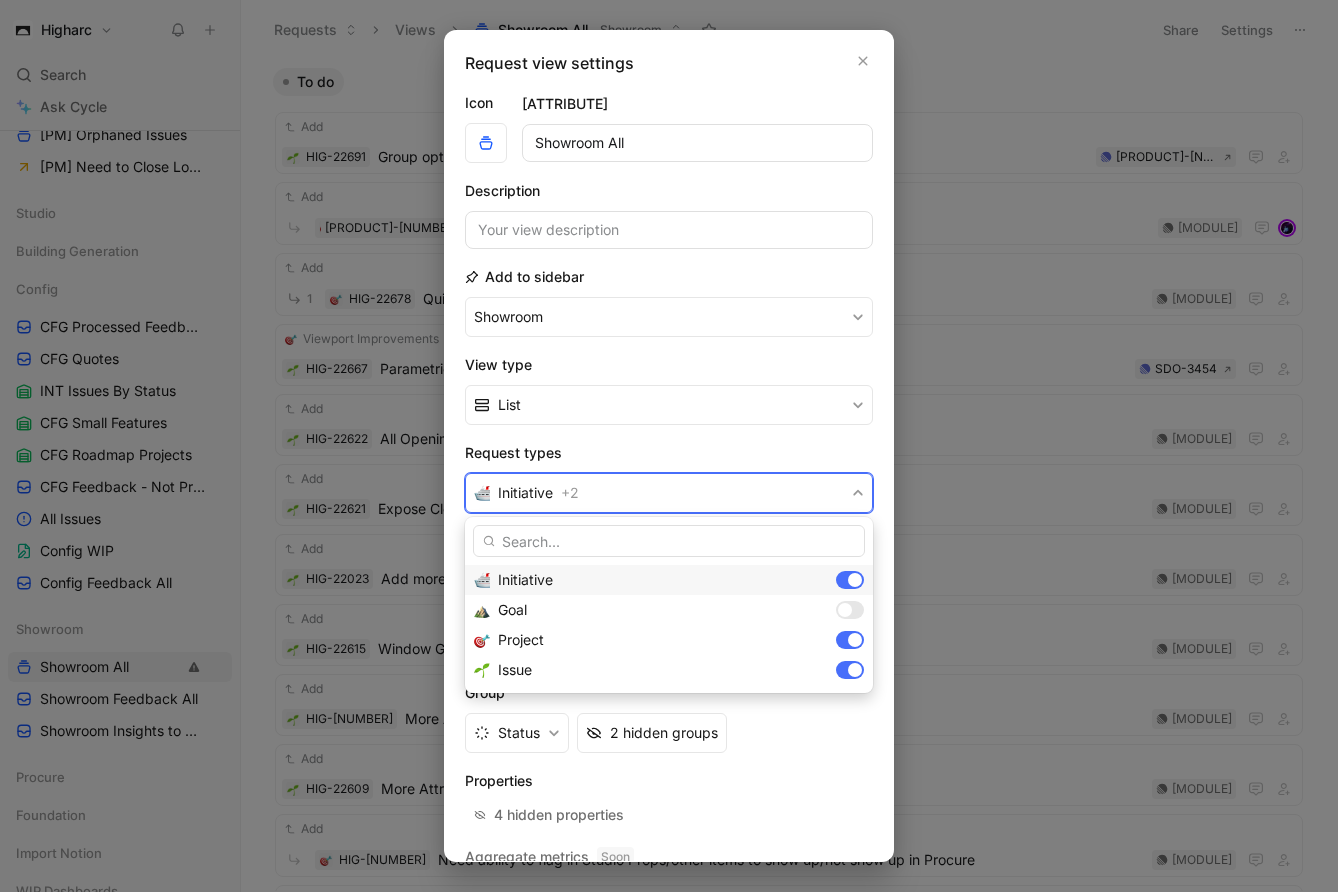 click on "Initiative" at bounding box center (669, 580) 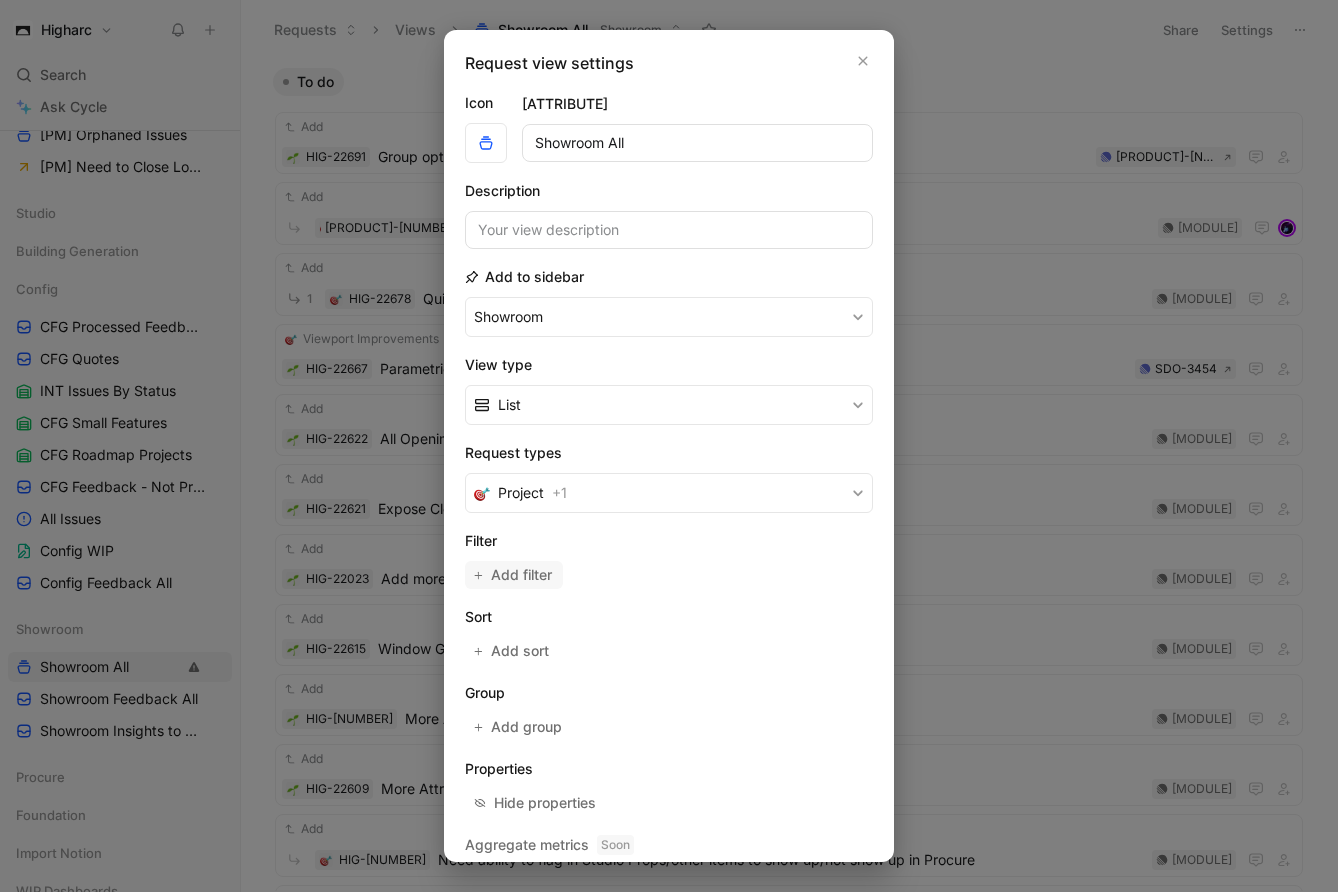 click on "Add filter" at bounding box center [522, 575] 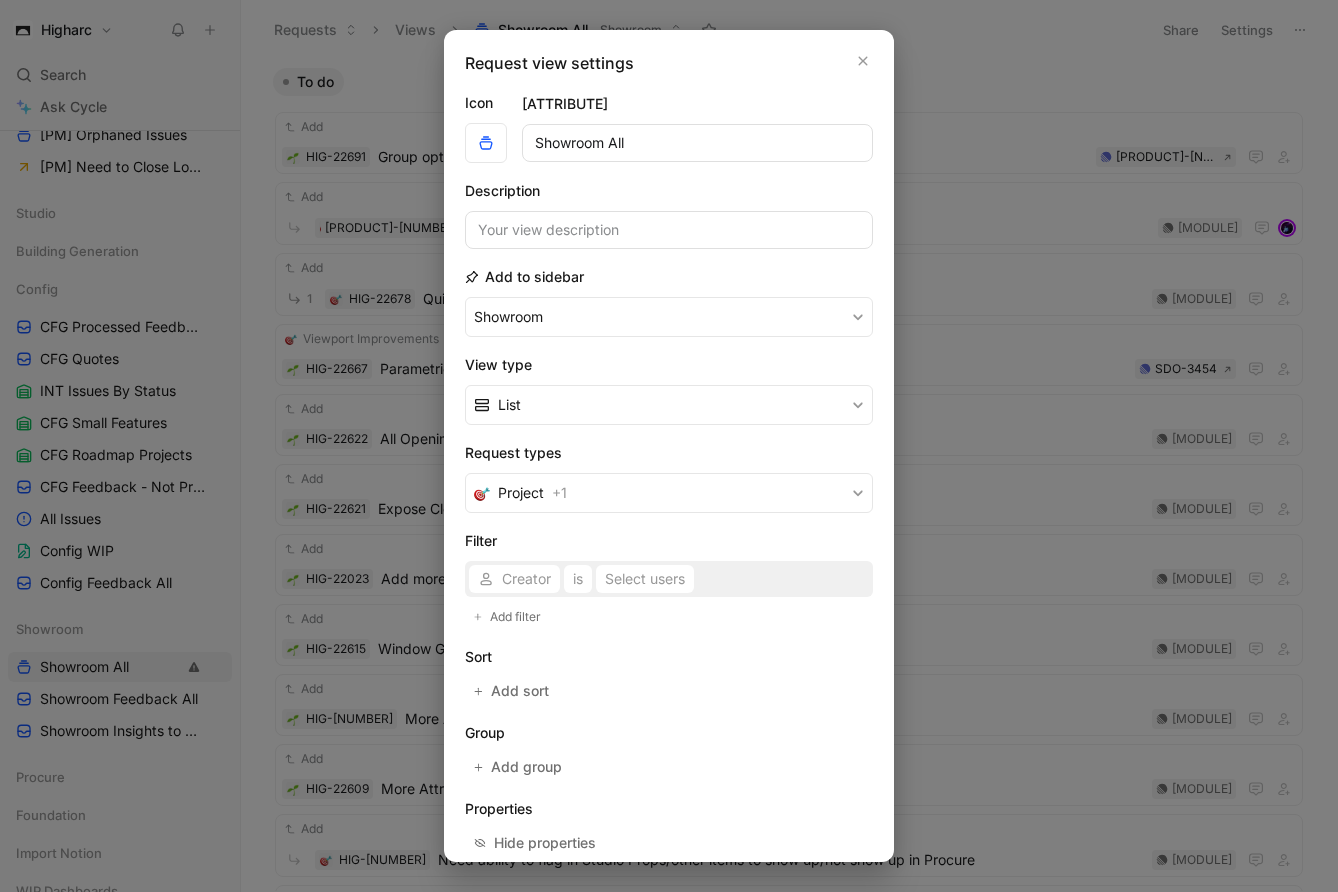 click on "Creator is Select users" at bounding box center [669, 579] 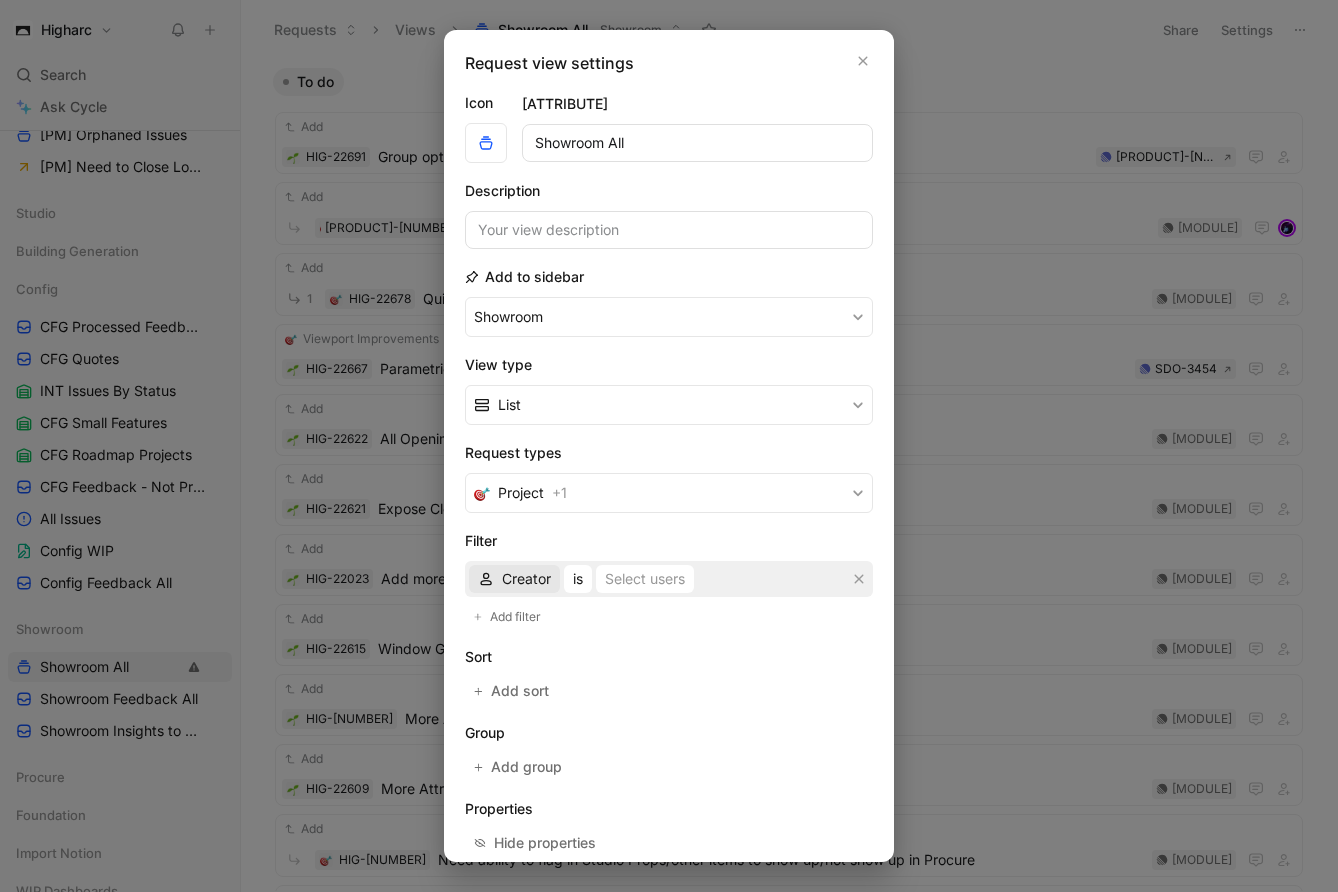click on "Creator" at bounding box center [526, 579] 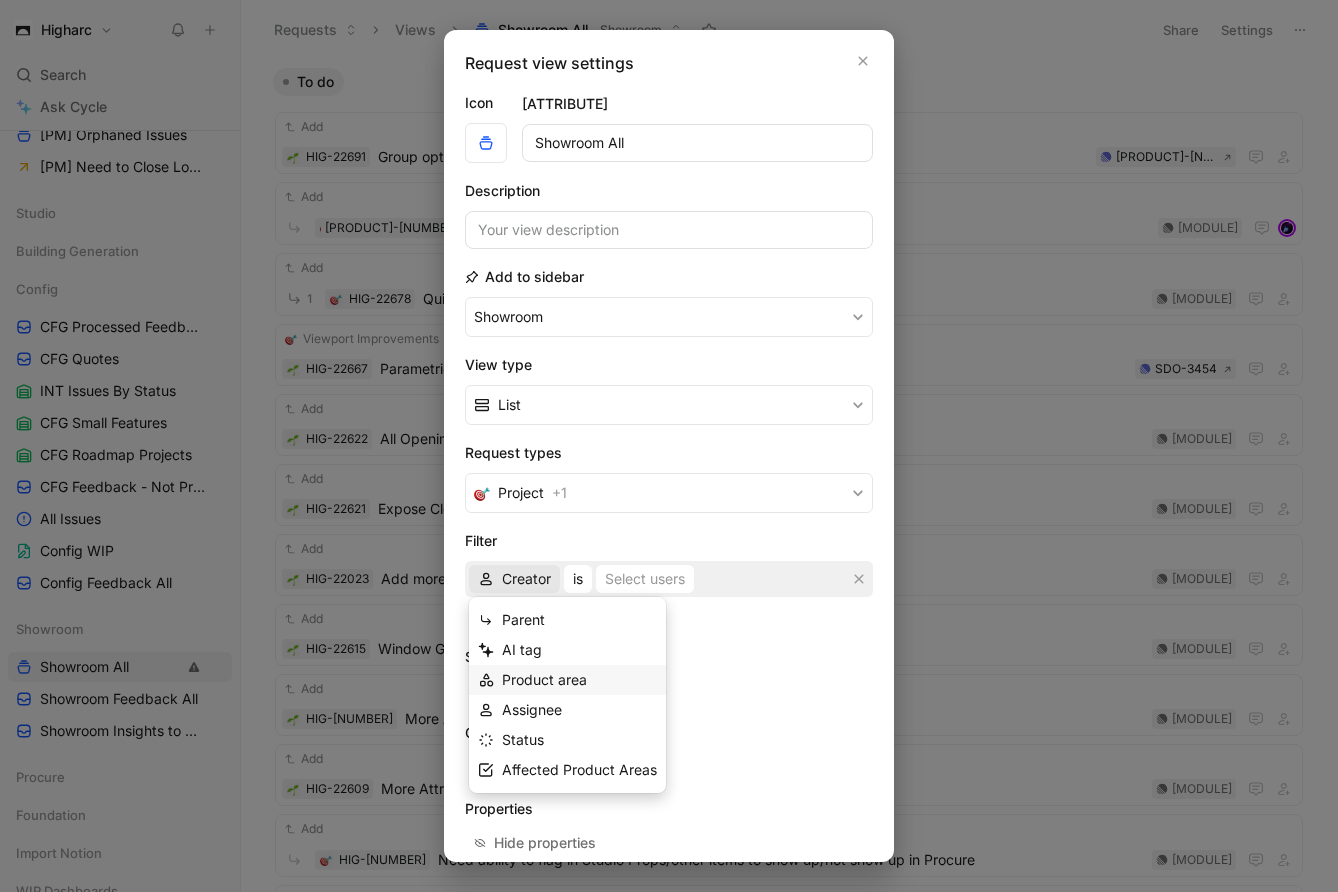 click on "Product area" at bounding box center (544, 679) 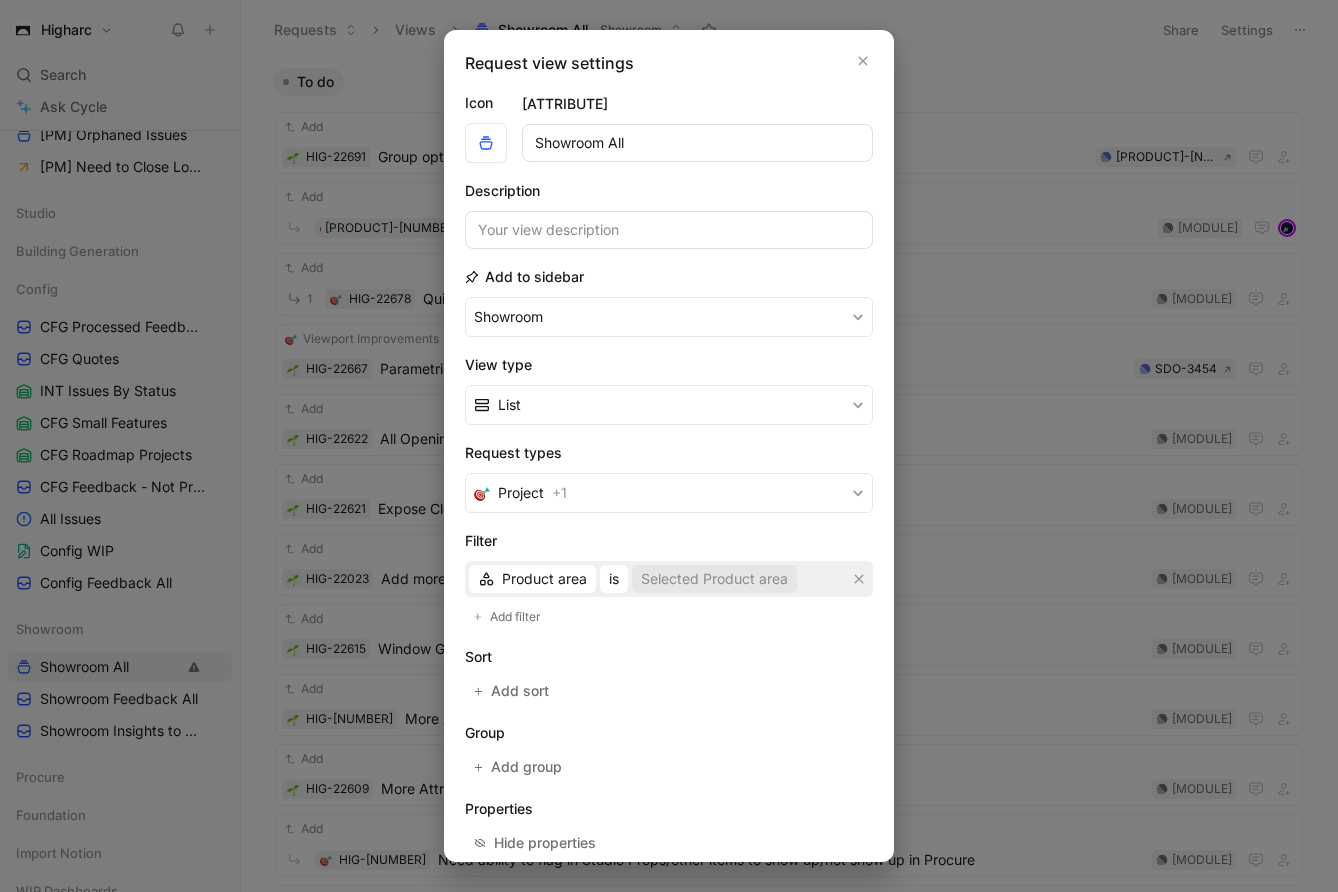 click on "Selected Product area" at bounding box center [714, 579] 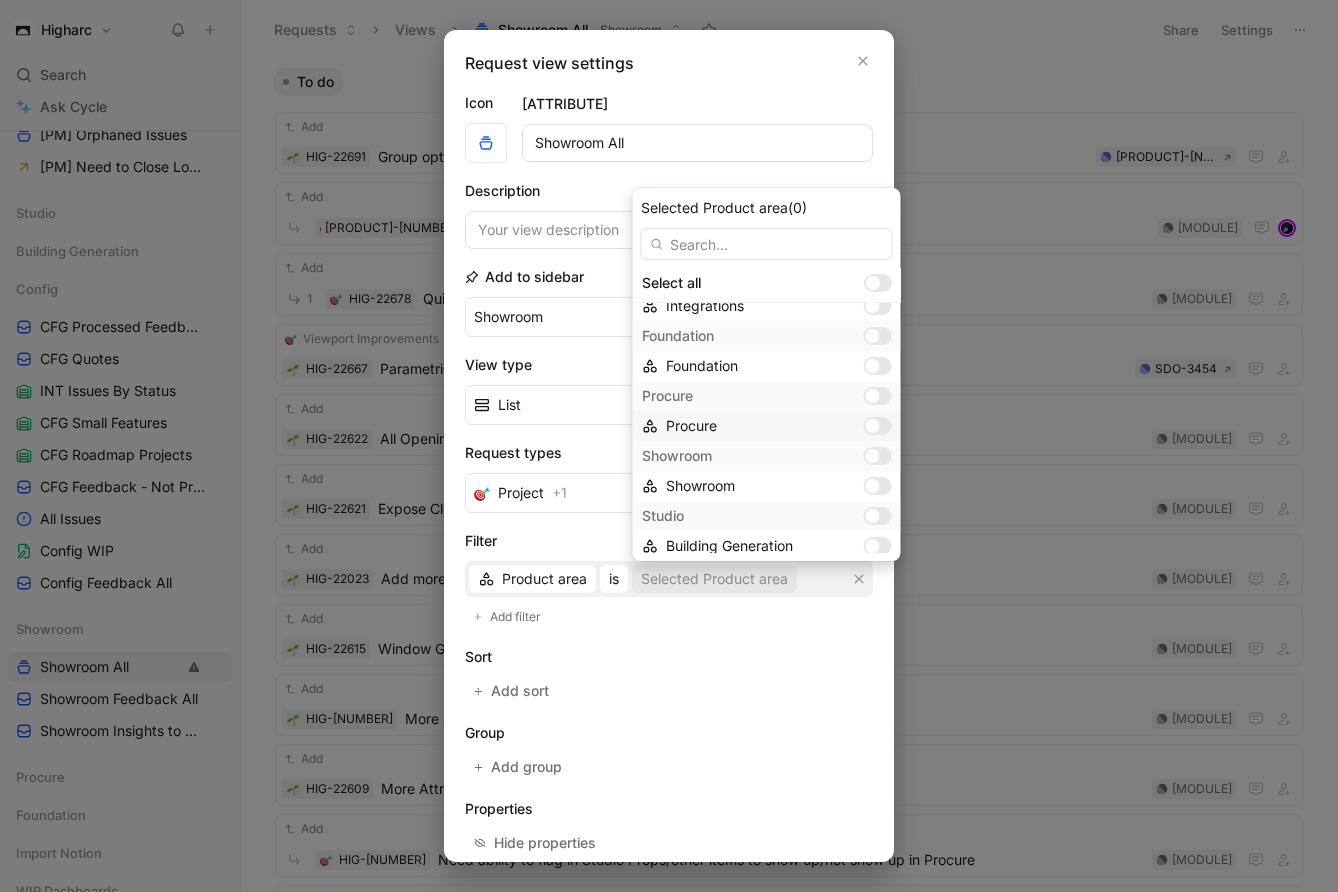 scroll, scrollTop: 78, scrollLeft: 0, axis: vertical 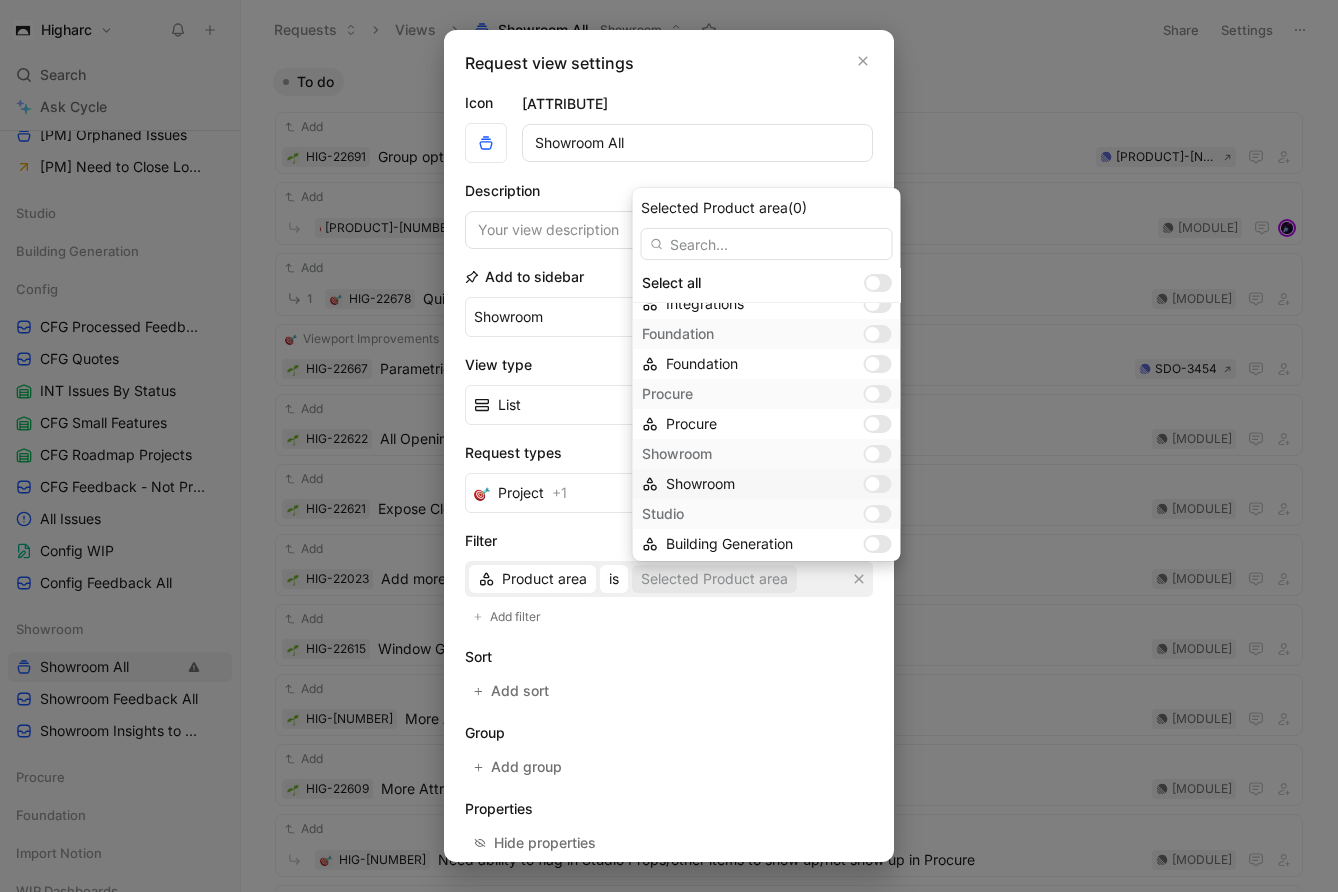 click at bounding box center [878, 484] 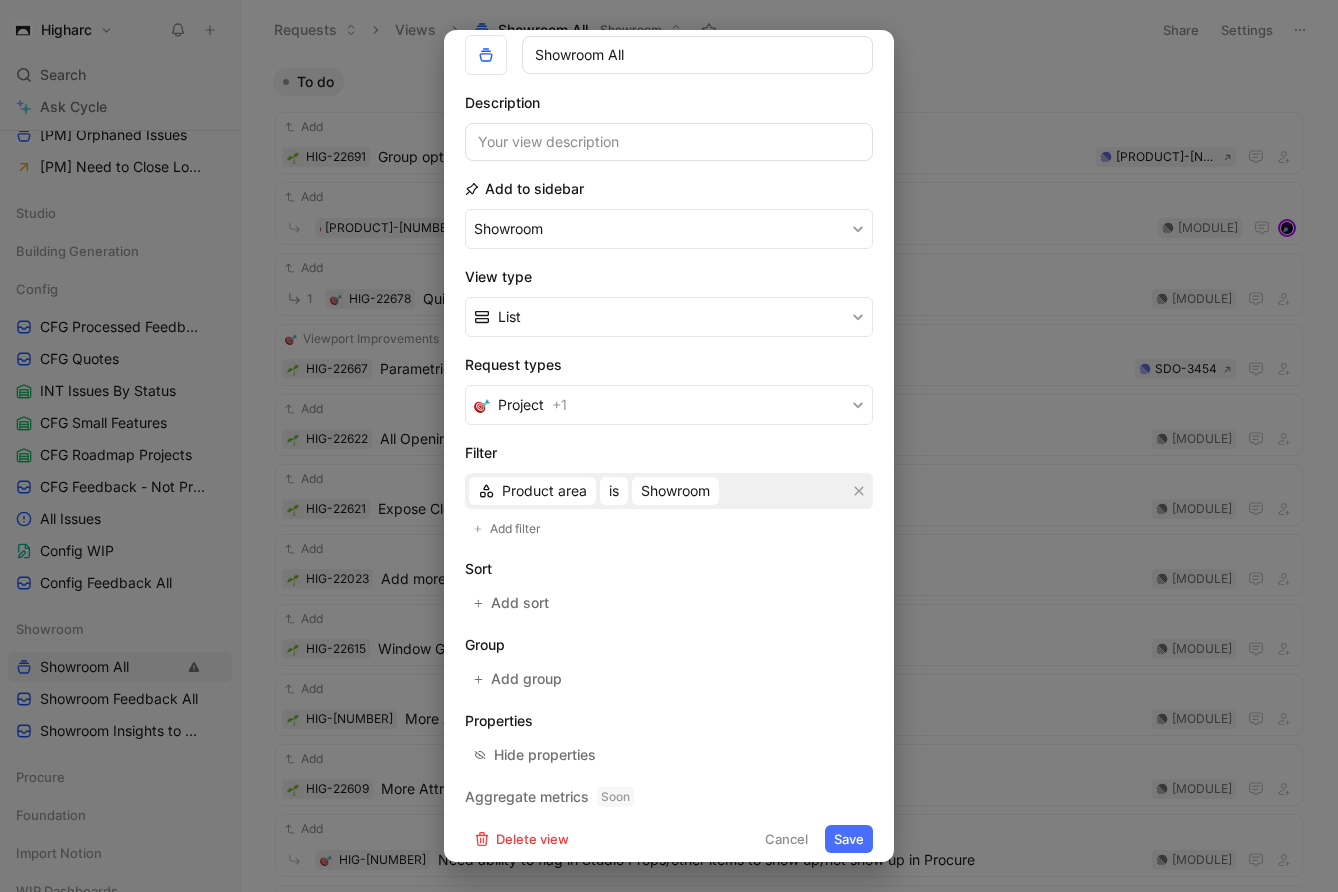 scroll, scrollTop: 90, scrollLeft: 0, axis: vertical 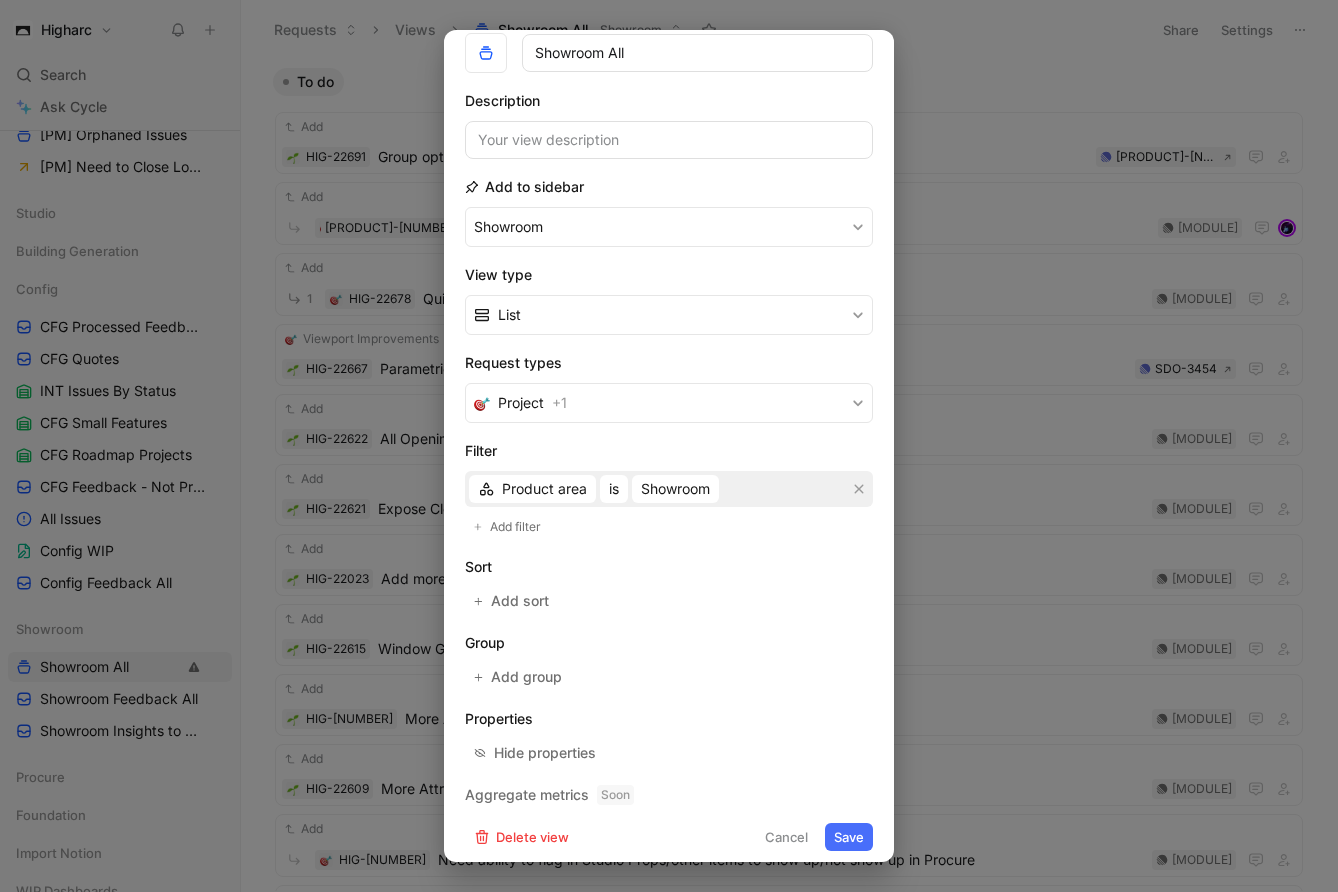 click on "Sort Add sort" at bounding box center (669, 585) 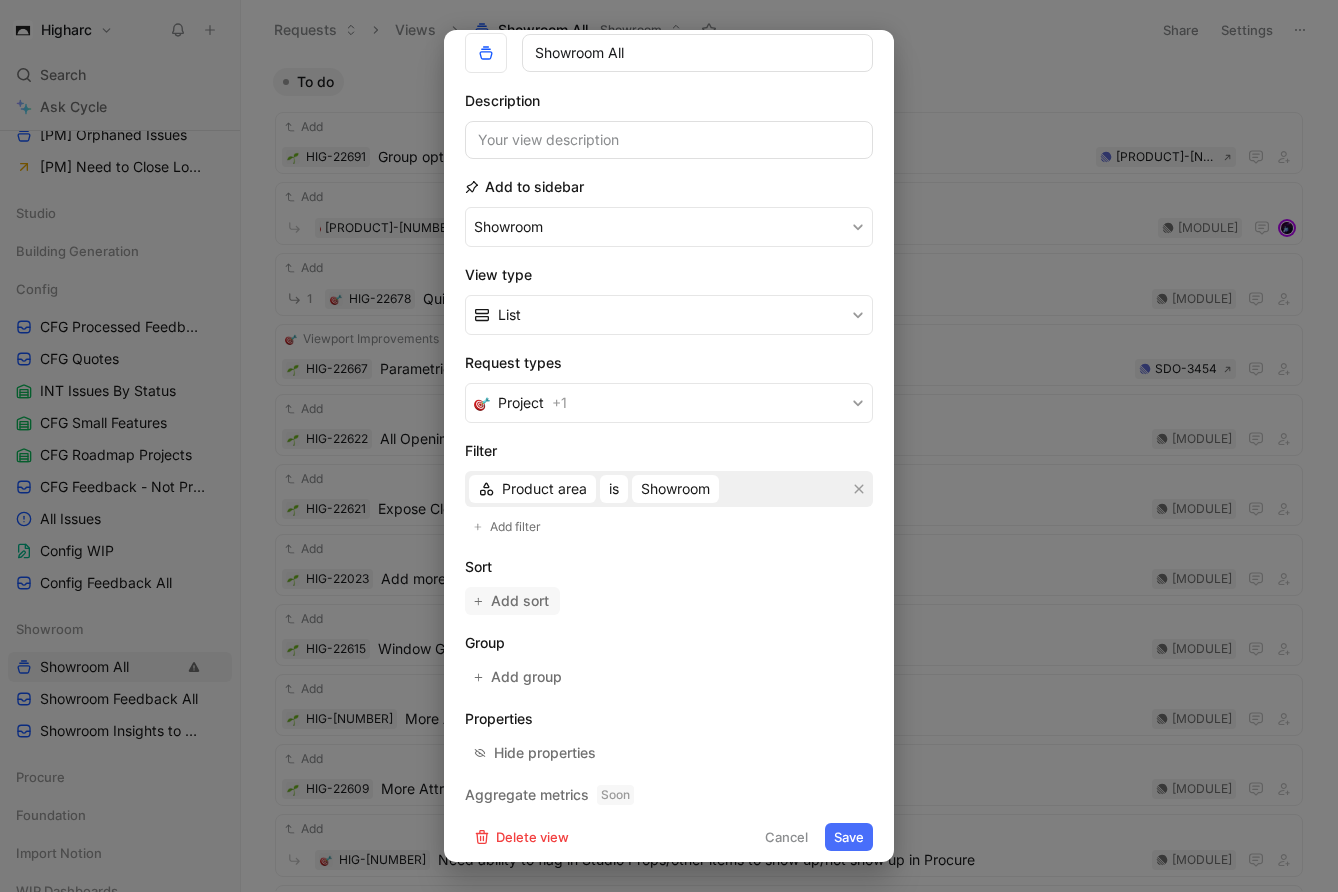 click on "Add sort" at bounding box center (521, 601) 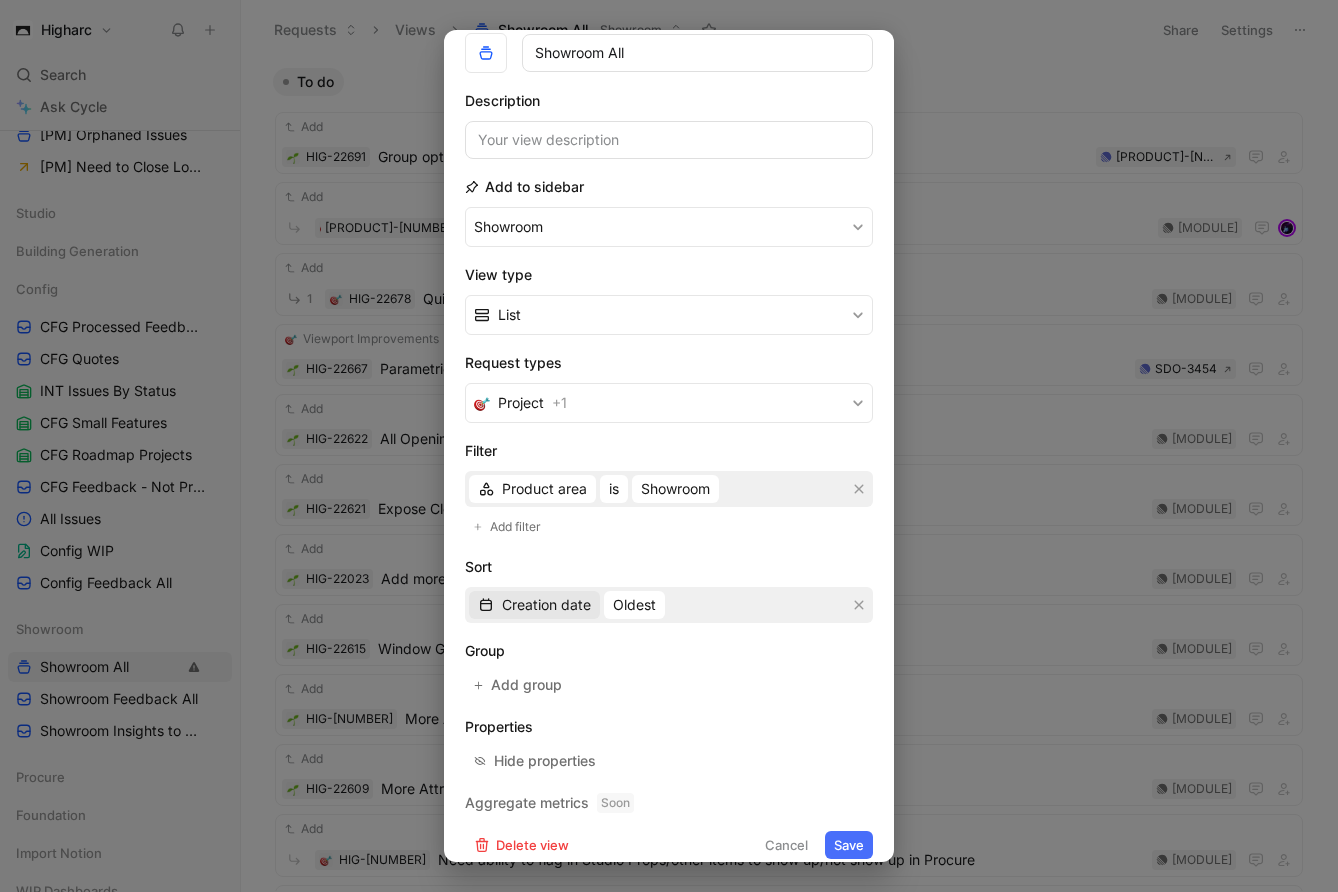click on "Creation date" at bounding box center (546, 605) 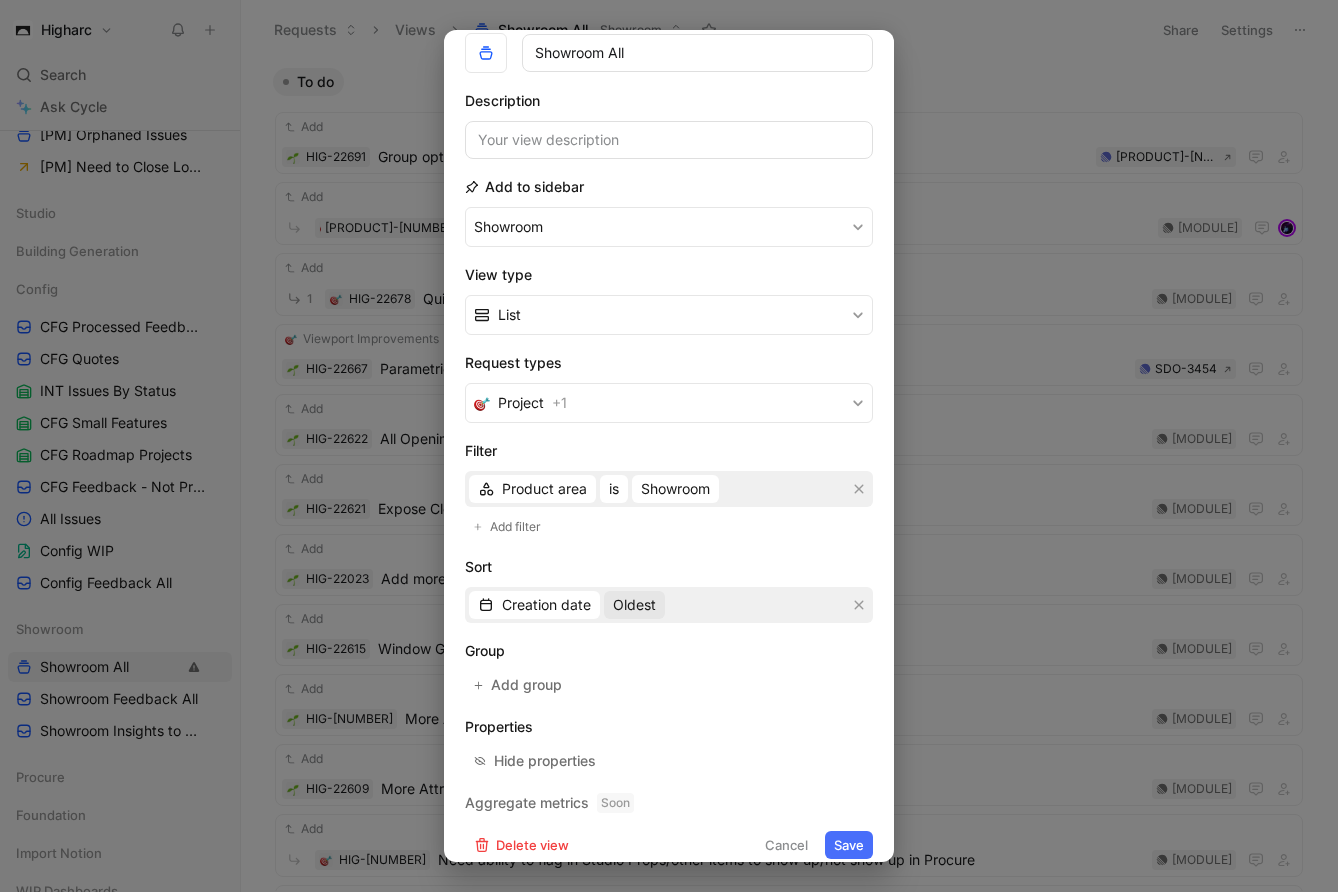 click on "Oldest" at bounding box center [634, 605] 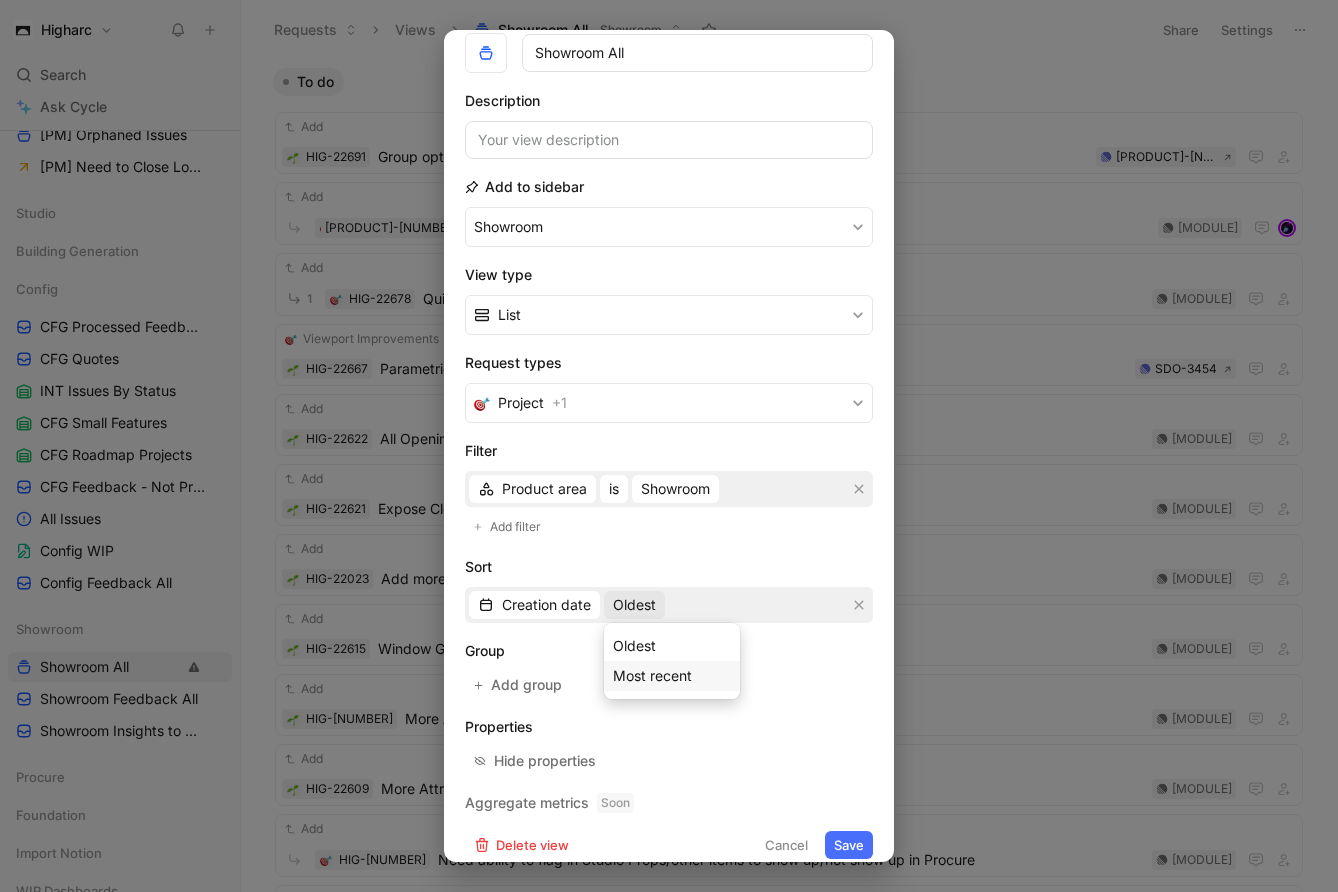 click on "Most recent" at bounding box center [652, 675] 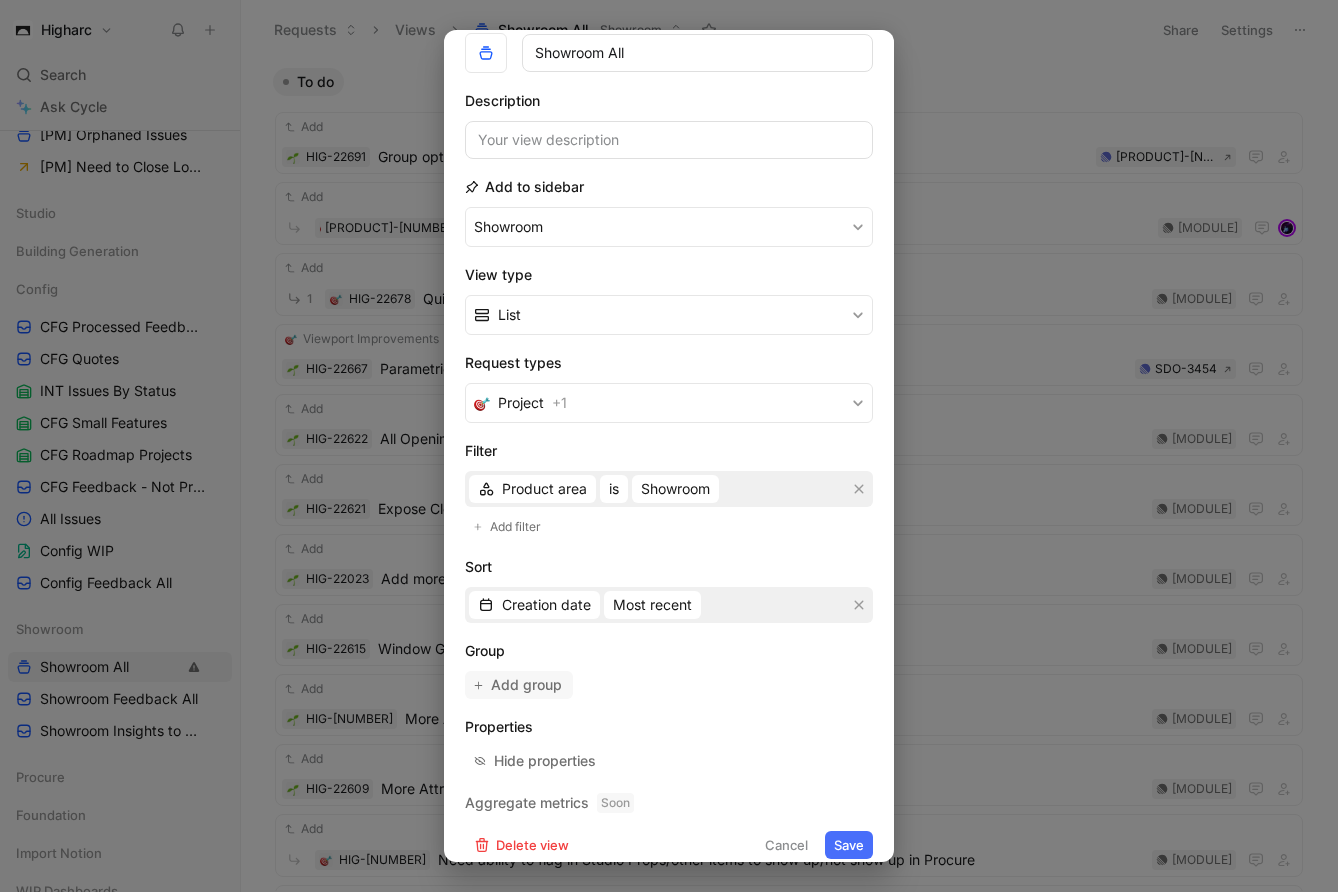 click on "Add group" at bounding box center [527, 685] 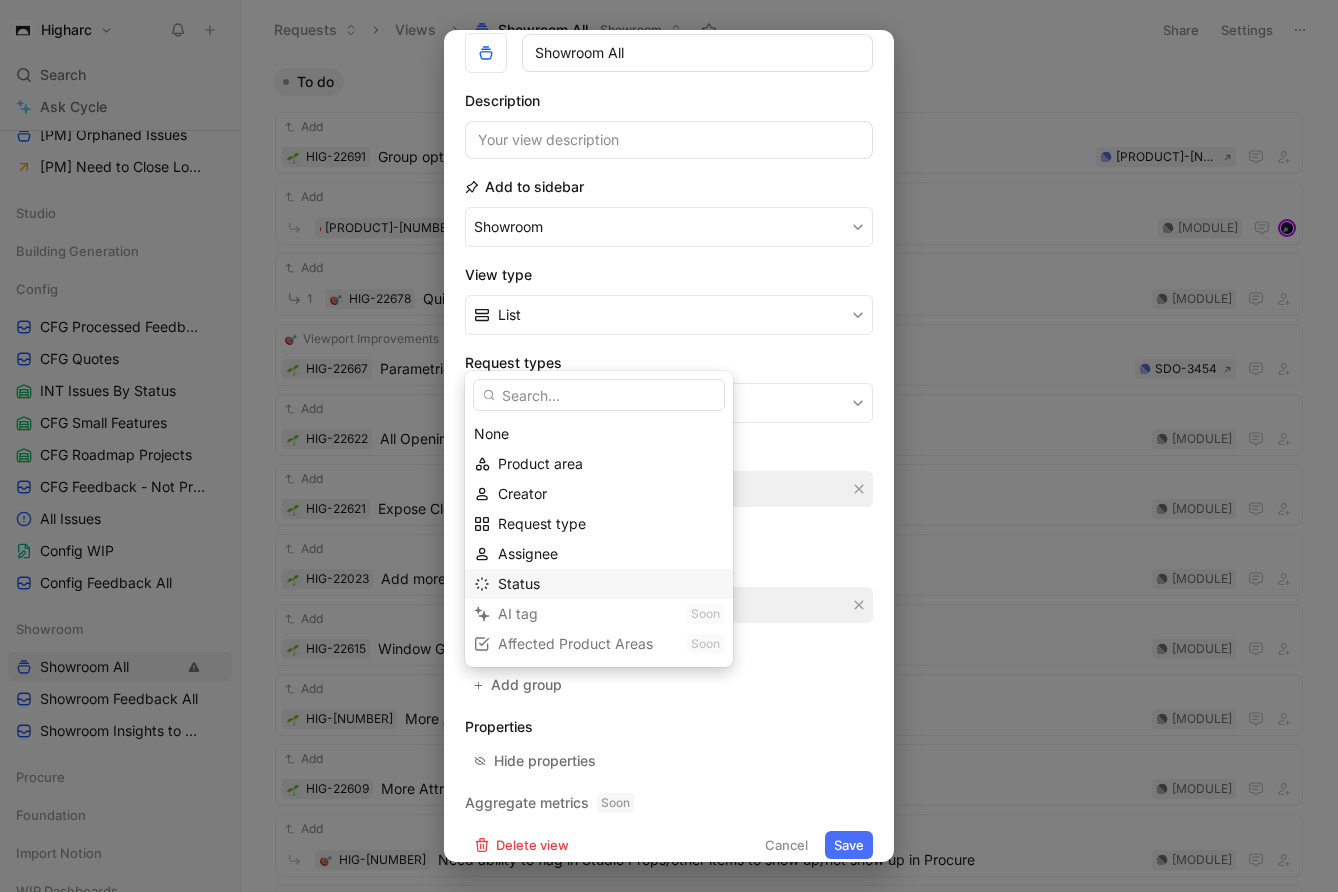 click on "Status" at bounding box center (611, 584) 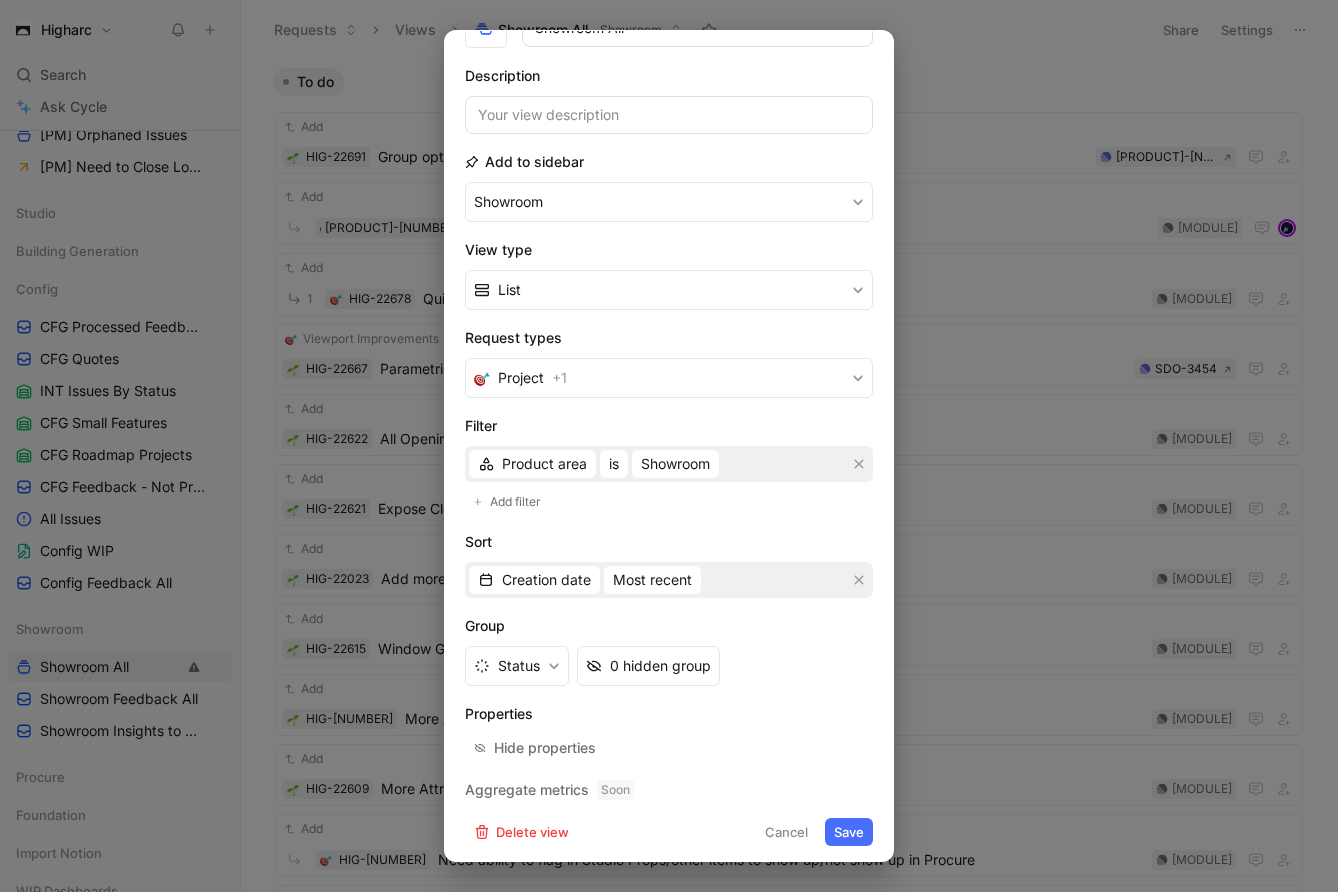 scroll, scrollTop: 120, scrollLeft: 0, axis: vertical 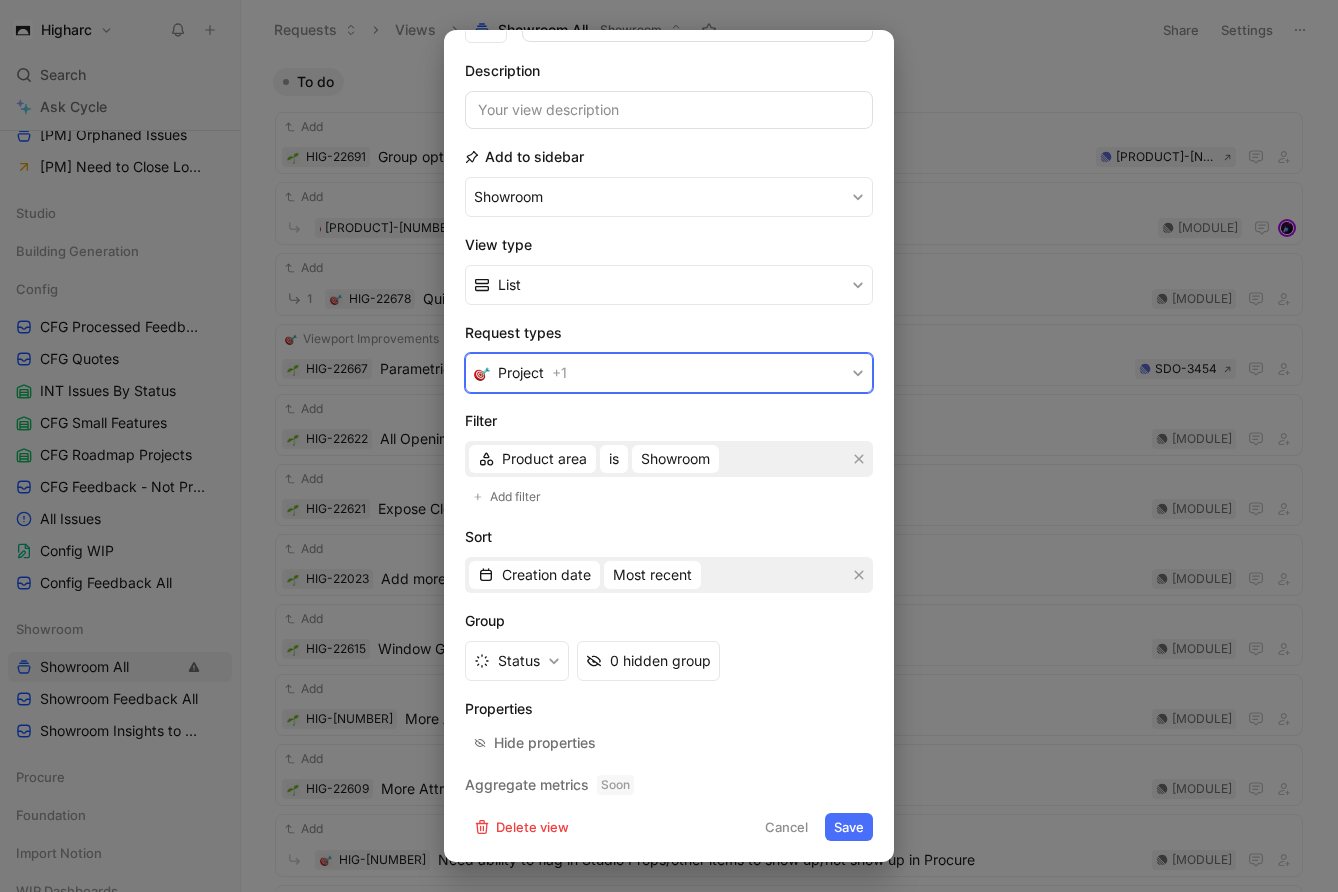 click on "Project + 1" at bounding box center (669, 373) 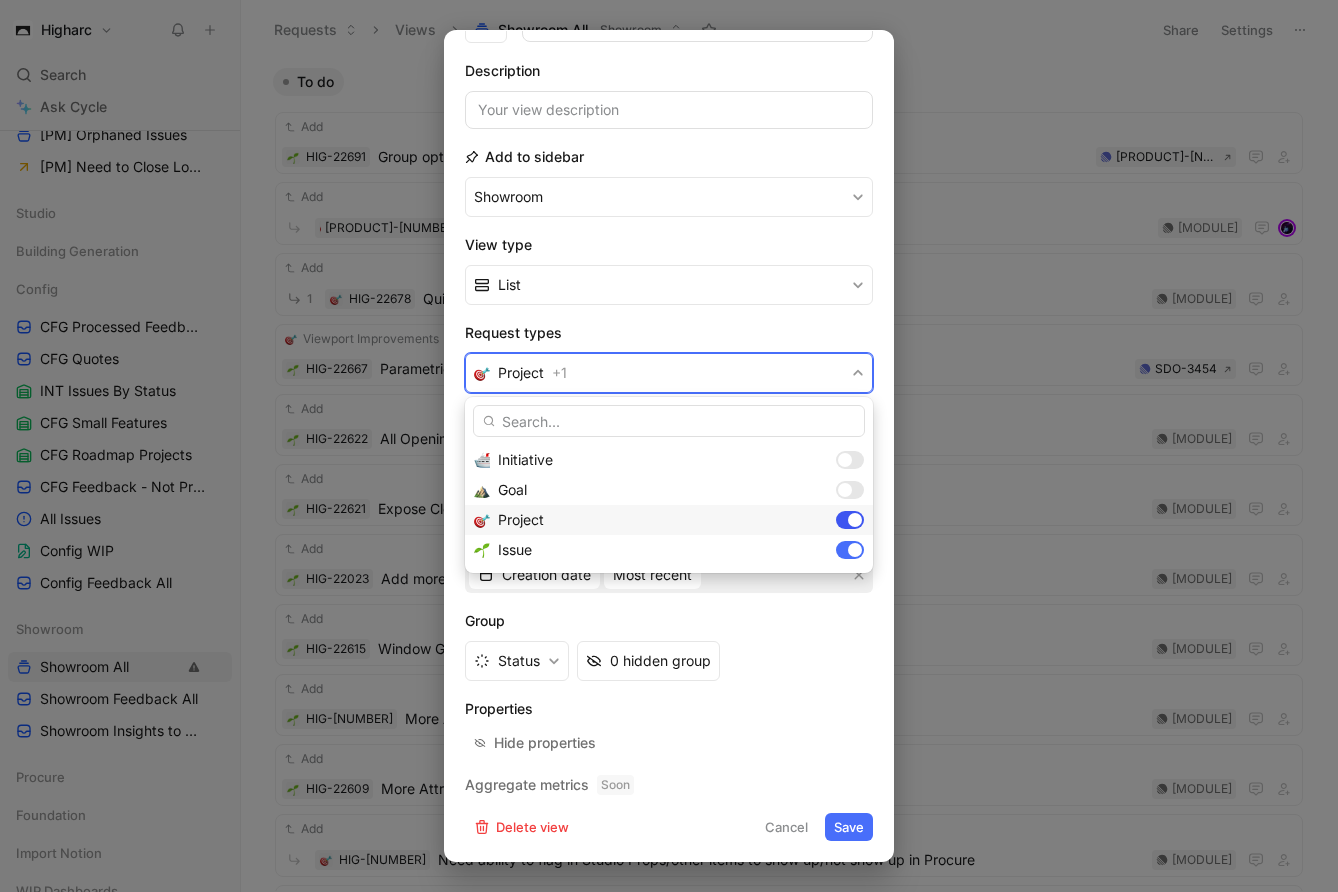 click at bounding box center (855, 520) 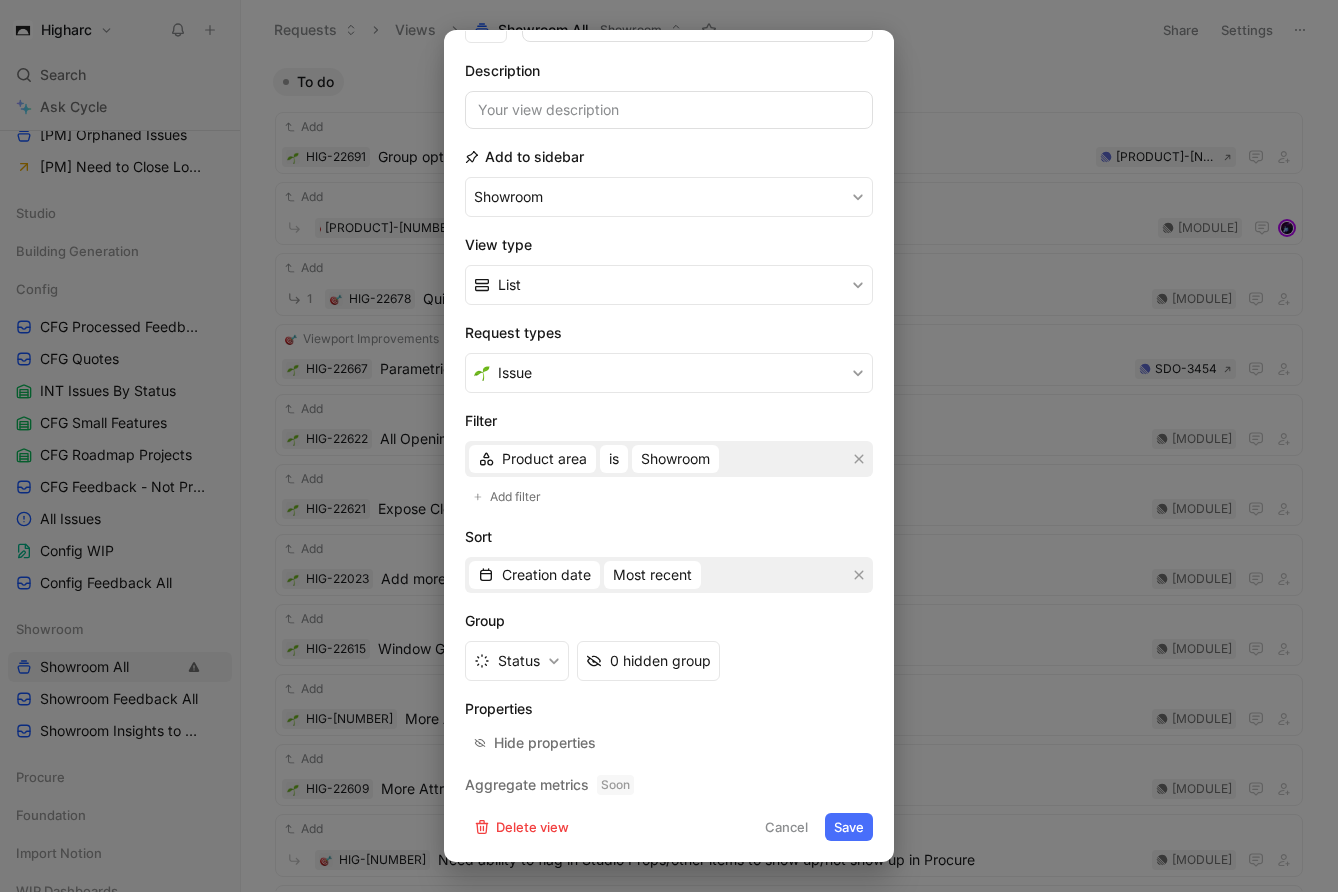 scroll, scrollTop: 0, scrollLeft: 0, axis: both 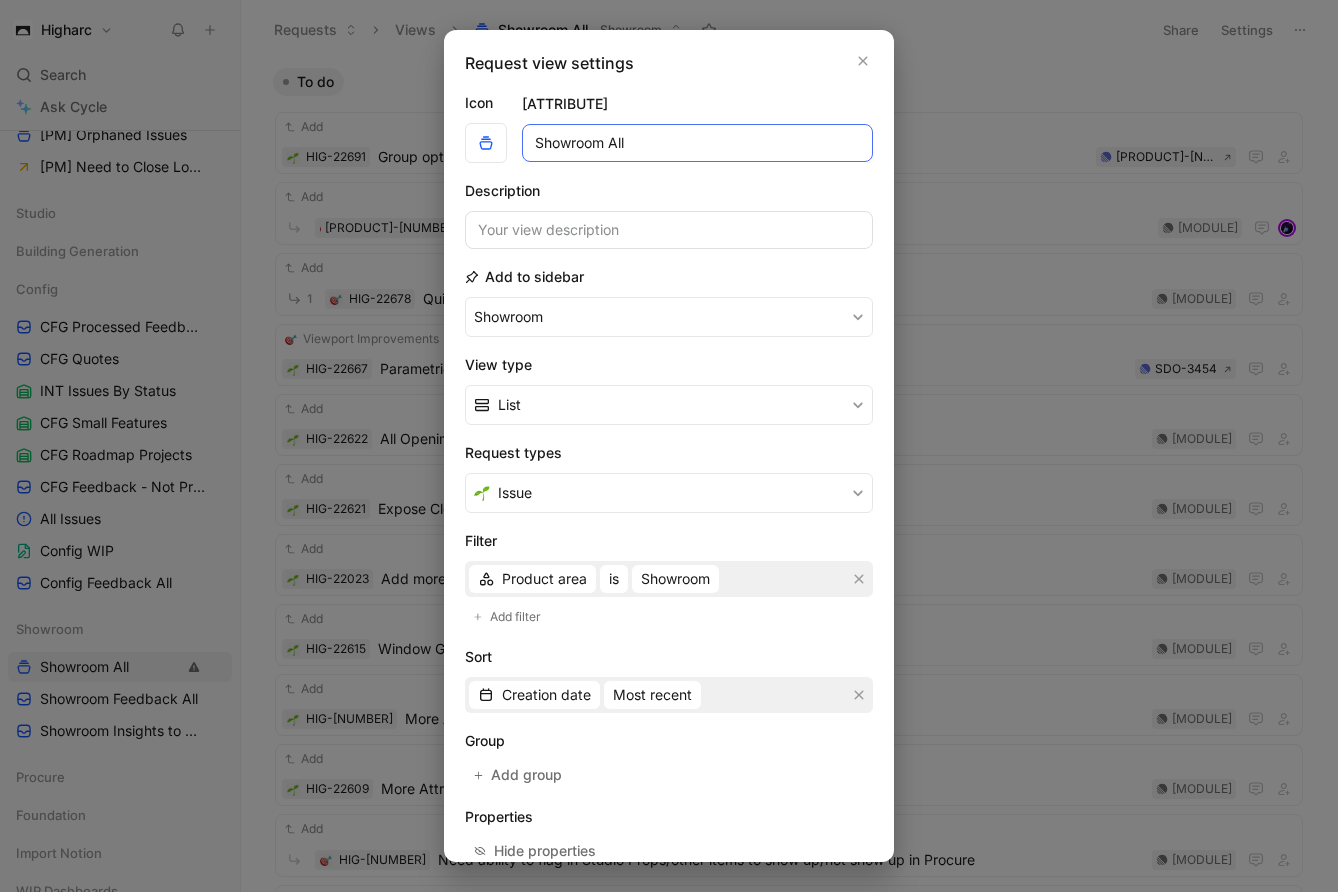click on "Showroom All" at bounding box center [697, 143] 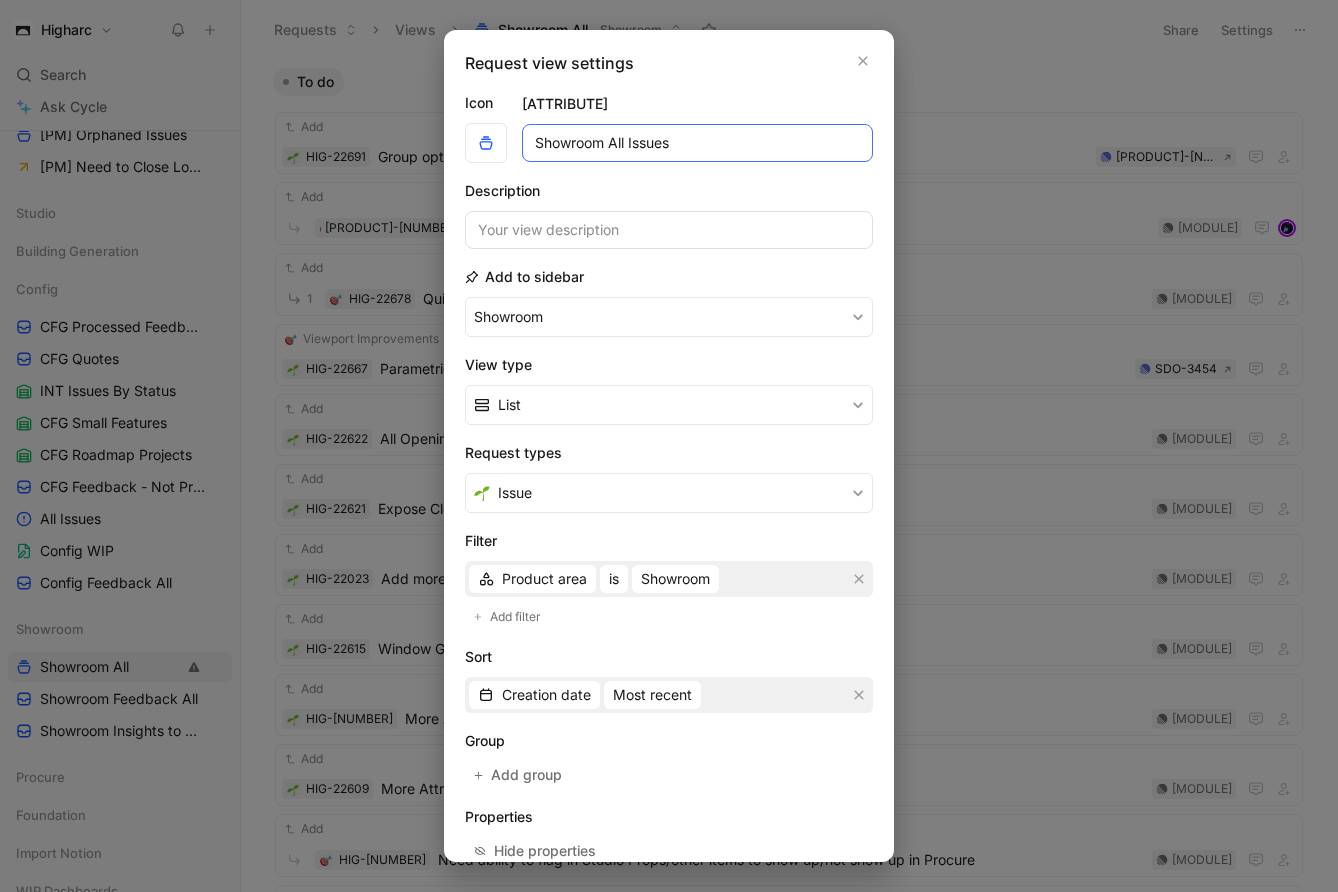 type on "Showroom All Issues" 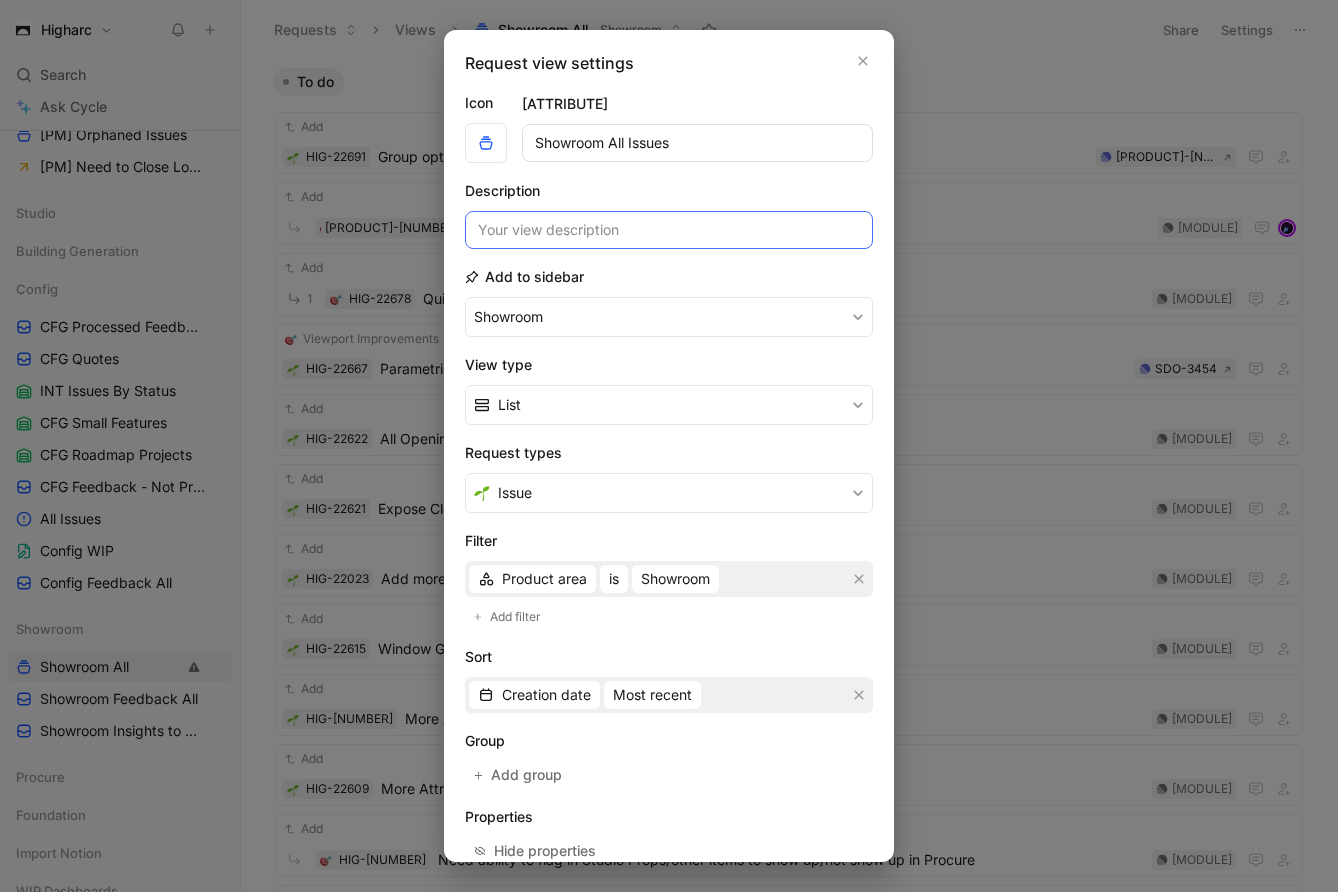 scroll, scrollTop: 108, scrollLeft: 0, axis: vertical 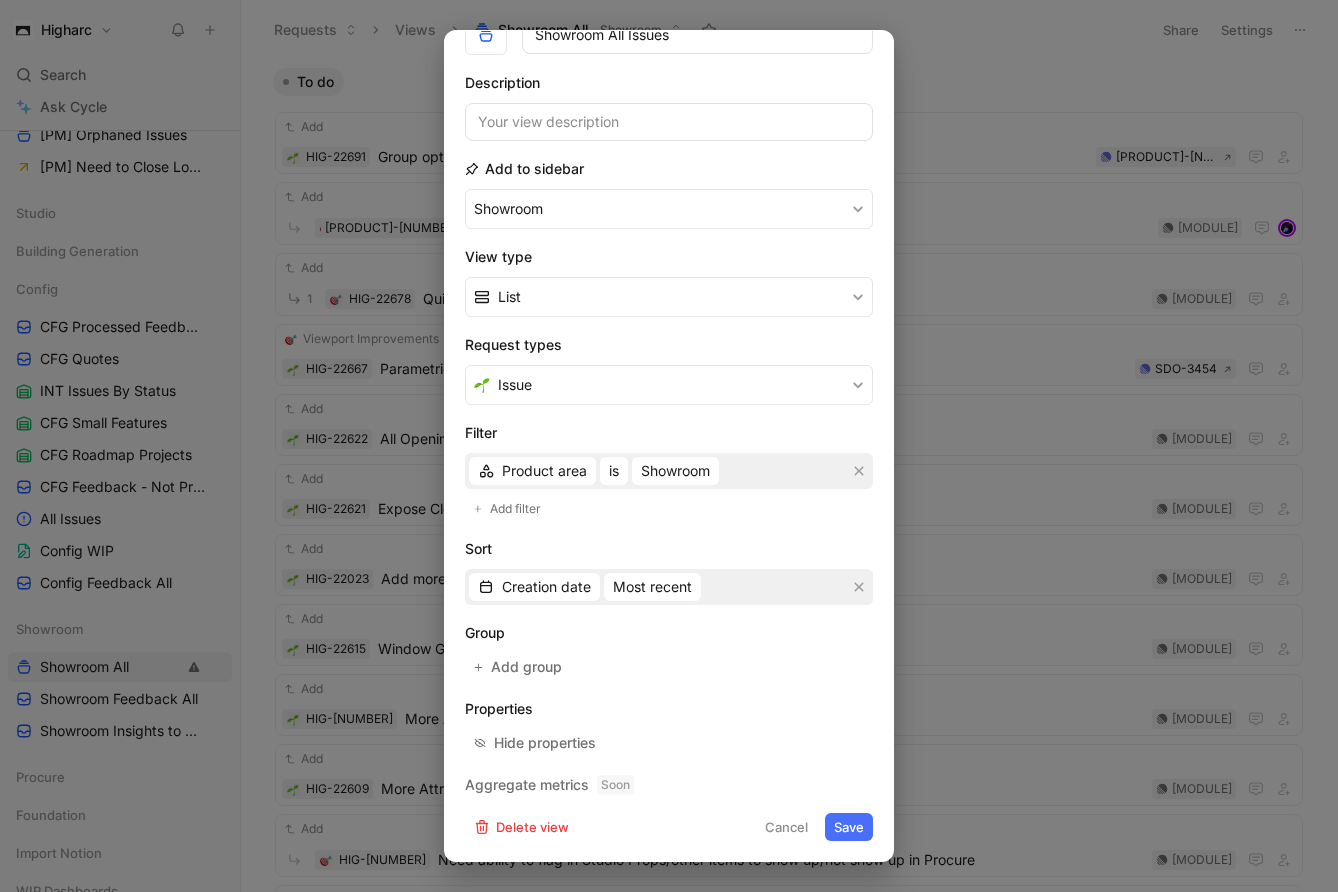 click on "Save" at bounding box center [849, 827] 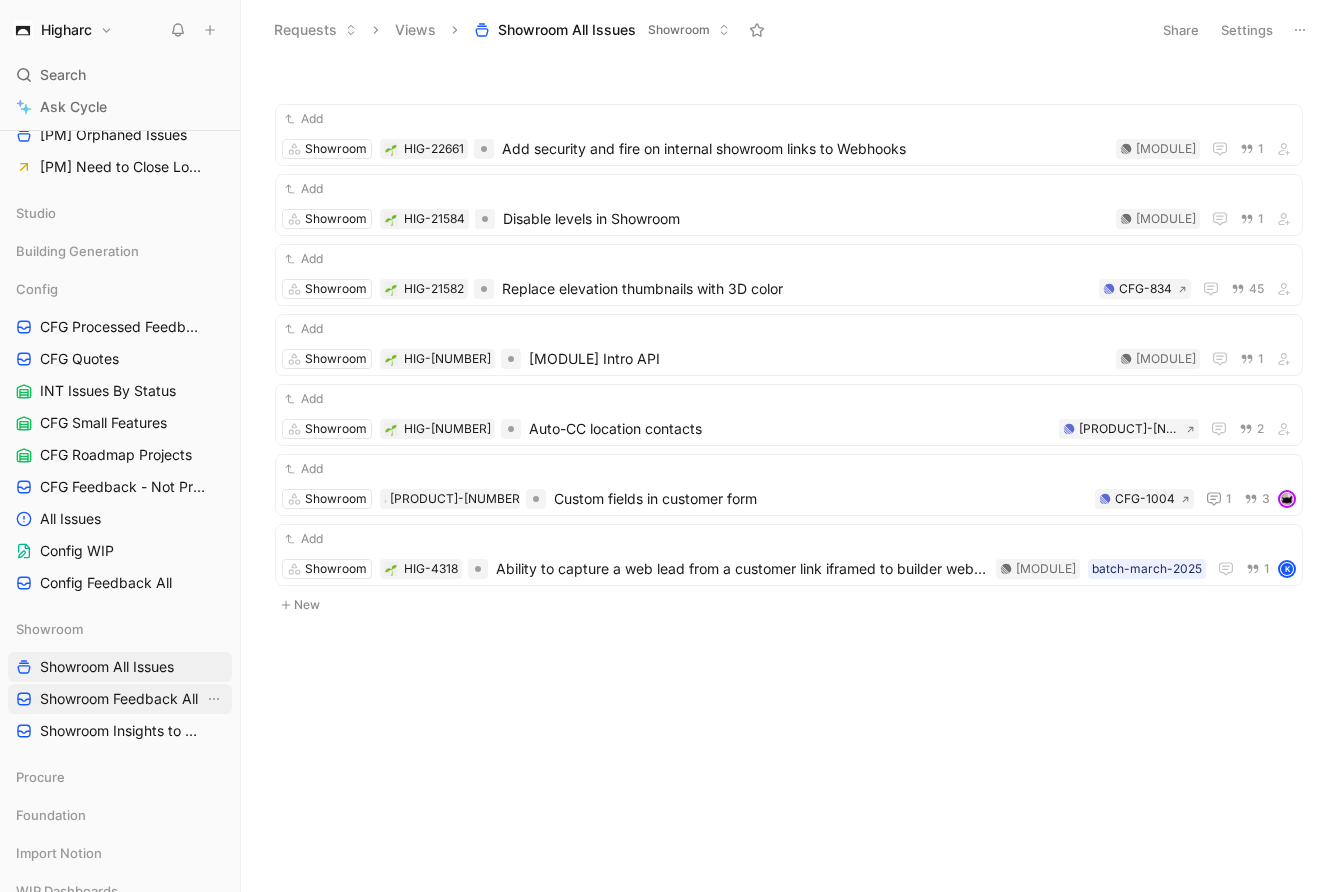 click on "Showroom Feedback All" at bounding box center [120, 699] 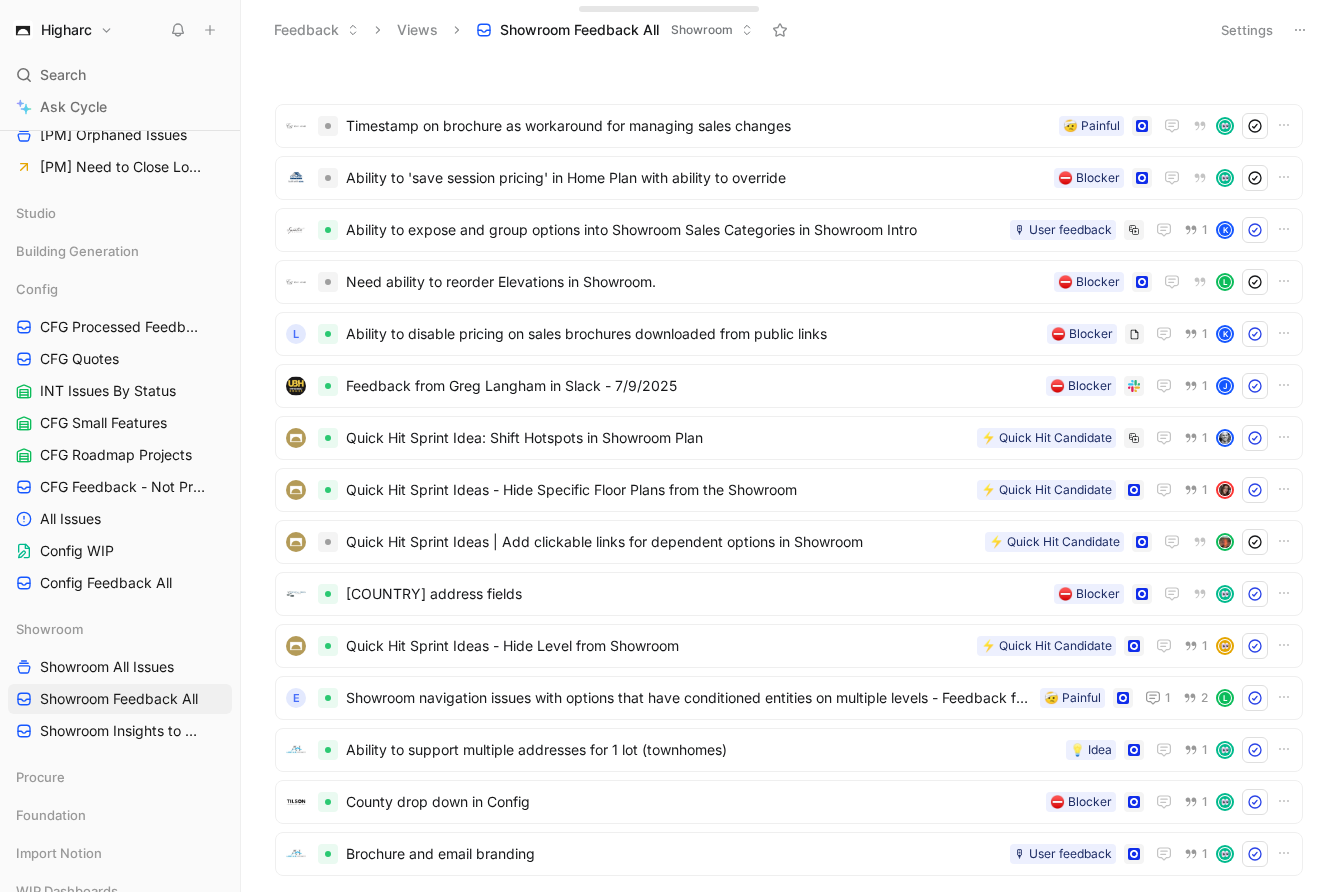 click on "Settings" at bounding box center [1247, 30] 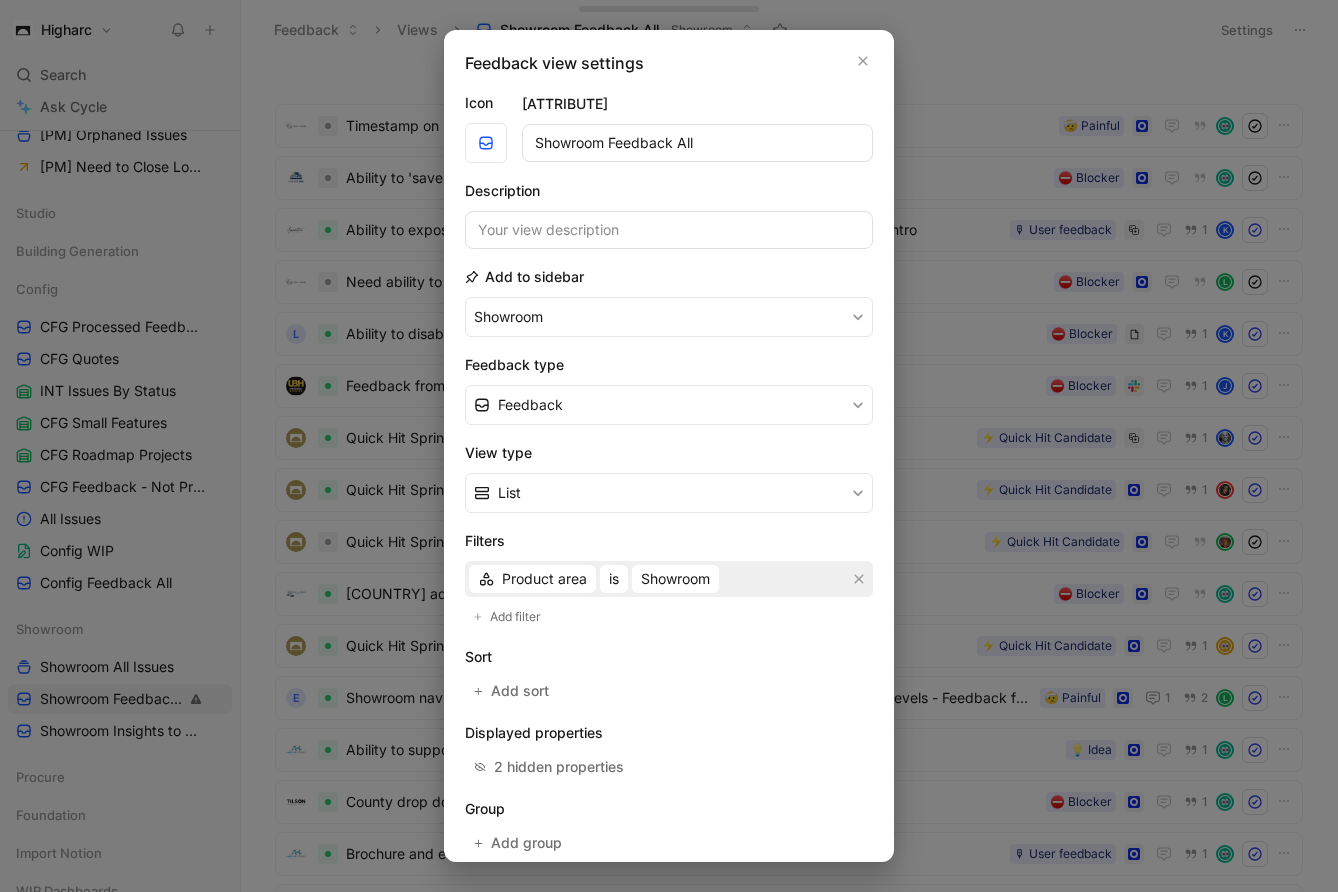 click on "Add to sidebar [MODULE]" at bounding box center (669, 301) 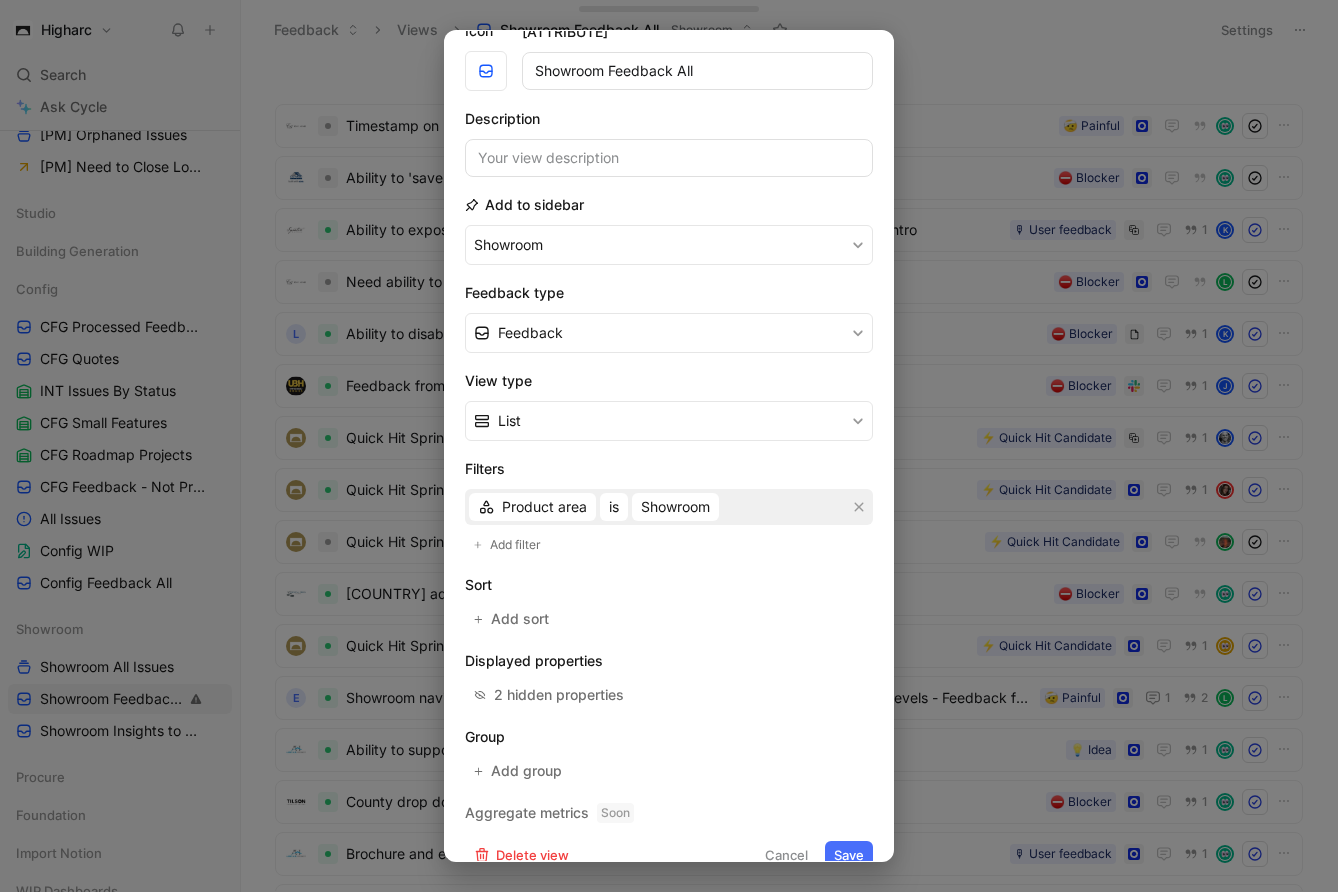 scroll, scrollTop: 90, scrollLeft: 0, axis: vertical 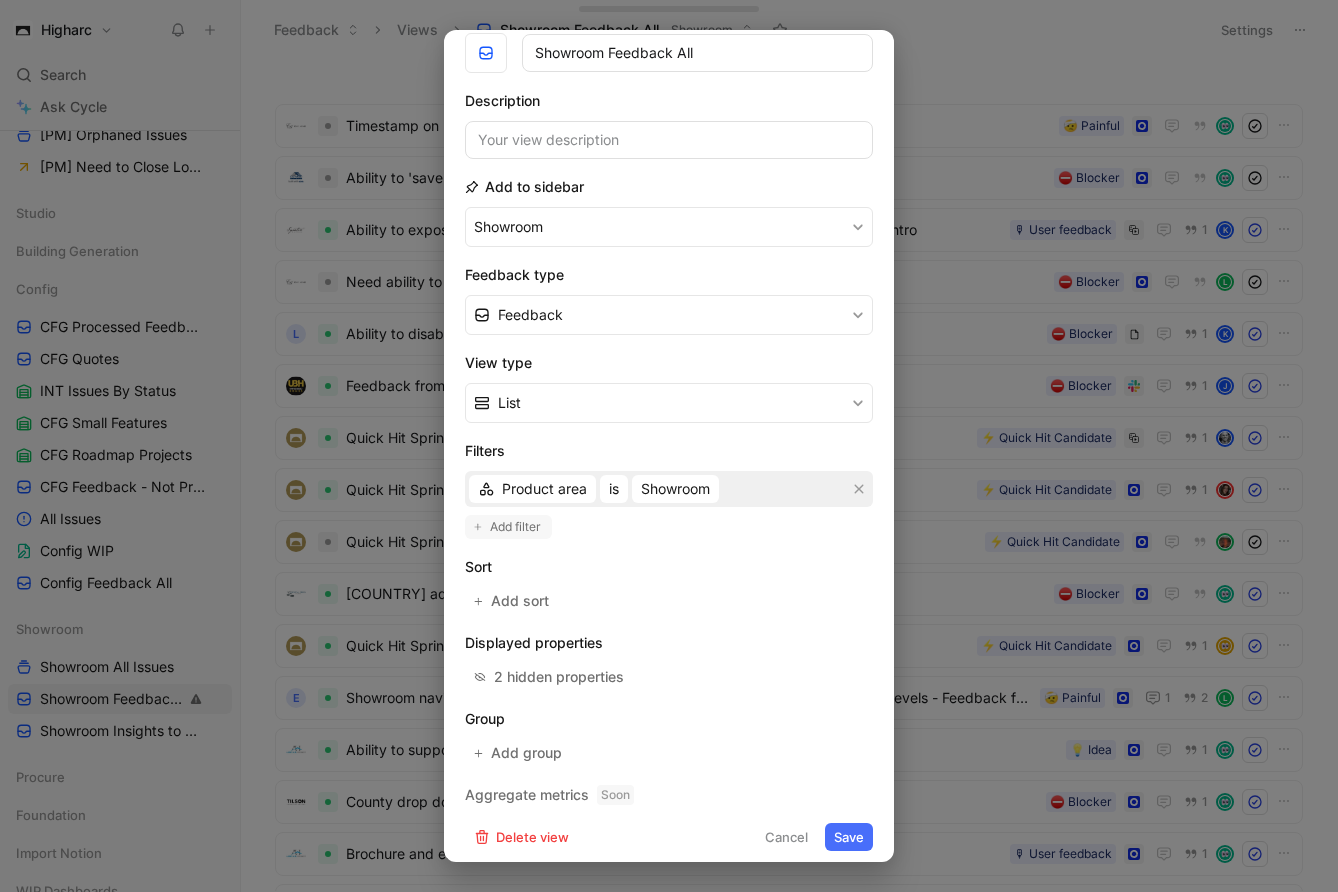 click on "Add filter" at bounding box center (516, 527) 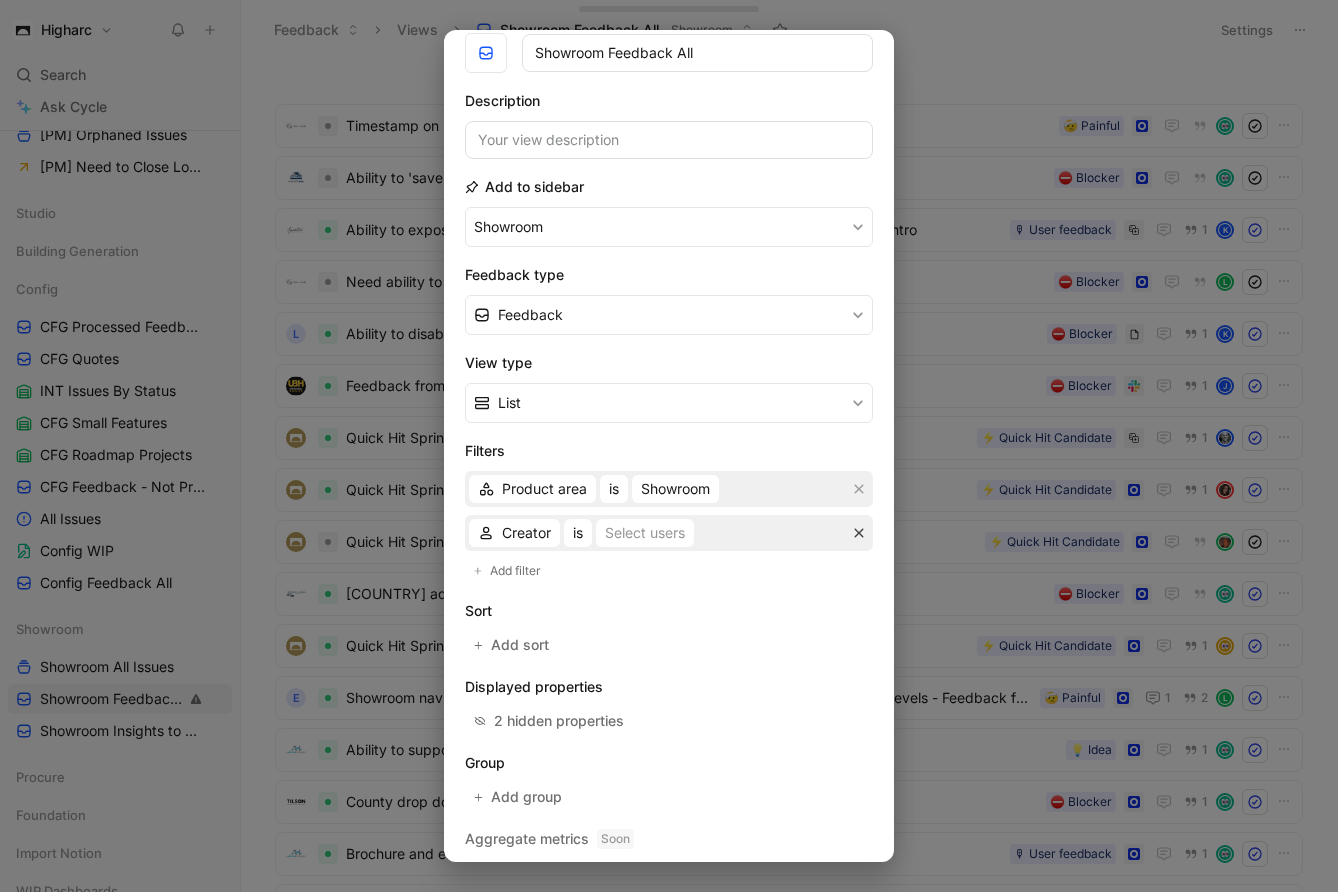 click at bounding box center [859, 533] 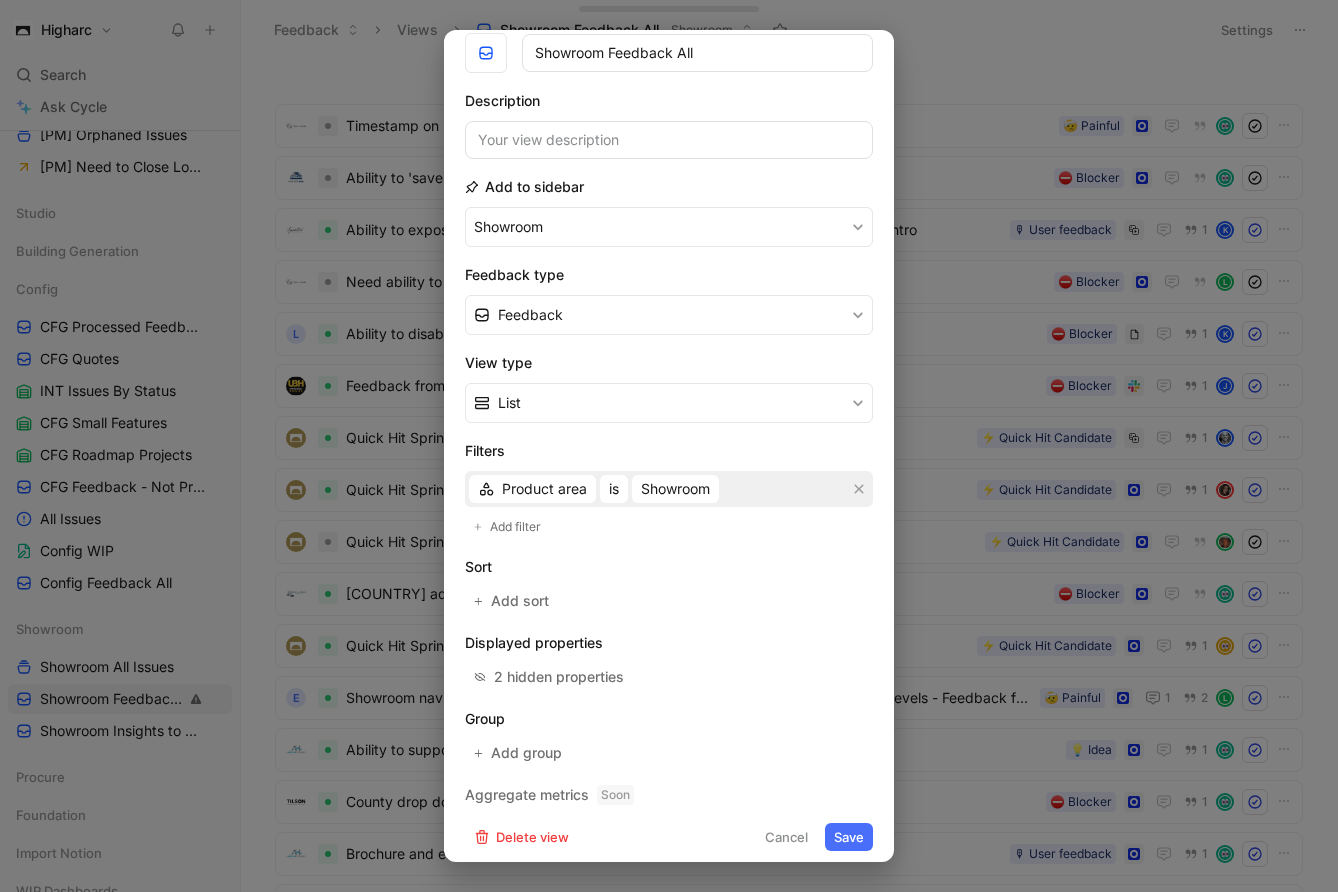 scroll, scrollTop: 100, scrollLeft: 0, axis: vertical 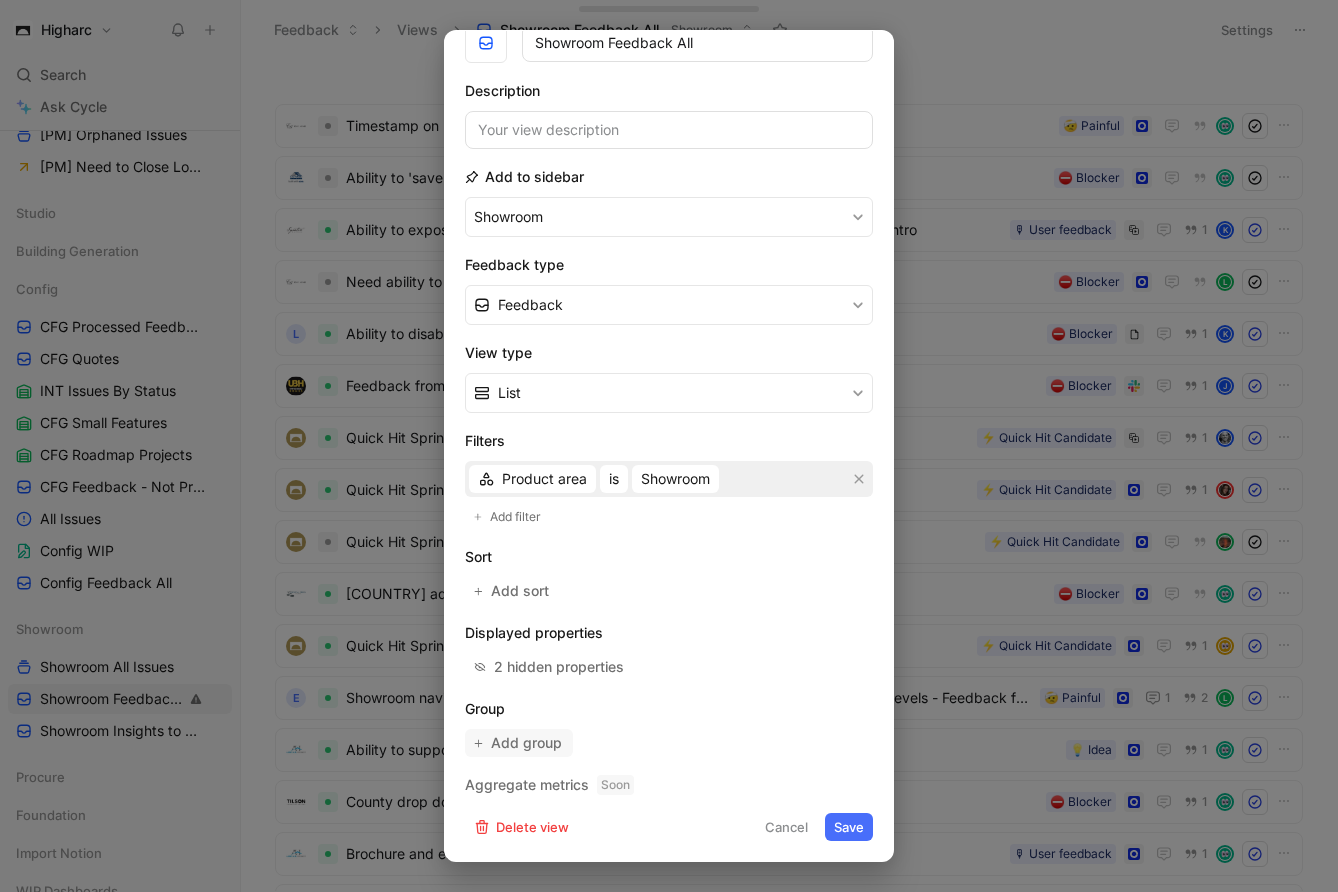 click on "Add group" at bounding box center [527, 743] 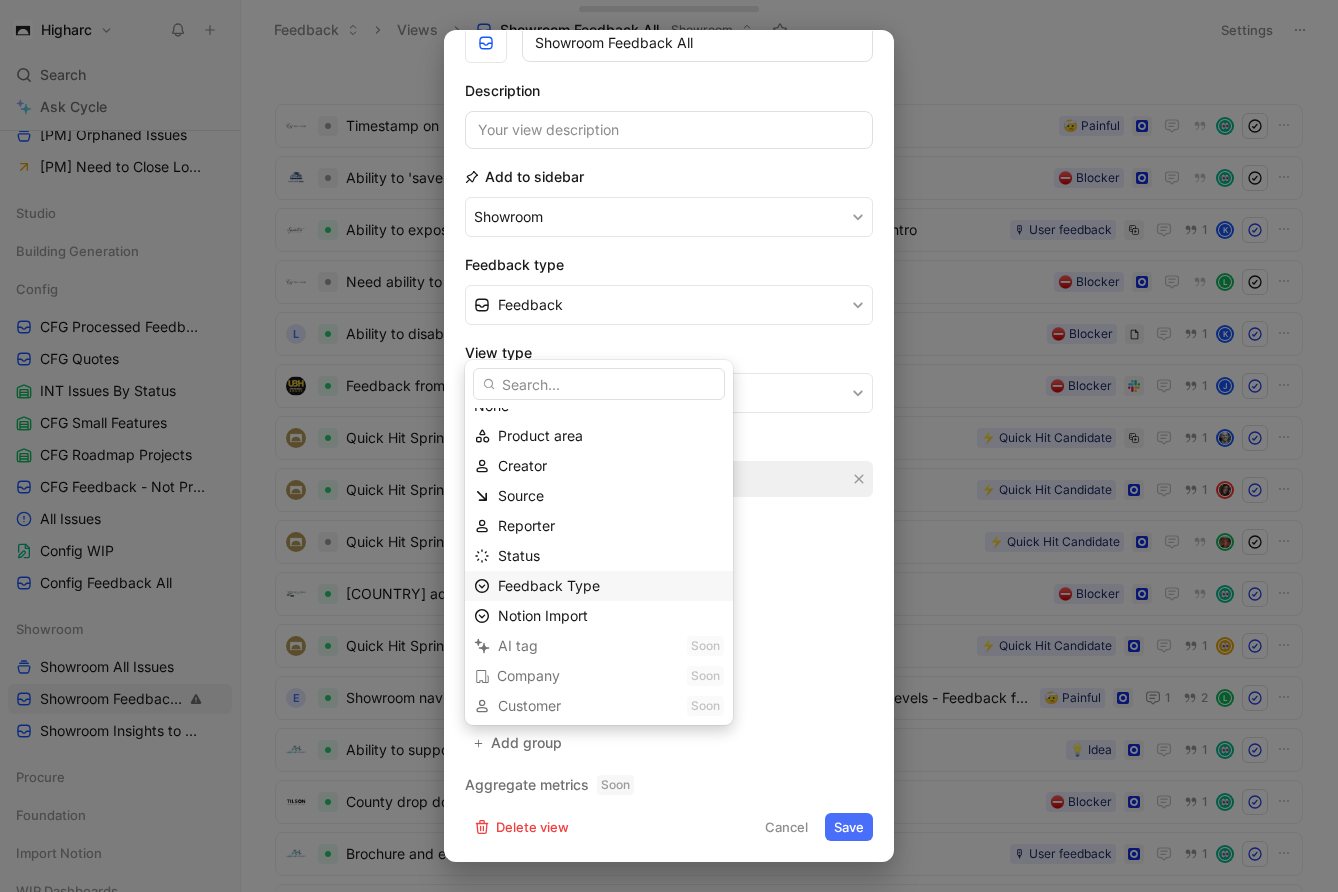 scroll, scrollTop: 21, scrollLeft: 0, axis: vertical 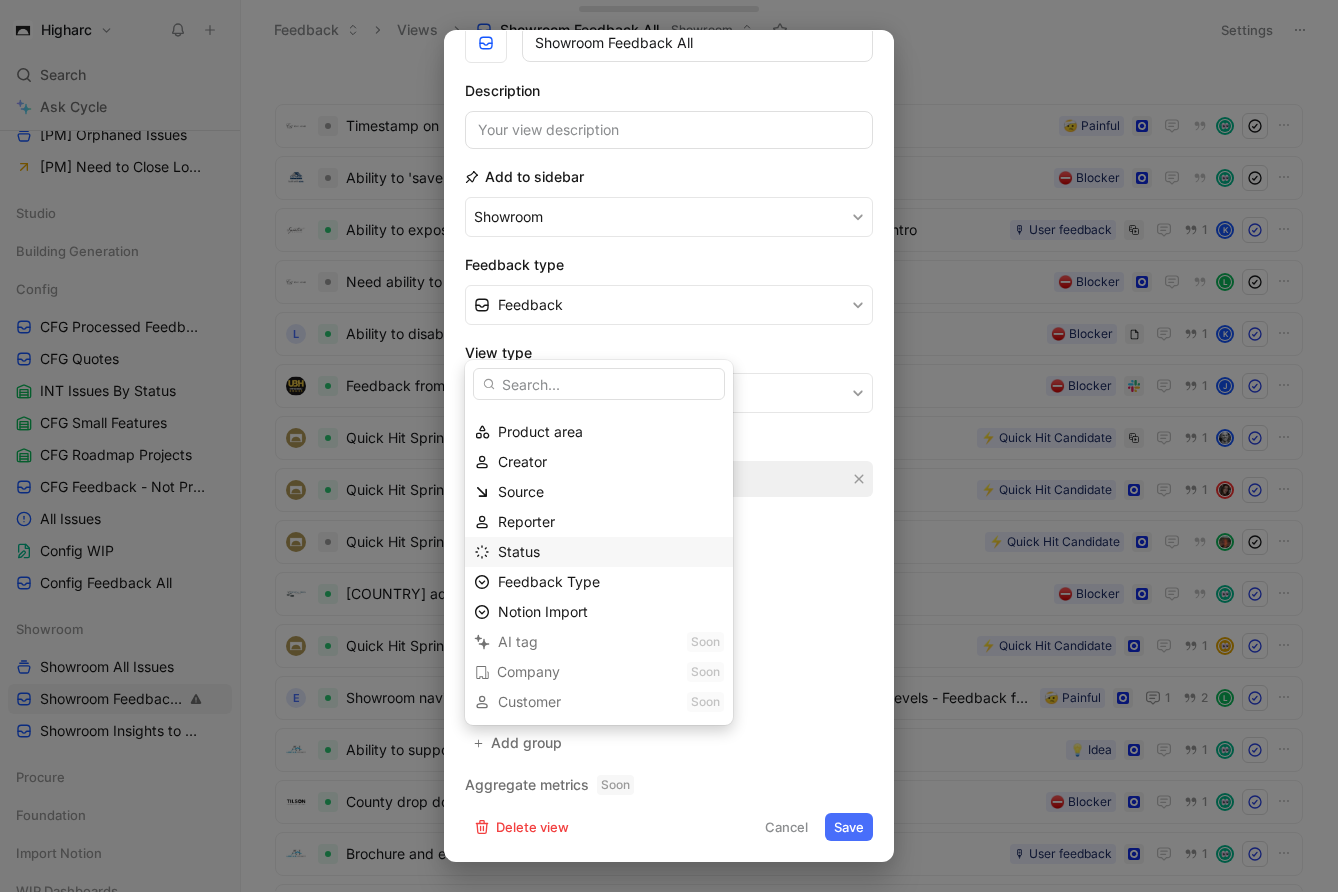 click on "Status" at bounding box center [611, 552] 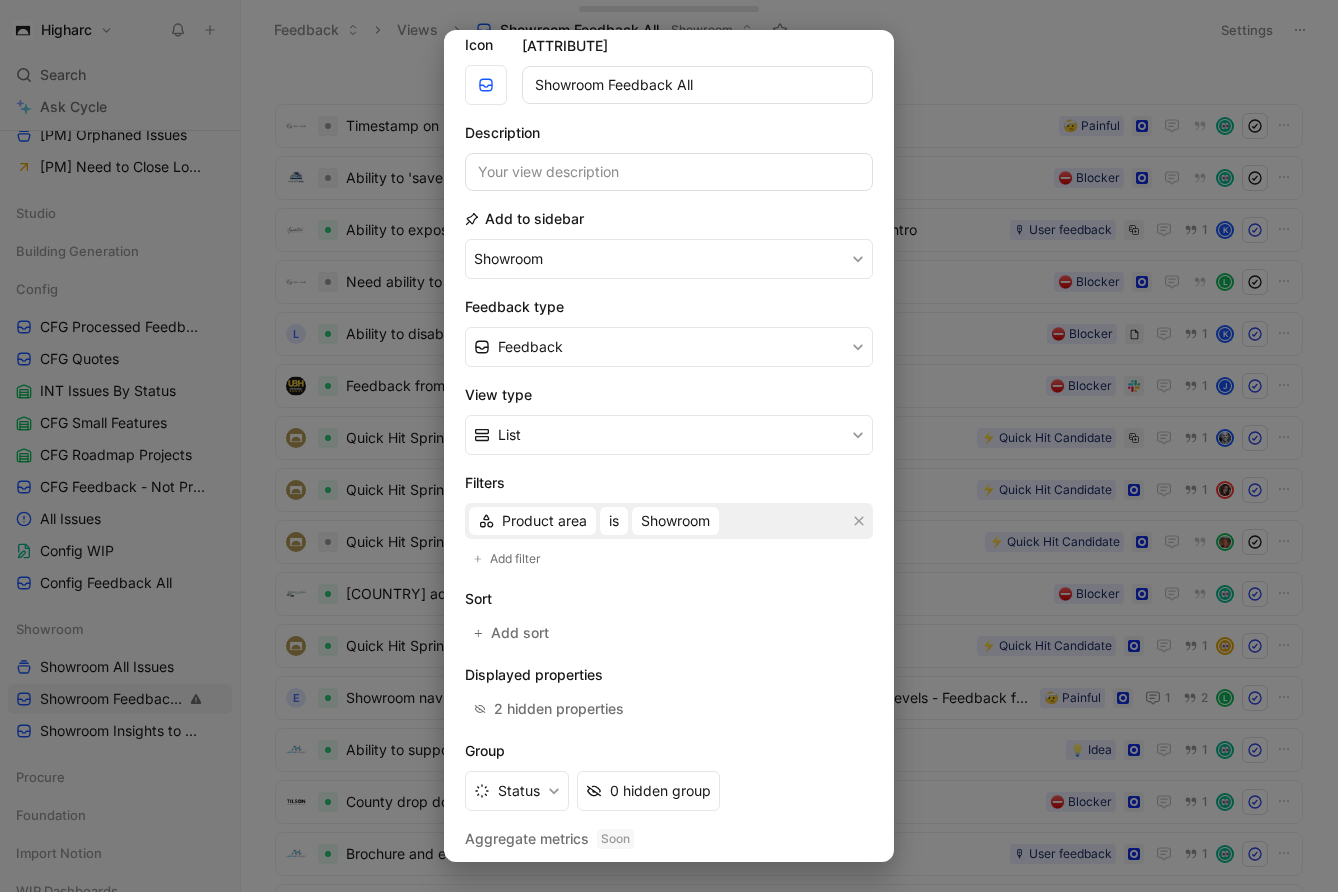 scroll, scrollTop: 112, scrollLeft: 0, axis: vertical 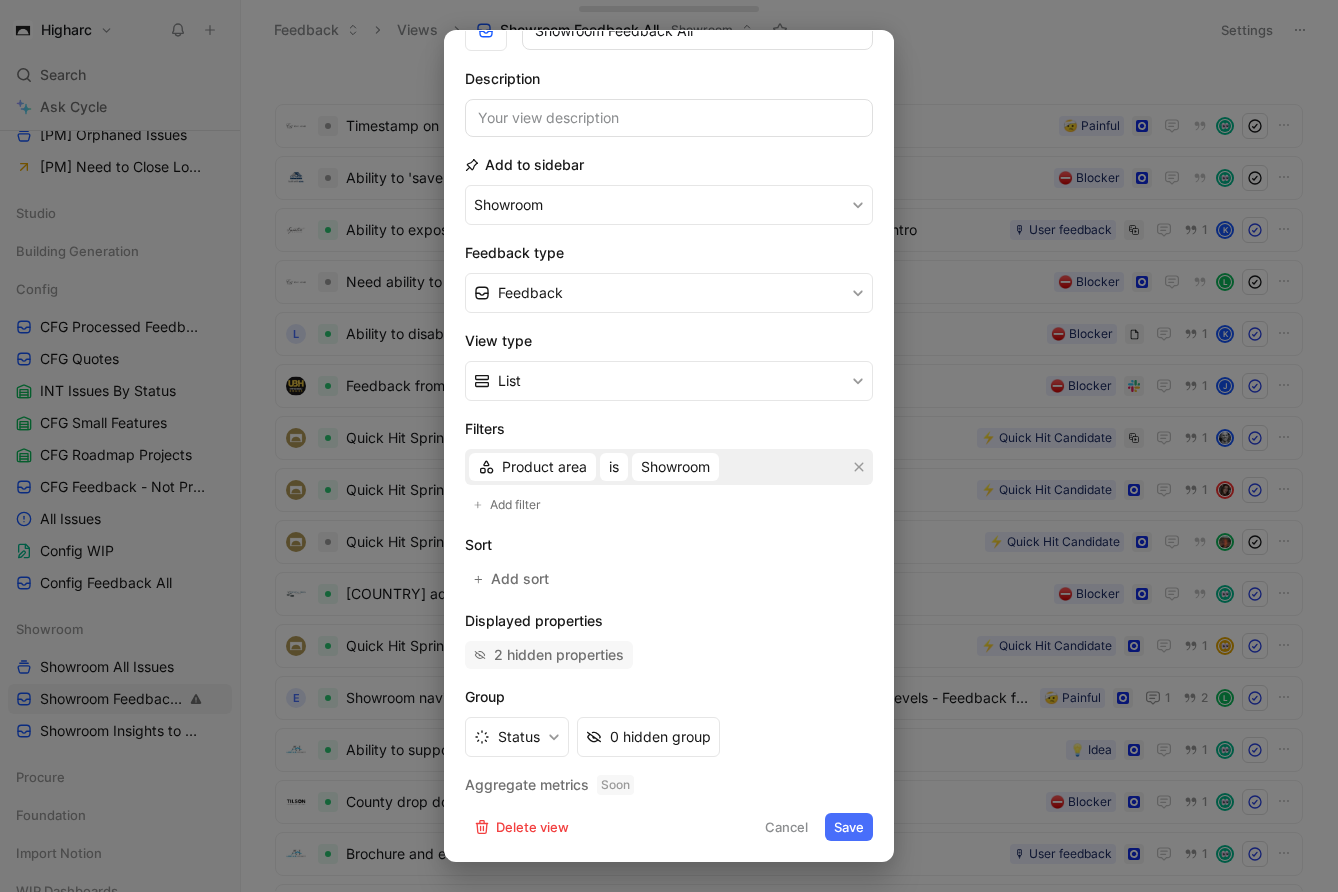 click on "2 hidden properties" at bounding box center (559, 655) 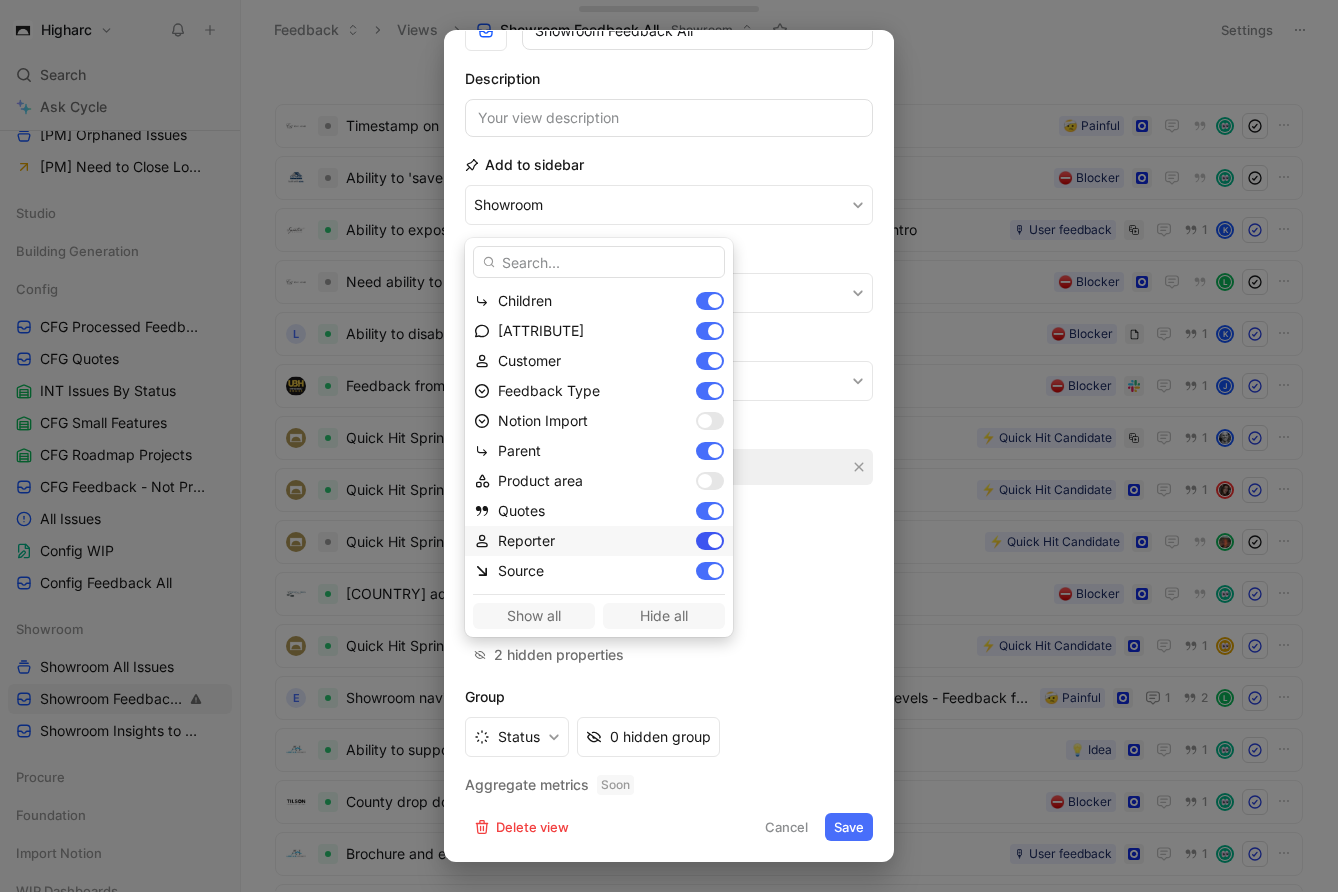 click at bounding box center (710, 541) 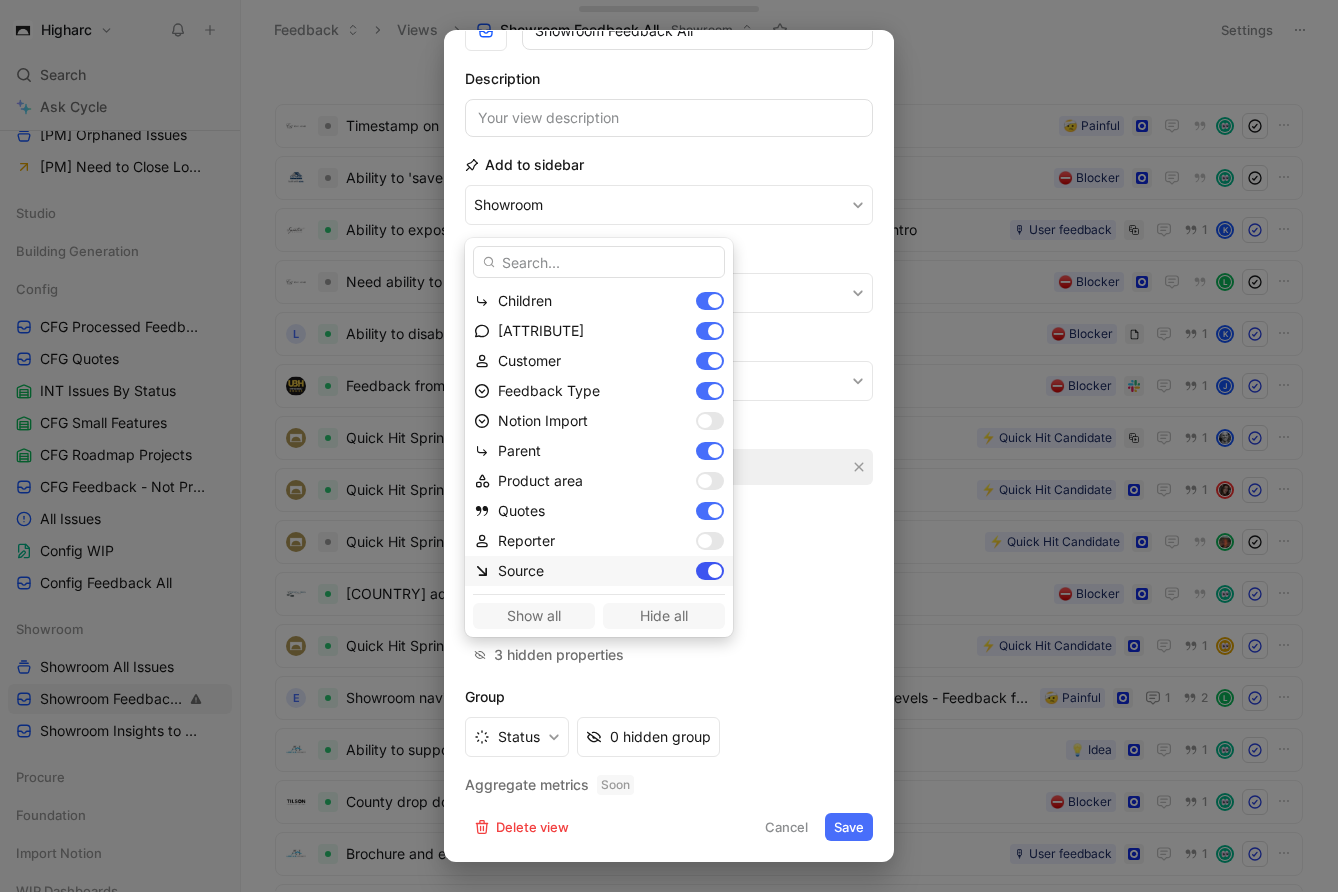 click at bounding box center (715, 571) 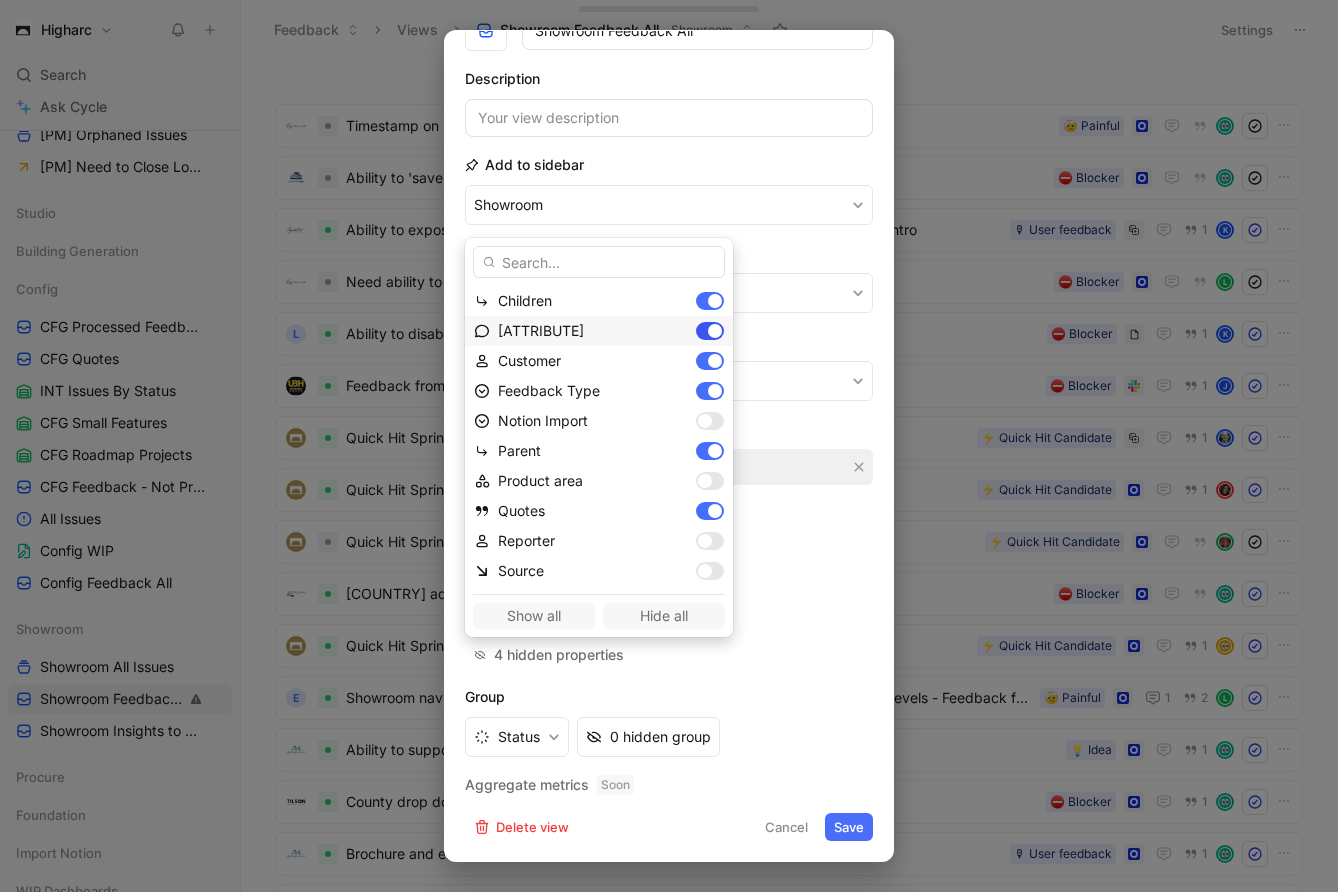 click at bounding box center (710, 331) 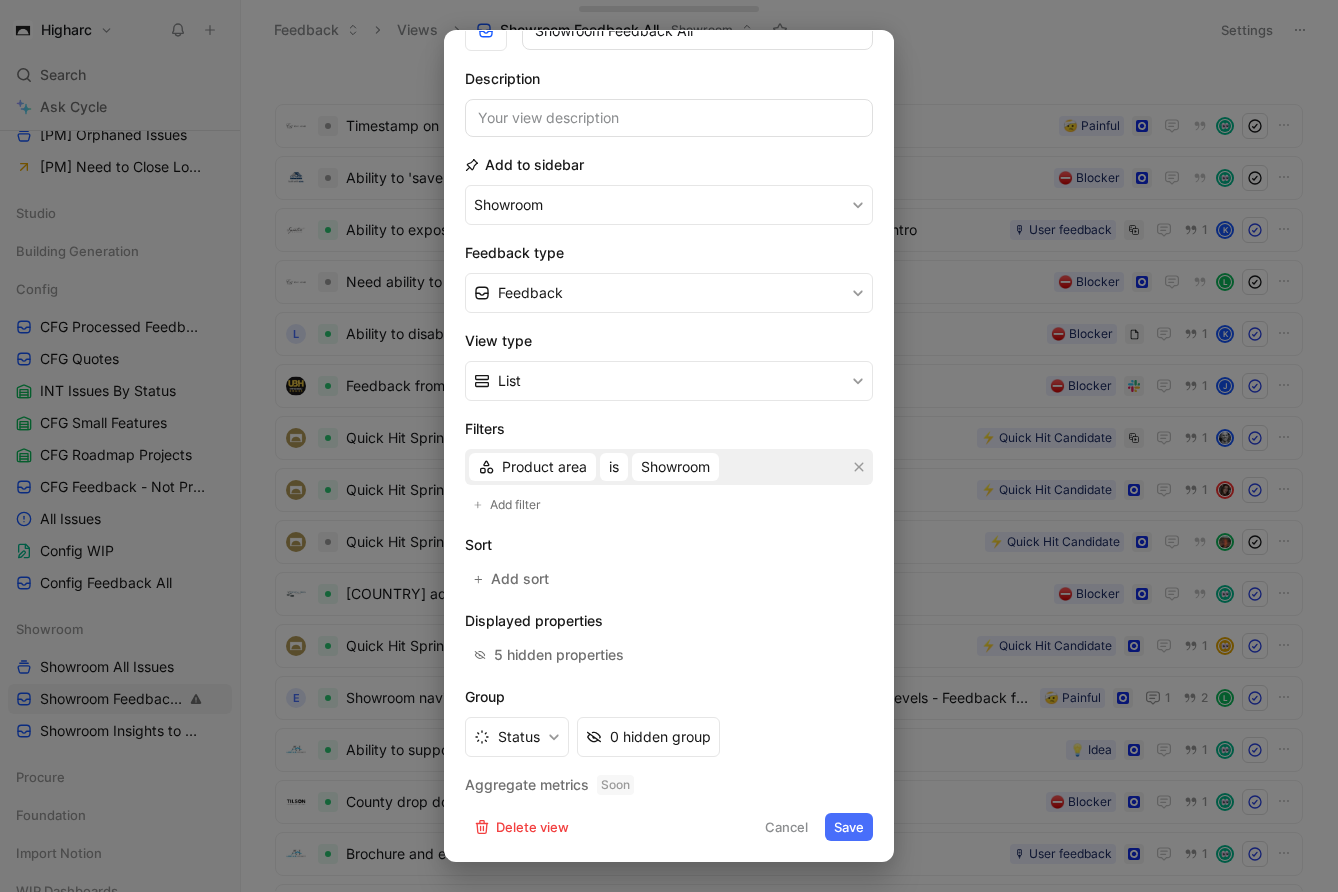 click on "Save" at bounding box center [849, 827] 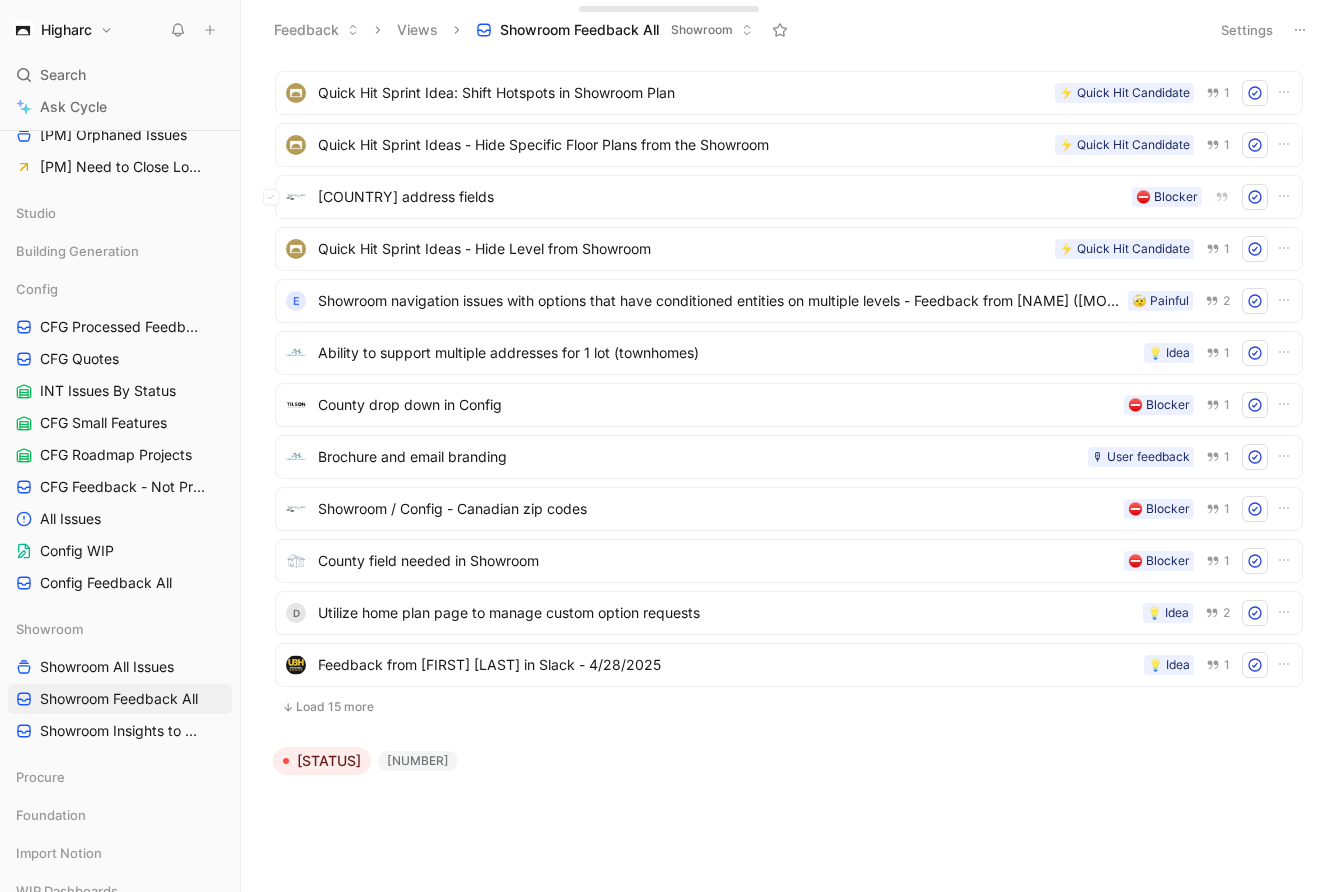 scroll, scrollTop: 0, scrollLeft: 0, axis: both 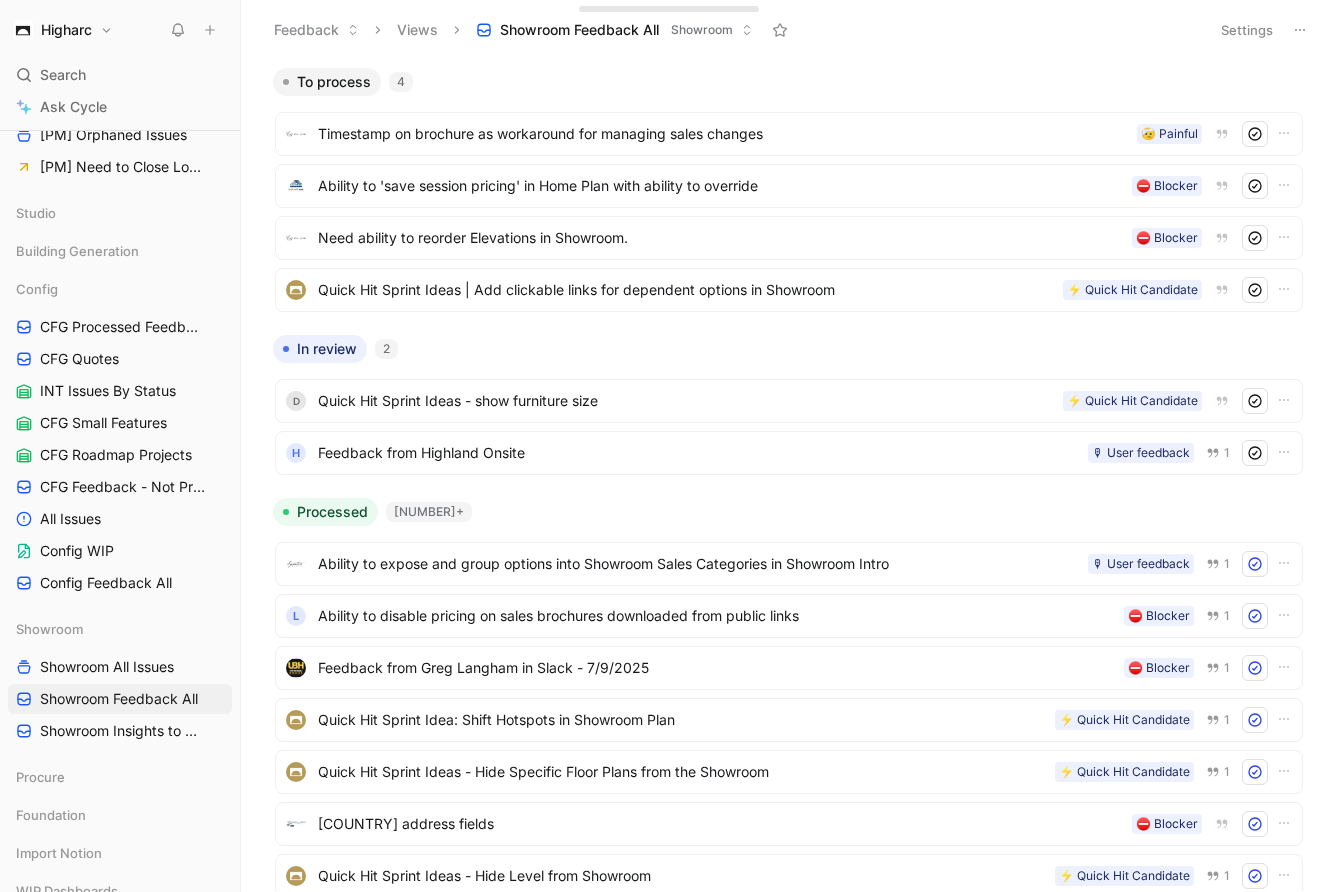 click on "Settings" at bounding box center (1247, 30) 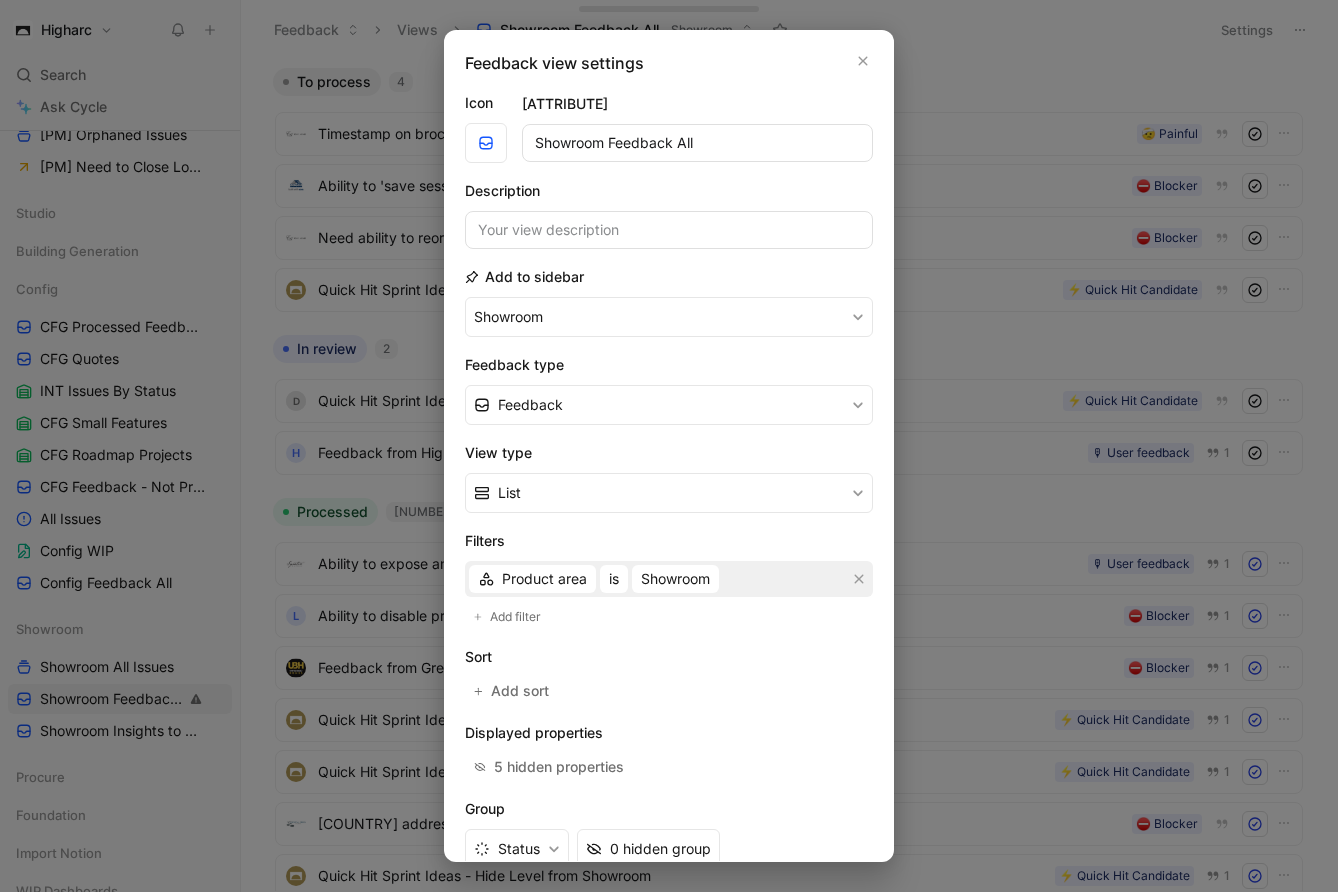 click on "View type List" at bounding box center [669, 477] 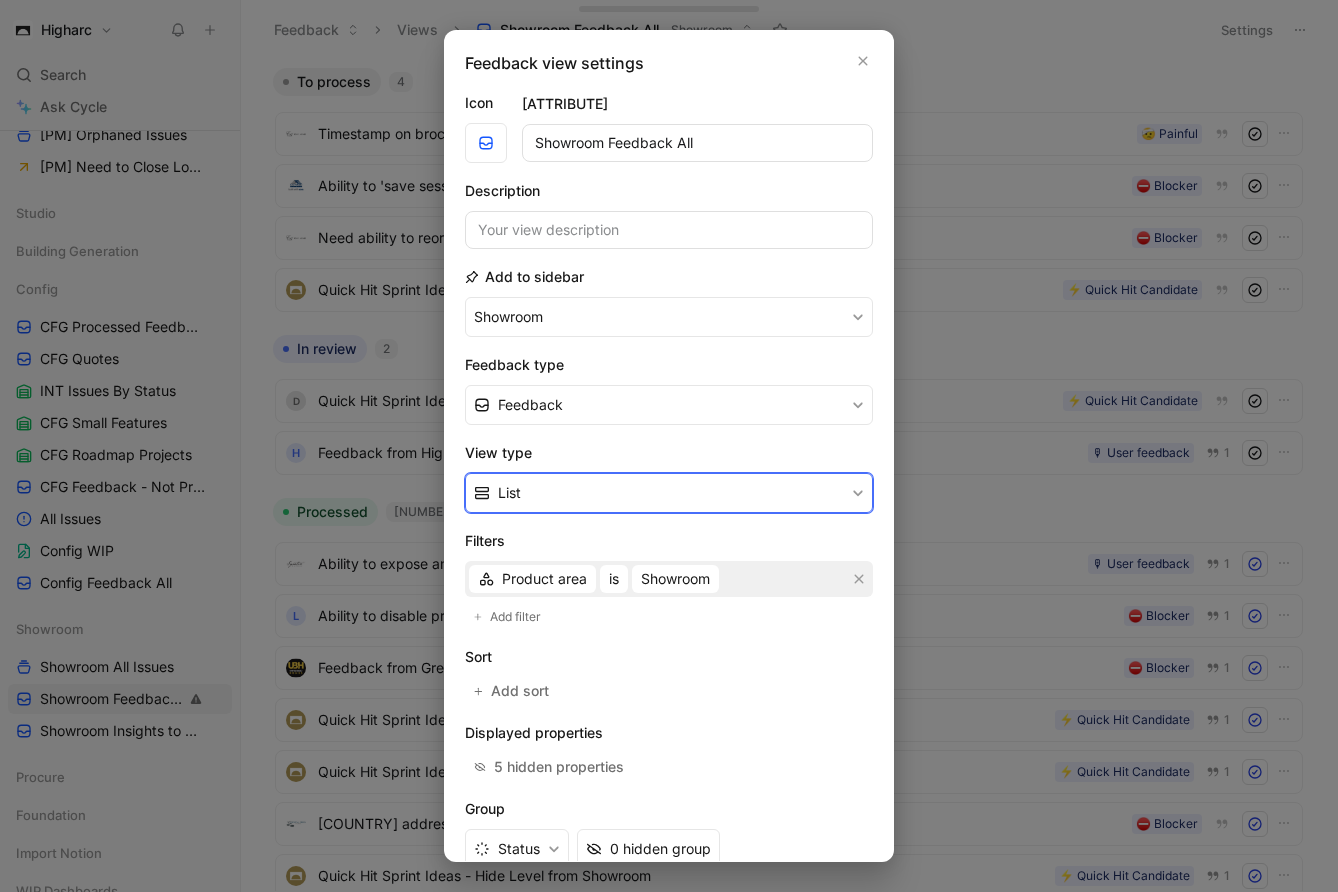 click on "List" at bounding box center [669, 493] 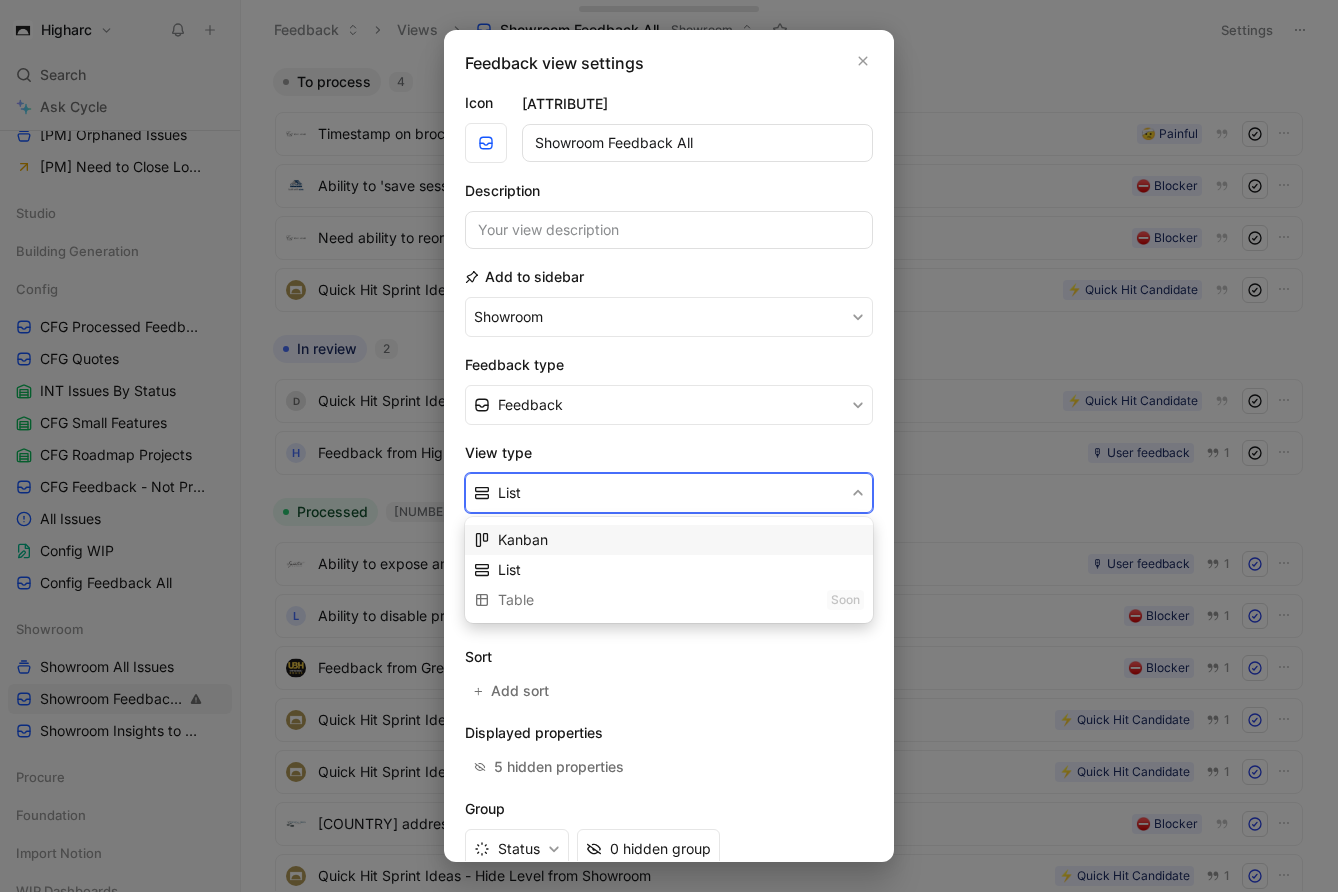 click on "Kanban" at bounding box center [681, 540] 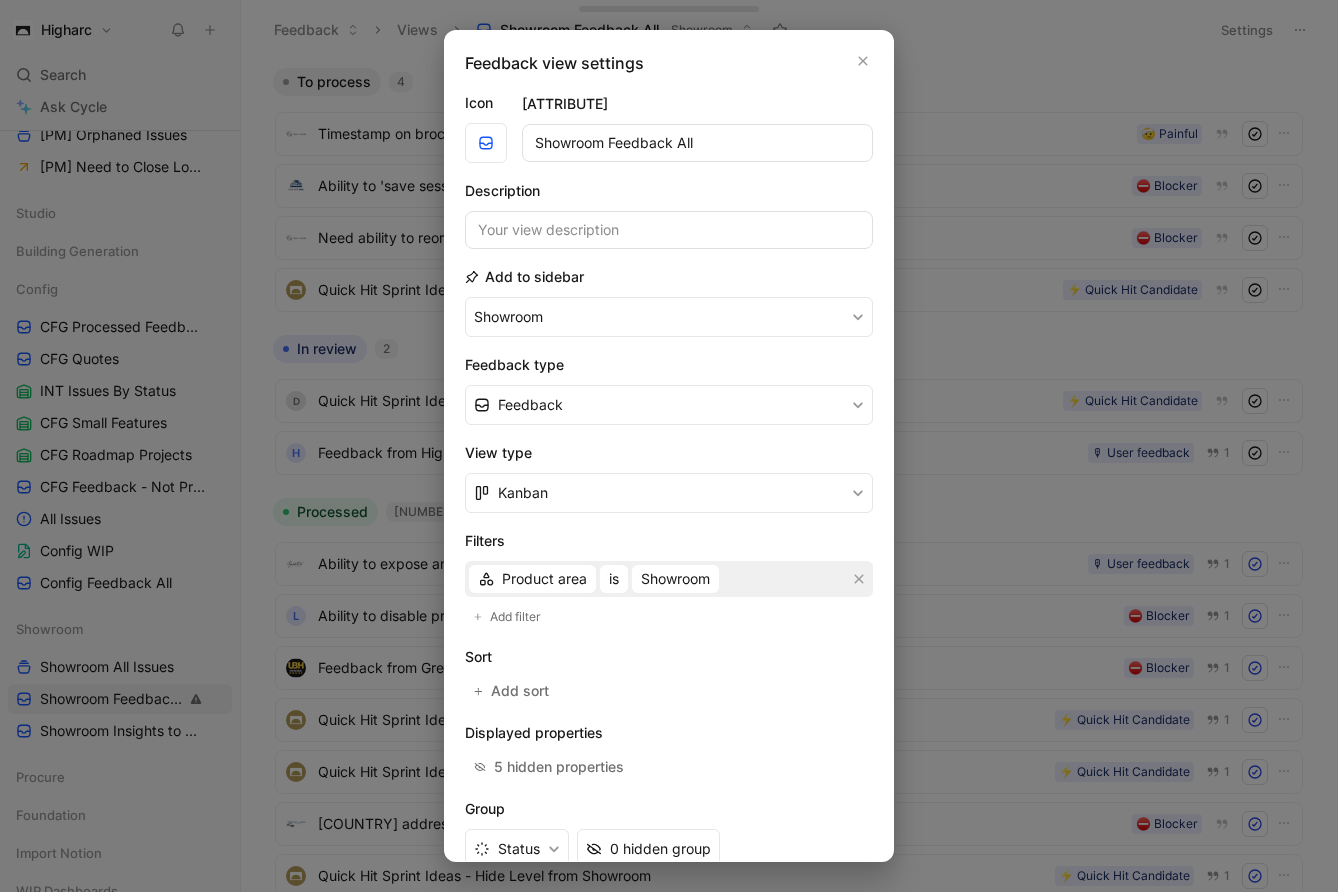 scroll, scrollTop: 112, scrollLeft: 0, axis: vertical 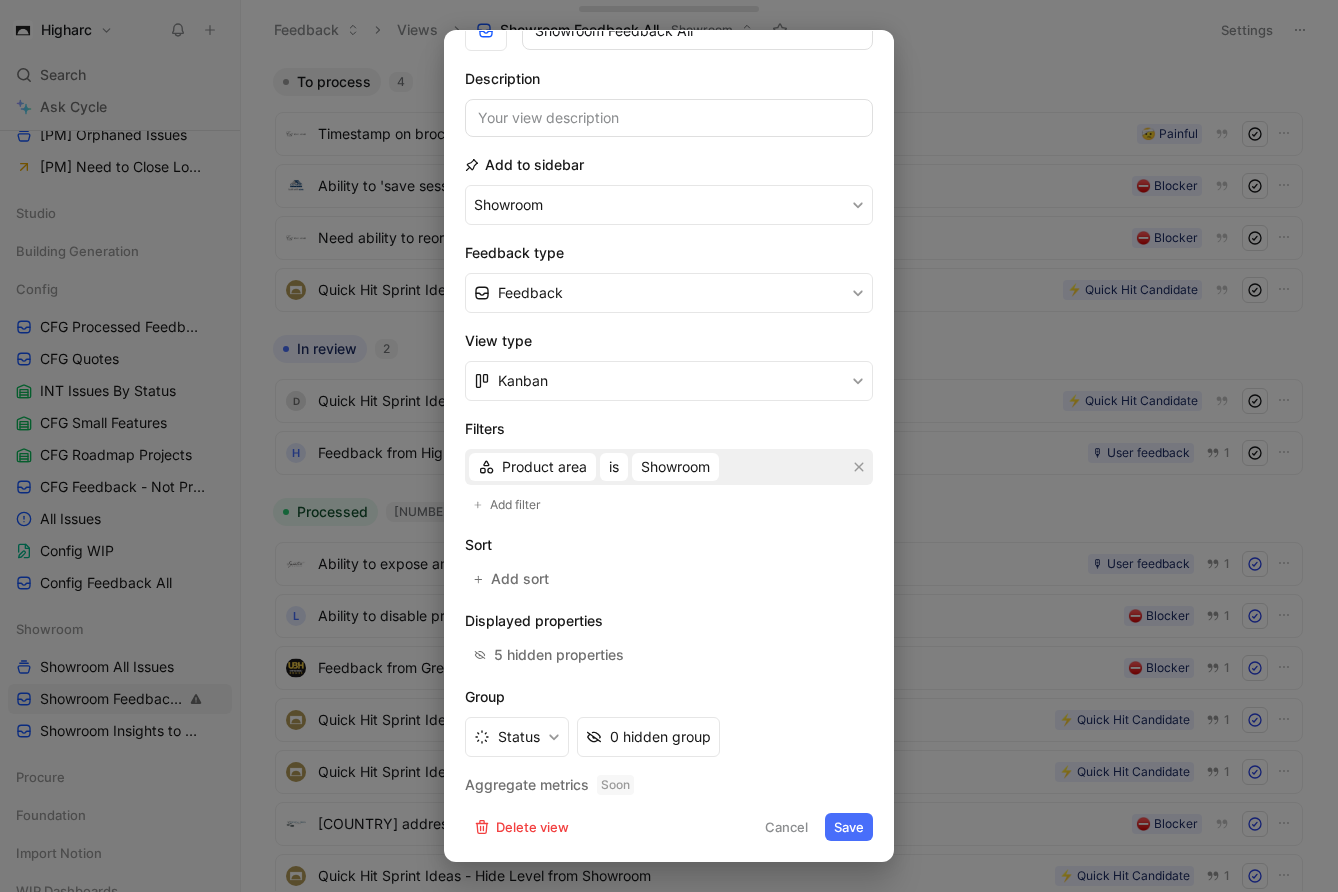 click on "Save" at bounding box center (849, 827) 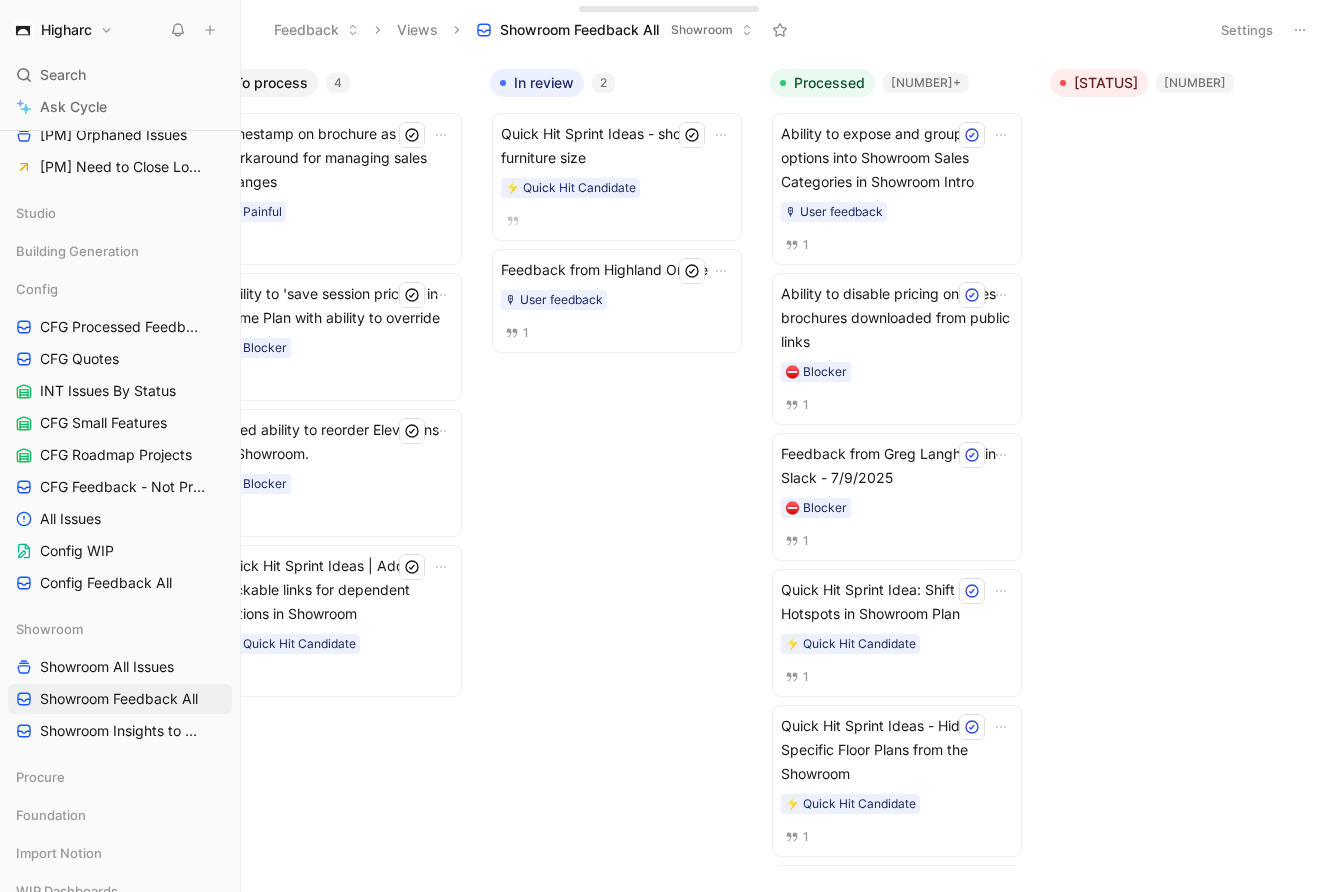 scroll, scrollTop: 0, scrollLeft: 0, axis: both 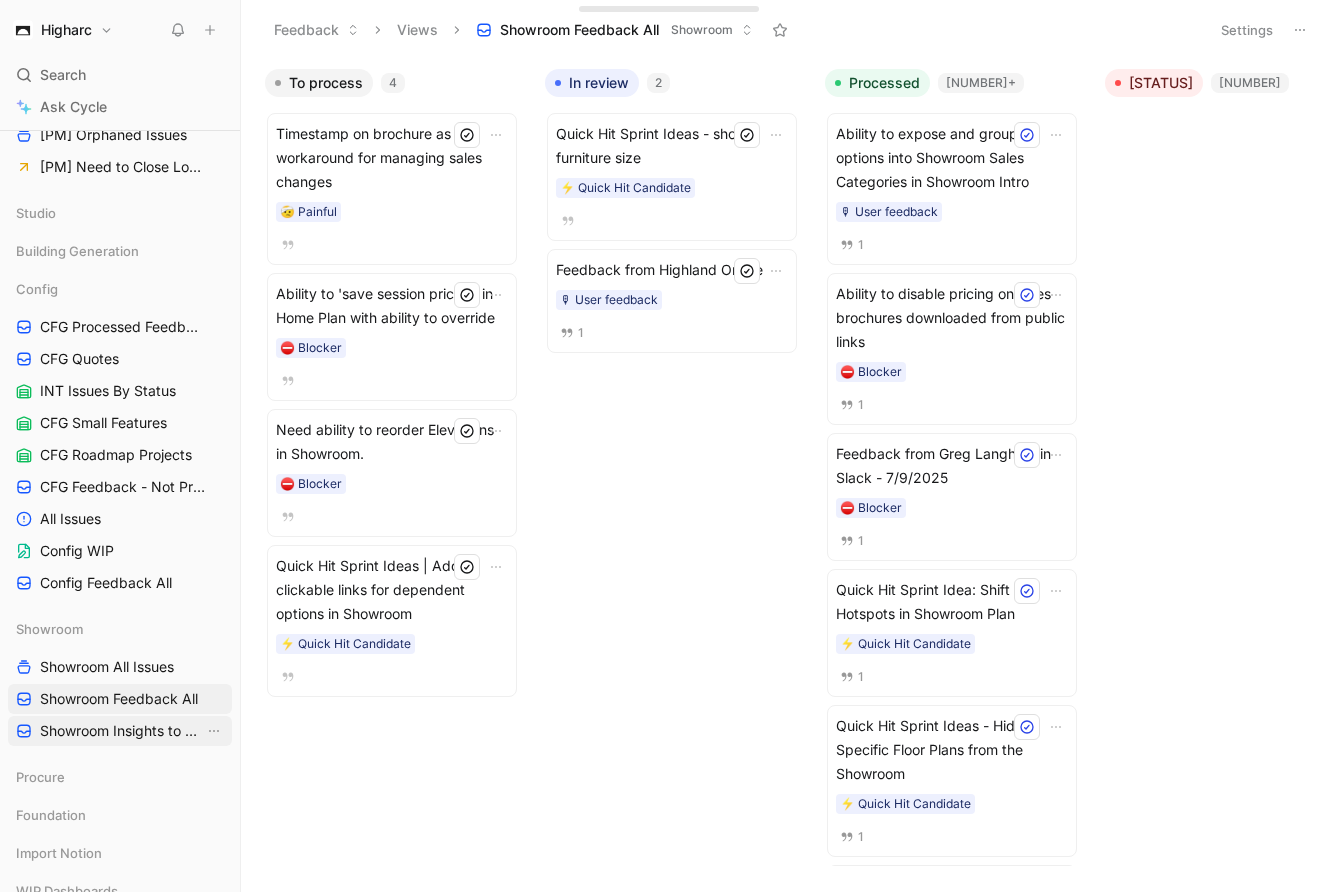 click on "Showroom Insights to Link" at bounding box center (122, 731) 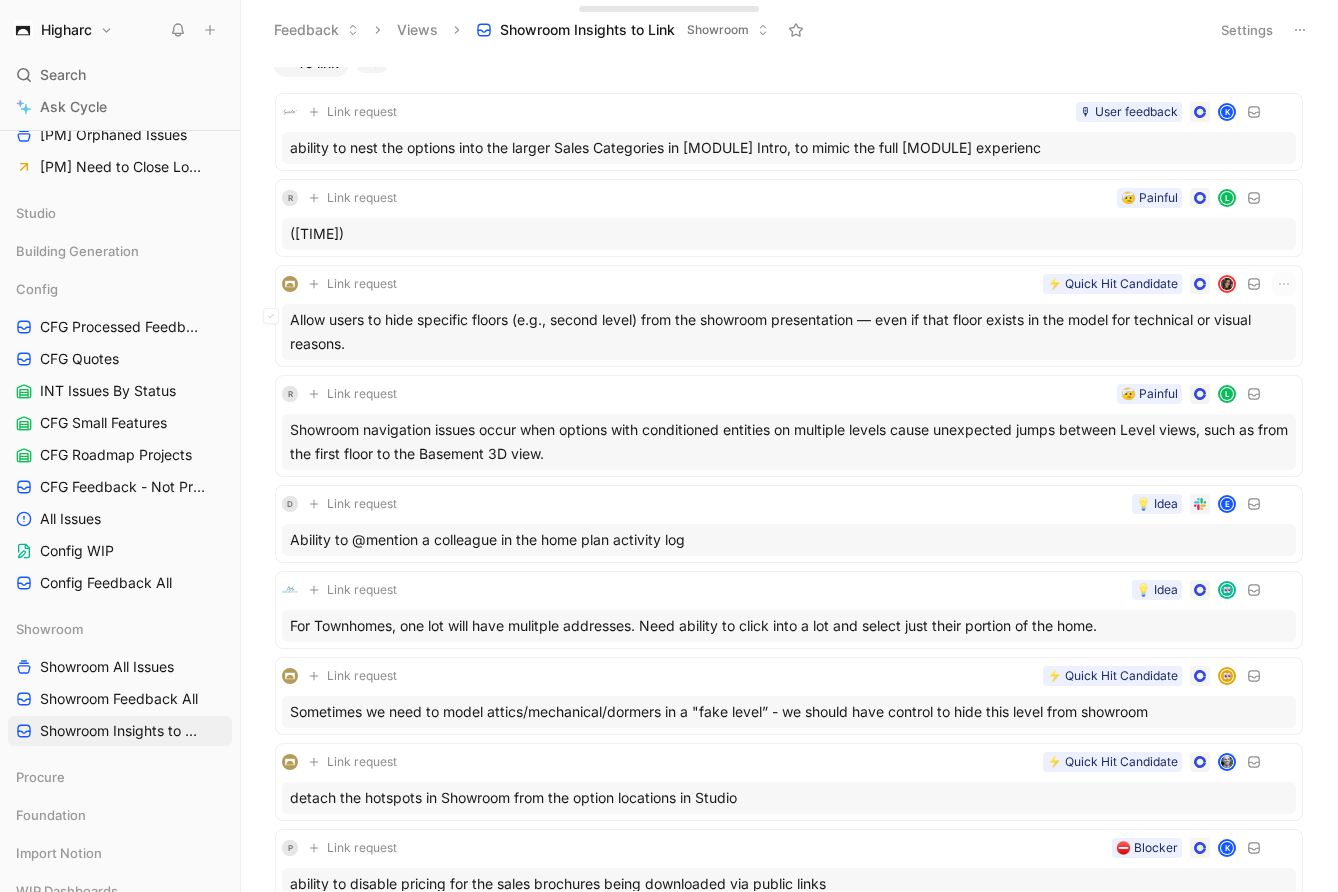 scroll, scrollTop: 0, scrollLeft: 0, axis: both 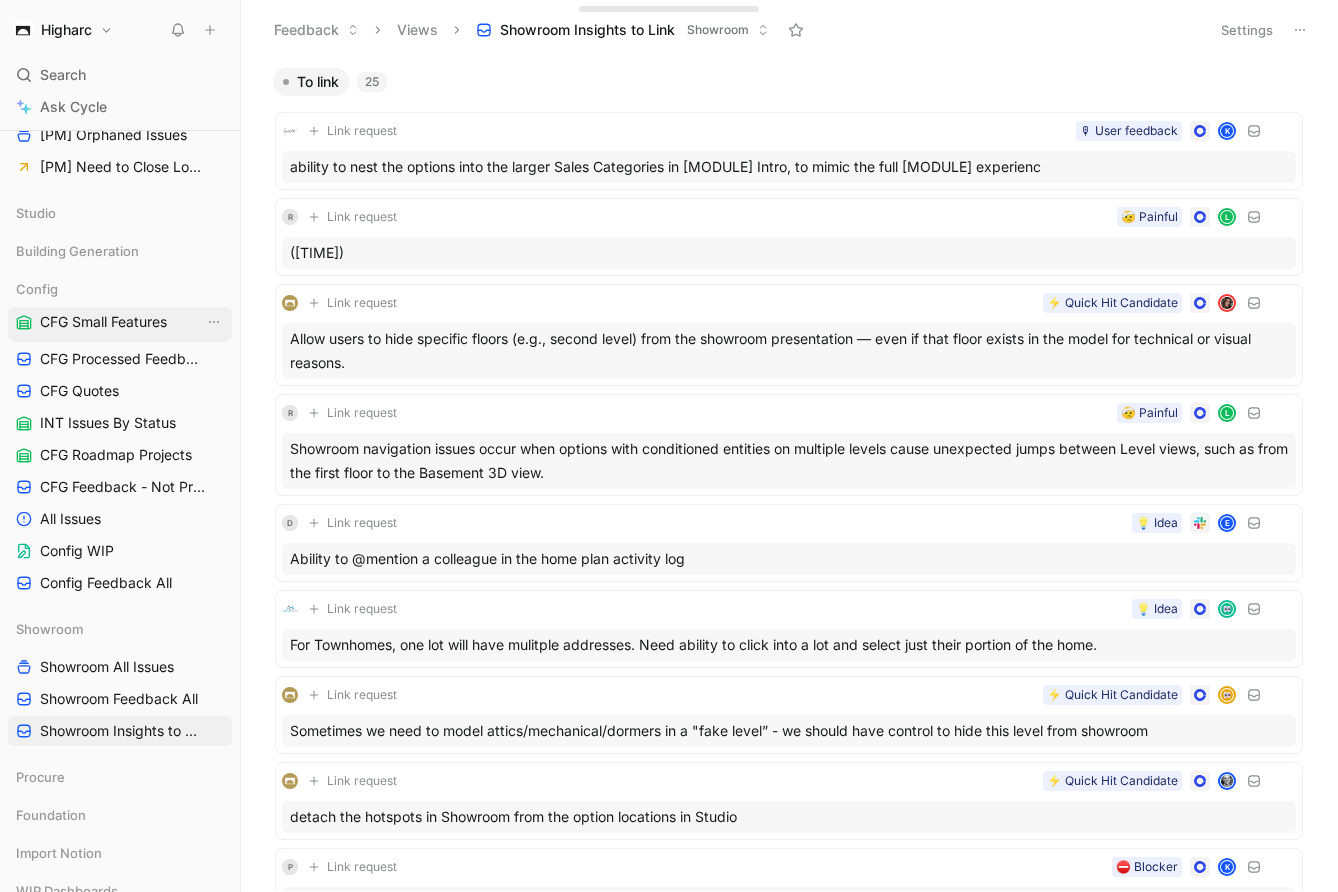 drag, startPoint x: 83, startPoint y: 430, endPoint x: 83, endPoint y: 329, distance: 101 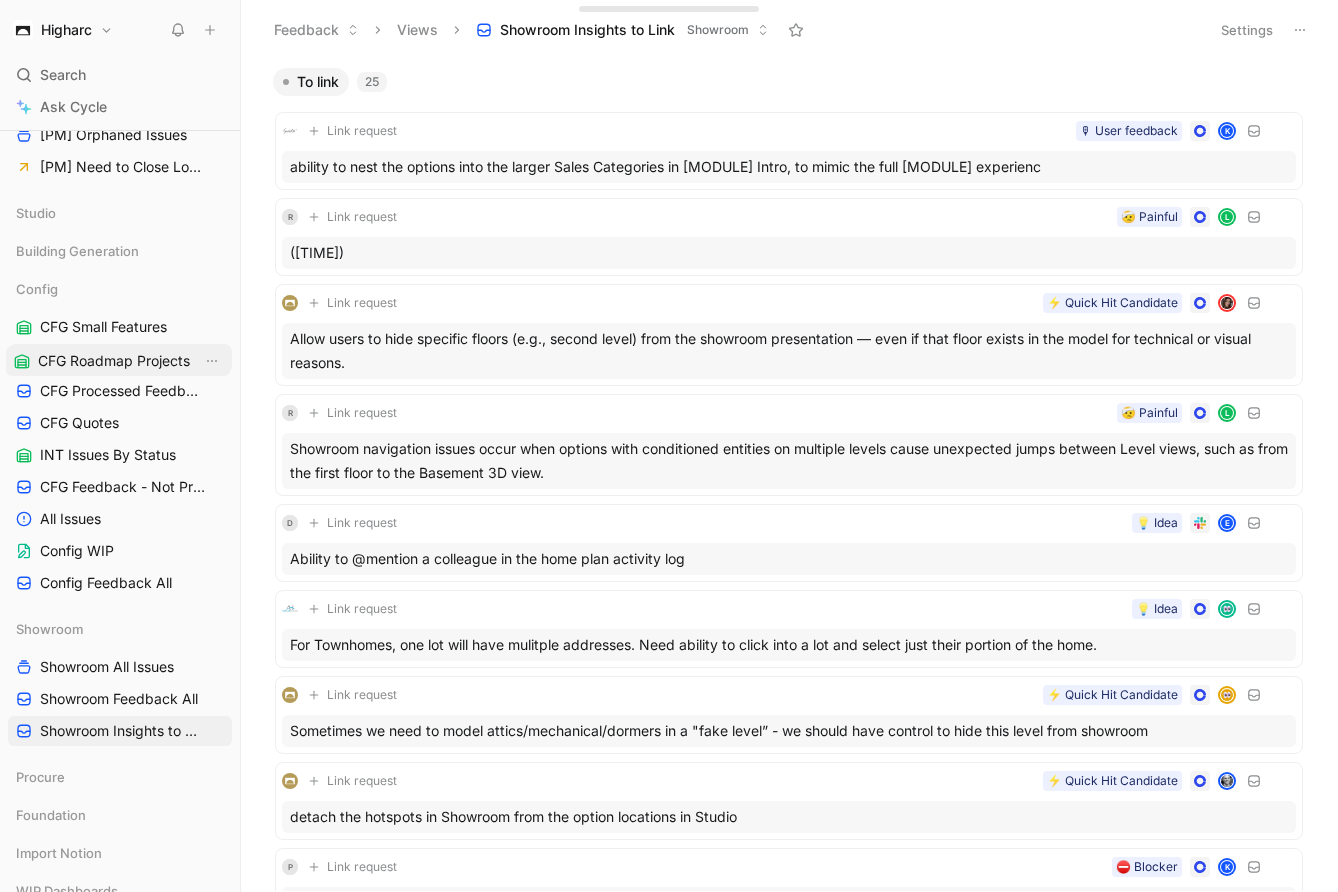 drag, startPoint x: 98, startPoint y: 451, endPoint x: 95, endPoint y: 359, distance: 92.0489 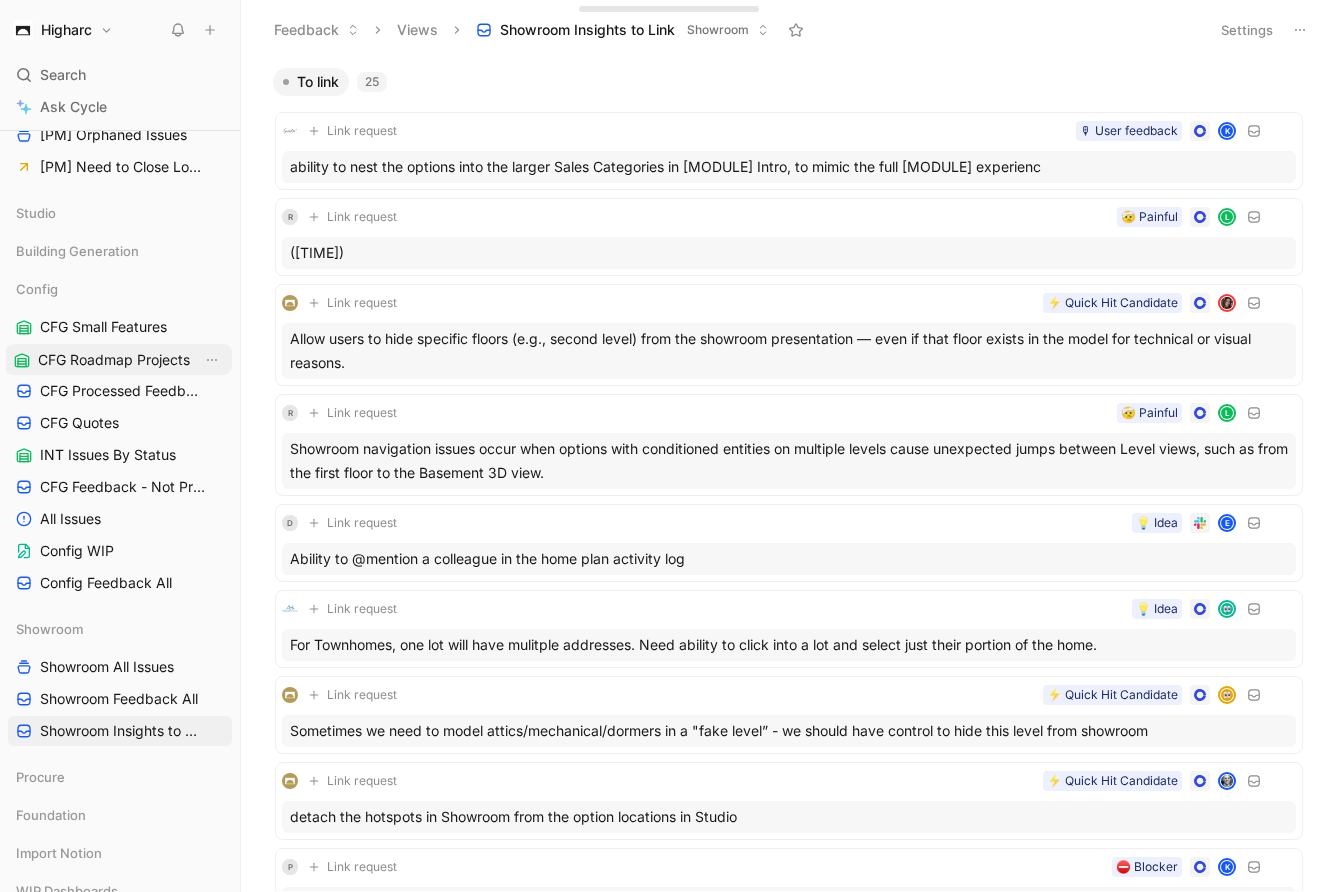 drag, startPoint x: 104, startPoint y: 459, endPoint x: 102, endPoint y: 359, distance: 100.02 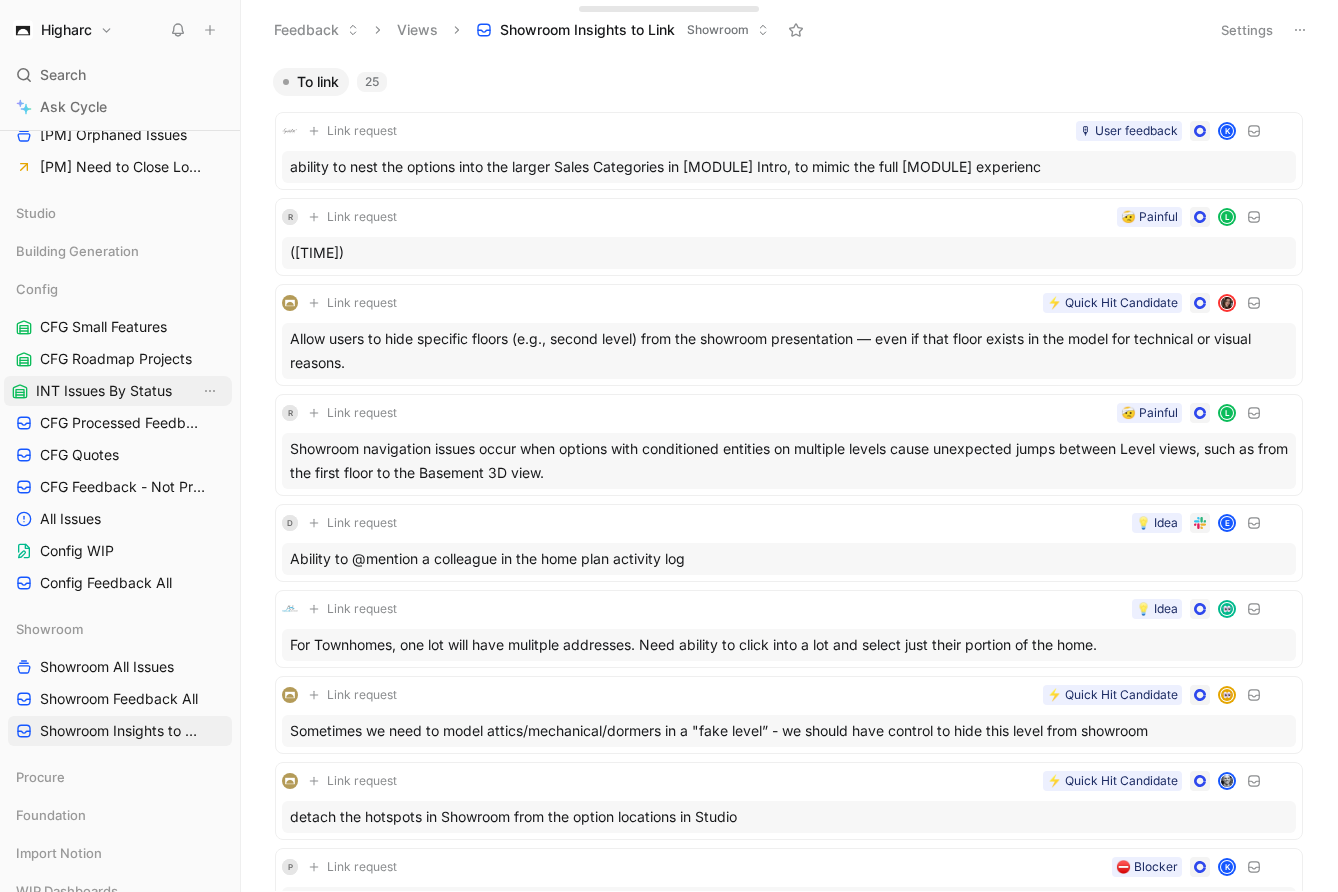 drag, startPoint x: 109, startPoint y: 456, endPoint x: 104, endPoint y: 392, distance: 64.195015 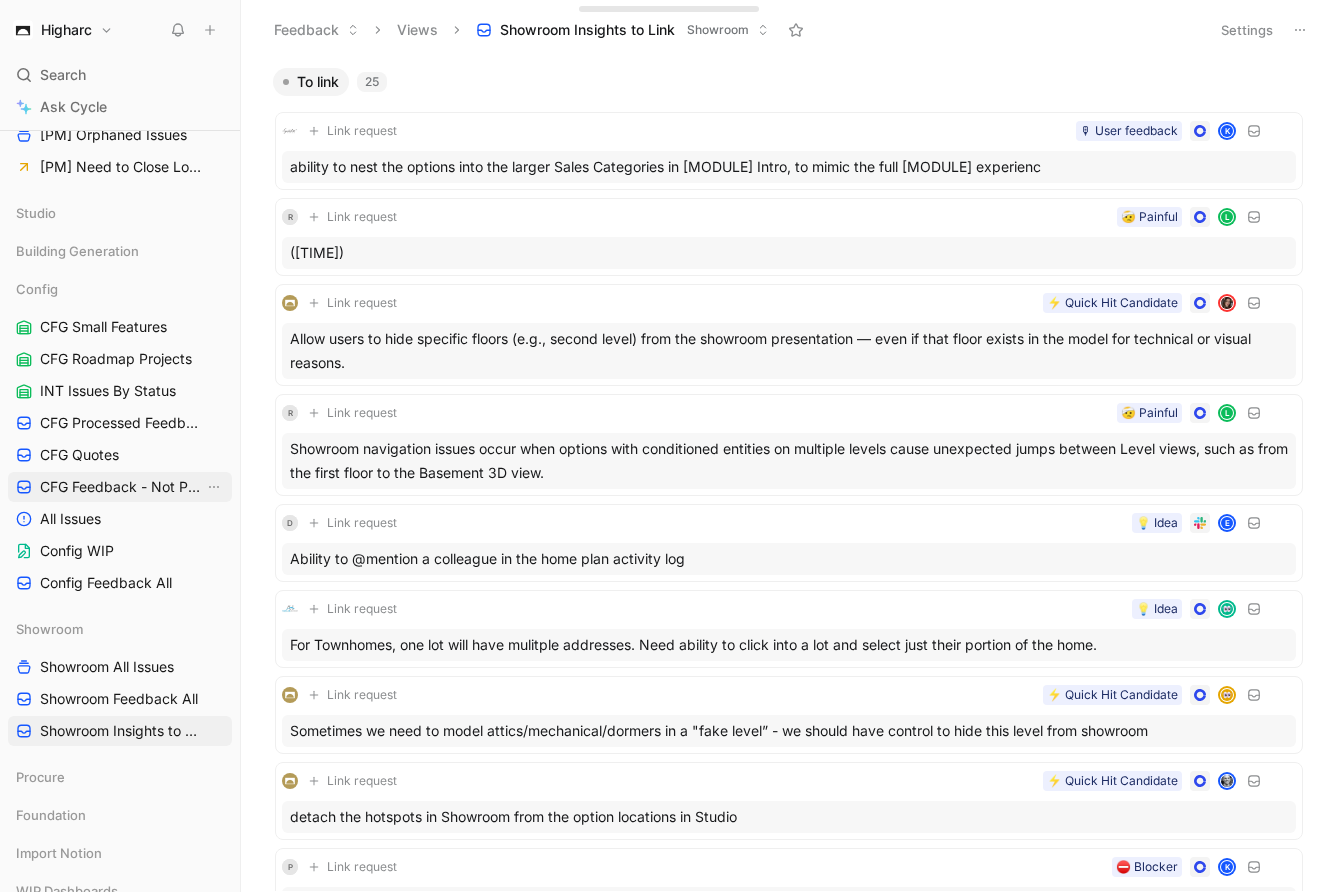 click on "CFG Feedback - Not Processed" at bounding box center [122, 487] 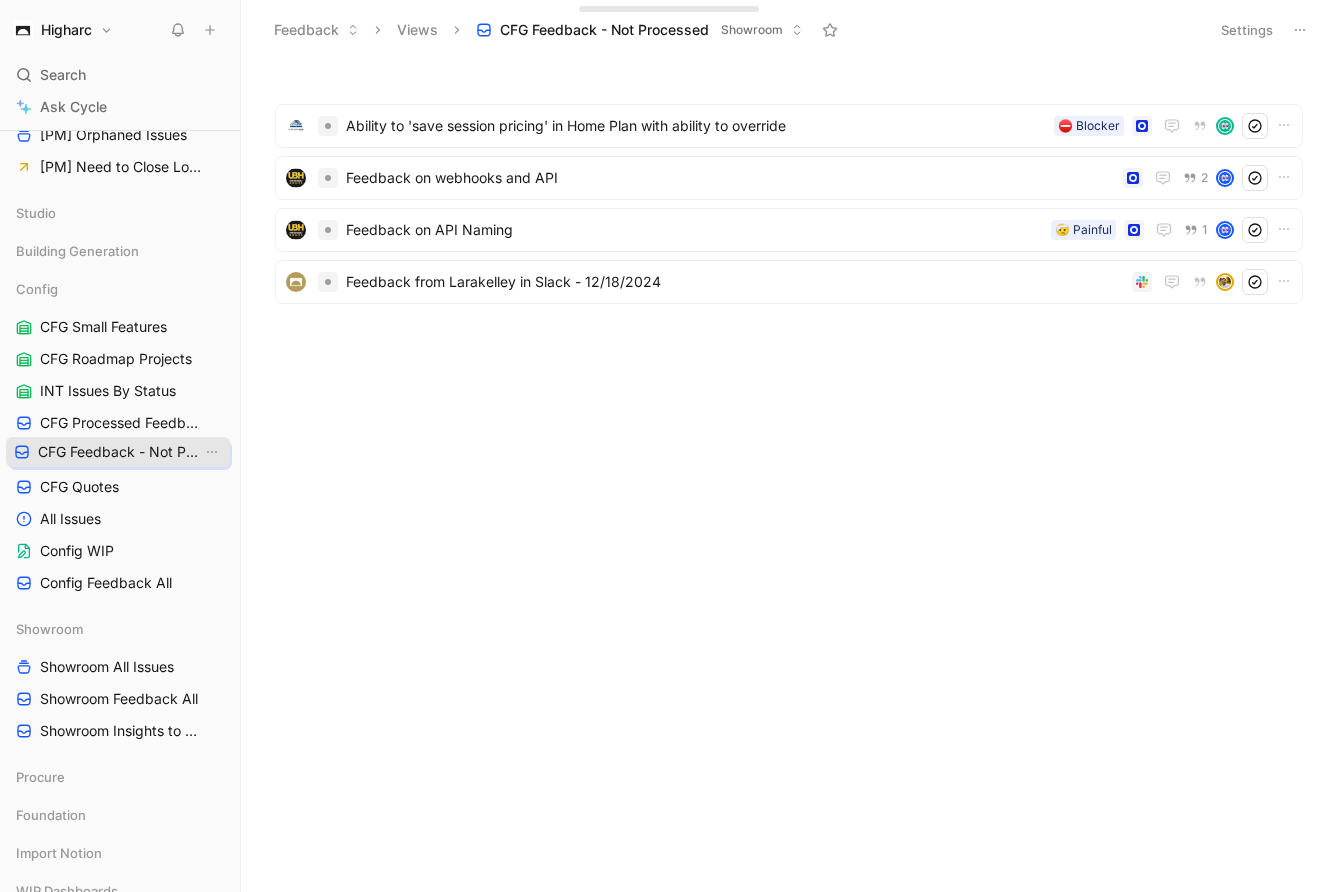 drag, startPoint x: 114, startPoint y: 484, endPoint x: 112, endPoint y: 449, distance: 35.057095 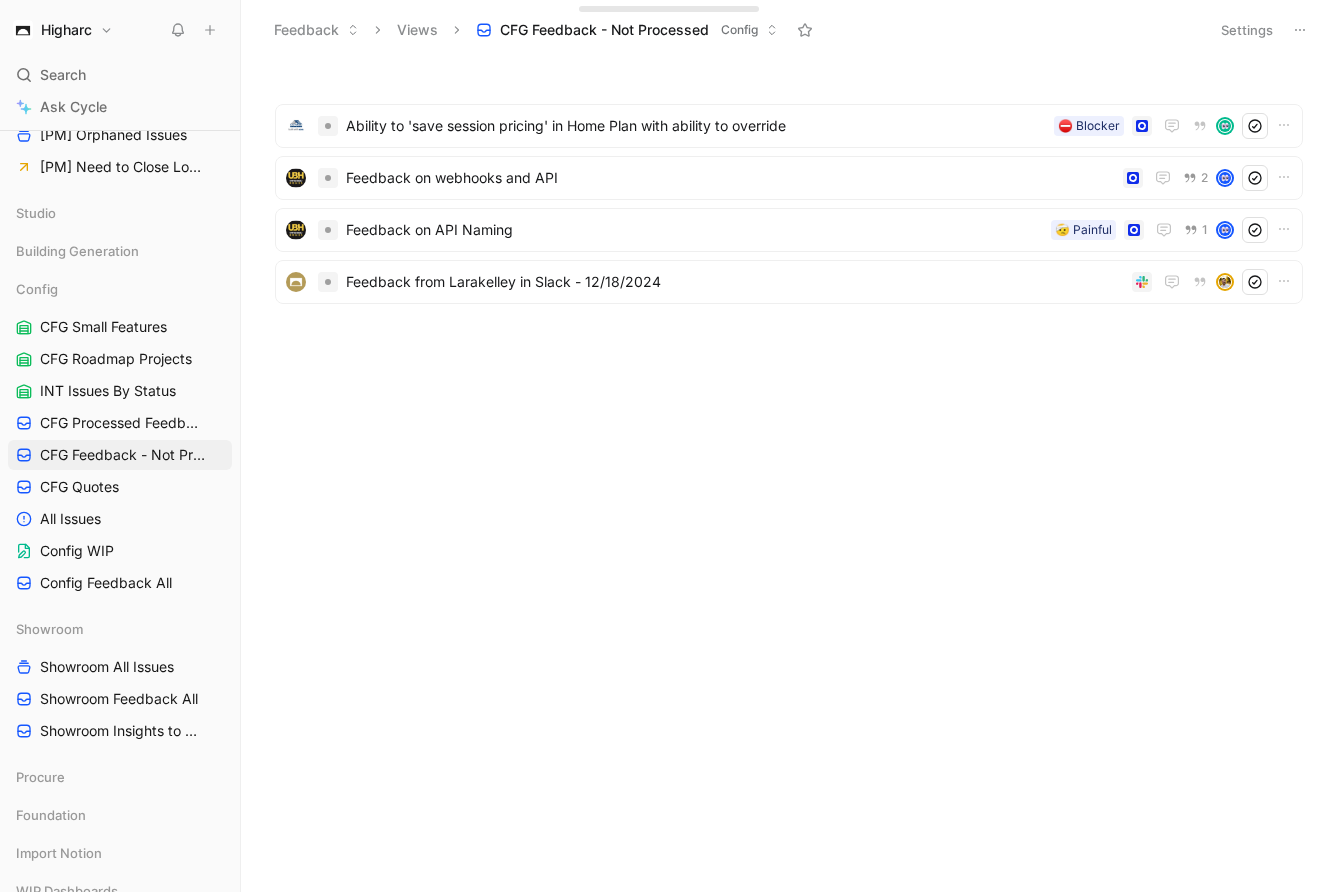 click on "Settings" at bounding box center (1247, 30) 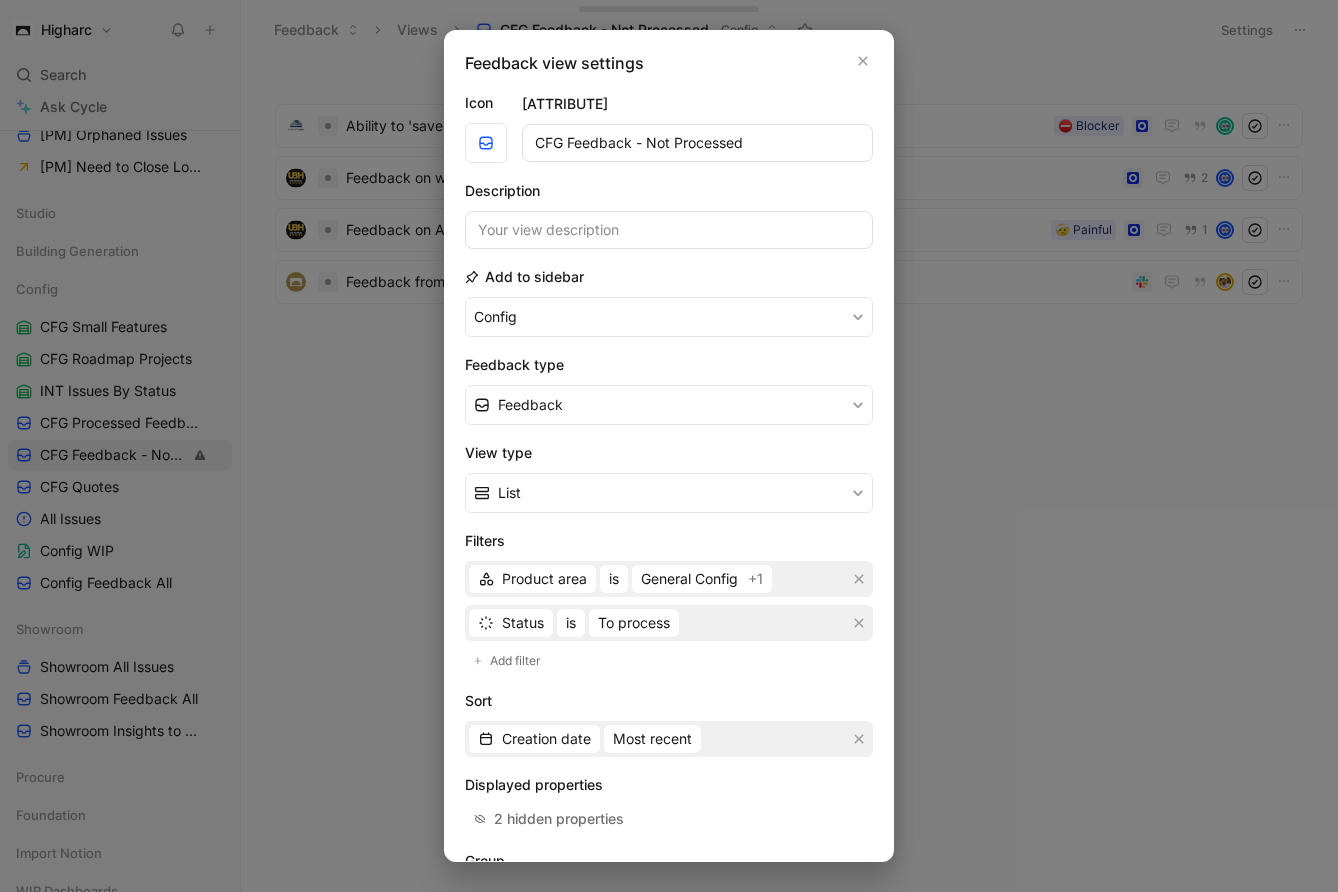 click on "CFG Feedback - Not Processed" at bounding box center (697, 143) 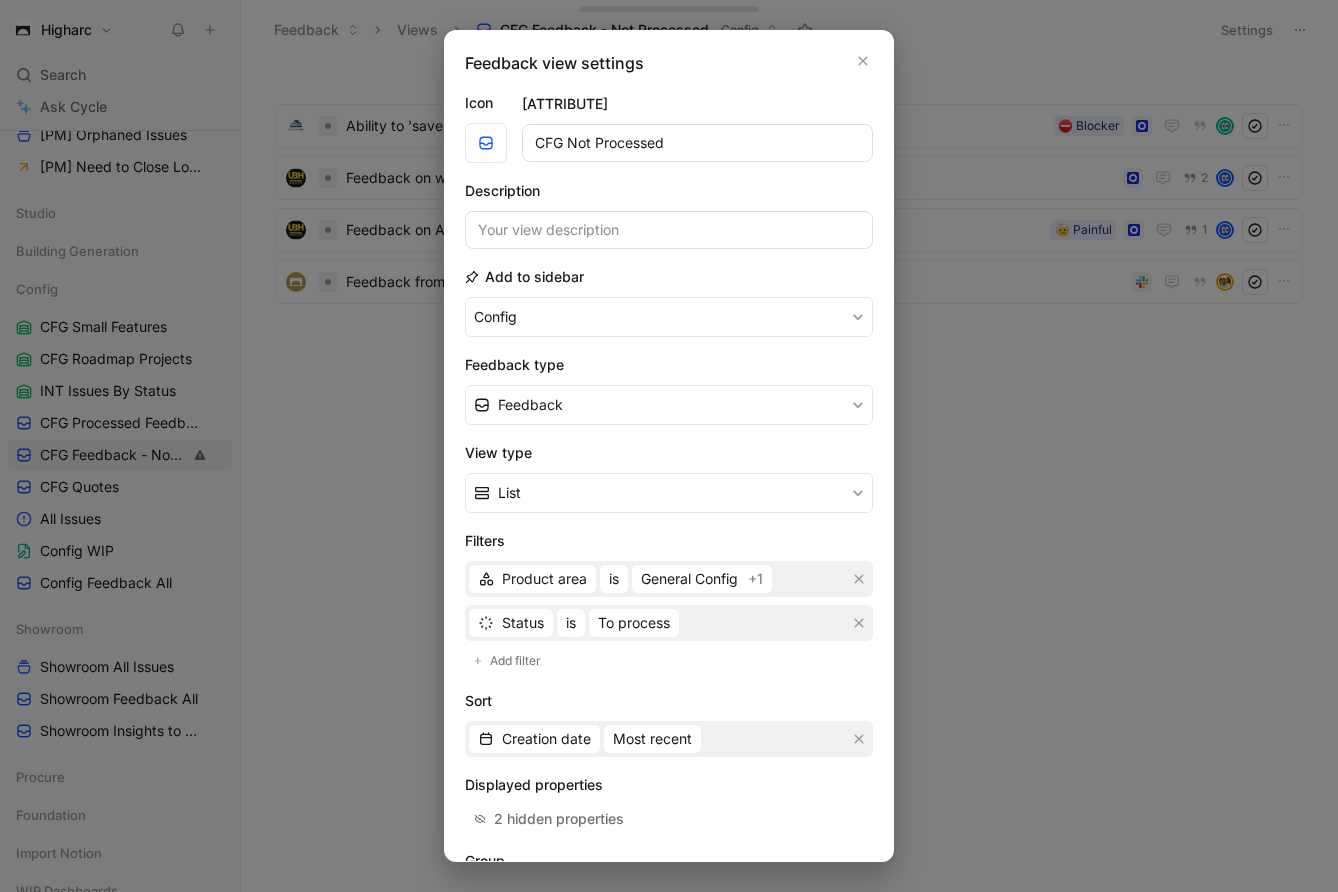click on "CFG Not Processed" at bounding box center (697, 143) 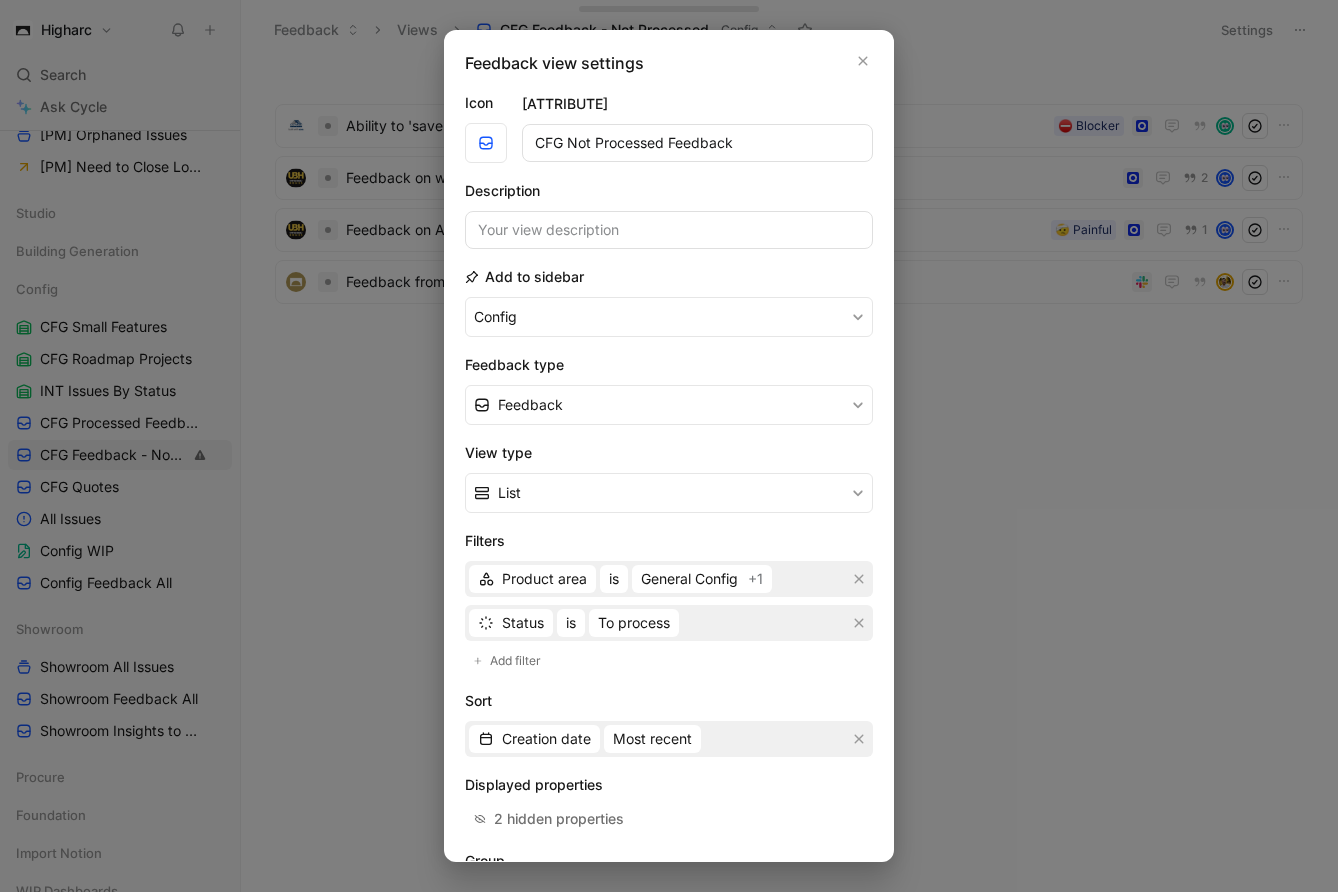 scroll, scrollTop: 152, scrollLeft: 0, axis: vertical 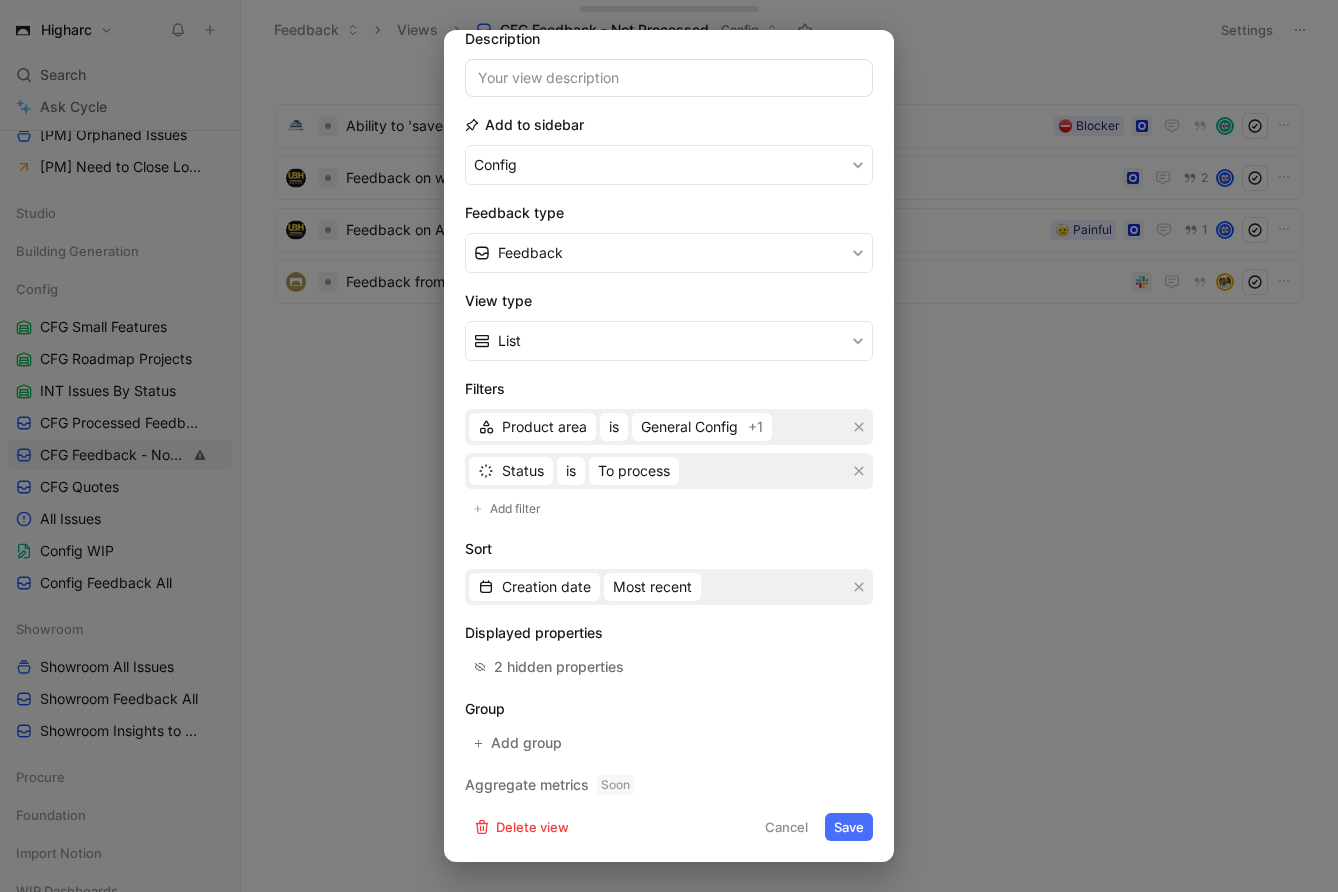 type on "CFG Not Processed Feedback" 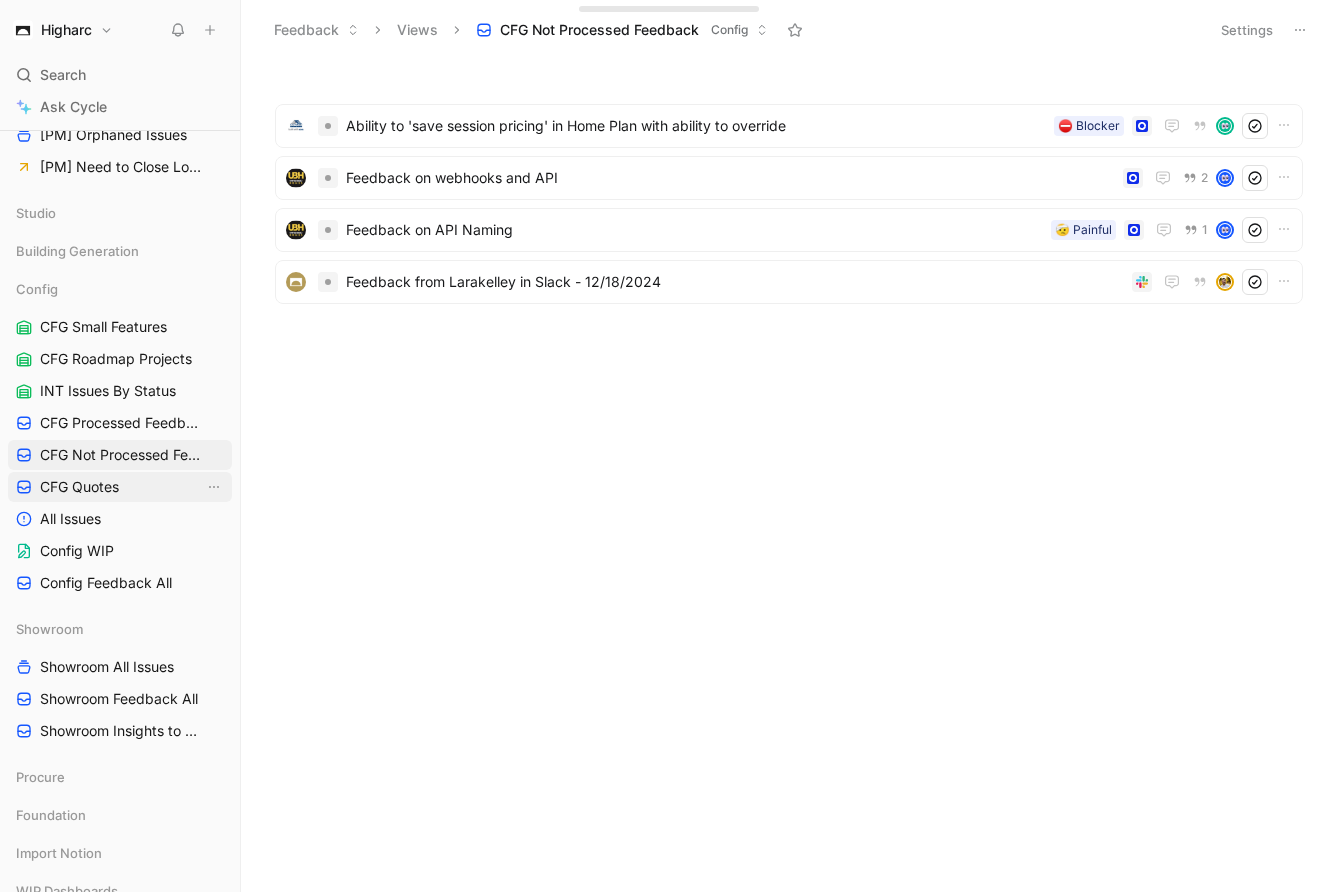 click on "CFG Quotes" at bounding box center [120, 487] 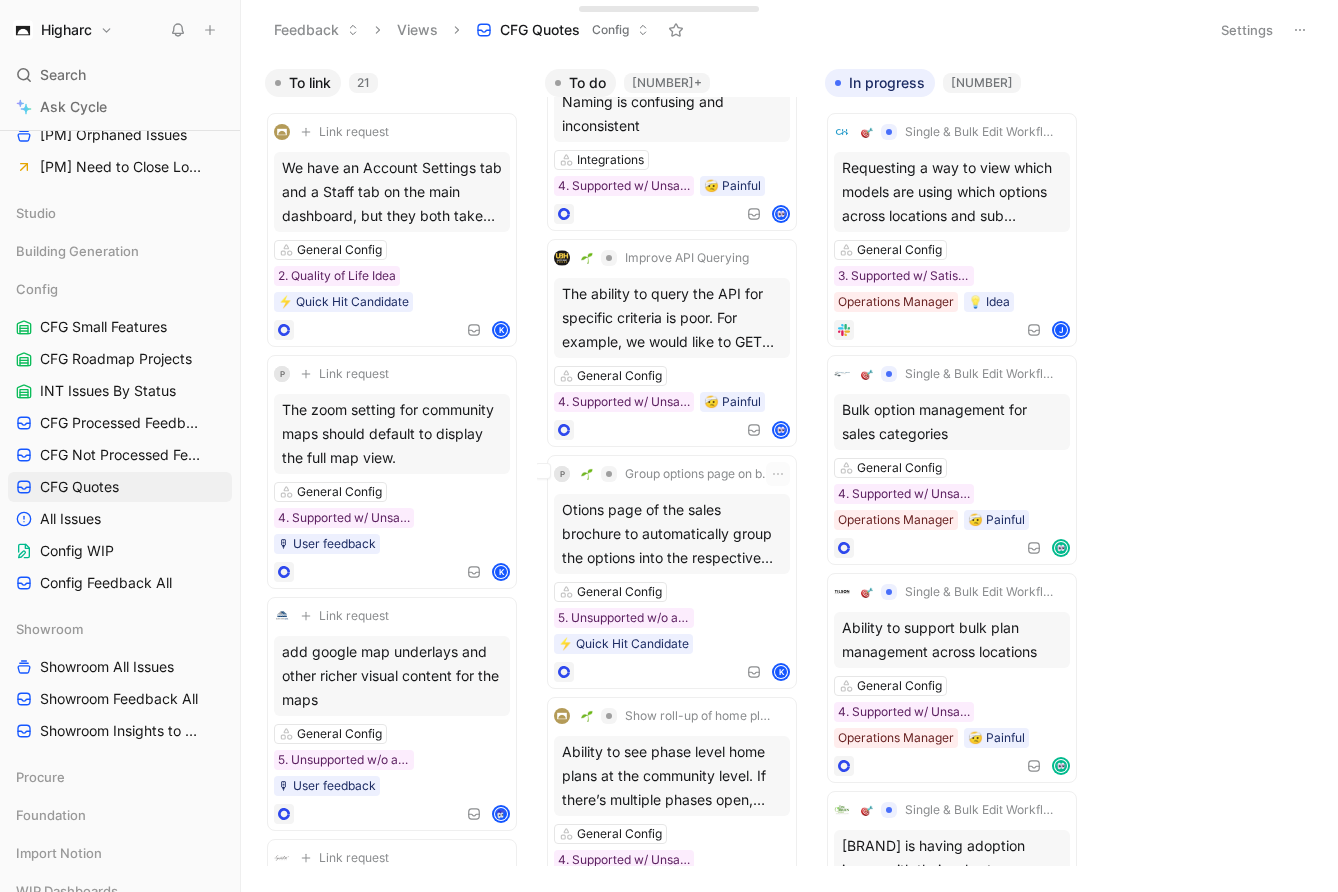 scroll, scrollTop: 0, scrollLeft: 0, axis: both 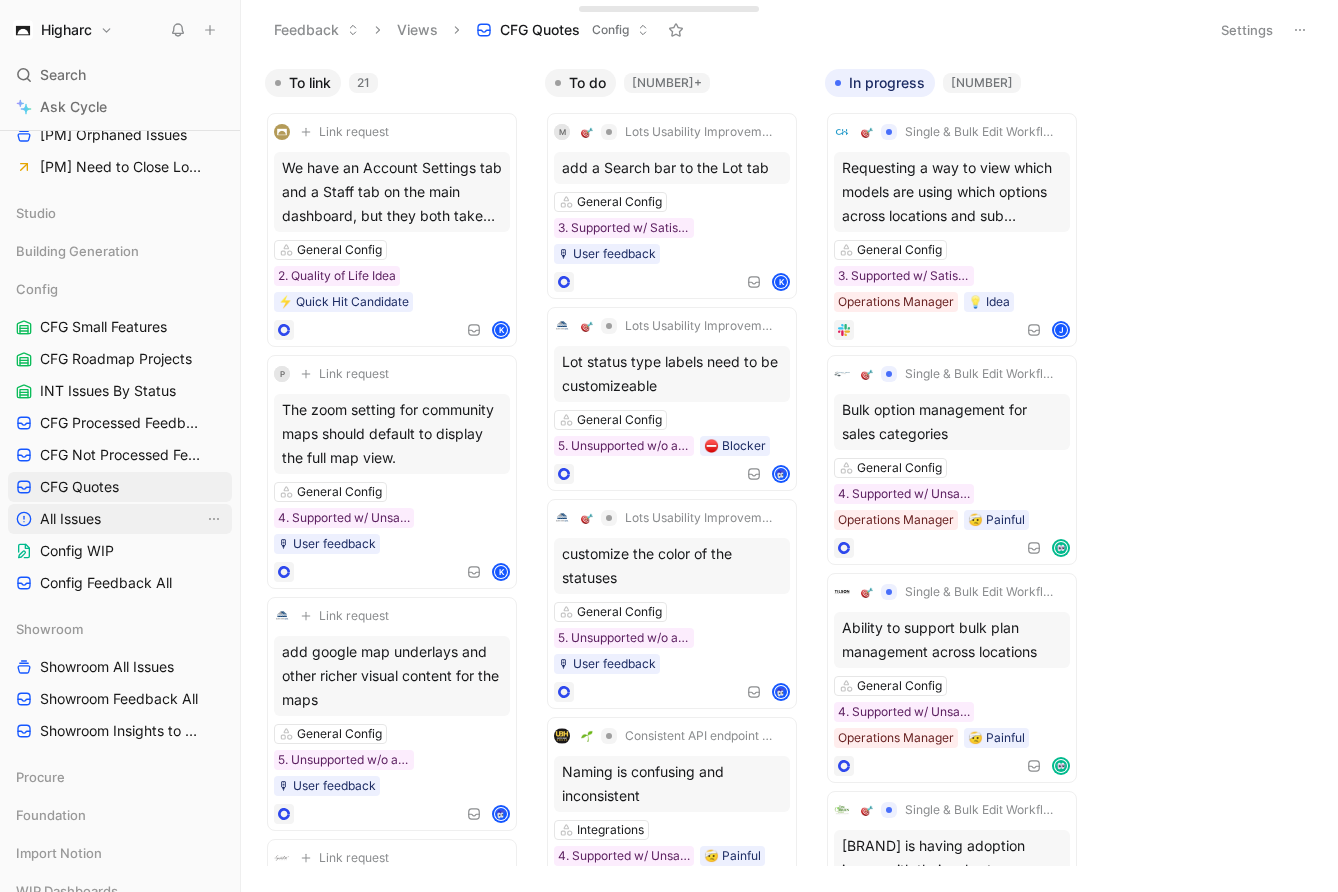 click on "All Issues" at bounding box center (120, 519) 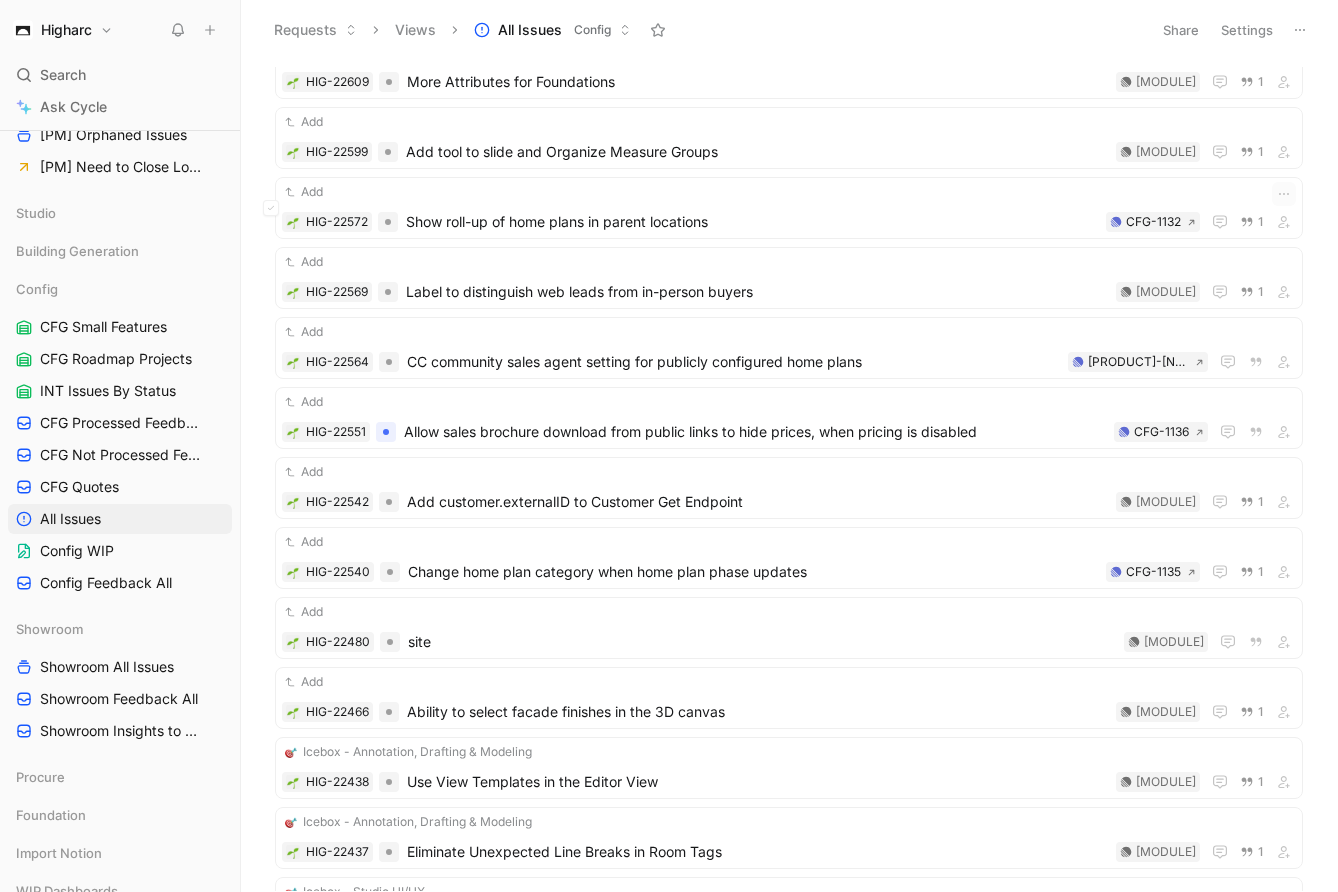 scroll, scrollTop: 0, scrollLeft: 0, axis: both 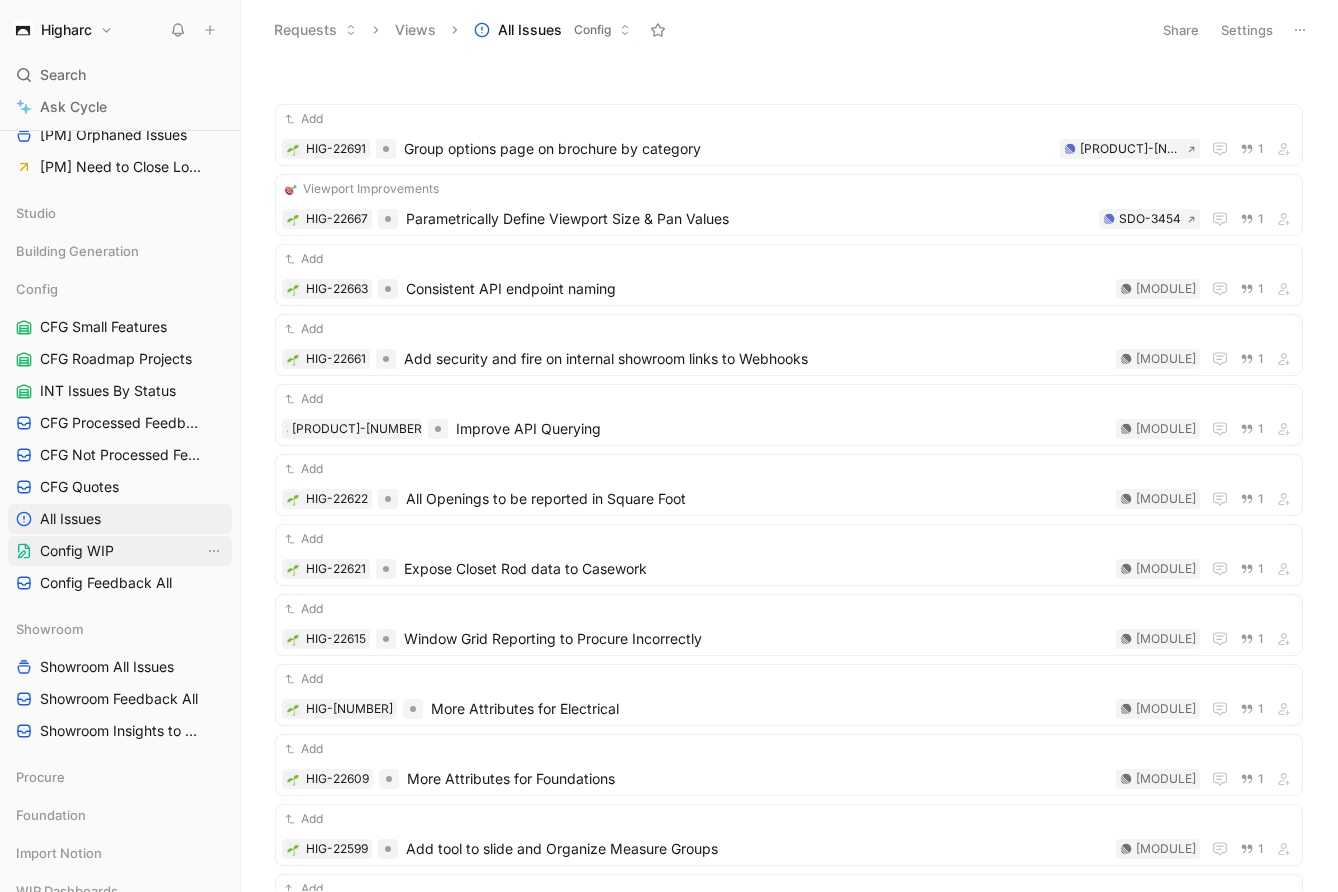 click on "Config WIP" at bounding box center (120, 551) 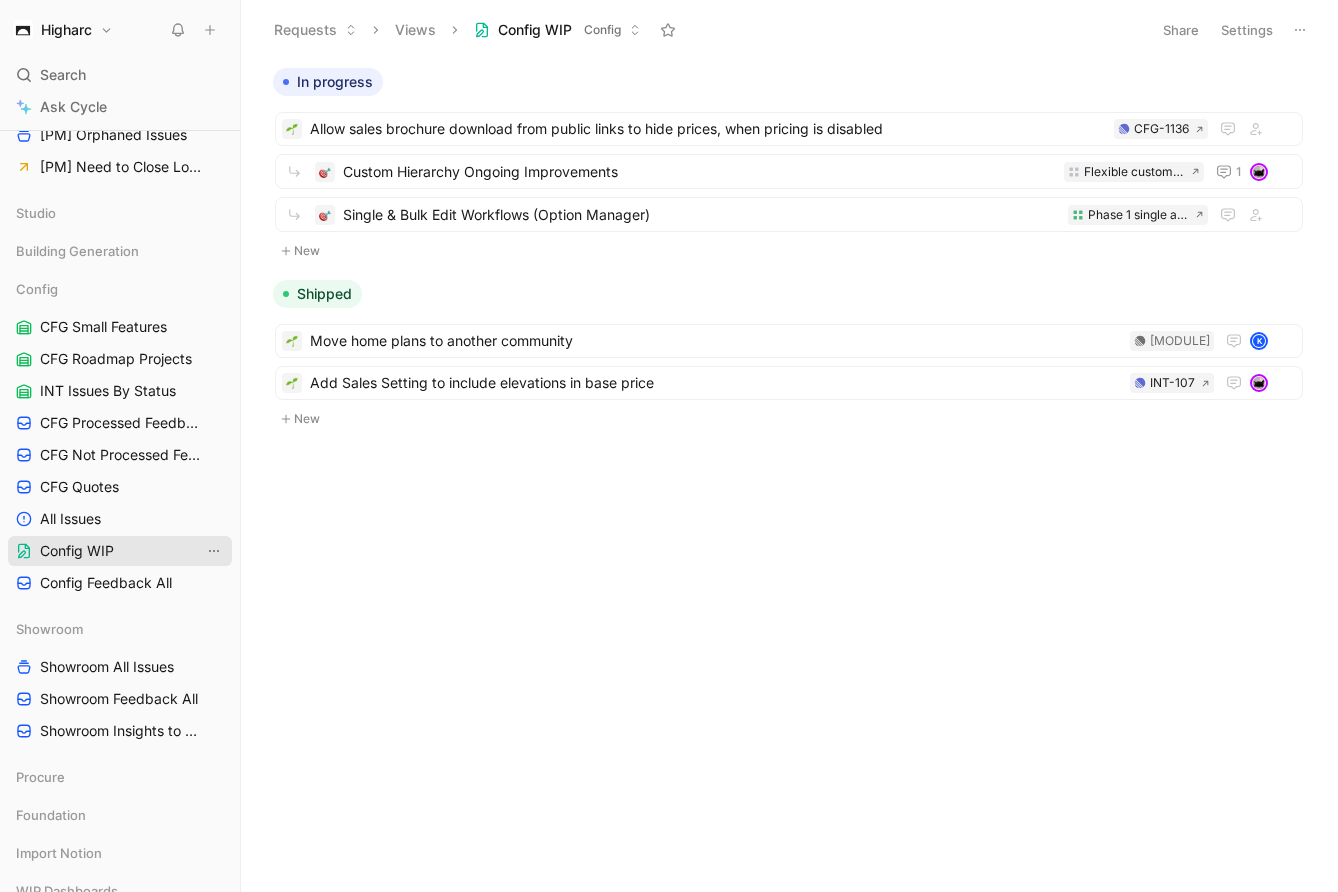 click 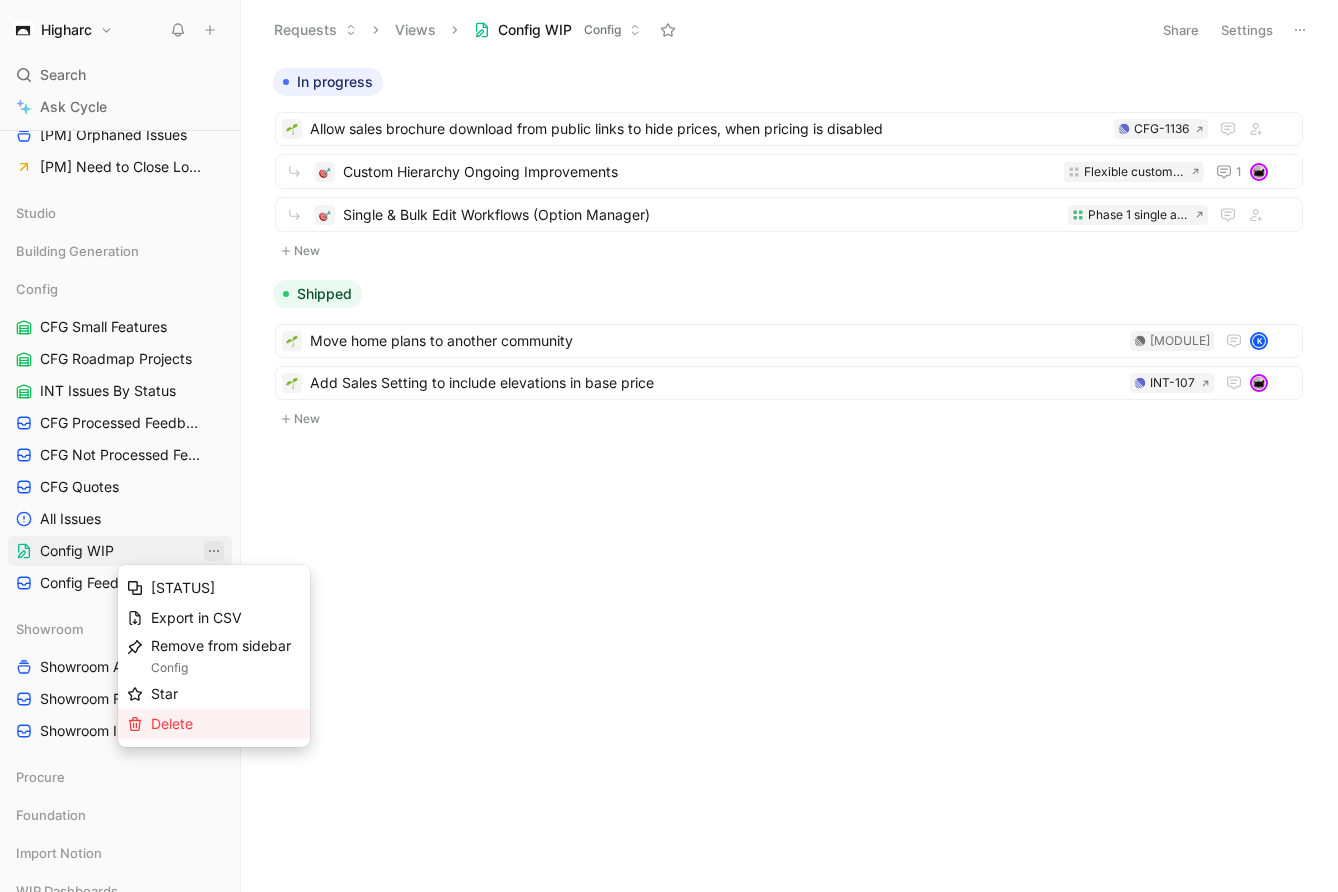 click on "Delete" at bounding box center (226, 724) 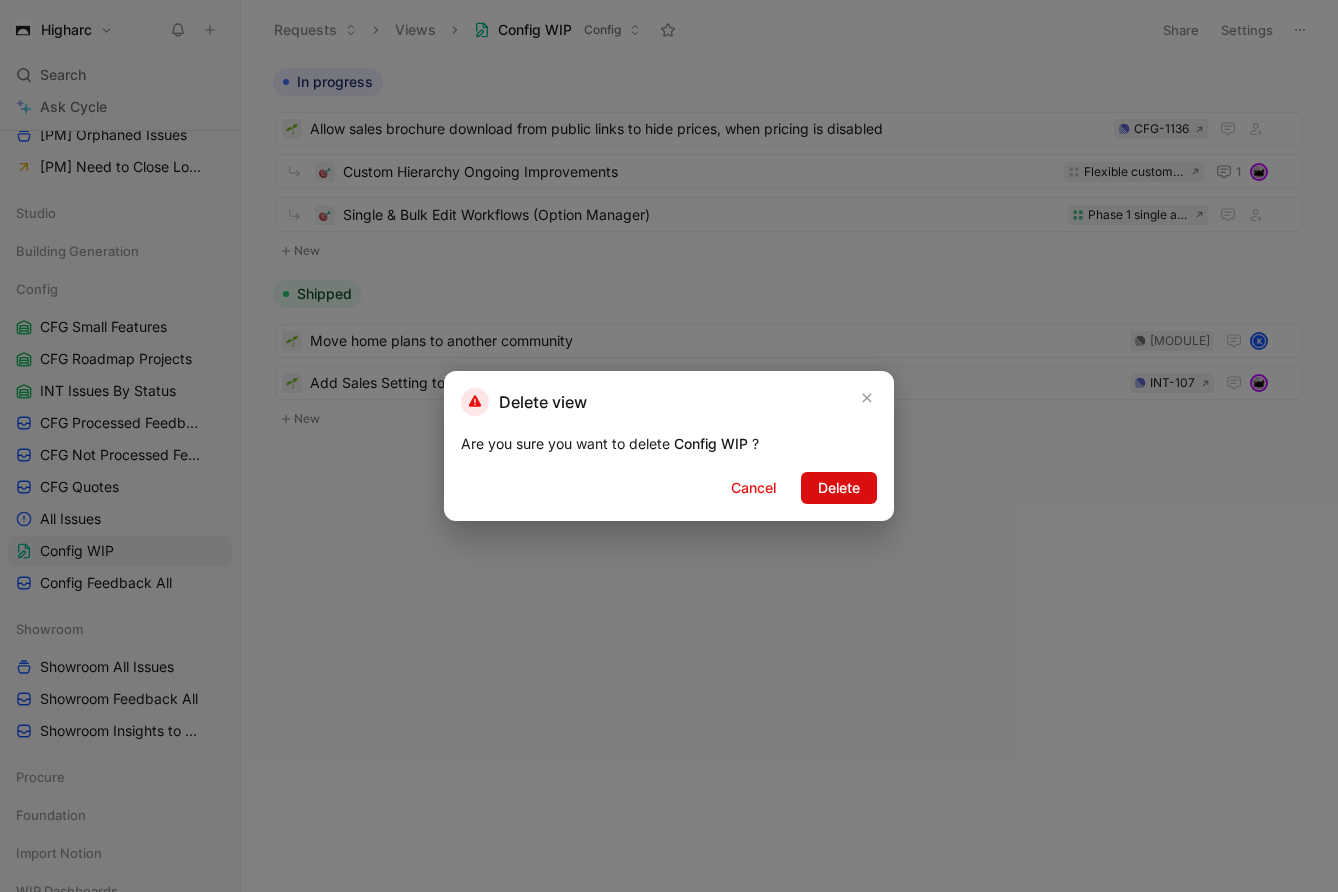 click on "Delete" at bounding box center [839, 488] 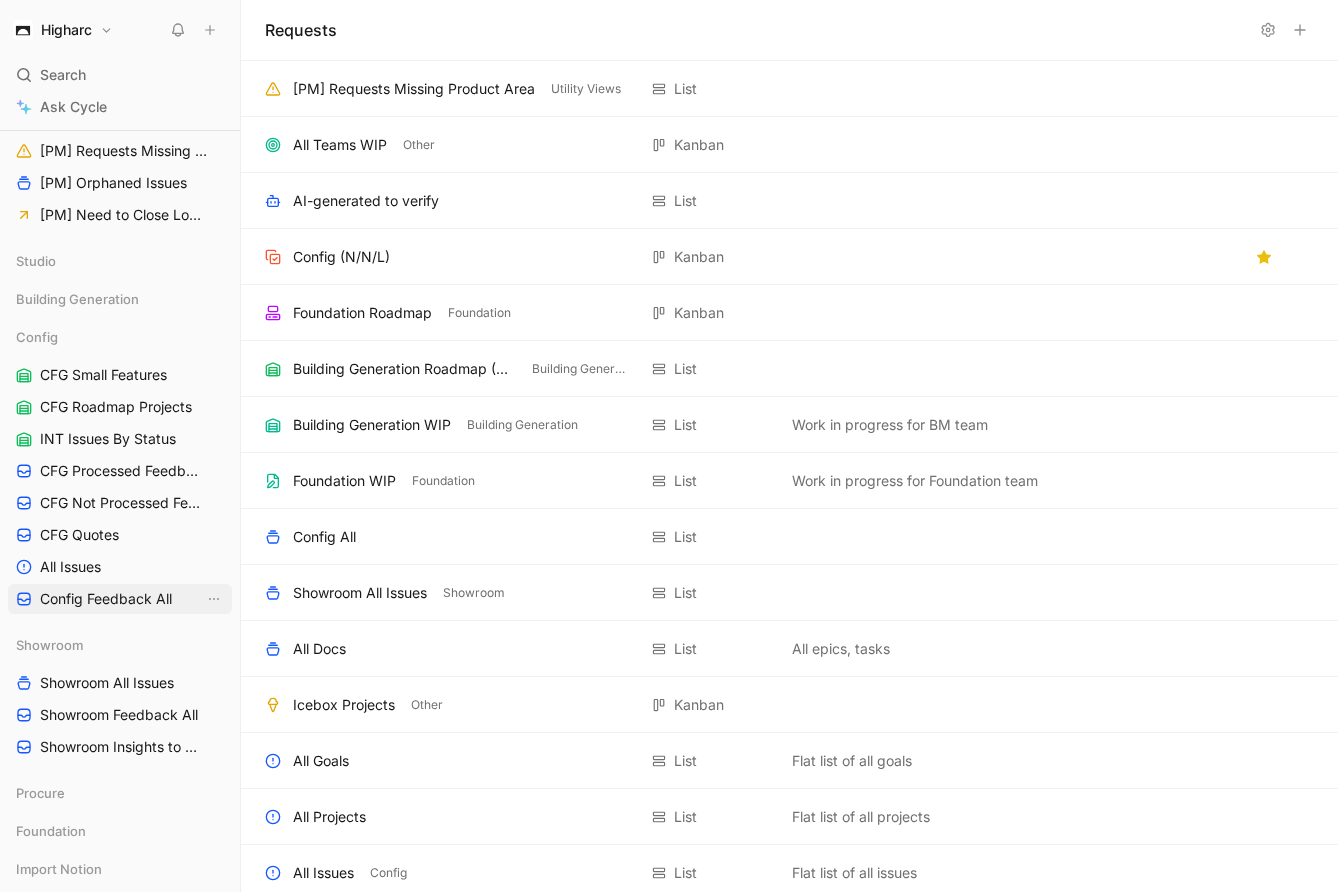 scroll, scrollTop: 393, scrollLeft: 0, axis: vertical 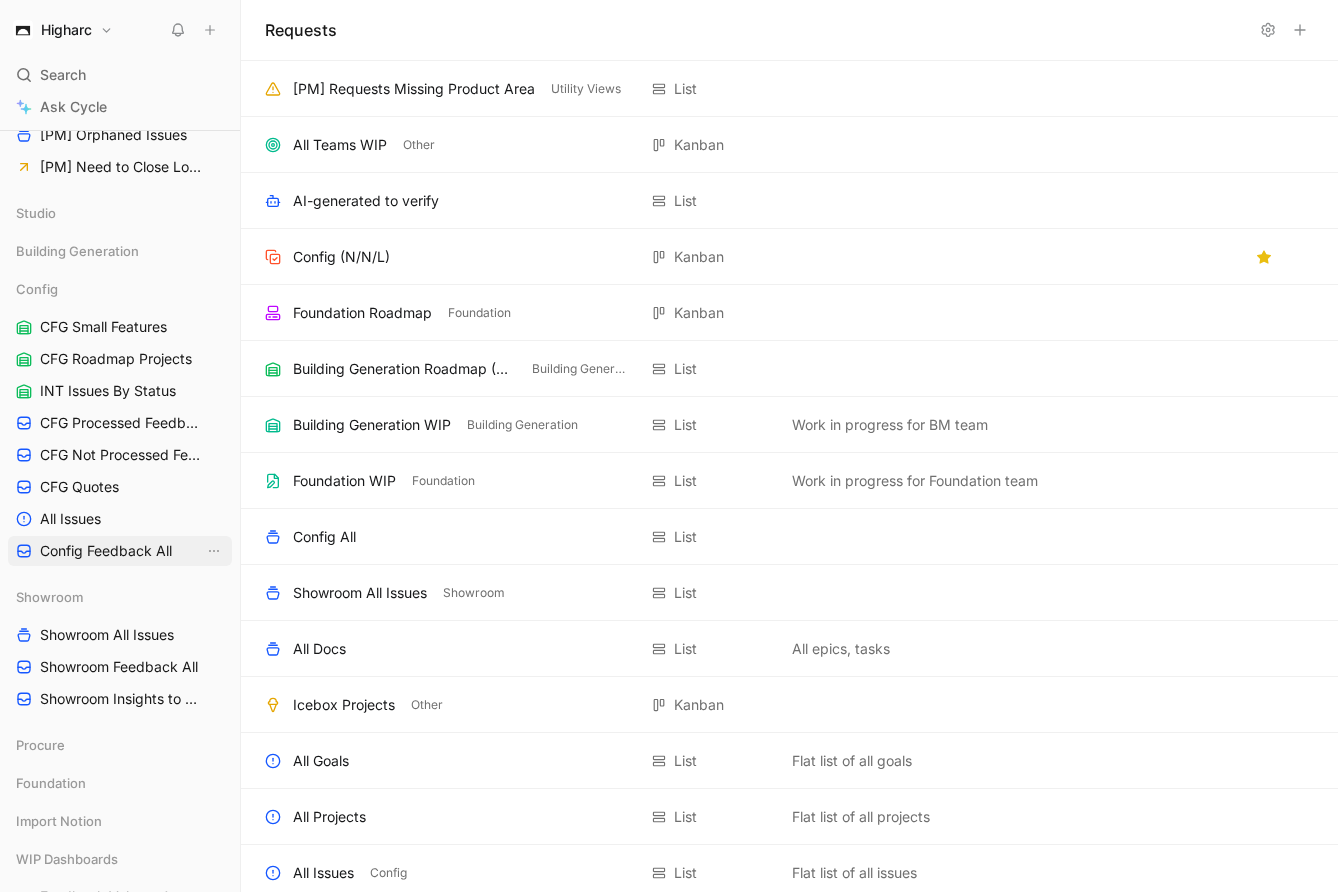 click on "Config Feedback All" at bounding box center (106, 551) 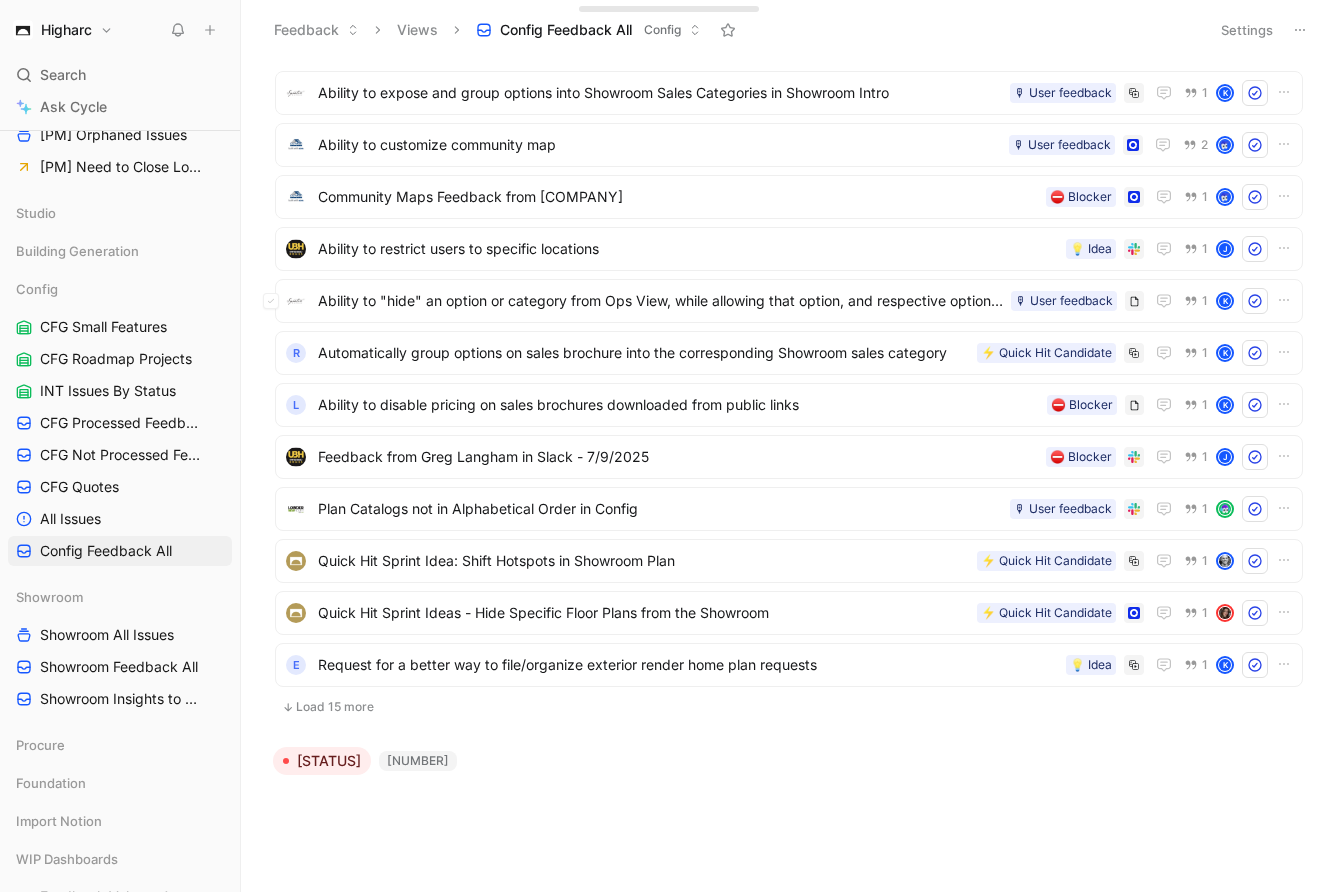 scroll, scrollTop: 0, scrollLeft: 0, axis: both 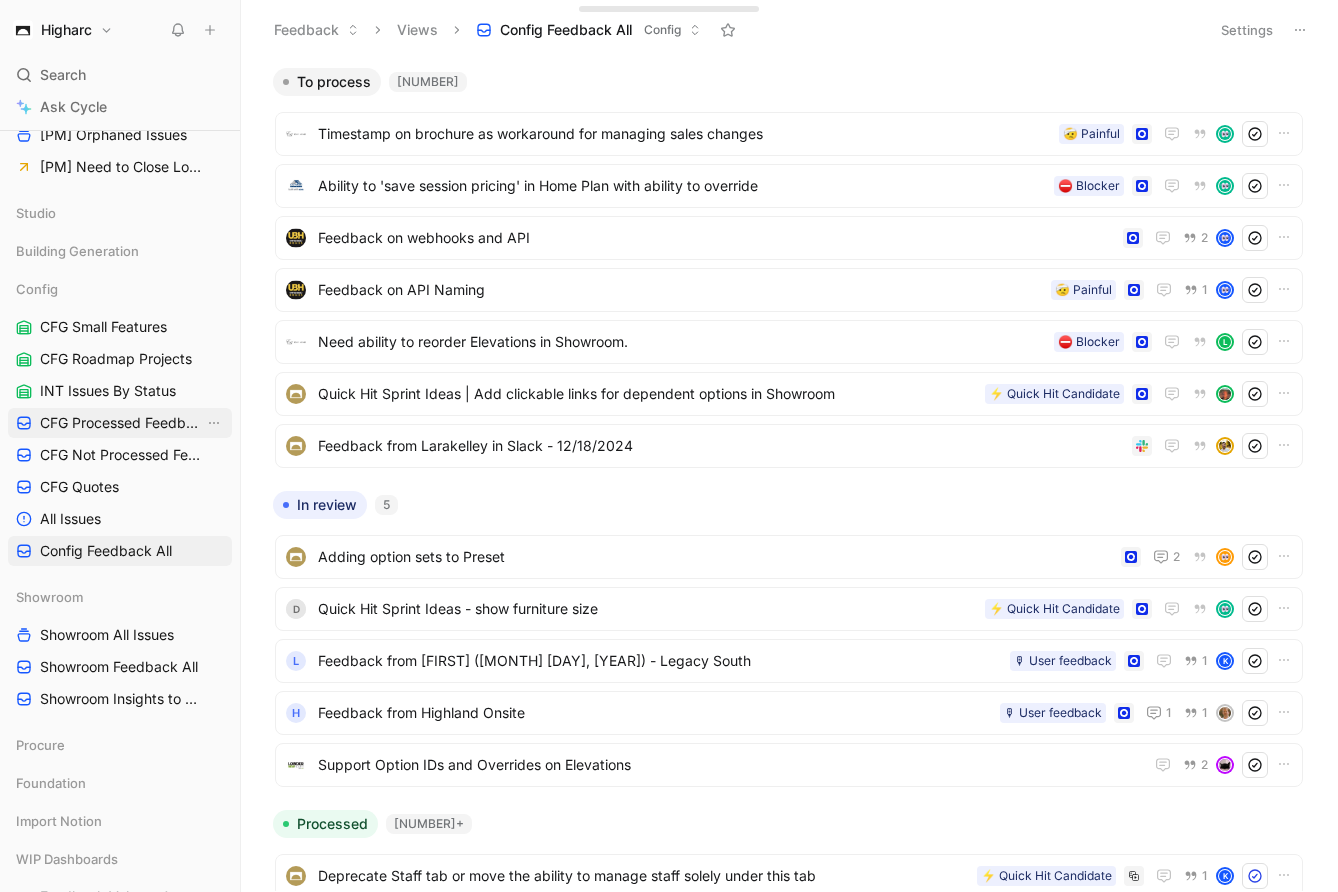 click on "CFG Processed Feedback" at bounding box center (122, 423) 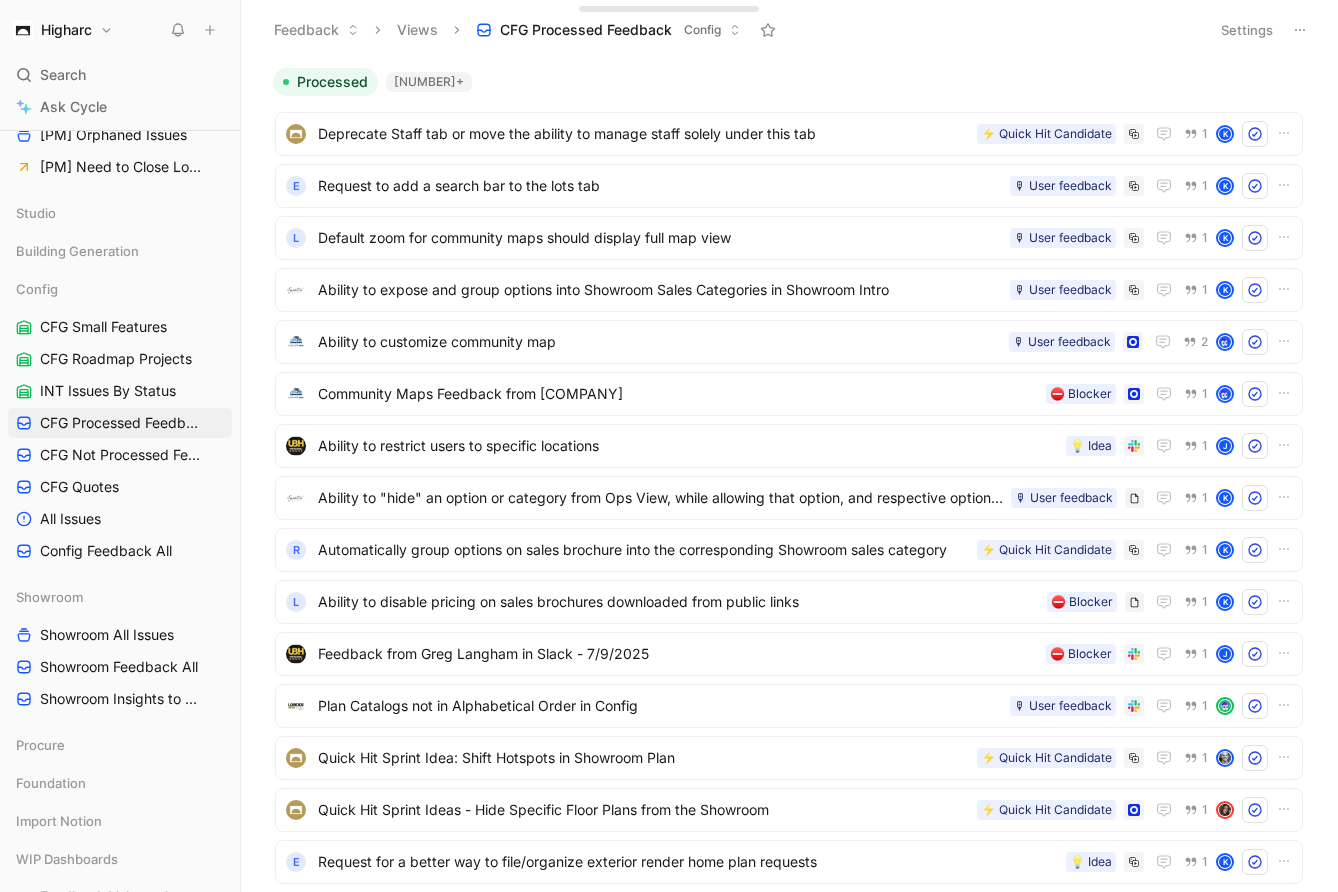 click on "Settings" at bounding box center [1247, 30] 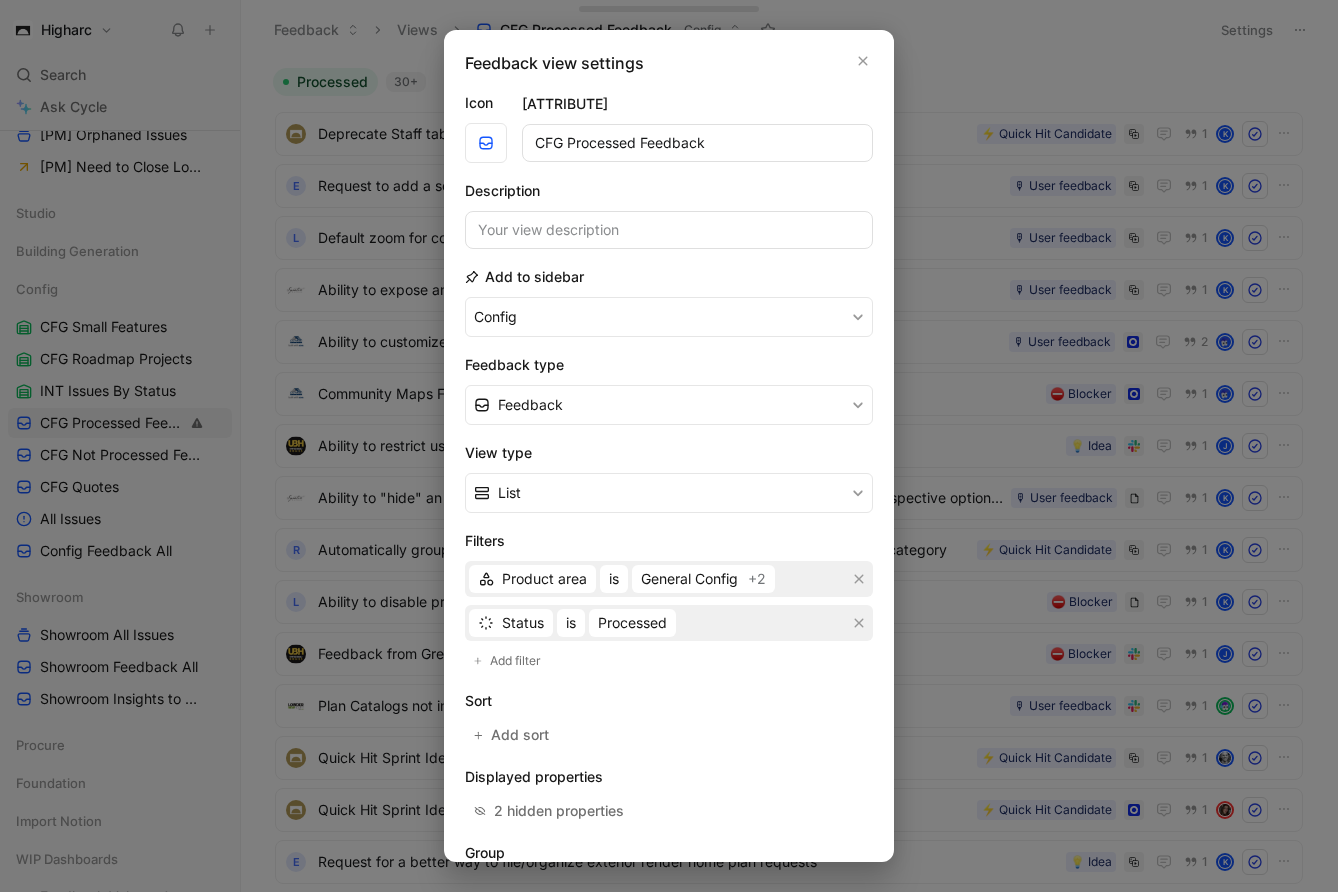 scroll, scrollTop: 156, scrollLeft: 0, axis: vertical 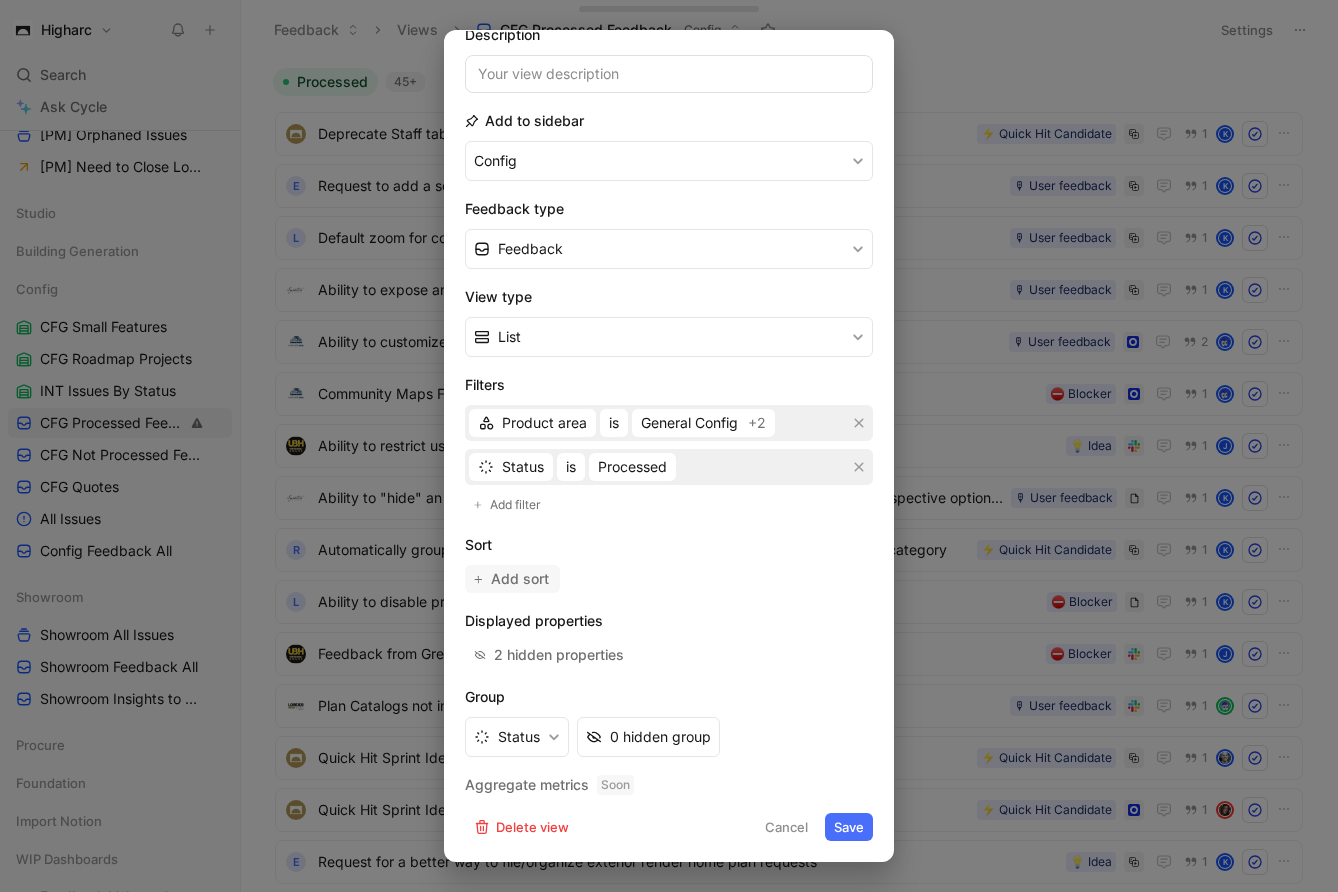 click on "Add sort" at bounding box center [521, 579] 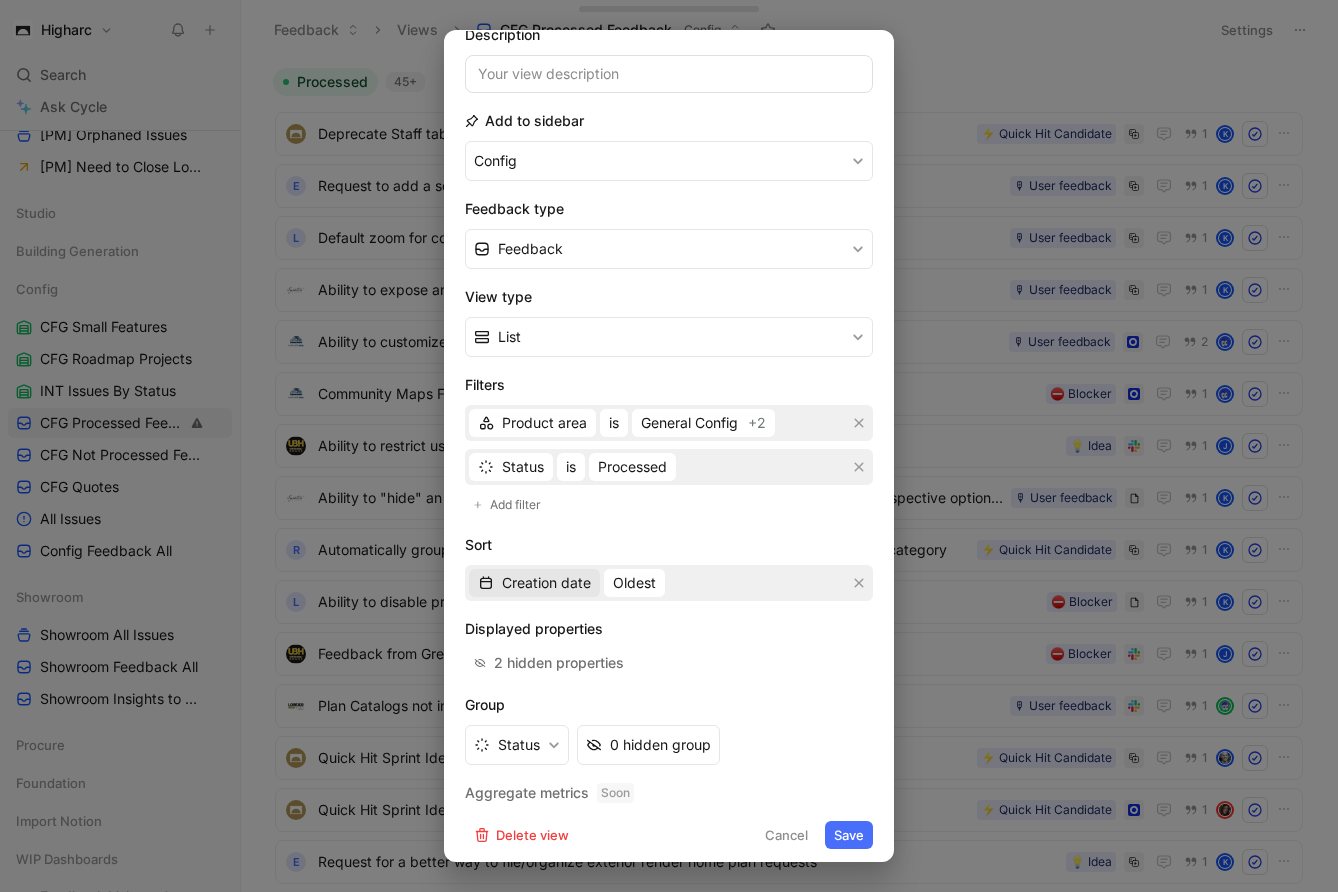 click on "Creation date" at bounding box center [546, 583] 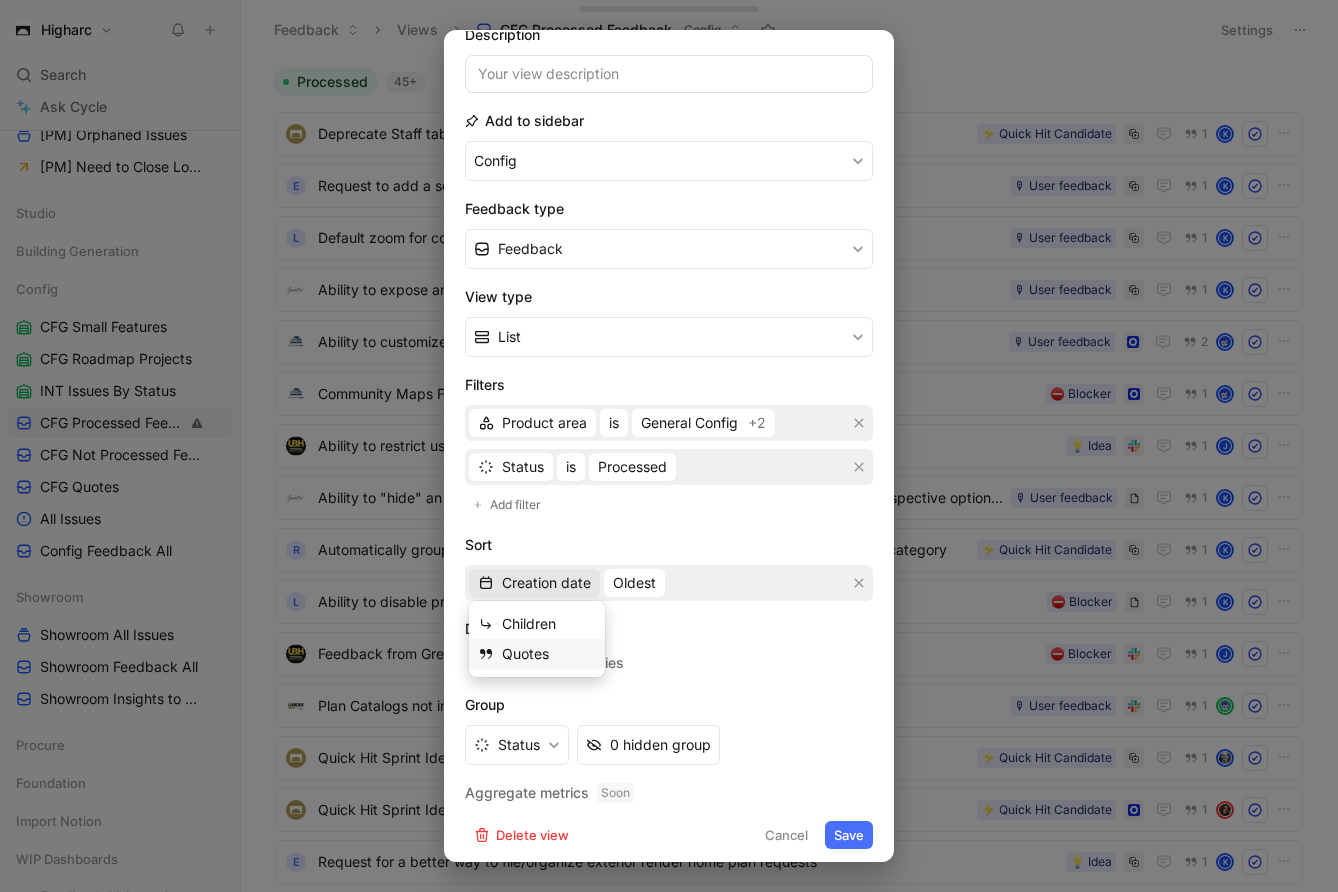 click on "Quotes" at bounding box center [537, 654] 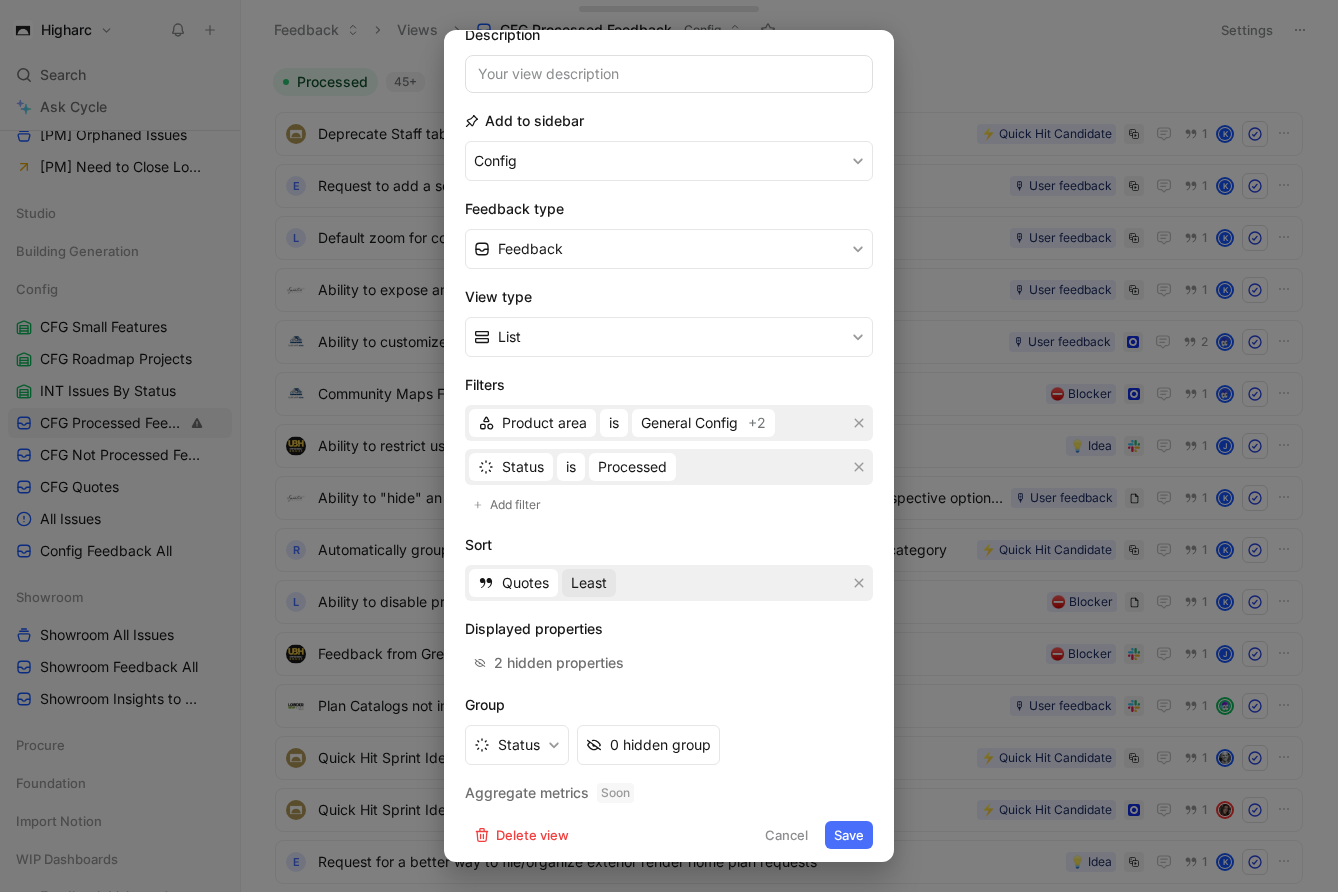 click on "Least" at bounding box center [589, 583] 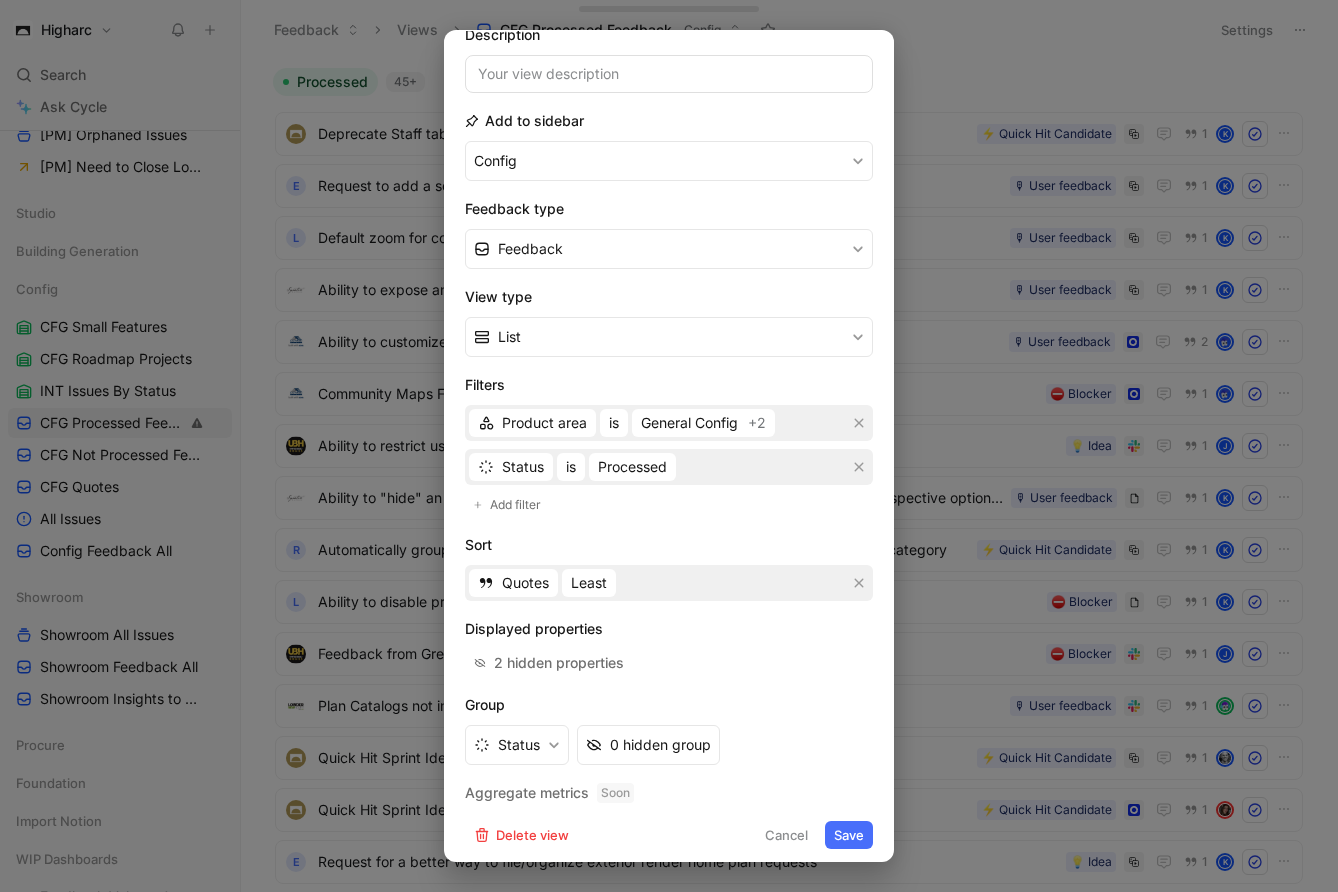 click on "Save" at bounding box center [849, 835] 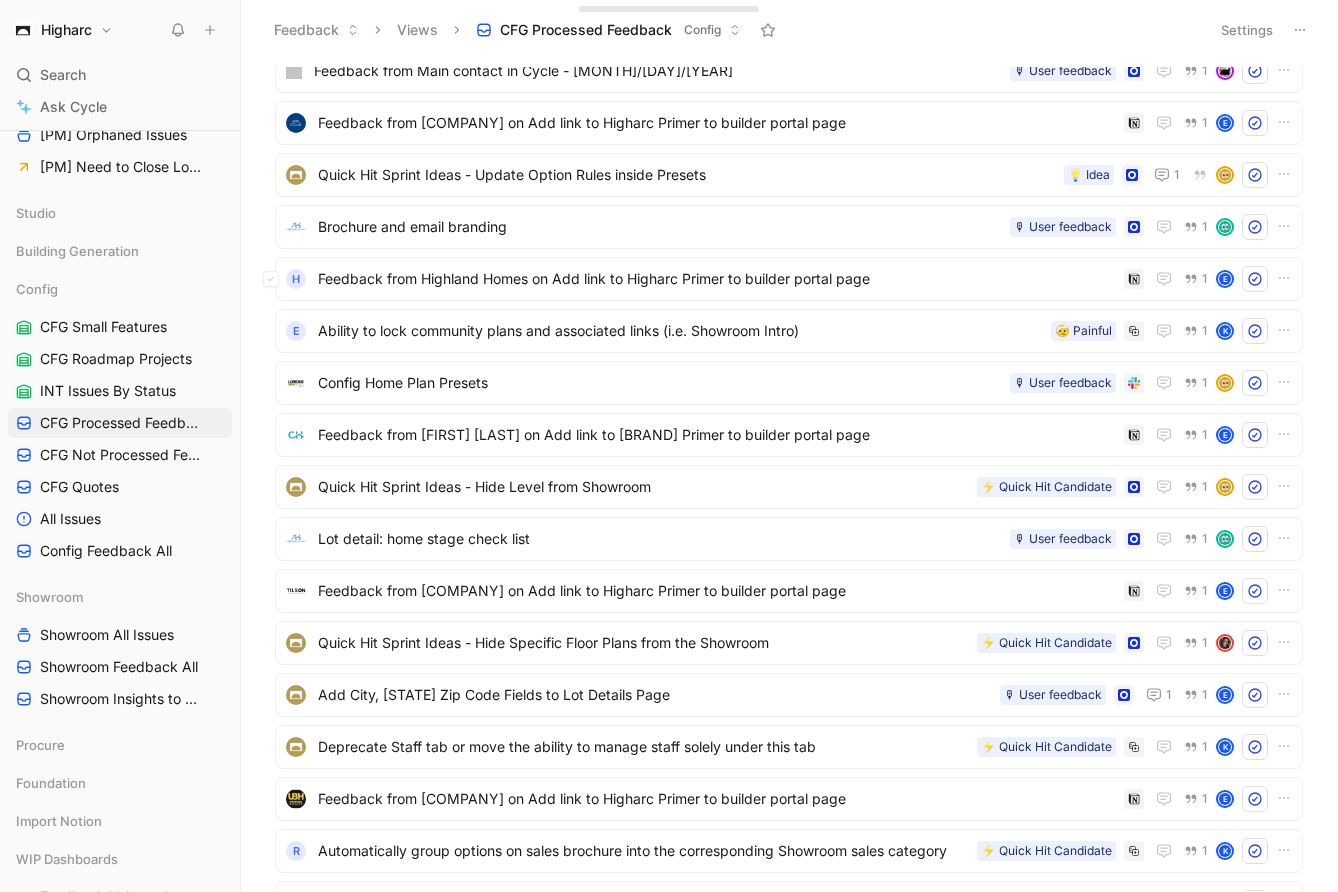 scroll, scrollTop: 0, scrollLeft: 0, axis: both 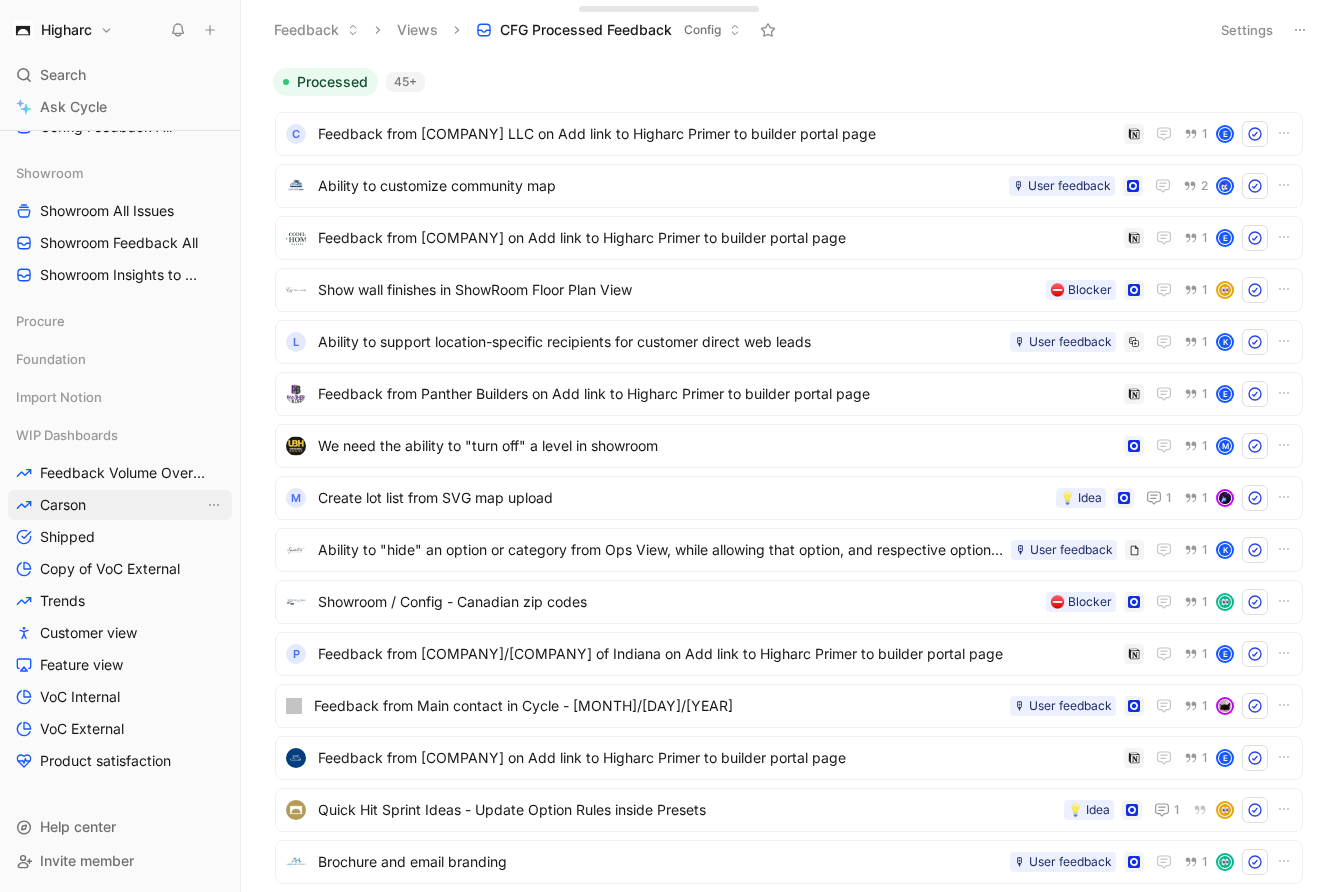 click on "Carson" at bounding box center (120, 505) 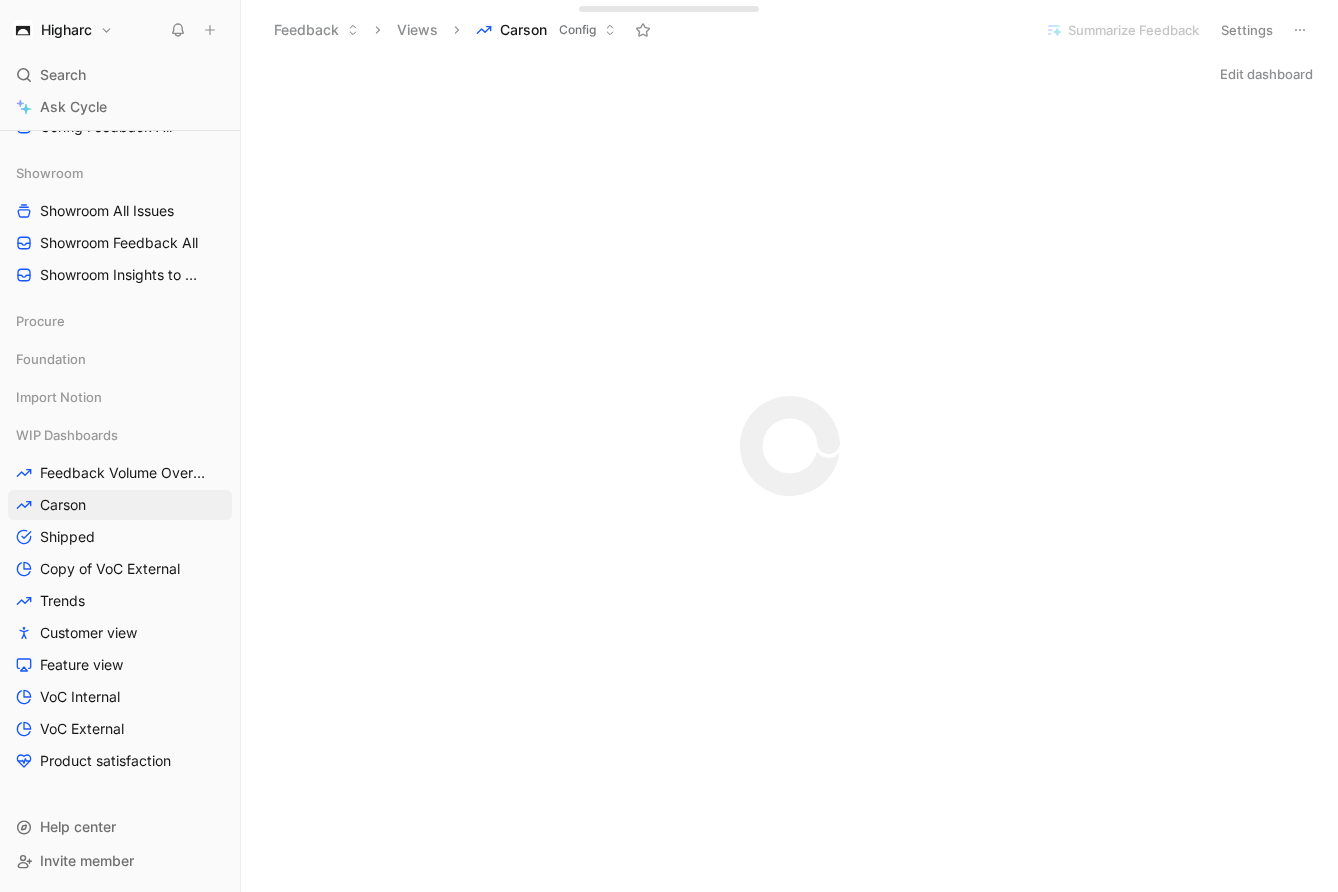 click on "Config" at bounding box center [577, 30] 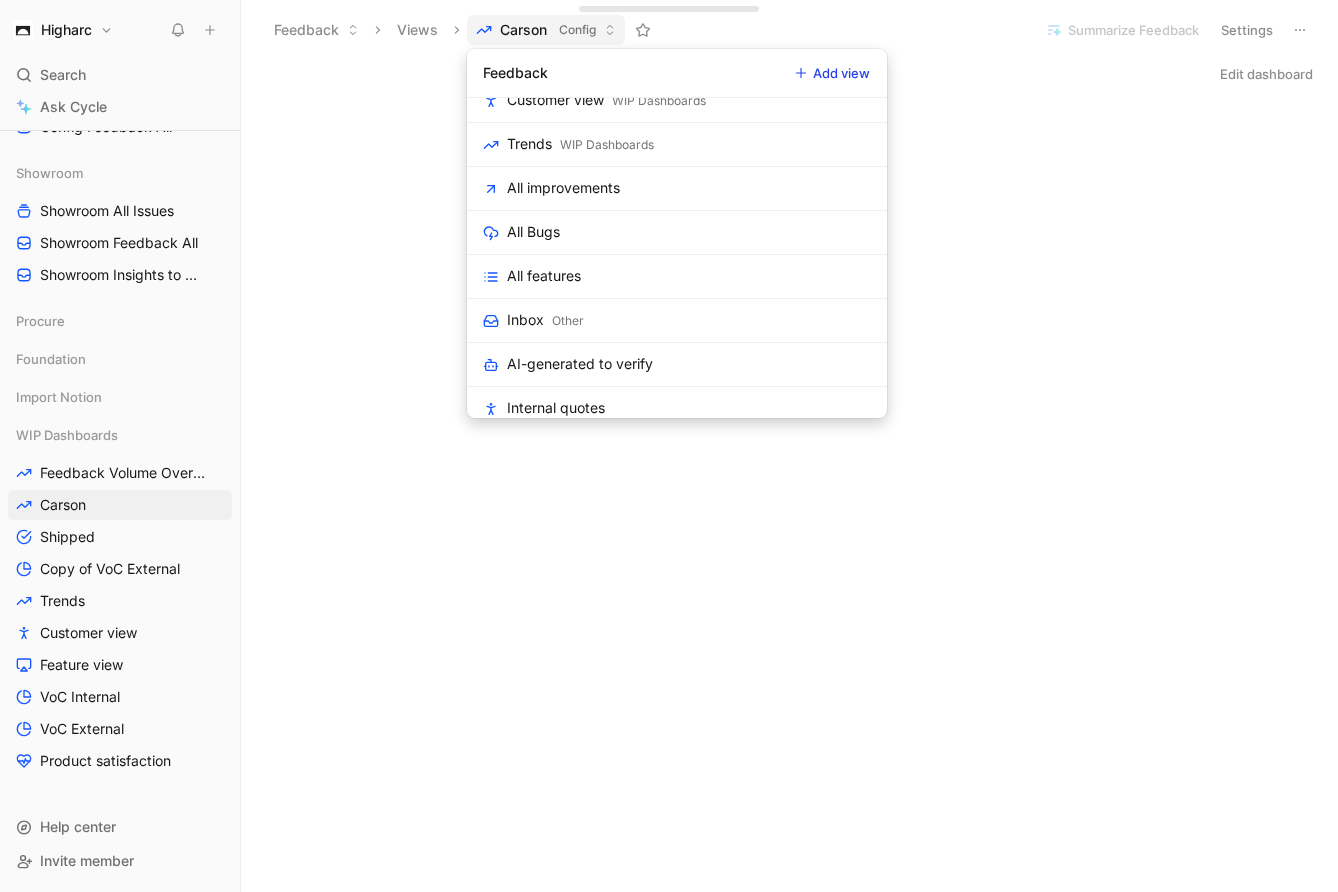 scroll, scrollTop: 255, scrollLeft: 0, axis: vertical 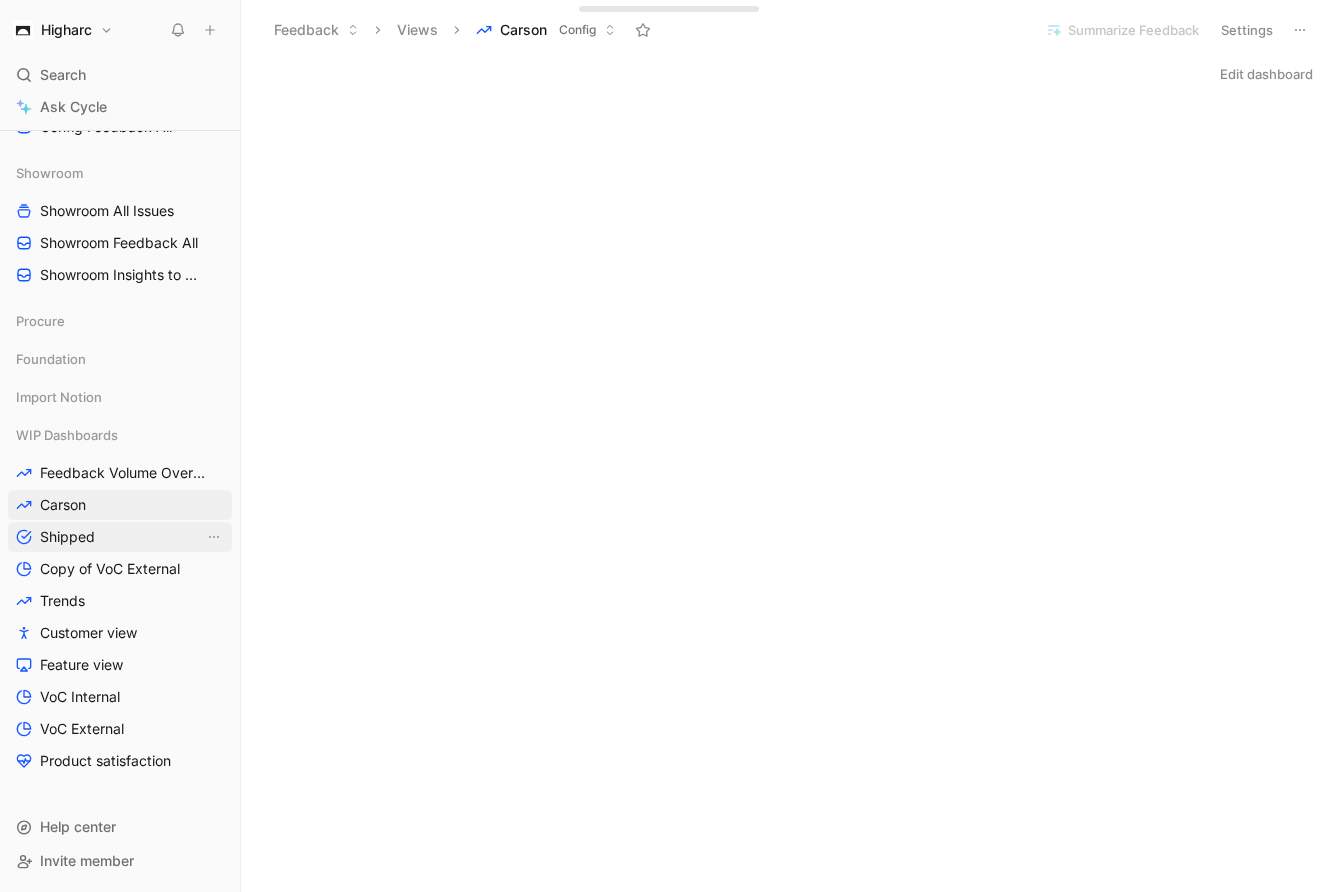 click on "Shipped" at bounding box center (67, 537) 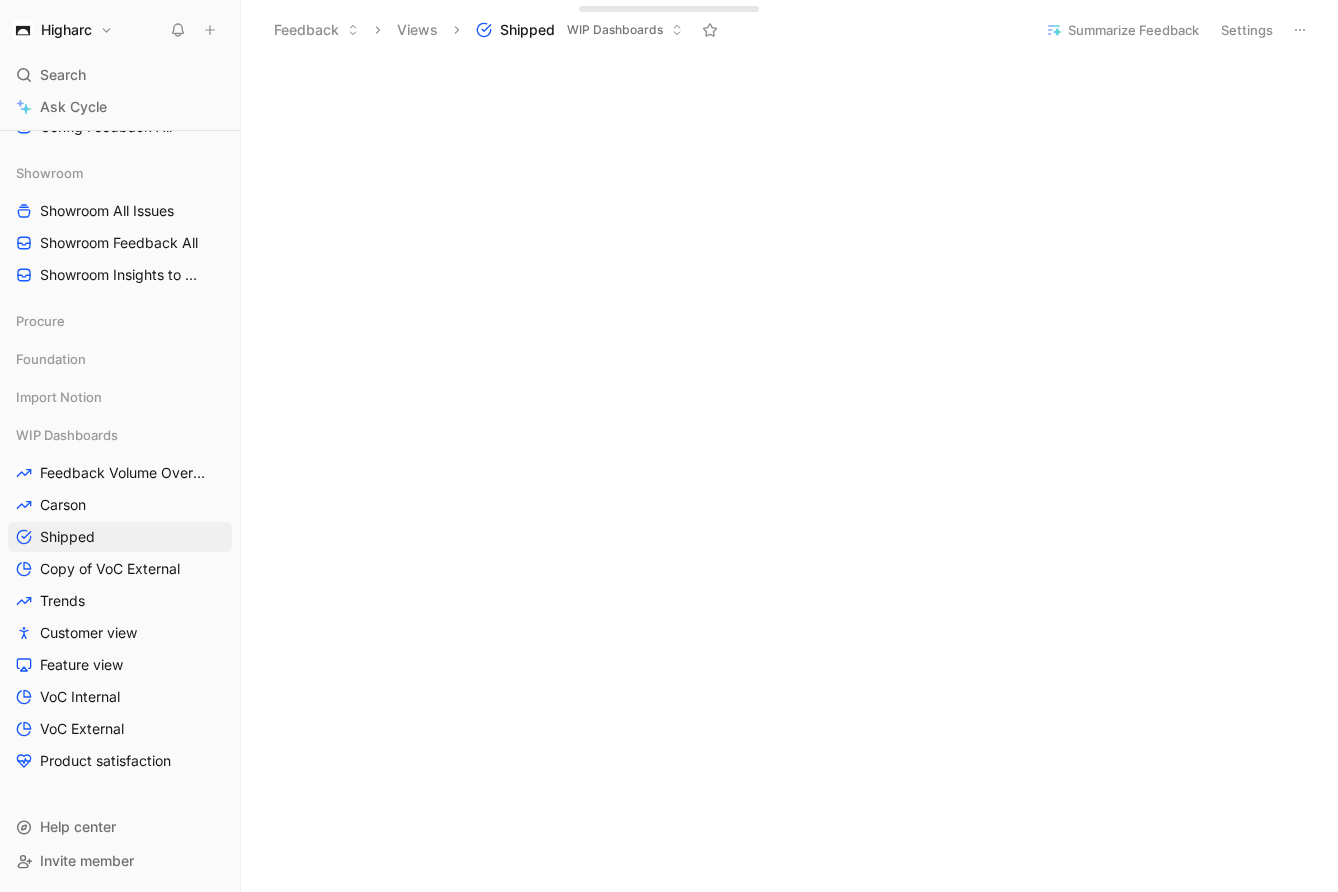 scroll, scrollTop: 1566, scrollLeft: 0, axis: vertical 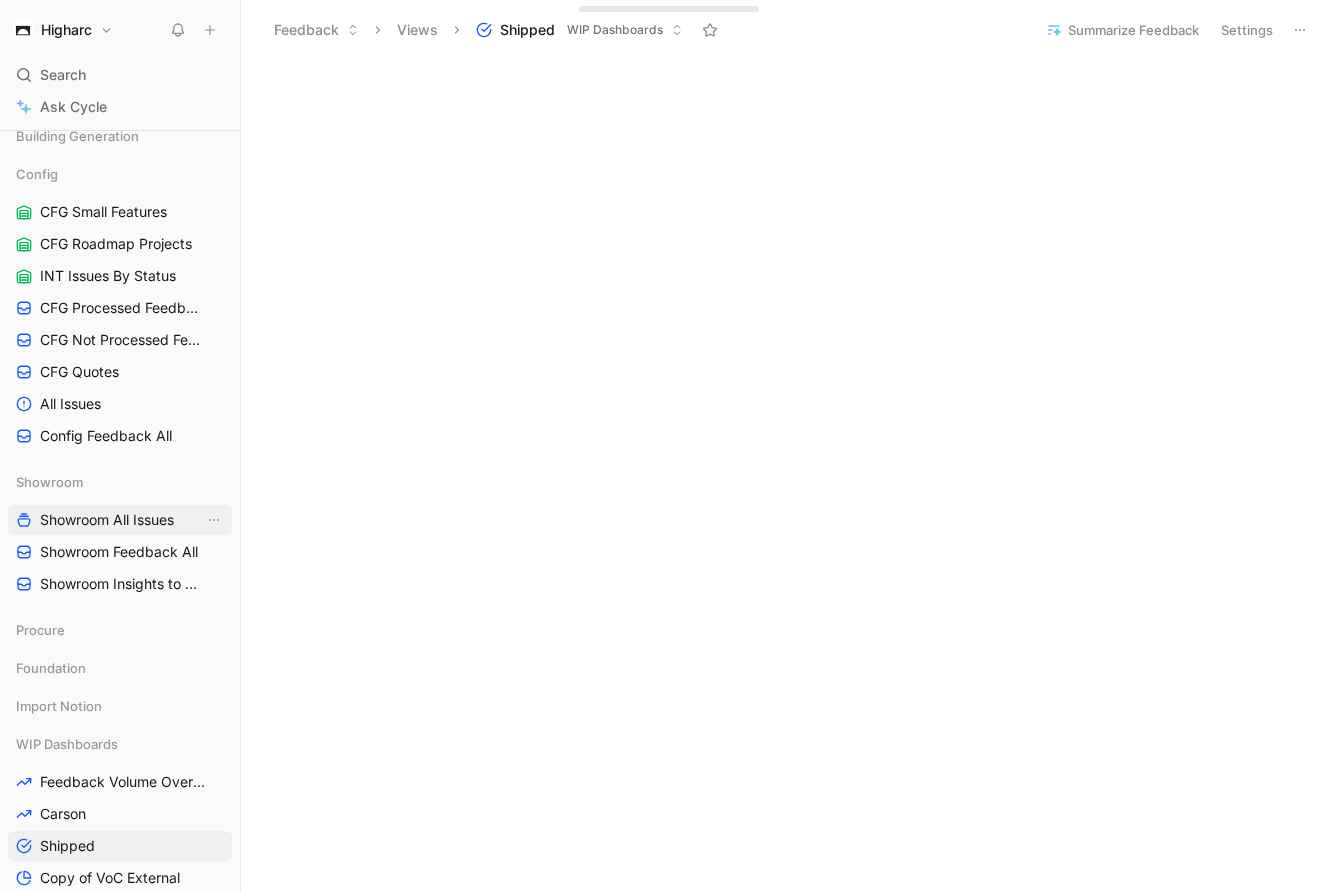 click on "Showroom All Issues" at bounding box center (107, 520) 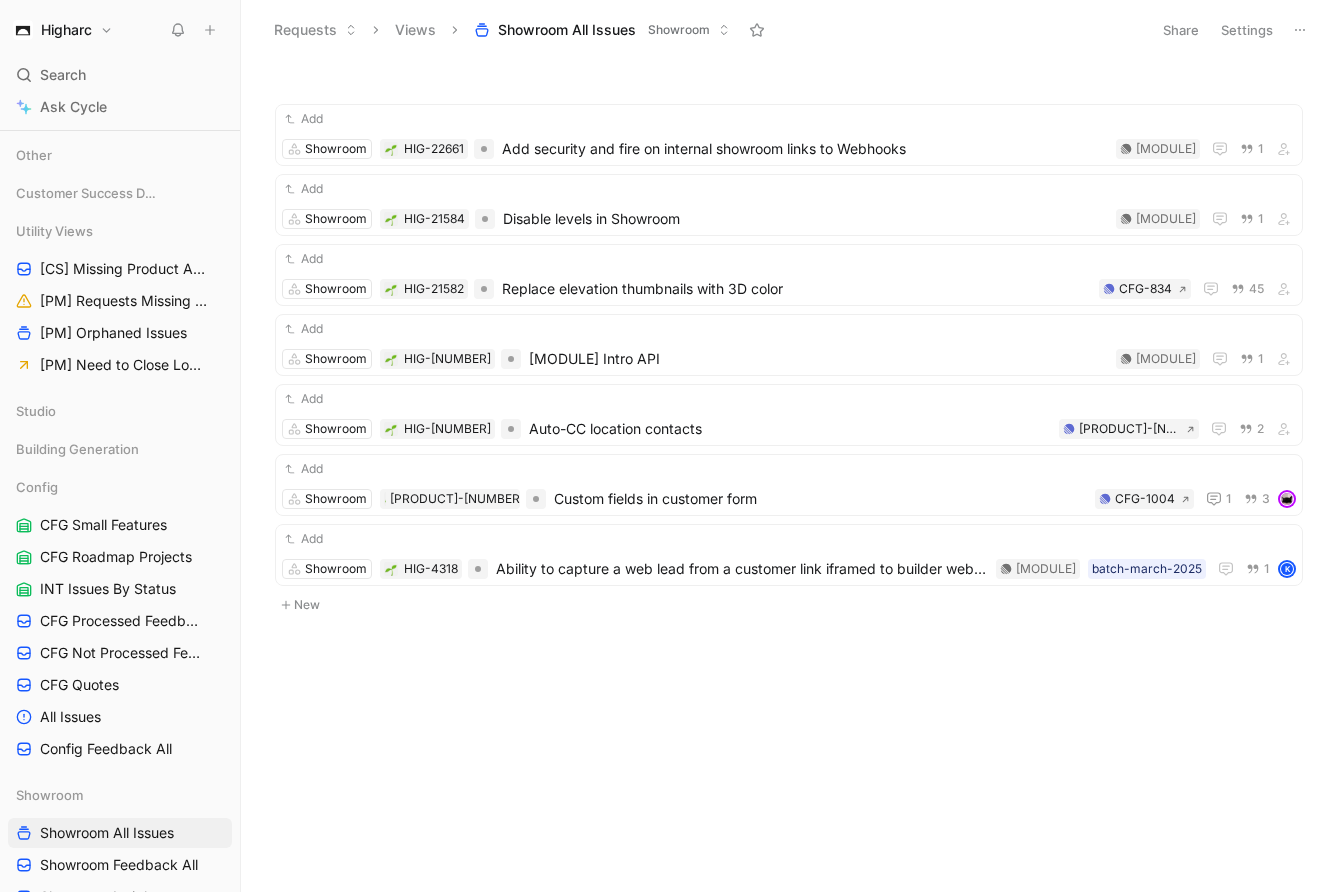 scroll, scrollTop: 146, scrollLeft: 0, axis: vertical 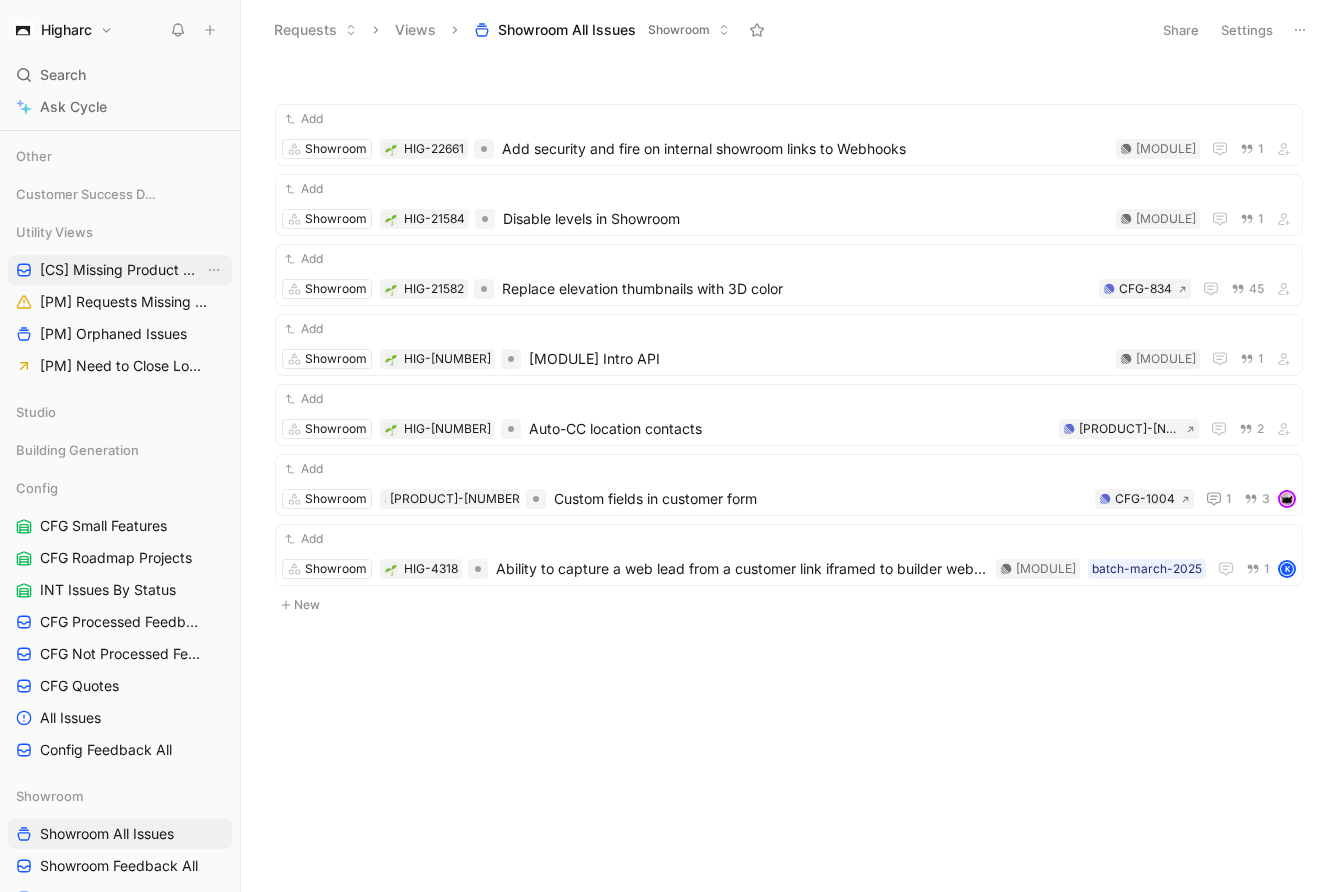 click on "[CS] Missing Product Area" at bounding box center (122, 270) 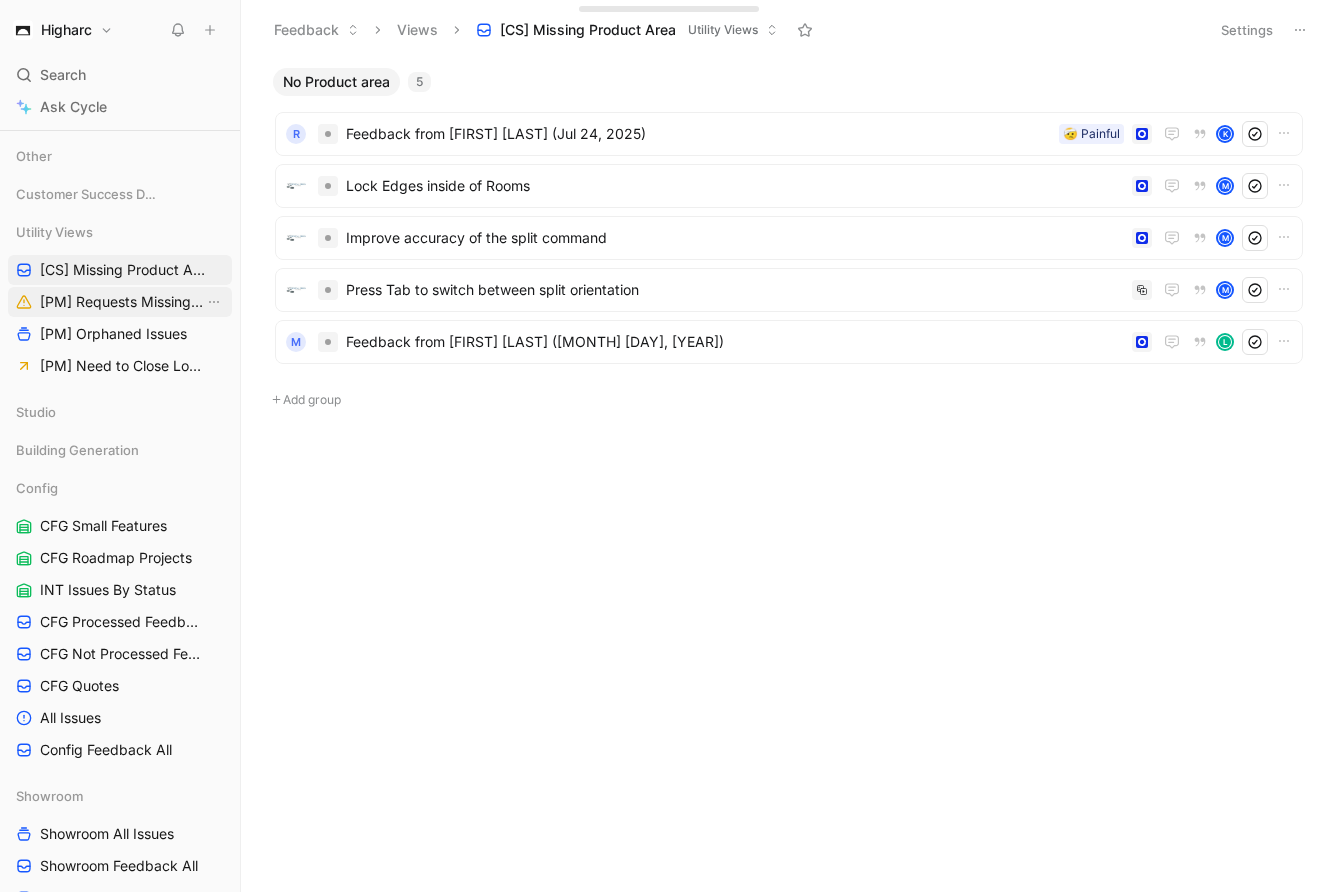 click on "[PM] Requests Missing Product Area" at bounding box center (122, 302) 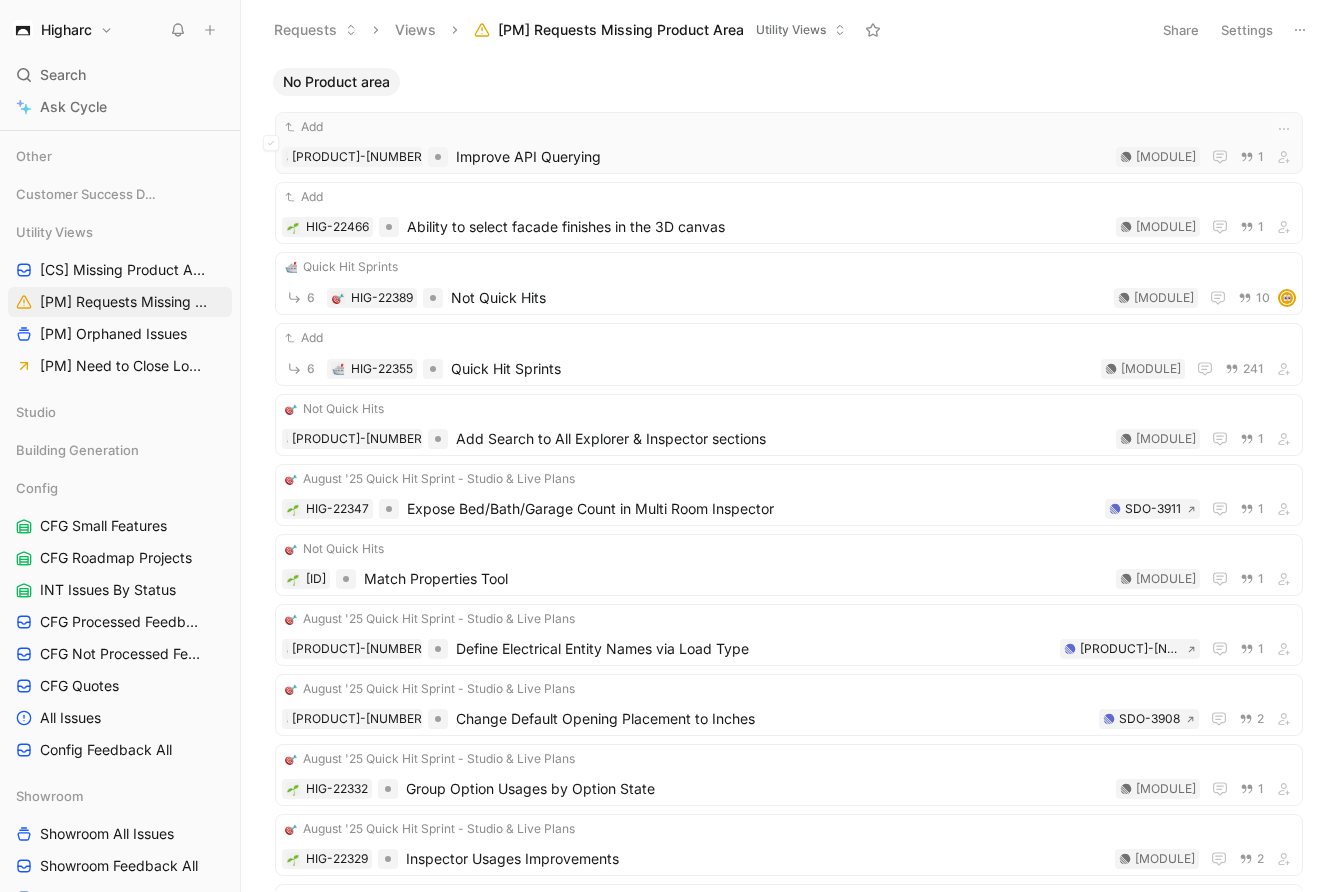 click on "Add" at bounding box center [789, 127] 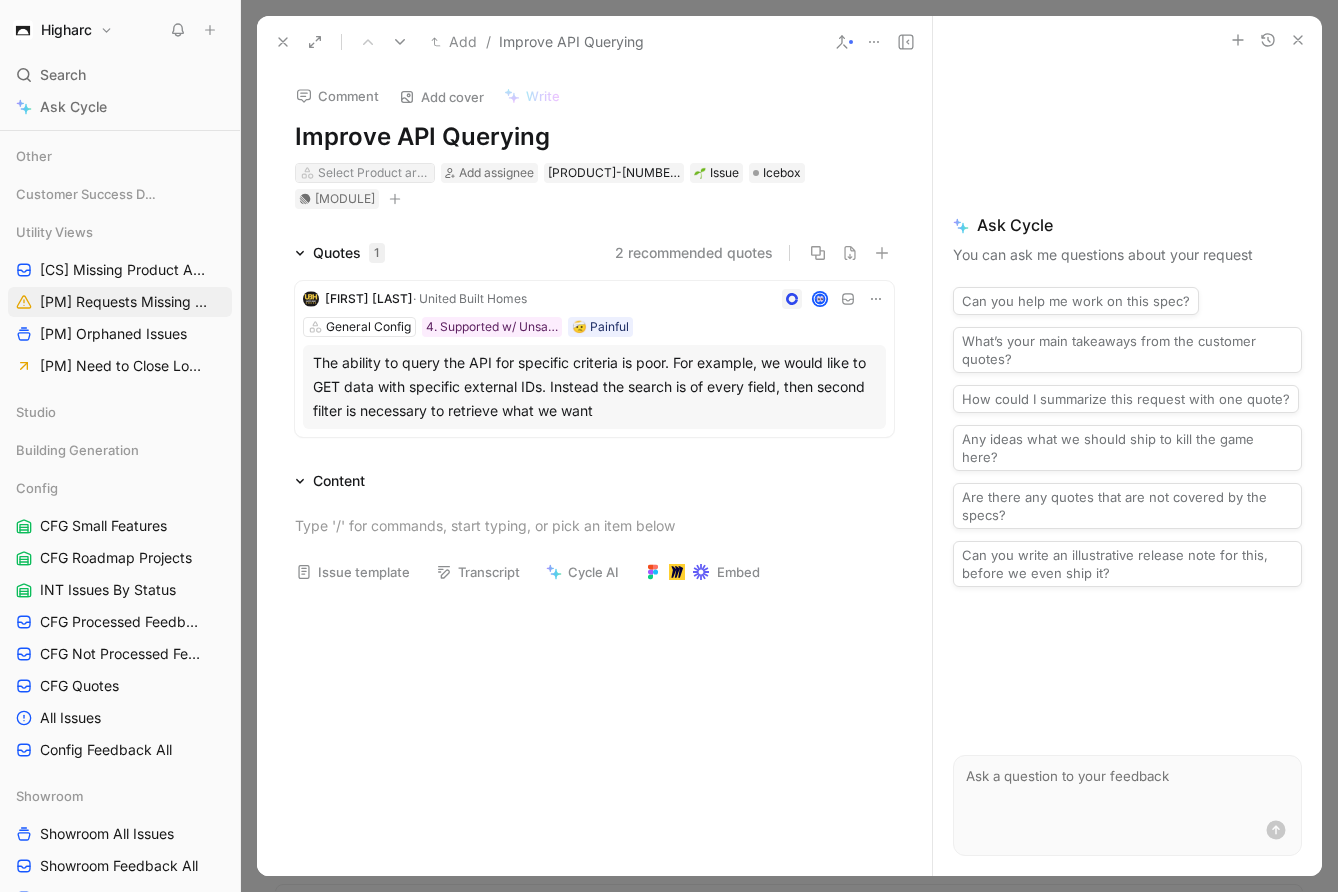 click on "Select Product area" at bounding box center (374, 173) 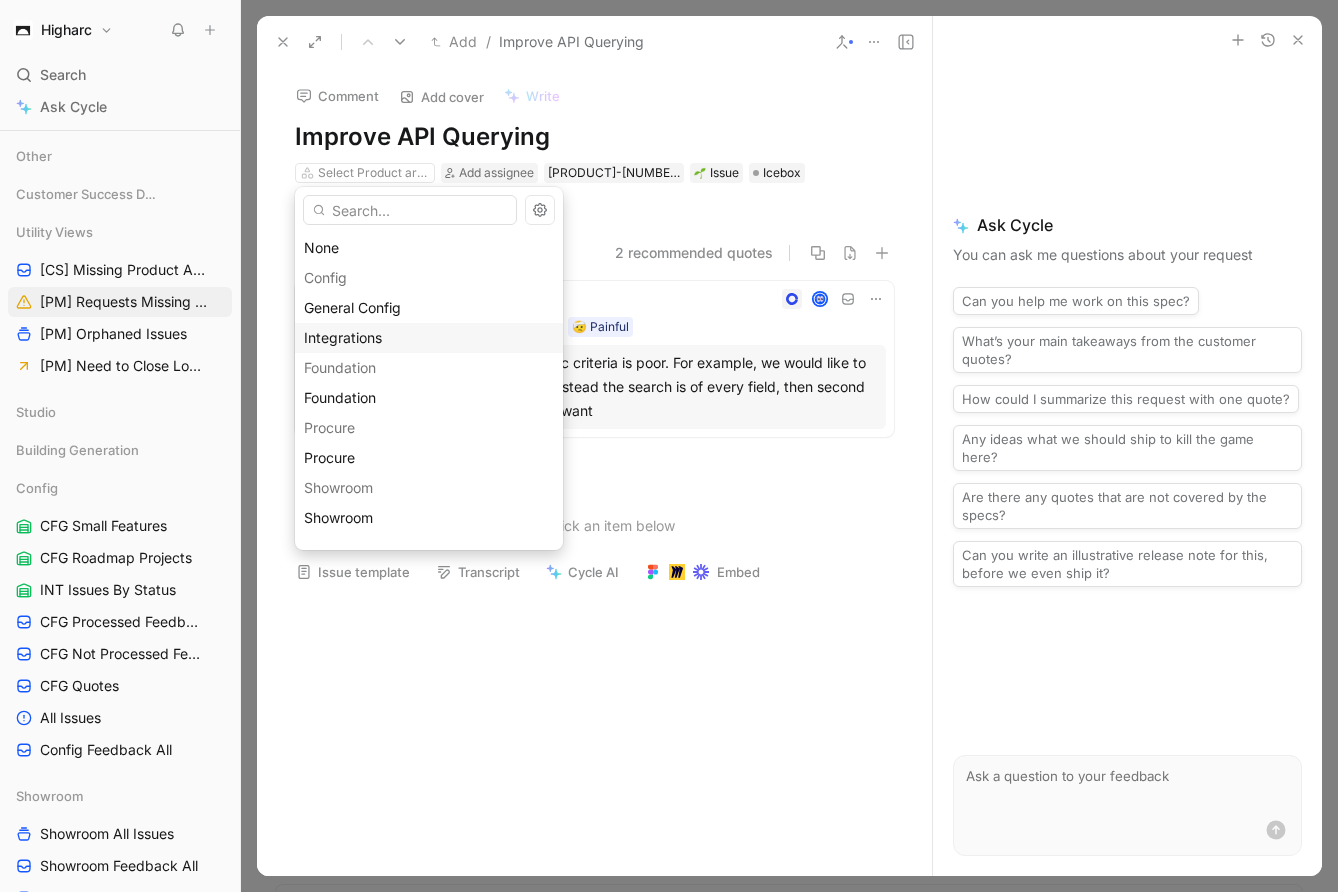 click on "Integrations" at bounding box center [429, 338] 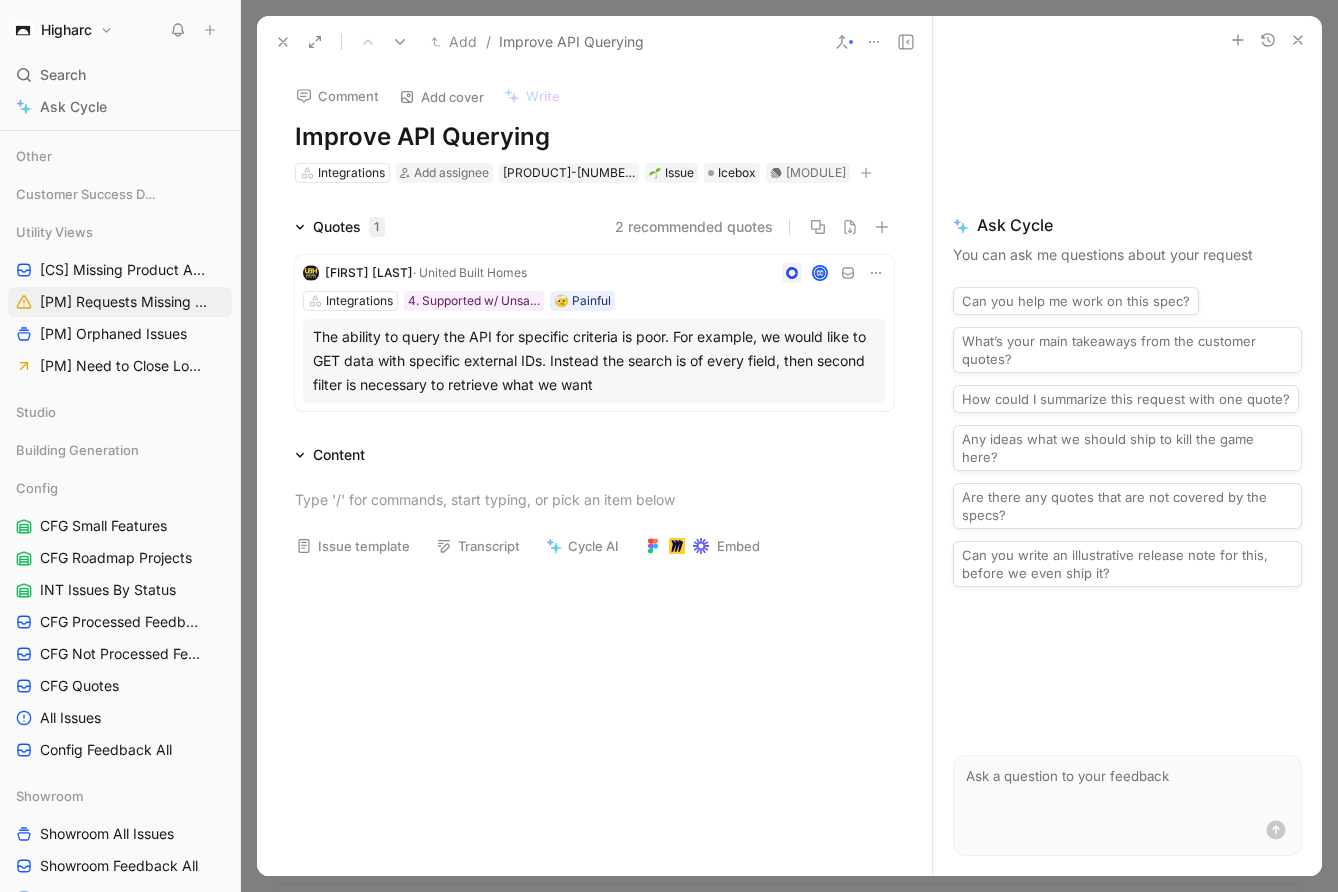 click 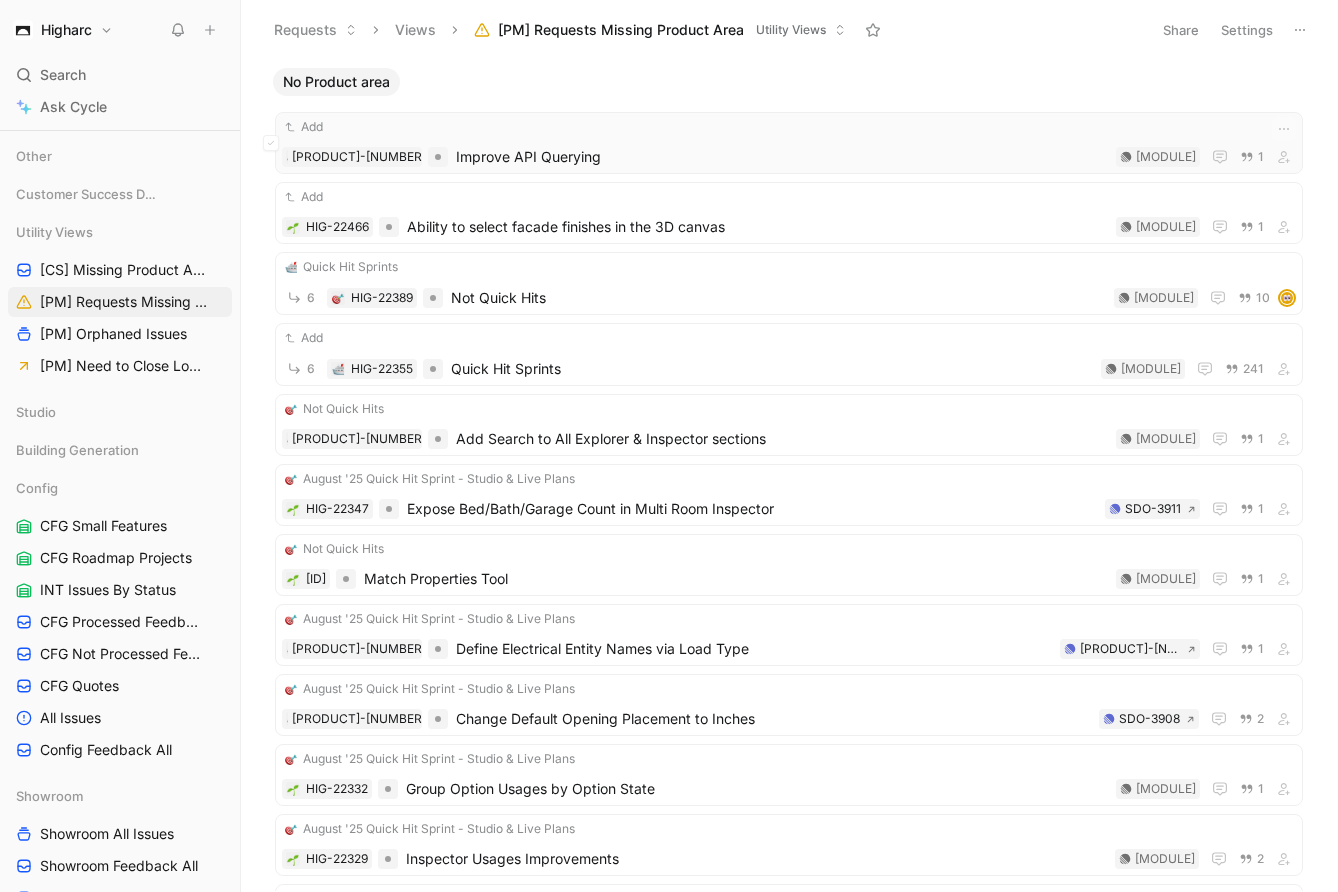 click on "Improve API Querying" at bounding box center (782, 157) 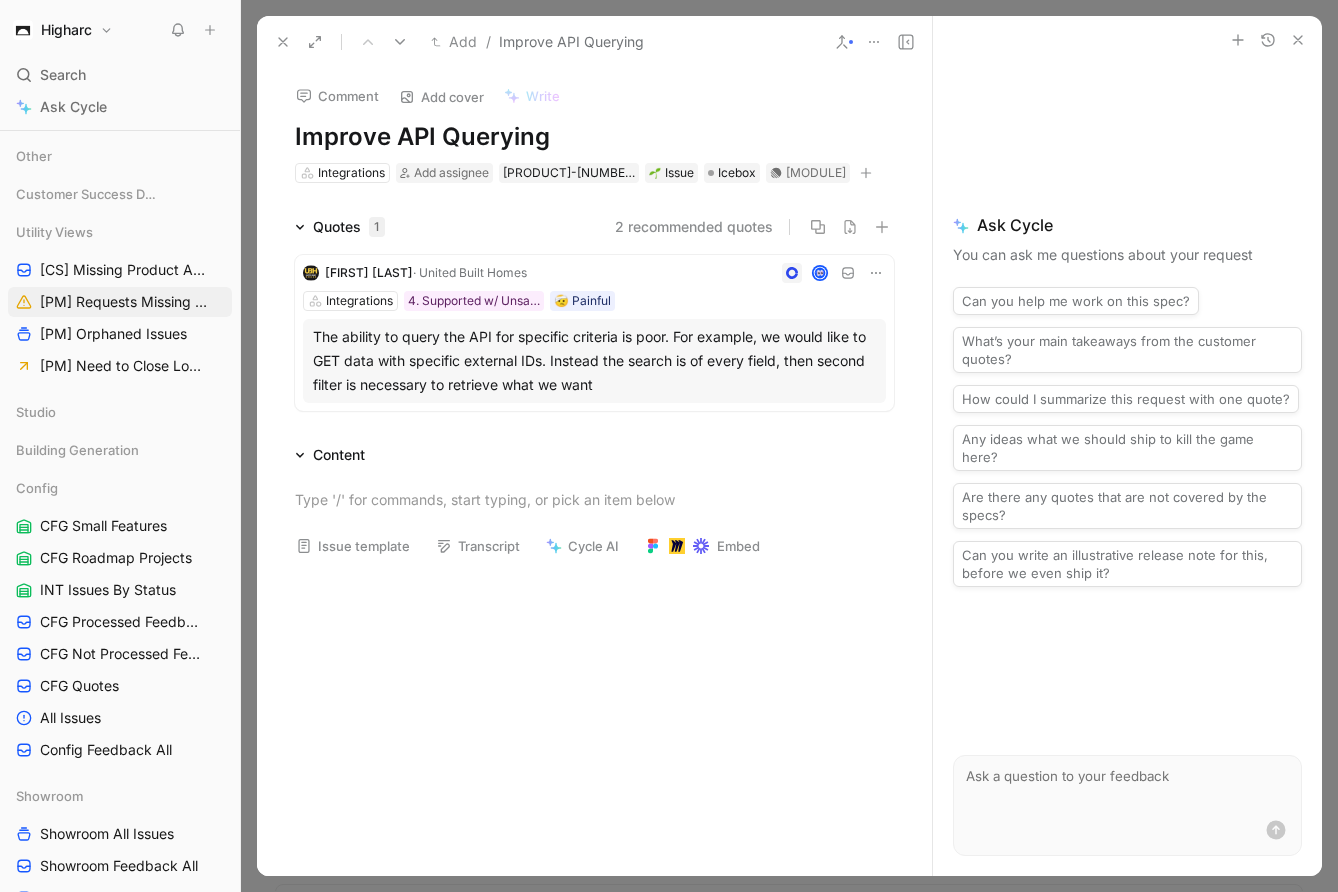 click 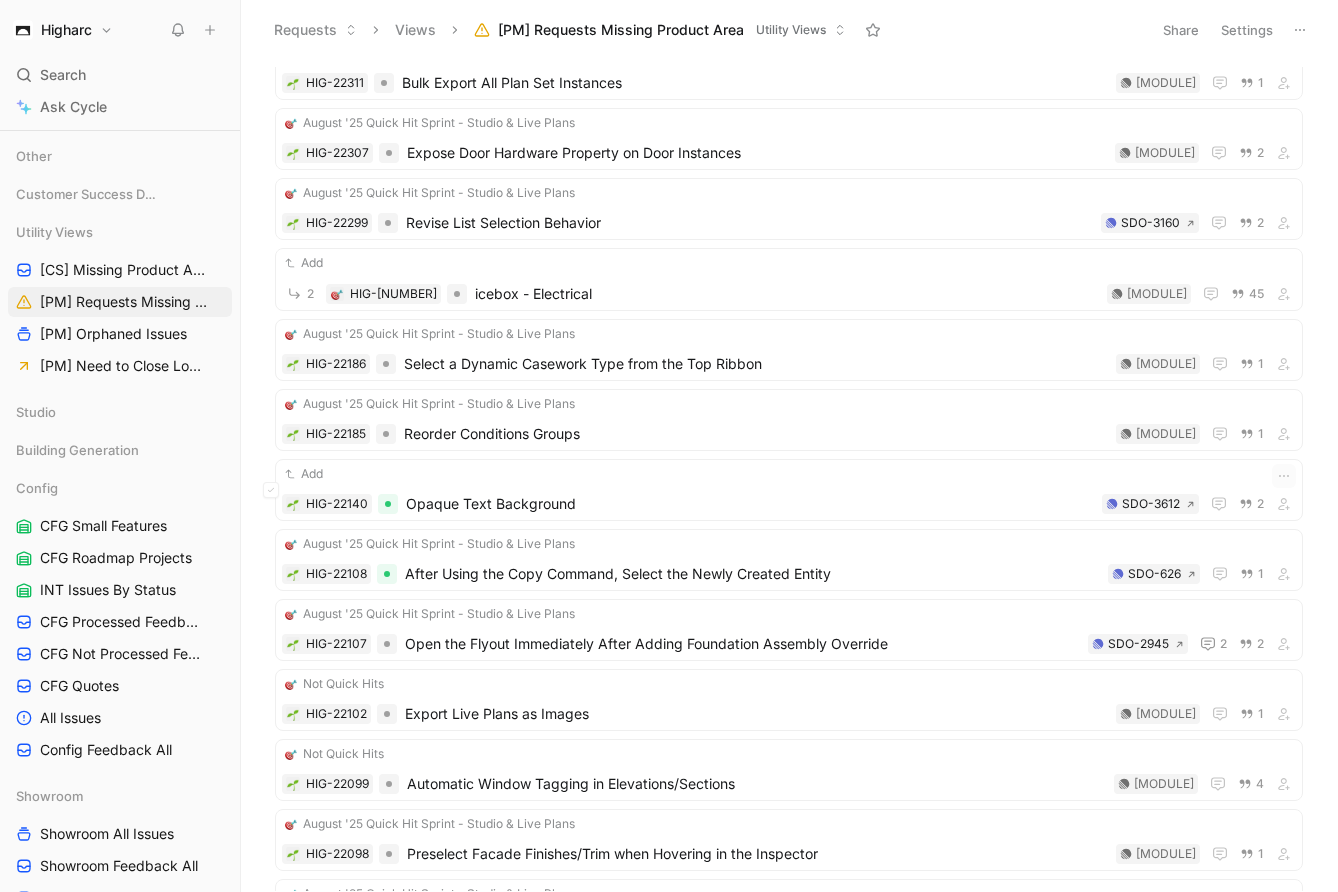 scroll, scrollTop: 1000, scrollLeft: 0, axis: vertical 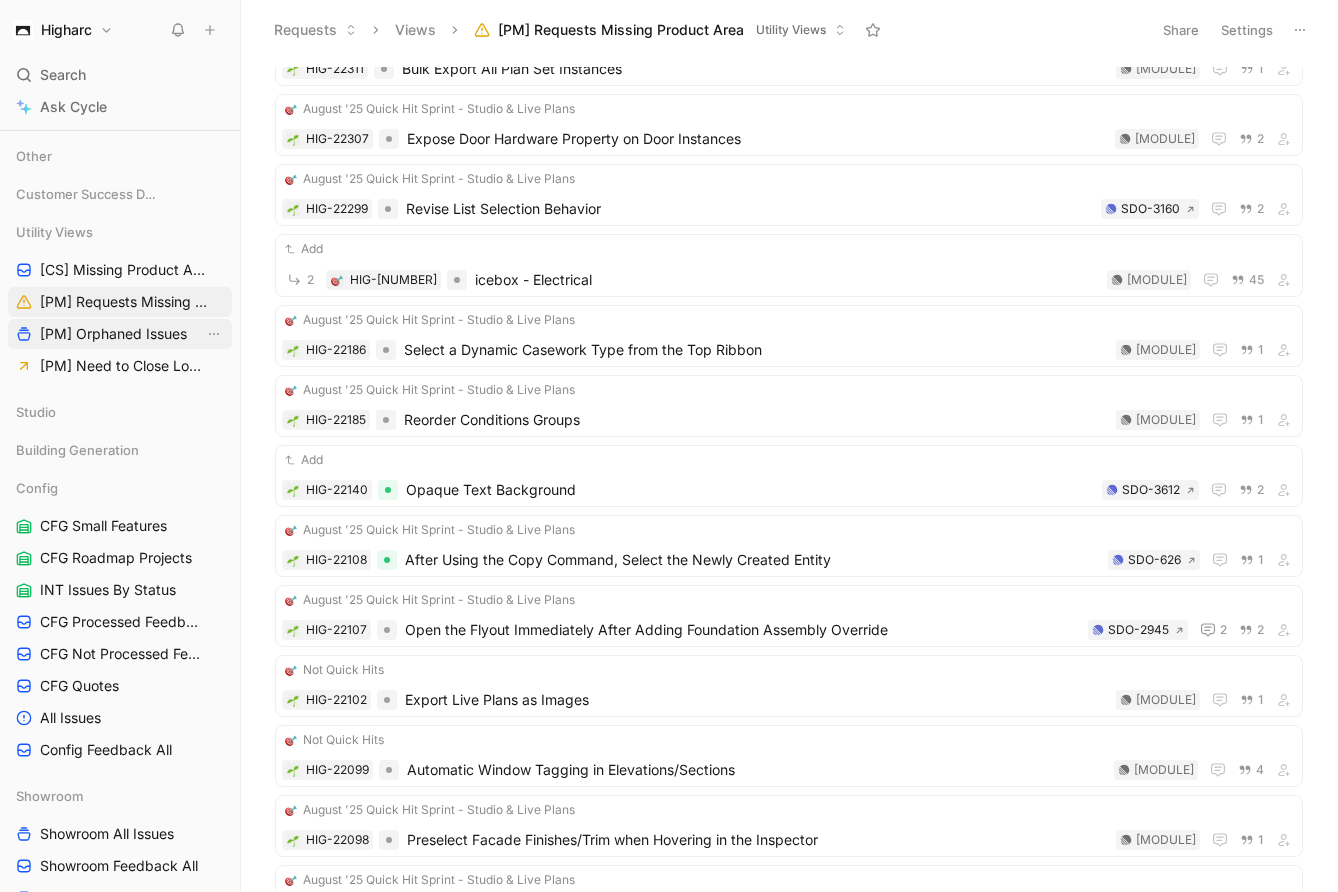 click on "[PM] Orphaned Issues" at bounding box center [113, 334] 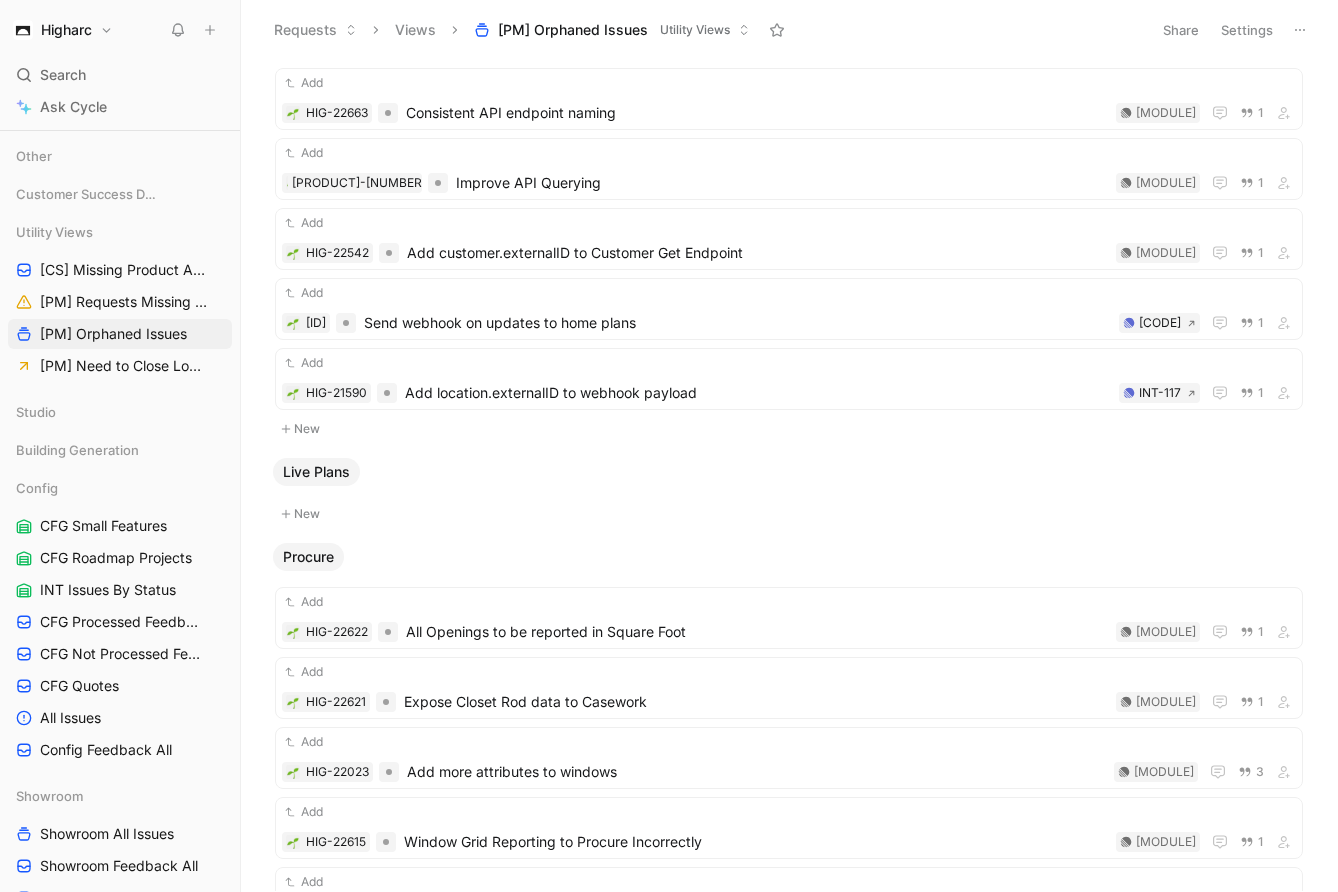 scroll, scrollTop: 3284, scrollLeft: 0, axis: vertical 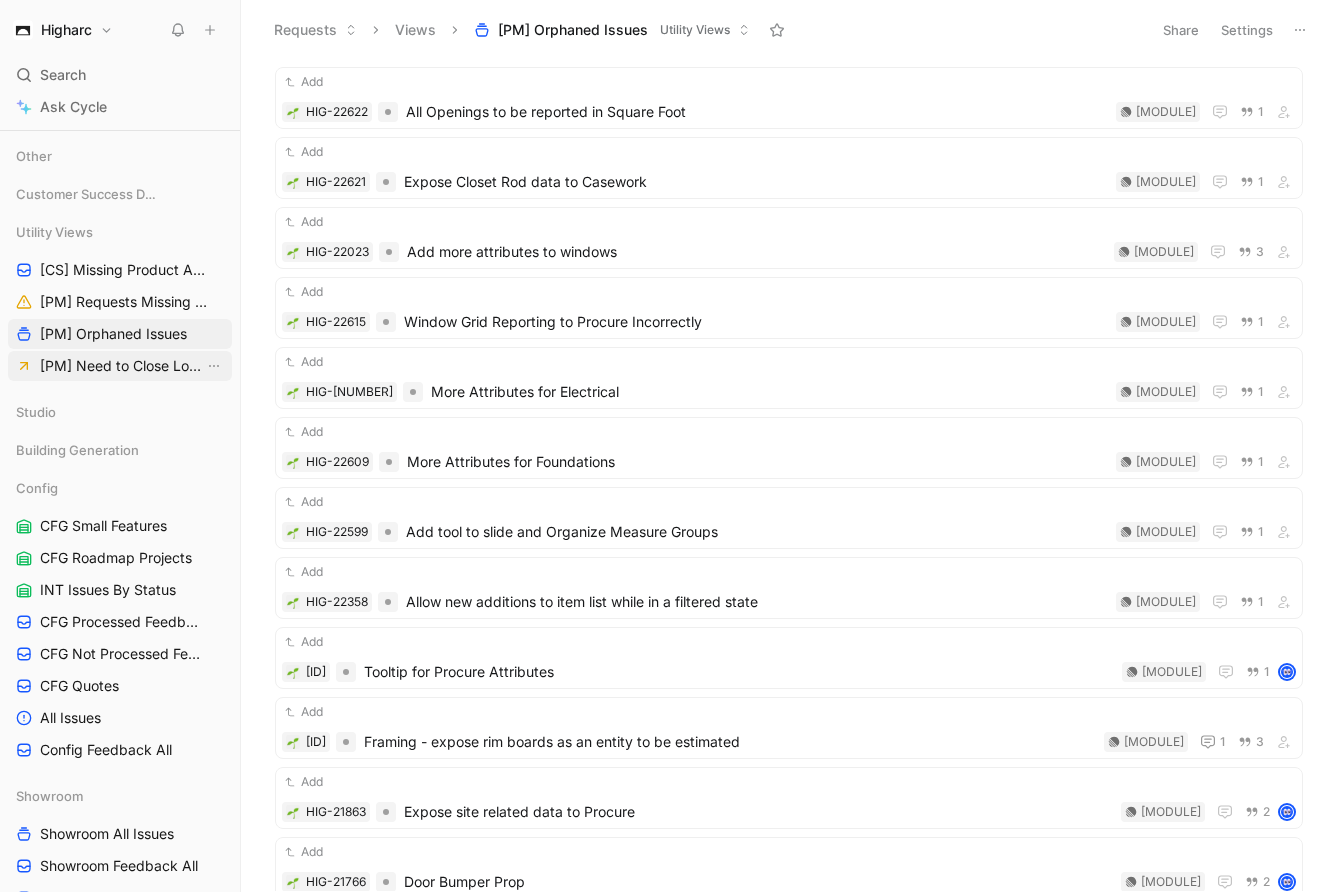 click on "[PM] Need to Close Loop" at bounding box center (122, 366) 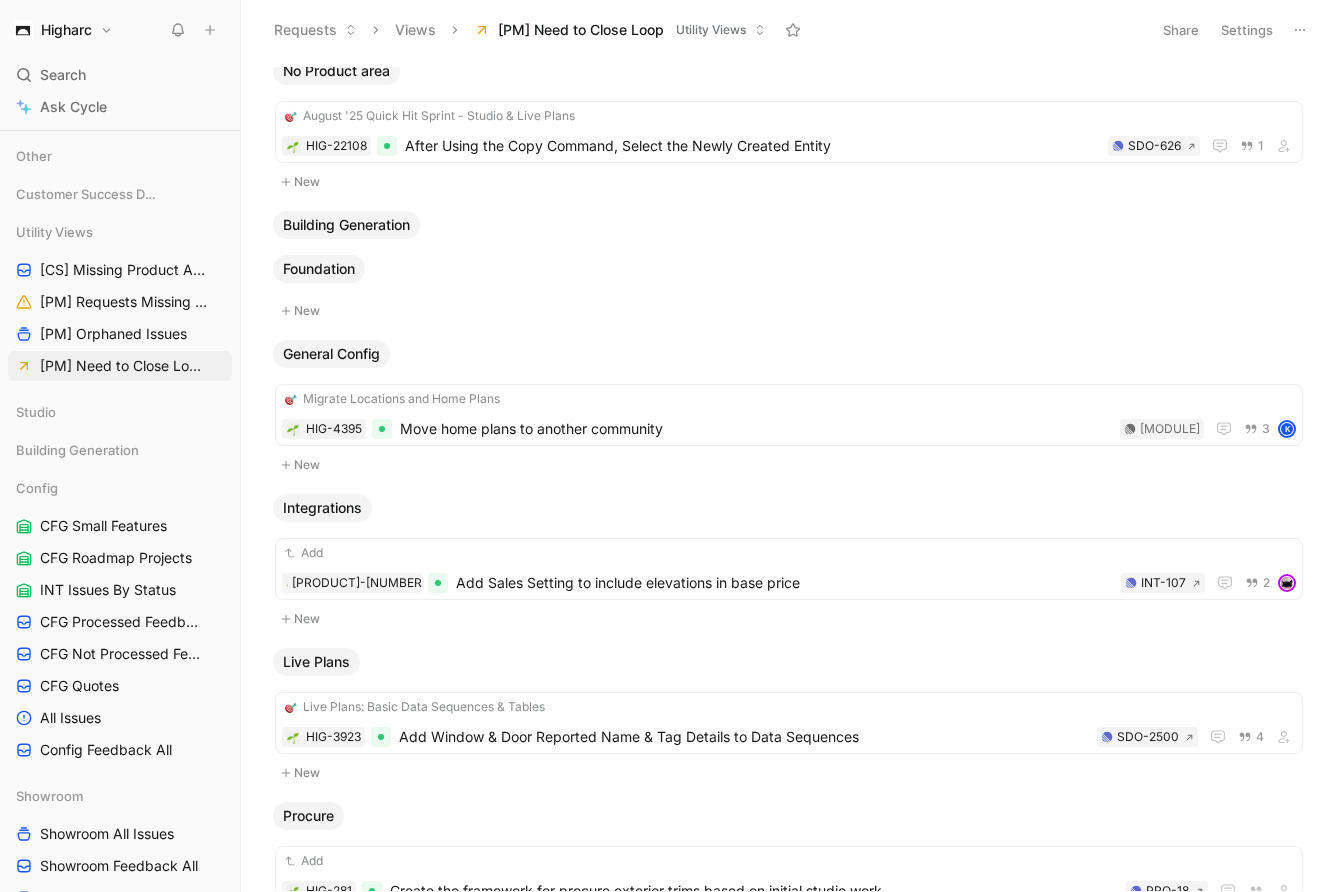 scroll, scrollTop: 48, scrollLeft: 0, axis: vertical 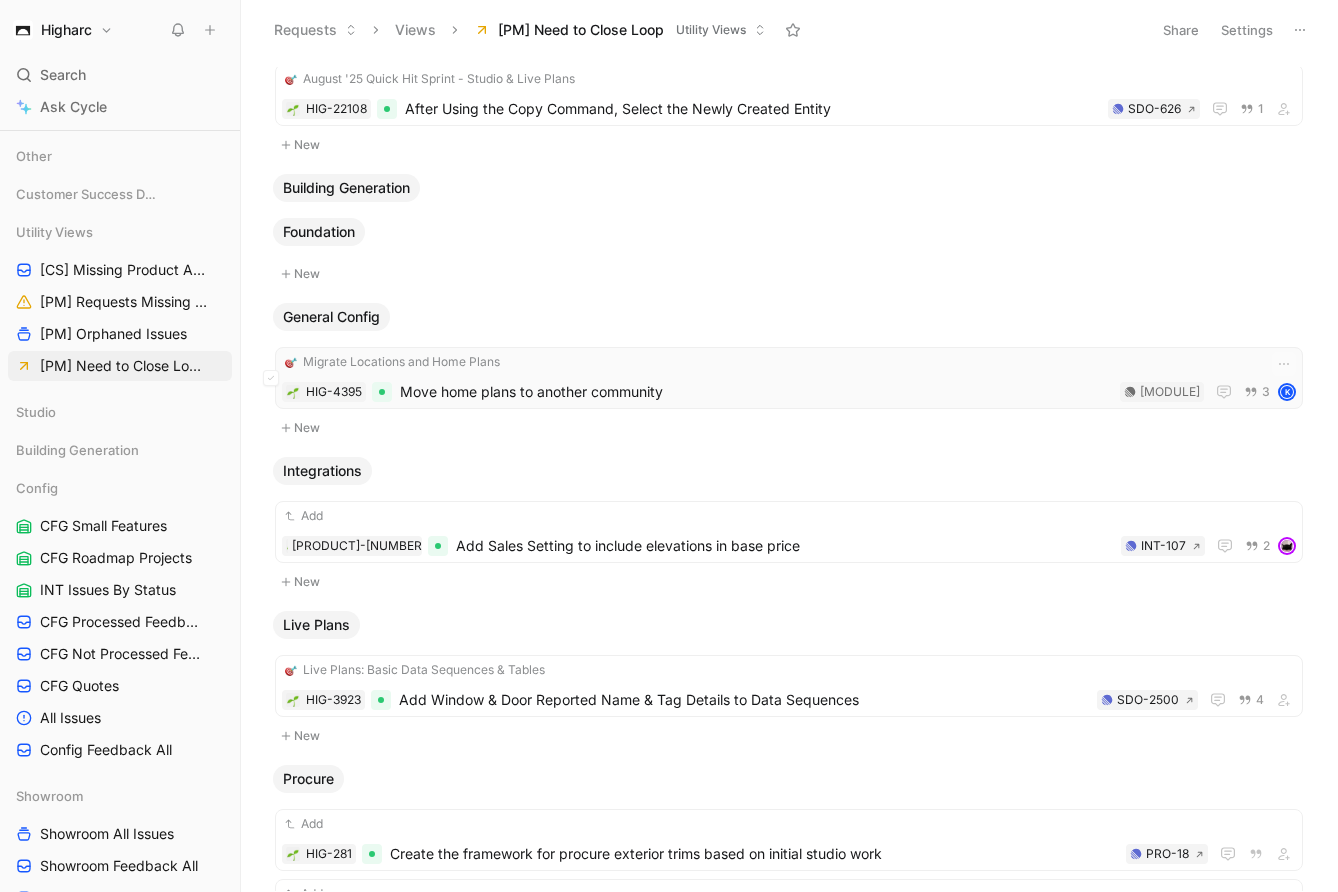 click on "Move home plans to another community" at bounding box center [756, 392] 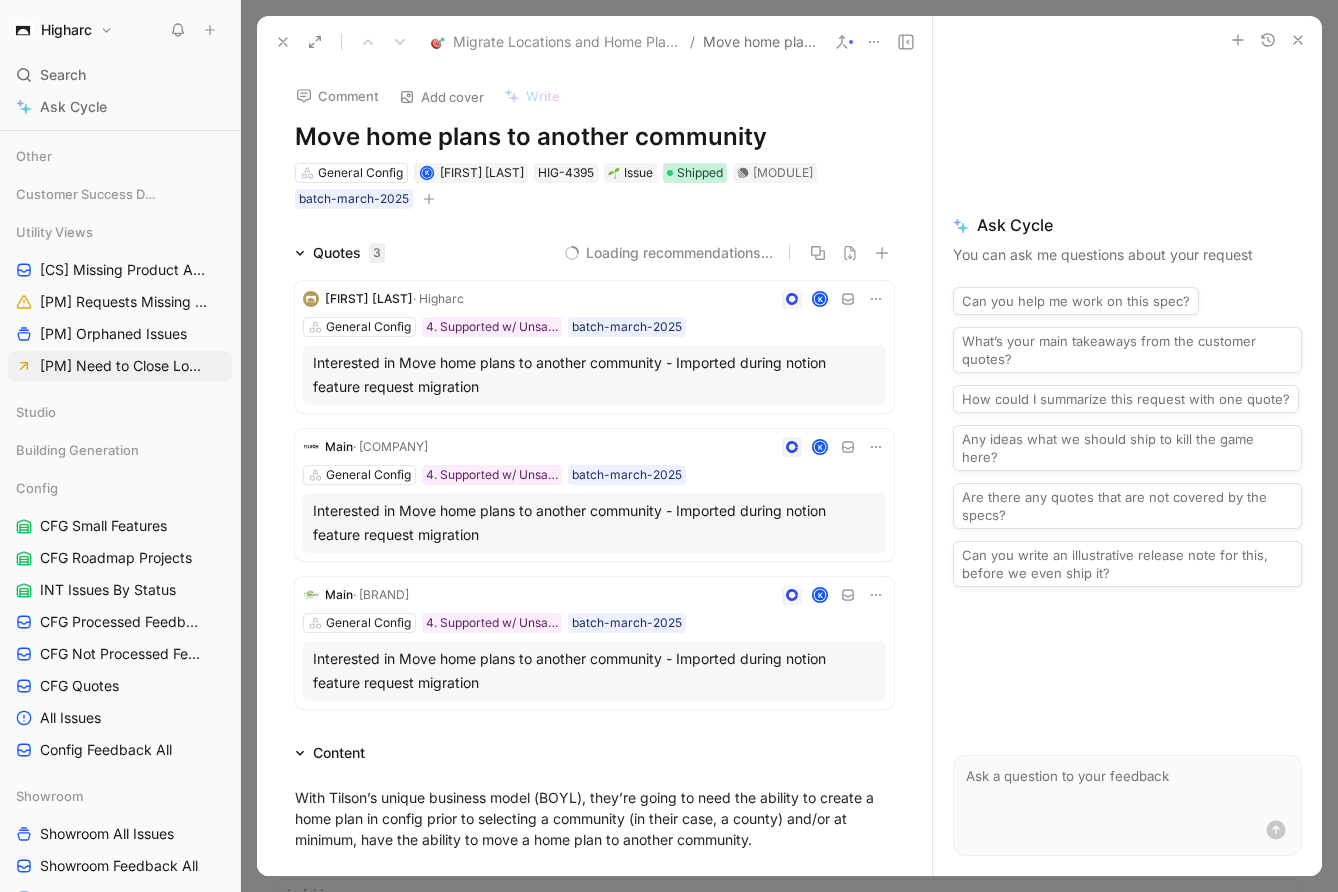 click on "Shipped" at bounding box center (700, 173) 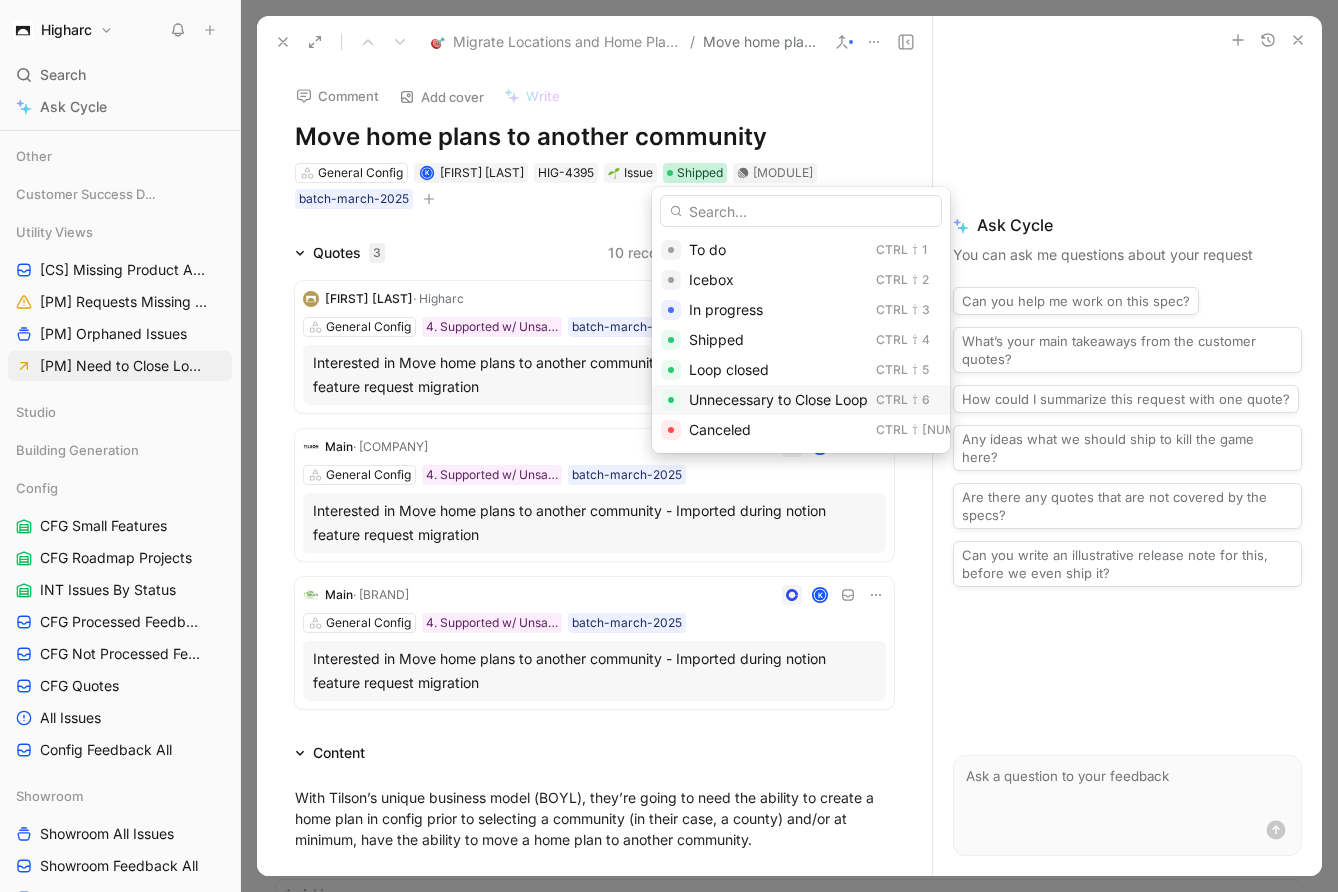 click on "Unnecessary to Close Loop" at bounding box center [778, 399] 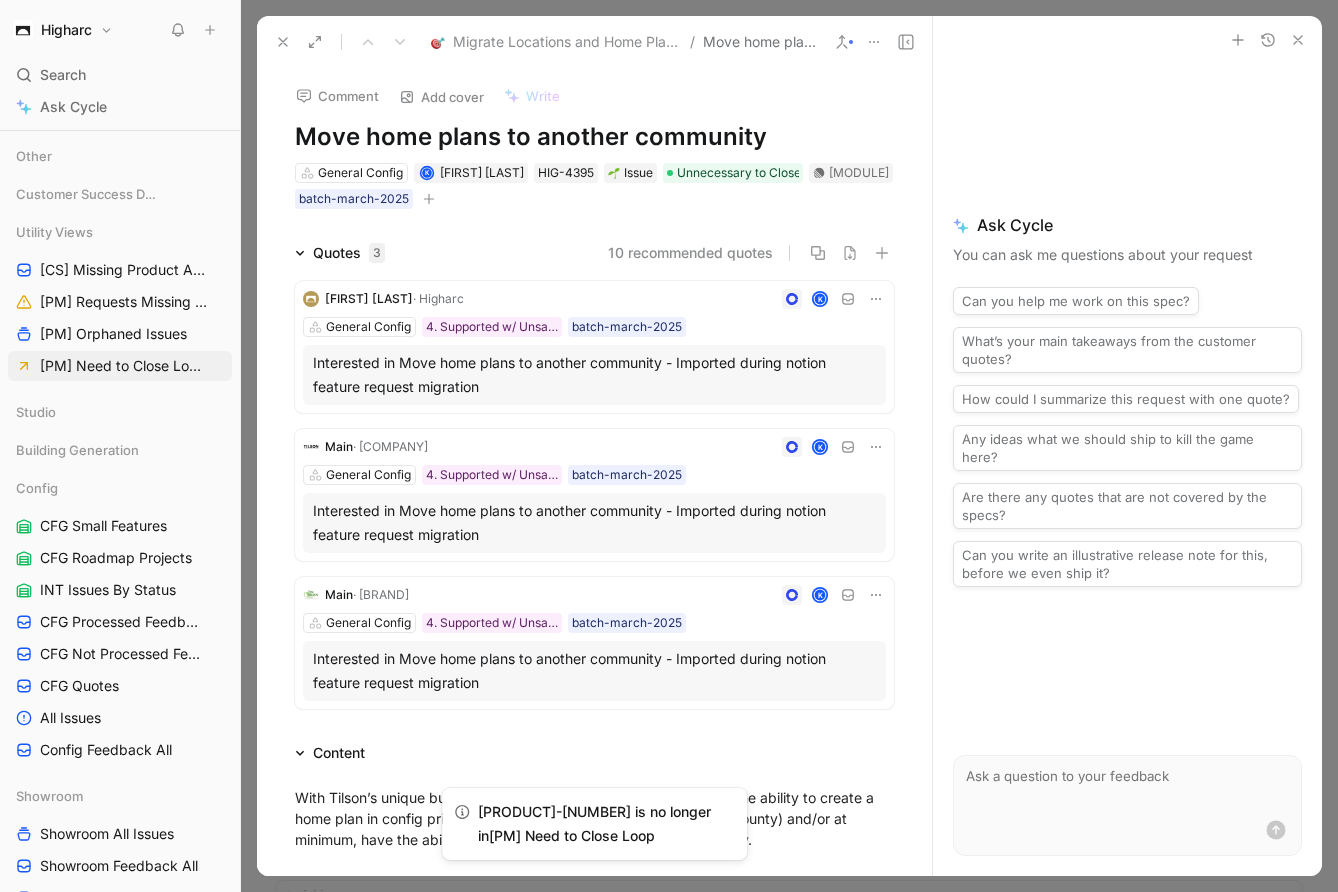 click 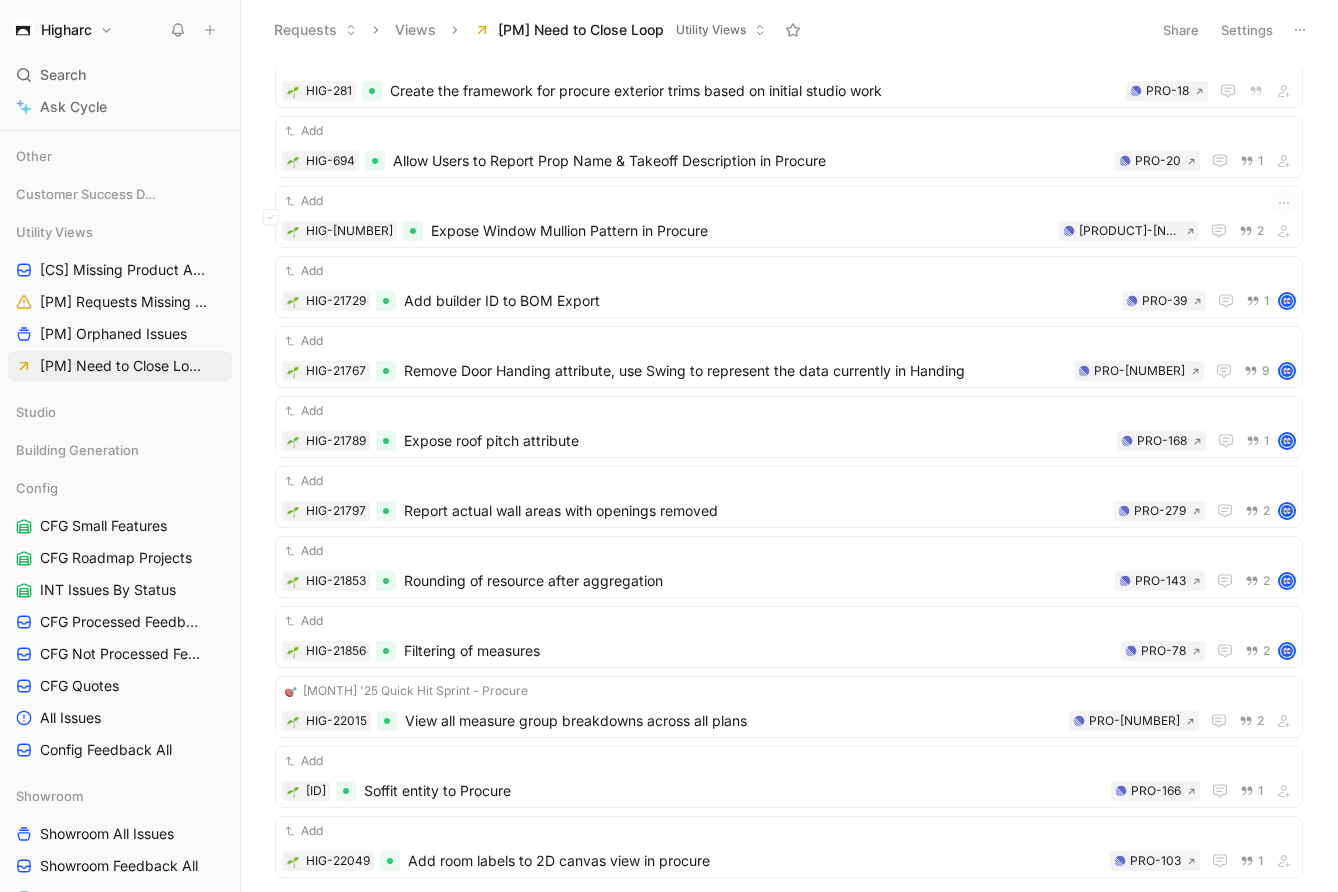 scroll, scrollTop: 1141, scrollLeft: 0, axis: vertical 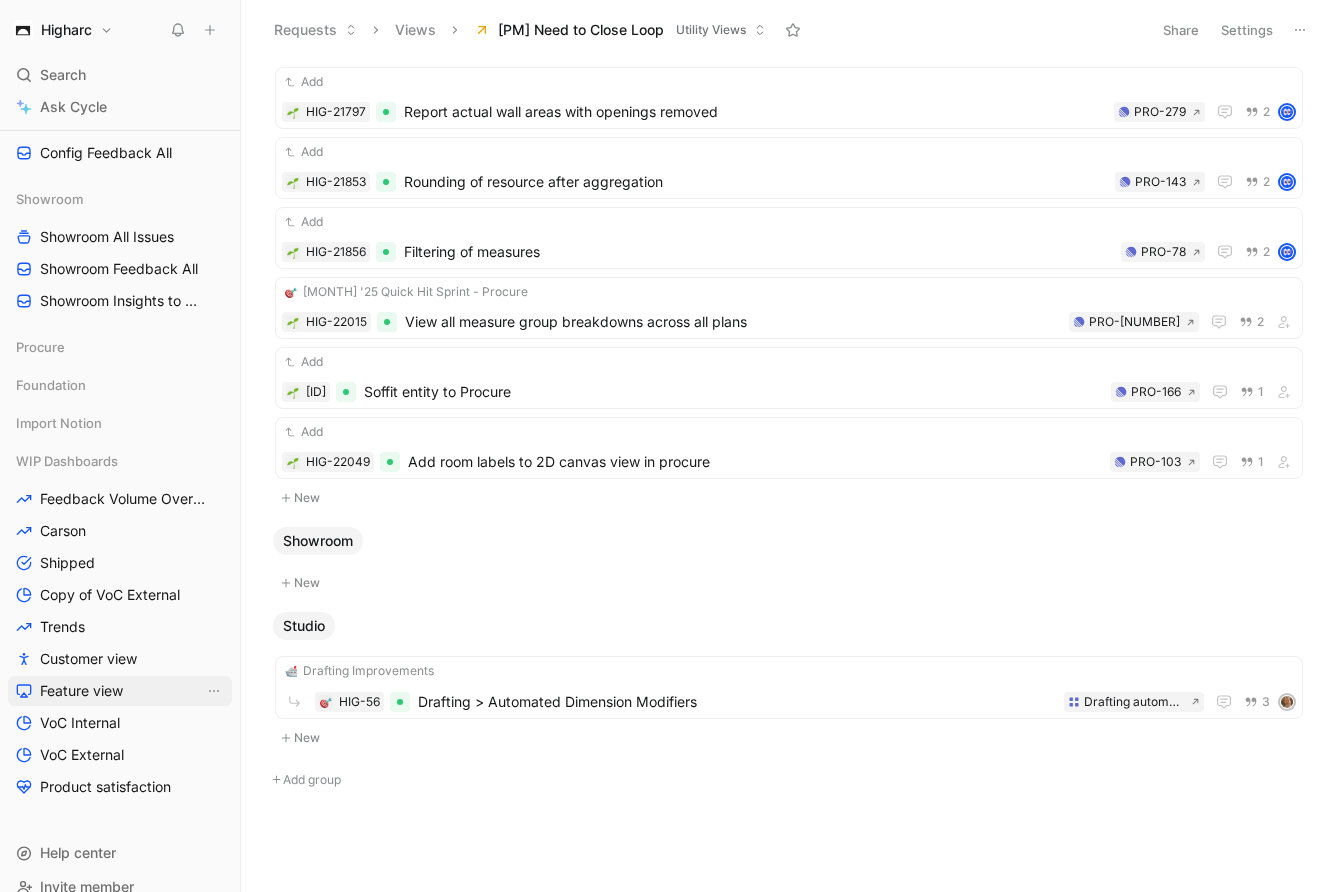 click on "Feature view" at bounding box center (81, 691) 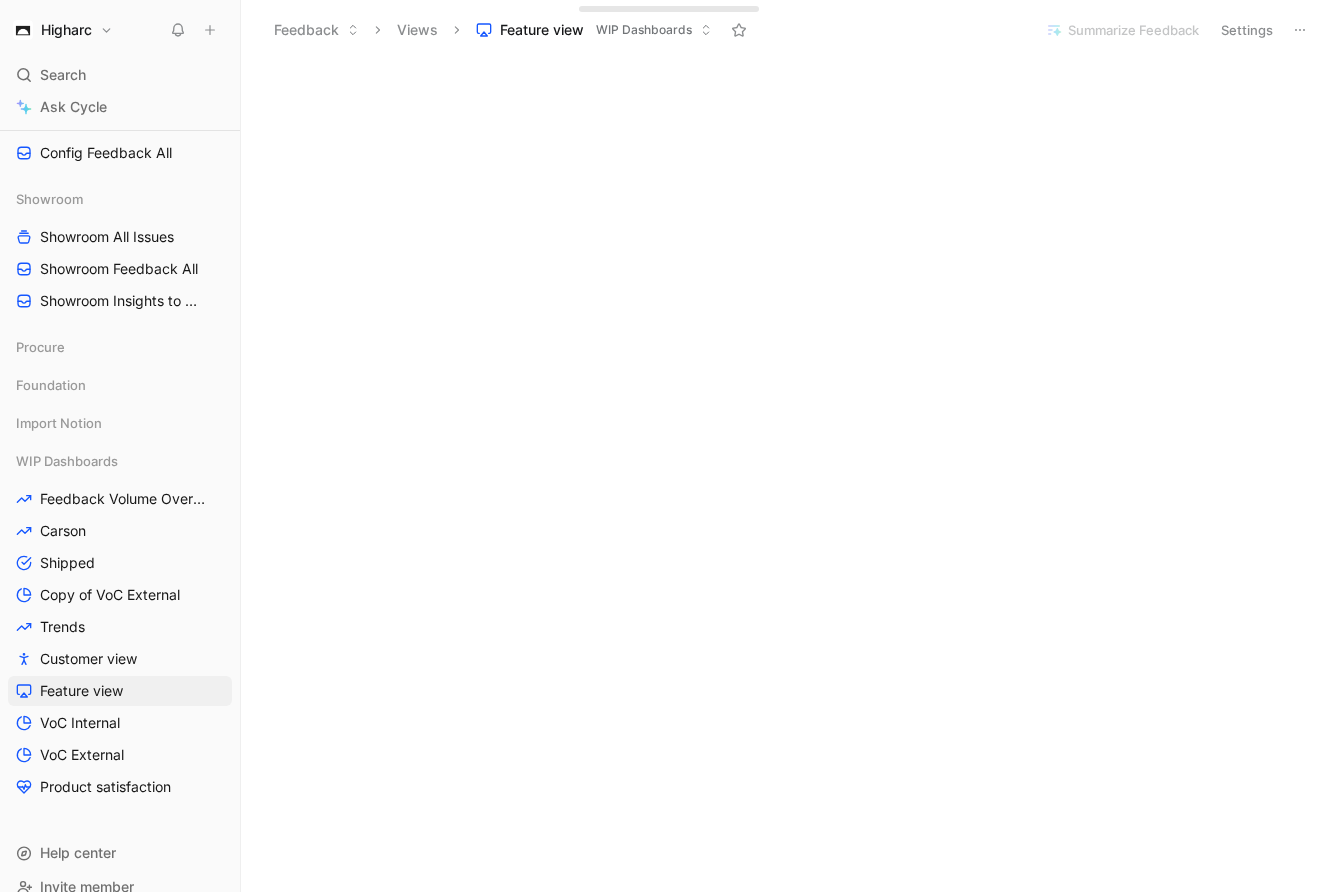 scroll, scrollTop: 1977, scrollLeft: 0, axis: vertical 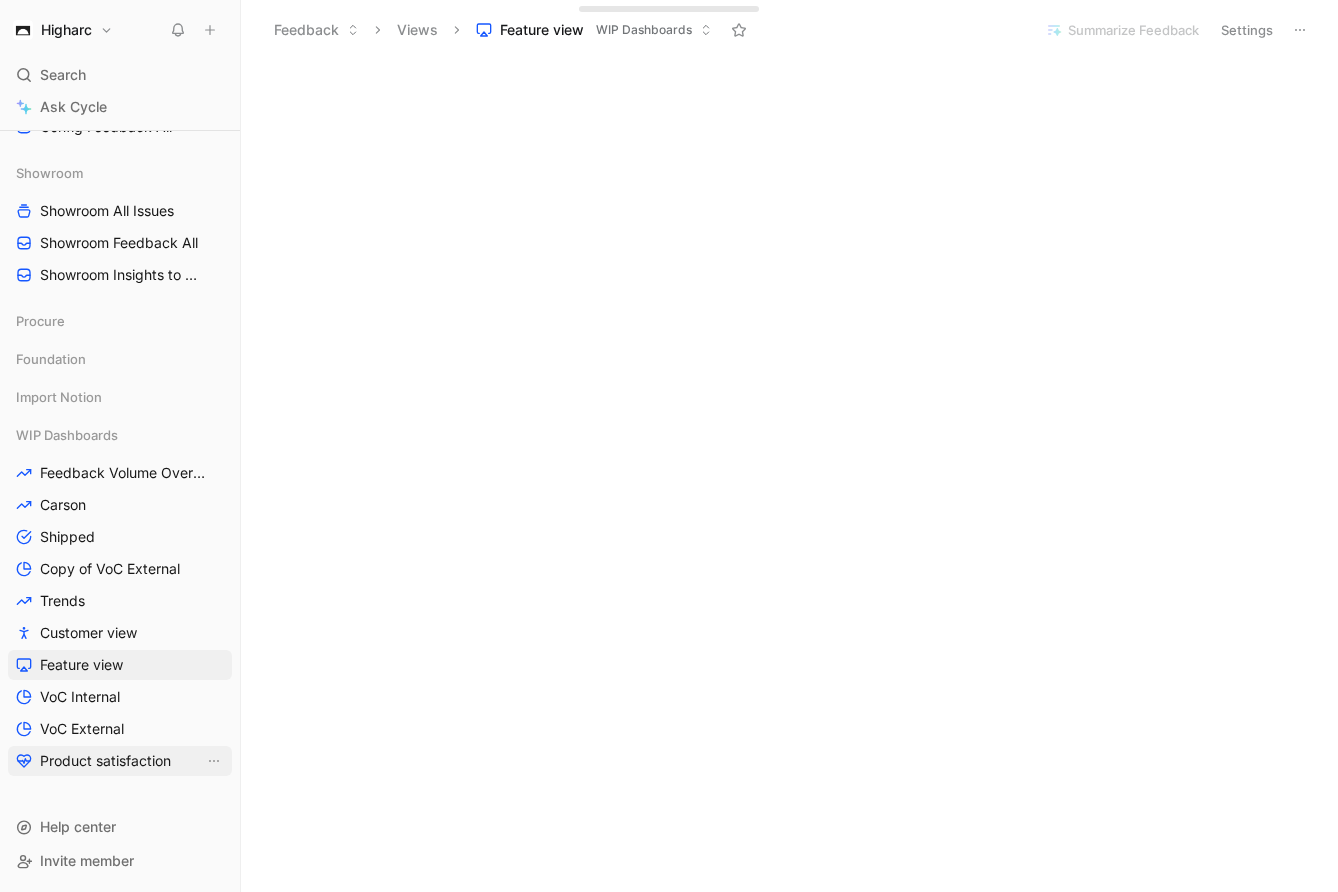 click on "Product satisfaction" at bounding box center (120, 761) 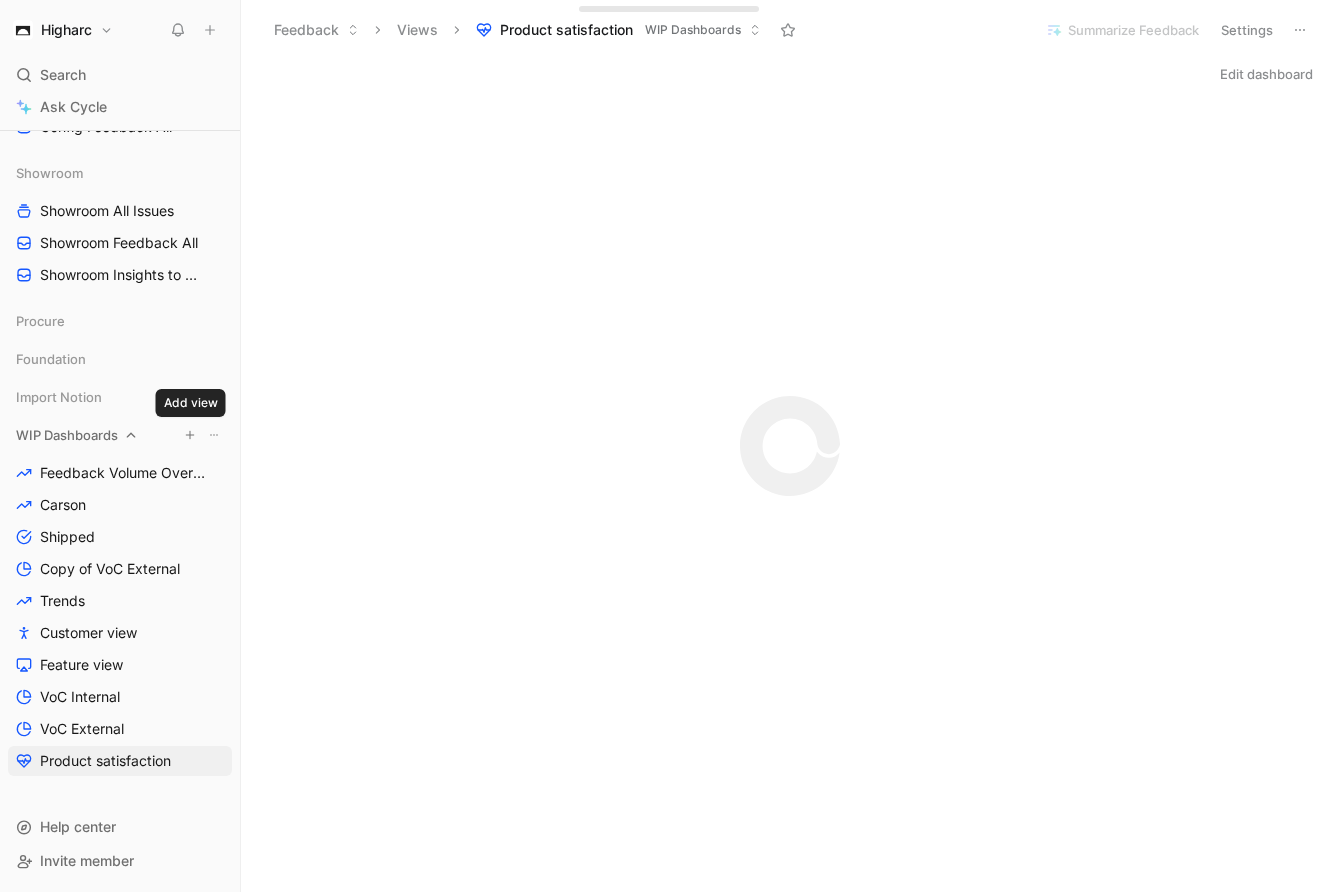 click 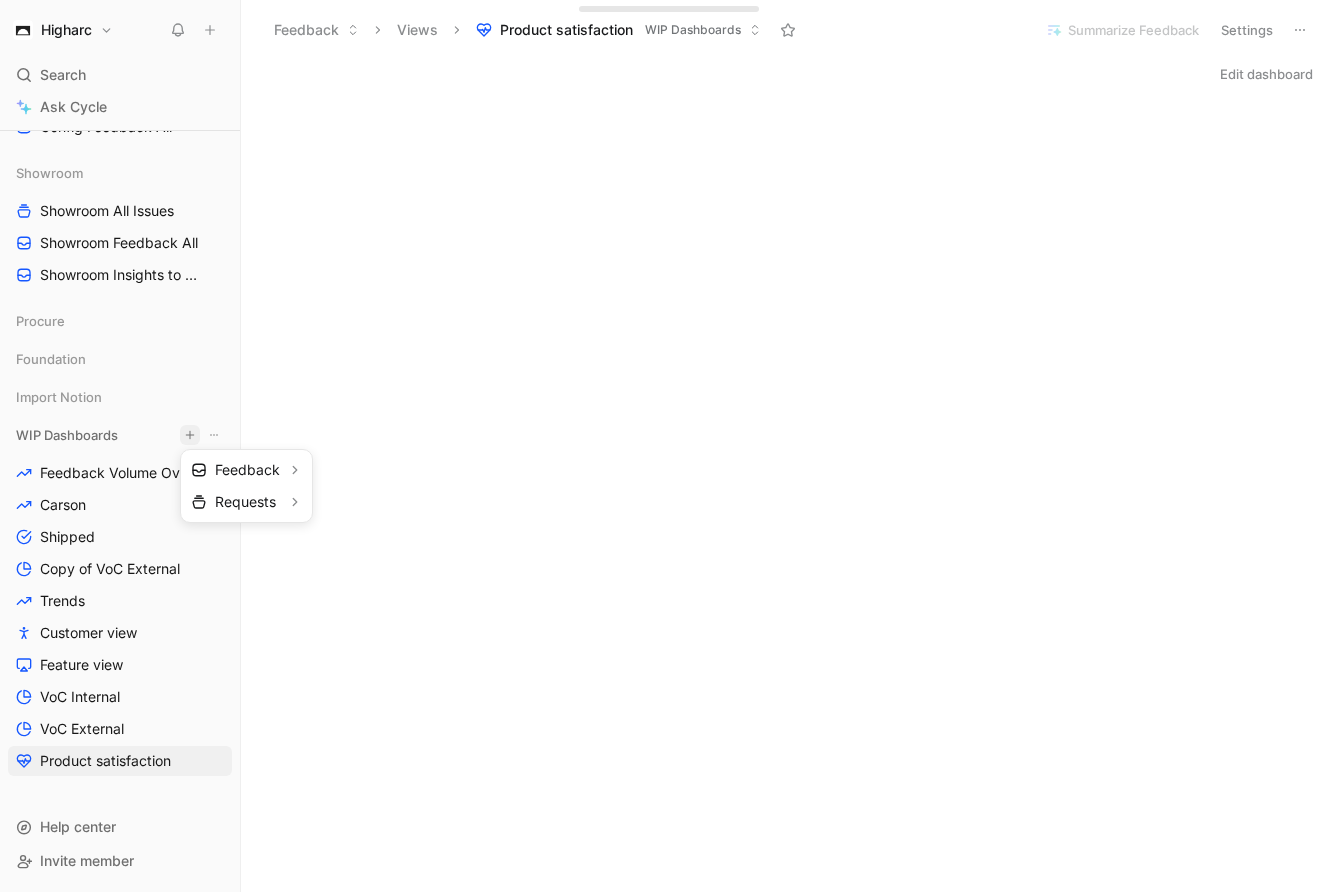 click at bounding box center [669, 446] 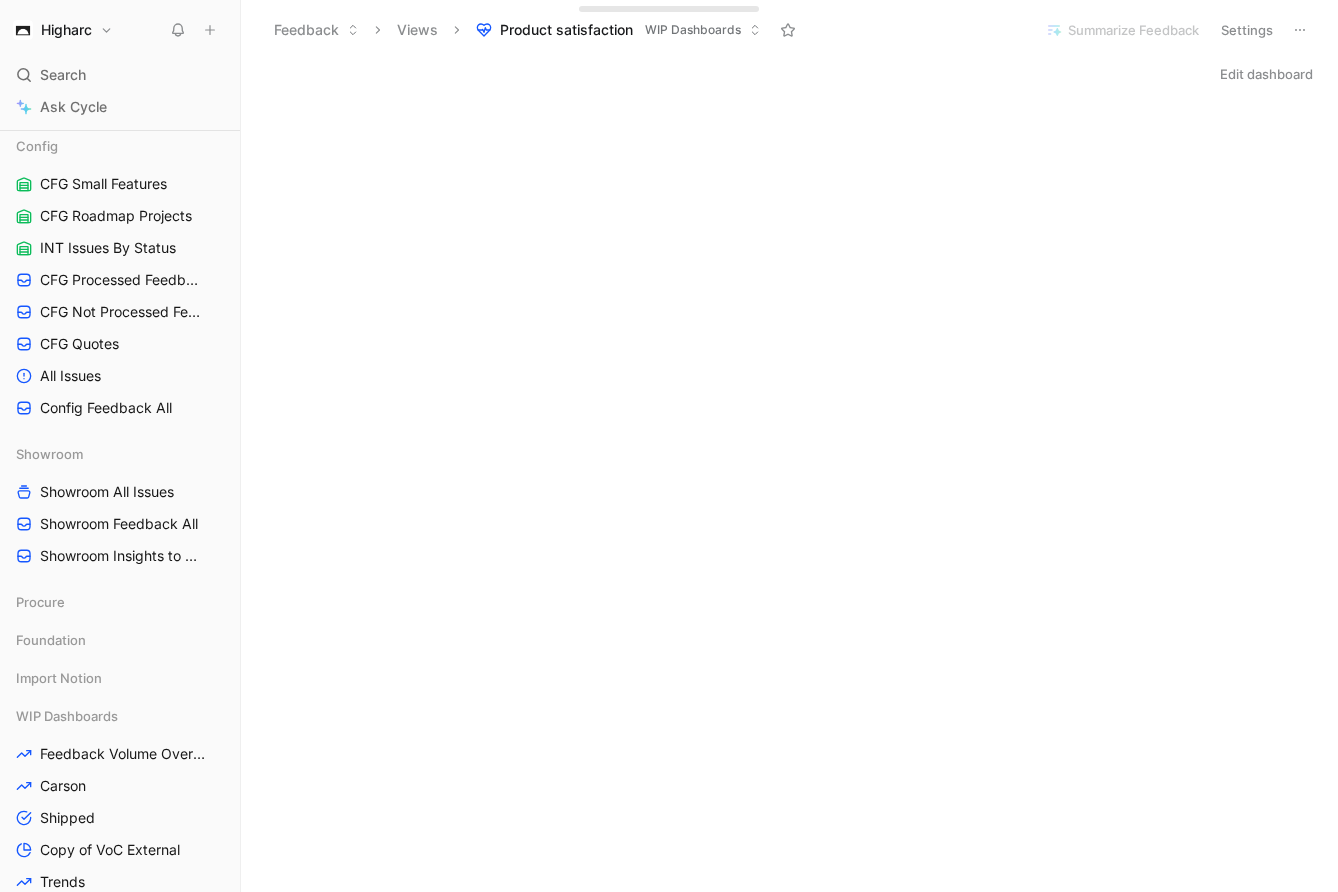 scroll, scrollTop: 473, scrollLeft: 0, axis: vertical 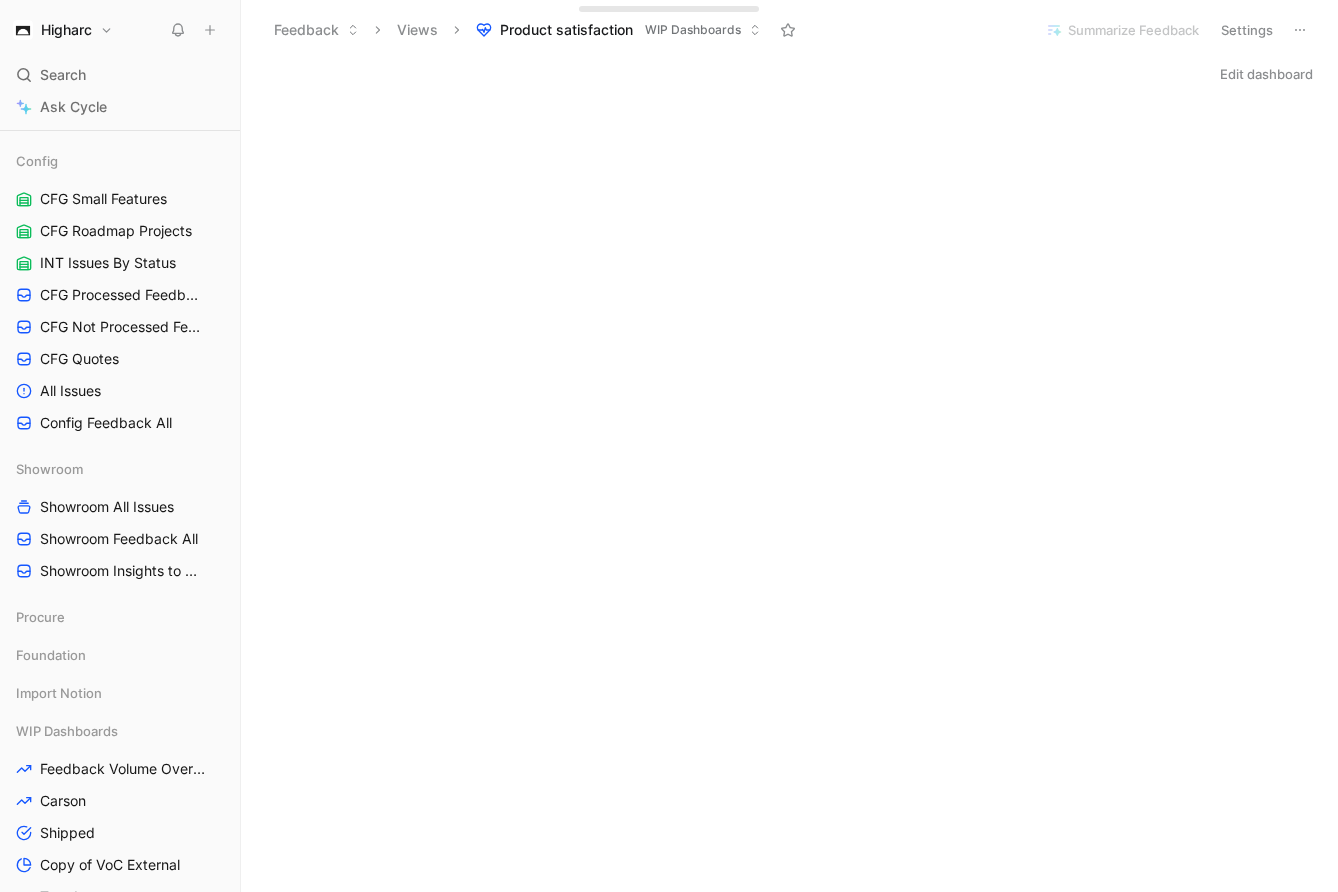 click 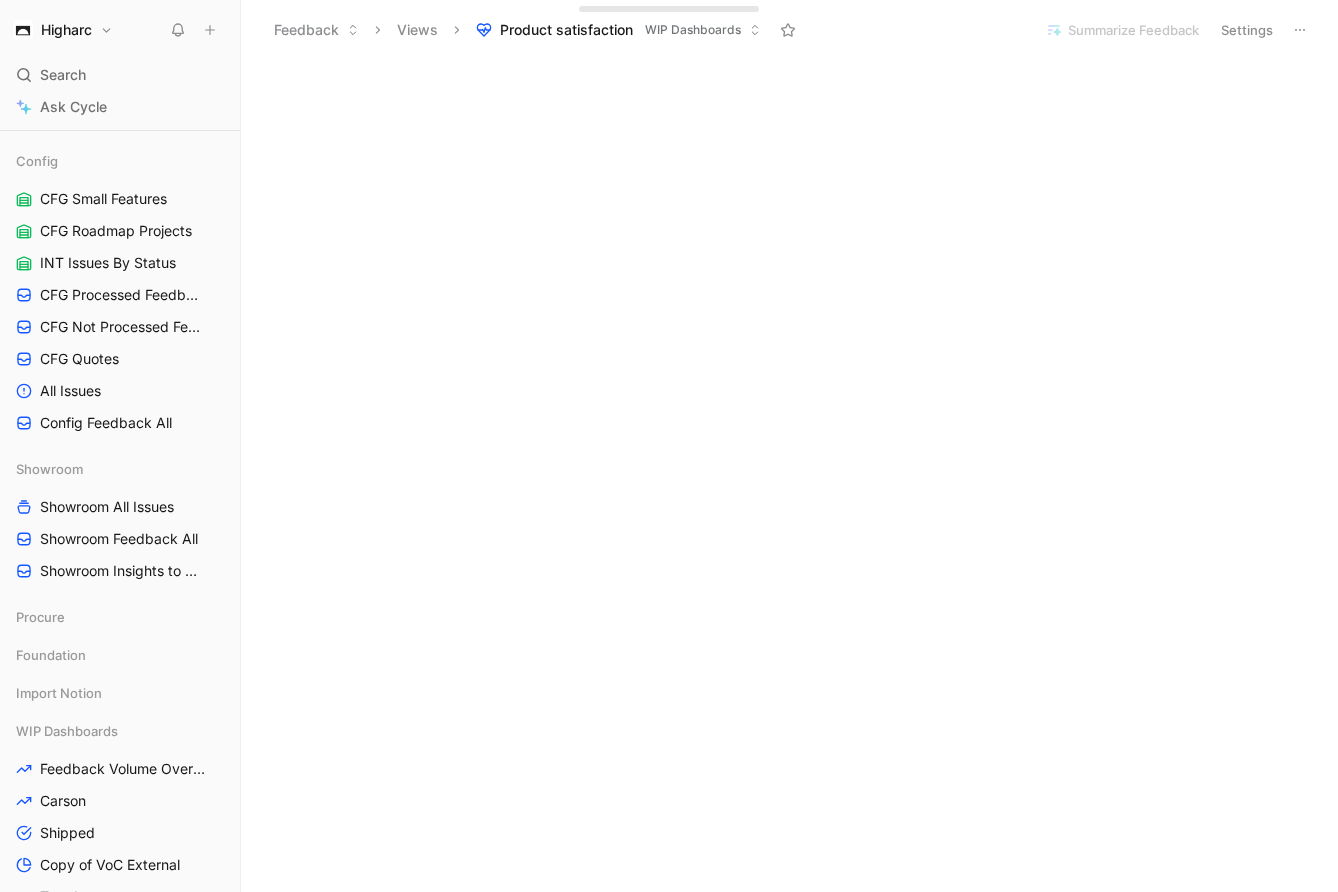 scroll, scrollTop: 0, scrollLeft: 0, axis: both 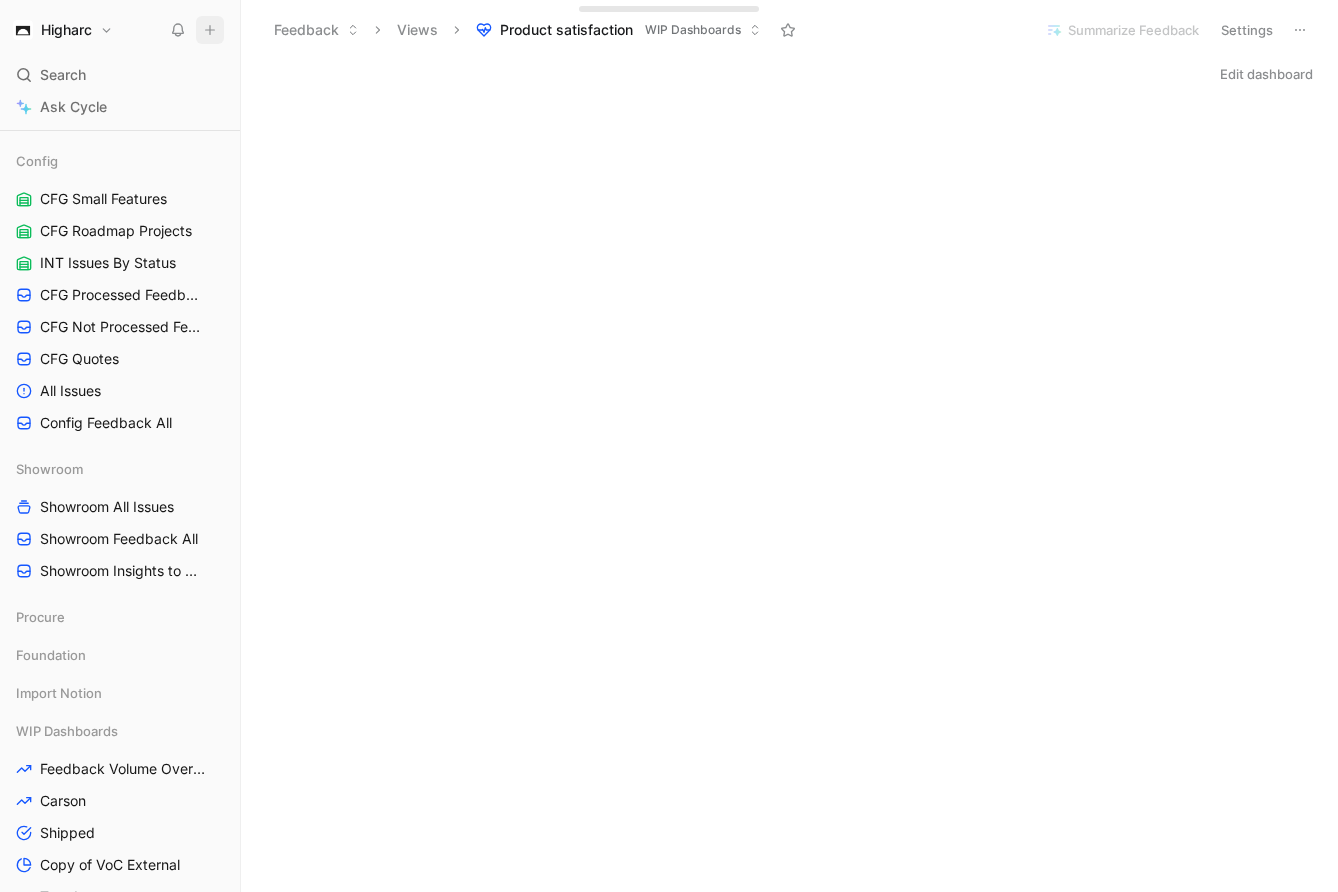 click 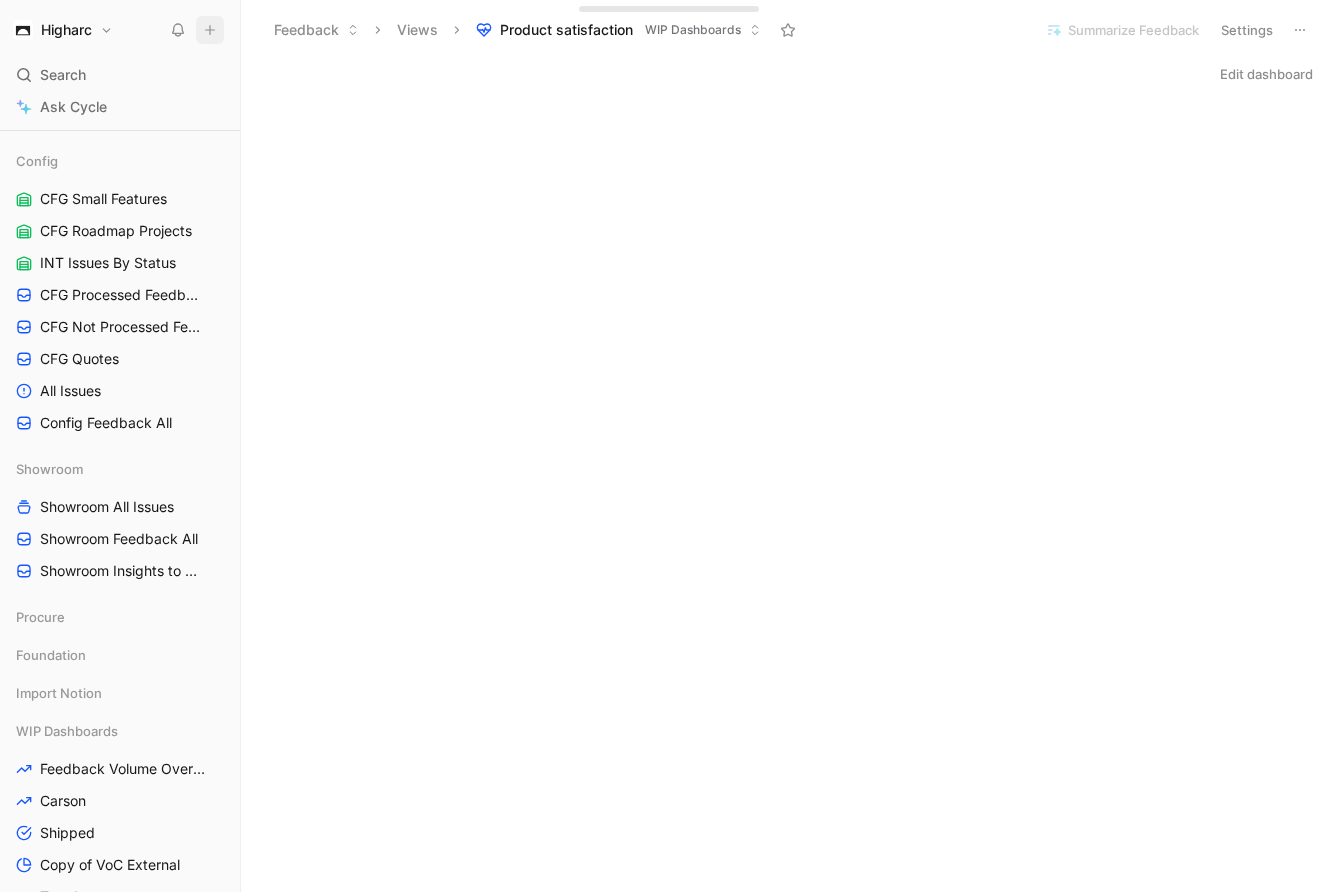 click 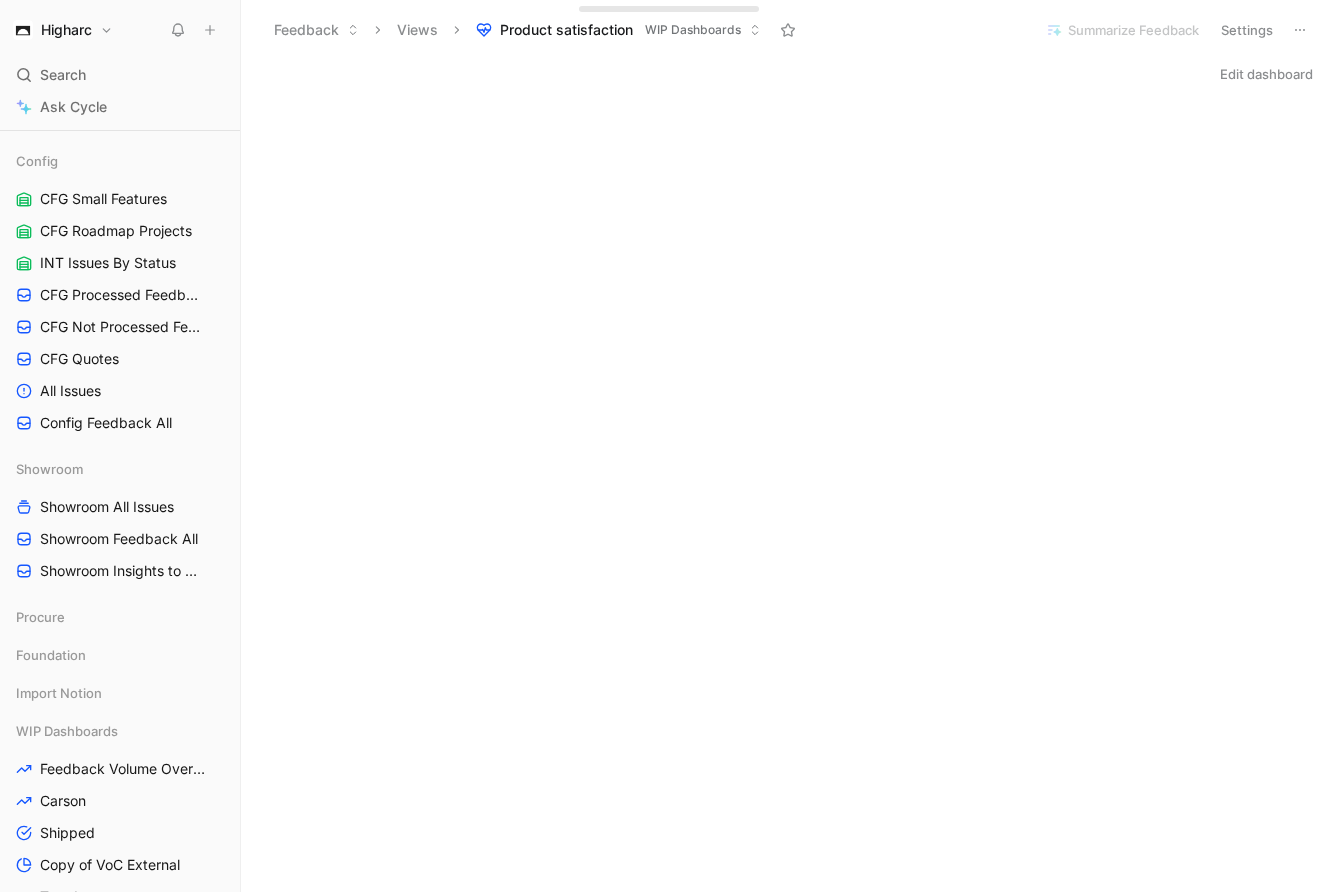 click 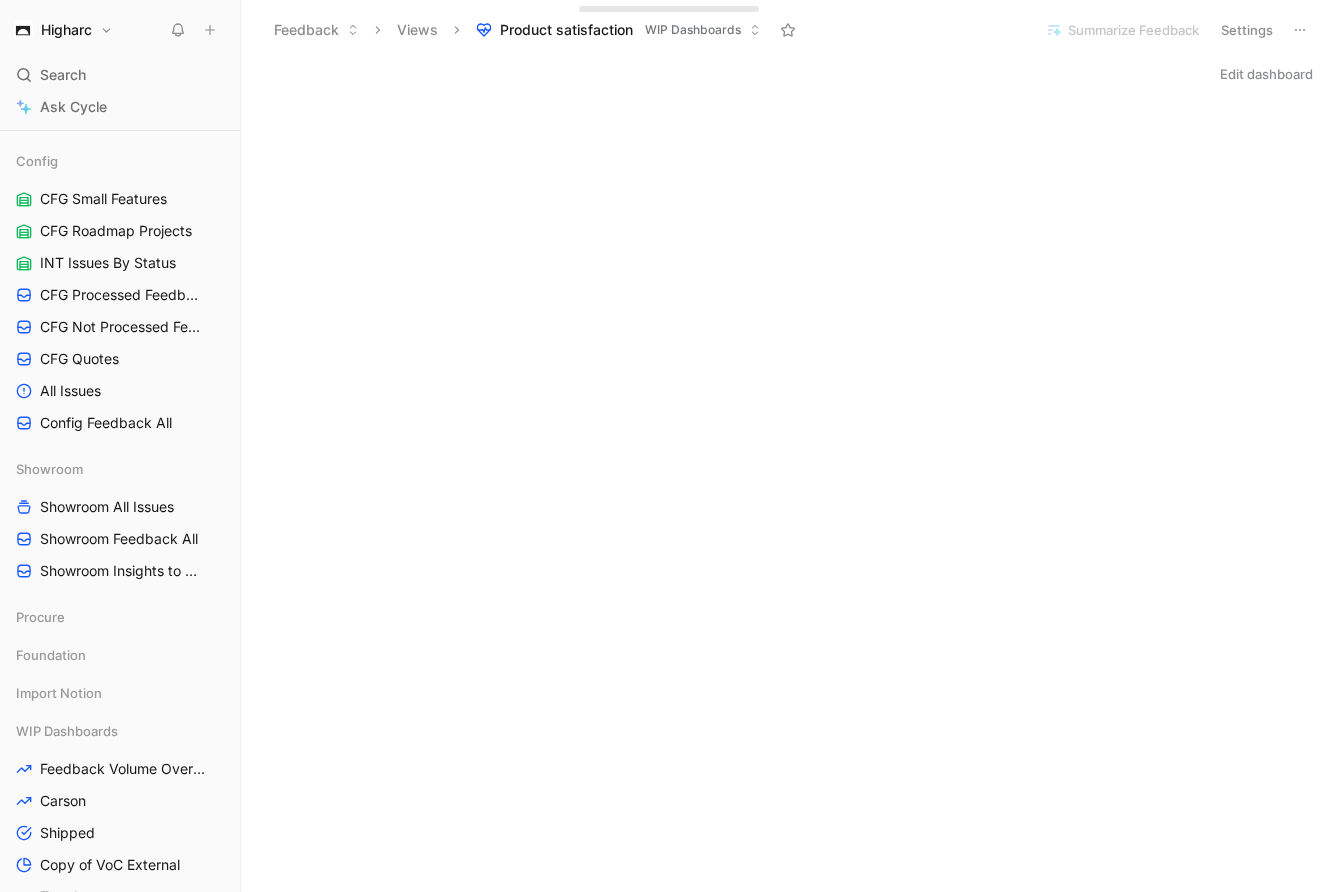 click on "Higharc" at bounding box center [63, 30] 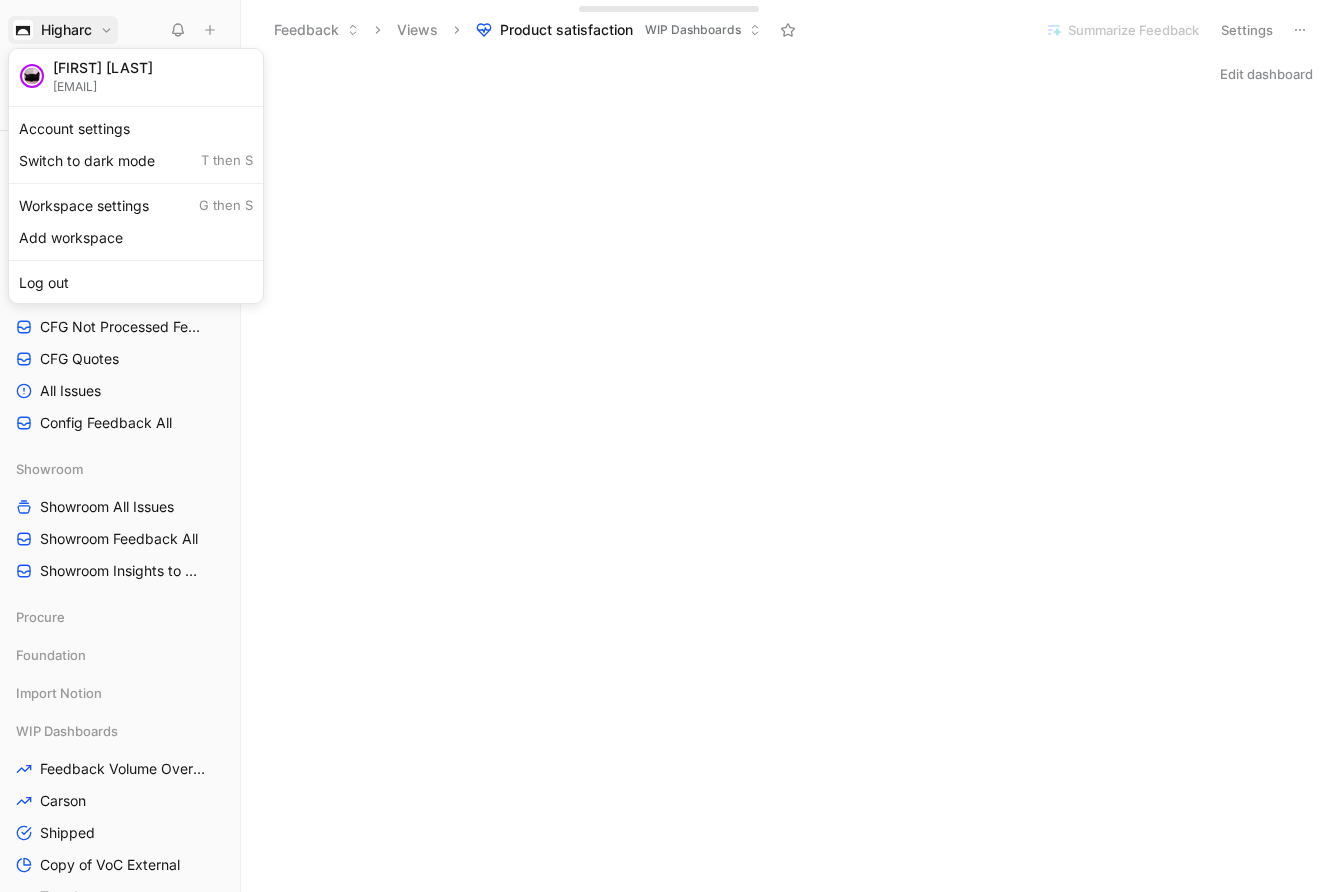 click at bounding box center [669, 446] 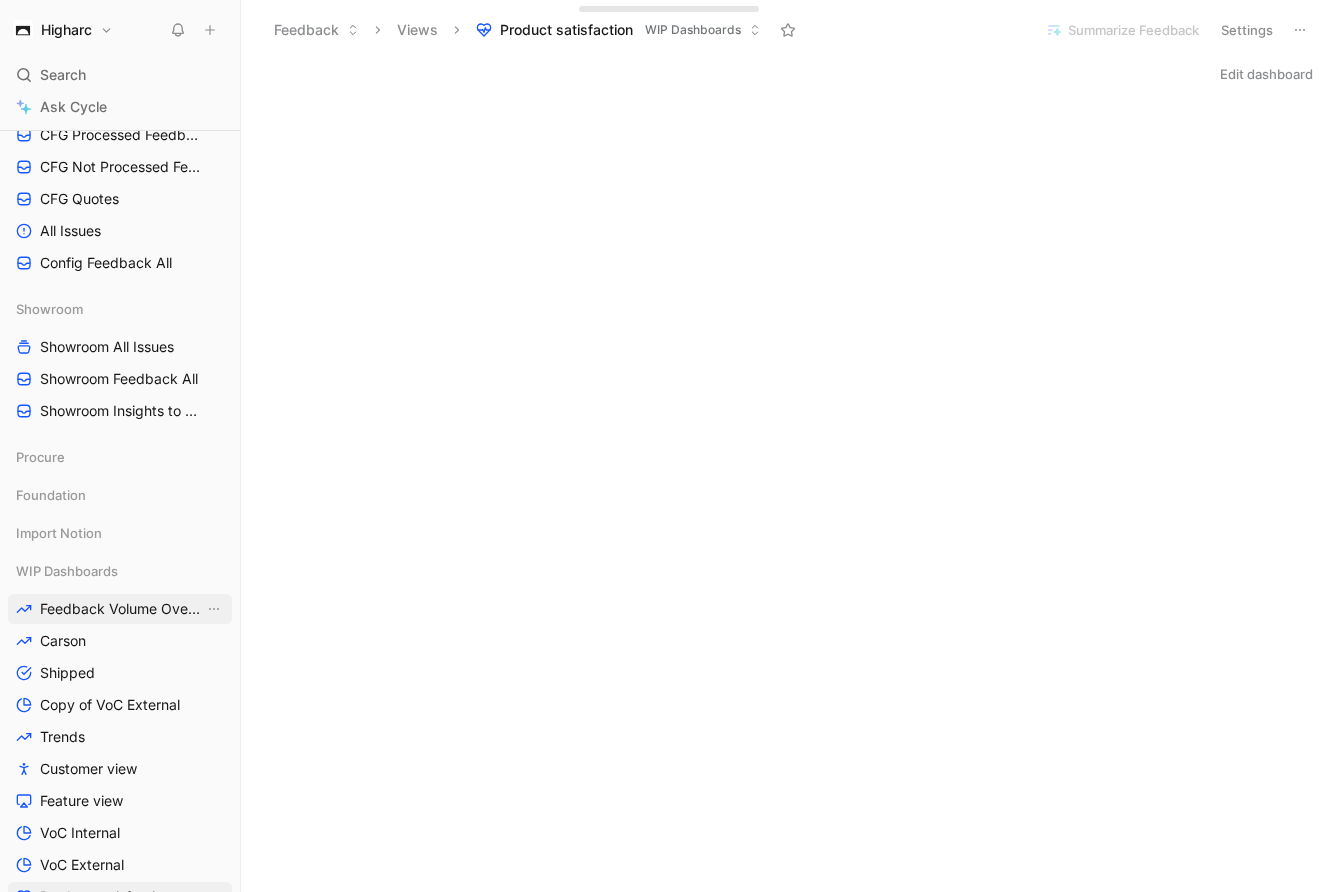 scroll, scrollTop: 638, scrollLeft: 0, axis: vertical 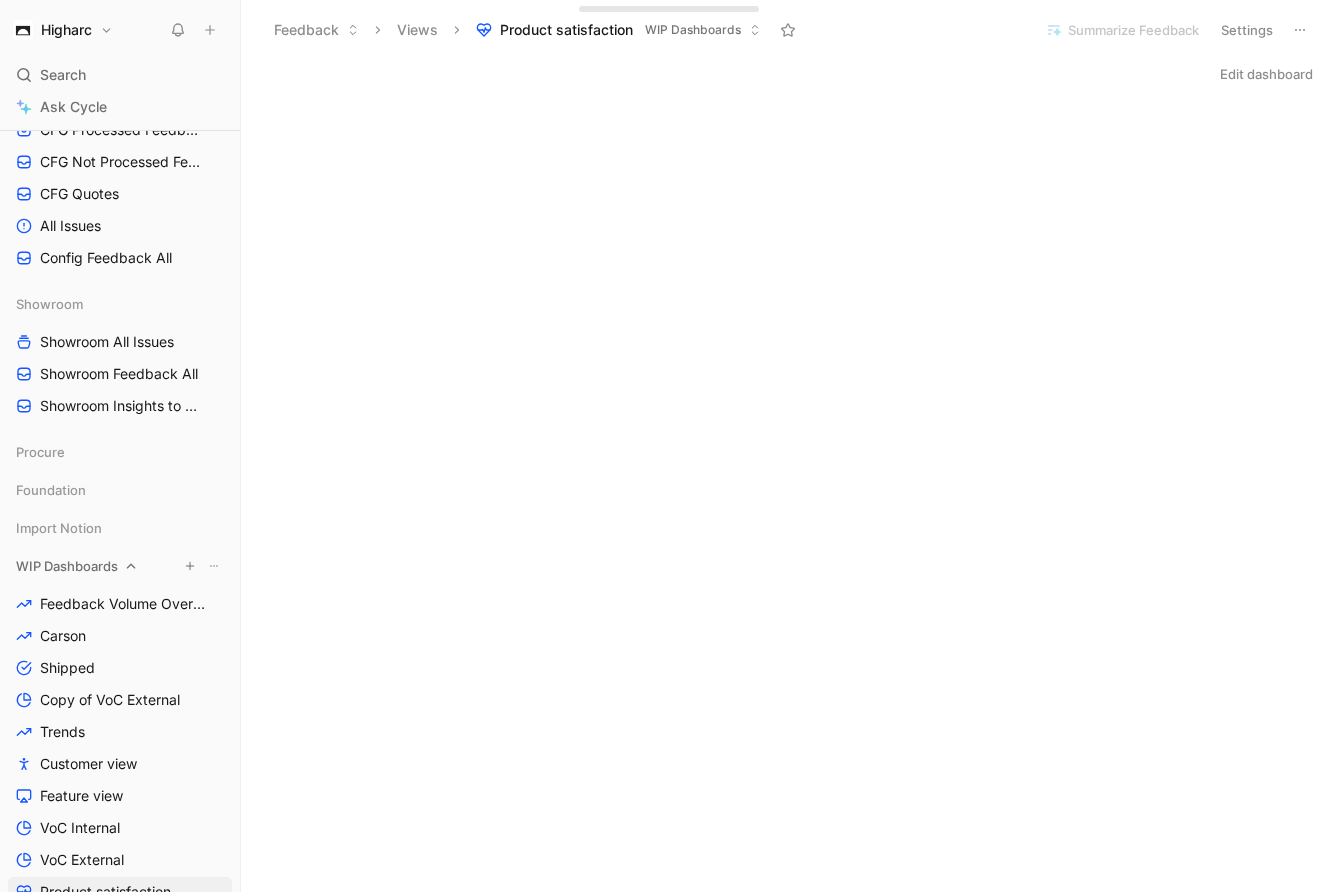 click 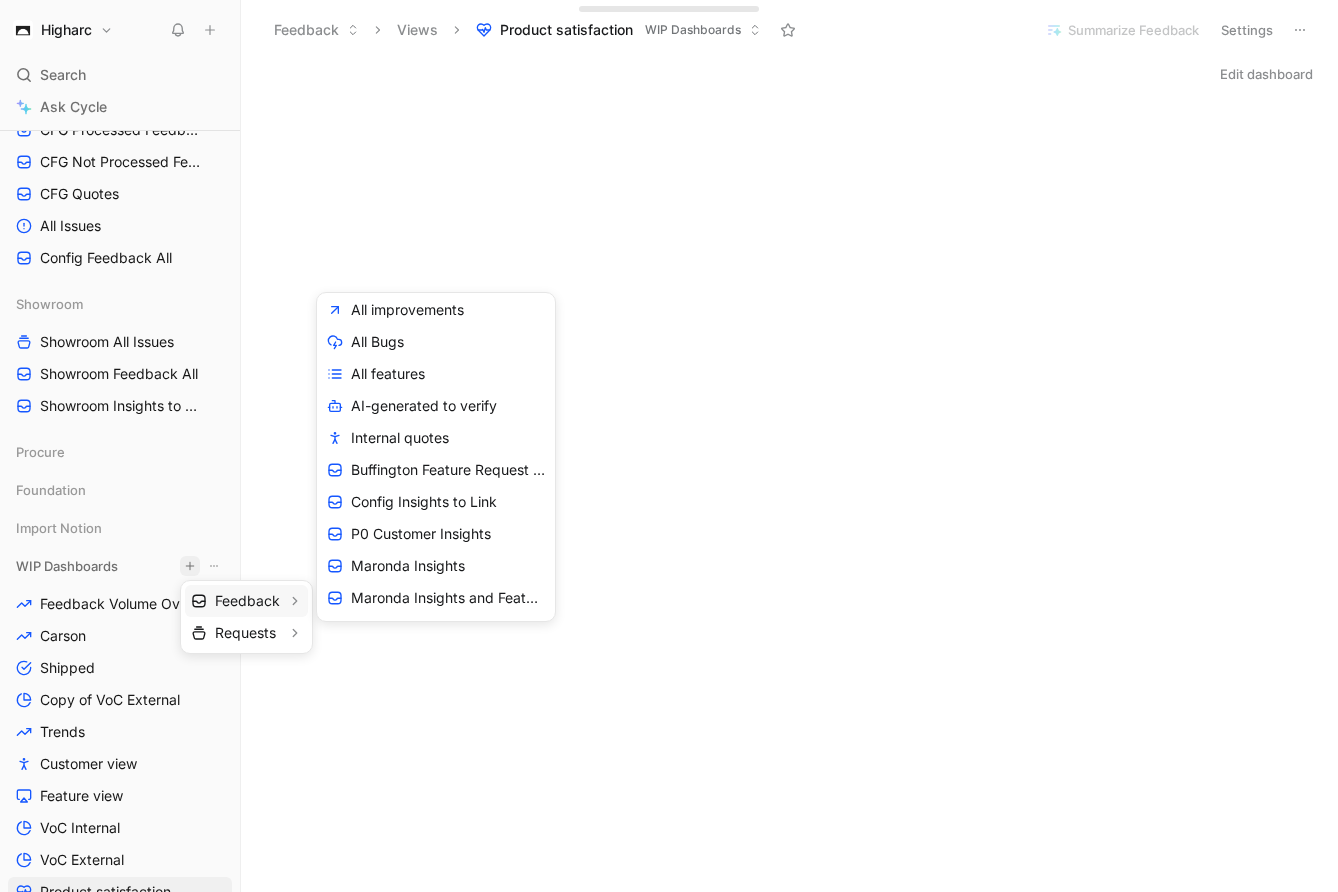 scroll, scrollTop: 0, scrollLeft: 0, axis: both 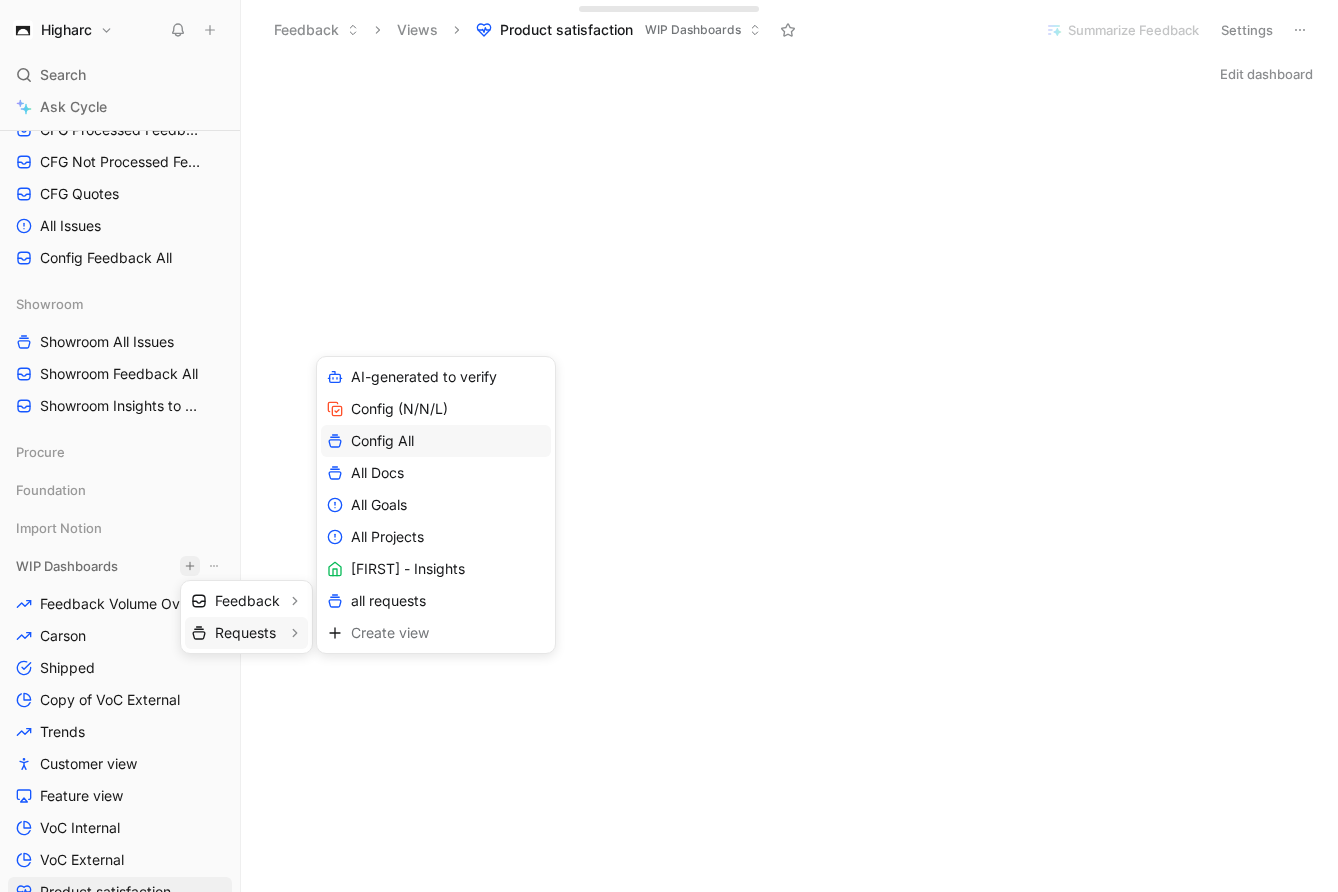 click on "Config All" at bounding box center (436, 441) 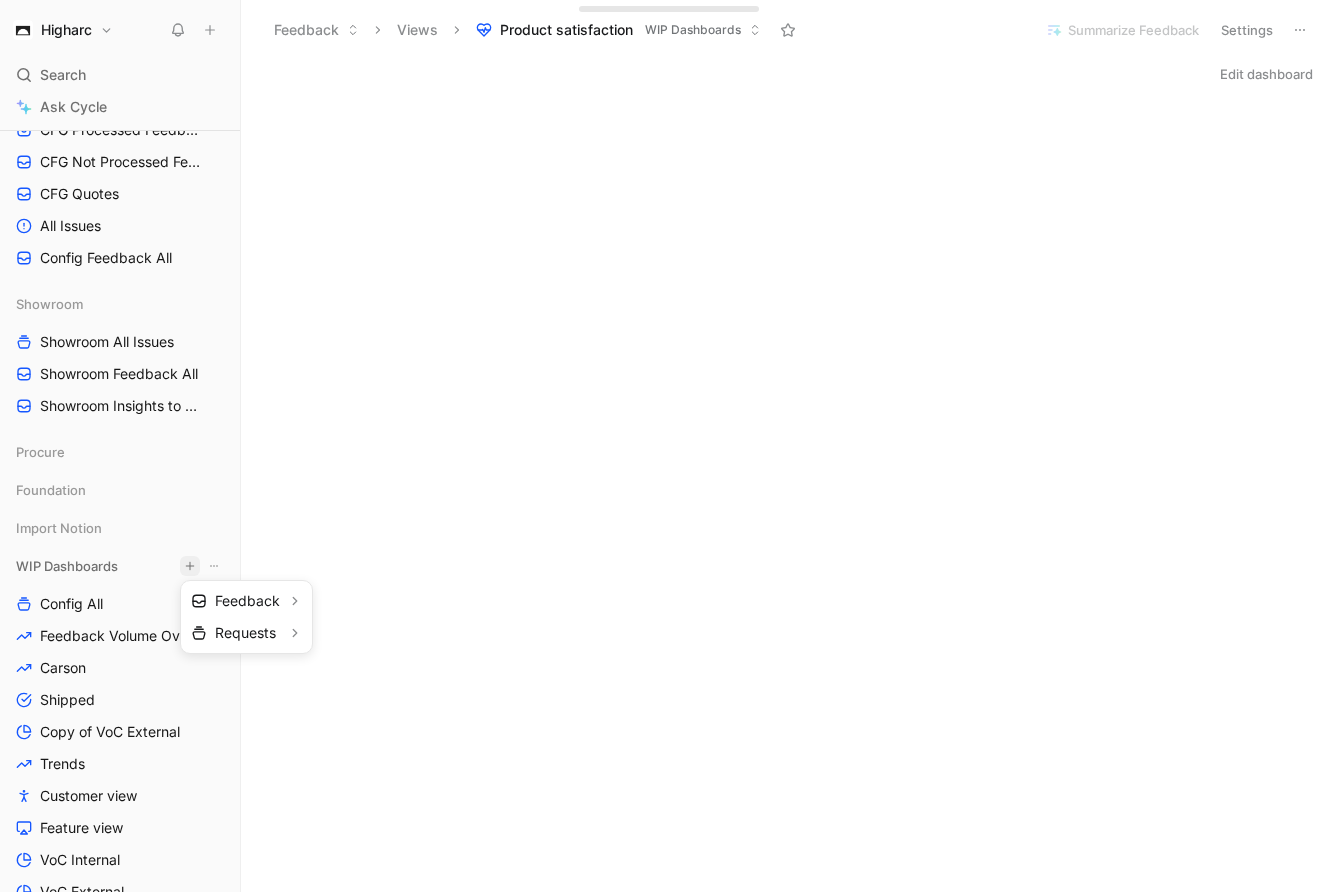 click at bounding box center (669, 446) 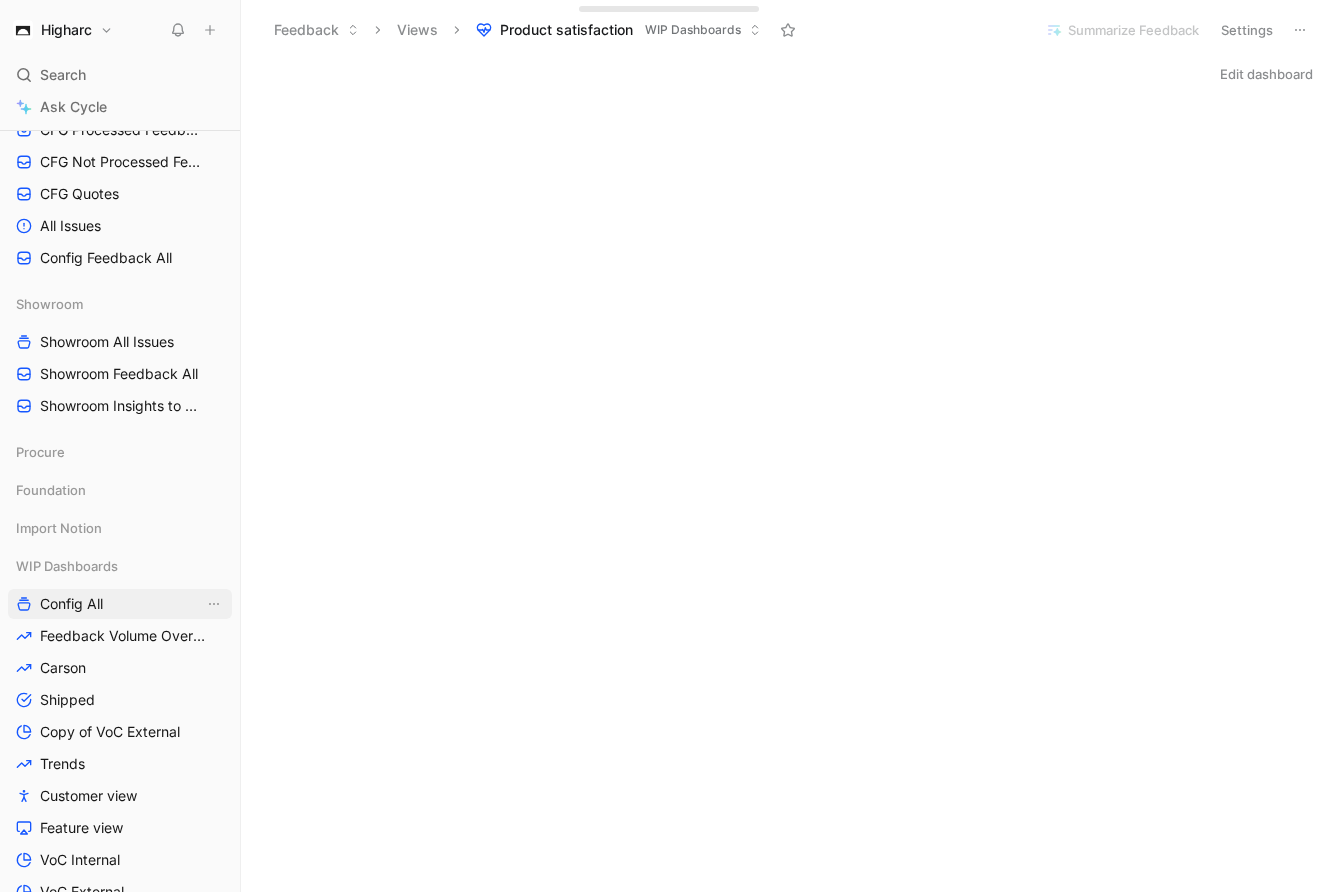 click on "Config All" at bounding box center (71, 604) 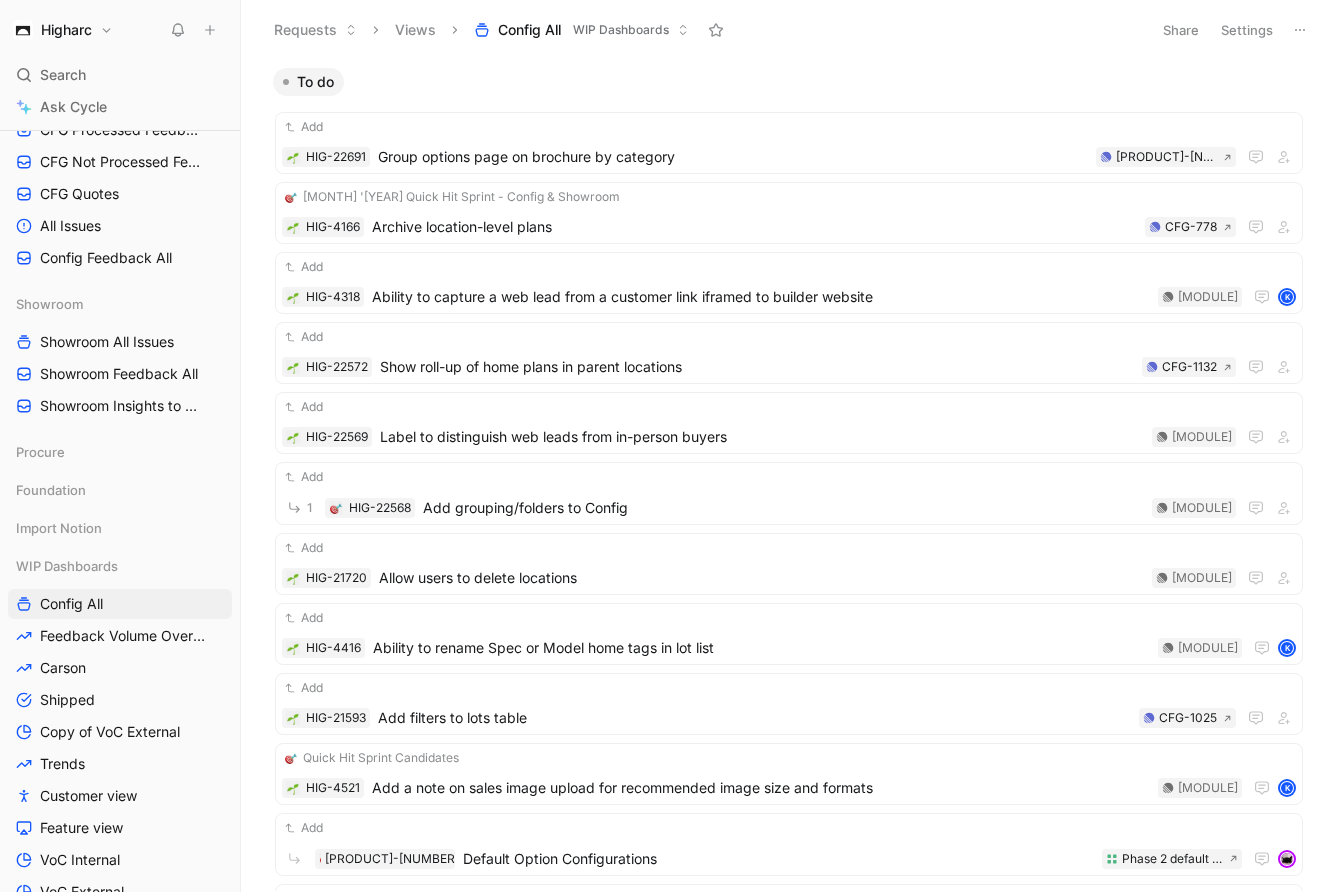 click on "Settings" at bounding box center [1247, 30] 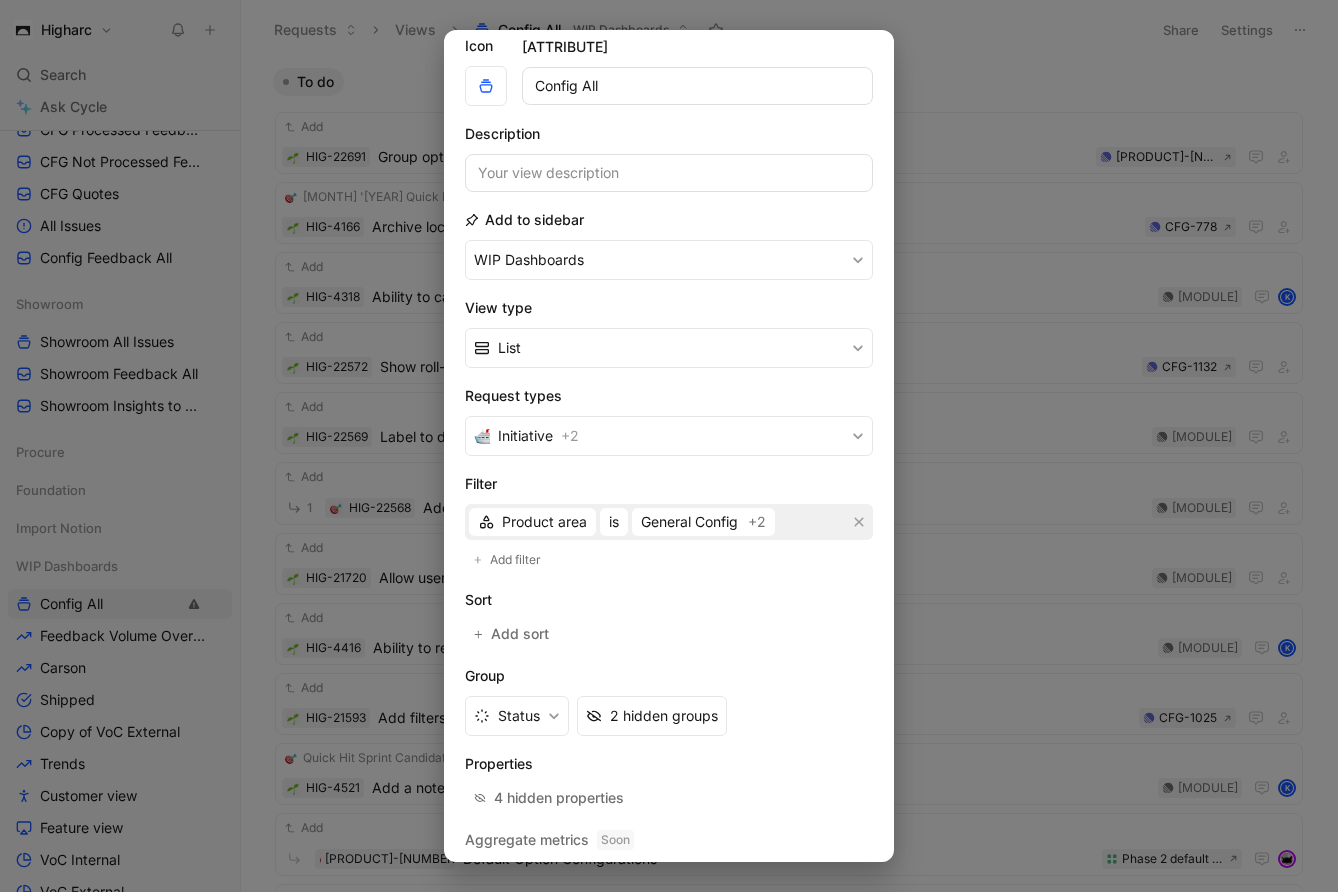 scroll, scrollTop: 39, scrollLeft: 0, axis: vertical 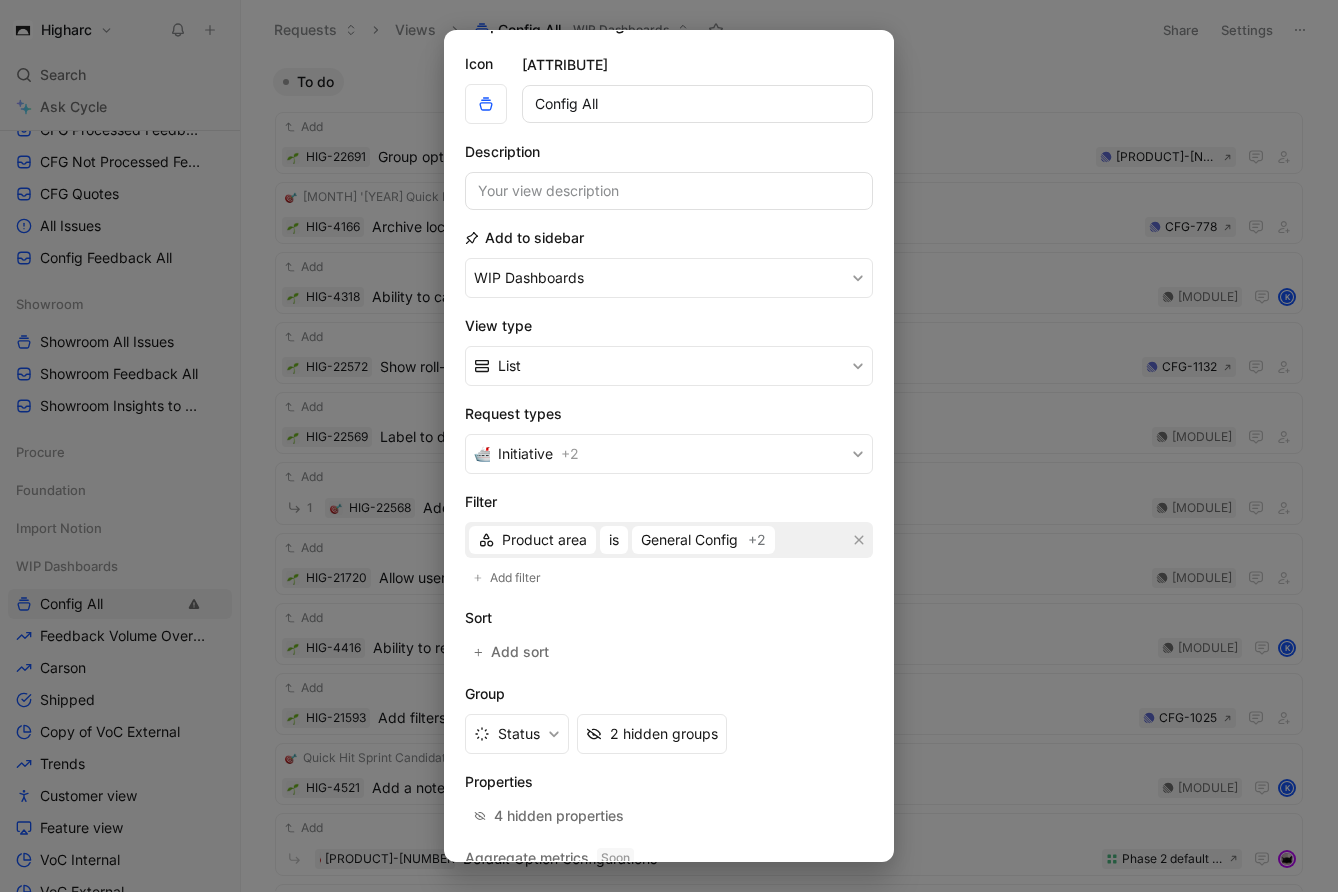 click on "Icon Name Config All Description Add to sidebar WIP Dashboards View type List Request types Initiative + 2 Filter Product area is General Config +2 Add filter Sort Add sort Group Status 2 hidden groups Properties 4 hidden properties Aggregate metrics Soon Delete view Cancel Save" at bounding box center (669, 483) 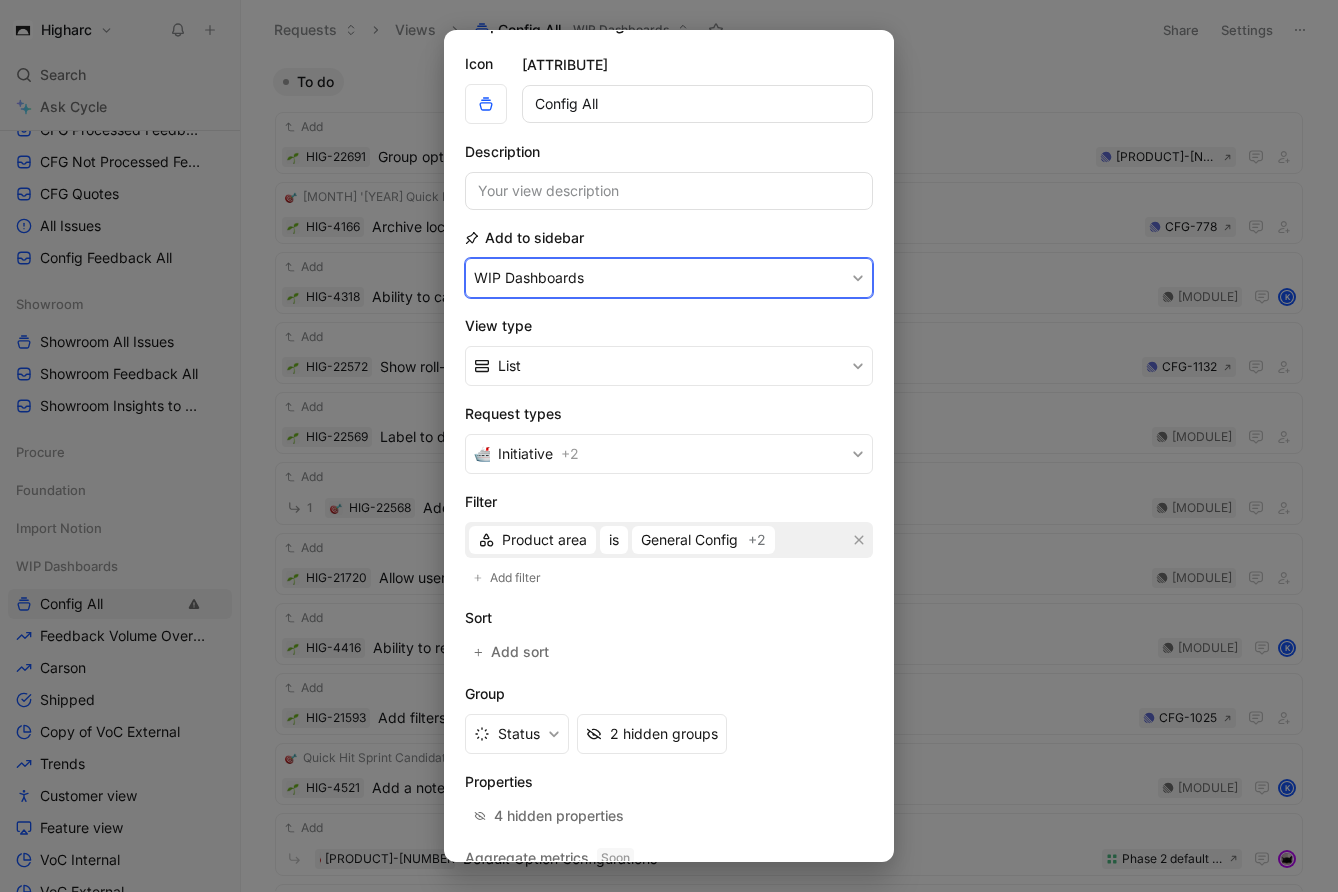 click on "WIP Dashboards" at bounding box center (669, 278) 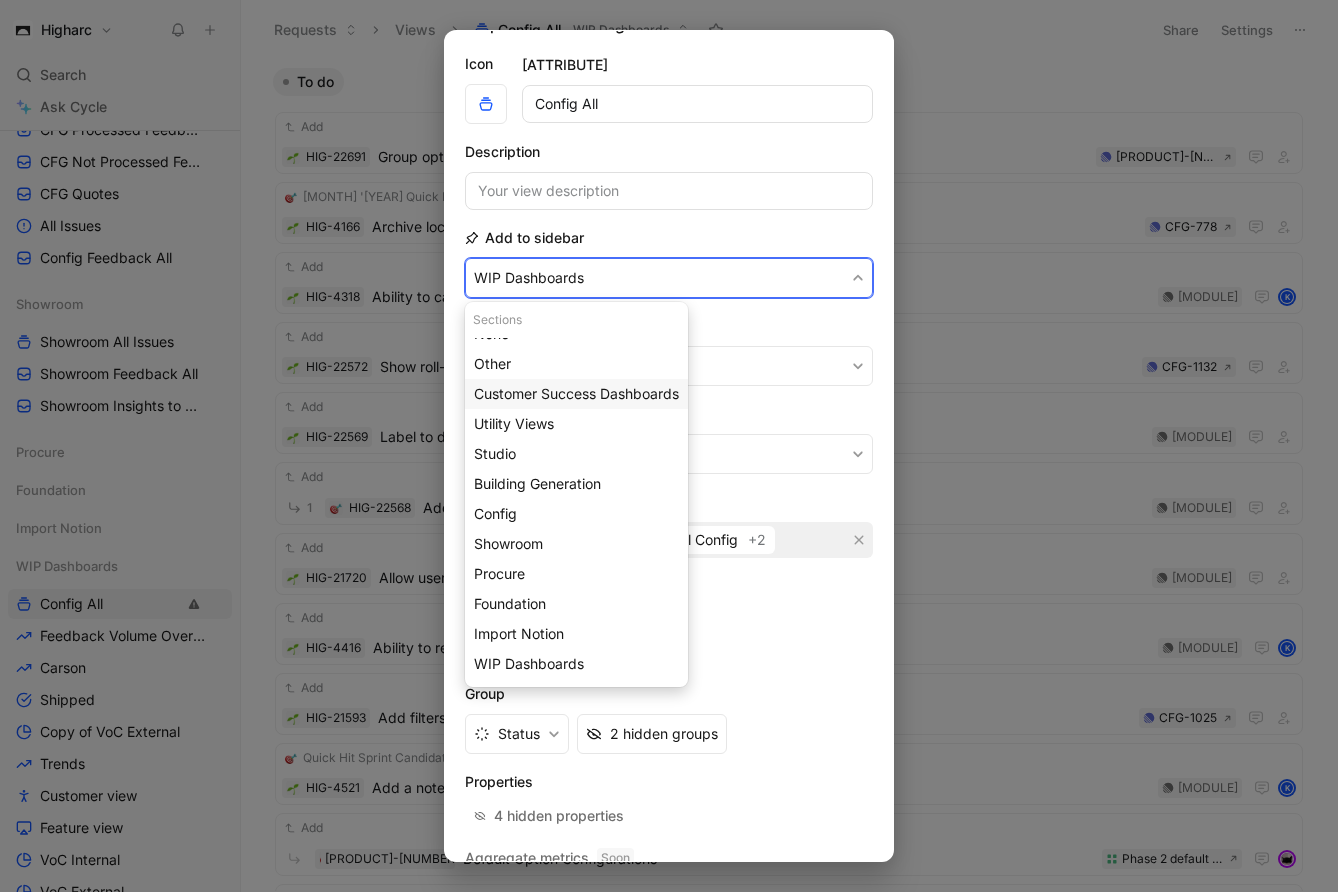 scroll, scrollTop: 0, scrollLeft: 0, axis: both 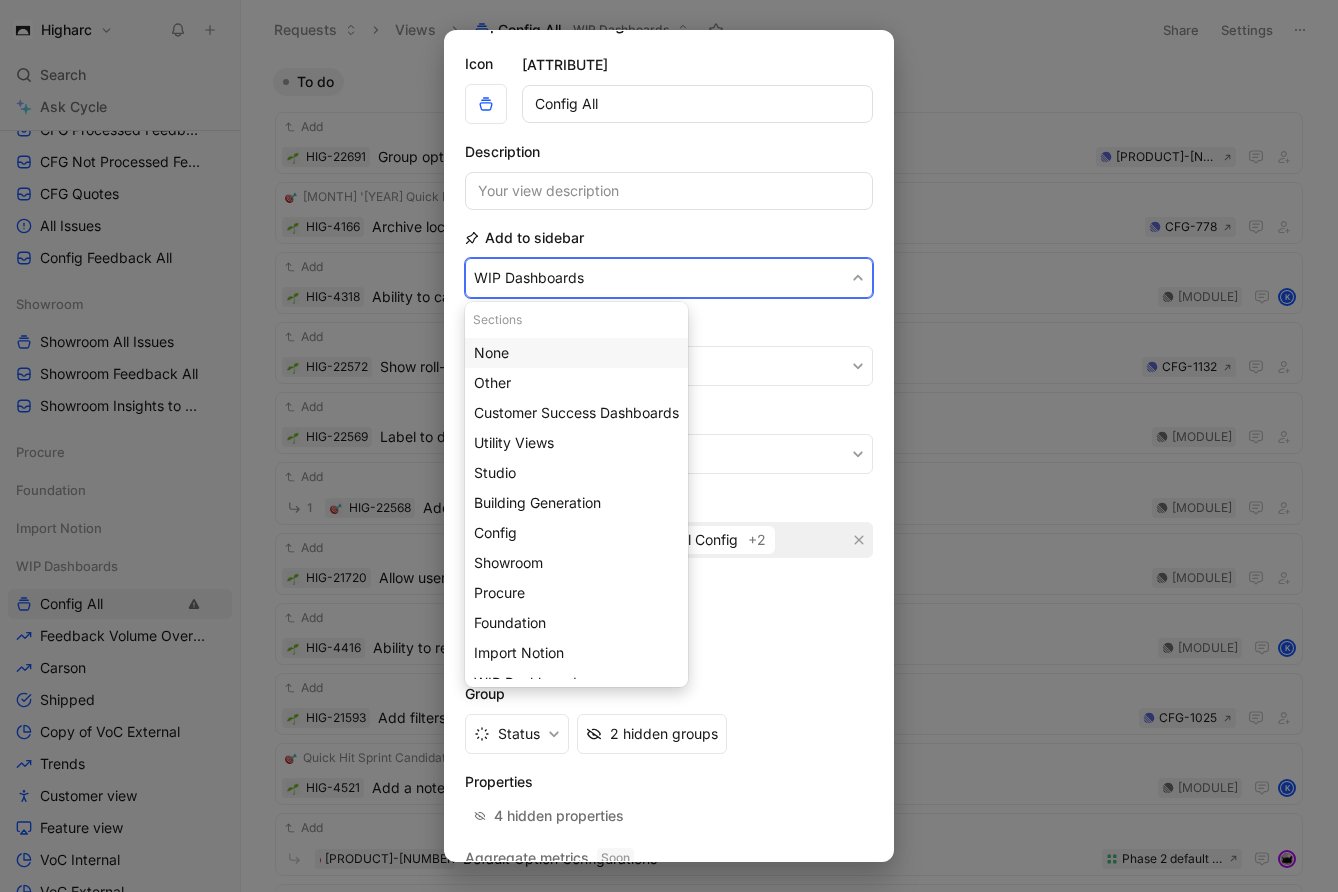 click on "None" at bounding box center (576, 353) 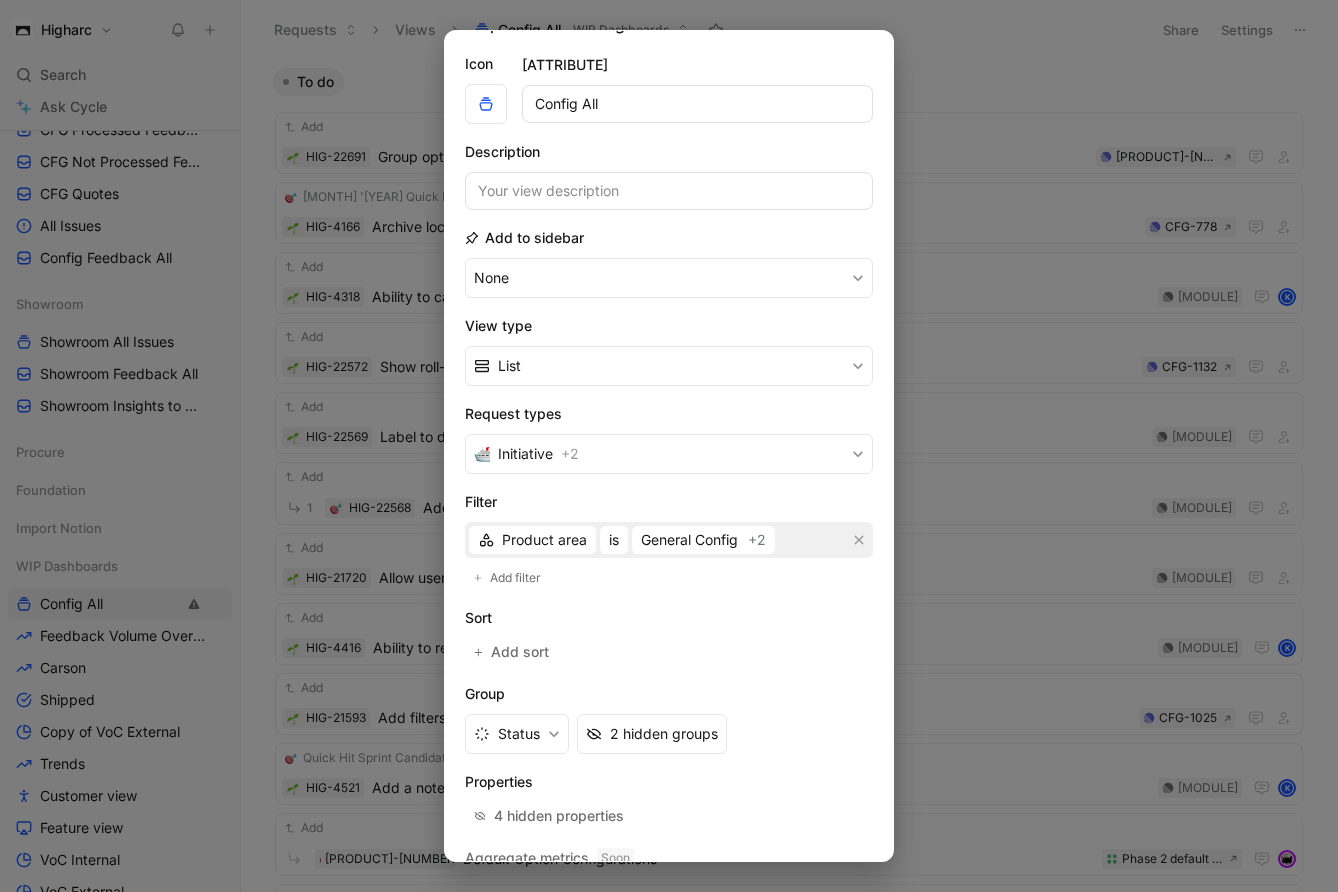 scroll, scrollTop: 112, scrollLeft: 0, axis: vertical 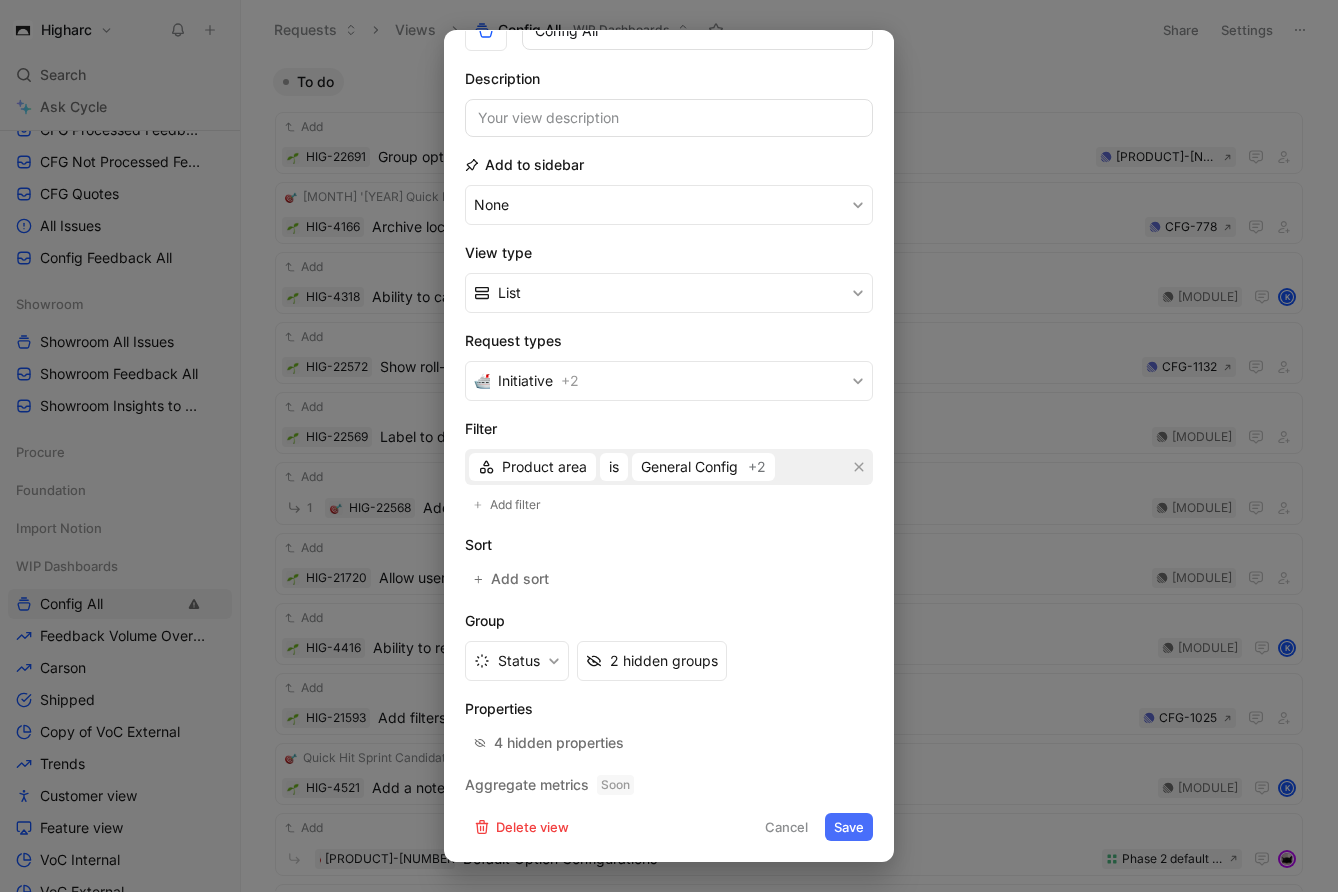 click on "Save" at bounding box center (849, 827) 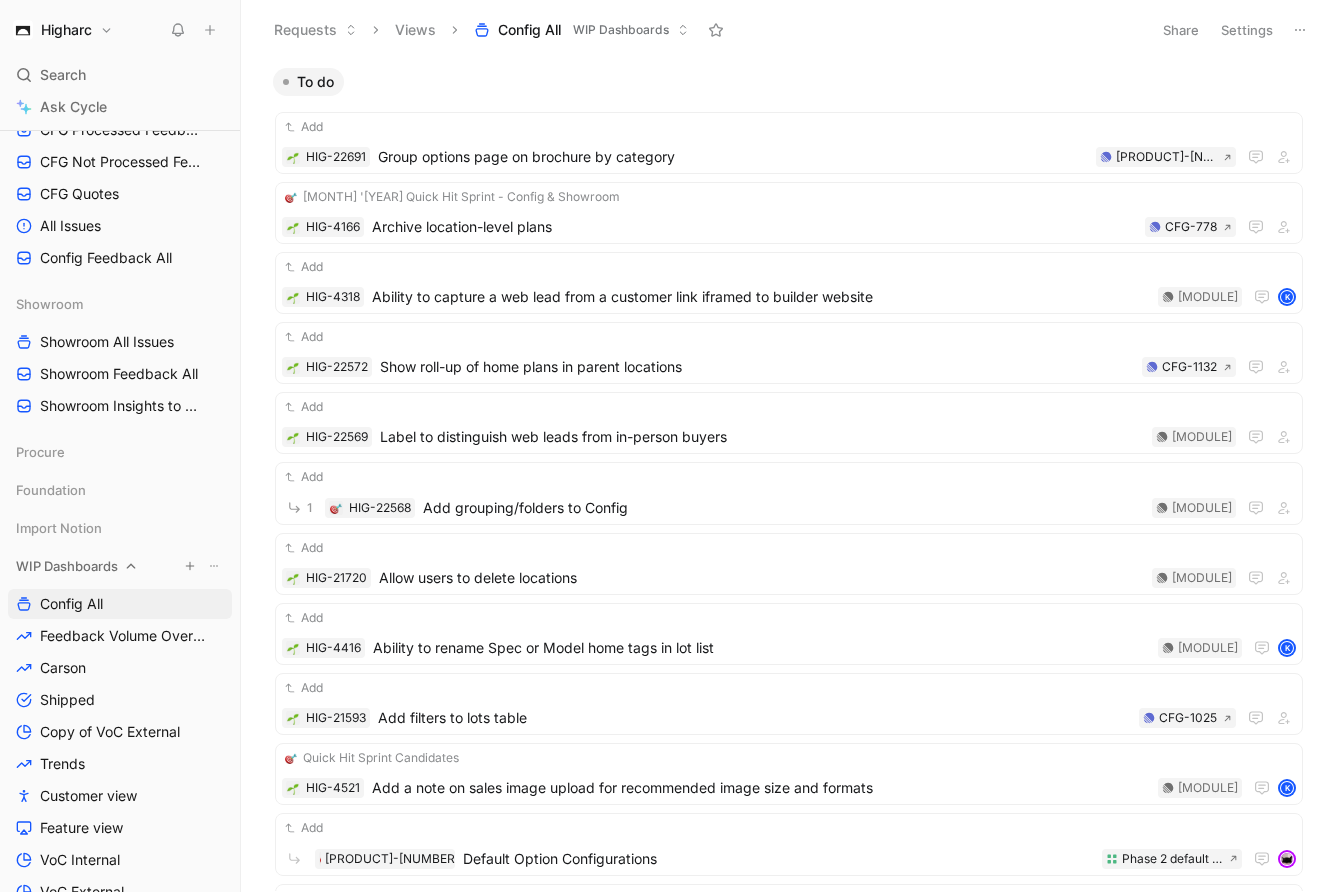 scroll, scrollTop: 668, scrollLeft: 0, axis: vertical 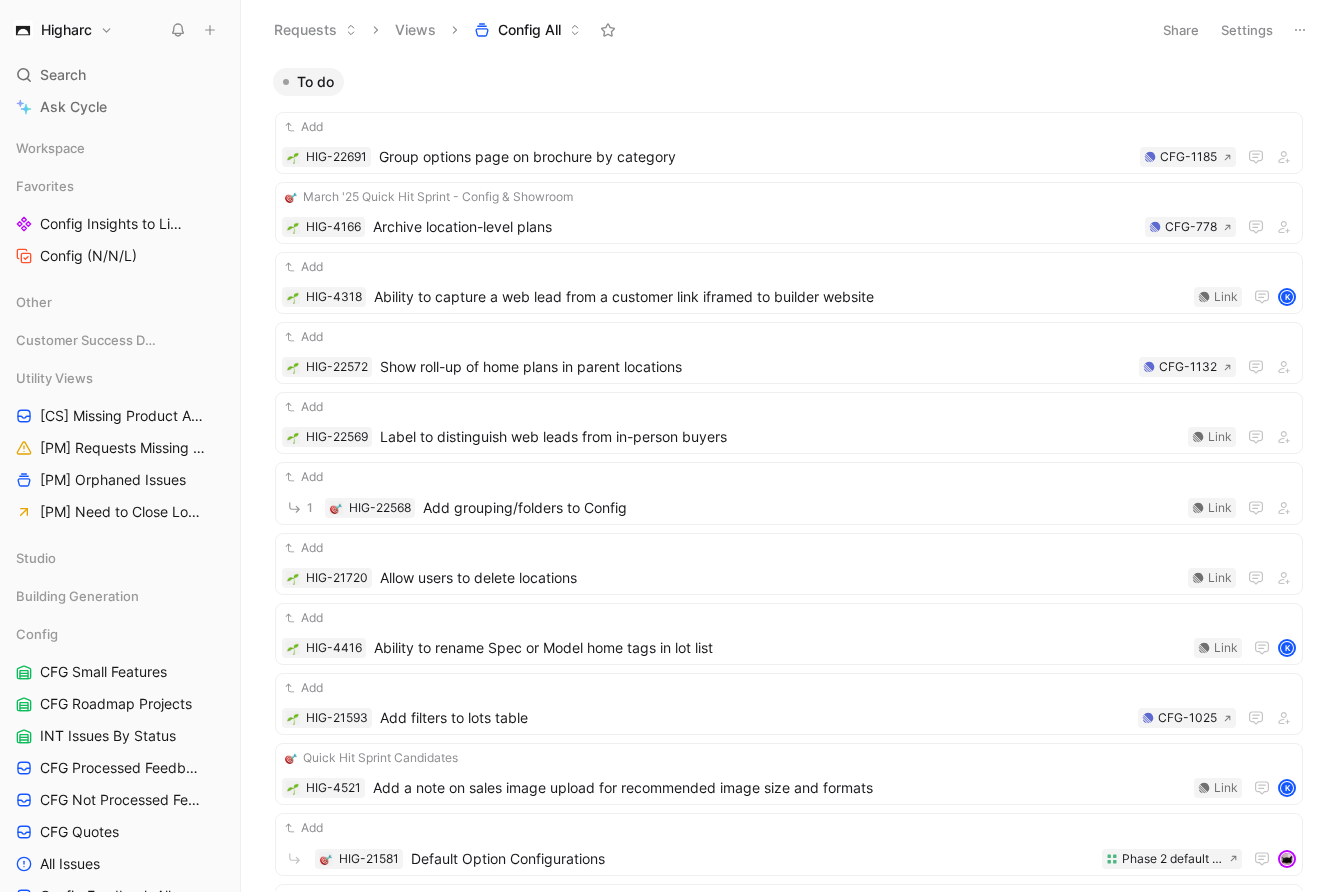 click on "Views" at bounding box center (415, 30) 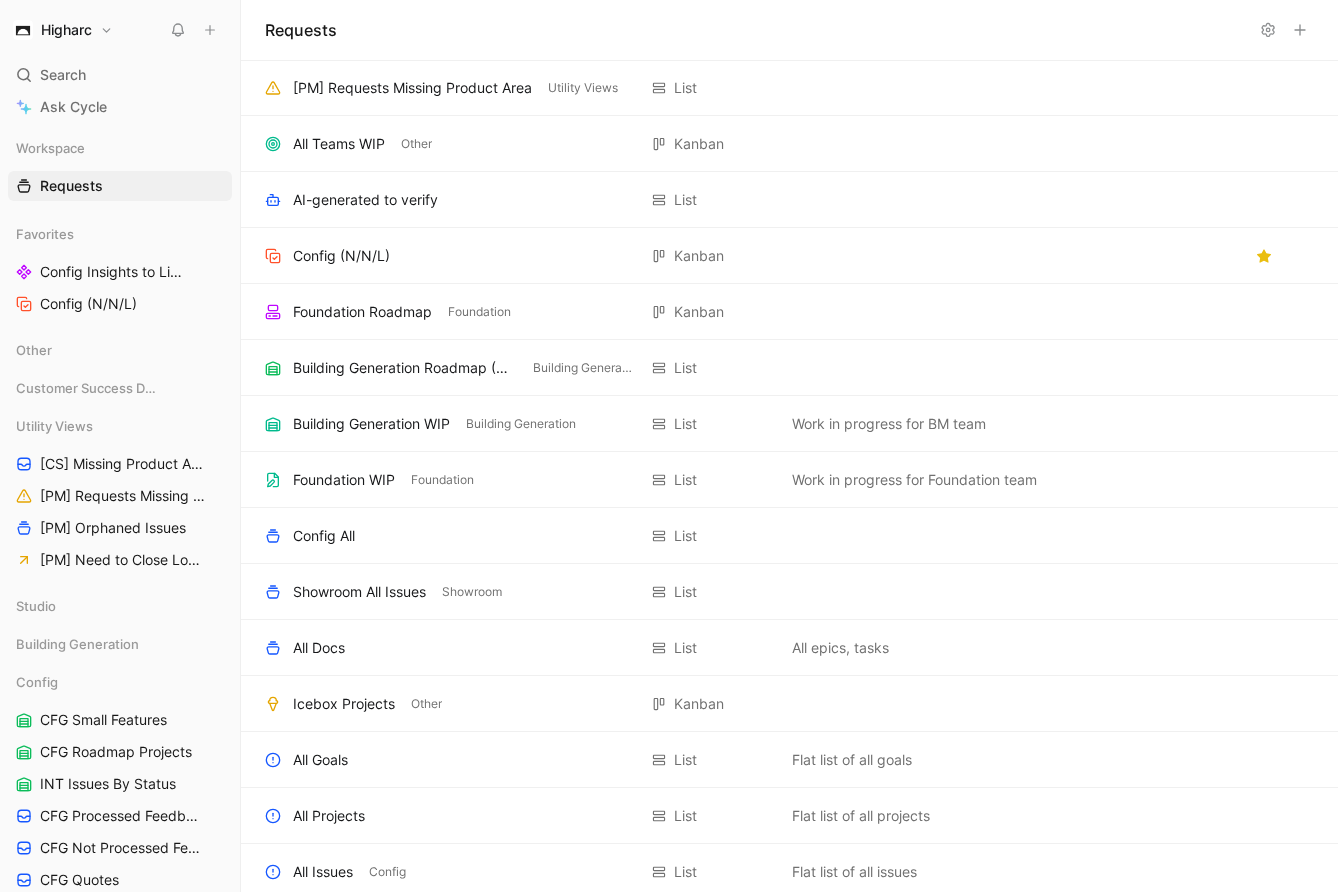 scroll, scrollTop: 0, scrollLeft: 0, axis: both 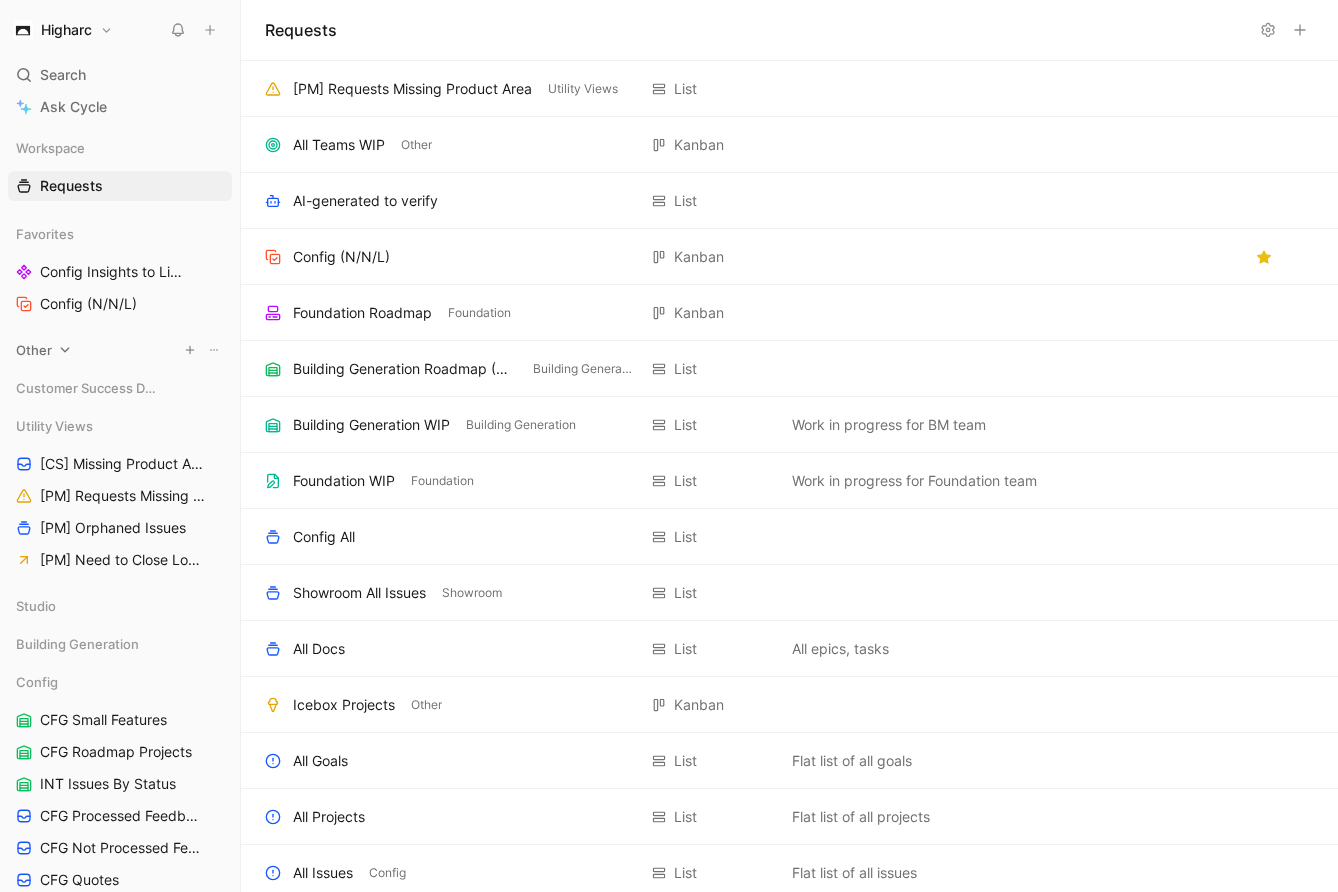 click 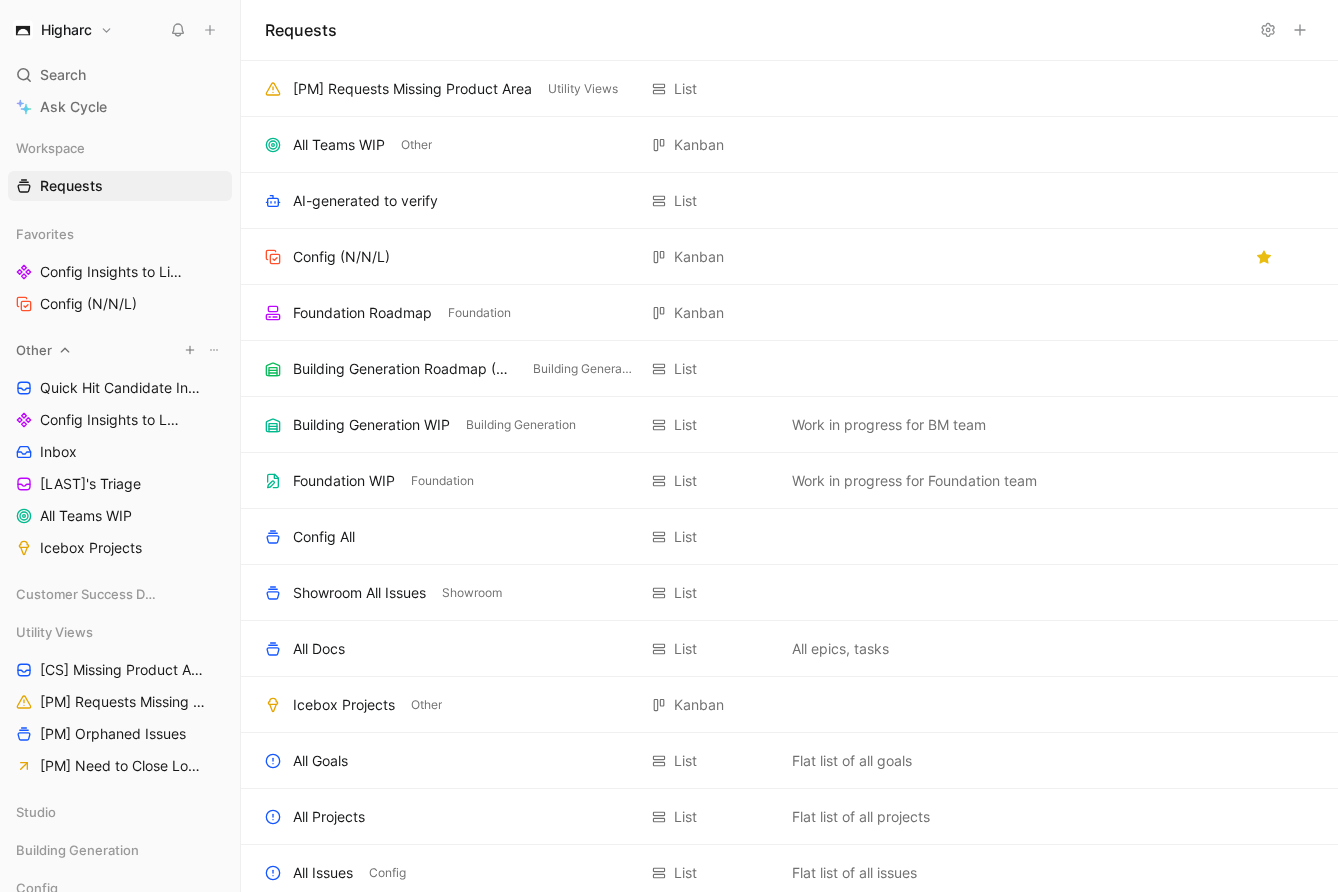click on "Other" at bounding box center (34, 350) 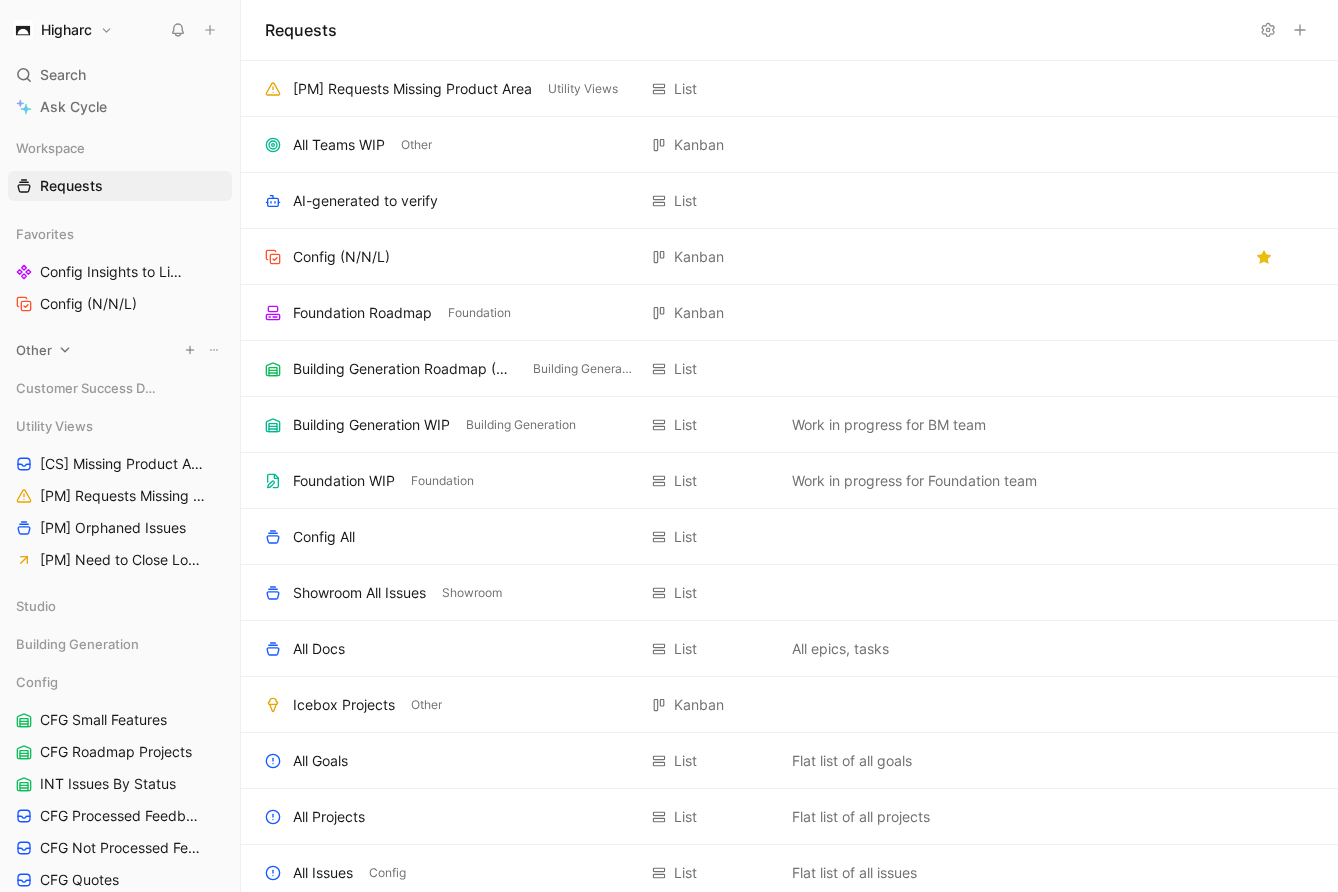 click on "Other" at bounding box center [34, 350] 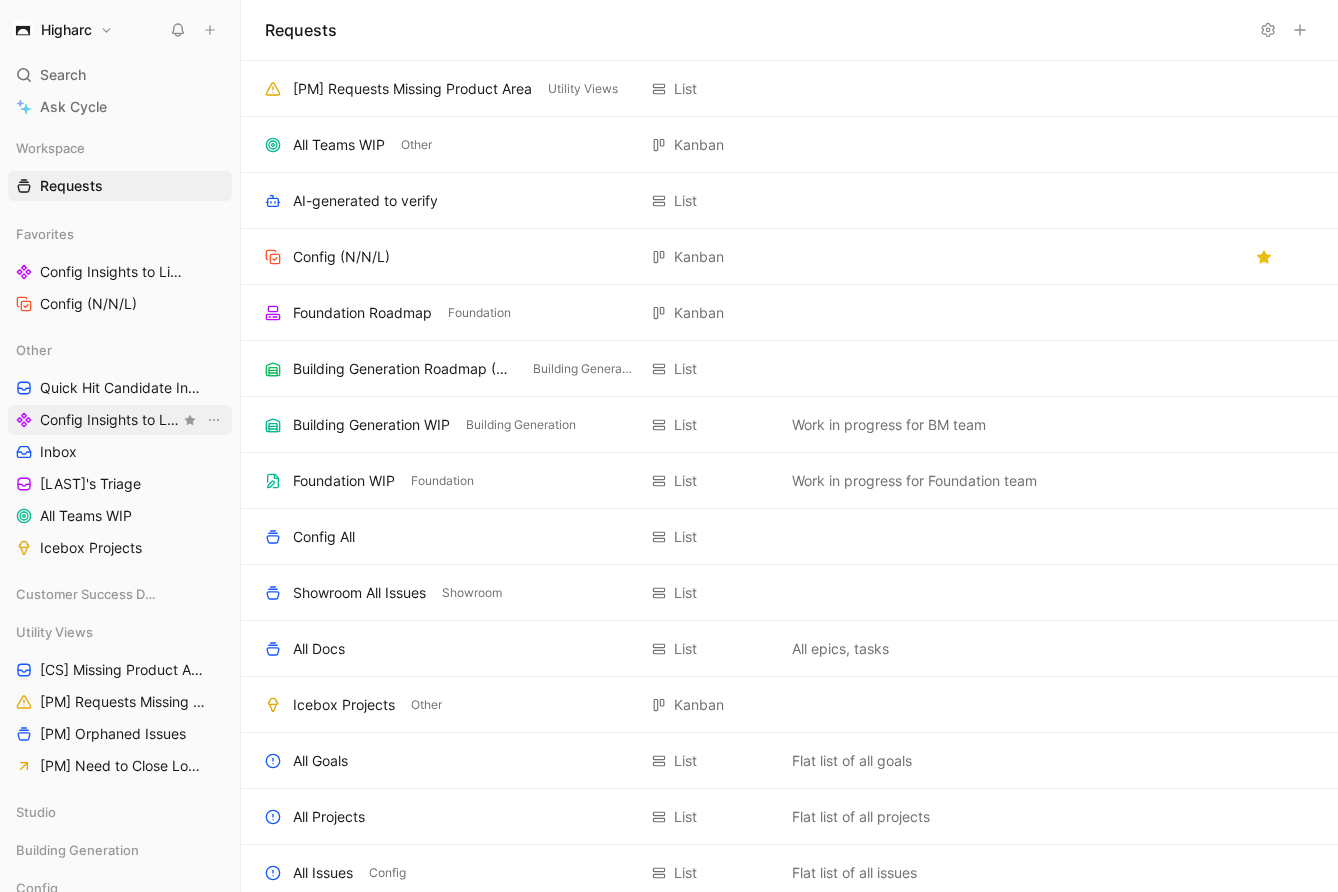 click on "Config Insights to Link" at bounding box center (110, 420) 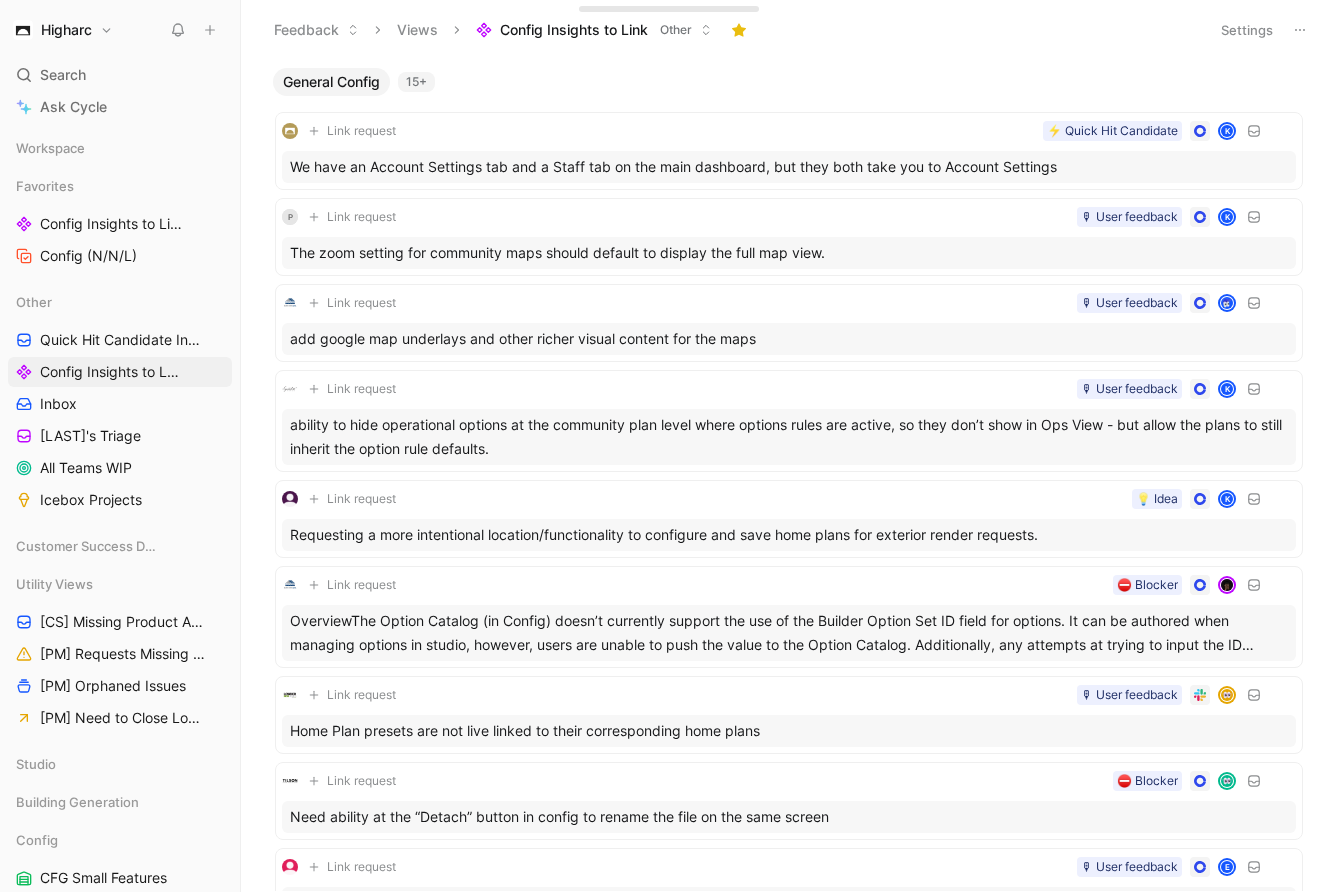 click 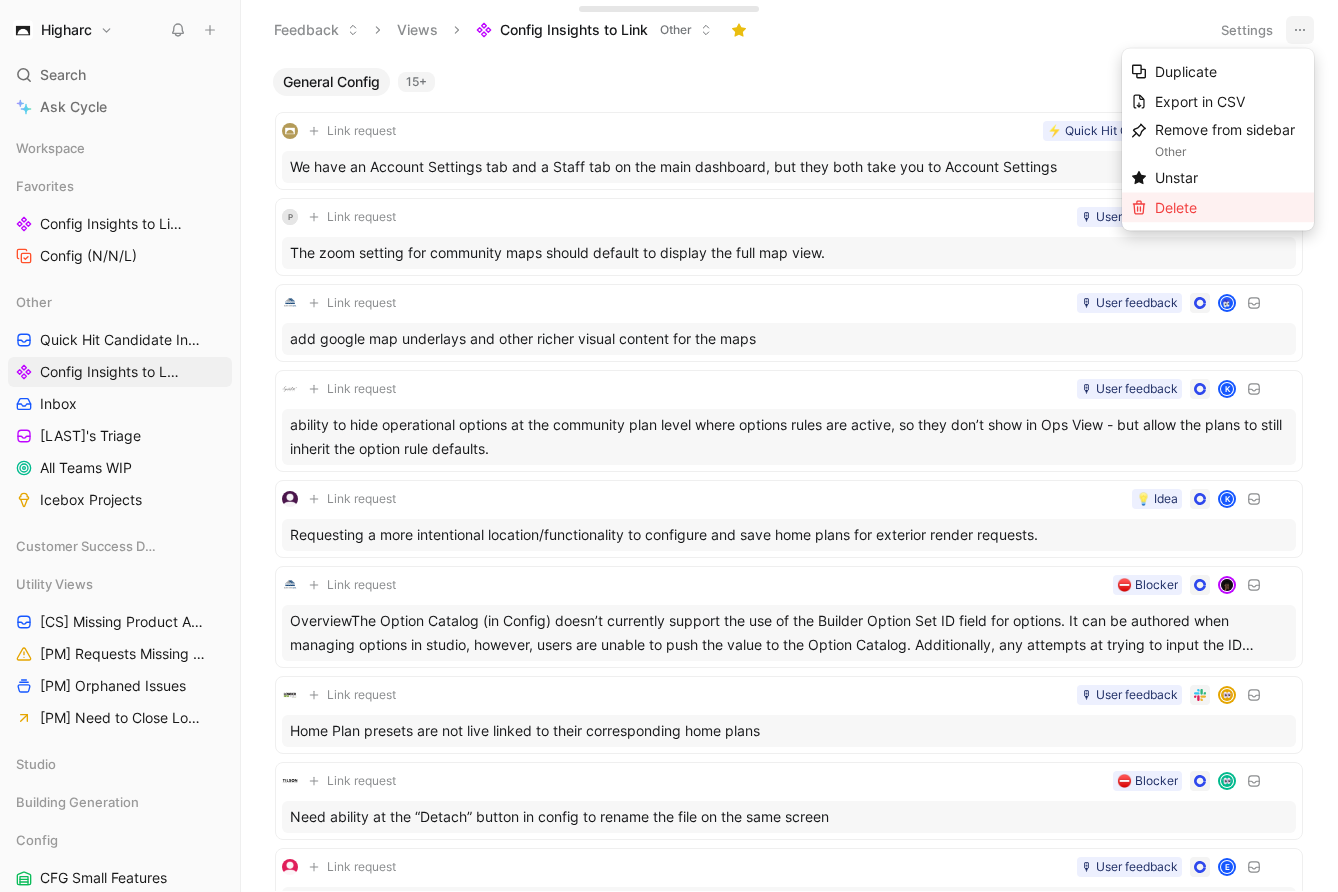 click on "Delete" at bounding box center [1230, 208] 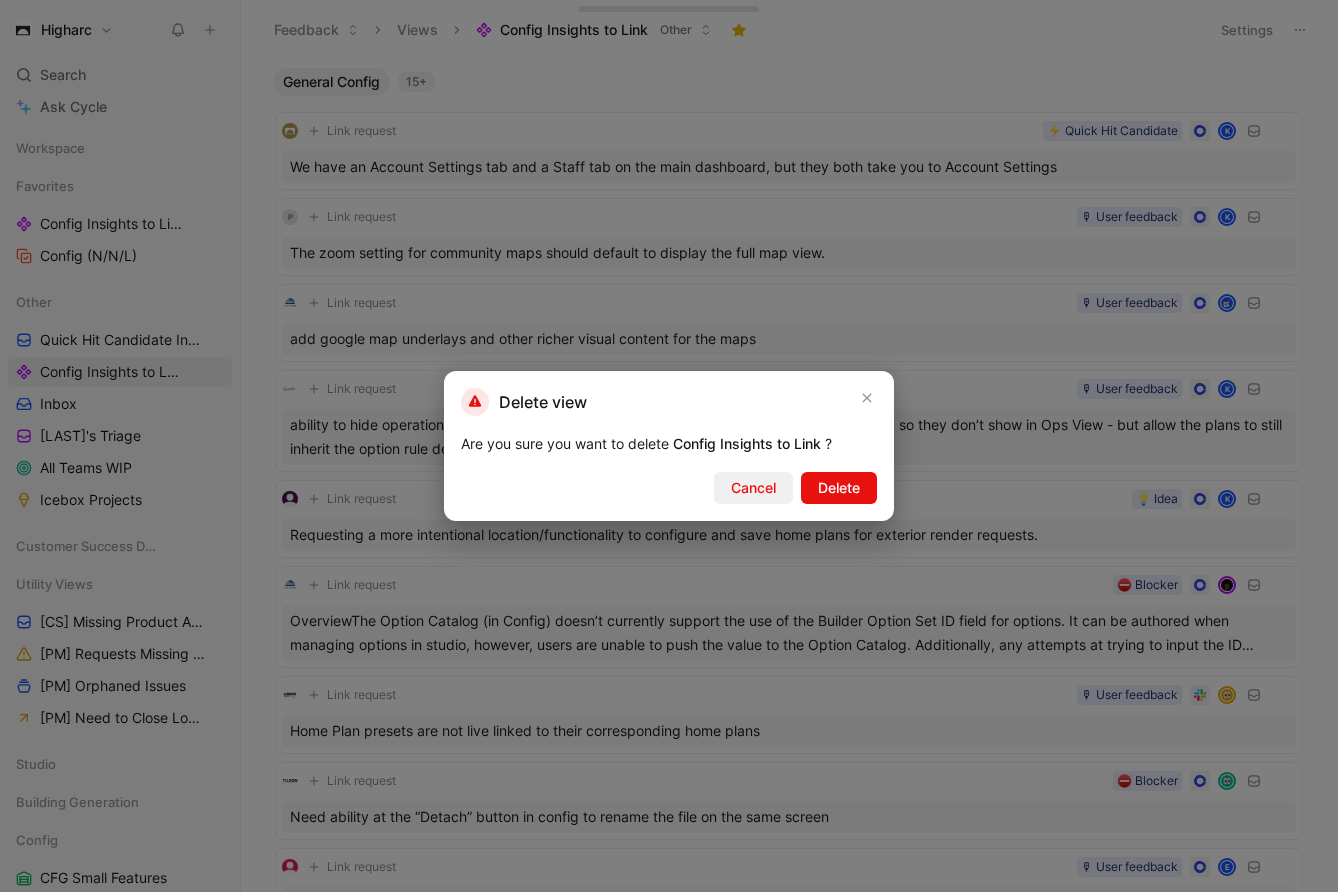 click on "Cancel" at bounding box center (753, 488) 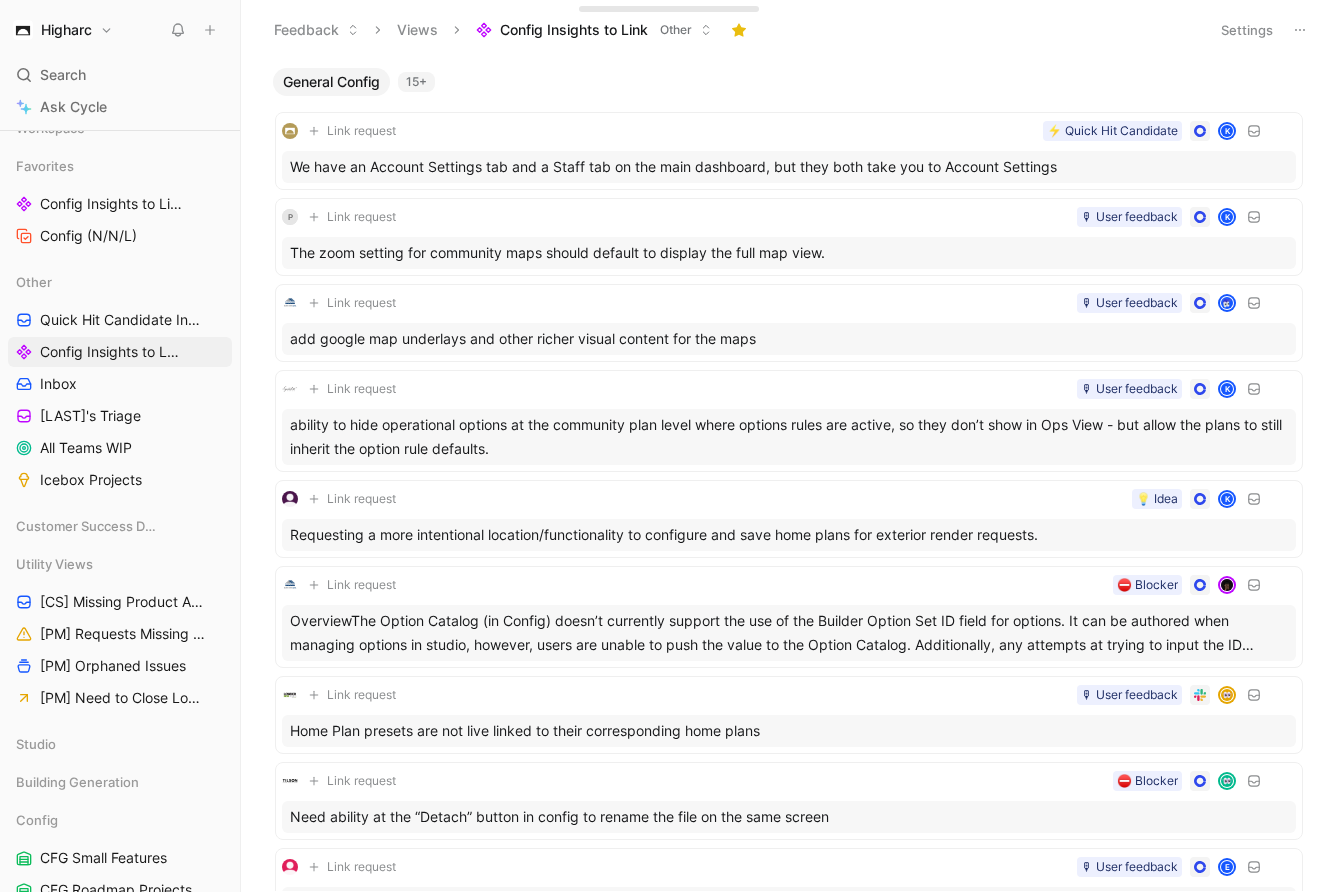 scroll, scrollTop: 38, scrollLeft: 0, axis: vertical 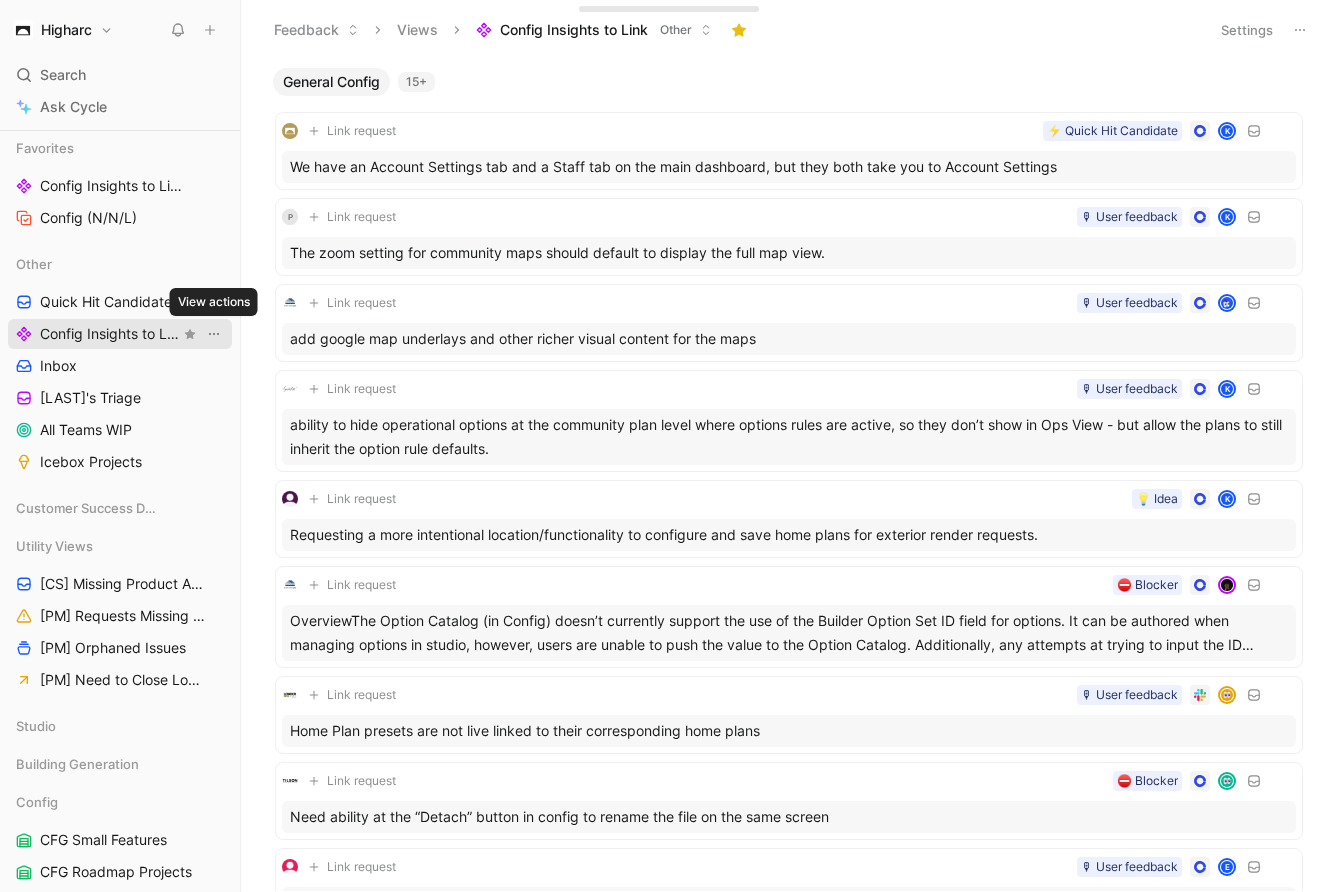 click 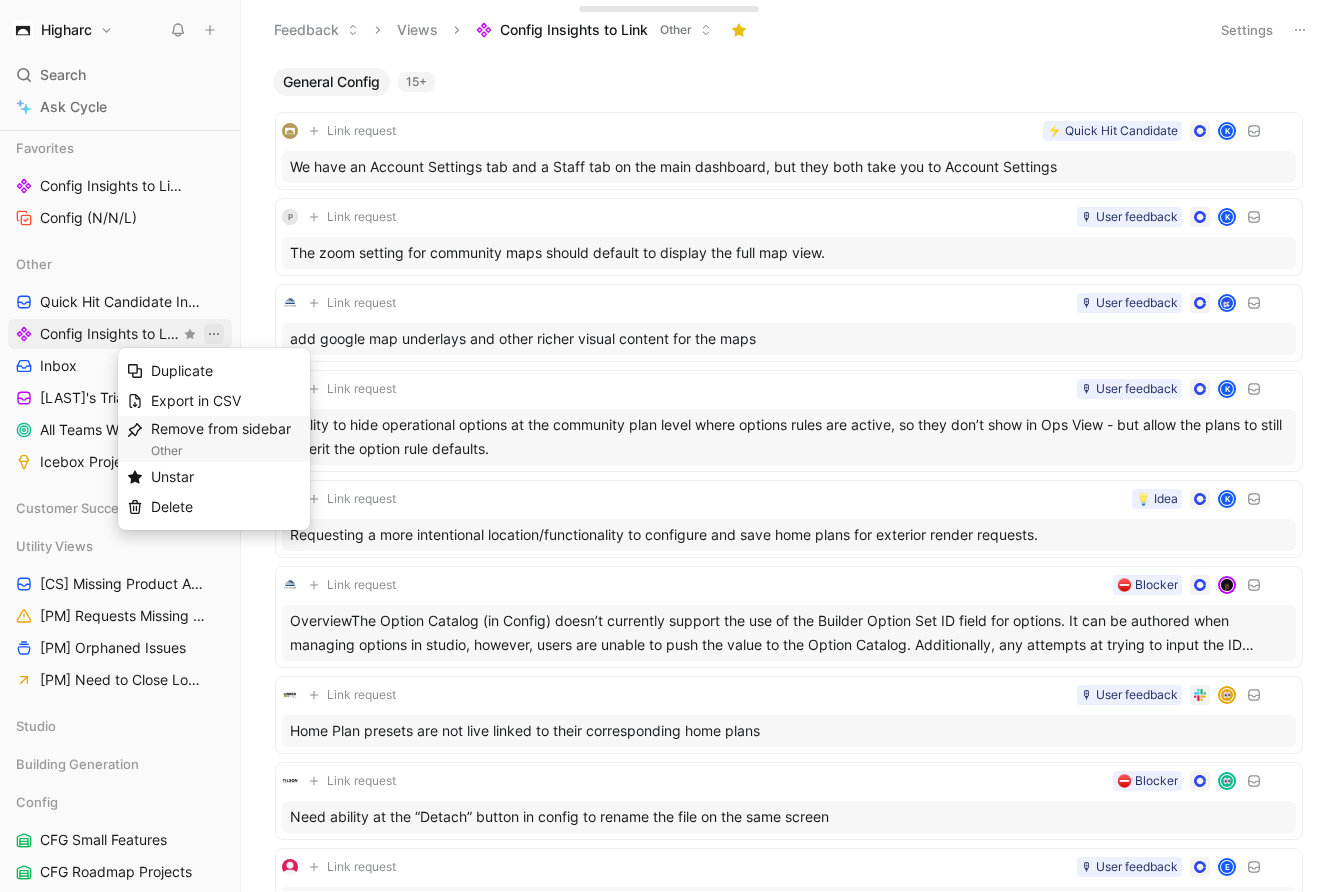 click on "Remove from sidebar Other" at bounding box center [226, 439] 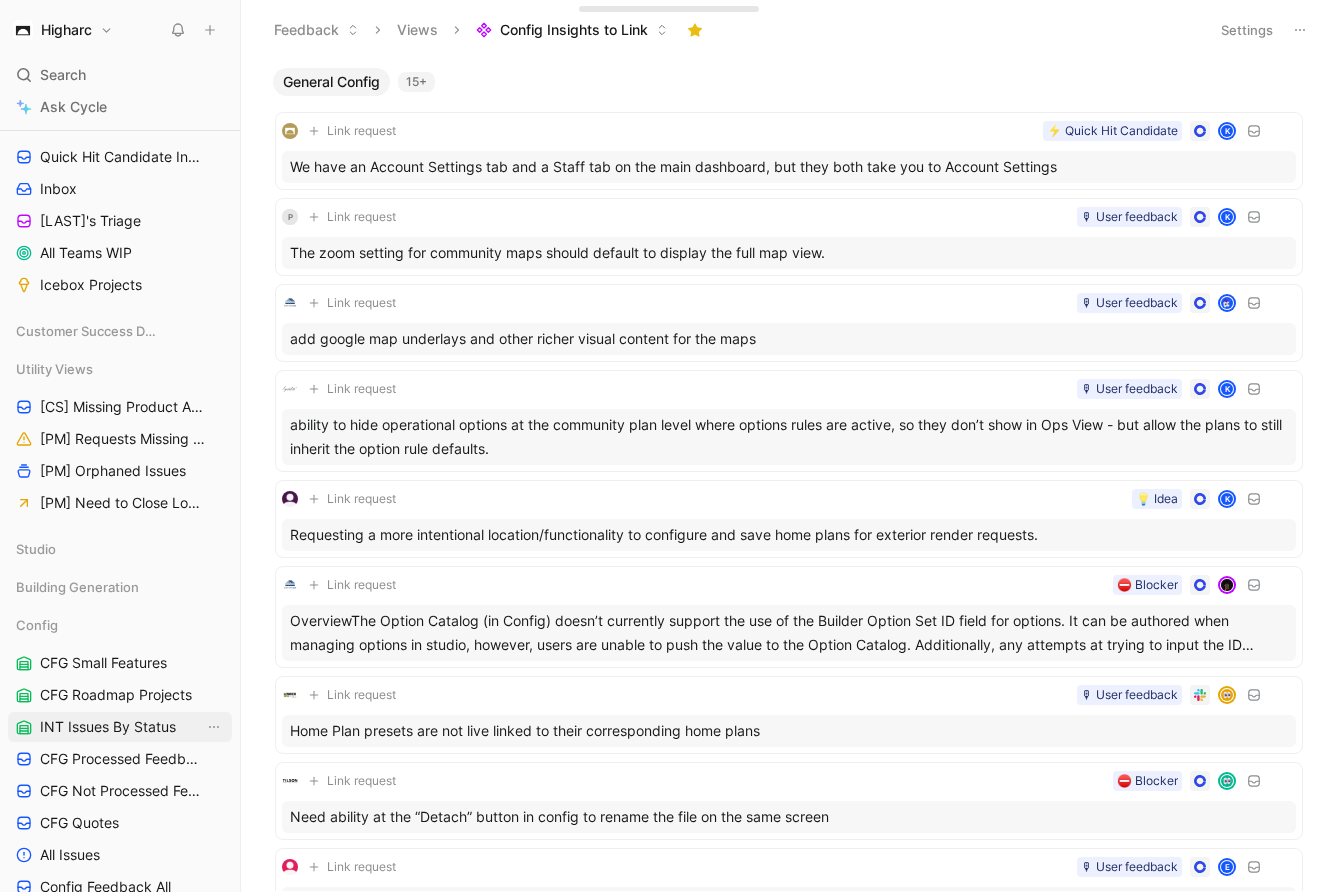 scroll, scrollTop: 70, scrollLeft: 0, axis: vertical 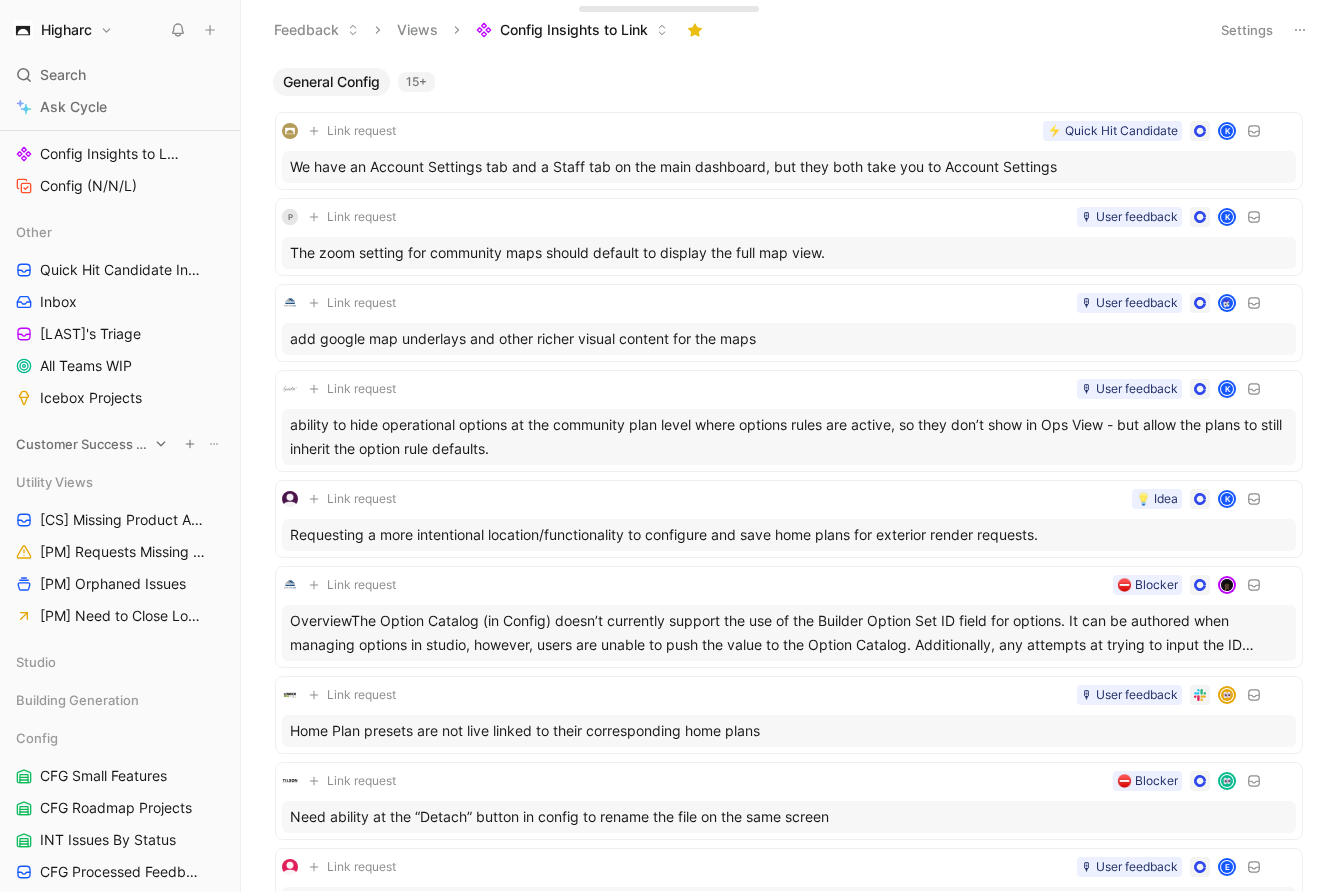 click 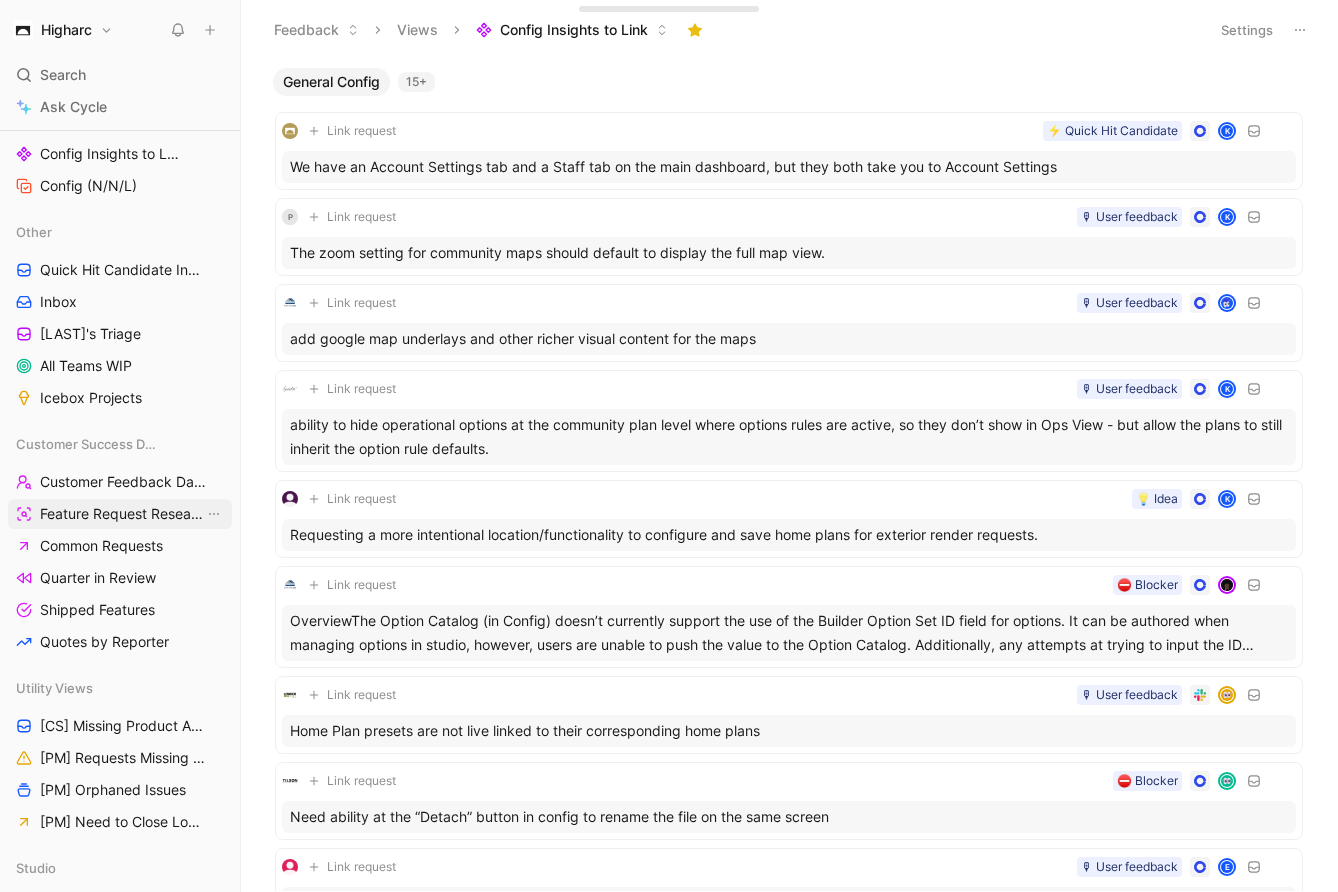 click on "Feature Request Research" at bounding box center [122, 514] 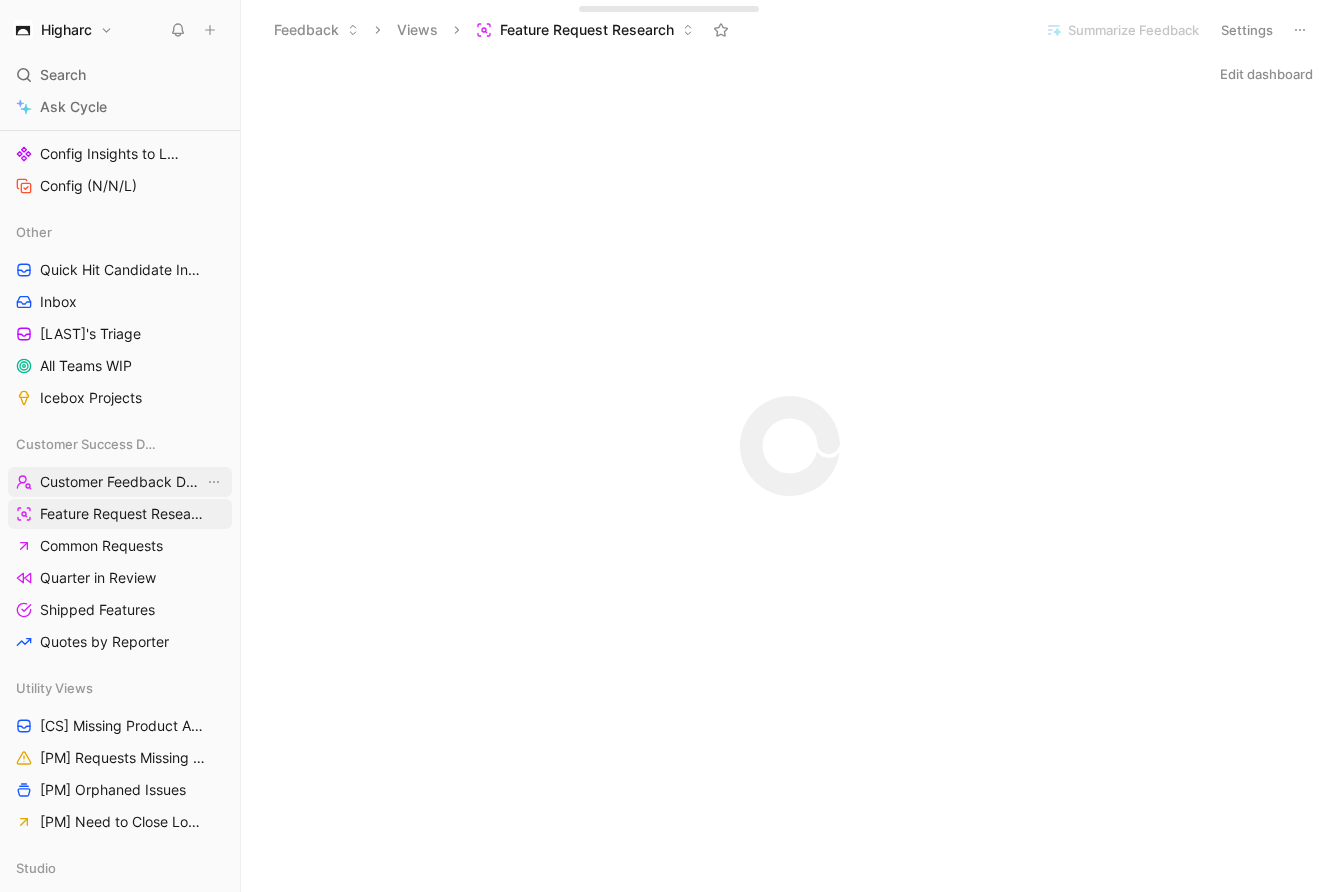 click on "Customer Feedback Dashboard" at bounding box center (122, 482) 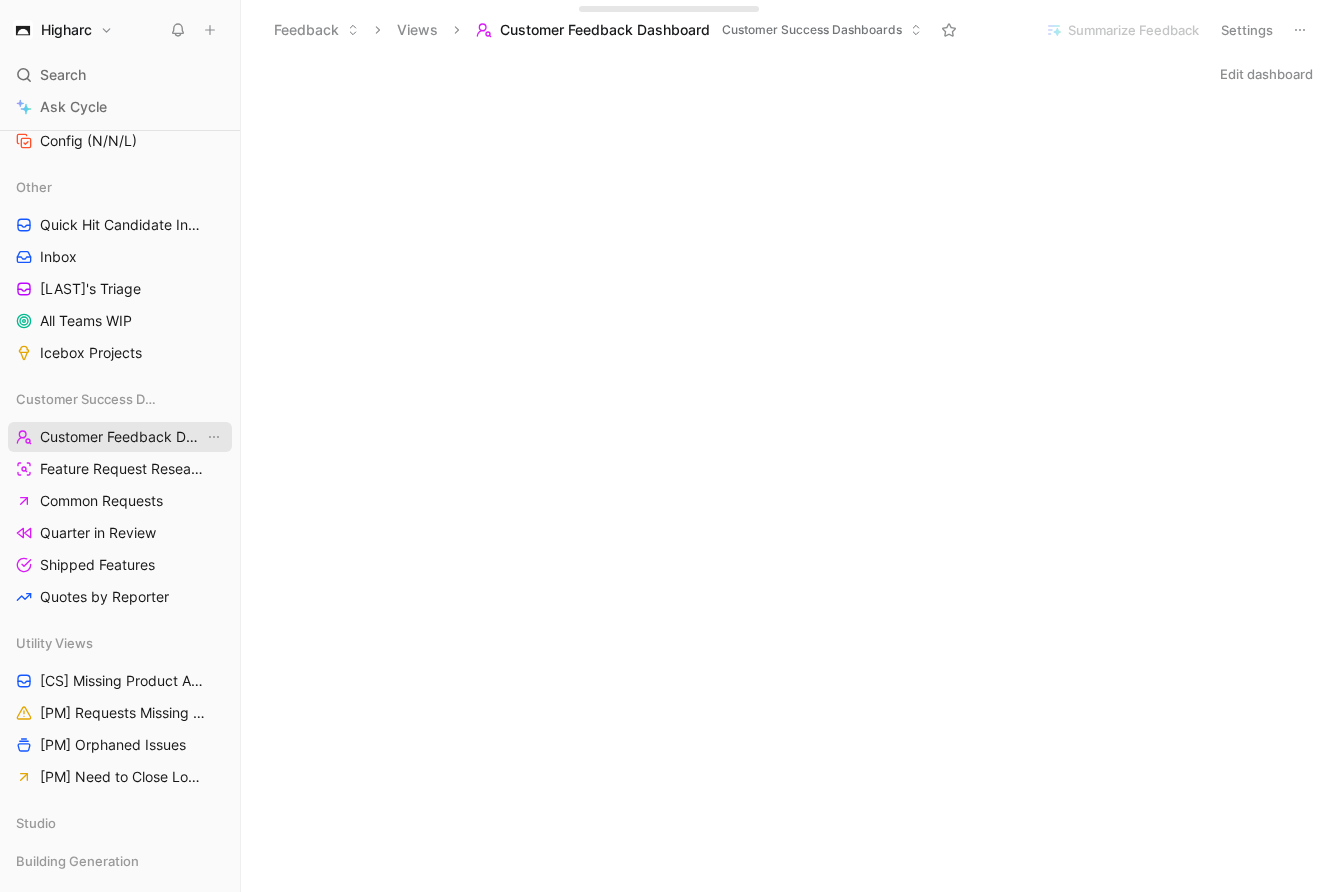 scroll, scrollTop: 144, scrollLeft: 0, axis: vertical 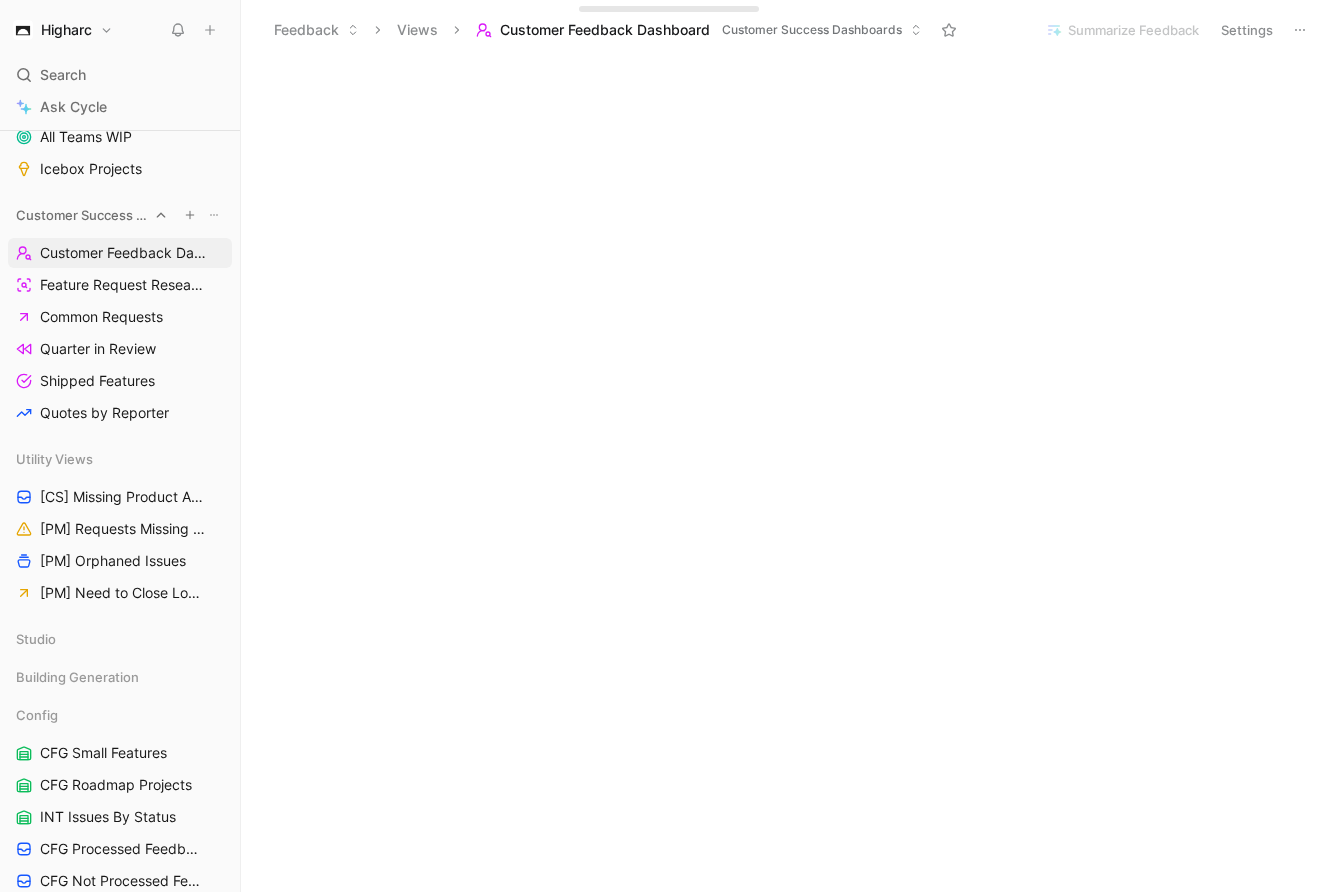 click 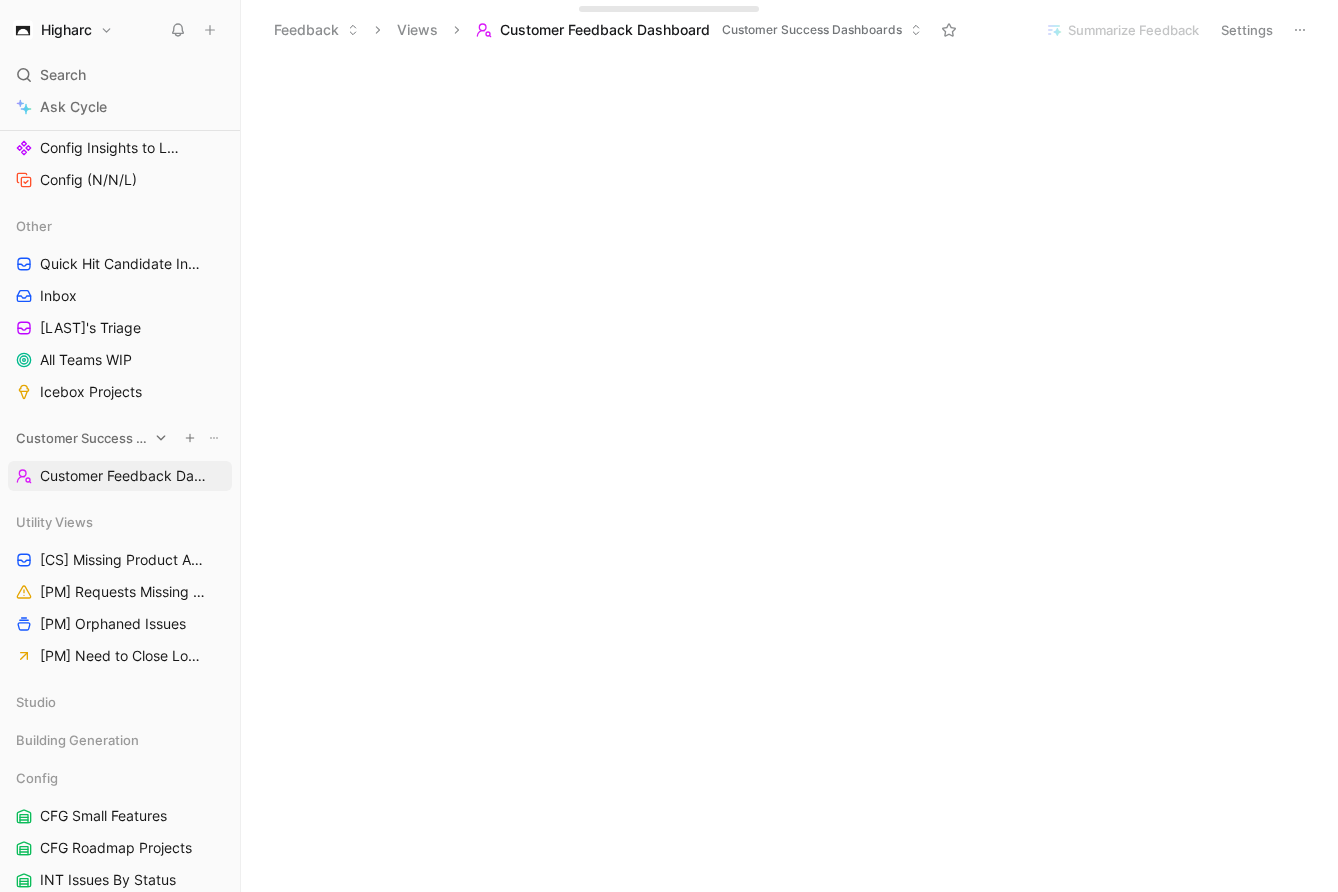 scroll, scrollTop: 51, scrollLeft: 0, axis: vertical 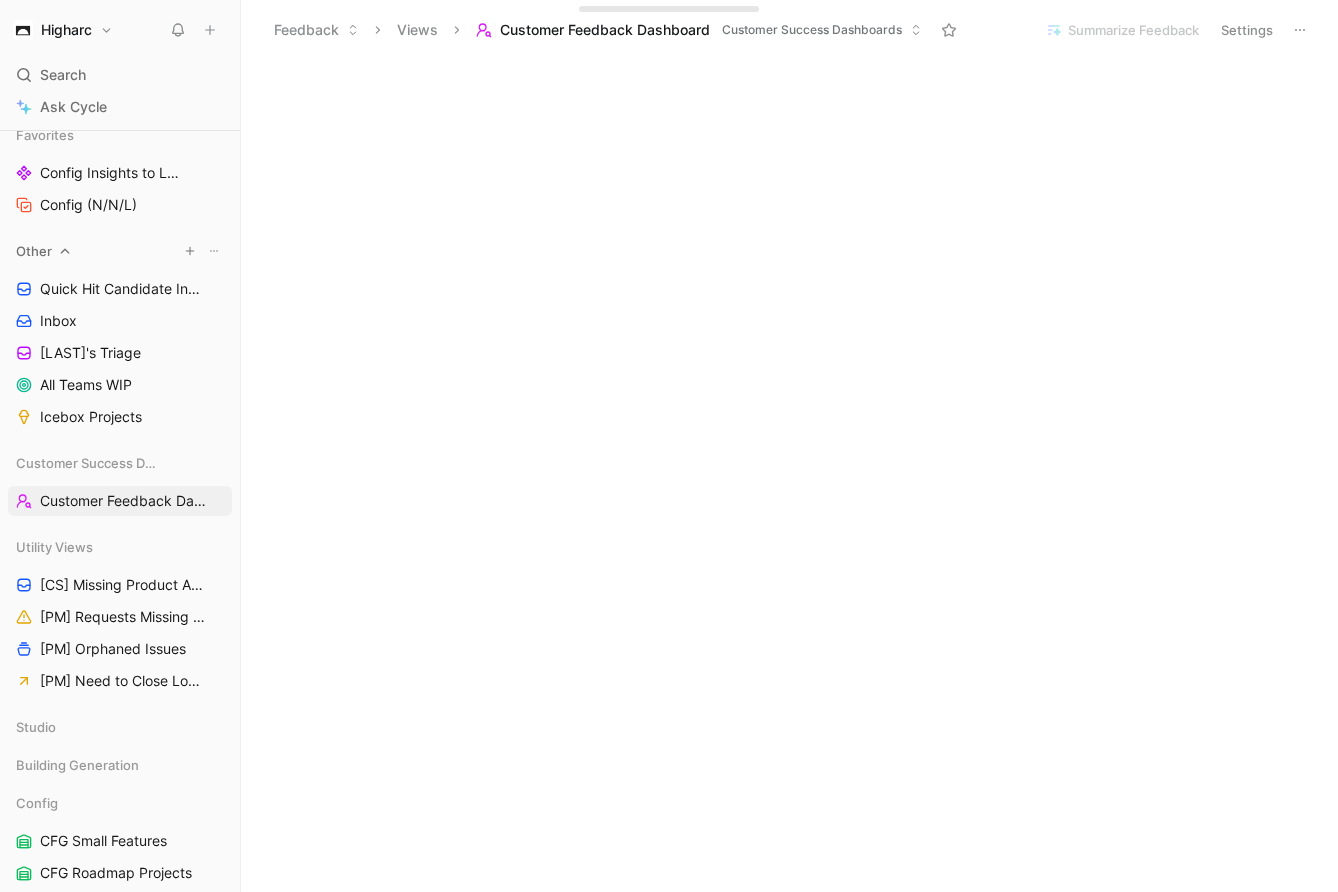 click 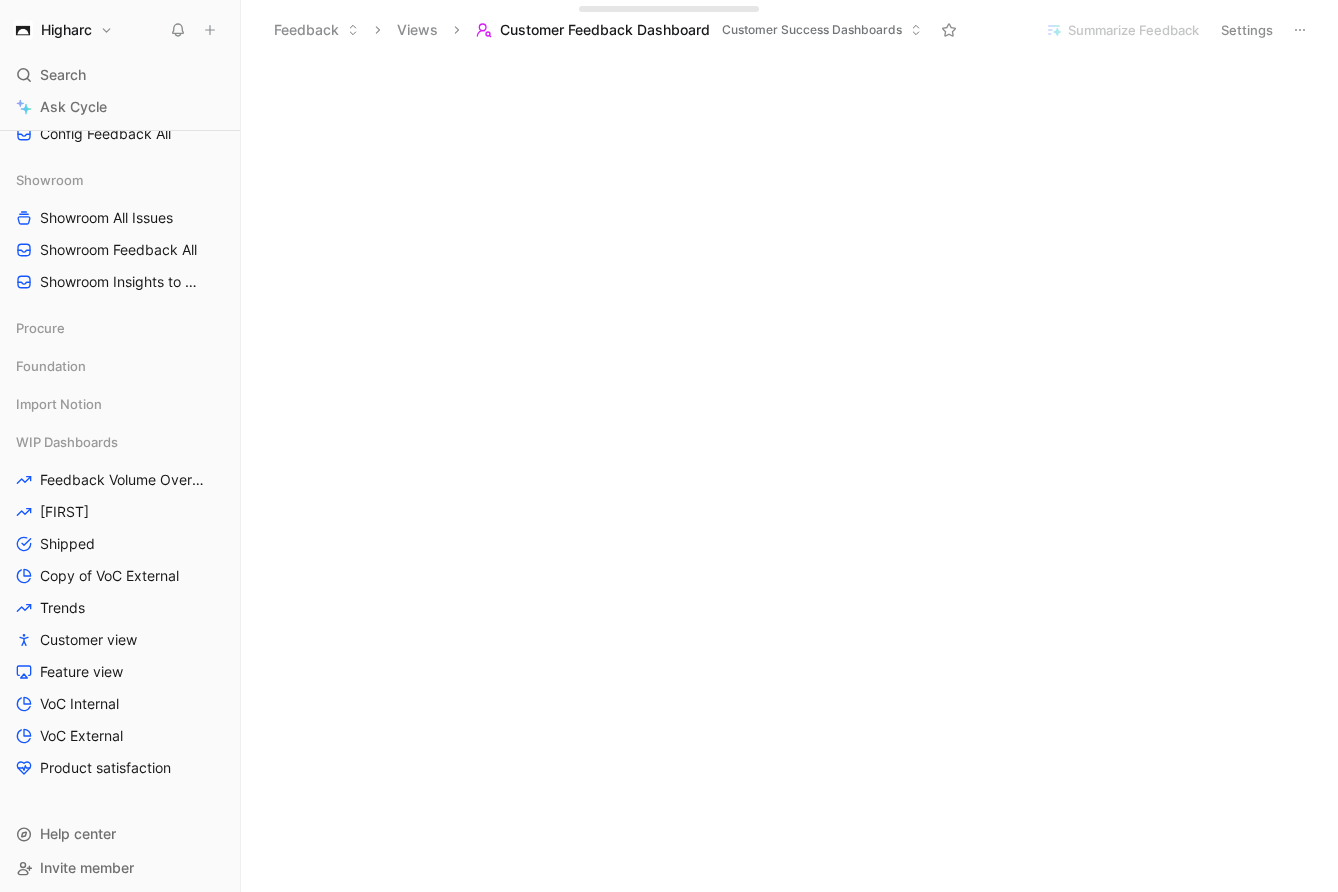 scroll, scrollTop: 815, scrollLeft: 0, axis: vertical 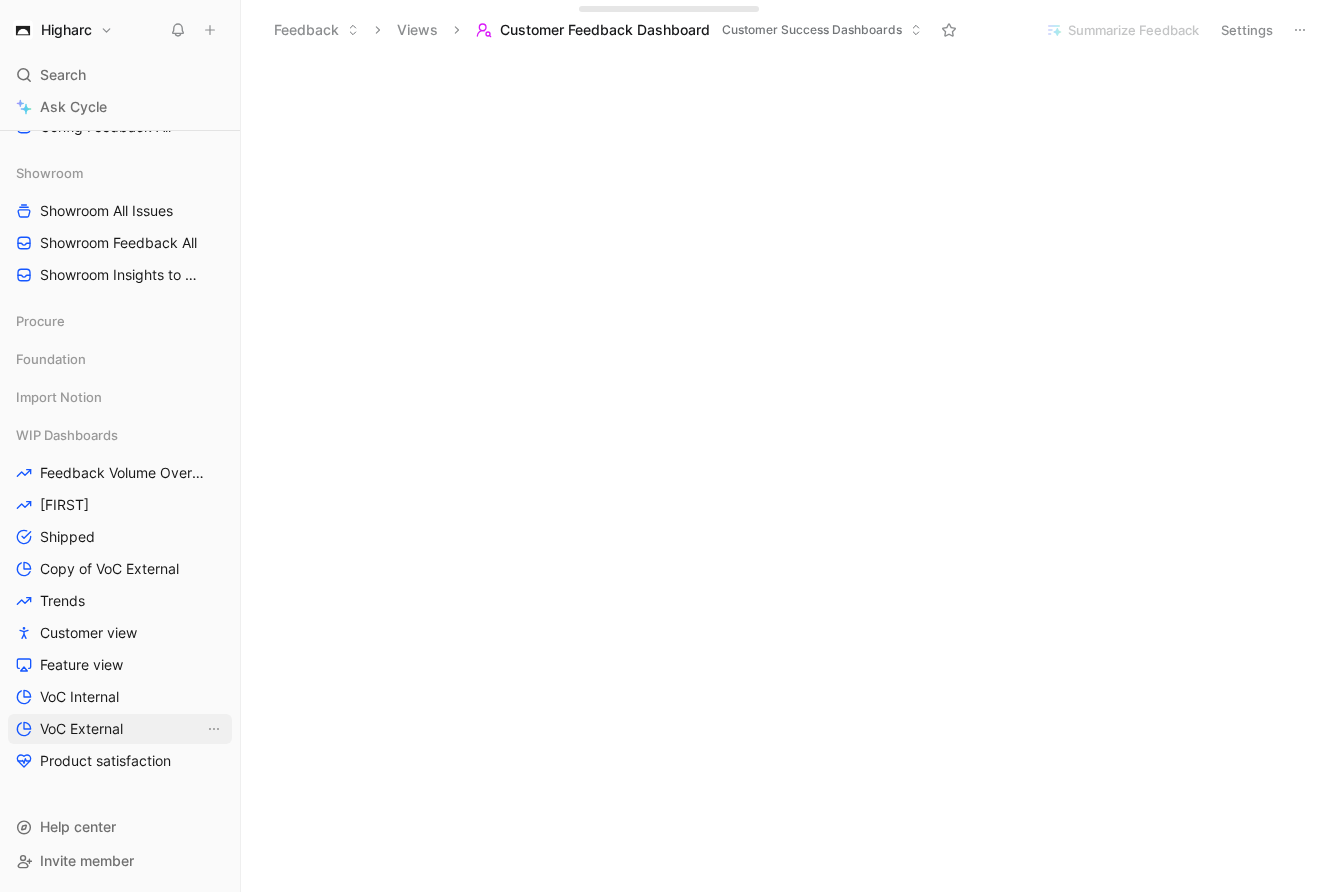 click on "VoC External" at bounding box center [81, 729] 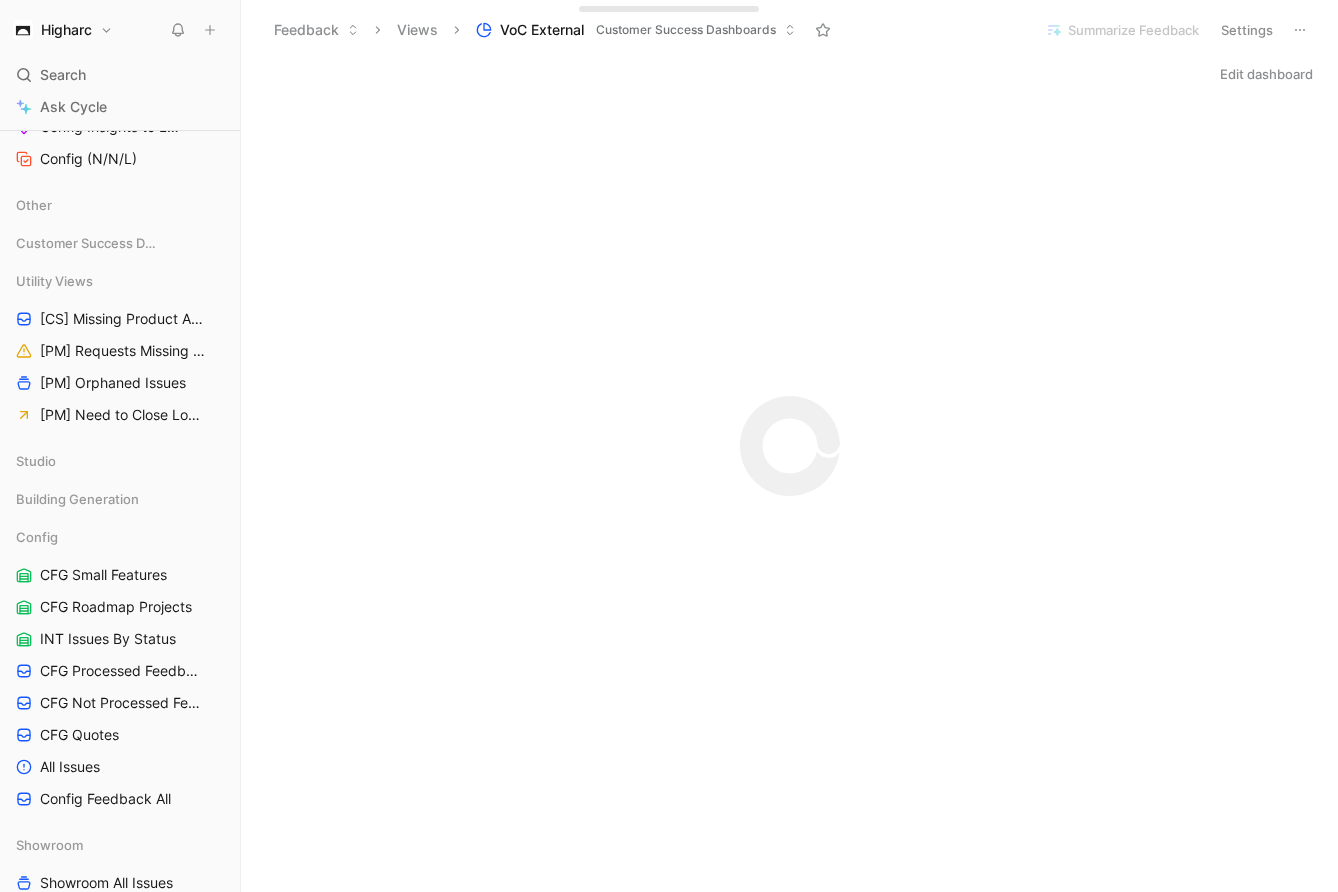 scroll, scrollTop: 0, scrollLeft: 0, axis: both 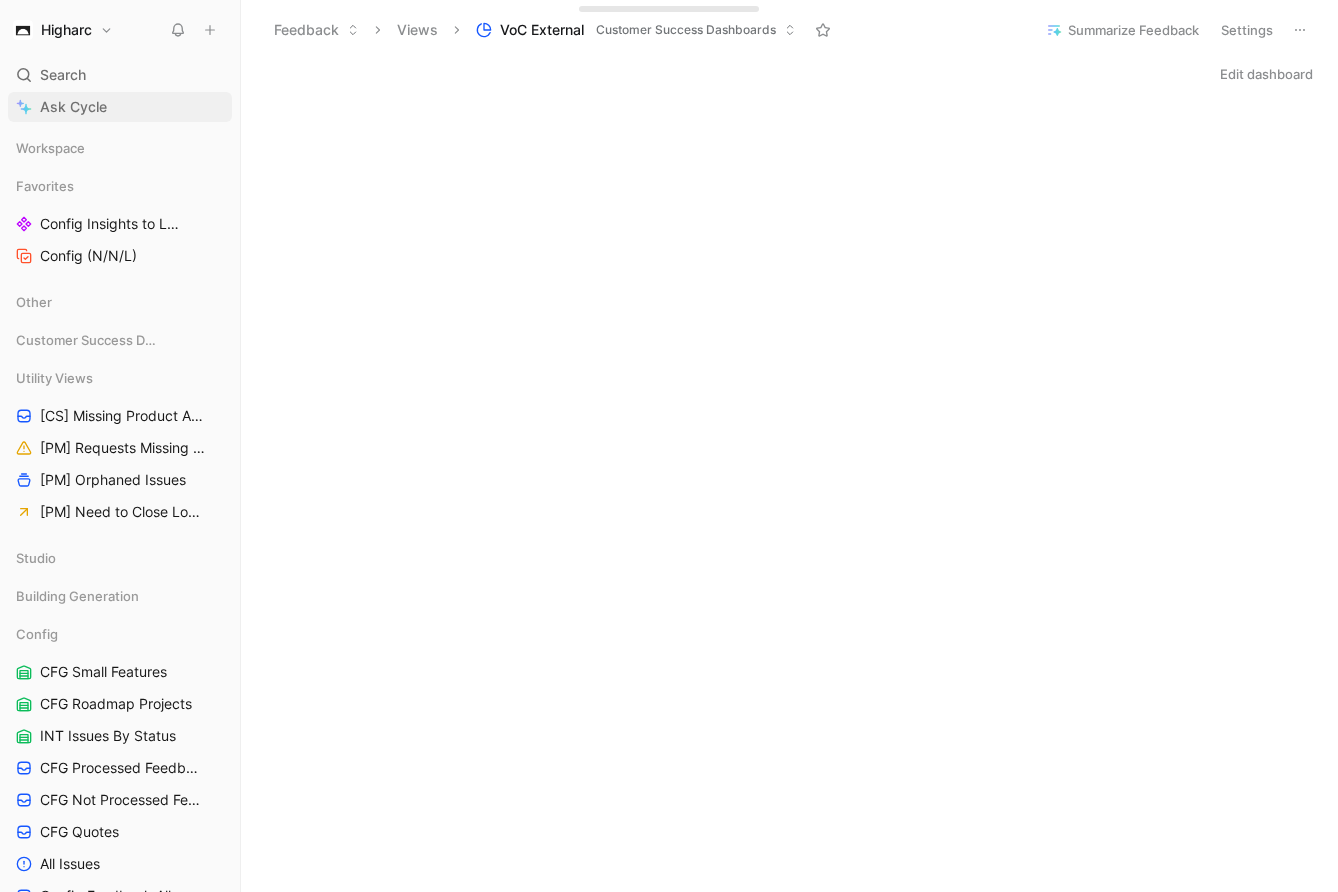 click on "Ask Cycle" at bounding box center (120, 107) 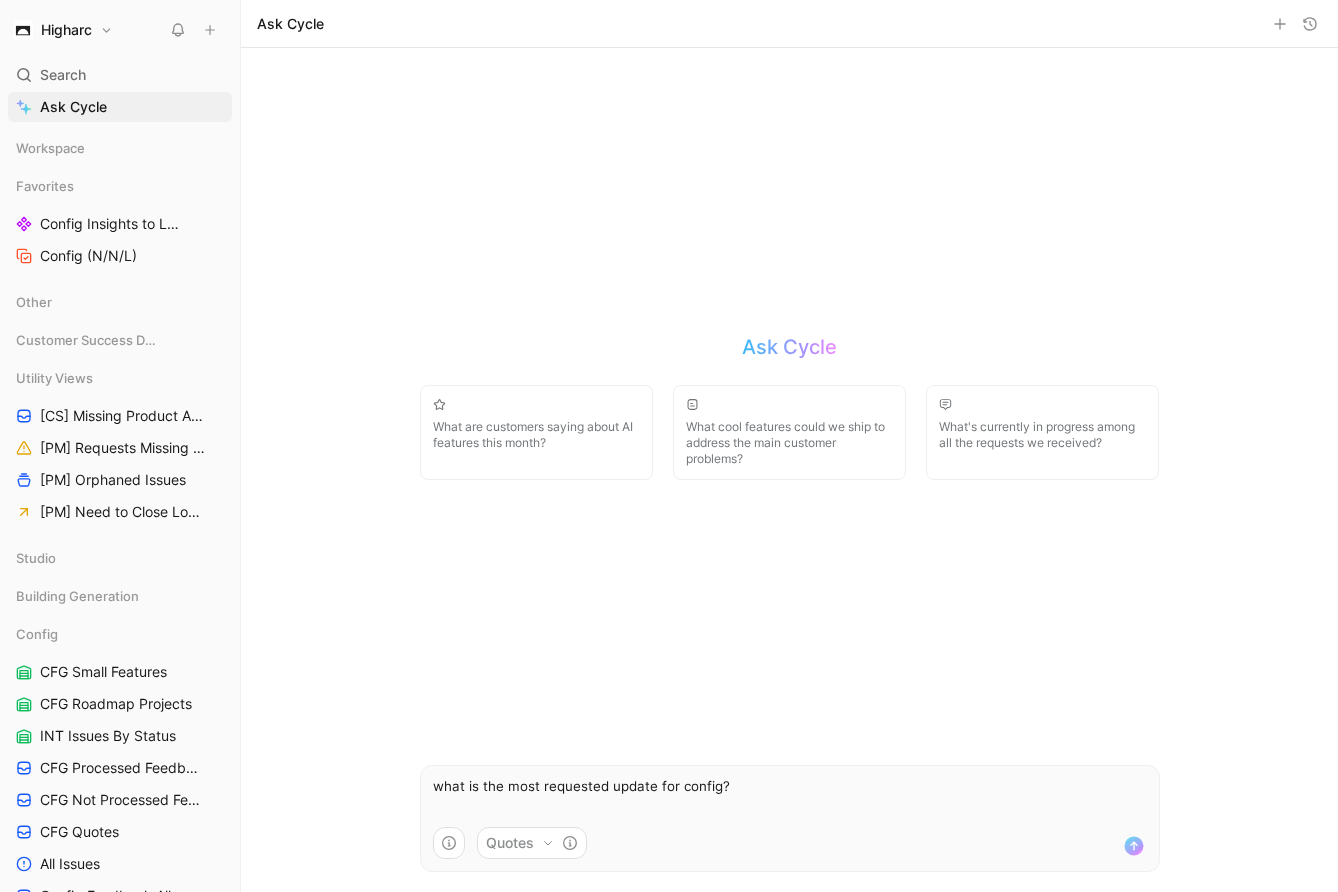 type on "what is the most requested update for config?" 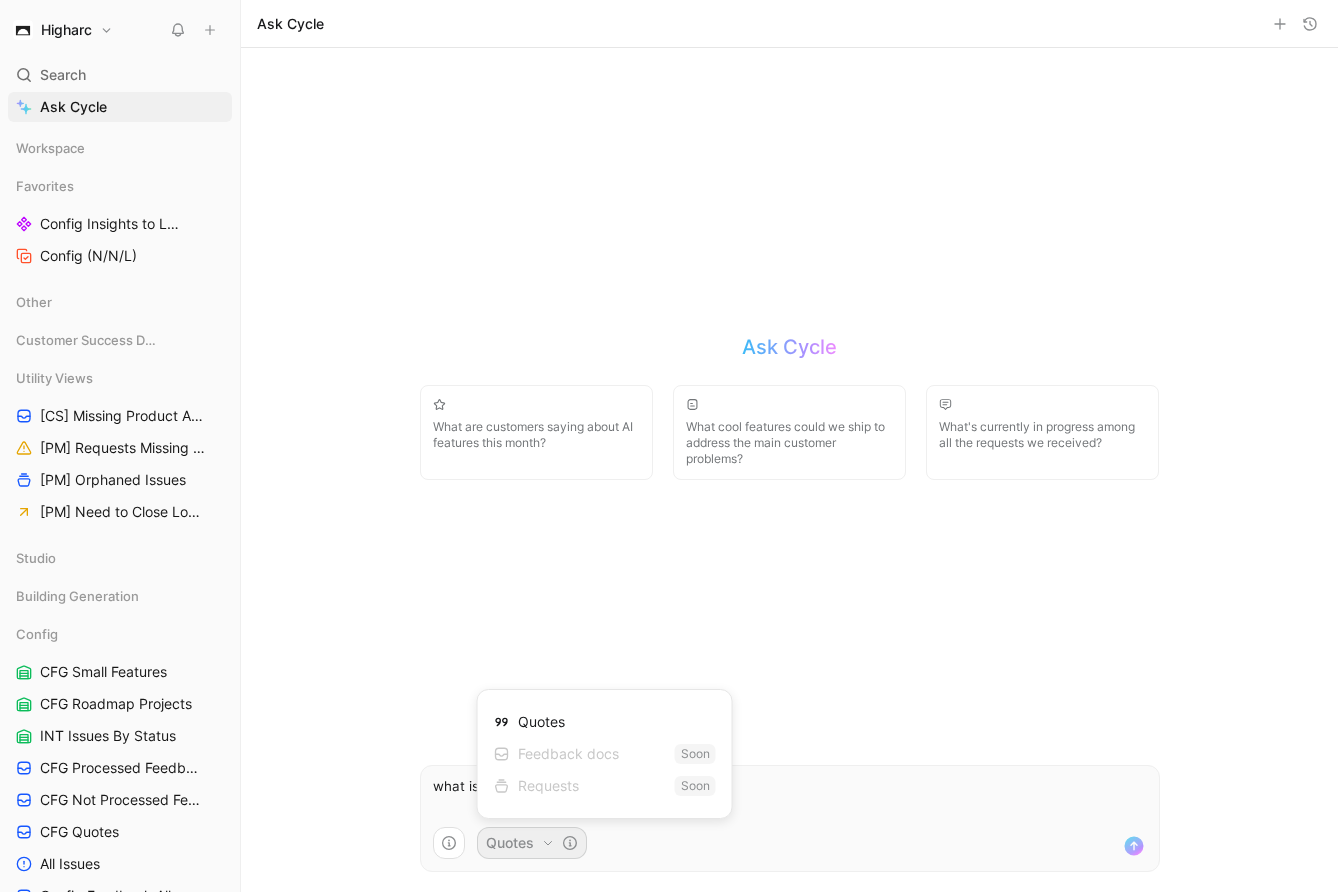 click on "Higharc Search ⌘ K Ask Cycle Workspace Favorites Config Insights to Link Config (N/N/L) Other Customer Success Dashboards Utility Views [CS] Missing Product Area [PM] Requests Missing Product Area [PM] Orphaned Issues [PM] Need to Close Loop Studio Building Generation Config CFG Small Features CFG Roadmap Projects  INT Issues By Status CFG Processed Feedback CFG Not Processed Feedback CFG Quotes All Issues Config Feedback All Showroom Showroom All Issues Showroom Feedback All Showroom Insights to Link Procure Foundation Import Notion WIP Dashboards Feedback Volume Over Time Carson Shipped Copy of VoC External Trends Customer view Feature view VoC Internal VoC External Product satisfaction
To pick up a draggable item, press the space bar.
While dragging, use the arrow keys to move the item.
Press space again to drop the item in its new position, or press escape to cancel.
Help center Invite member Ask Cycle Ask Cycle What are customers saying about AI features this month? Soon" at bounding box center (669, 446) 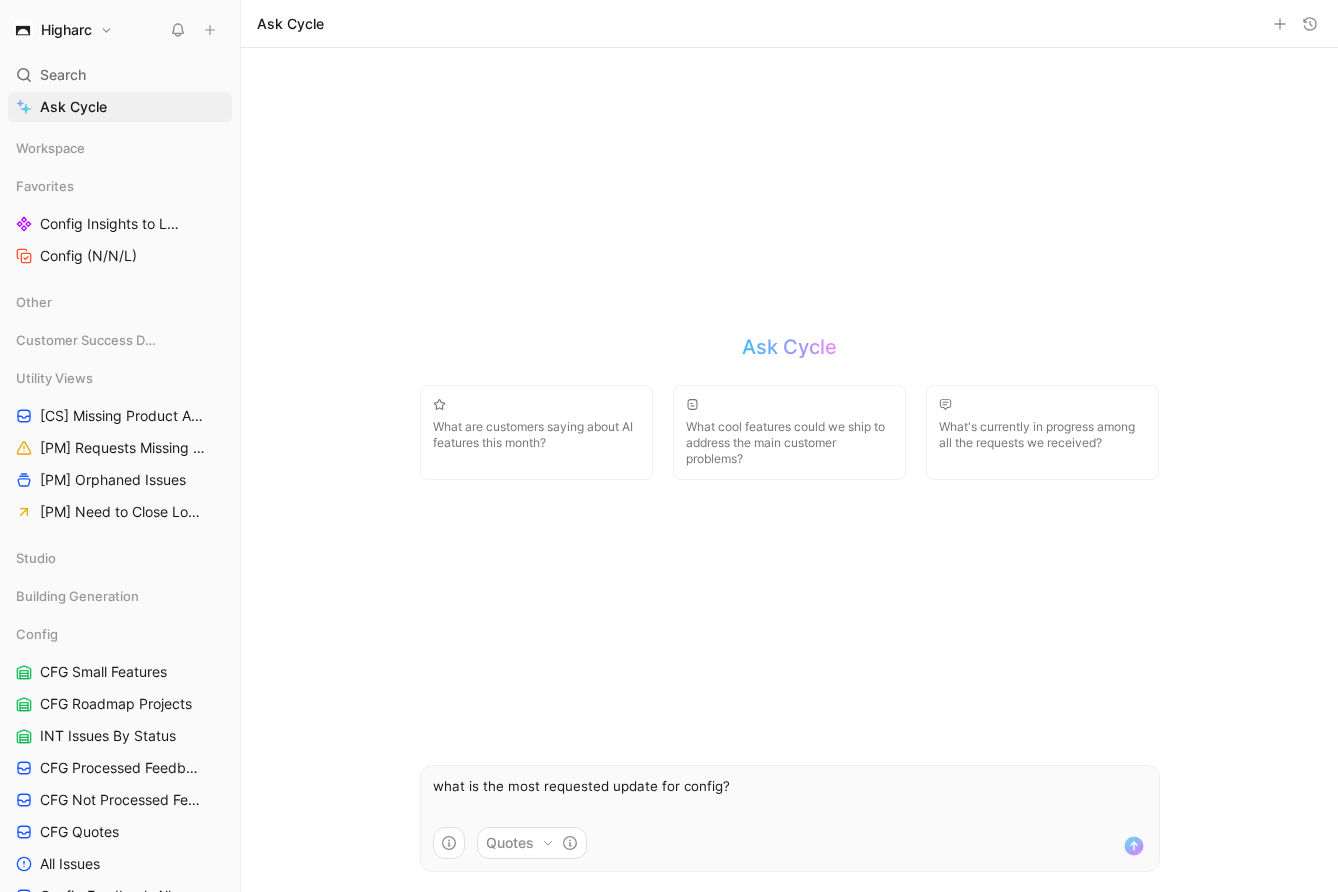 click 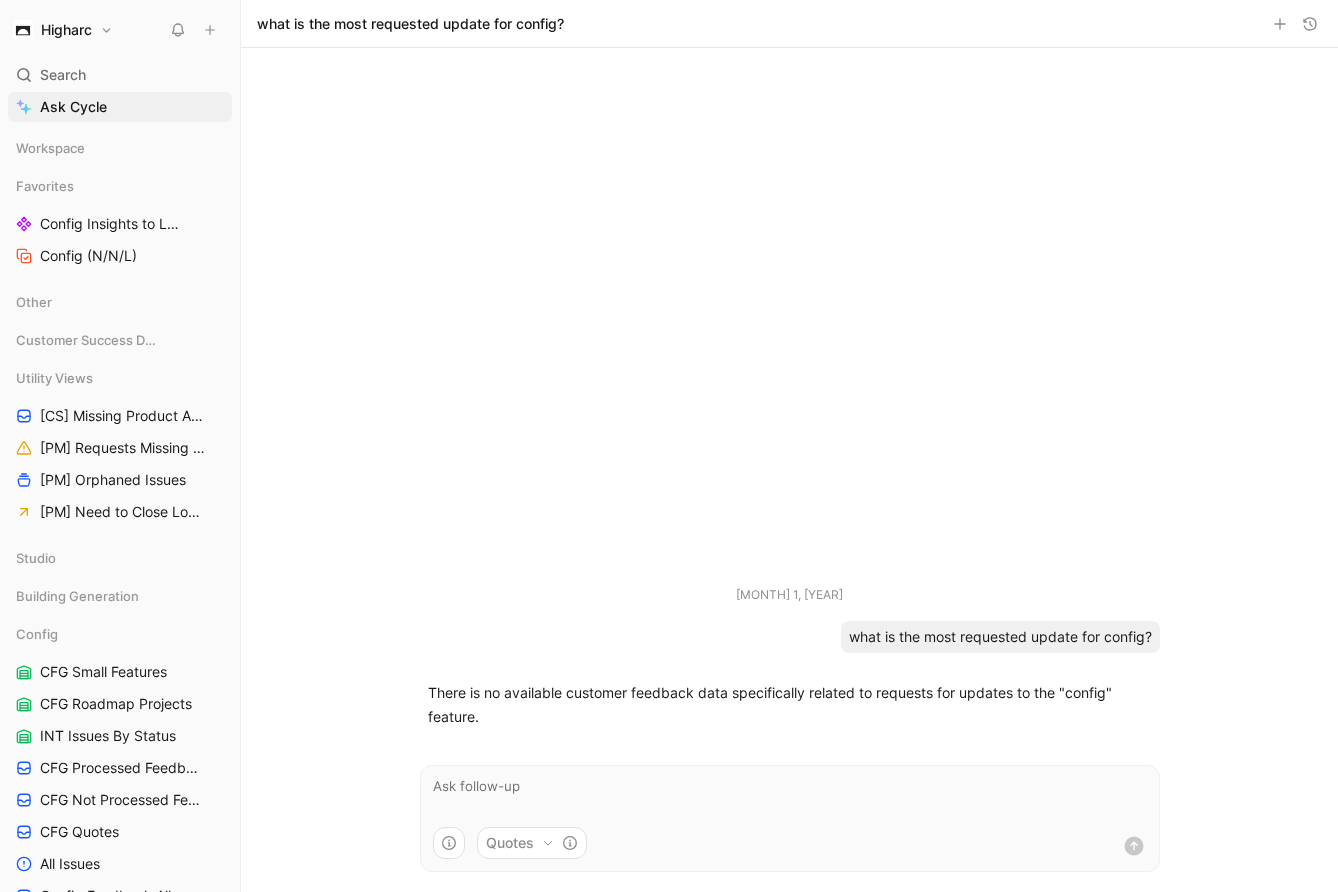click on "Aug 1, 2025 what is the most requested update for config? There is no available customer feedback data specifically related to requests for updates to the "config" feature." at bounding box center [790, 396] 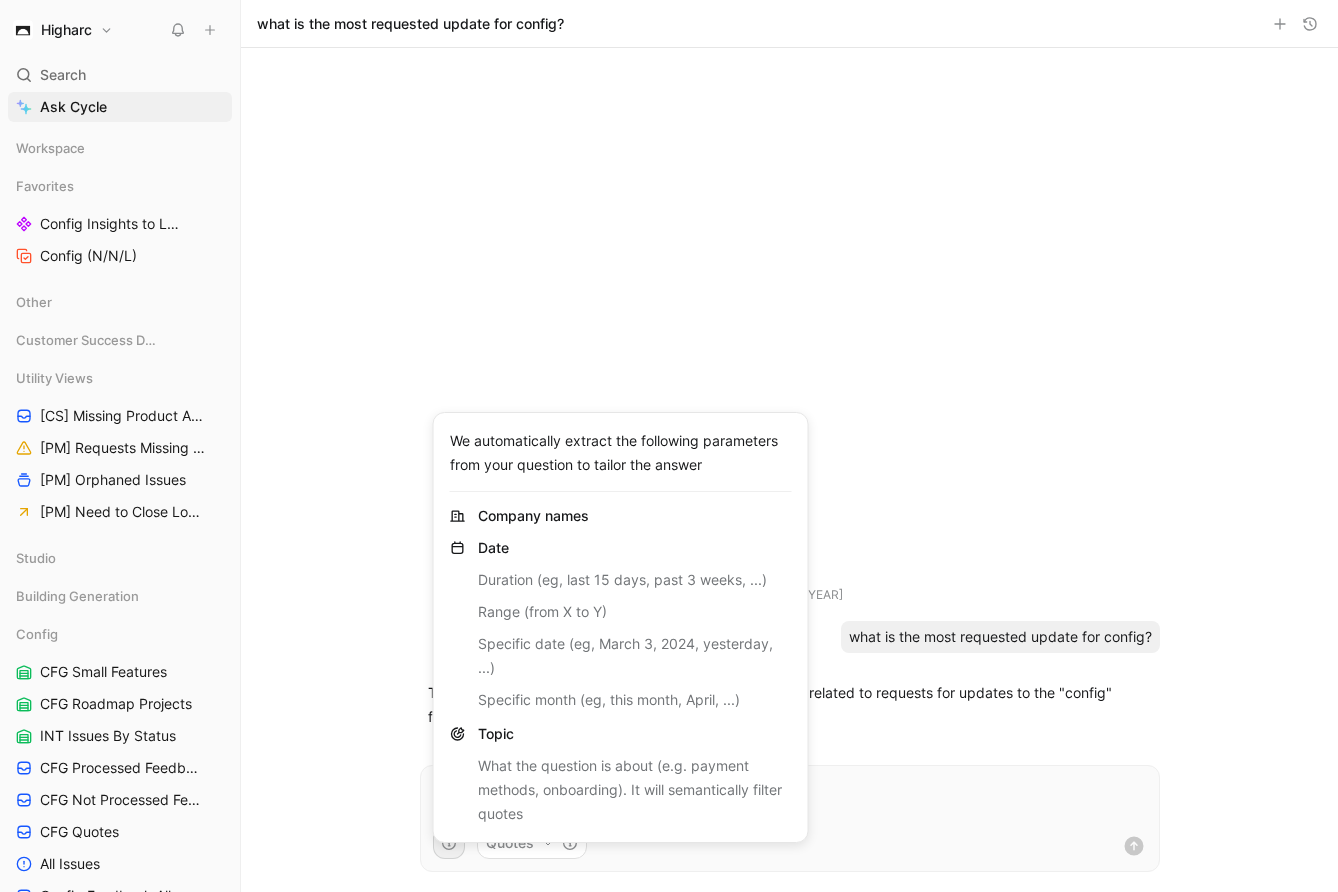 click on "Higharc Search ⌘ K Ask Cycle Workspace Favorites Config Insights to Link Config (N/N/L) Other Customer Success Dashboards Utility Views [CS] Missing Product Area [PM] Requests Missing Product Area [PM] Orphaned Issues [PM] Need to Close Loop Studio Building Generation Config CFG Small Features CFG Roadmap Projects  INT Issues By Status CFG Processed Feedback CFG Not Processed Feedback CFG Quotes All Issues Config Feedback All Showroom Showroom All Issues Showroom Feedback All Showroom Insights to Link Procure Foundation Import Notion WIP Dashboards Feedback Volume Over Time Carson Shipped Copy of VoC External Trends Customer view Feature view VoC Internal VoC External Product satisfaction
To pick up a draggable item, press the space bar.
While dragging, use the arrow keys to move the item.
Press space again to drop the item in its new position, or press escape to cancel.
Help center Invite member what is the most requested update for config? Aug 1, 2025 Quotes Company names" at bounding box center (669, 446) 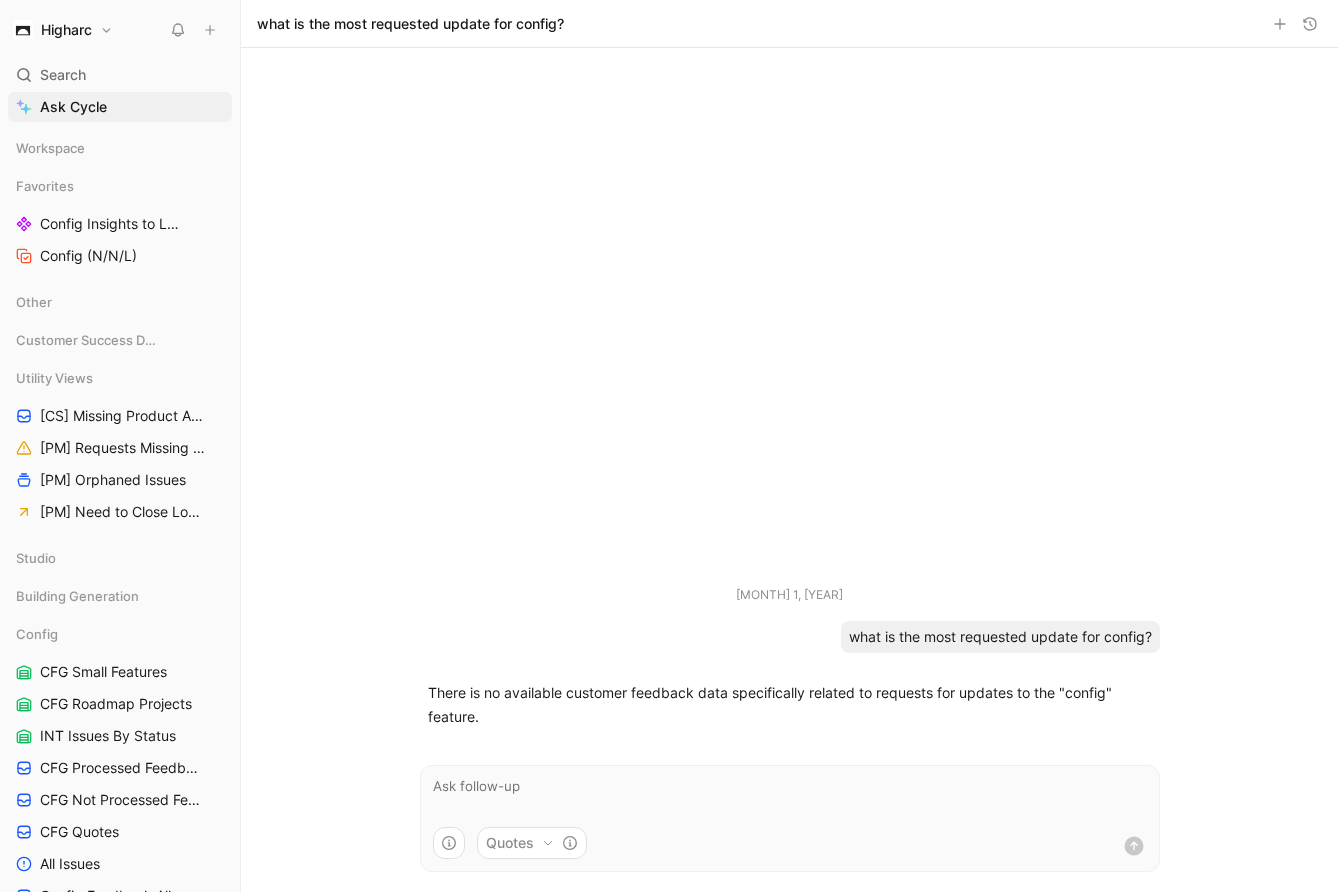 click on "Higharc" at bounding box center [63, 30] 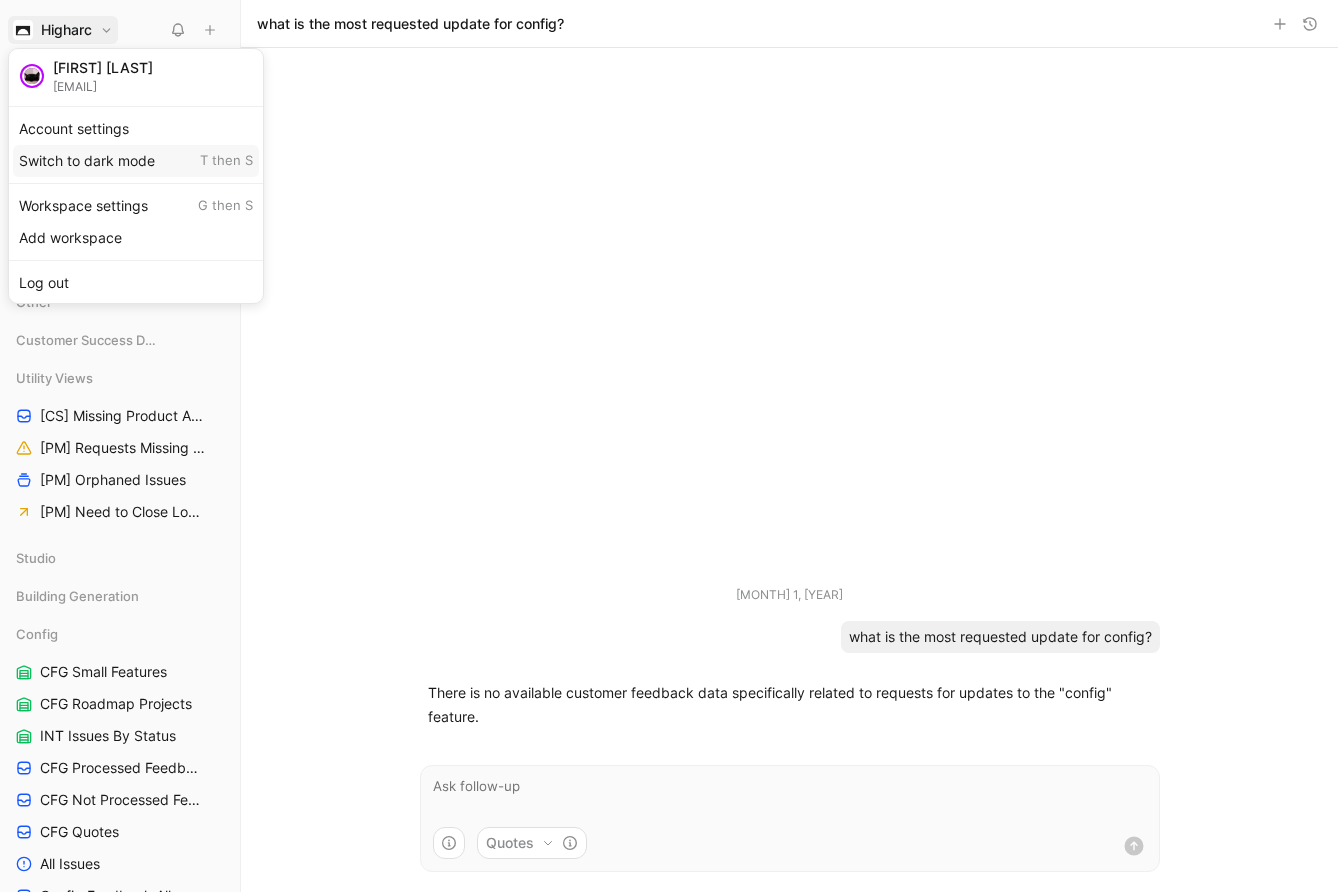 click on "Switch to dark mode T then S" at bounding box center [136, 161] 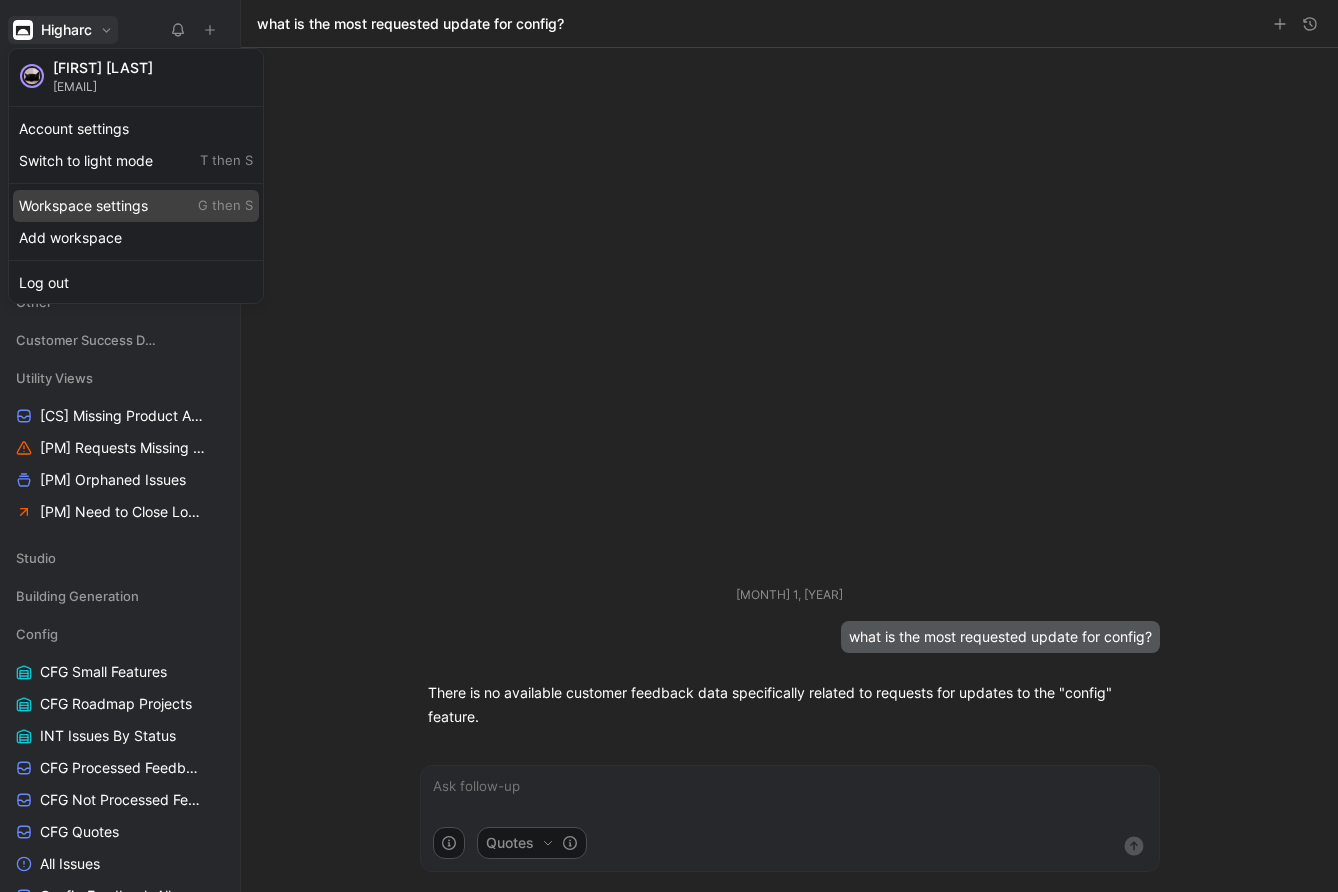 click on "Workspace settings G then S" at bounding box center (136, 206) 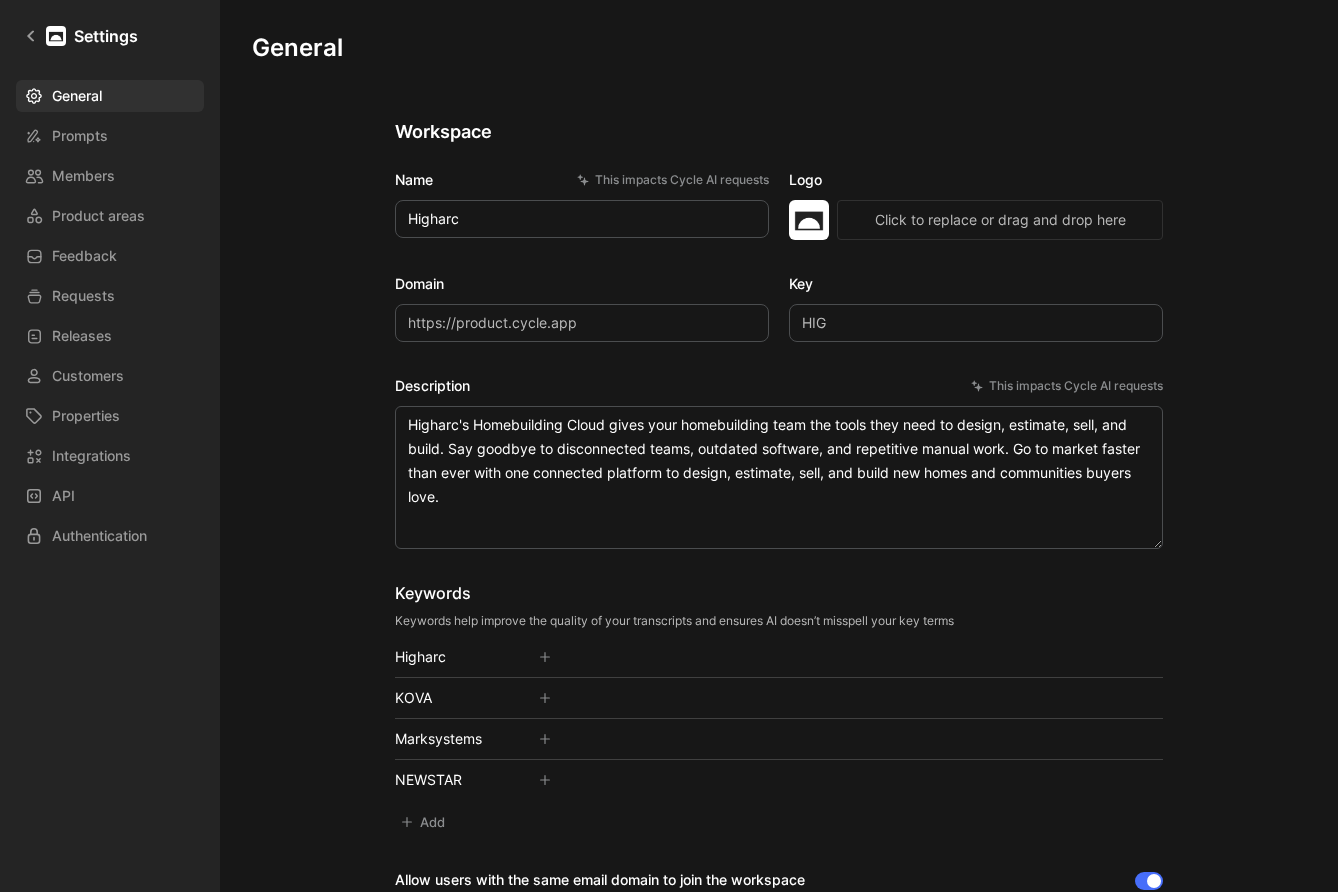 click on "General Prompts Members Product areas Feedback Requests Releases Customers Properties Integrations API Authentication" at bounding box center [117, 316] 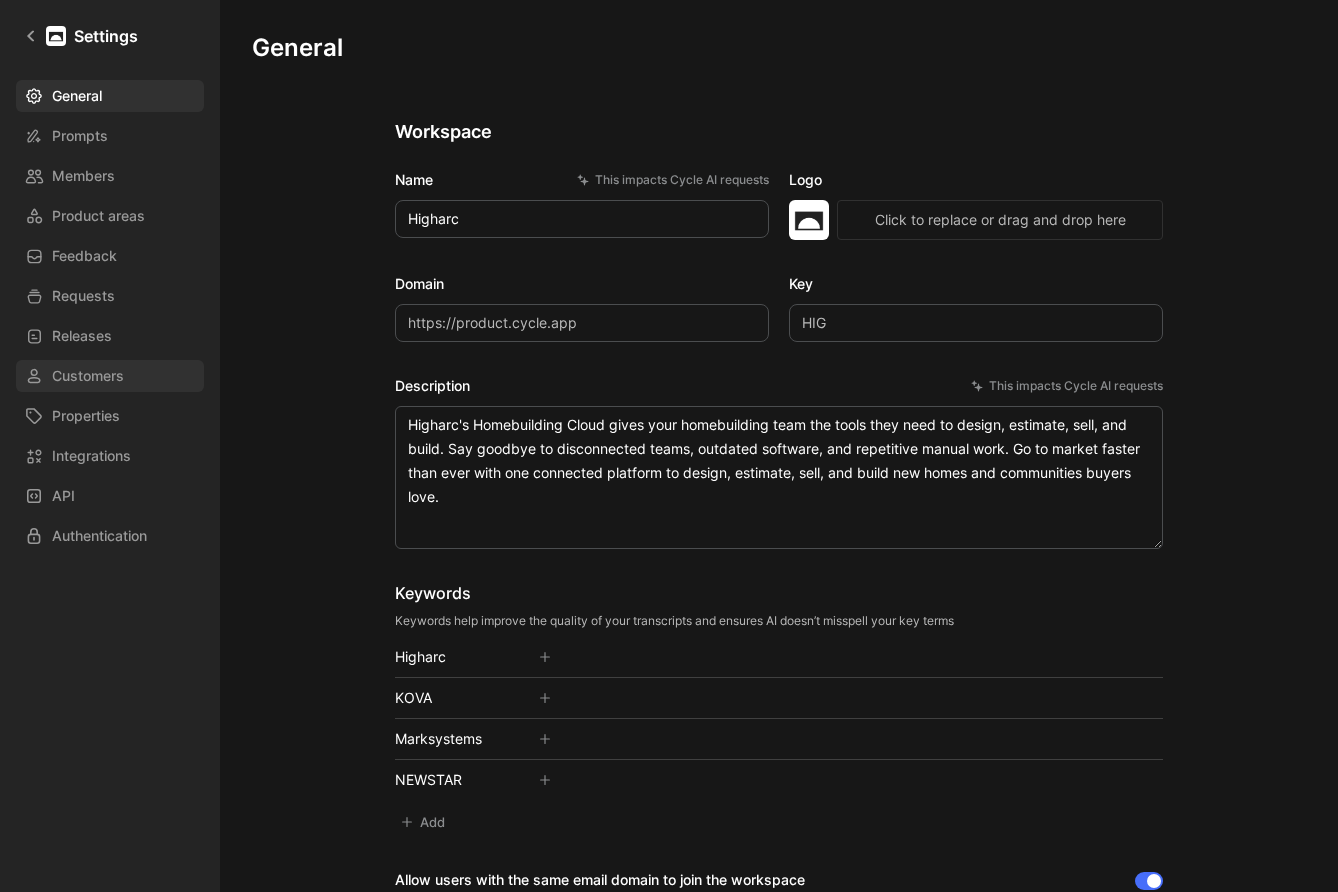 click on "Customers" at bounding box center (88, 376) 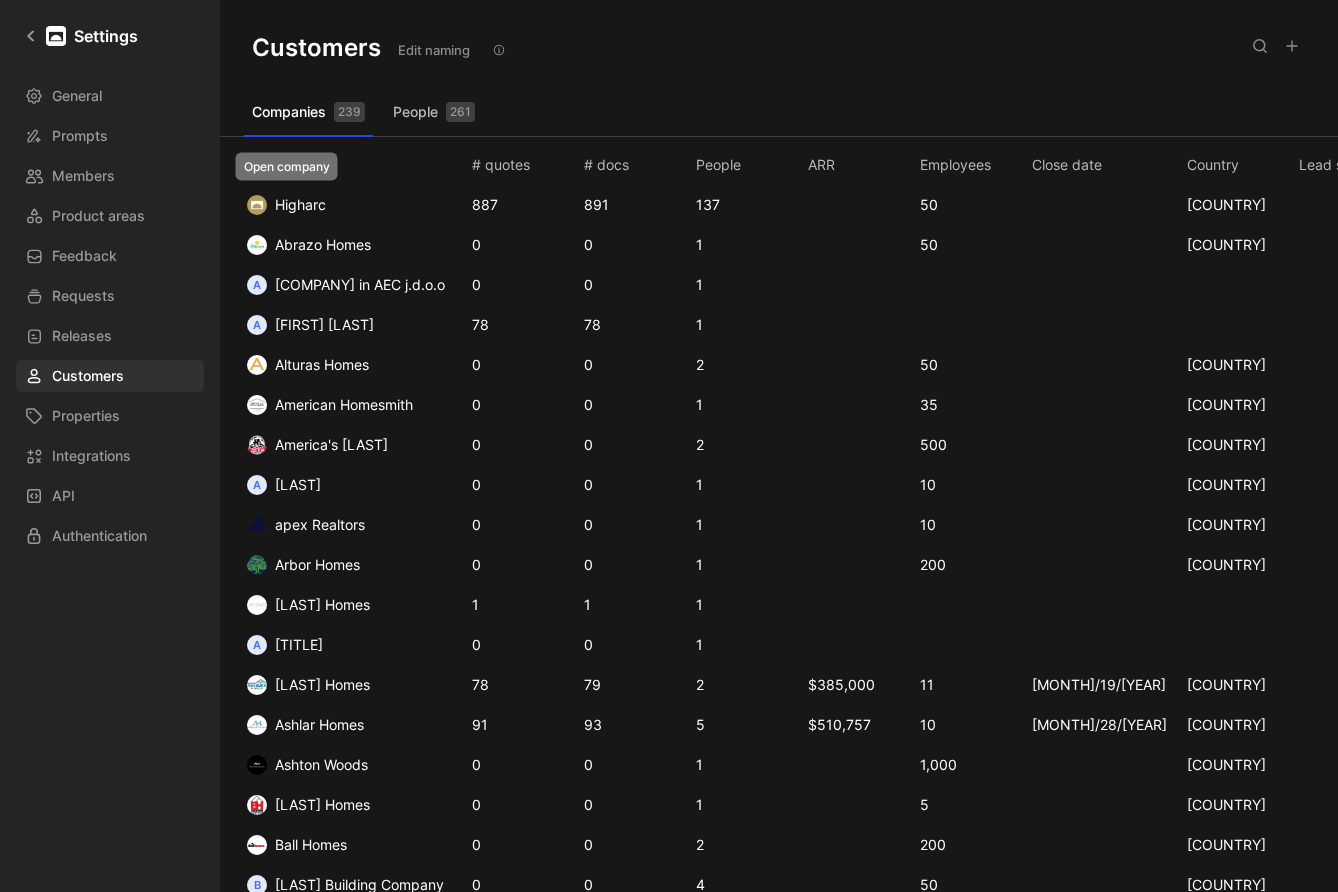 click at bounding box center (257, 205) 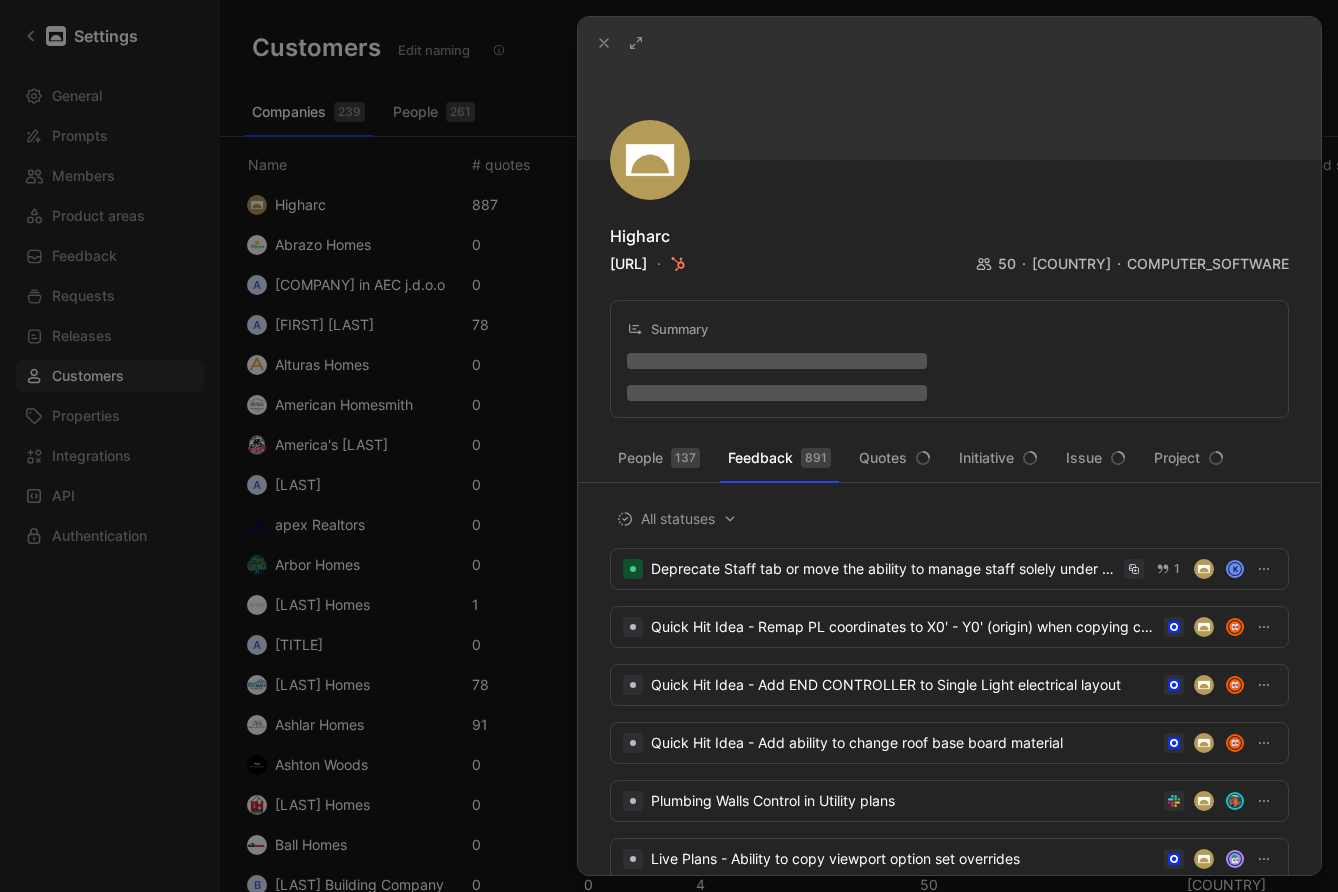 click at bounding box center [650, 160] 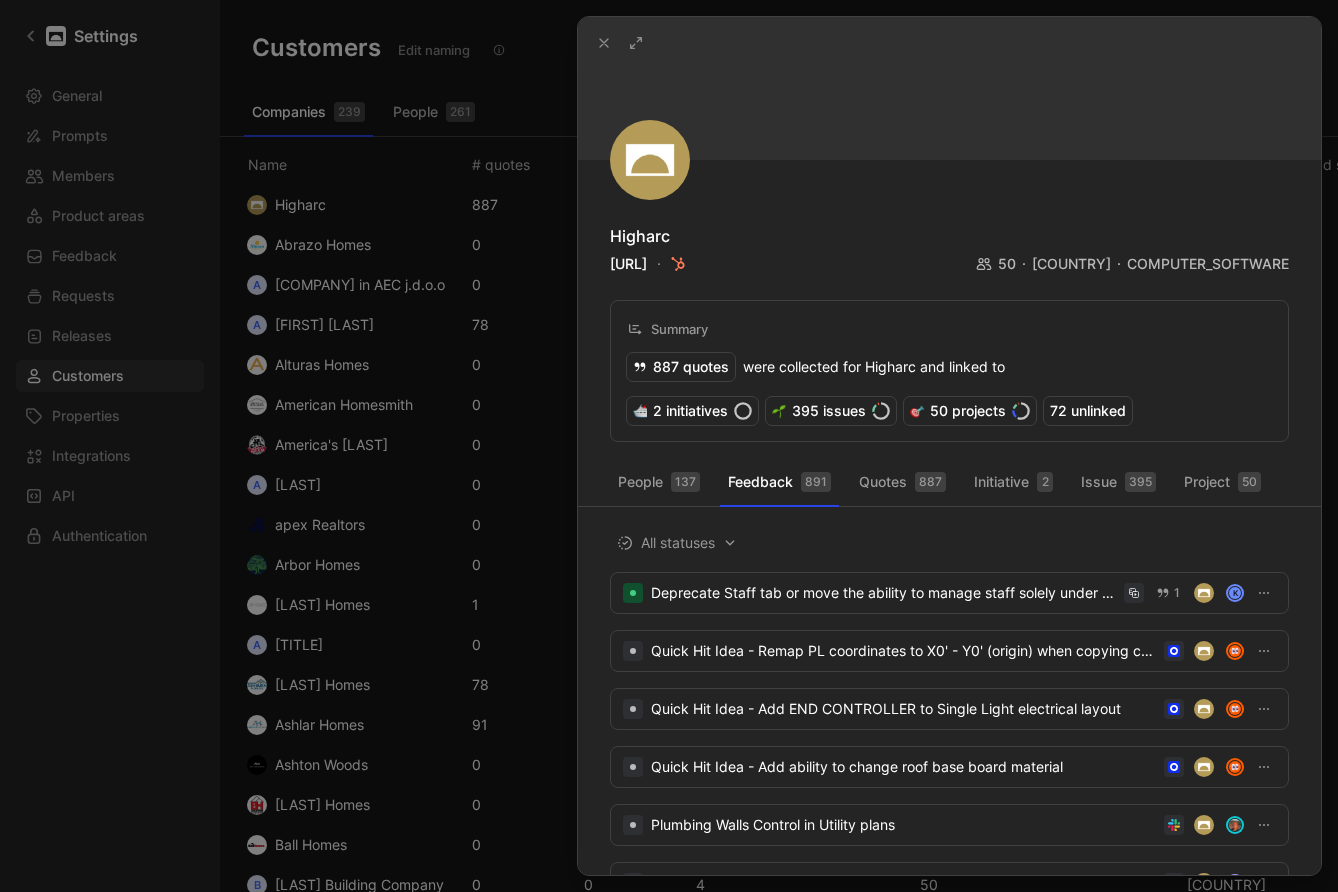 click at bounding box center [650, 160] 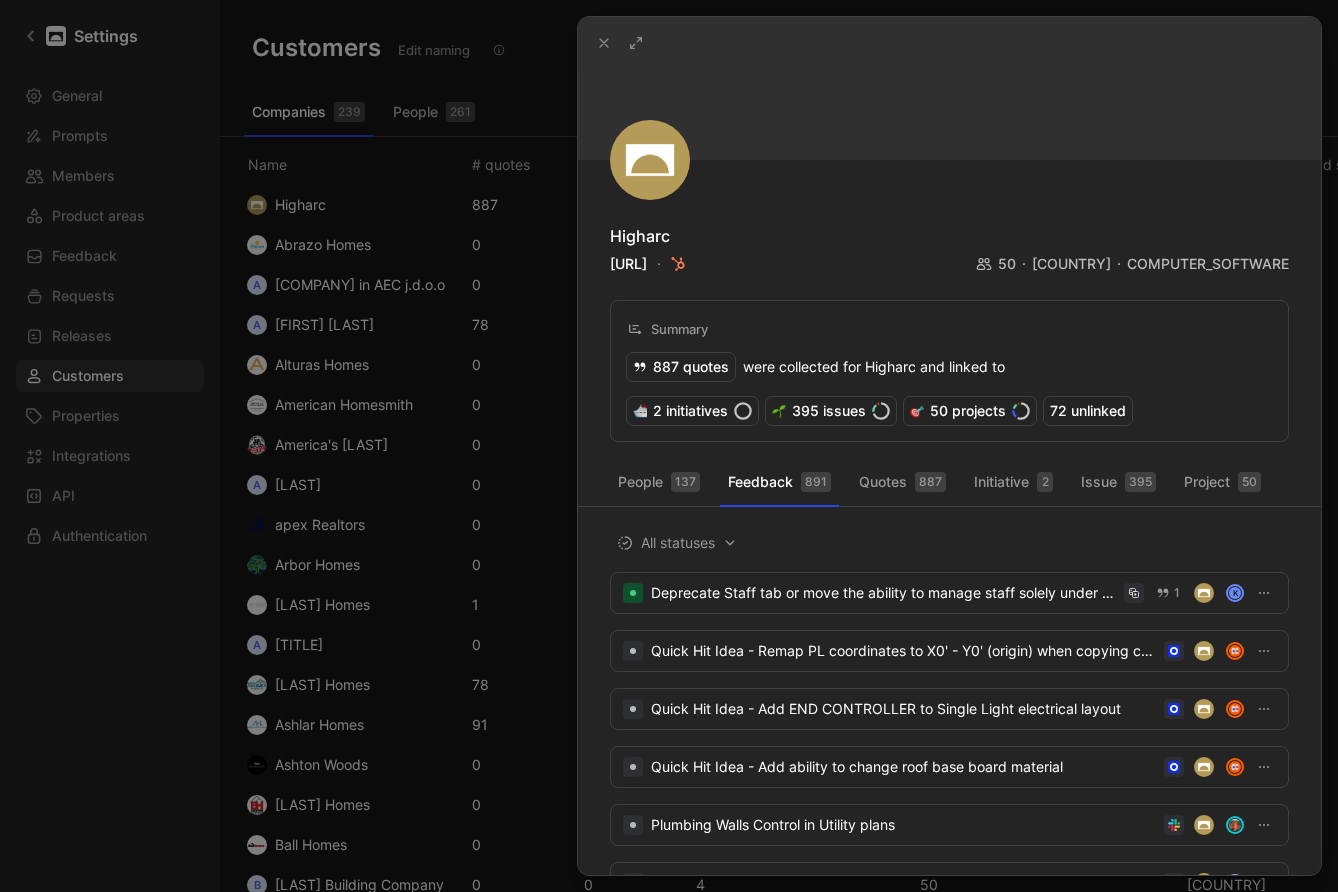 click at bounding box center [669, 446] 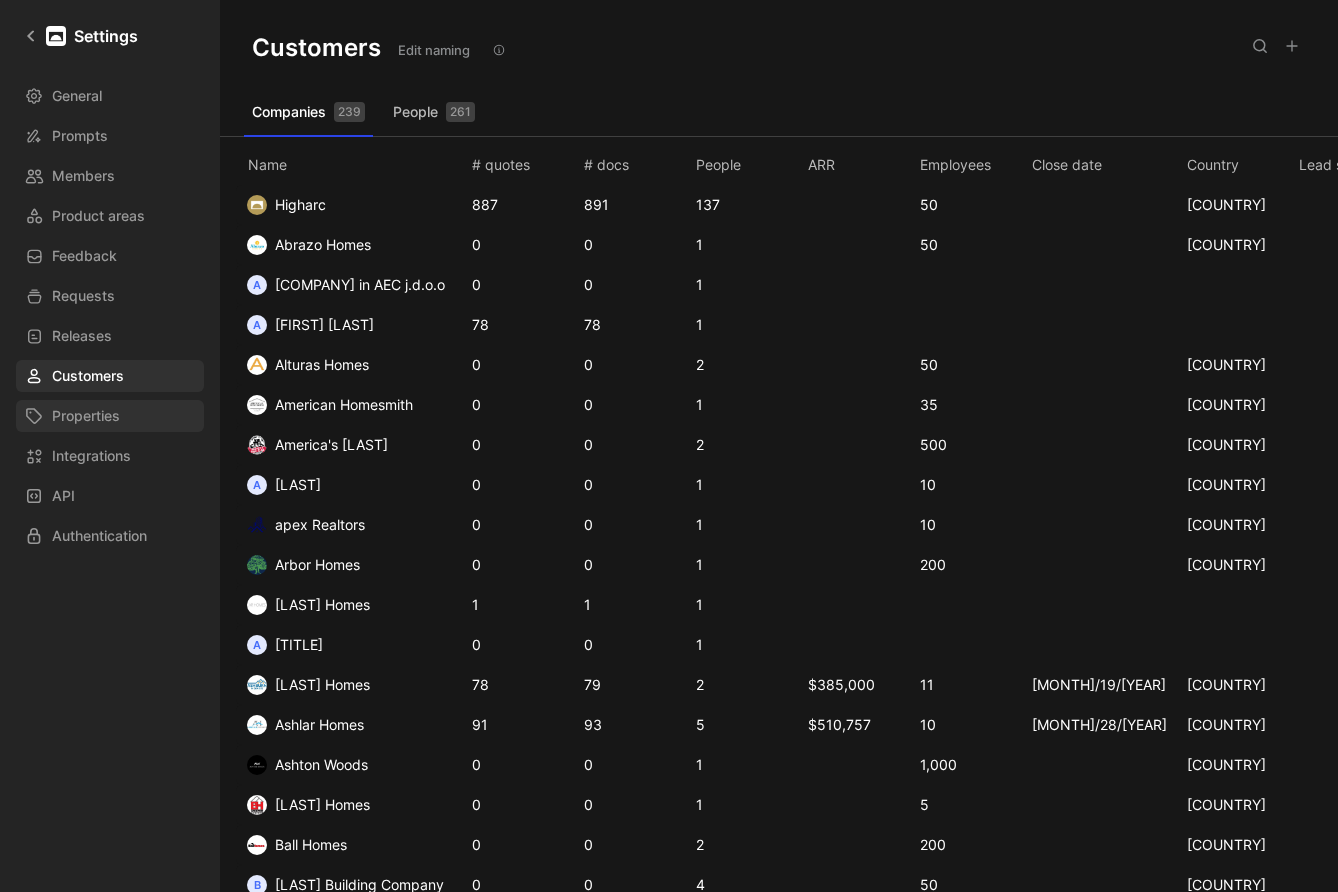 click on "Properties" at bounding box center [110, 416] 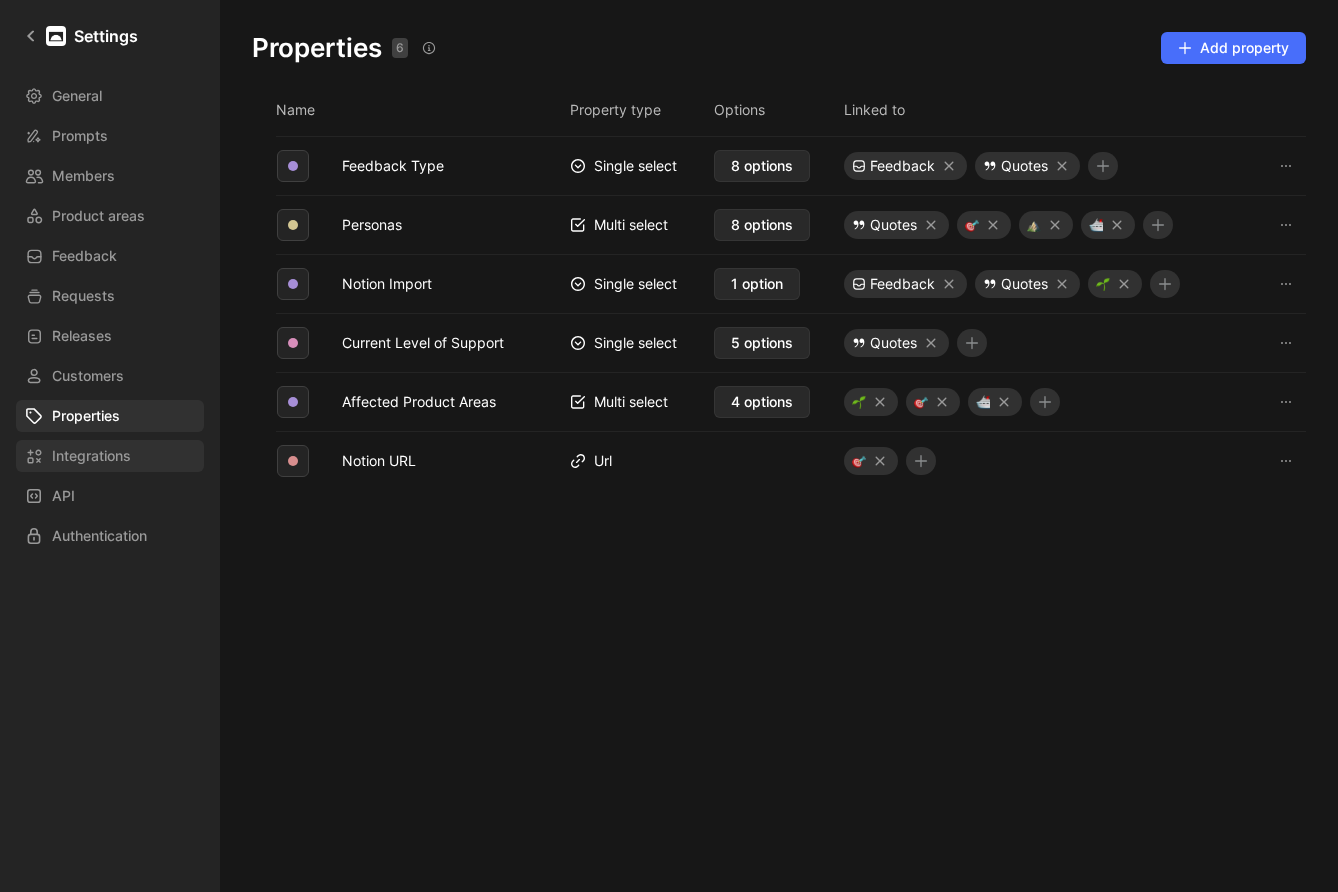 click on "Integrations" at bounding box center (91, 456) 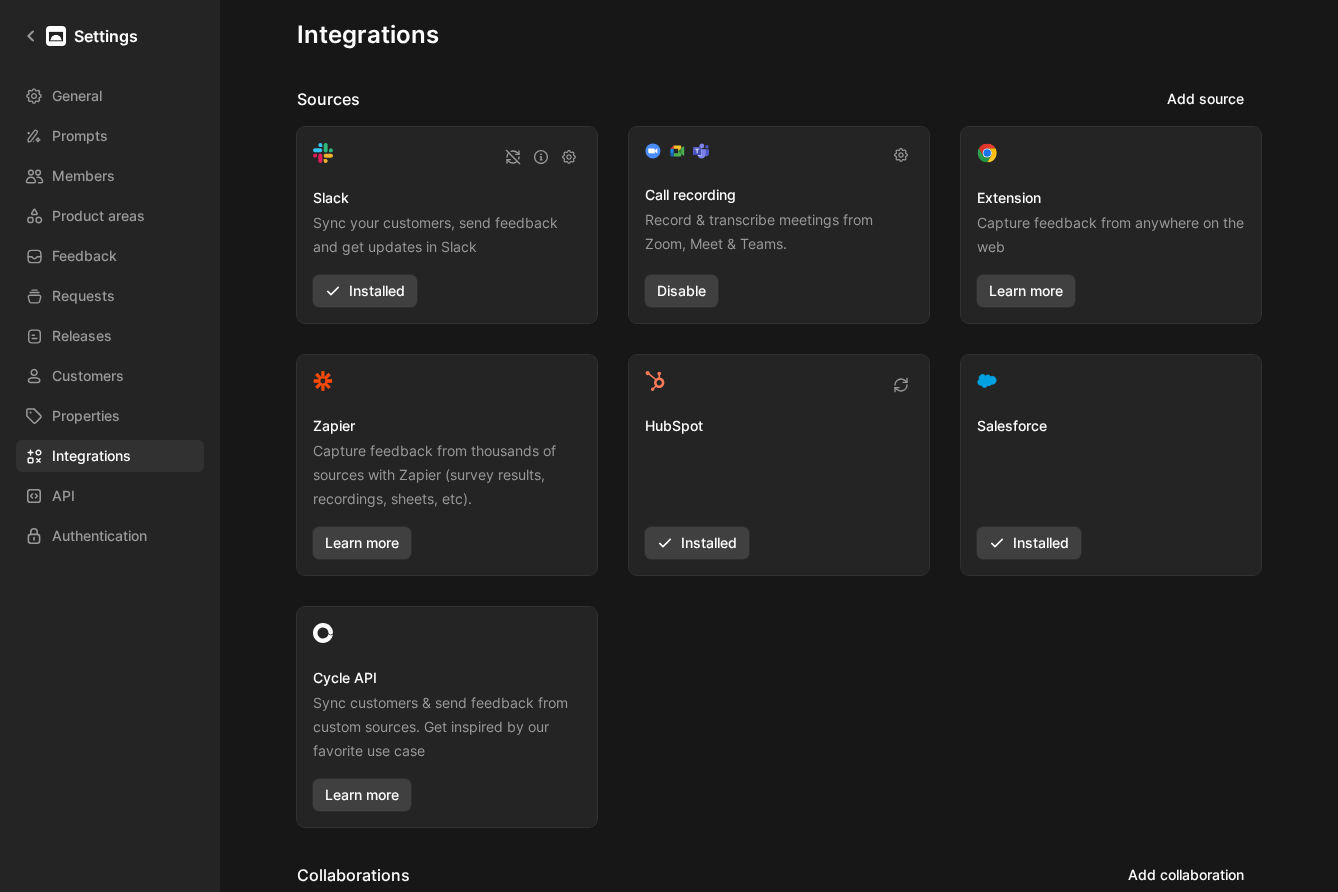 scroll, scrollTop: 0, scrollLeft: 0, axis: both 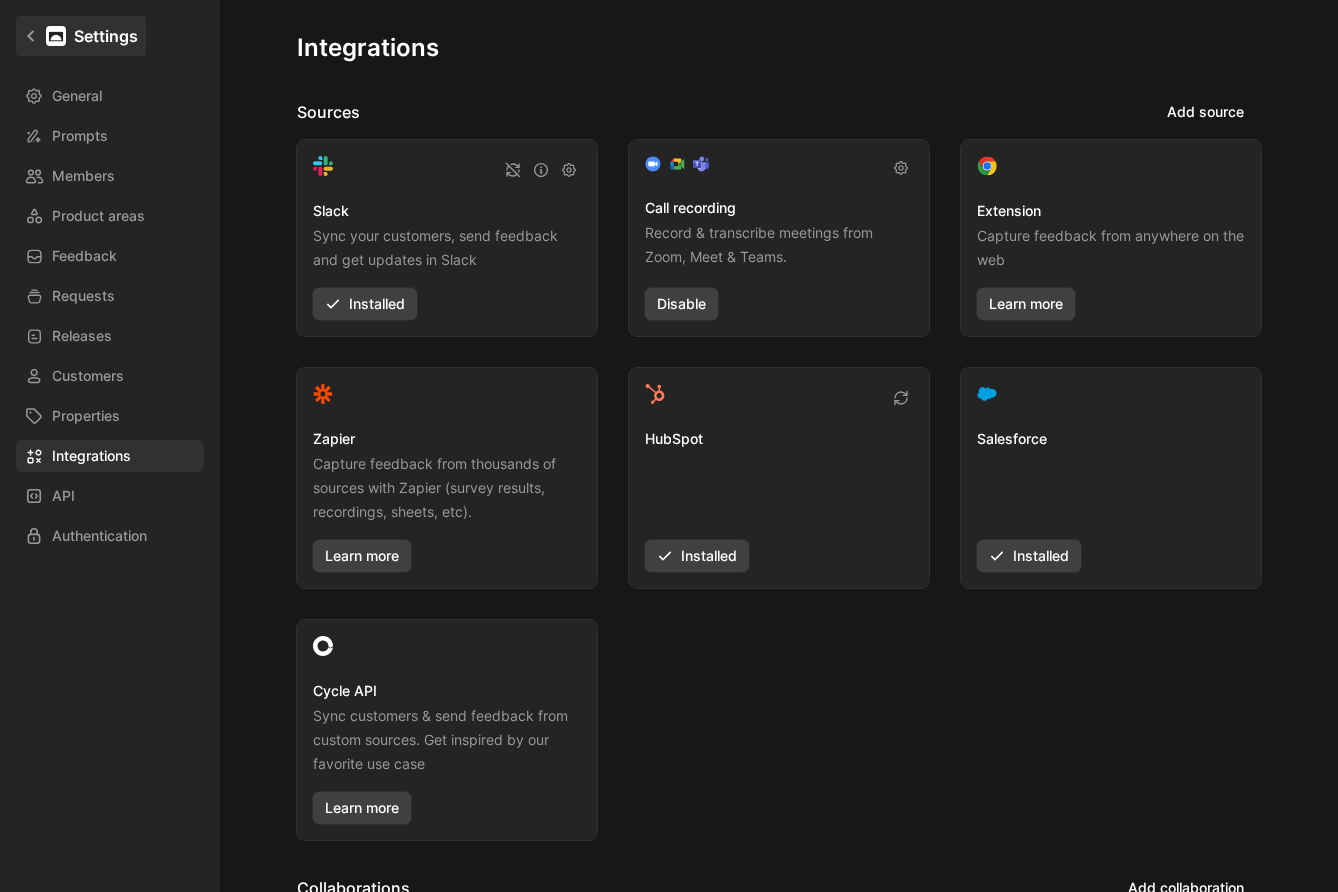 click 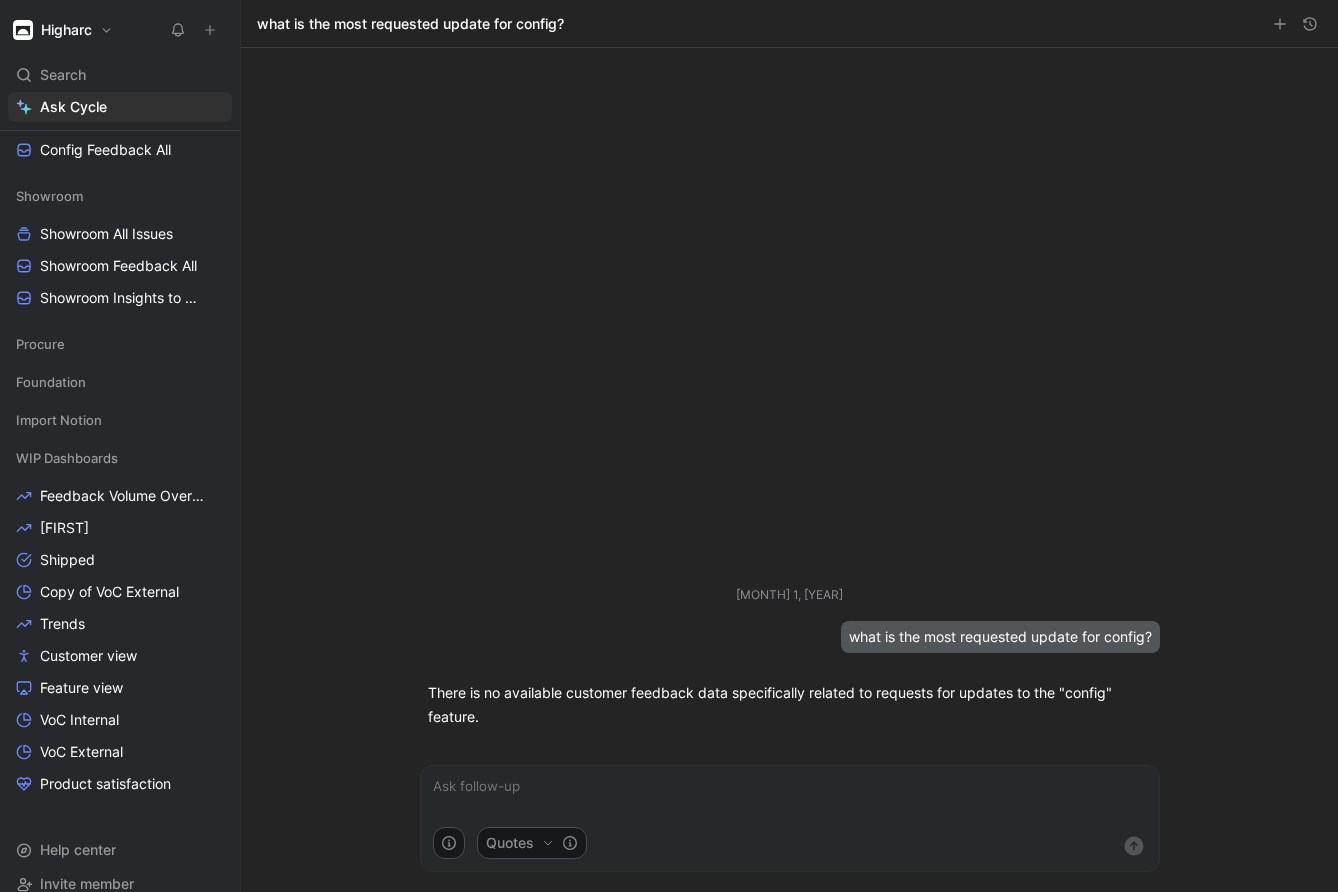 scroll, scrollTop: 769, scrollLeft: 0, axis: vertical 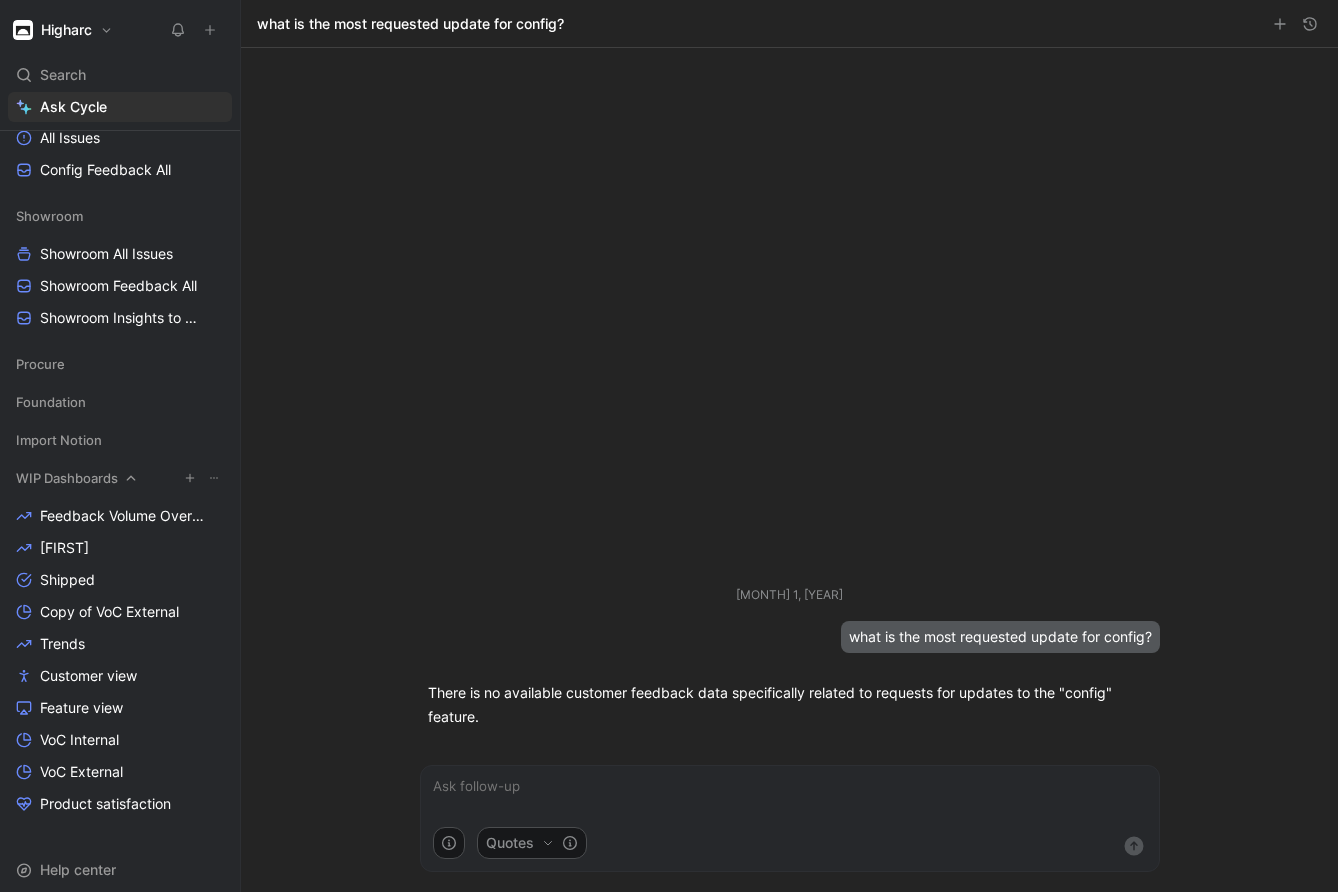 click on "WIP Dashboards" at bounding box center [67, 478] 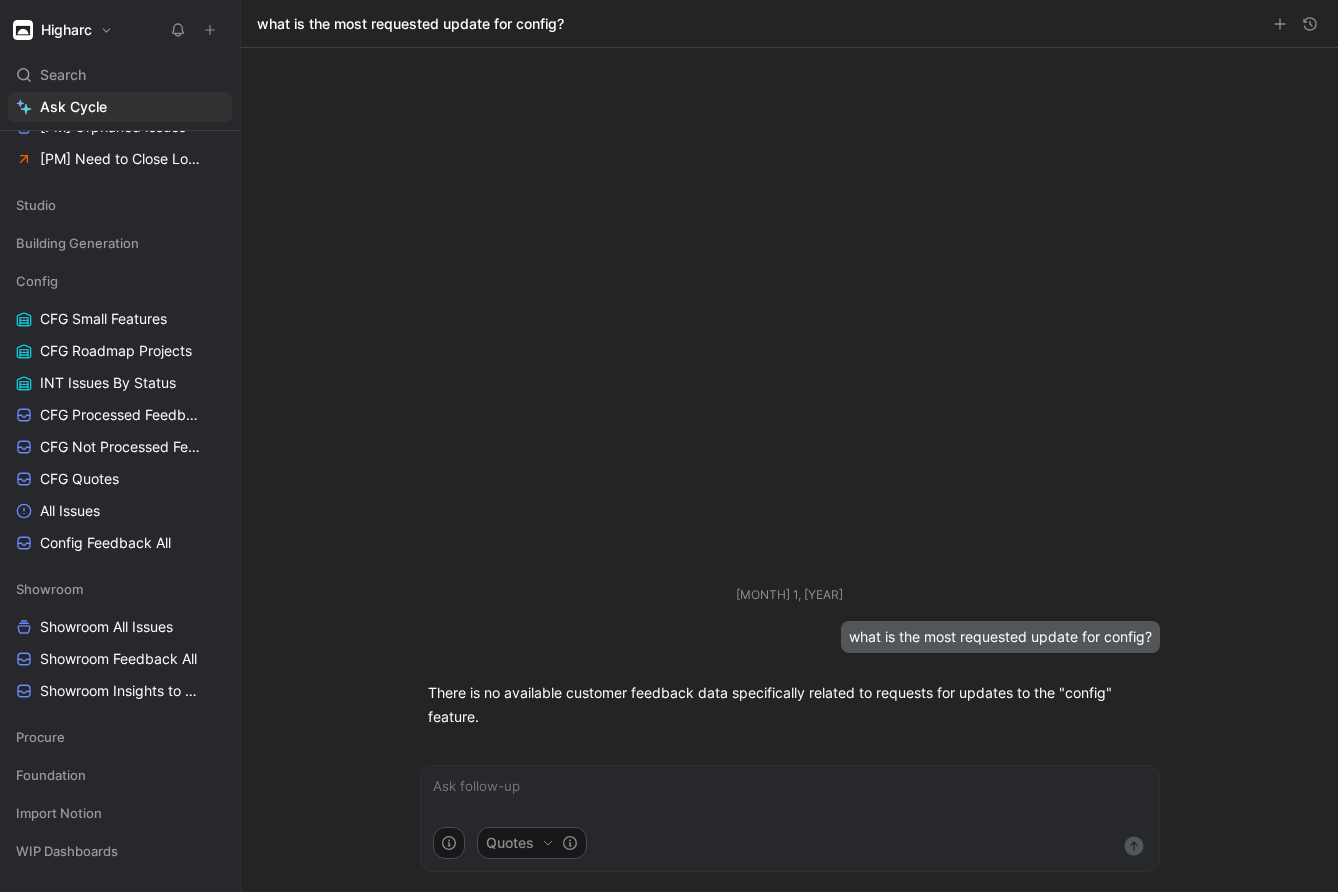 scroll, scrollTop: 354, scrollLeft: 0, axis: vertical 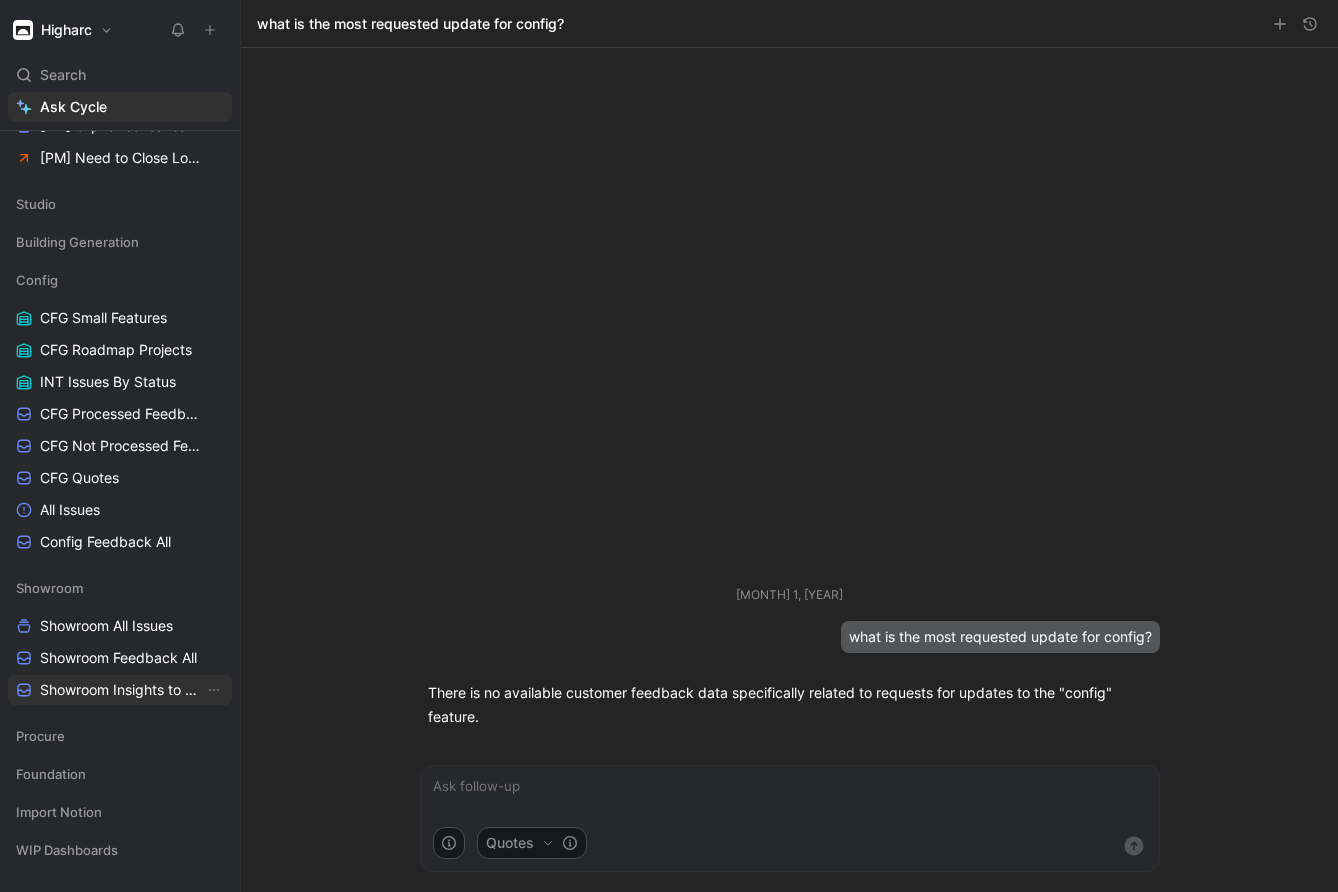 click on "Showroom Insights to Link" at bounding box center [122, 690] 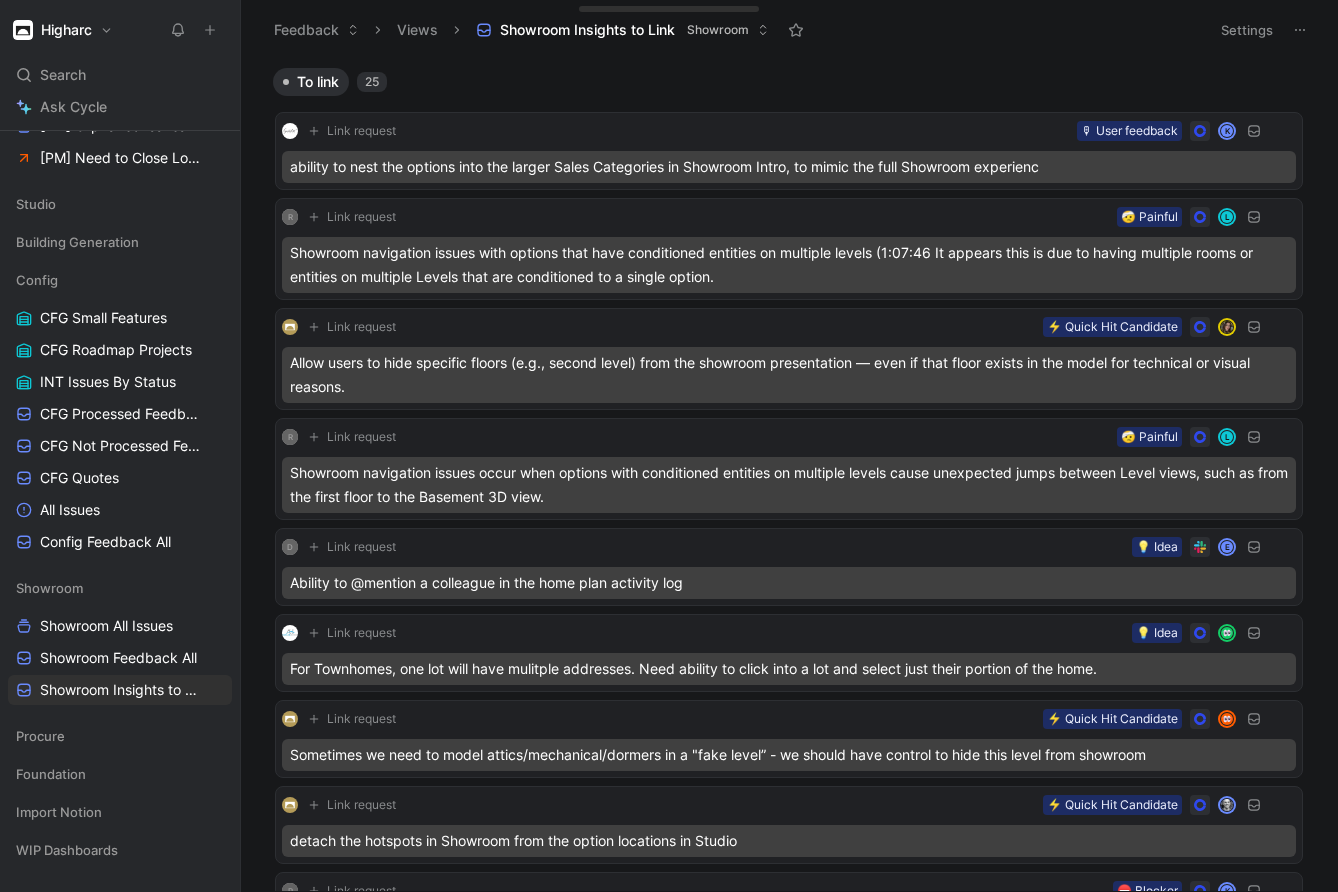 click on "Settings" at bounding box center (1247, 30) 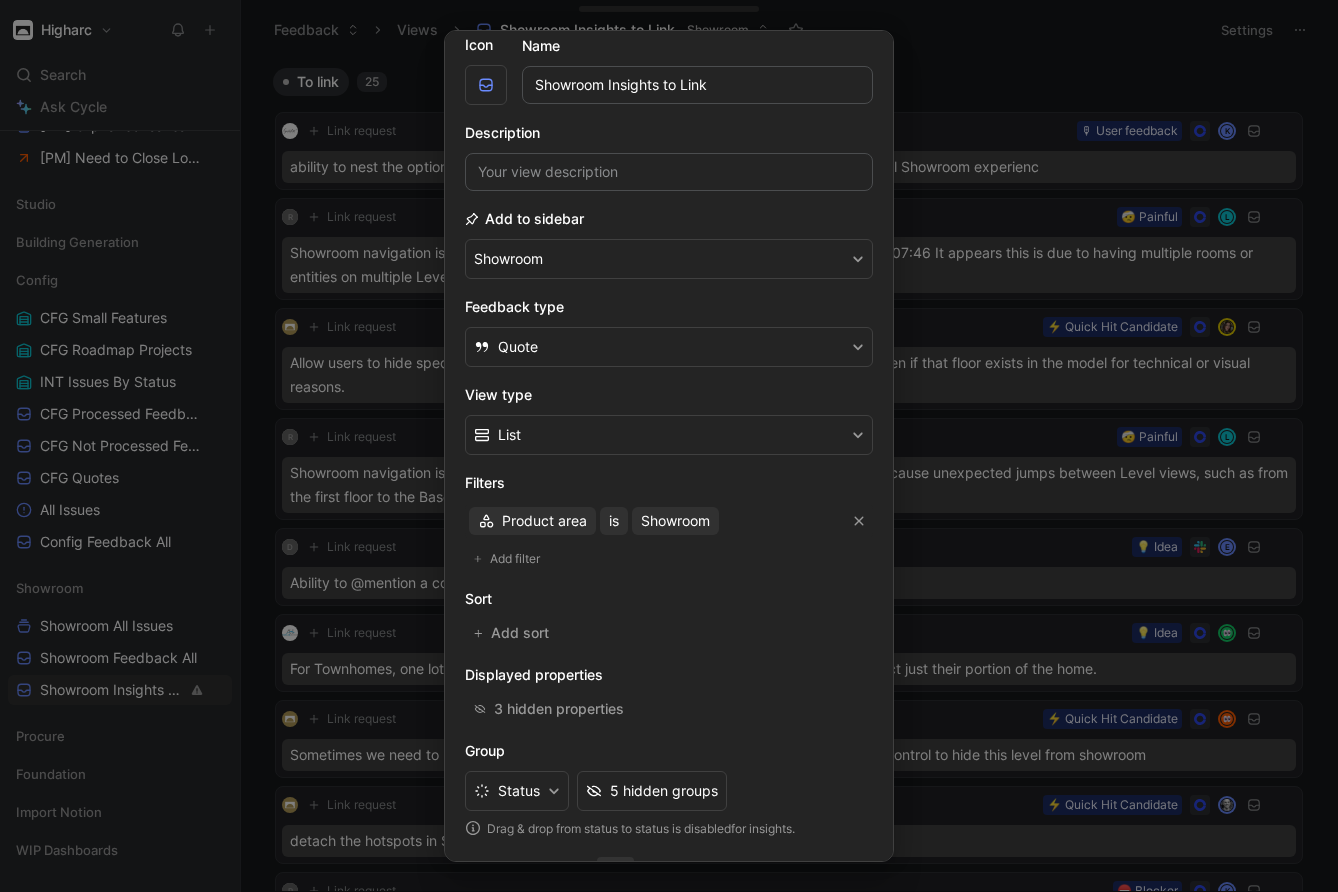 scroll, scrollTop: 94, scrollLeft: 0, axis: vertical 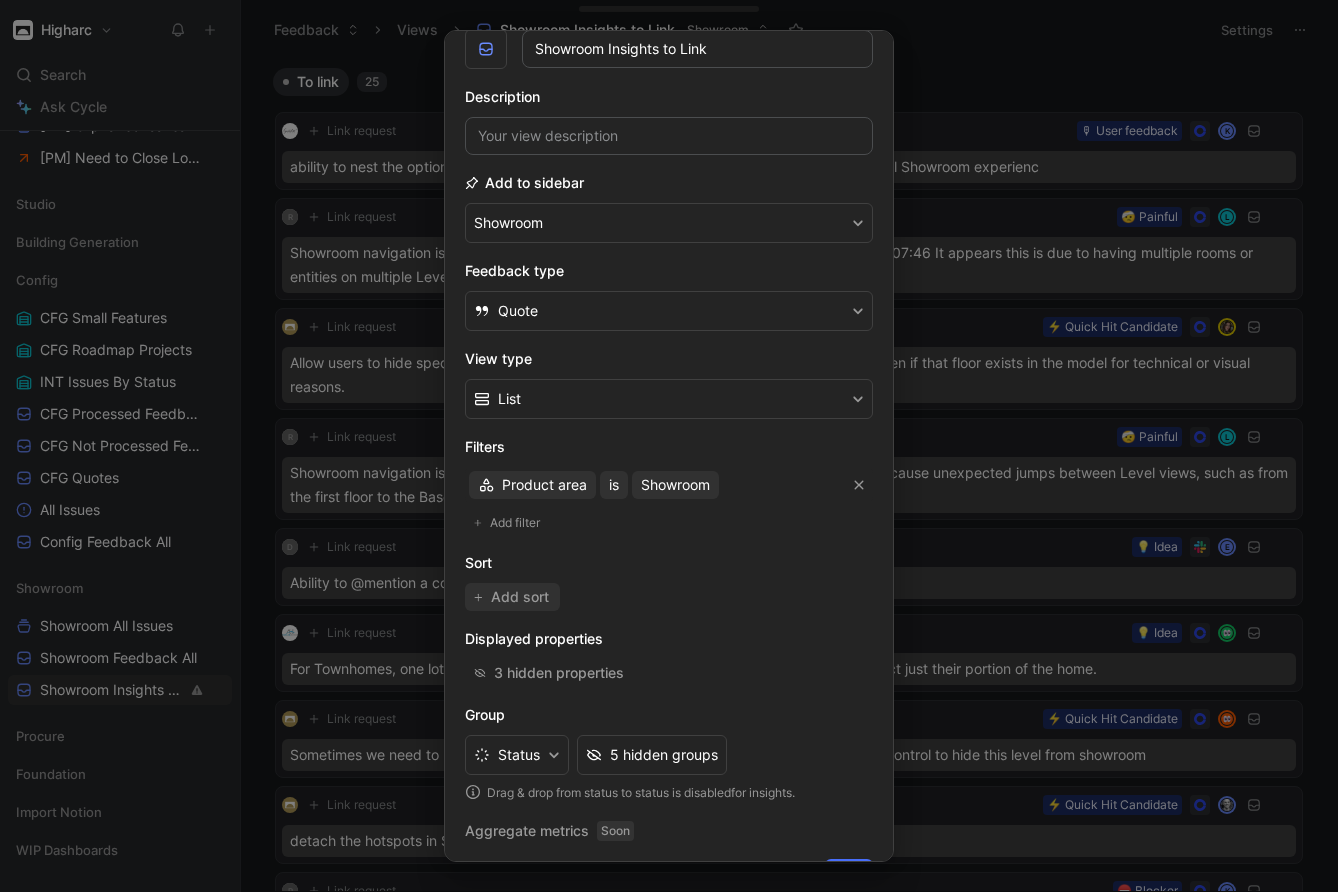 click on "Add sort" at bounding box center (521, 597) 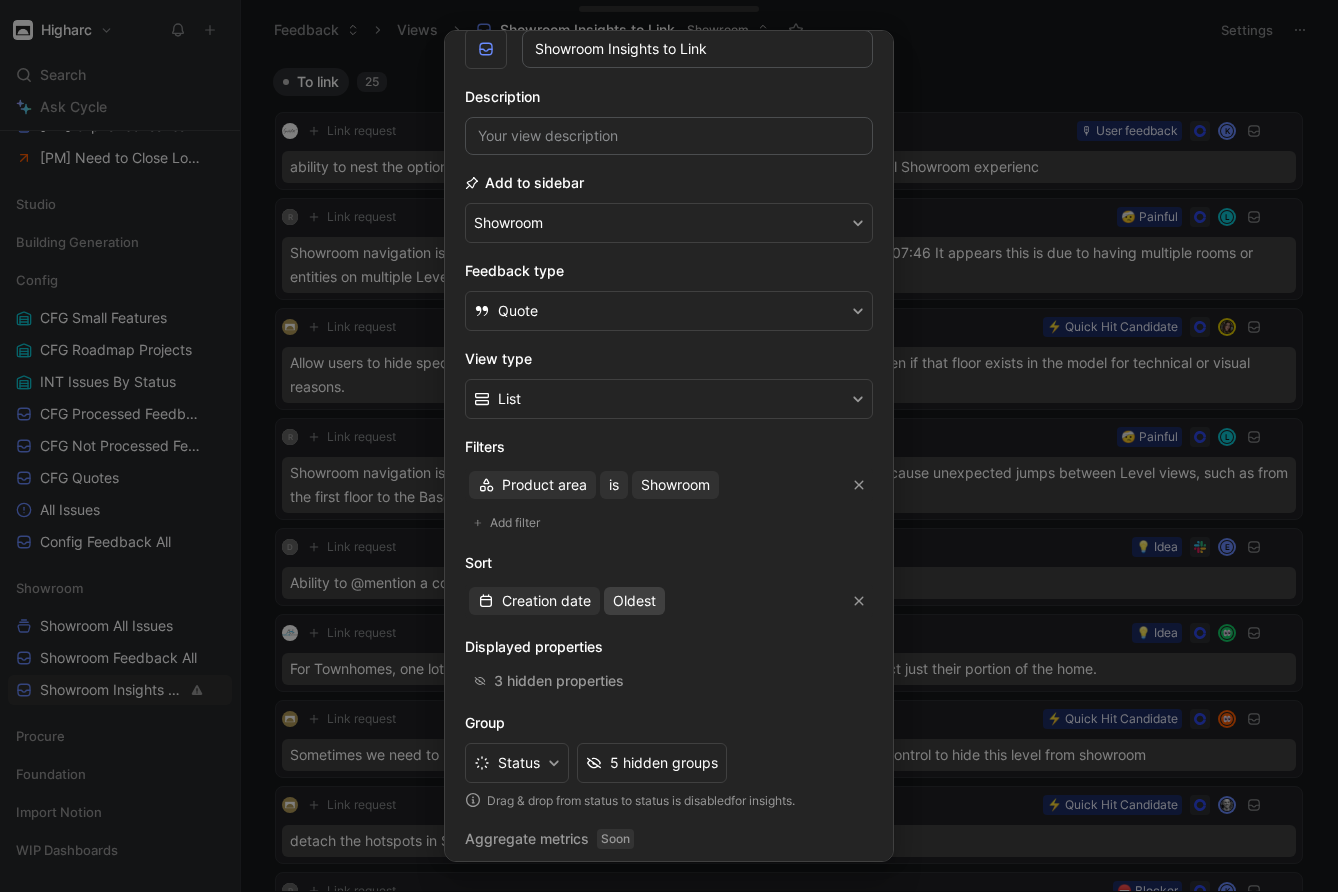 click on "Oldest" at bounding box center (634, 601) 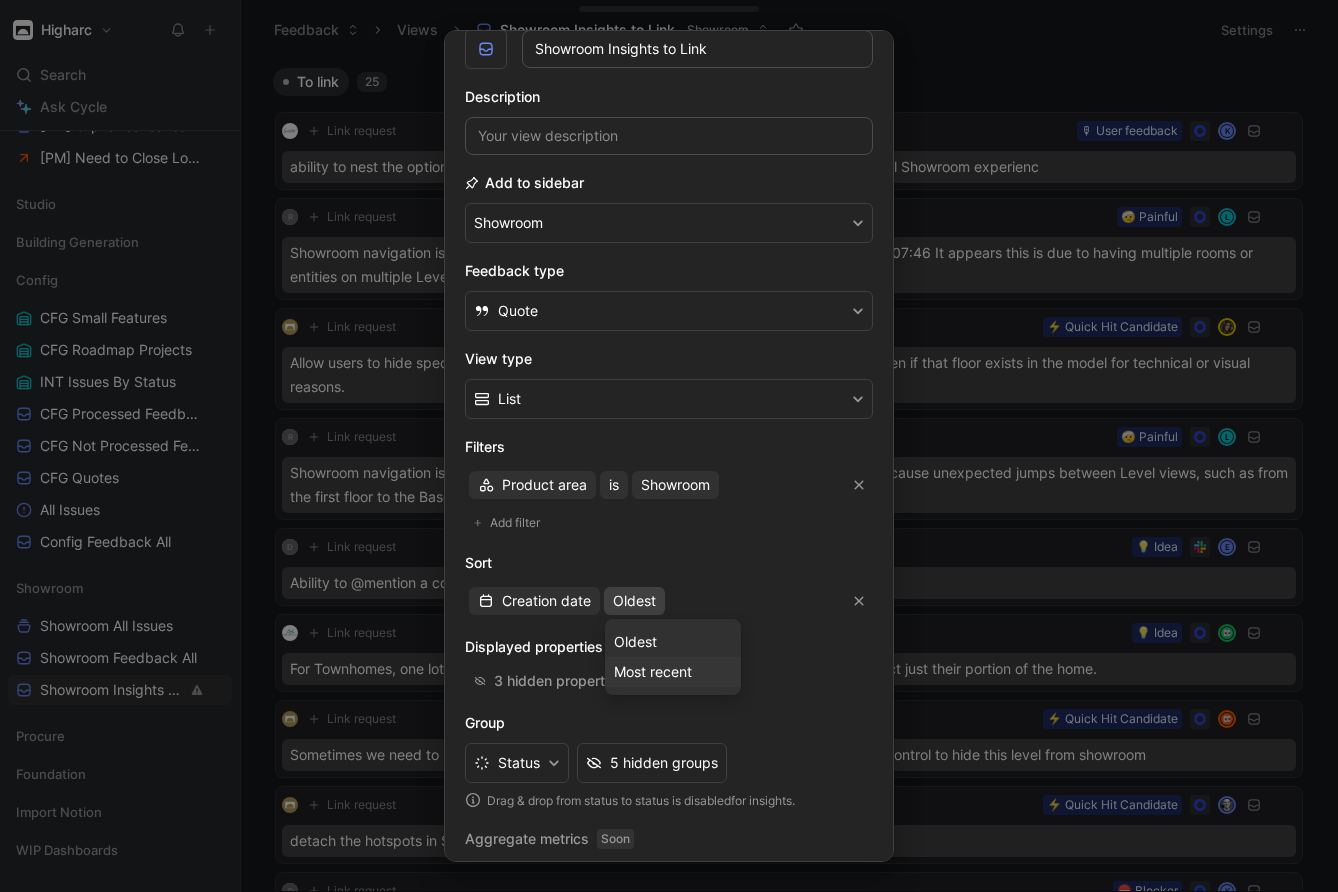 click on "Most recent" at bounding box center (653, 671) 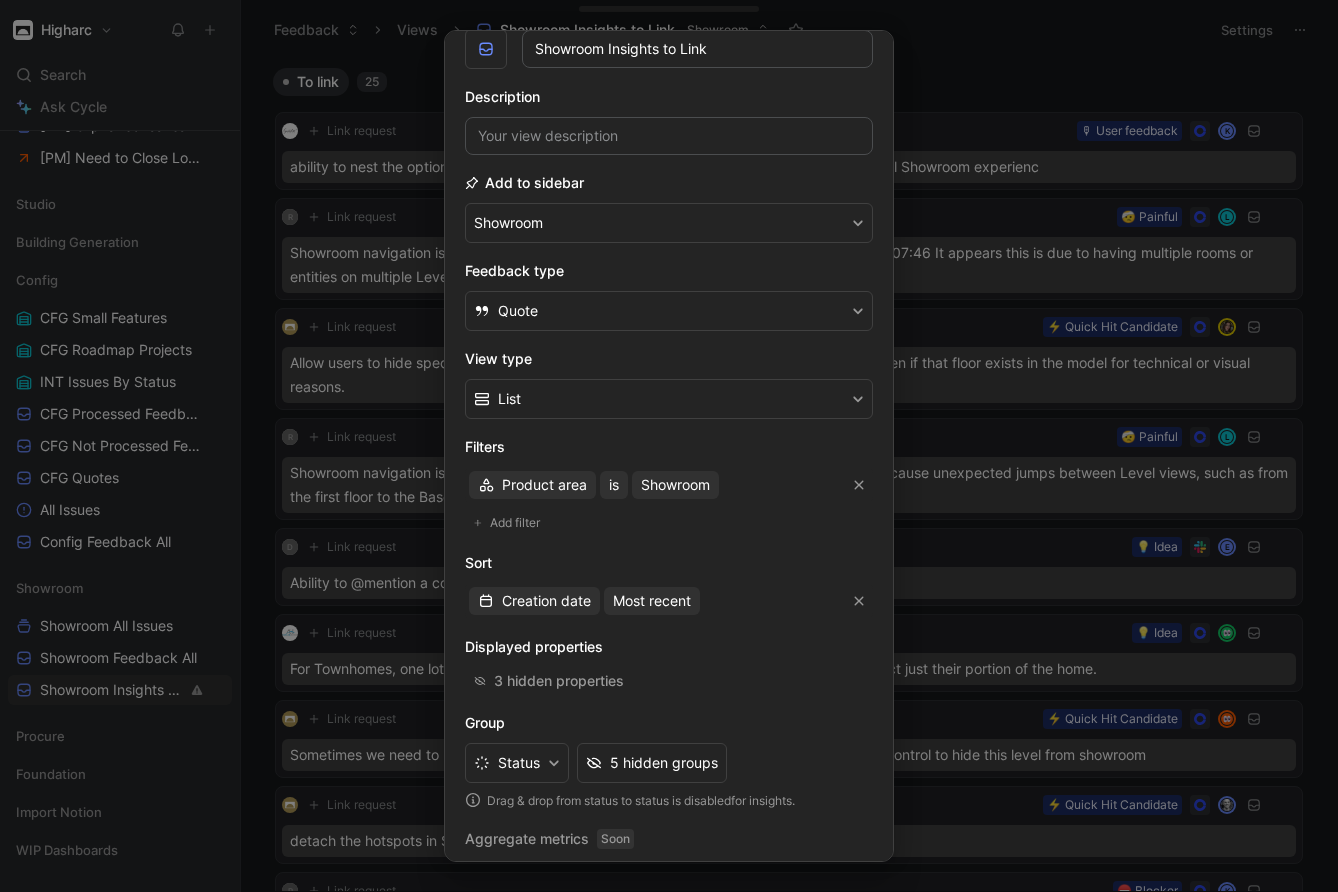 click on "Icon Name Showroom Insights to Link Description Add to sidebar Showroom Feedback type Quote View type List Filters Product area is Showroom Add filter Sort Creation date Most recent Displayed properties 3 hidden properties Group Status 5 hidden groups Drag & drop from status to status is disabled  for insights . Aggregate metrics Soon Delete view Cancel Save" at bounding box center (669, 446) 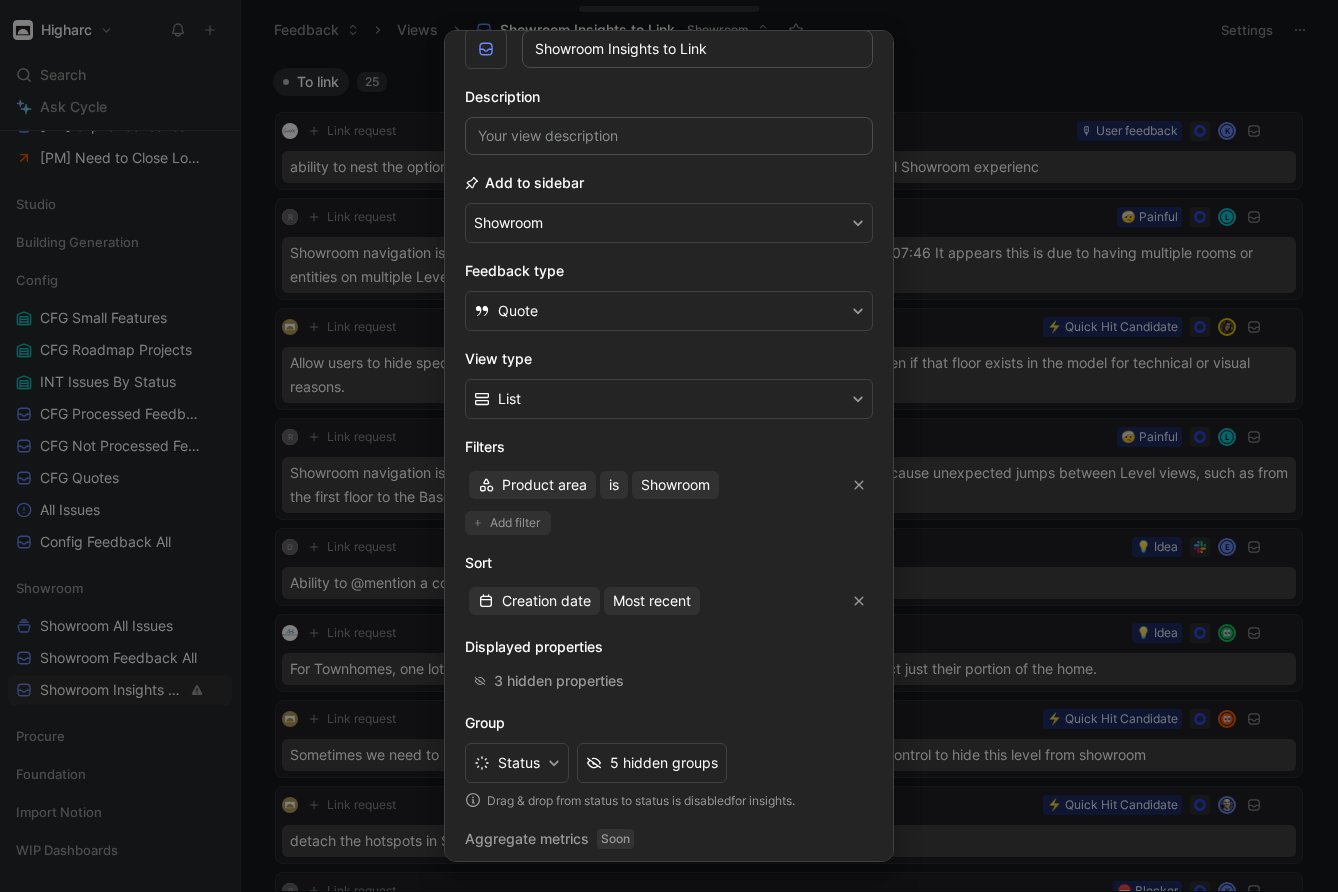 click on "Add filter" at bounding box center (516, 523) 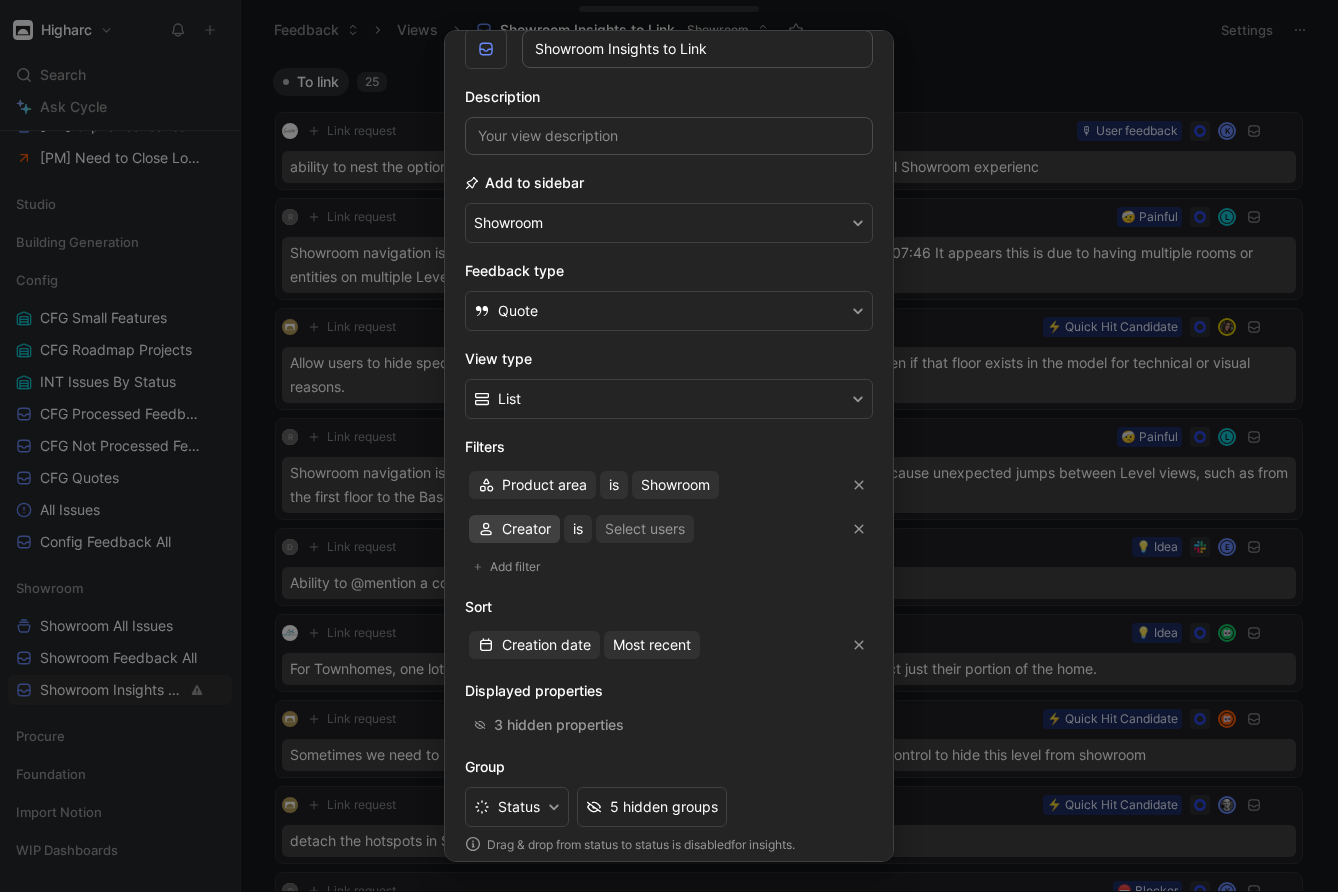 click on "Creator" at bounding box center [514, 529] 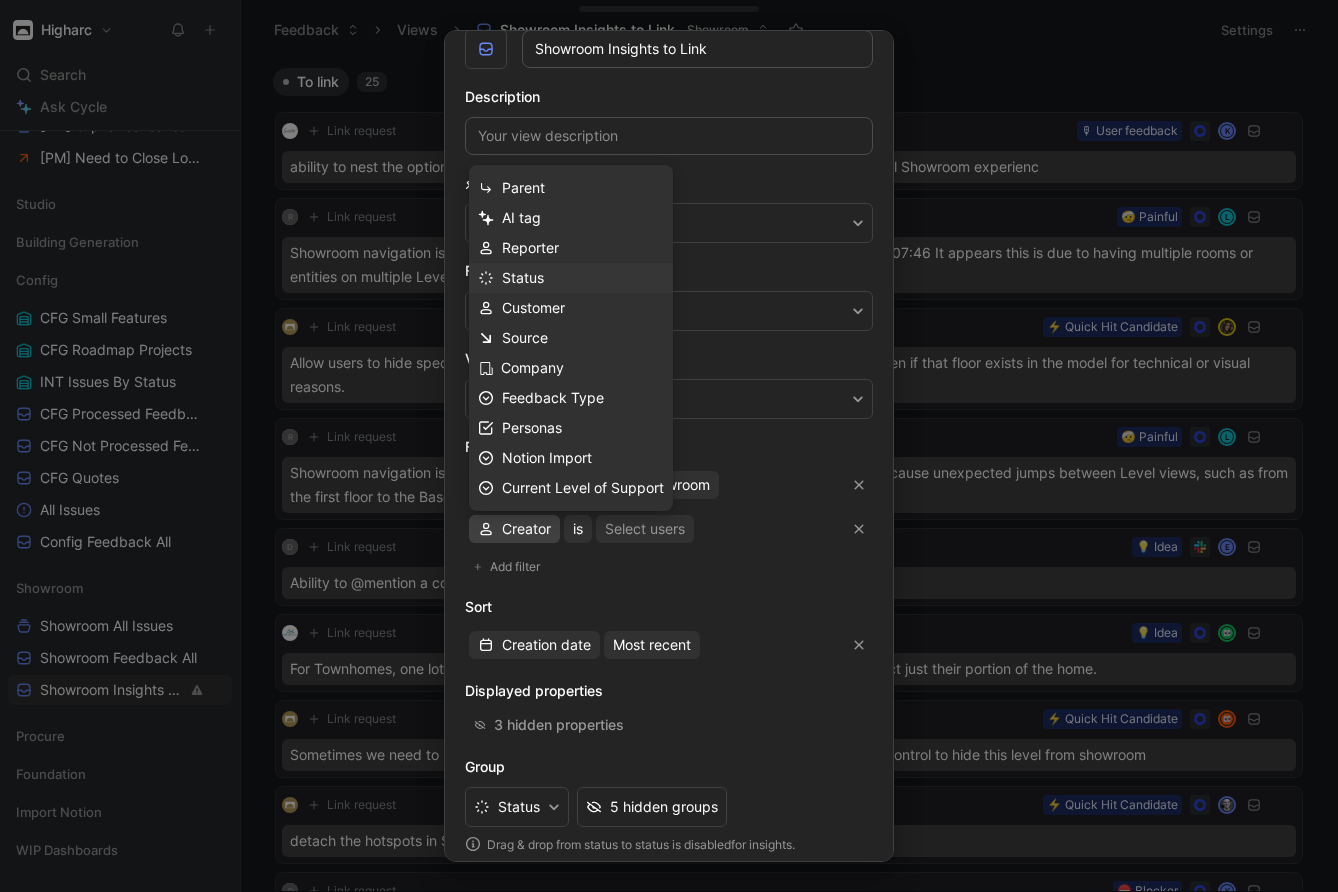 click on "Status" at bounding box center [583, 278] 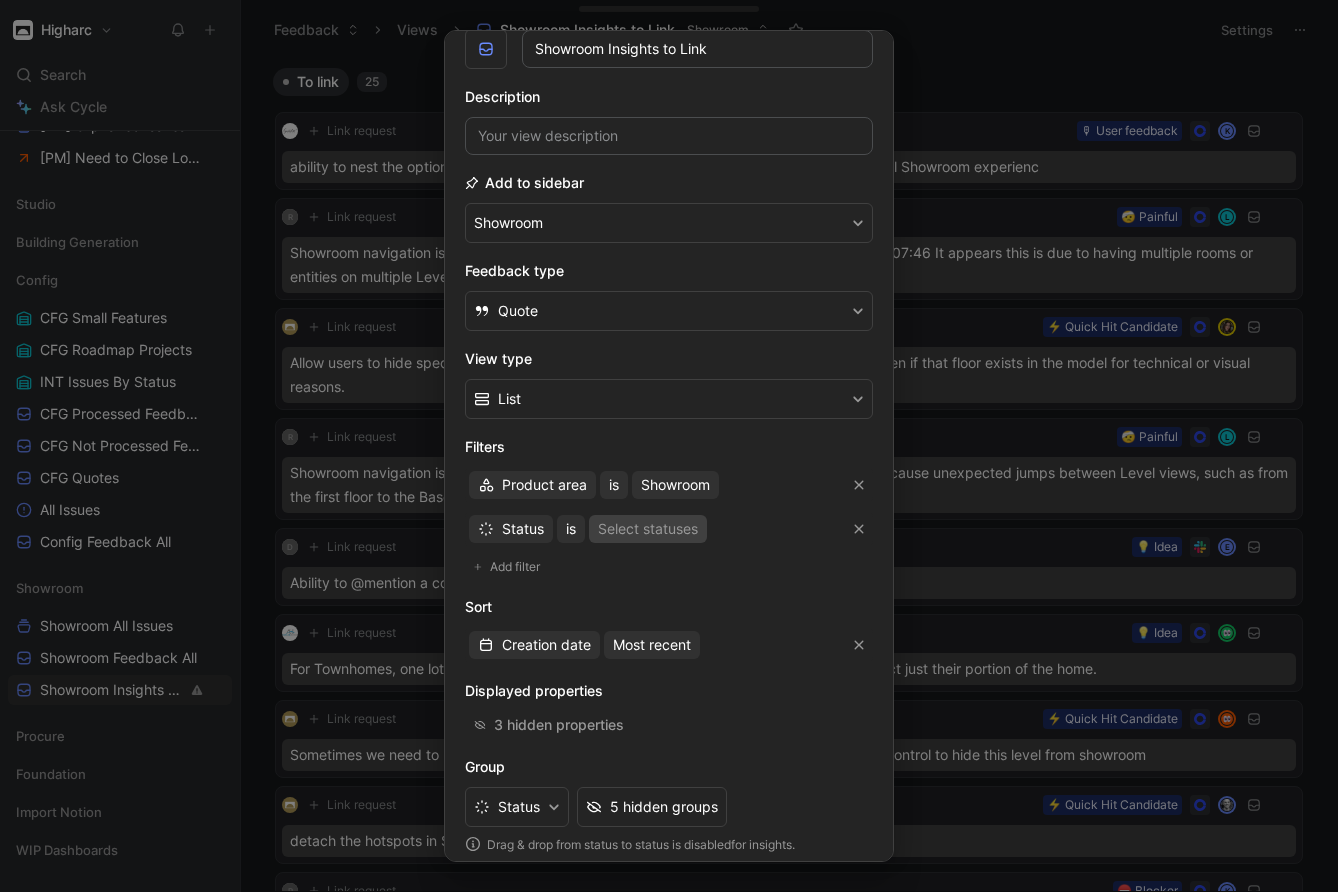 click on "Select statuses" at bounding box center (648, 529) 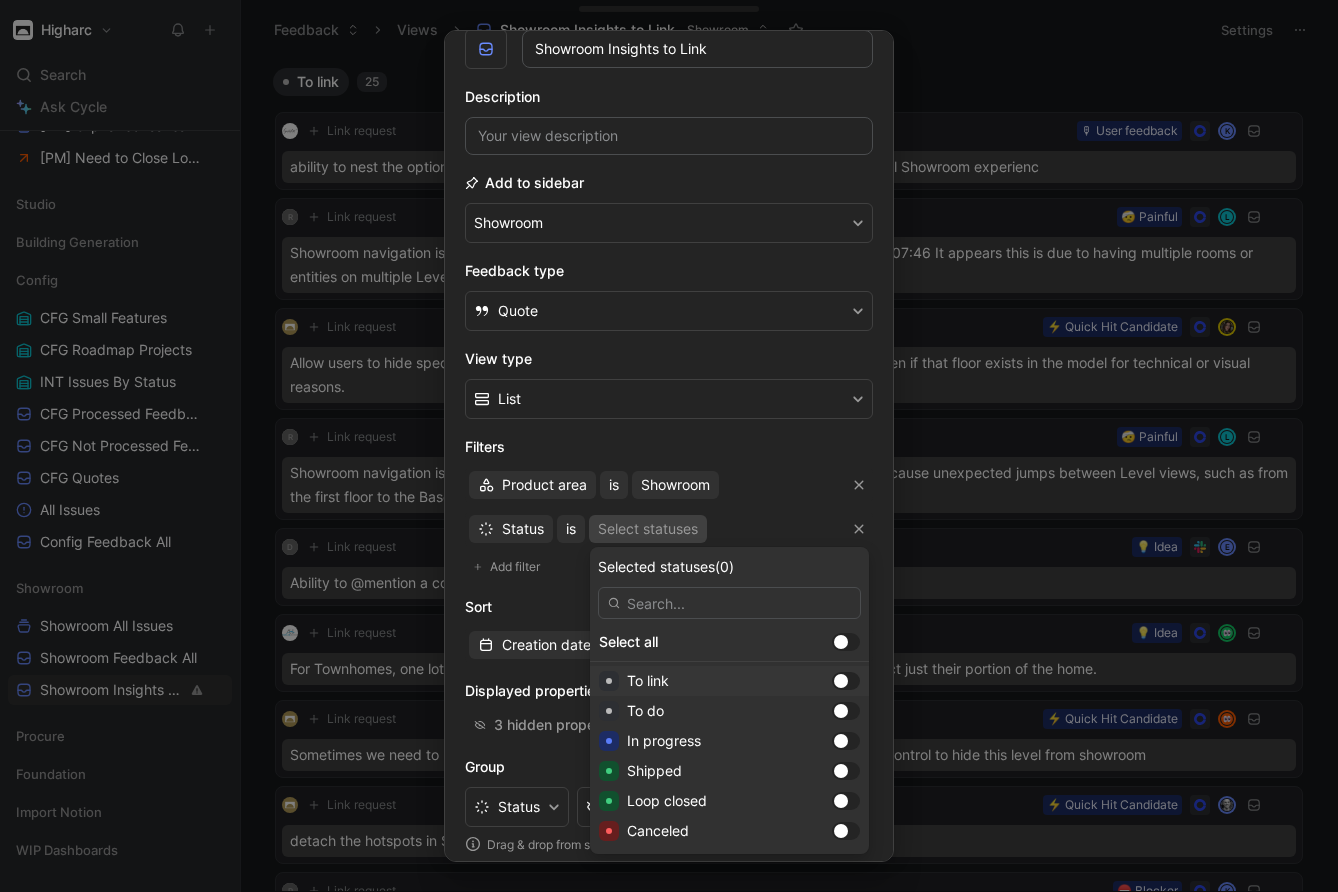 click at bounding box center [841, 681] 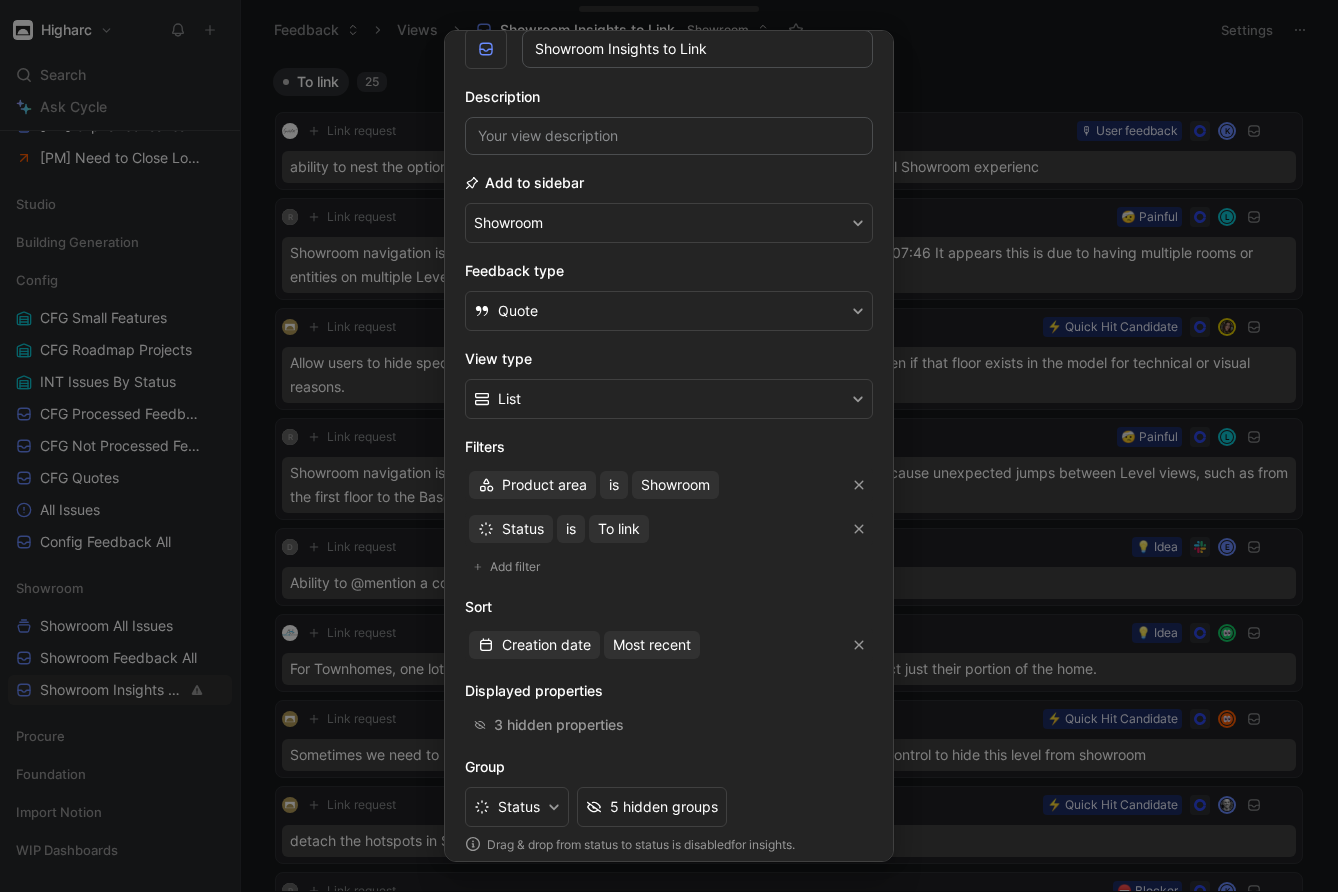 scroll, scrollTop: 192, scrollLeft: 0, axis: vertical 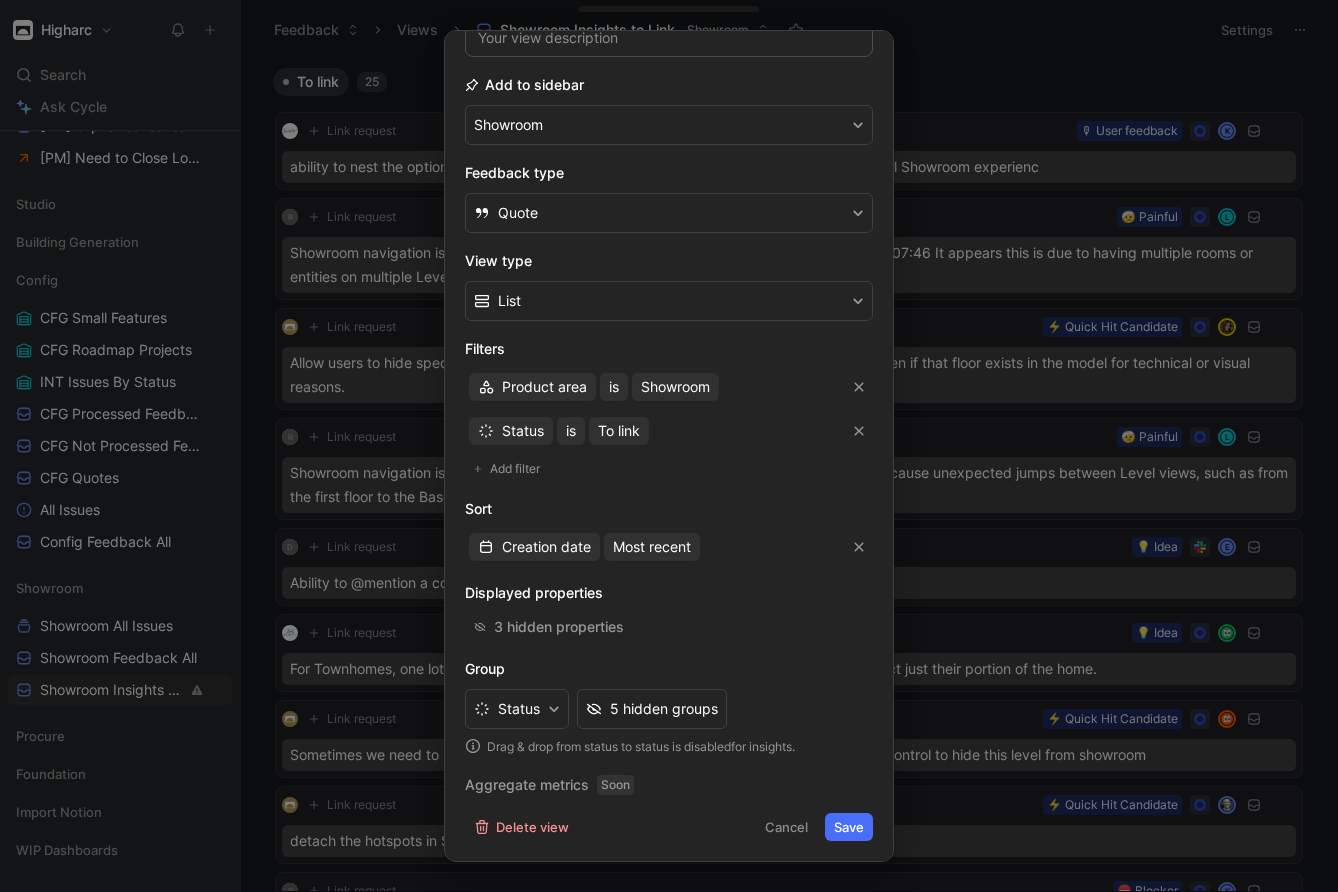 click on "Save" at bounding box center [849, 827] 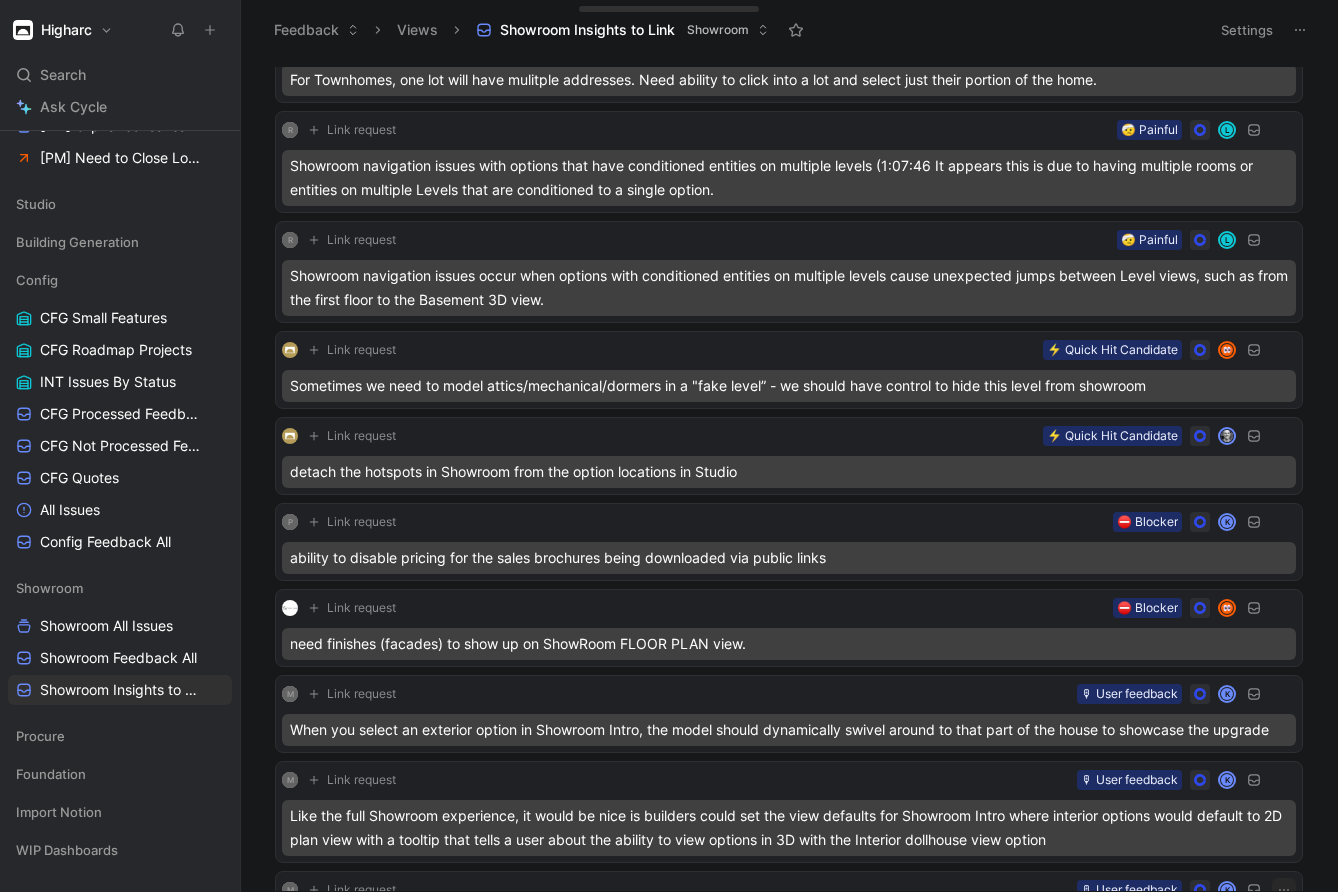 scroll, scrollTop: 0, scrollLeft: 0, axis: both 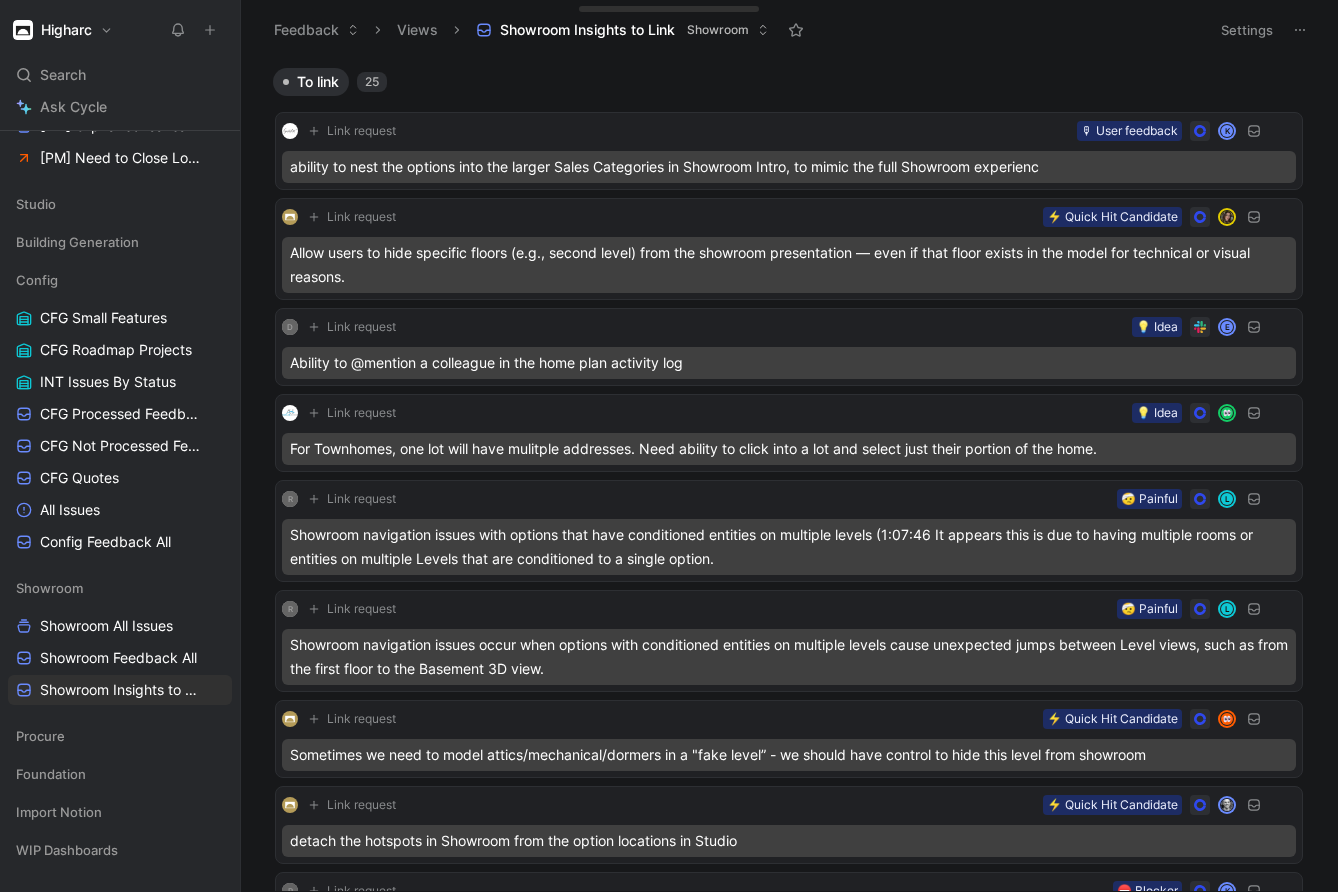 click on "Settings" at bounding box center (1247, 30) 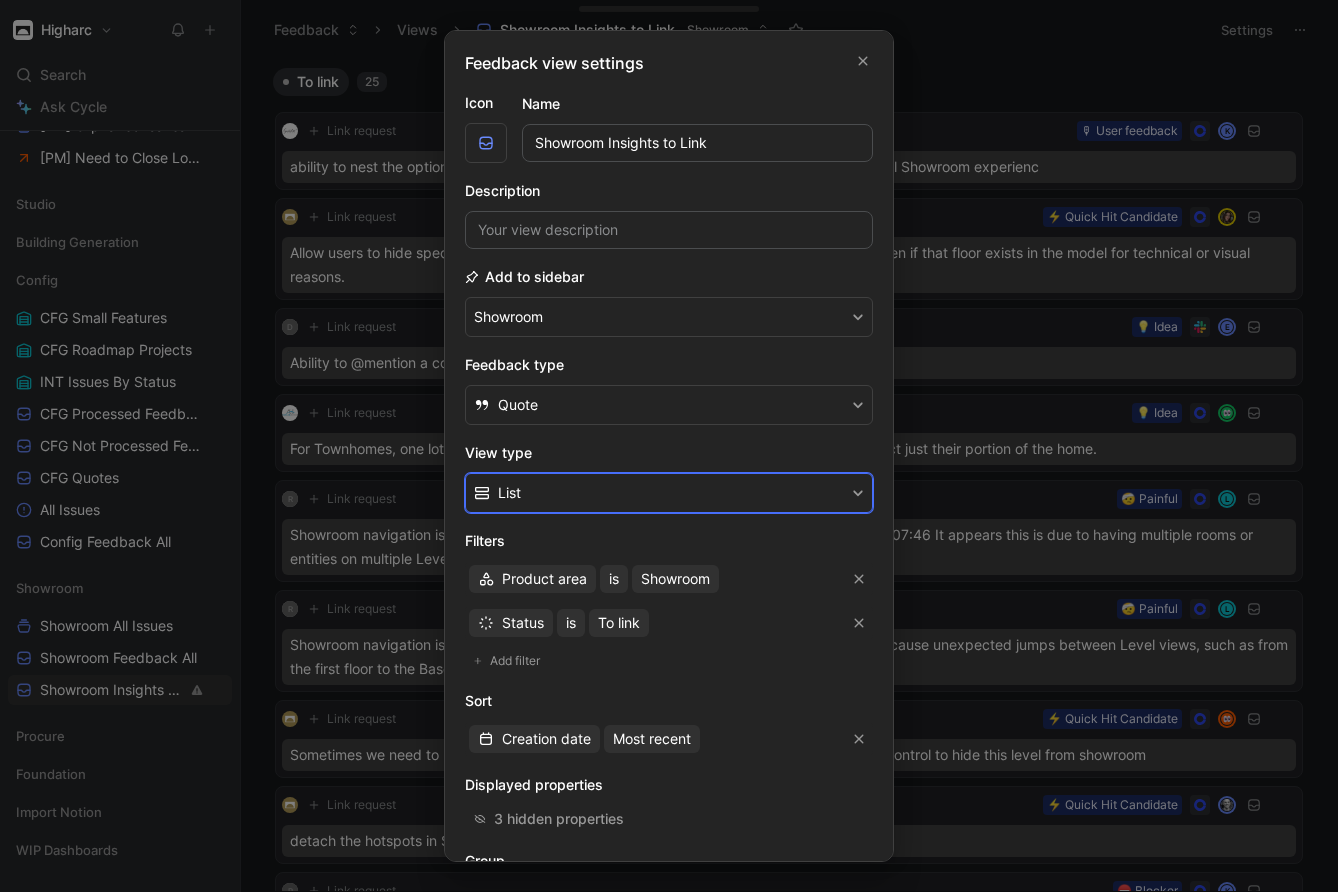 click on "List" at bounding box center (669, 493) 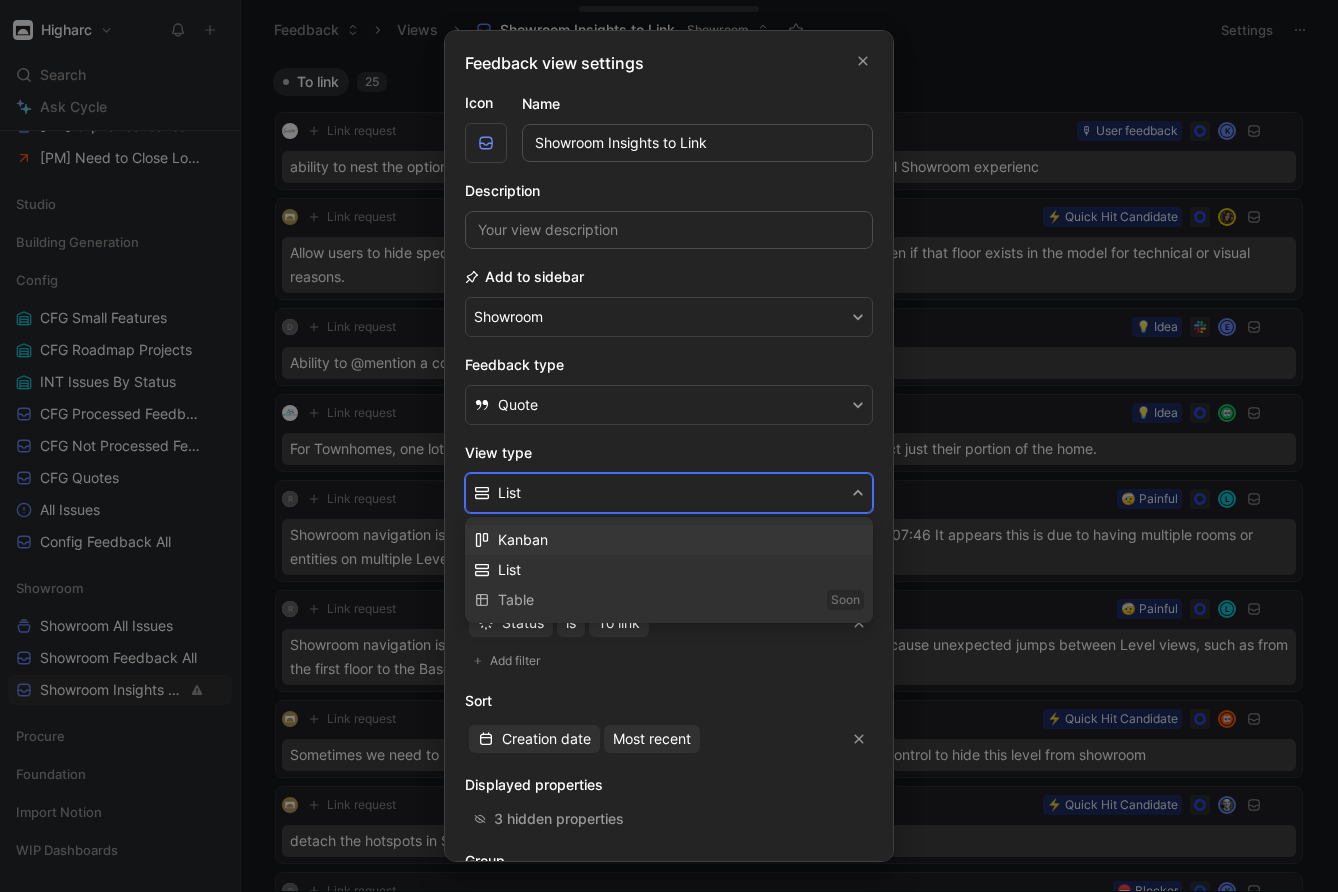 click on "Kanban" at bounding box center [681, 540] 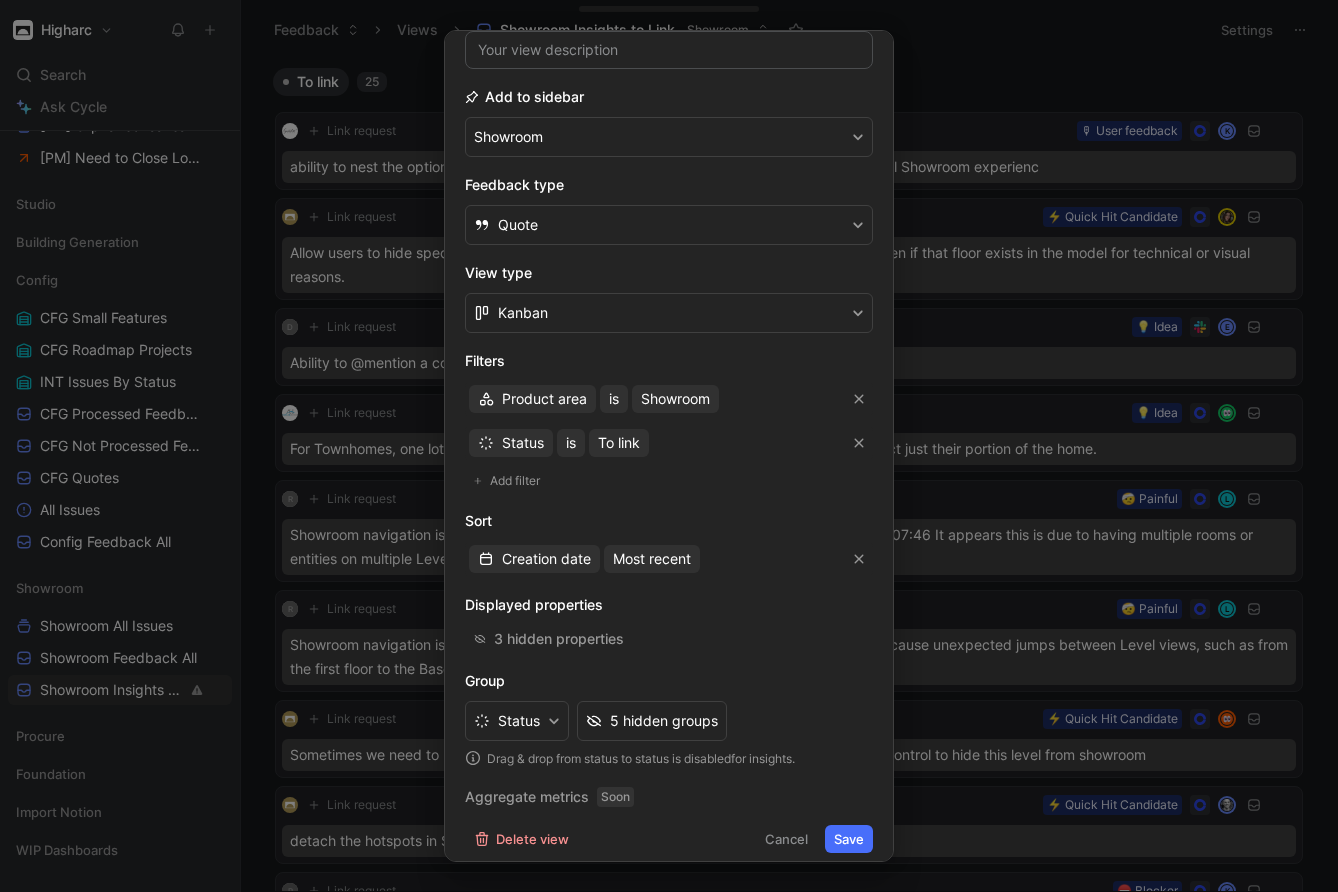 scroll, scrollTop: 192, scrollLeft: 0, axis: vertical 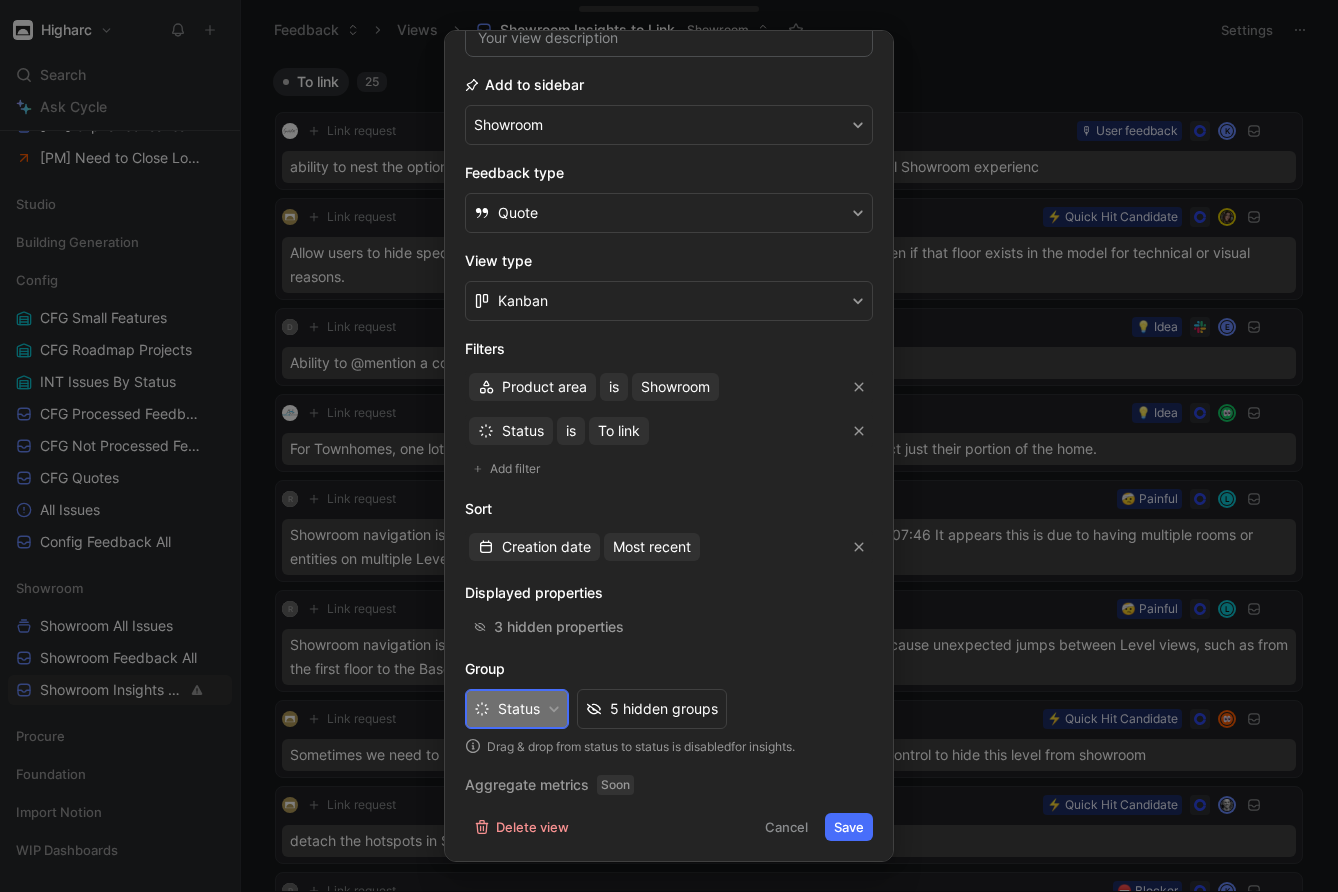 click on "Status" at bounding box center [517, 709] 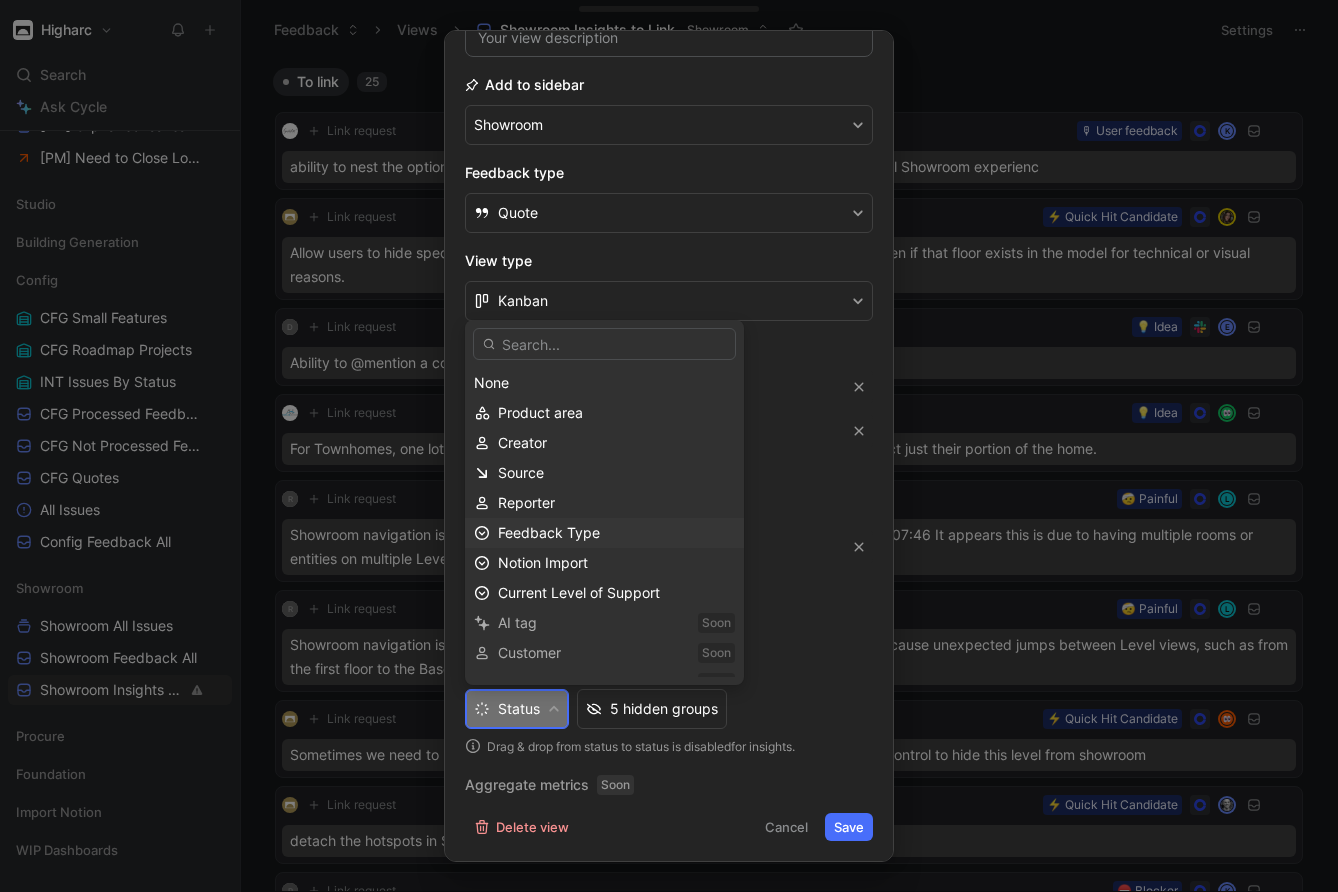 click on "Feedback Type" at bounding box center (549, 532) 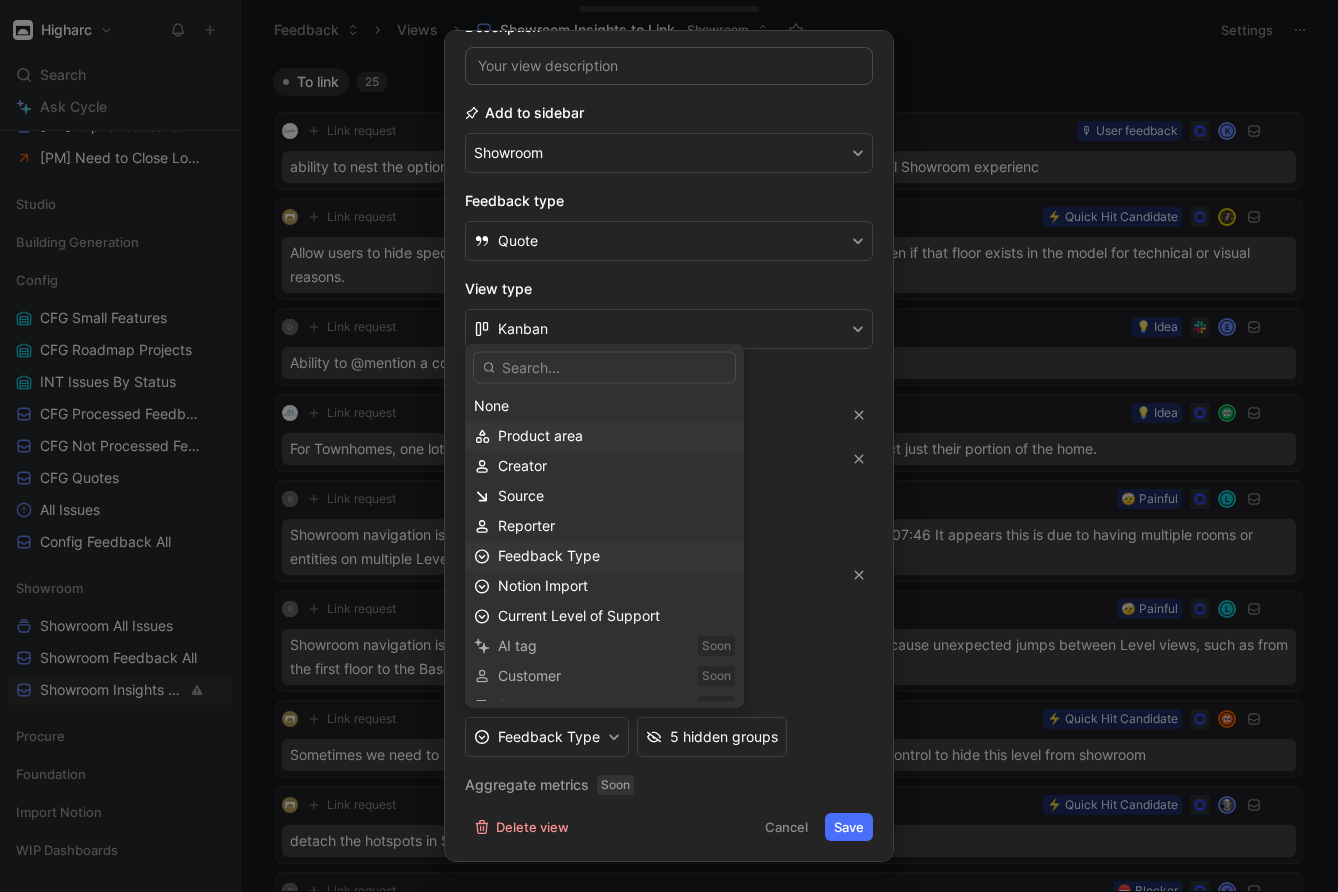 scroll, scrollTop: 164, scrollLeft: 0, axis: vertical 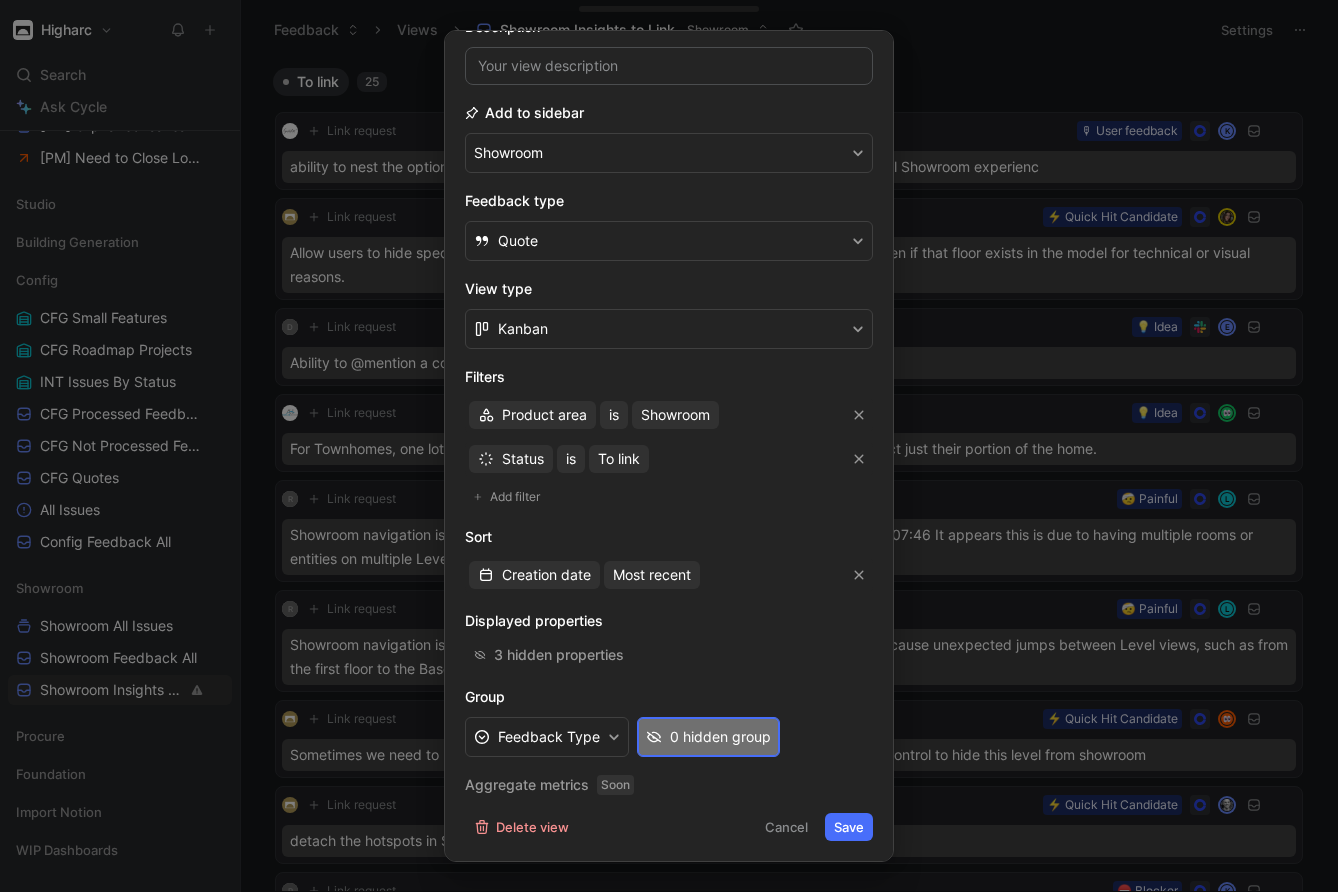 click on "0 hidden group" at bounding box center (708, 737) 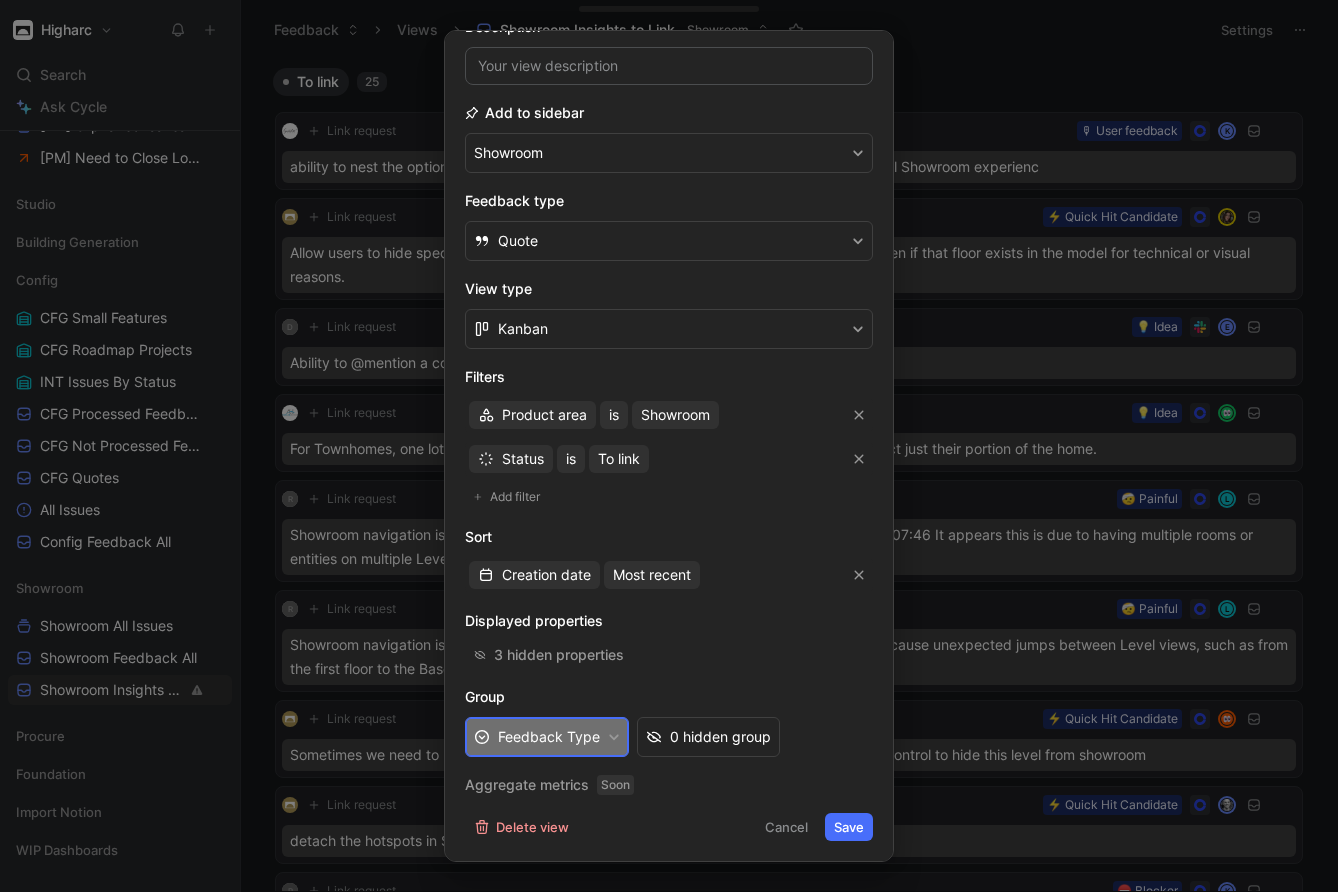click on "Feedback Type" at bounding box center (547, 737) 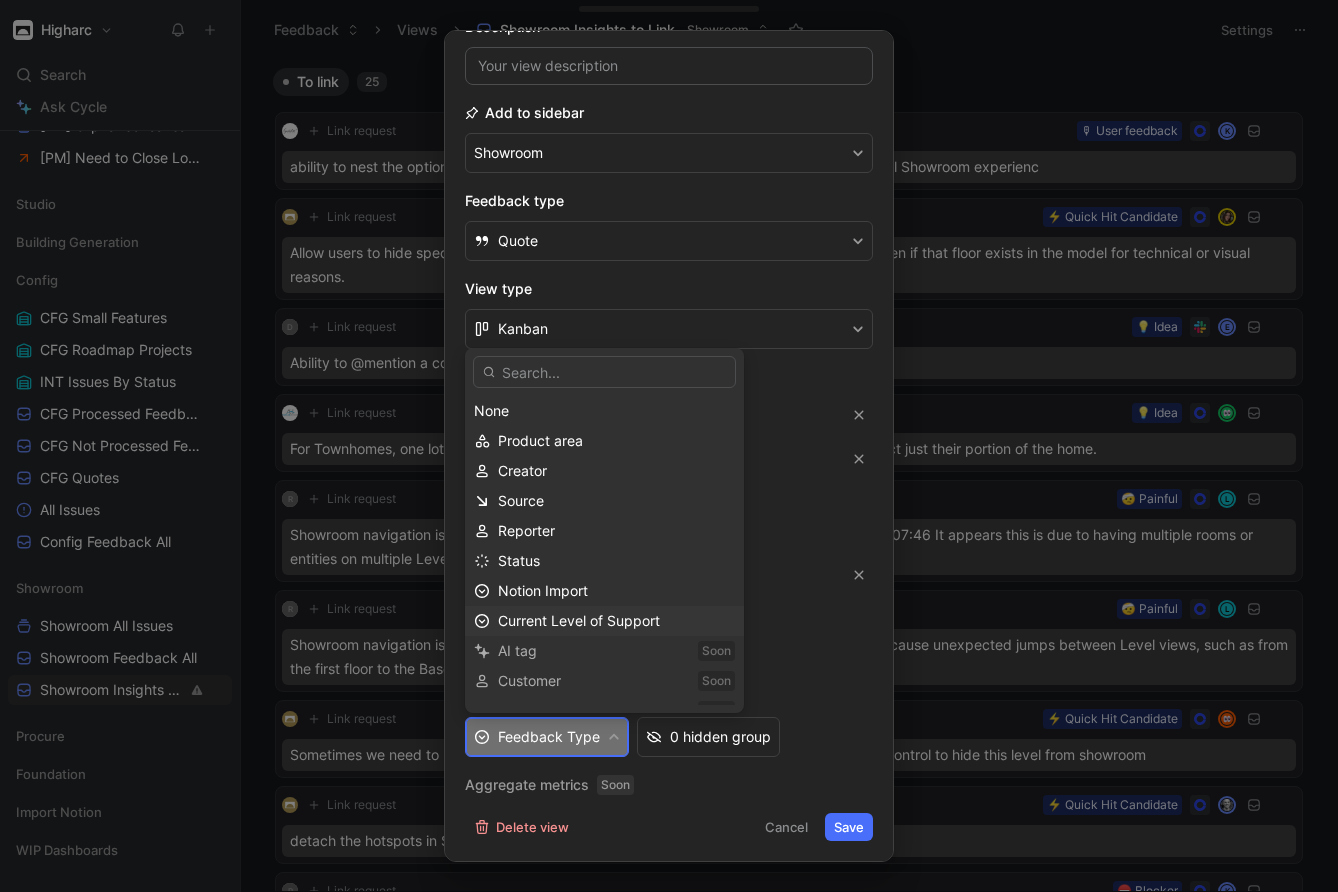 click on "Current Level of Support" at bounding box center [616, 621] 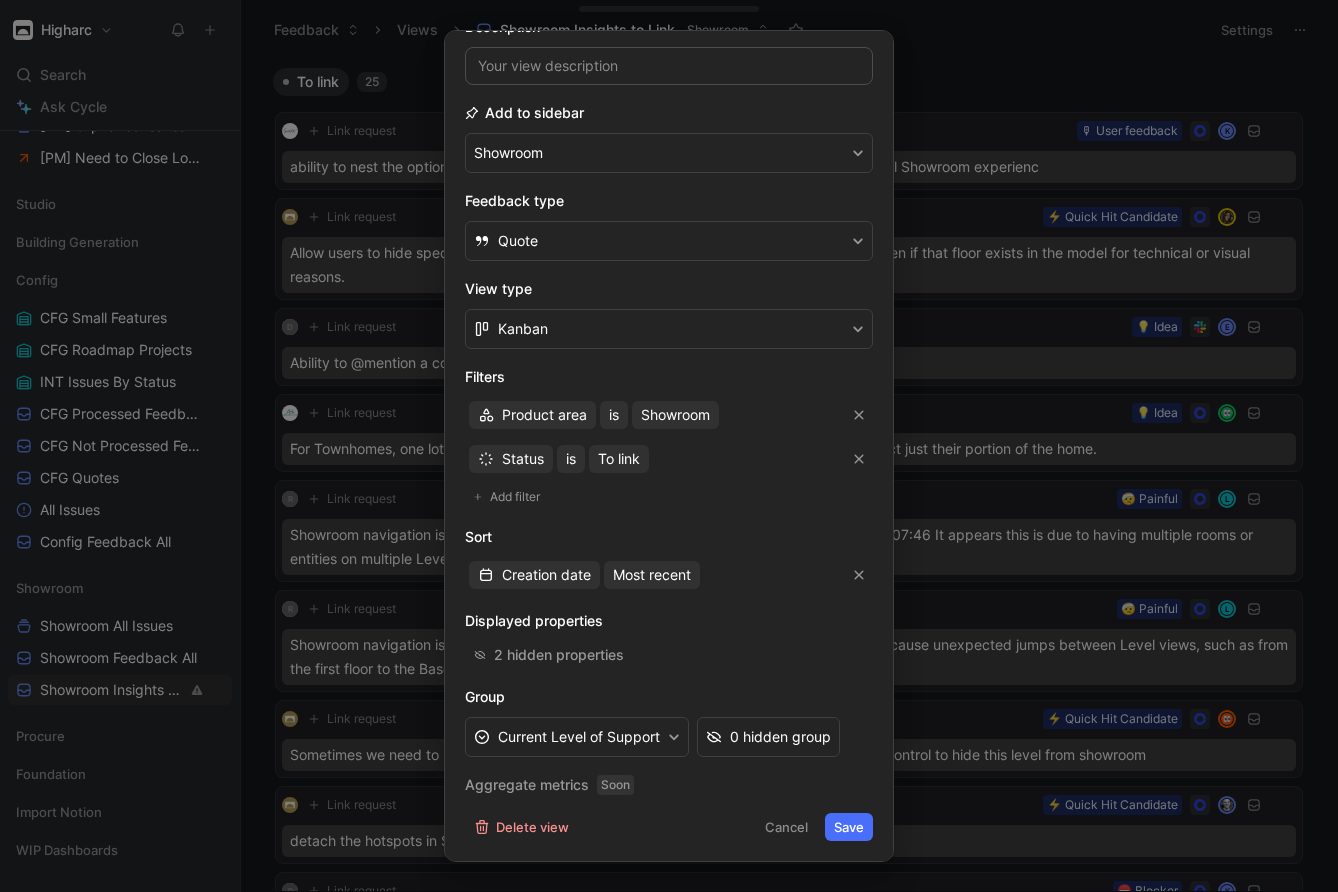 click on "Save" at bounding box center [849, 827] 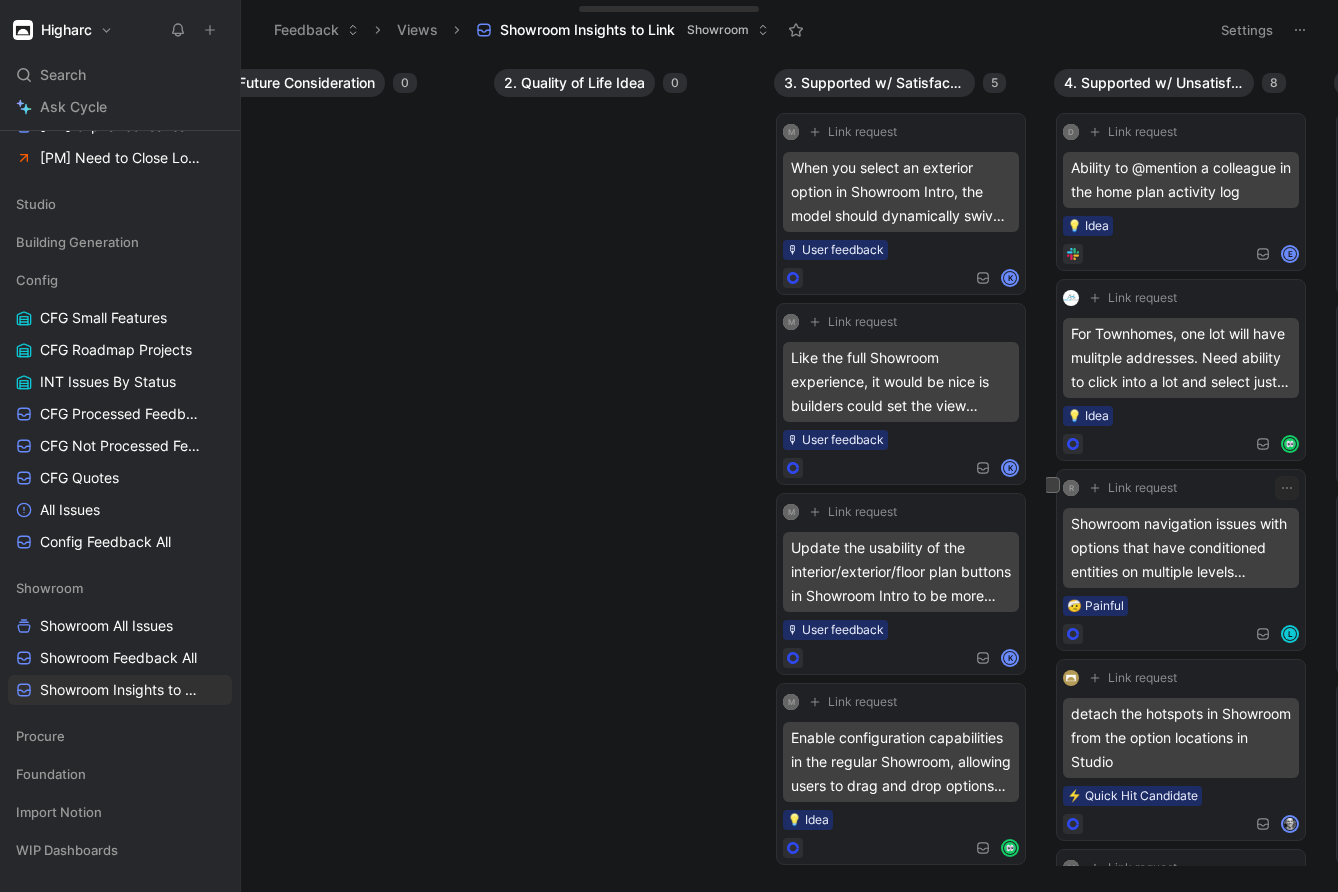 scroll, scrollTop: 0, scrollLeft: 0, axis: both 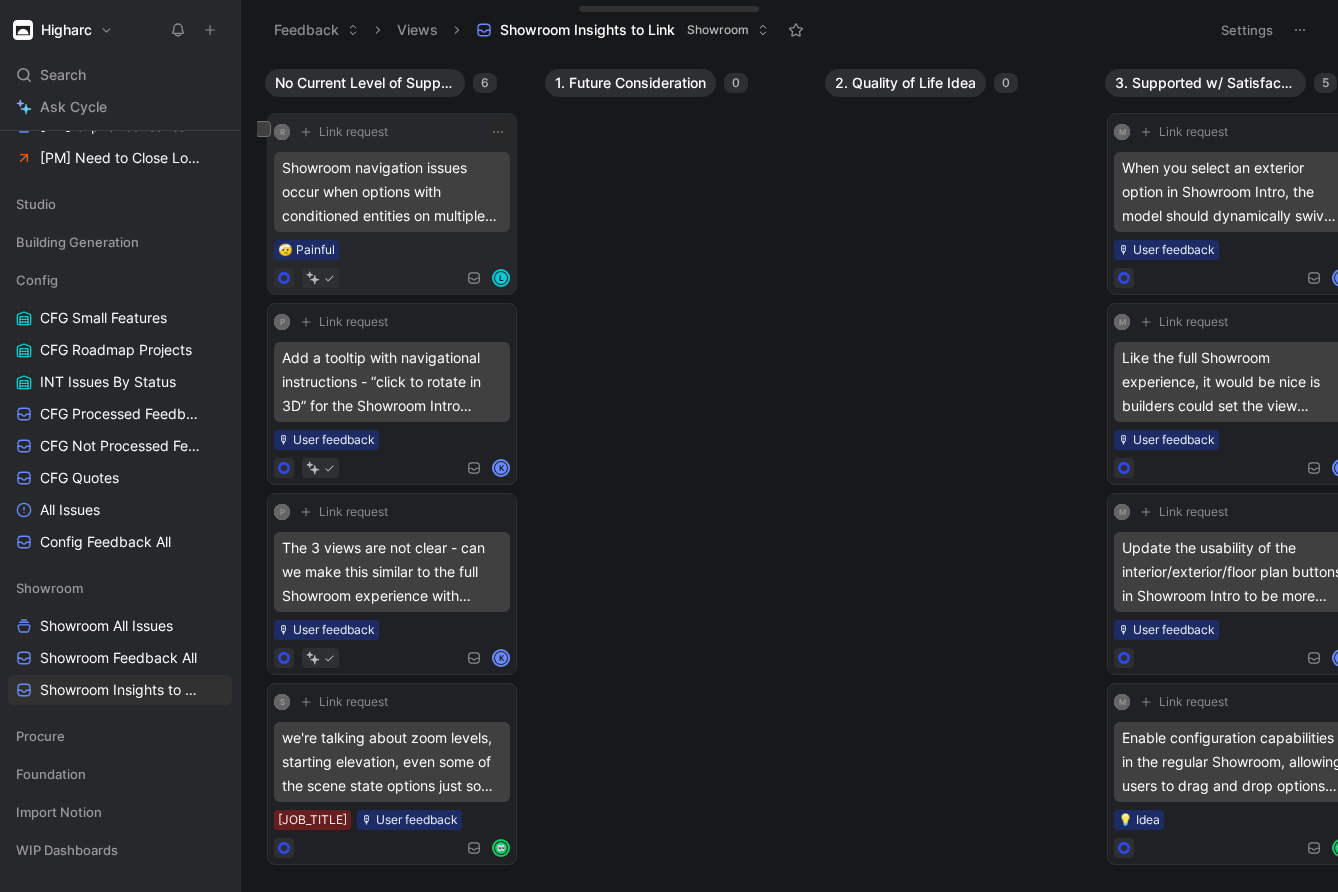 click on "R Link request Showroom navigation issues occur when options with conditioned entities on multiple levels cause unexpected jumps between Level views, such as from the first floor to the Basement 3D view. 🤕 Painful L" at bounding box center (392, 204) 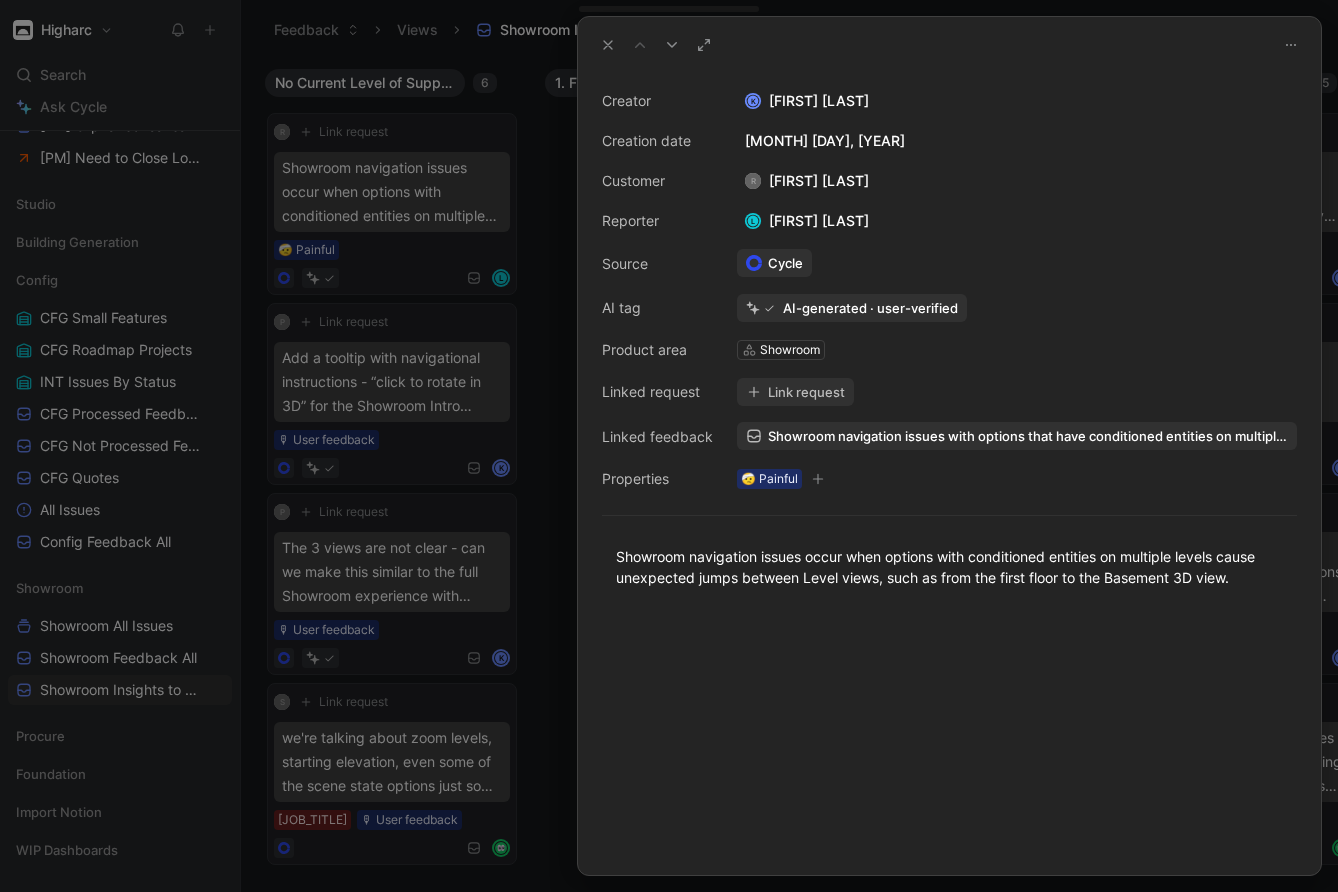click at bounding box center [669, 446] 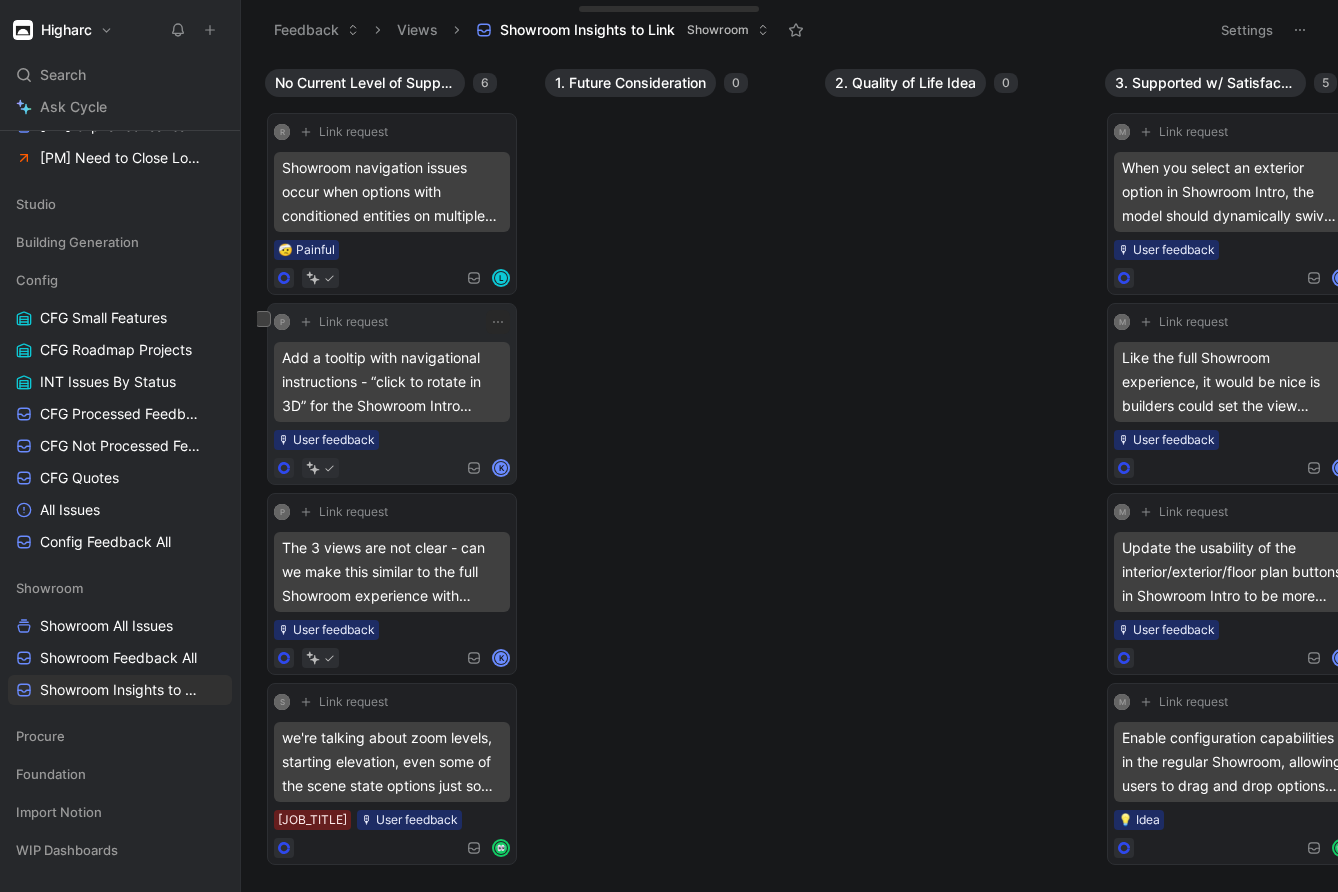 click on "Add a tooltip with navigational instructions - “click to rotate in 3D” for the Showroom Intro experience." at bounding box center [392, 382] 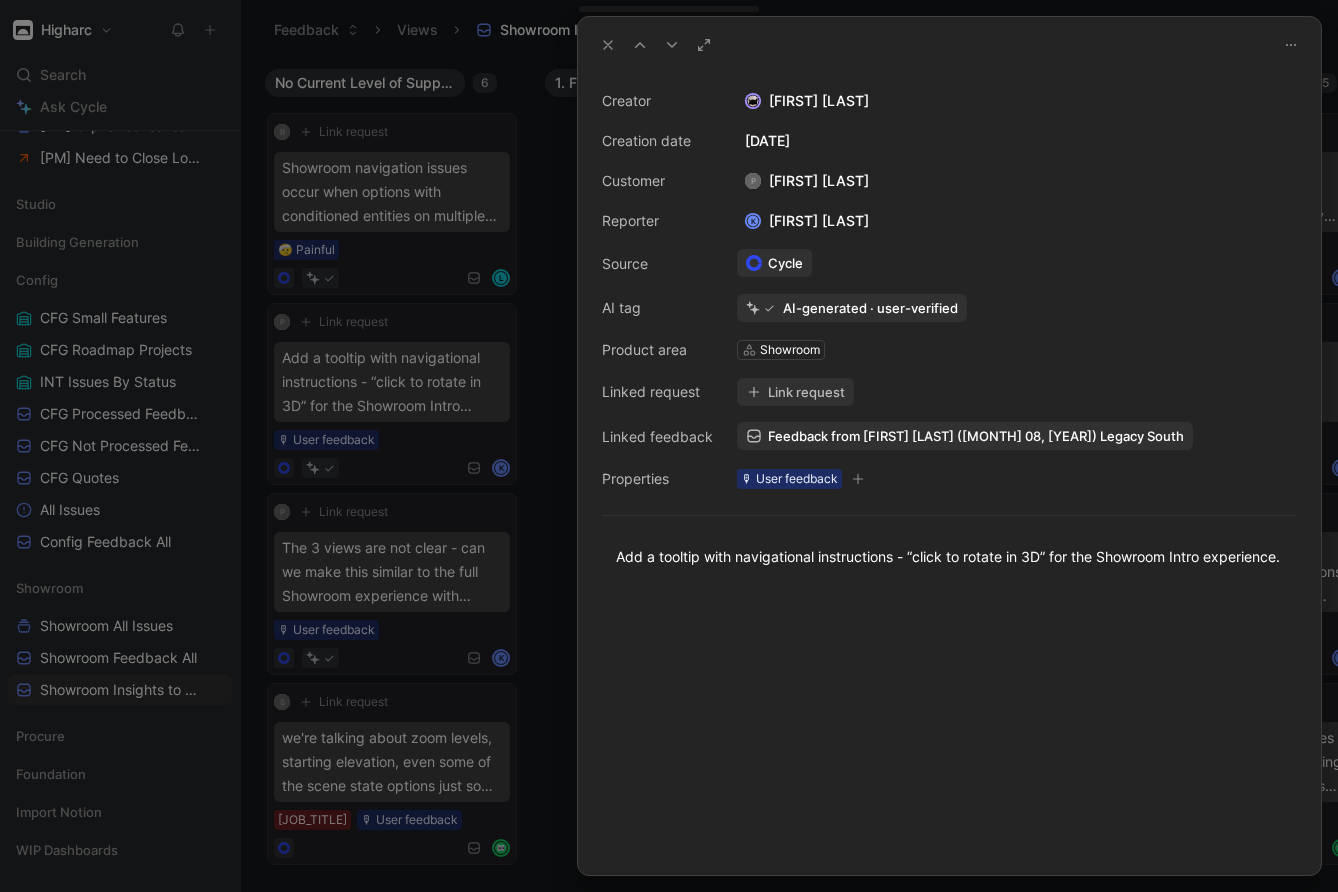 click on "Link request" at bounding box center [795, 392] 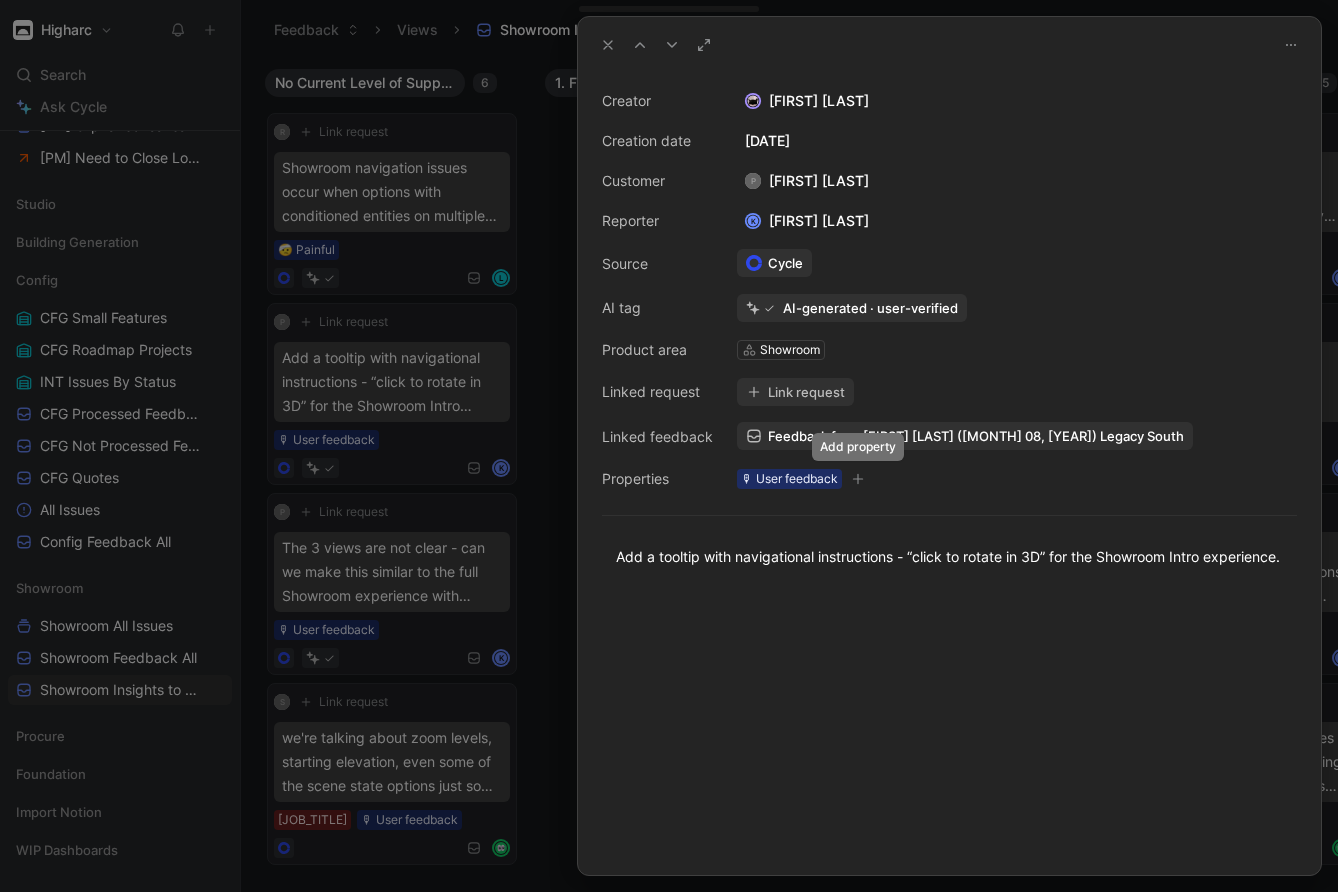 click 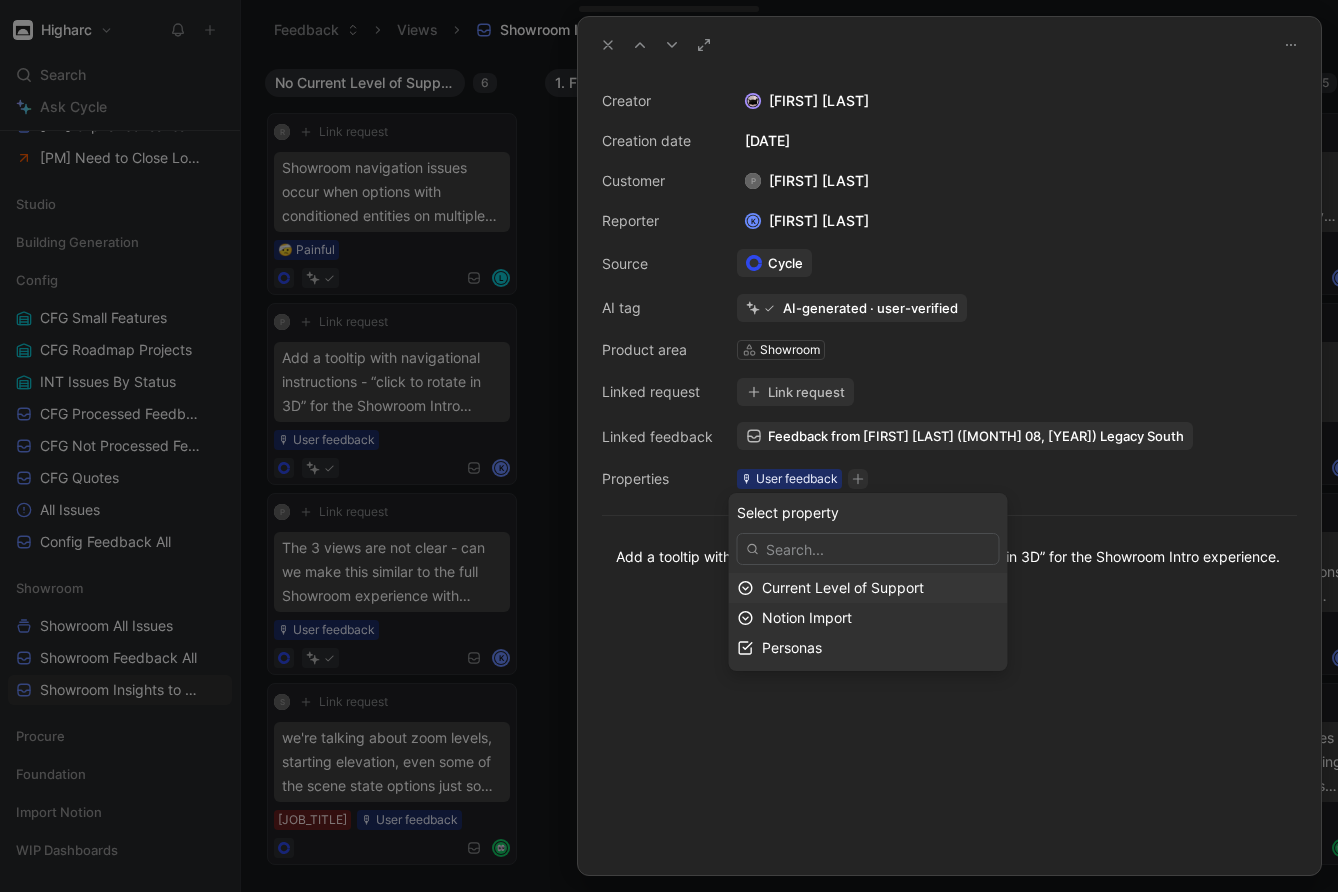 click on "Current Level of Support" at bounding box center (843, 587) 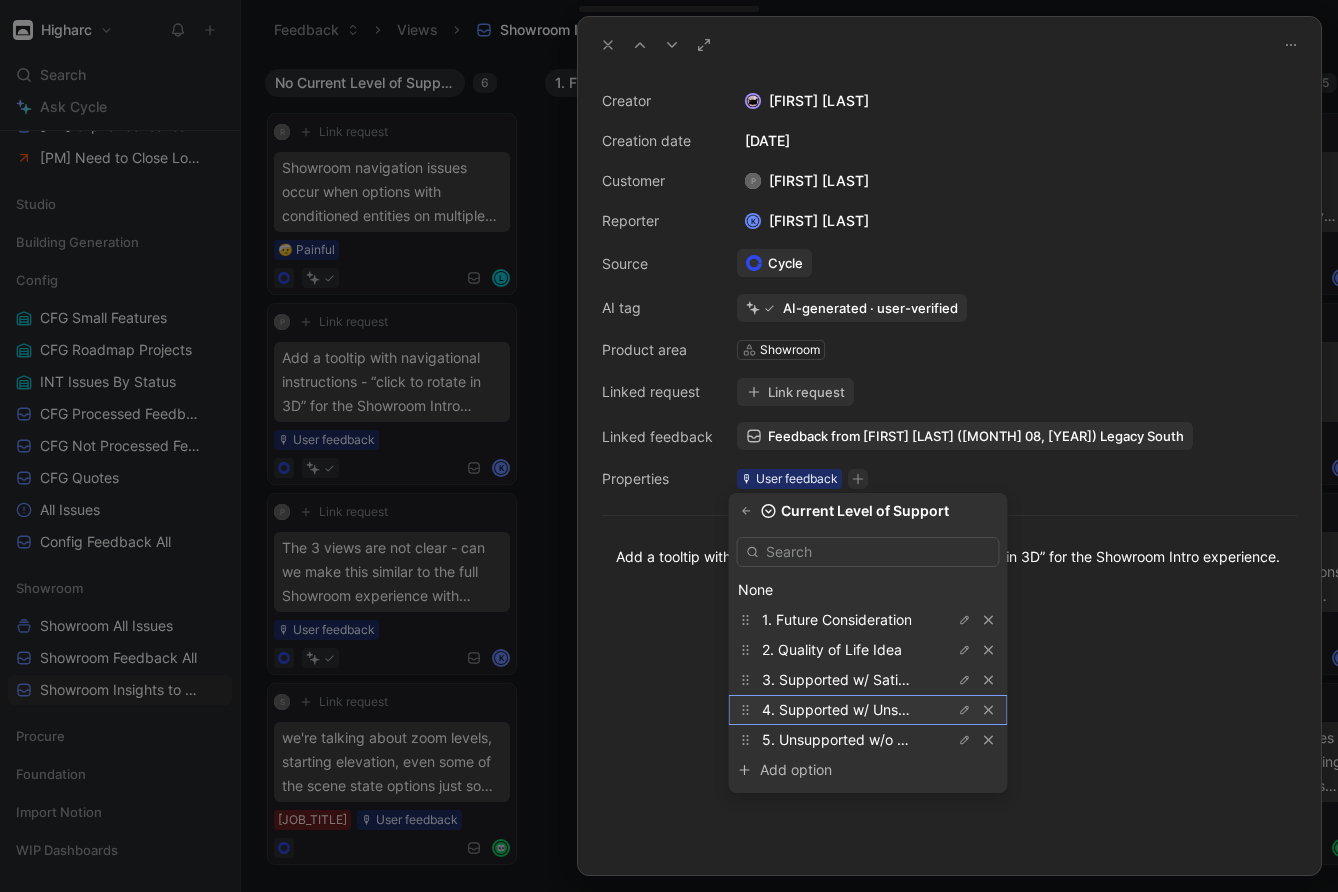 click on "4. Supported w/ Unsatisfactory Workaround" at bounding box center (837, 710) 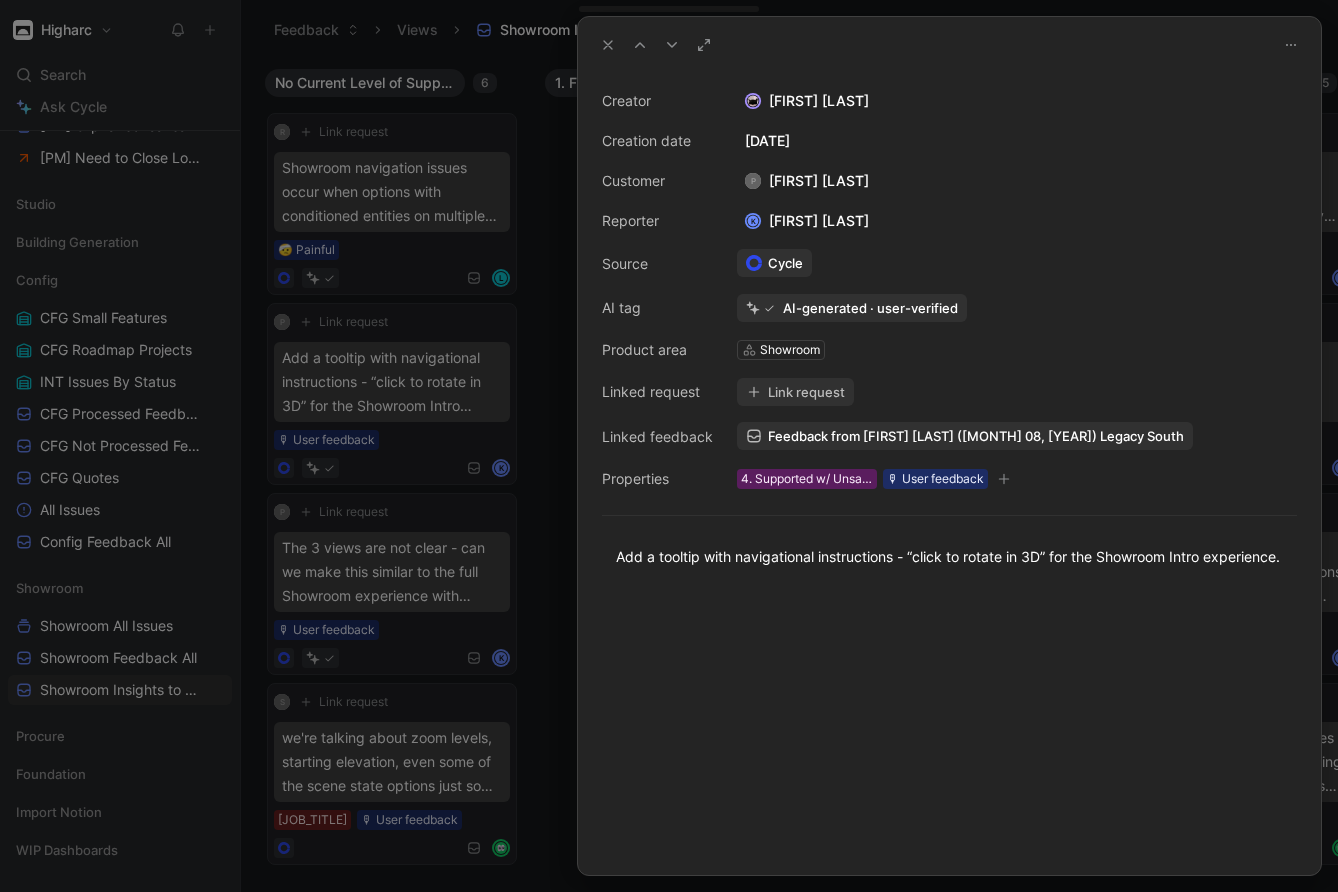 click at bounding box center [608, 45] 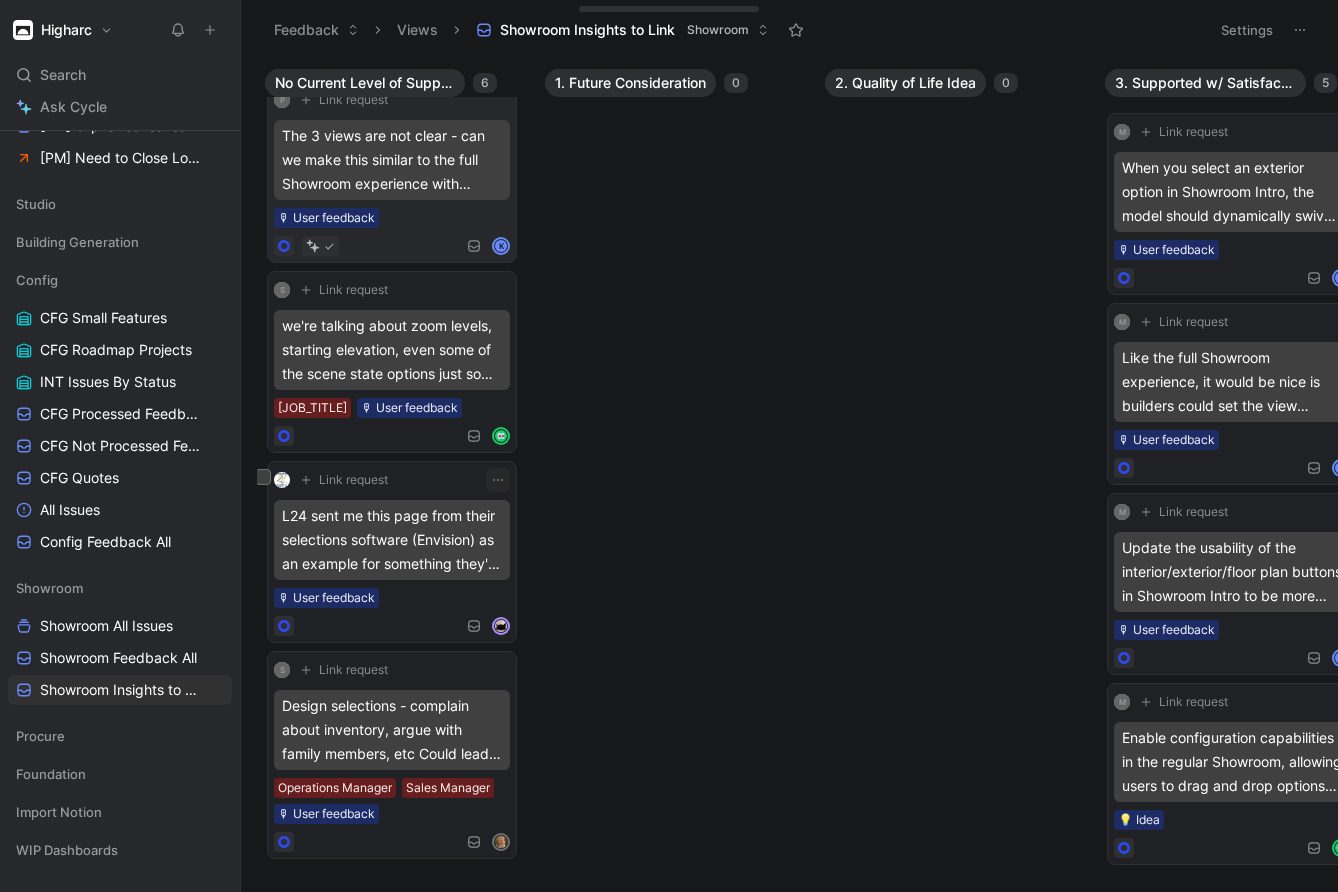 scroll, scrollTop: 0, scrollLeft: 0, axis: both 